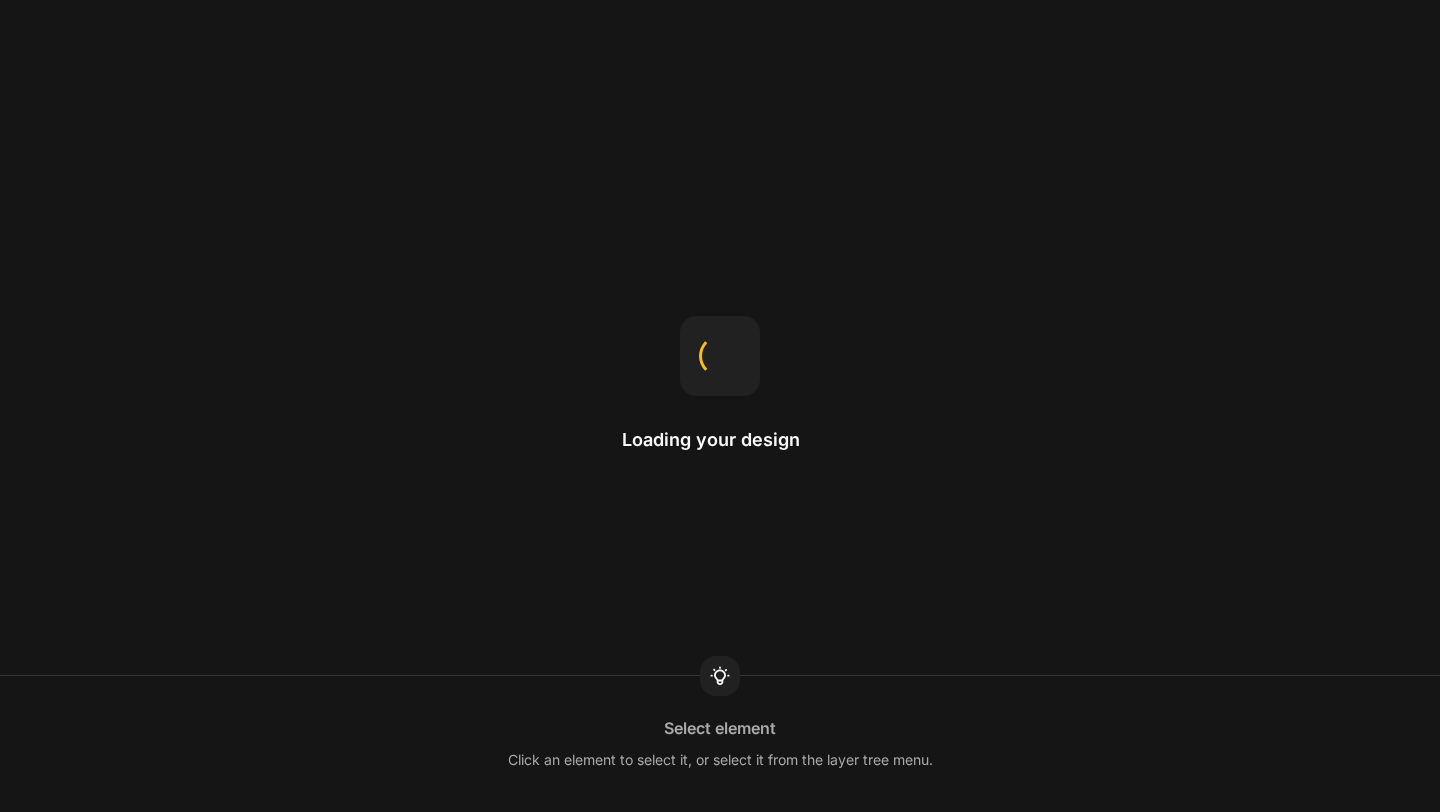 scroll, scrollTop: 0, scrollLeft: 0, axis: both 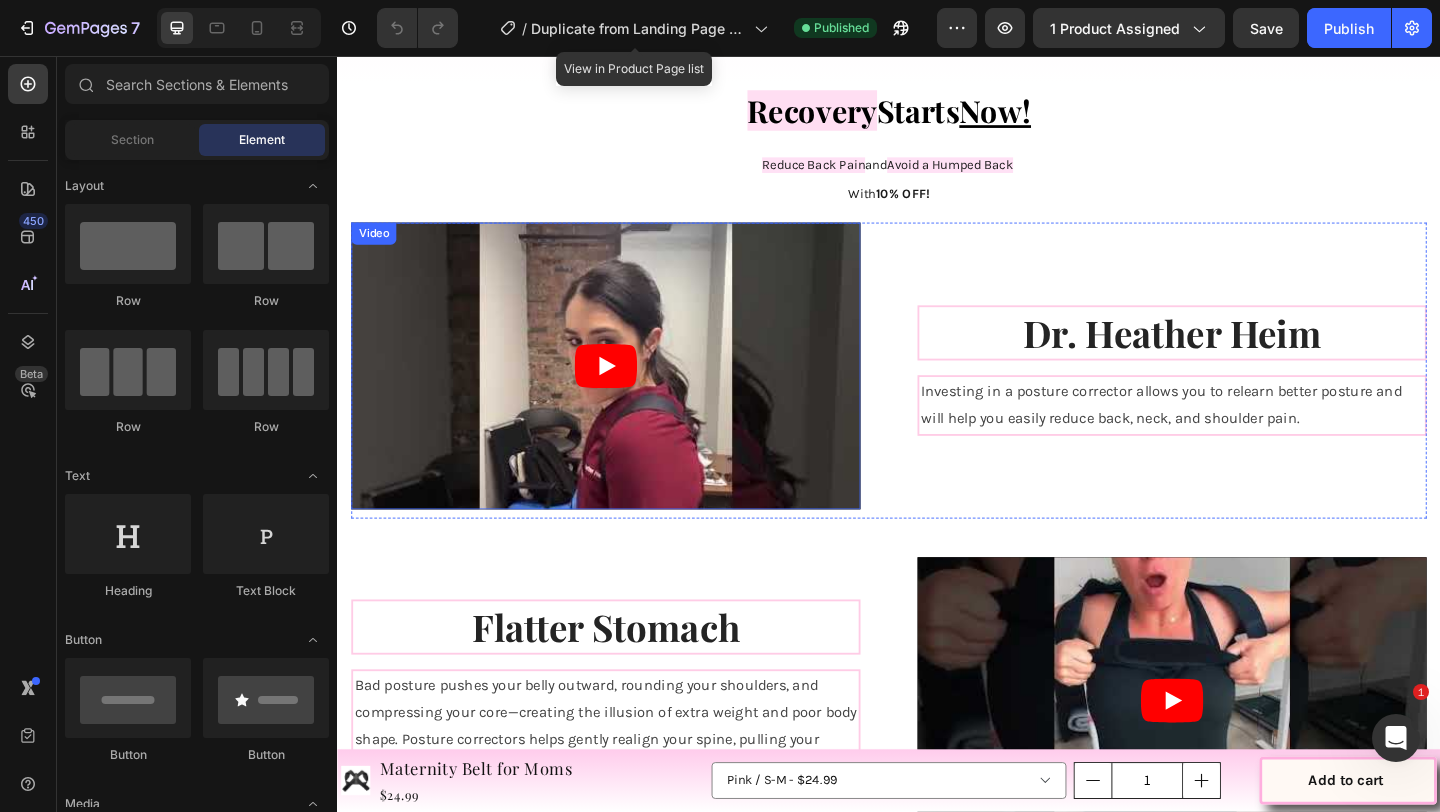 click at bounding box center [629, 393] 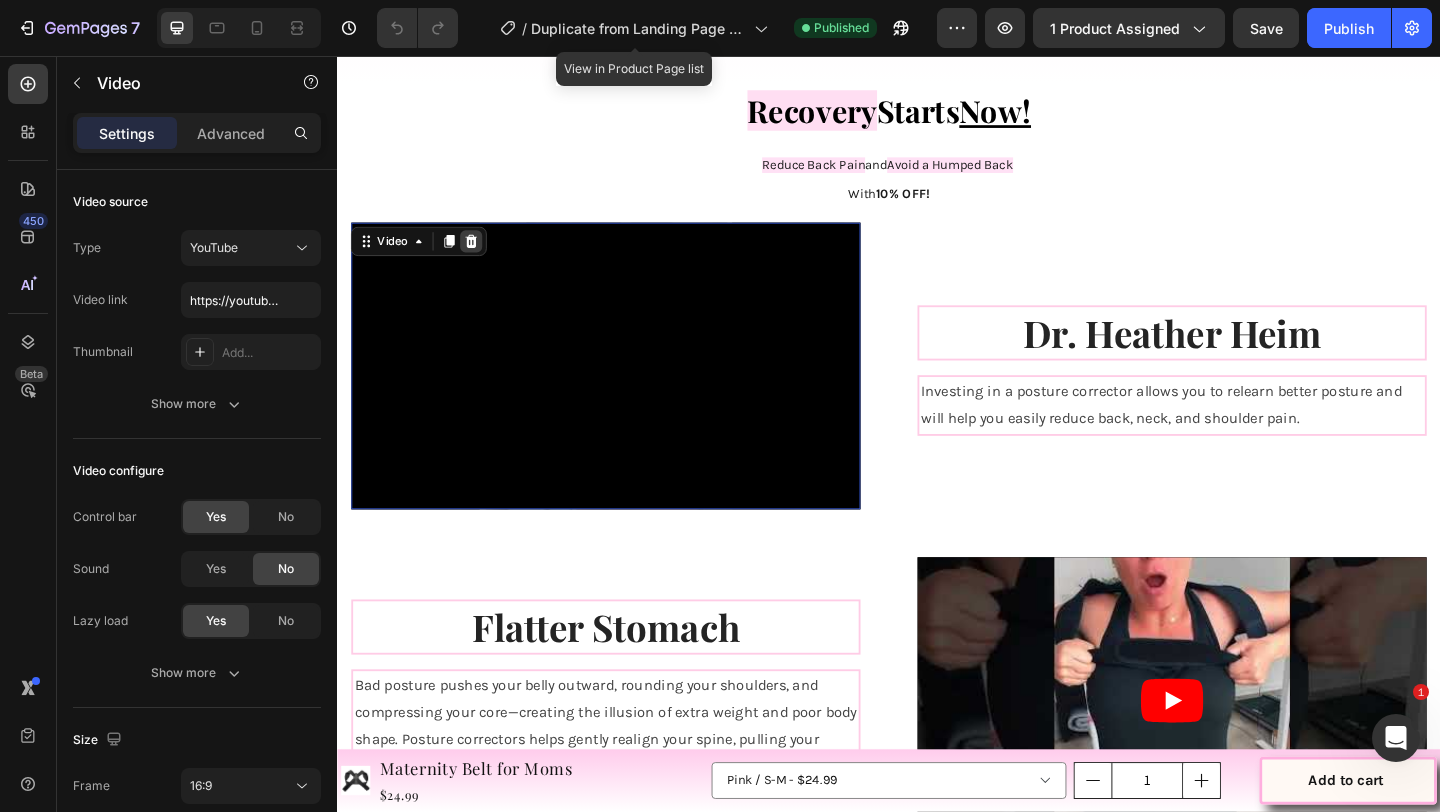 click 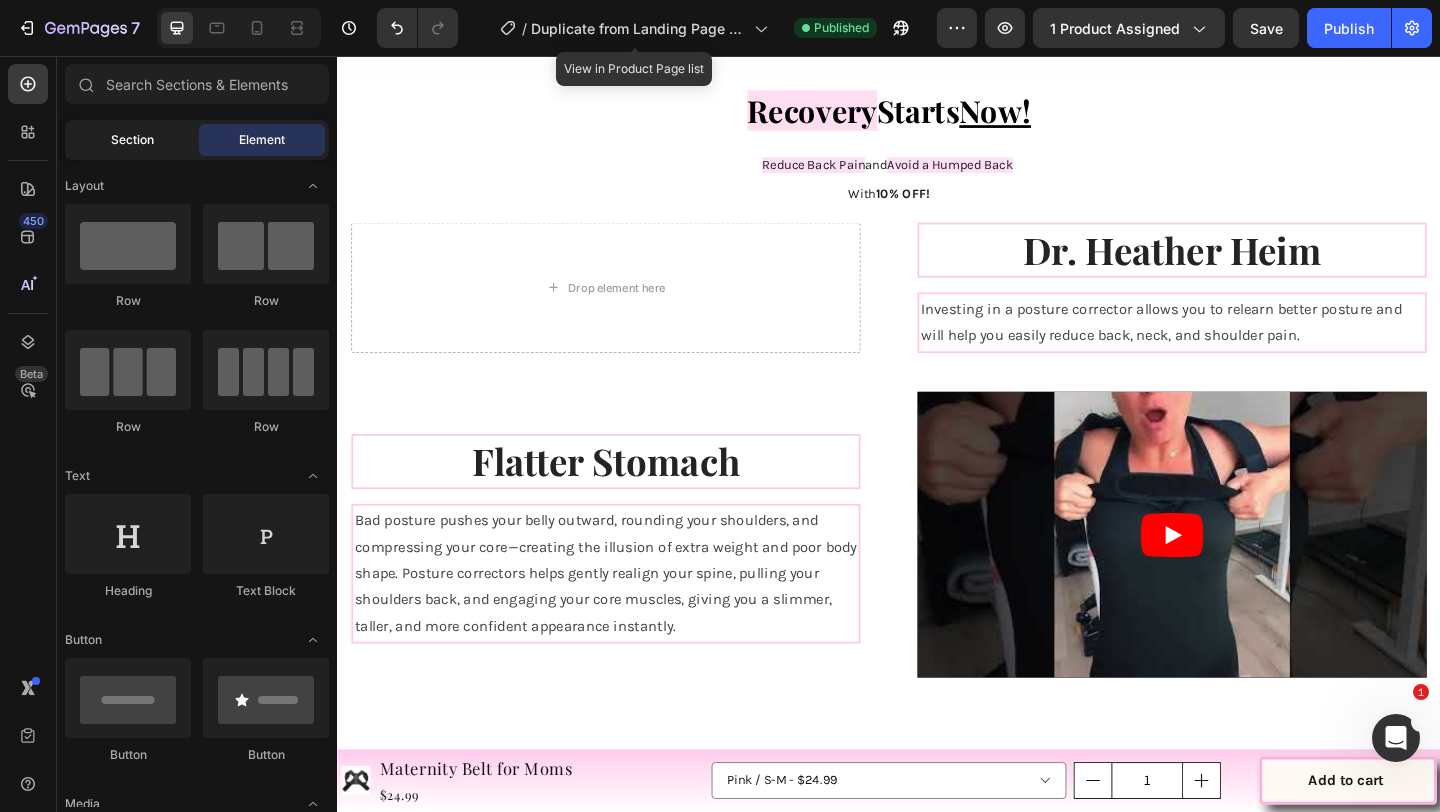 click on "Section" 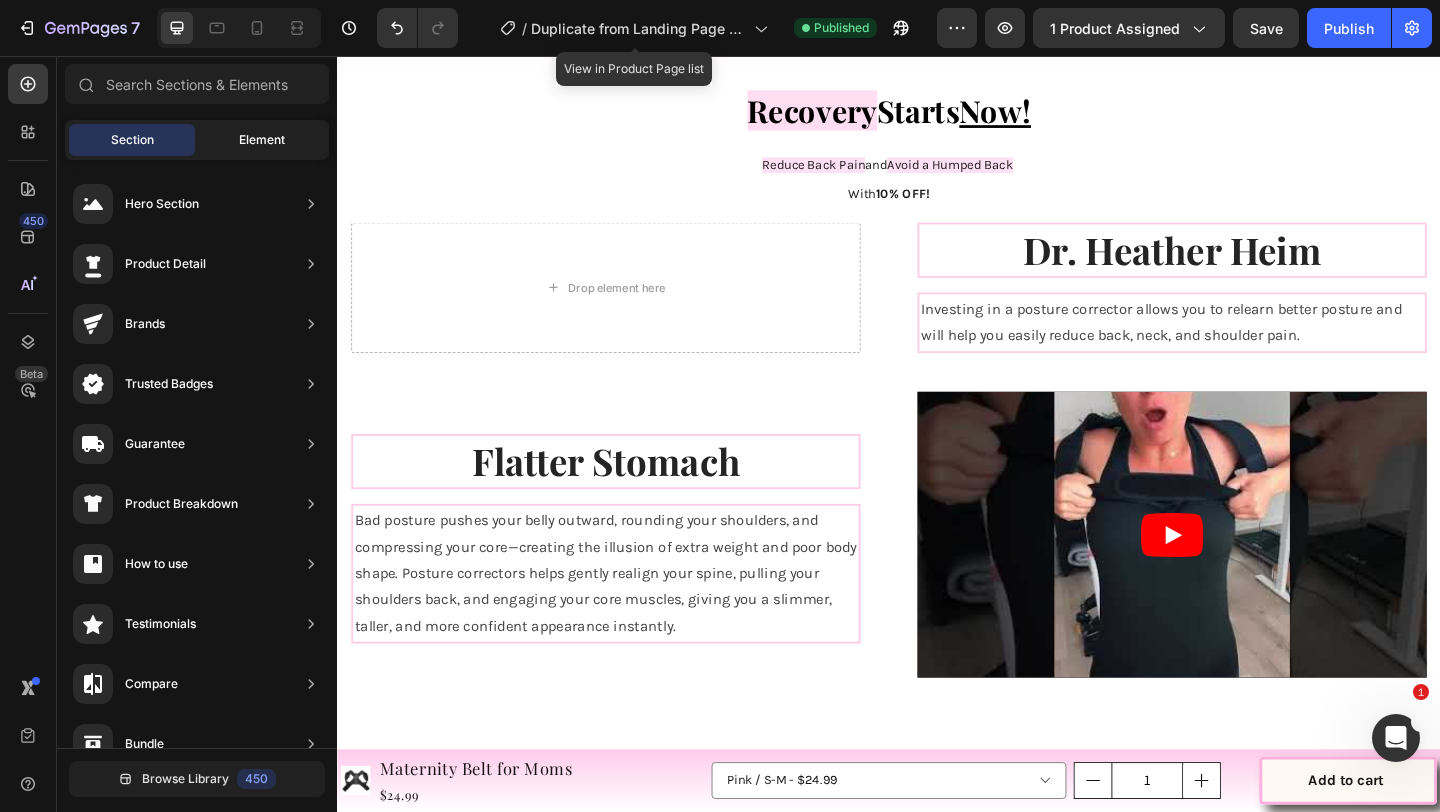 click on "Element" at bounding box center (262, 140) 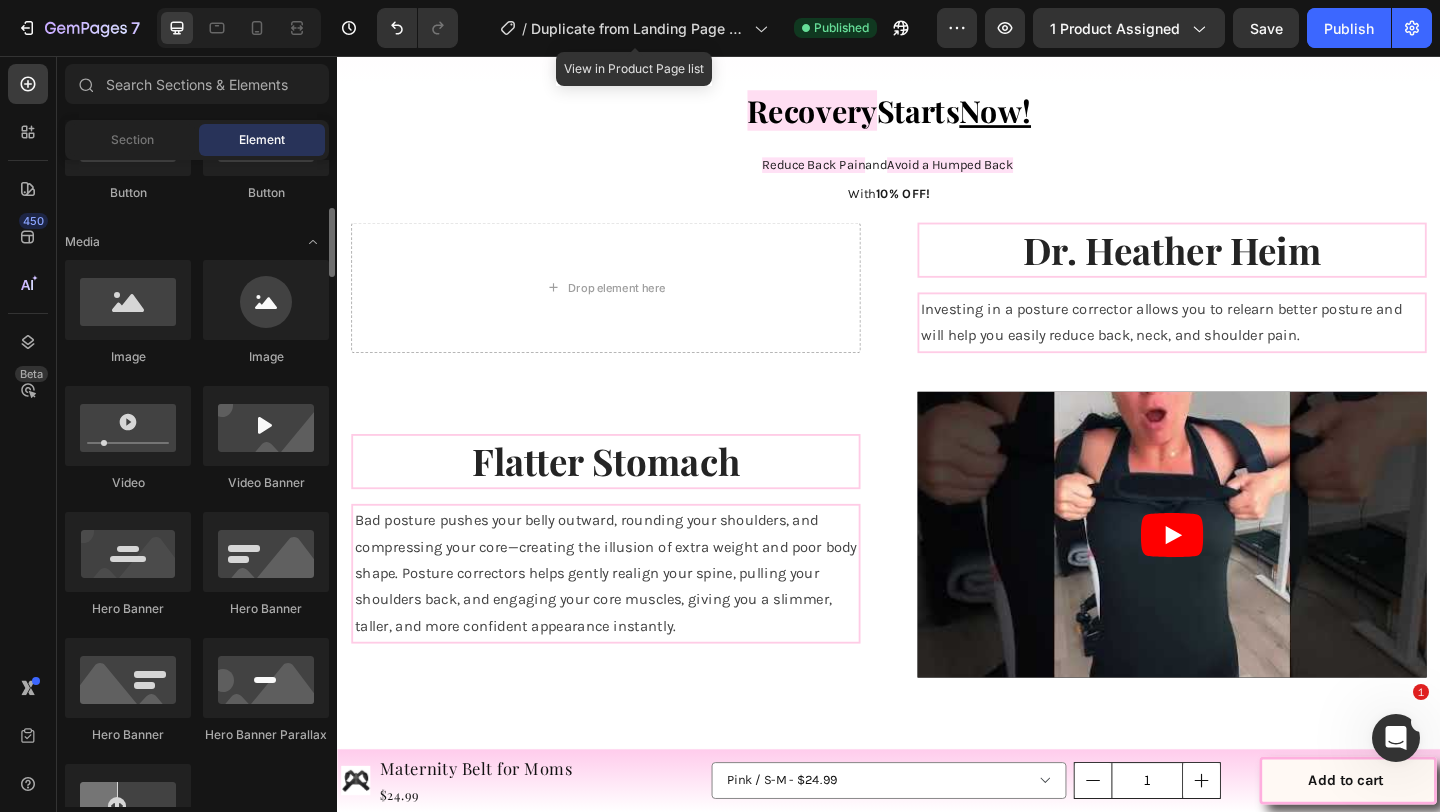 scroll, scrollTop: 571, scrollLeft: 0, axis: vertical 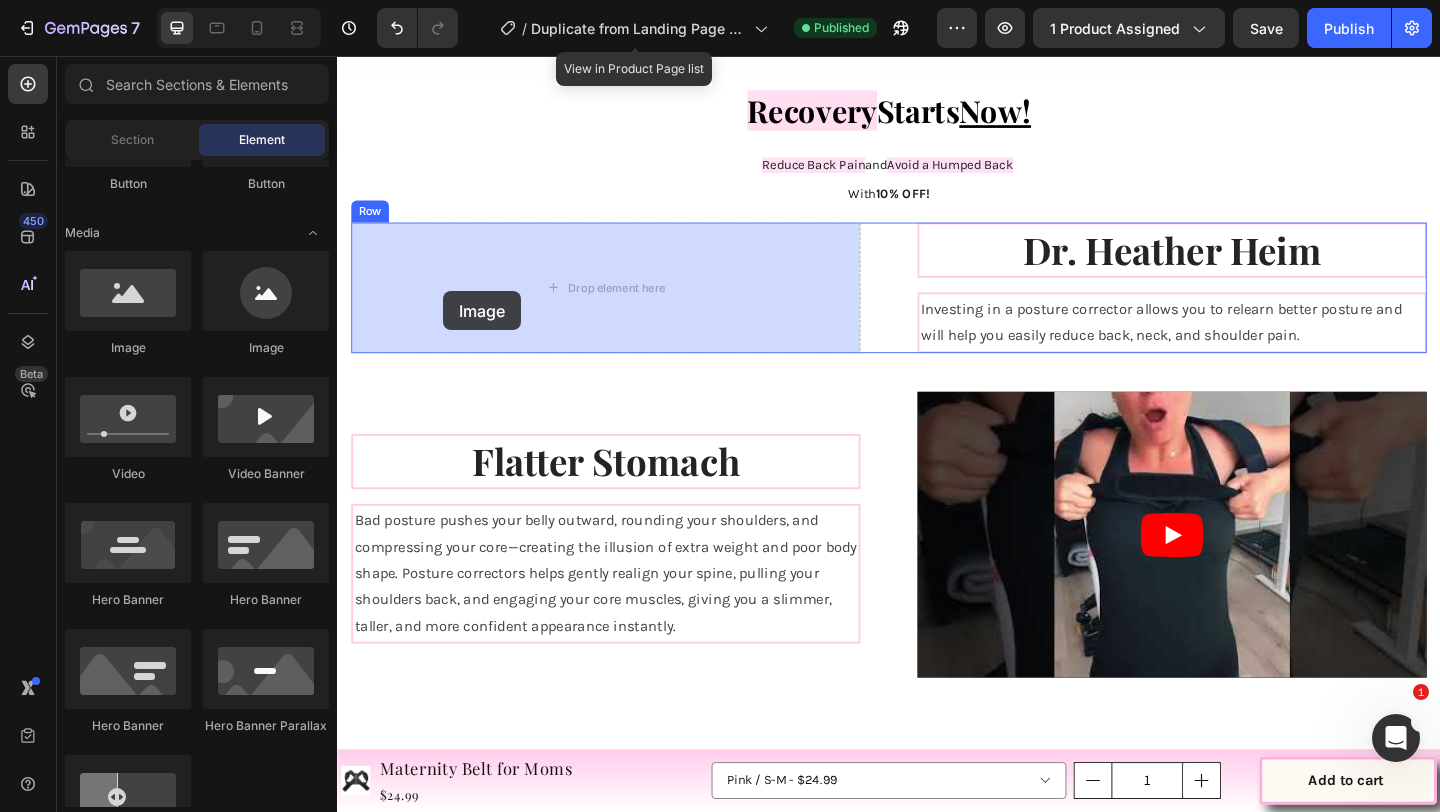 drag, startPoint x: 481, startPoint y: 356, endPoint x: 449, endPoint y: 309, distance: 56.859474 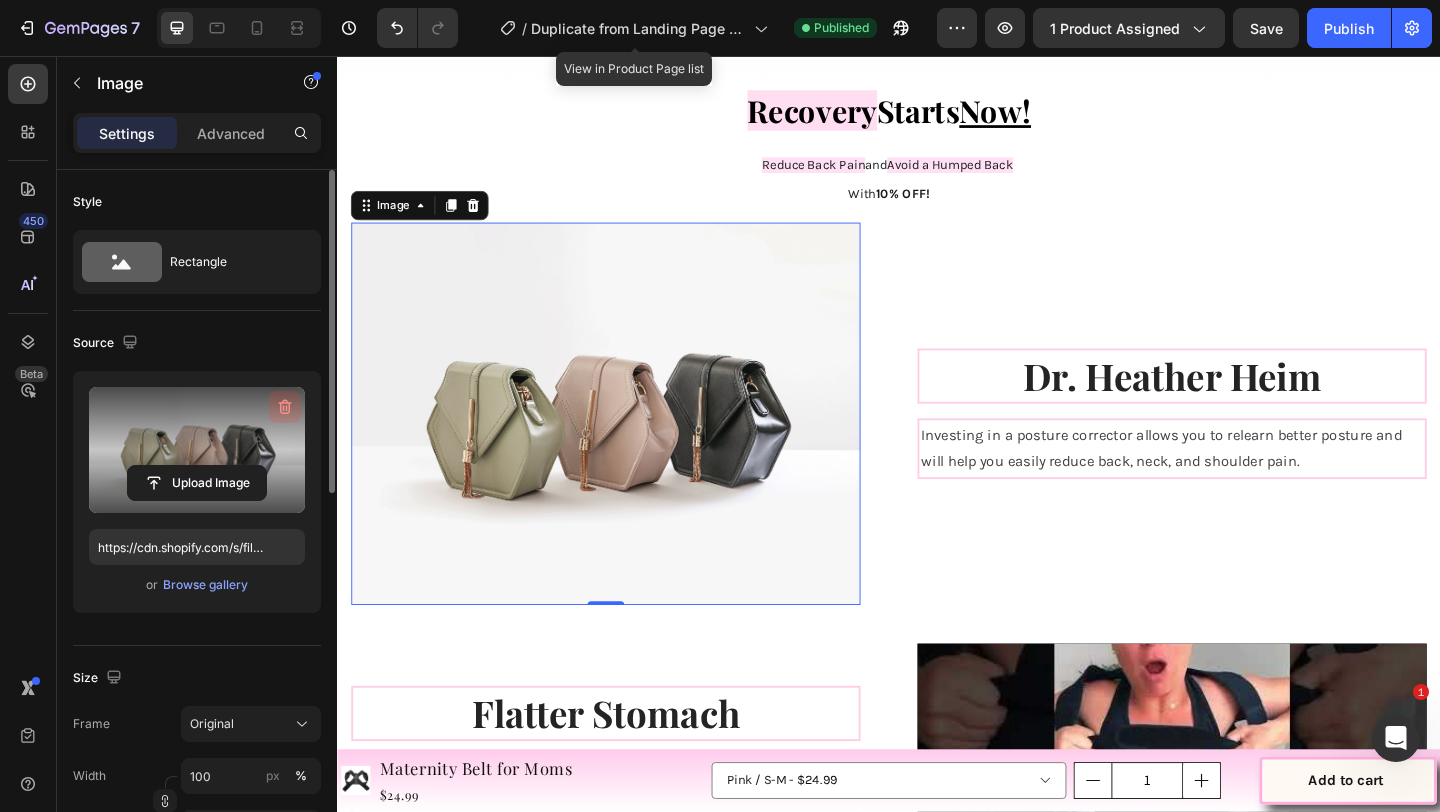 click 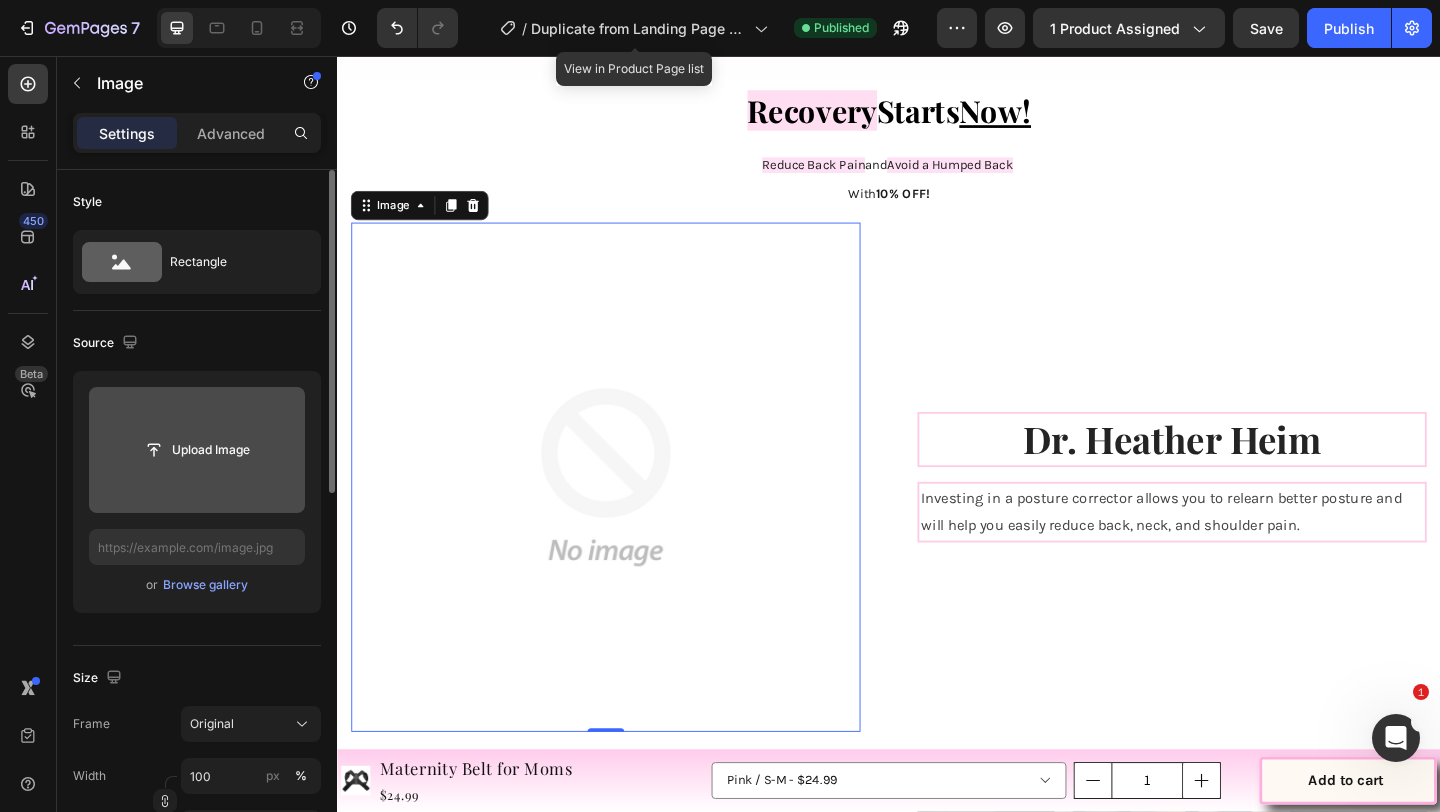 click 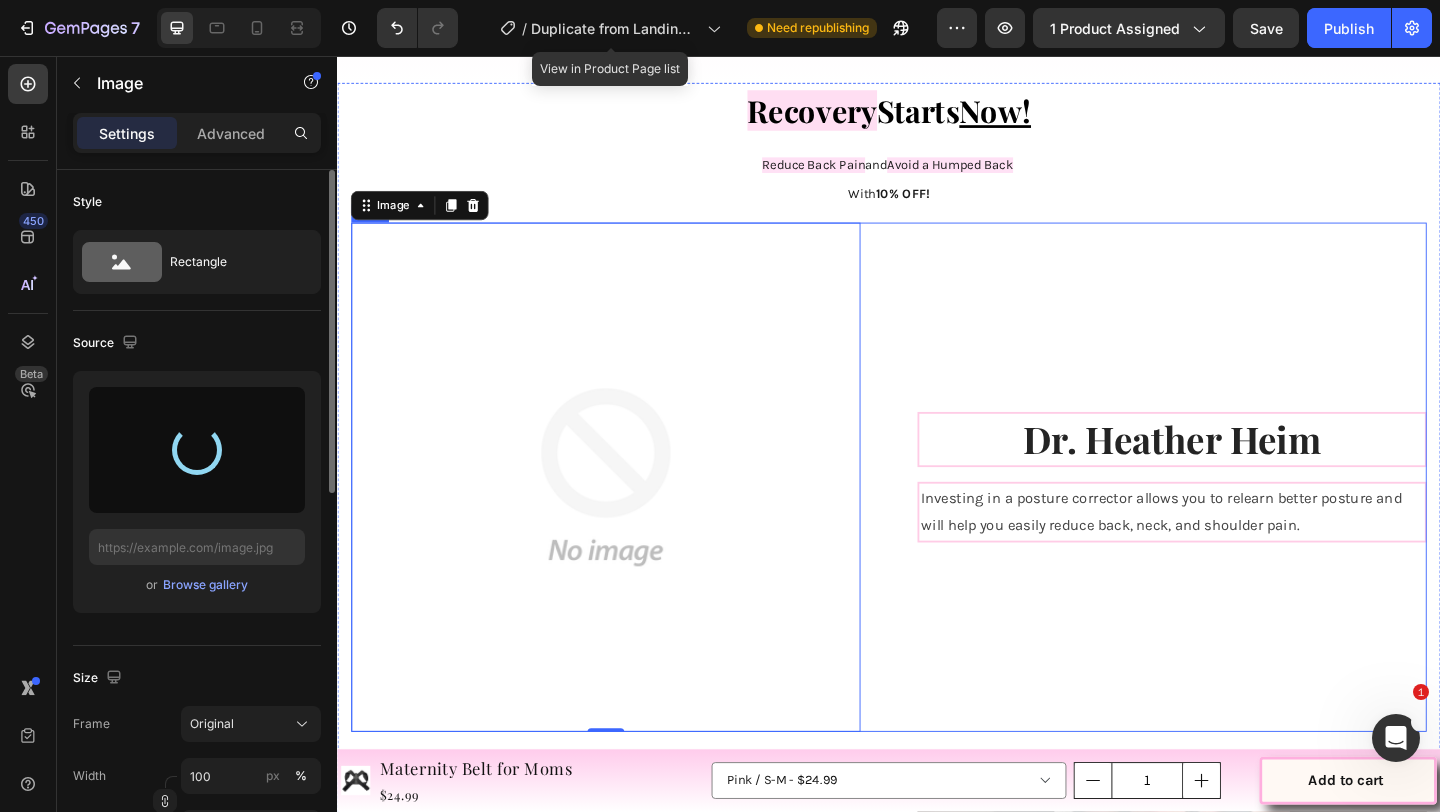 type on "https://cdn.shopify.com/s/files/1/0740/8484/3742/files/gempages_561631520297583829-88f9e3f7-2965-4177-a10e-be94741f1bf7.png" 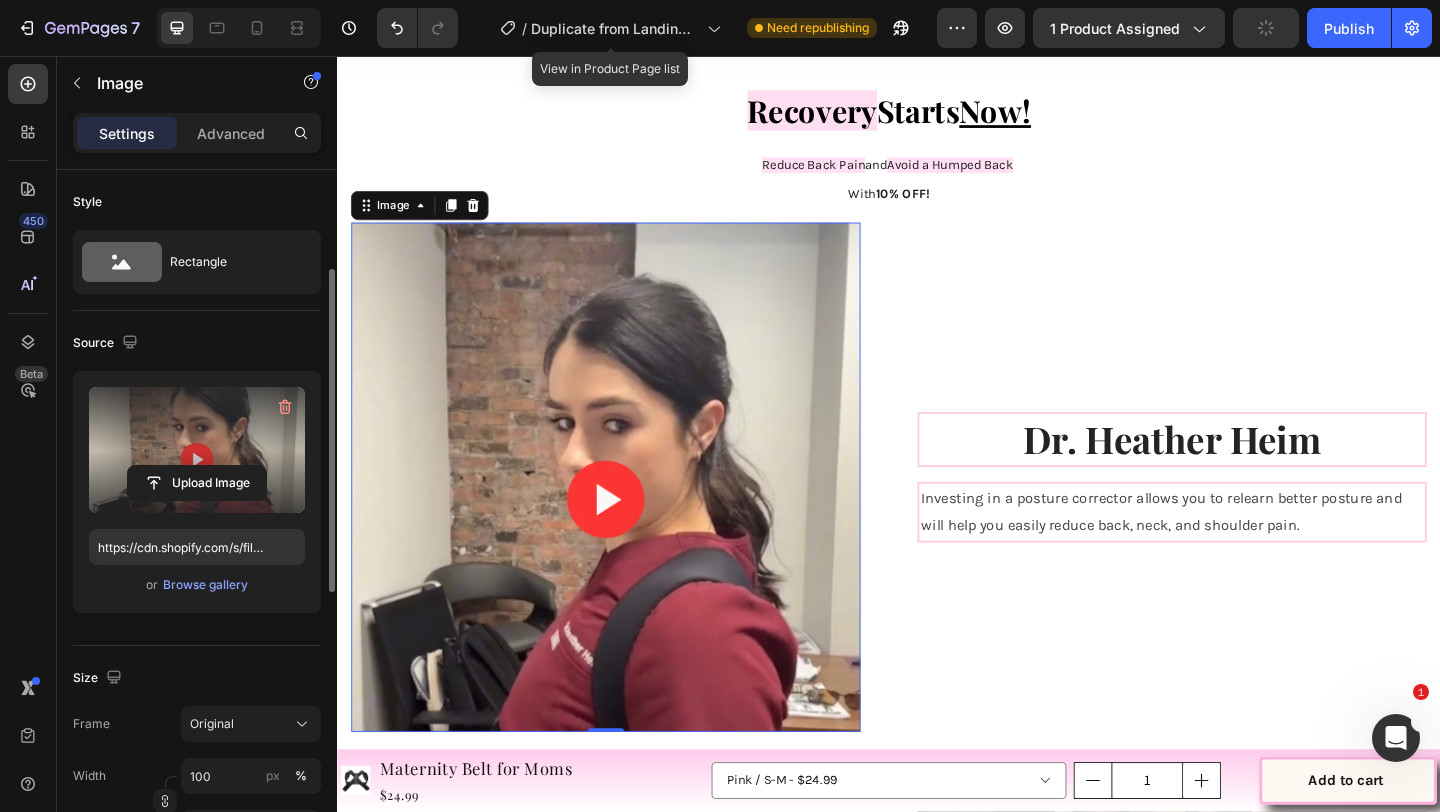 scroll, scrollTop: 69, scrollLeft: 0, axis: vertical 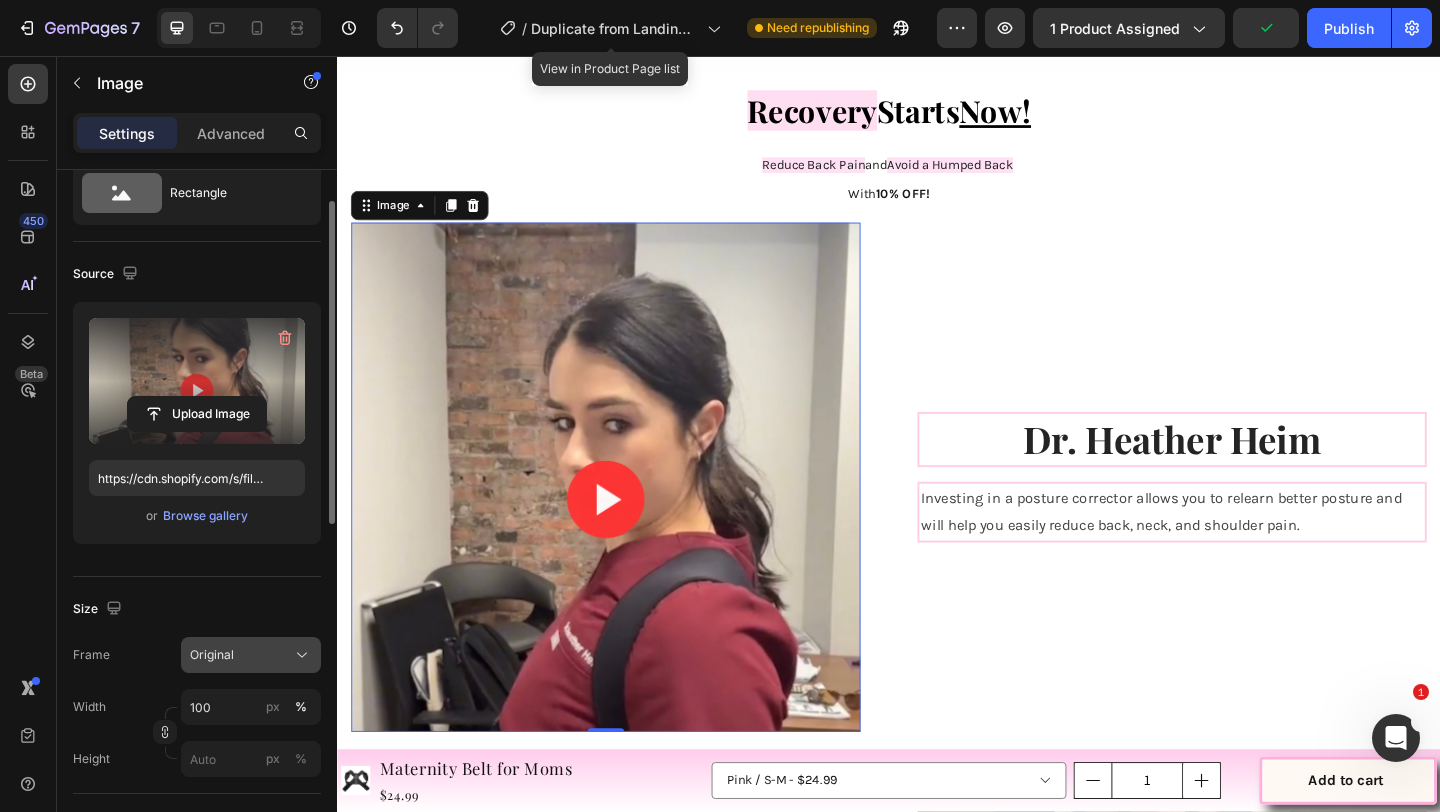 click on "Original" 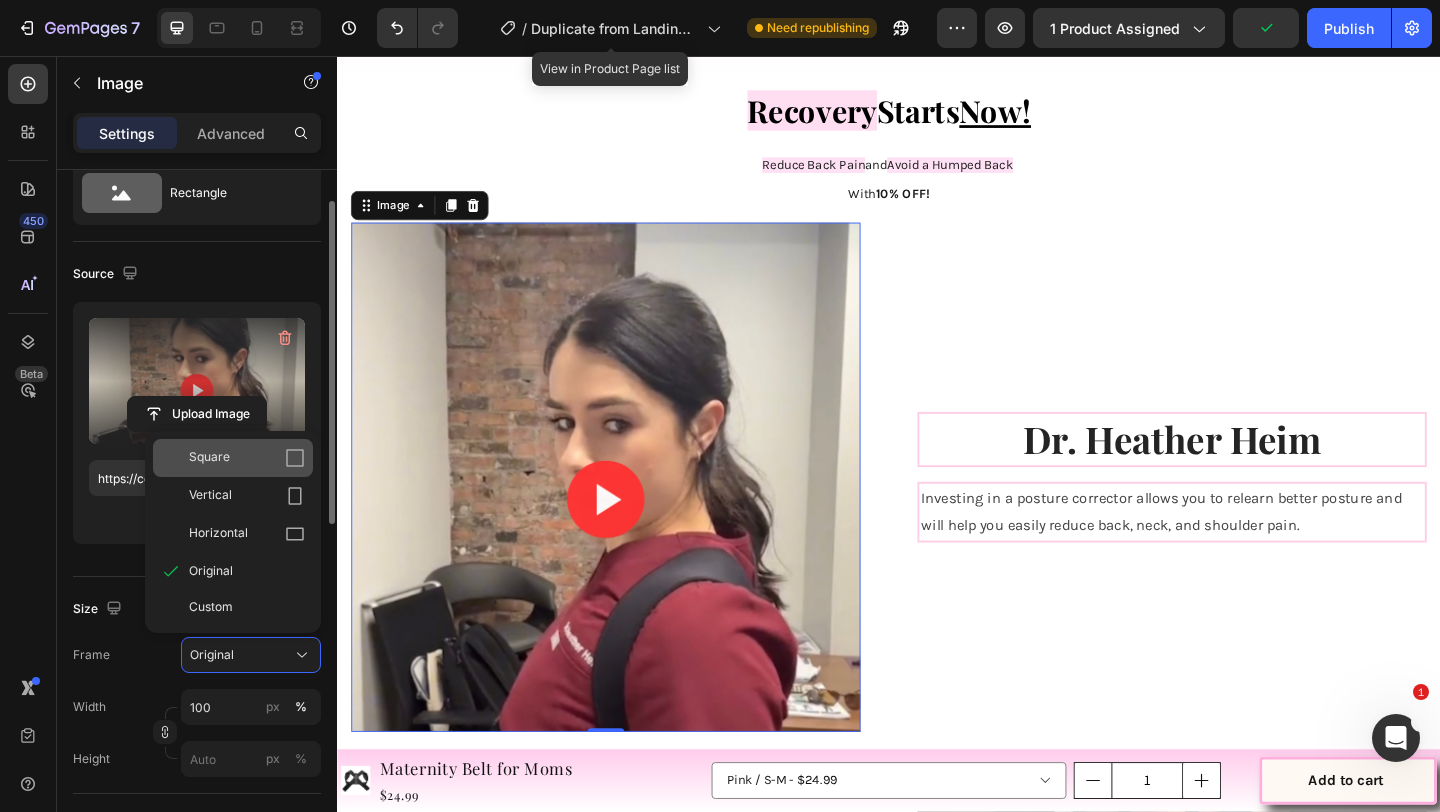 click on "Square" 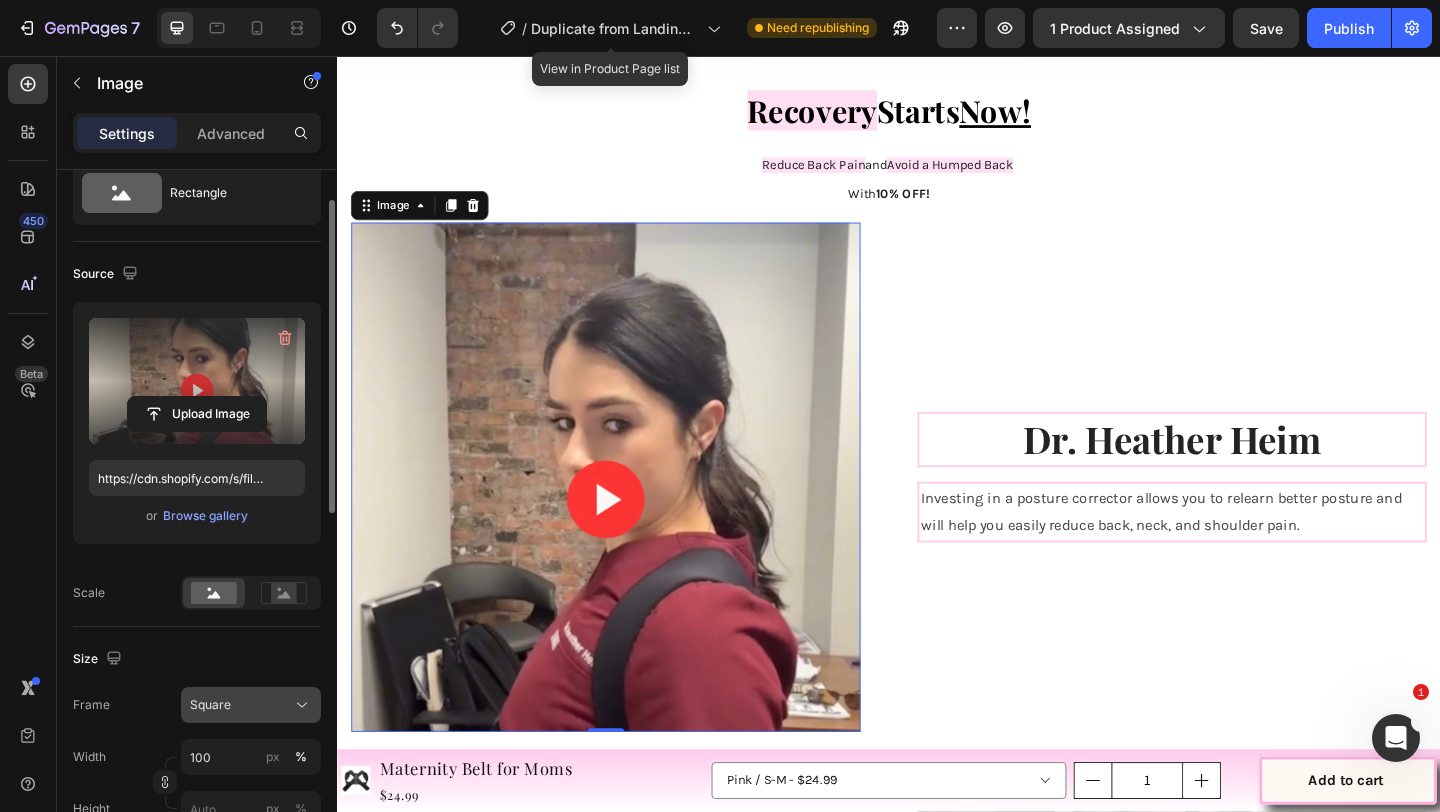 click on "Square" 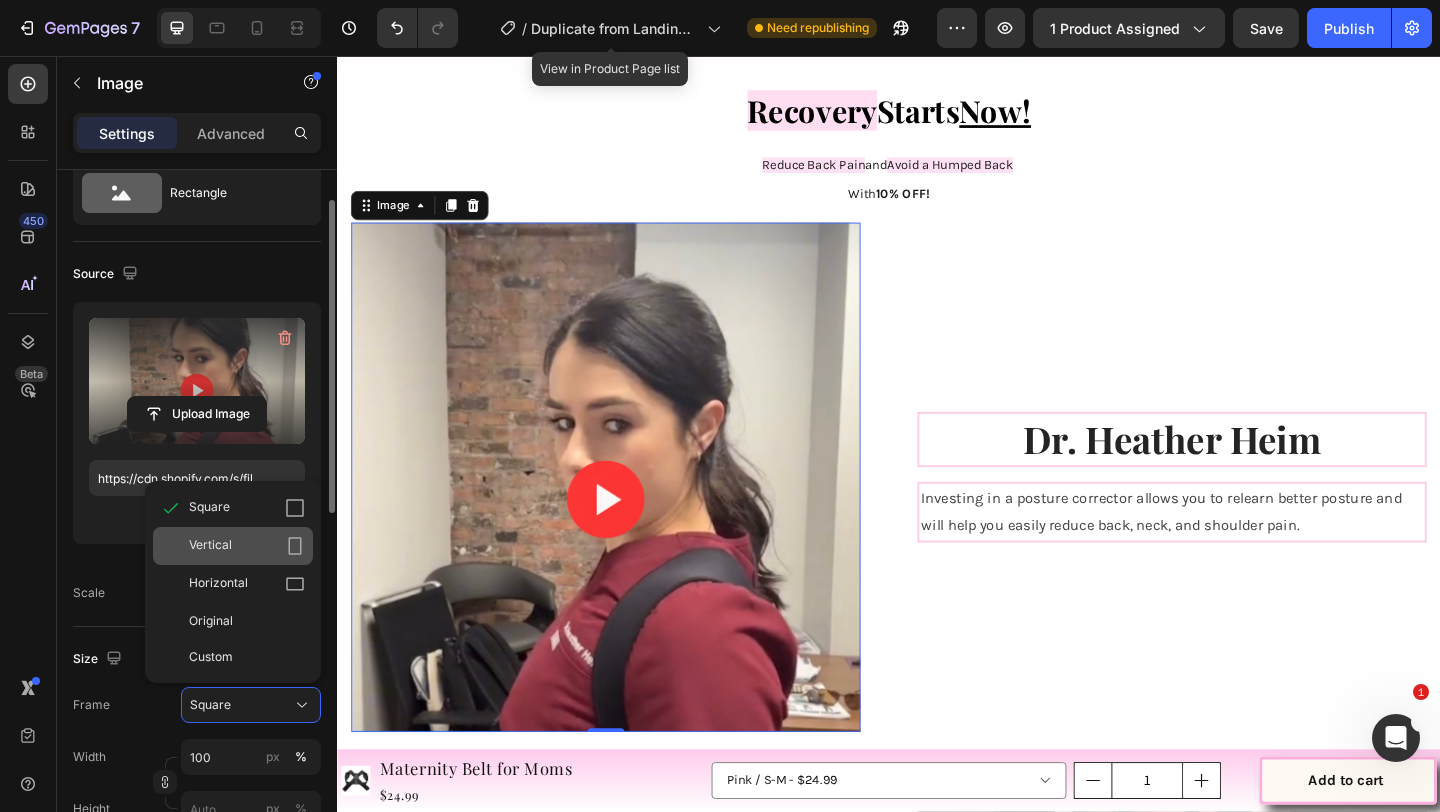 click on "Vertical" at bounding box center (247, 546) 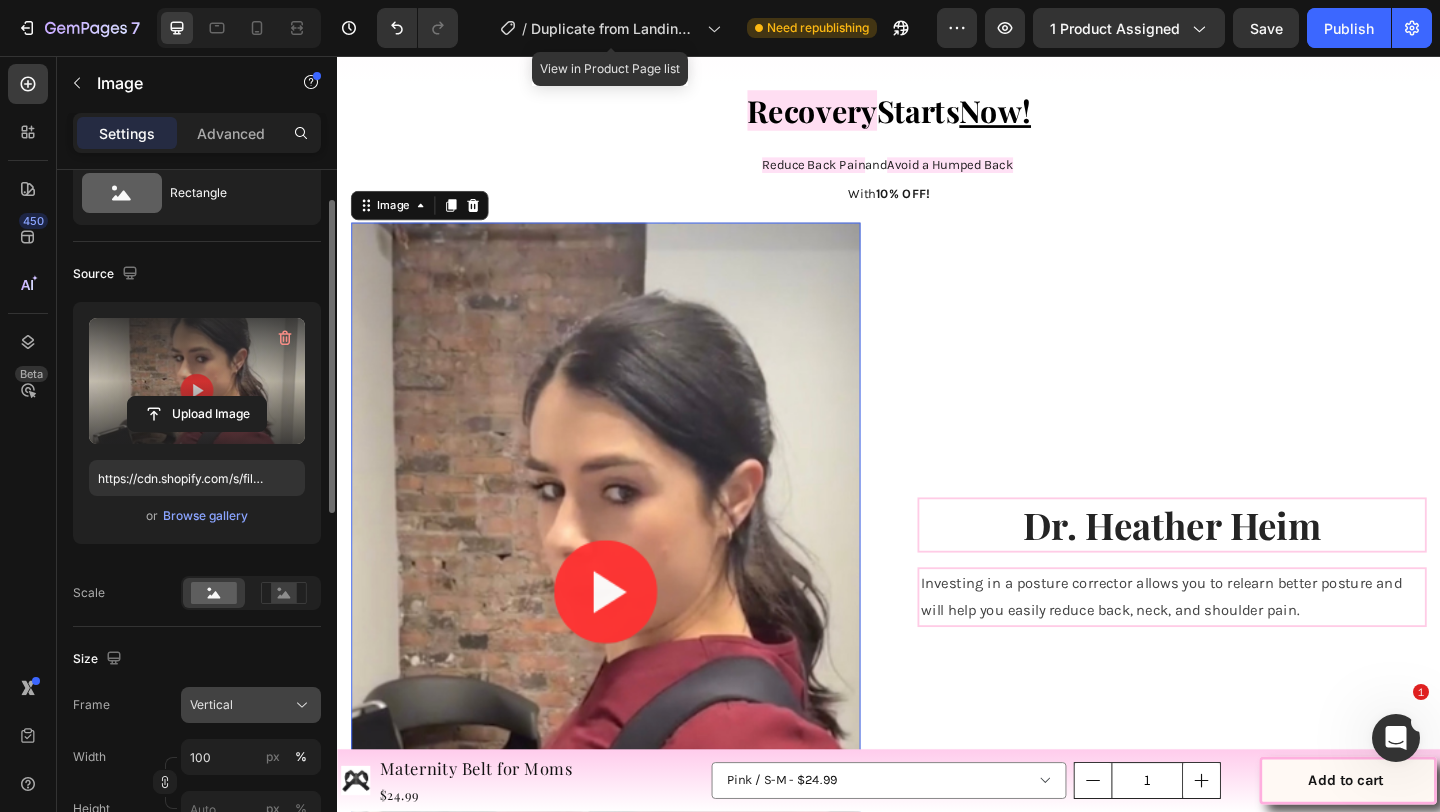 click on "Vertical" 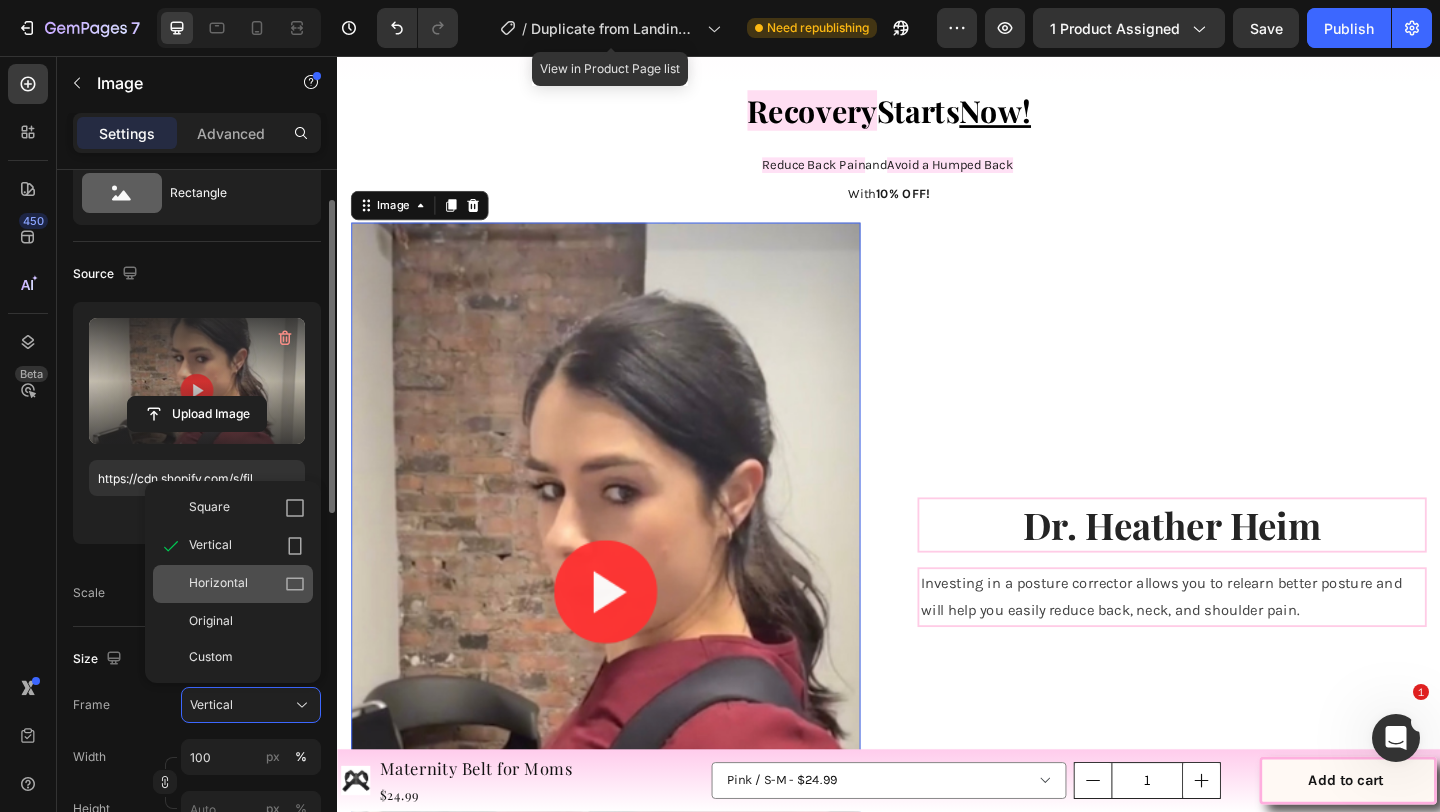 click 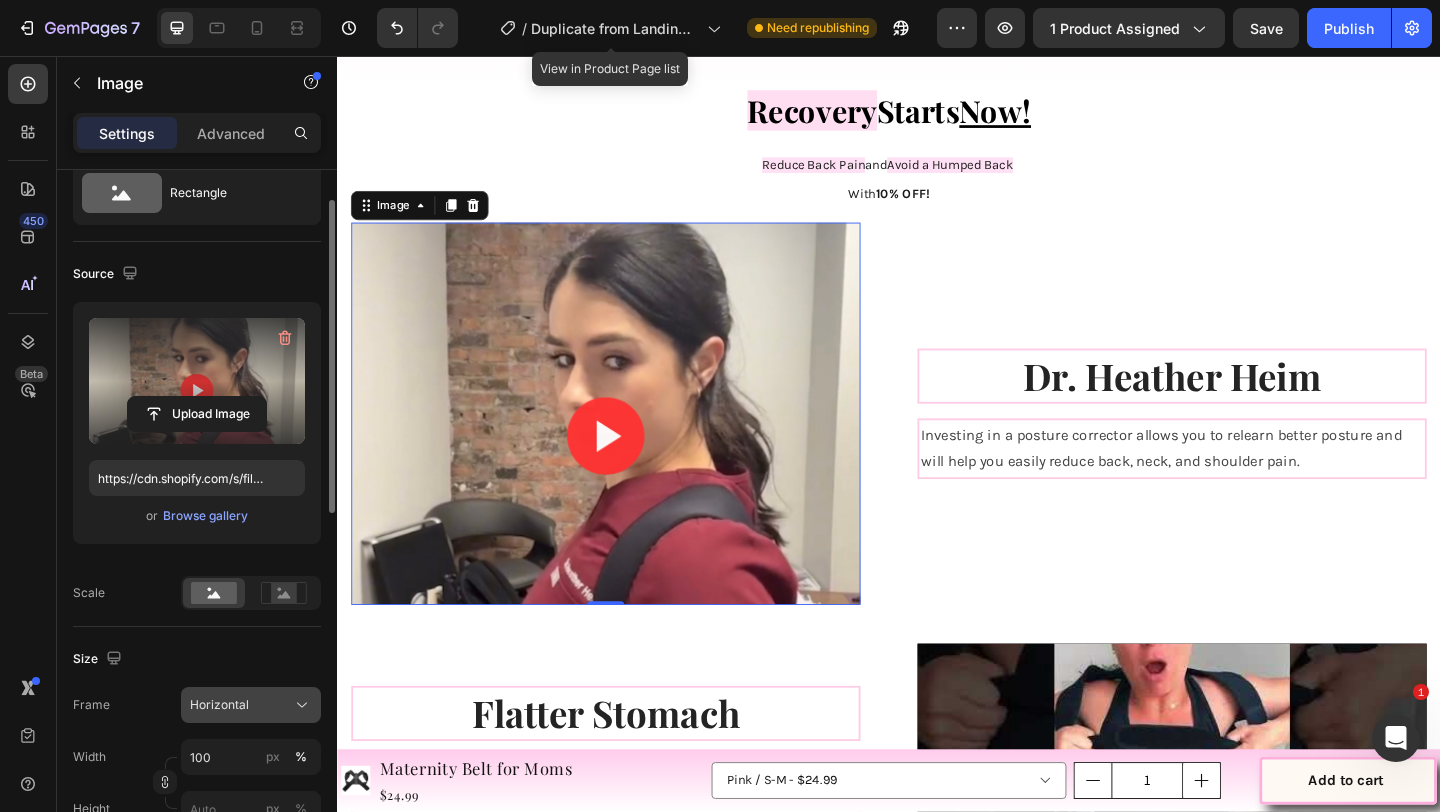 click on "Horizontal" 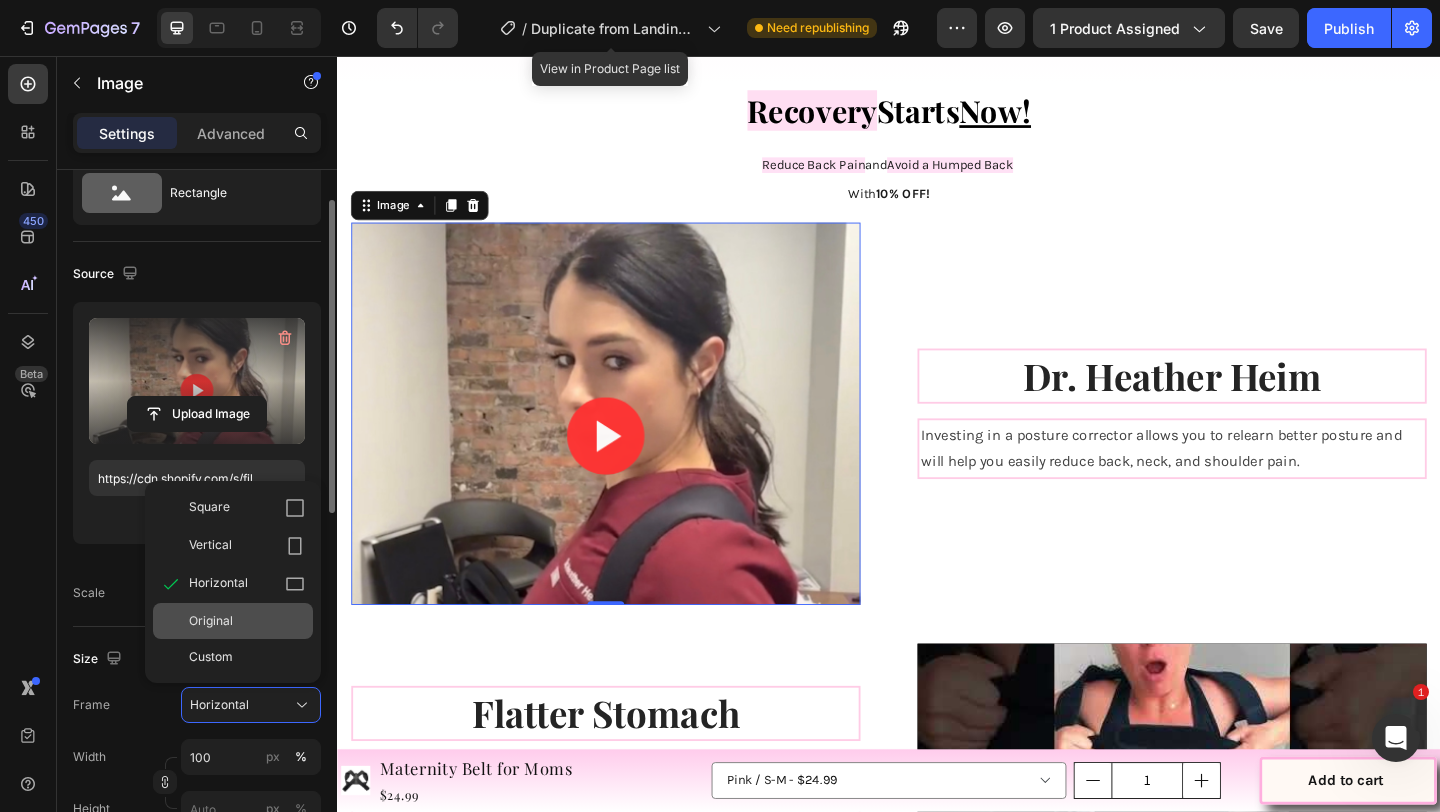 click on "Original" at bounding box center [247, 621] 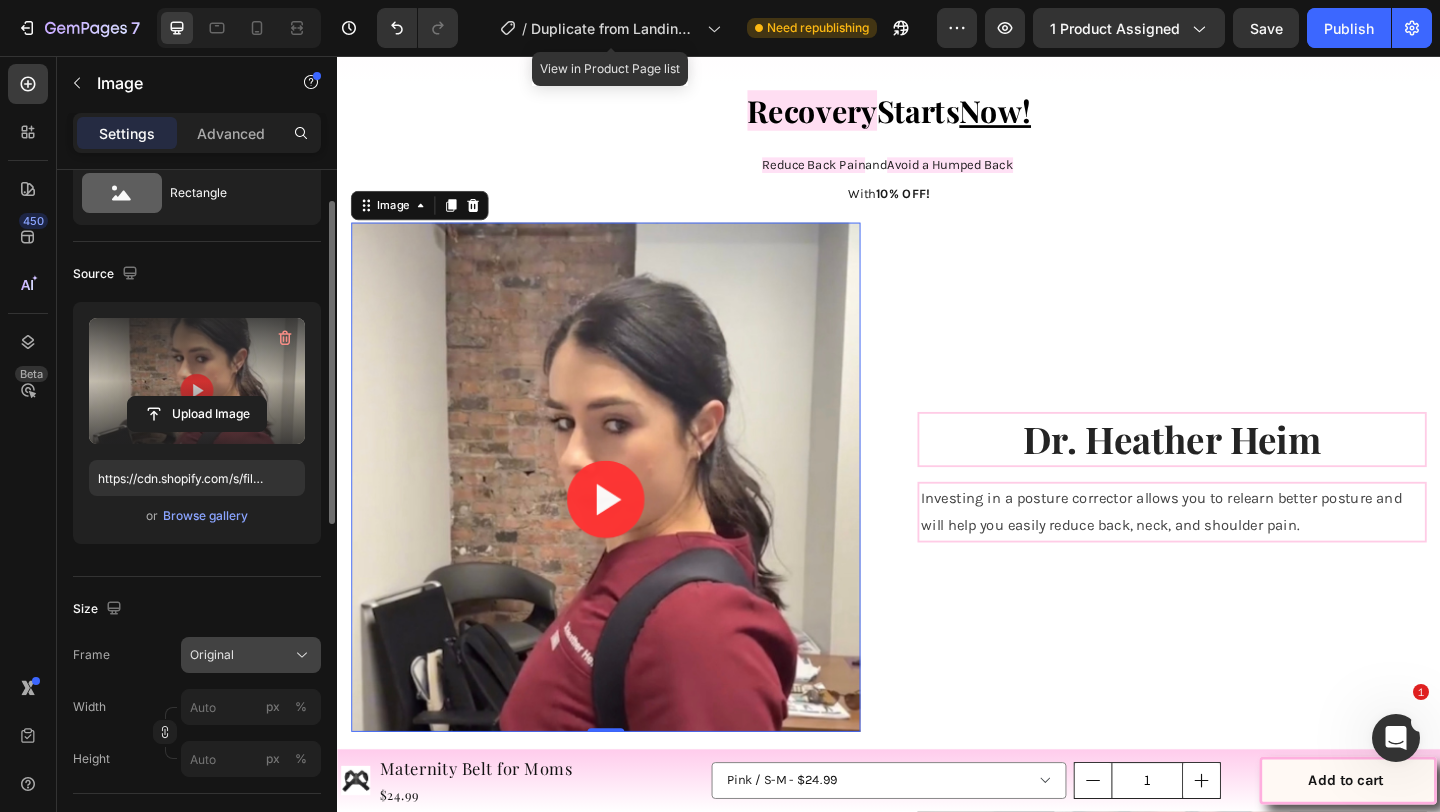 click on "Original" 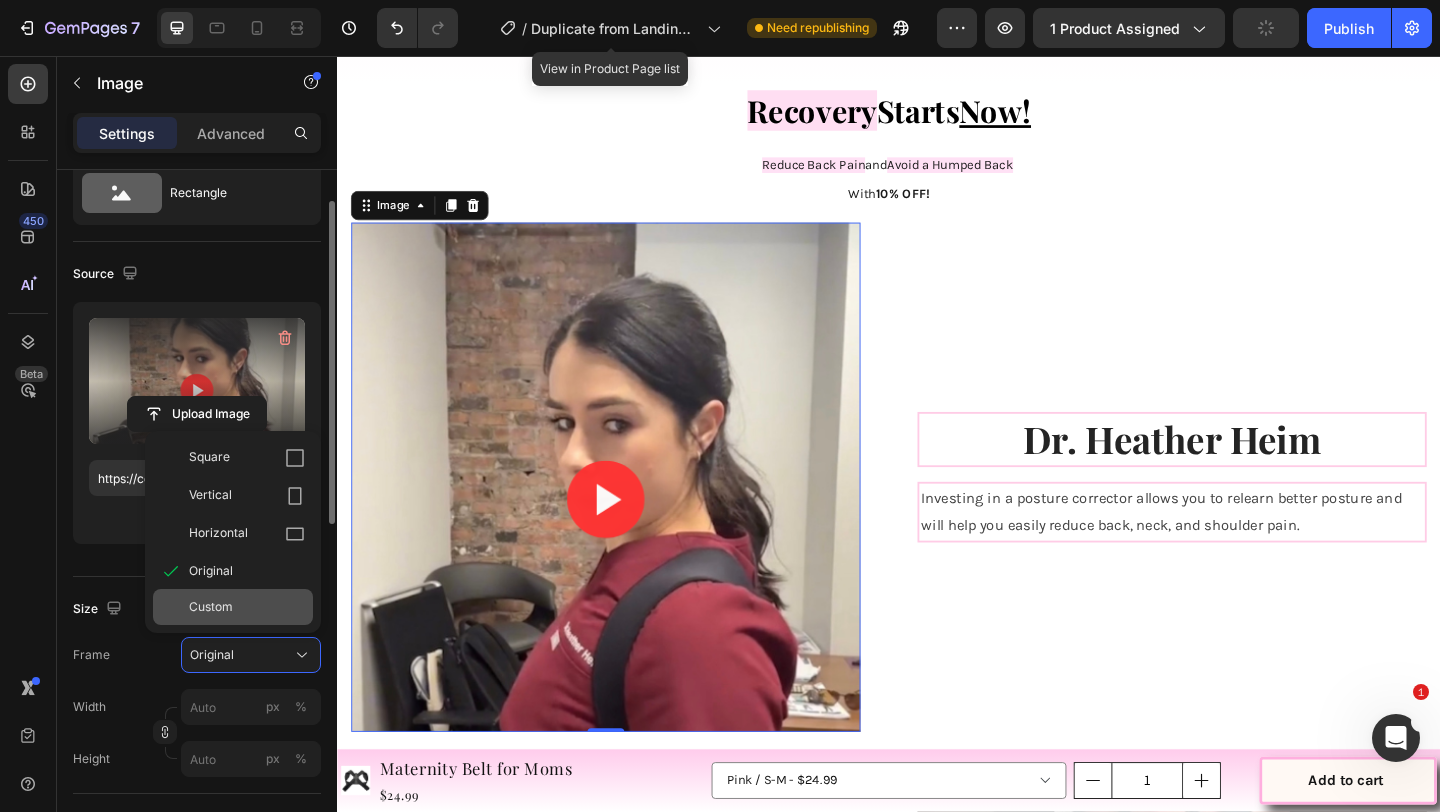 click on "Custom" at bounding box center (211, 607) 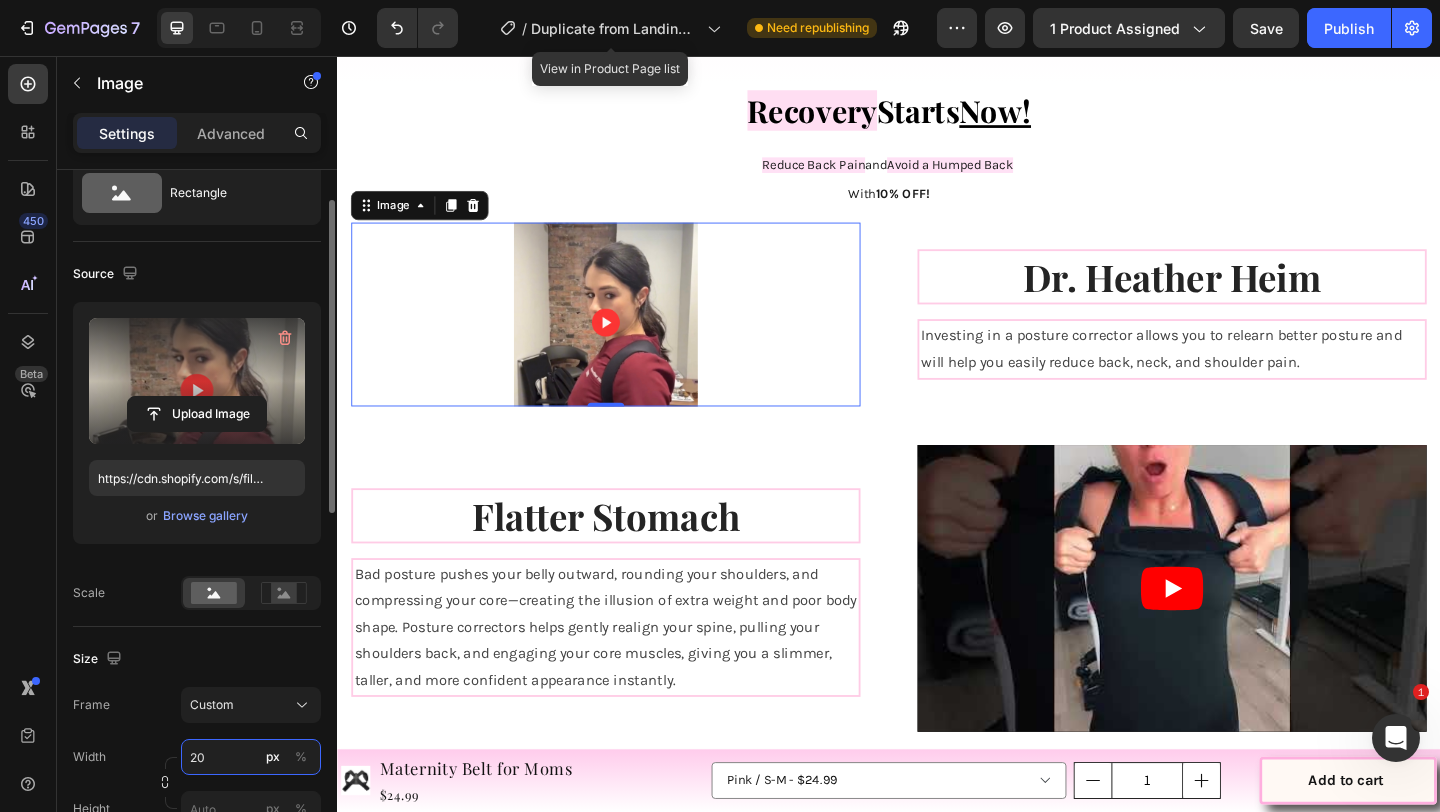 type on "2" 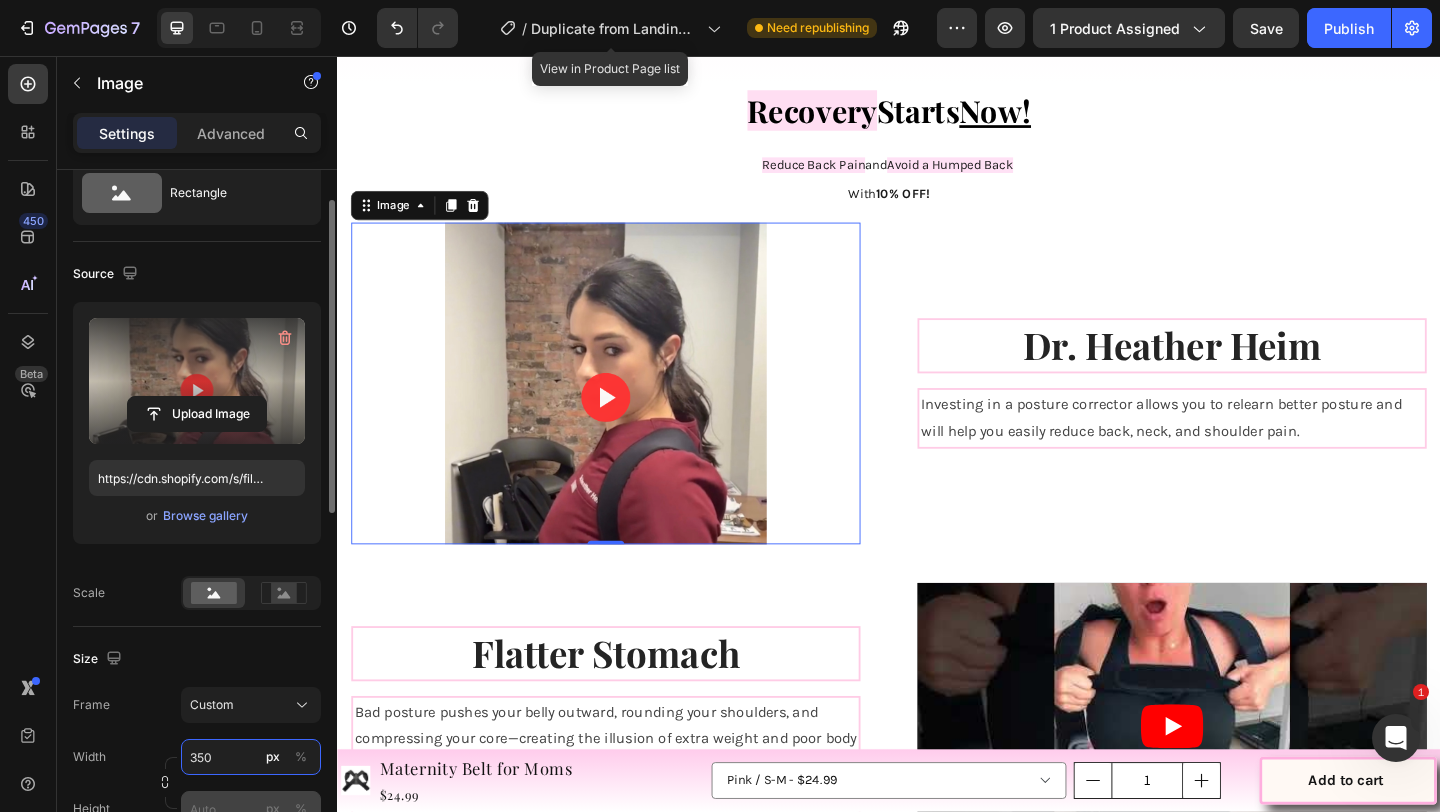 type on "350" 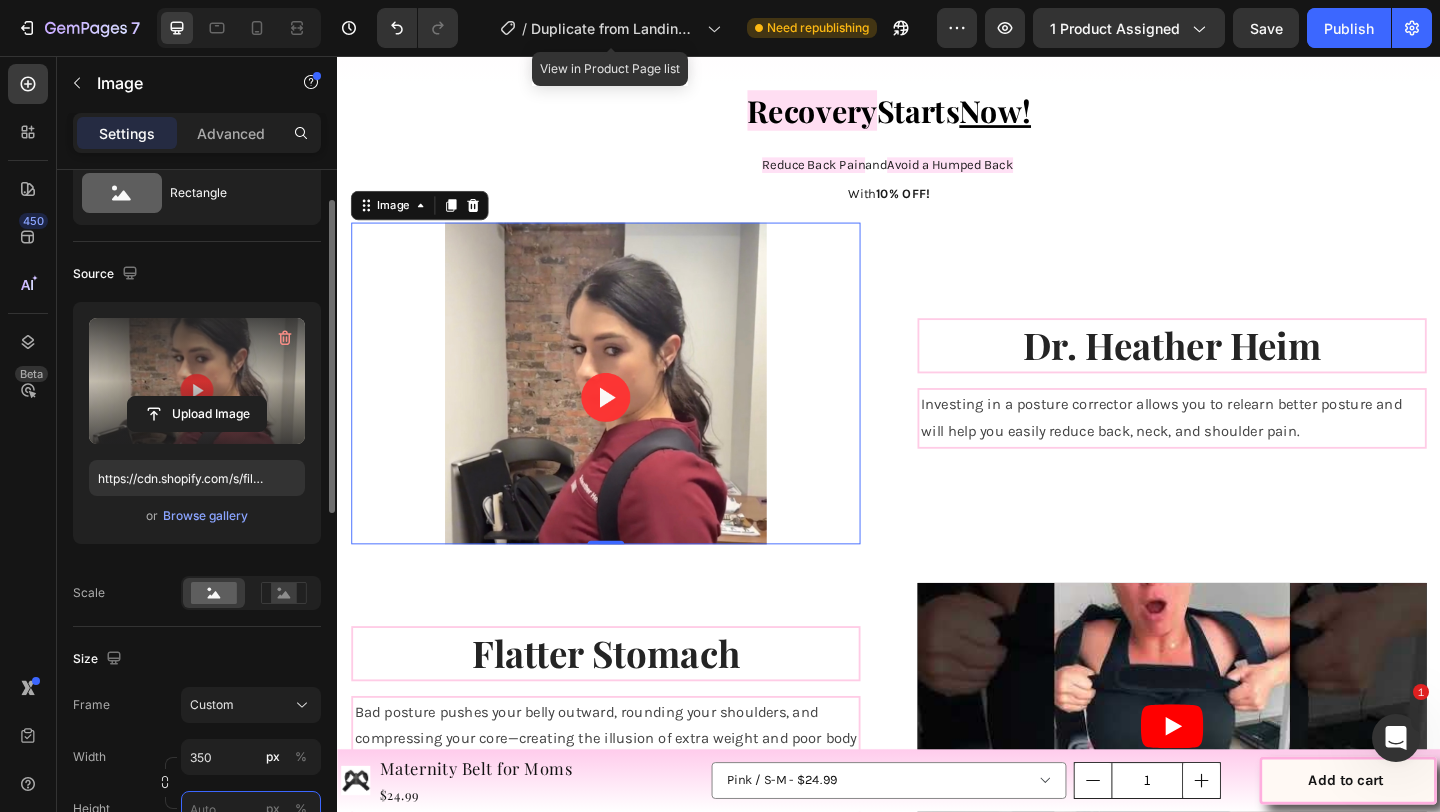 click on "px %" at bounding box center (251, 809) 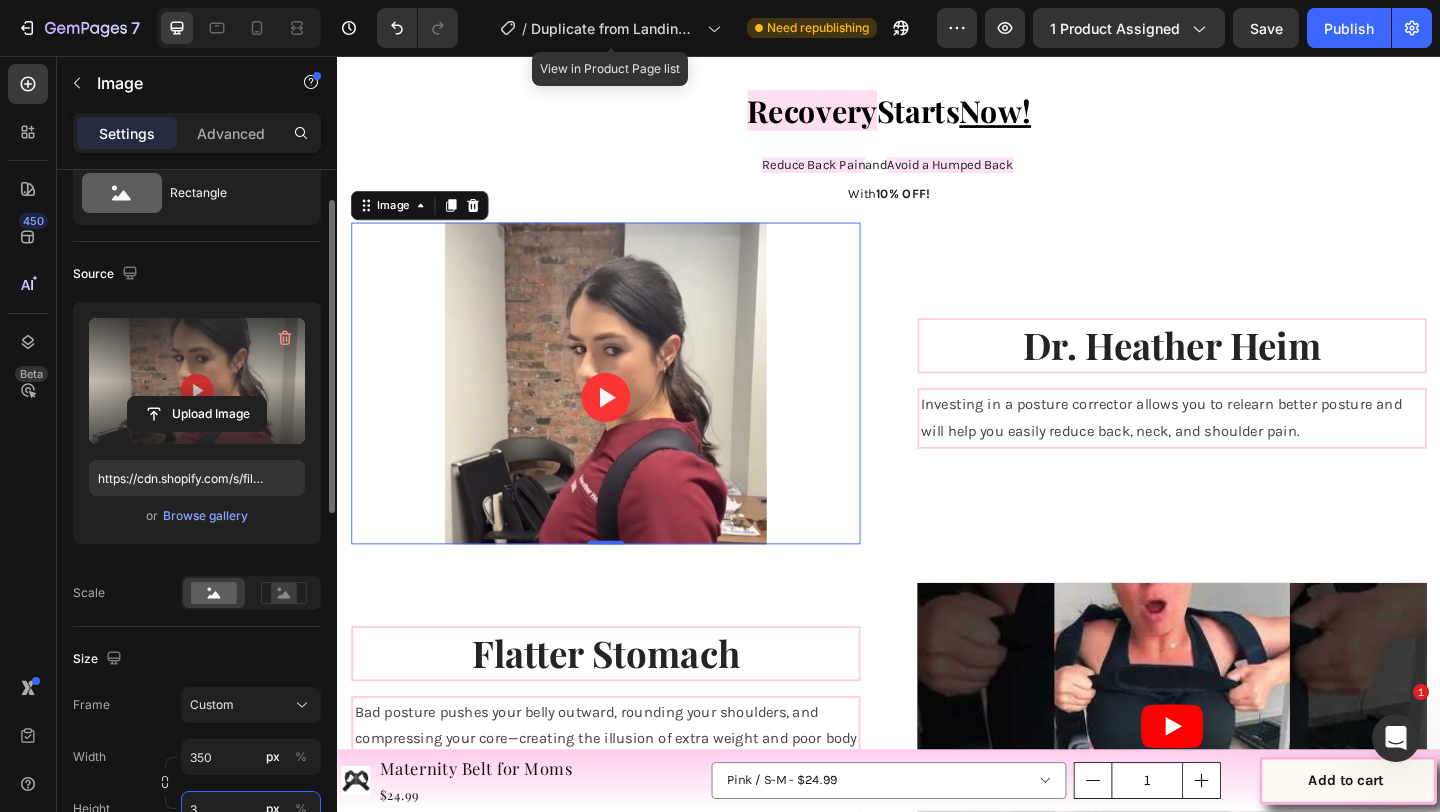 scroll, scrollTop: 4, scrollLeft: 0, axis: vertical 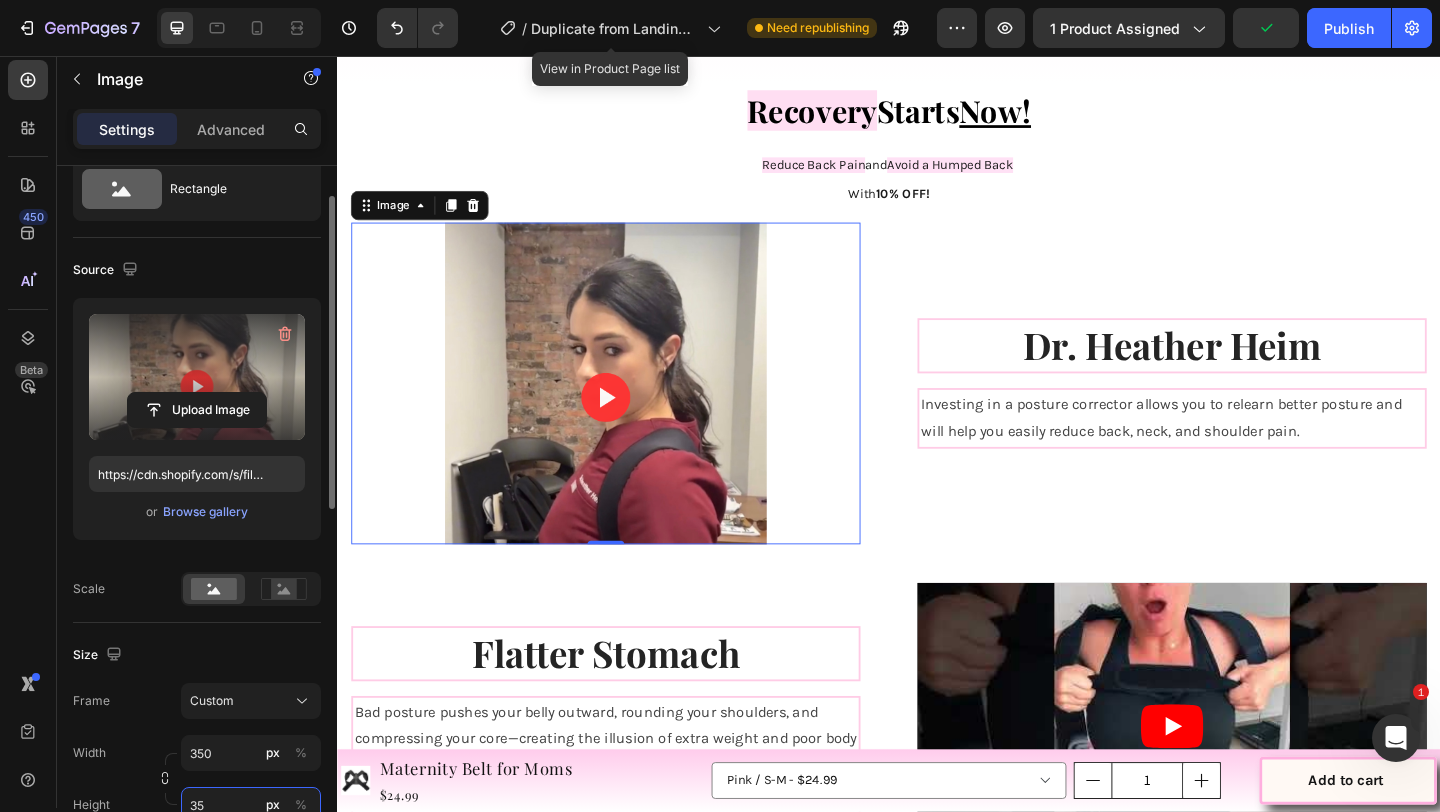 type on "3" 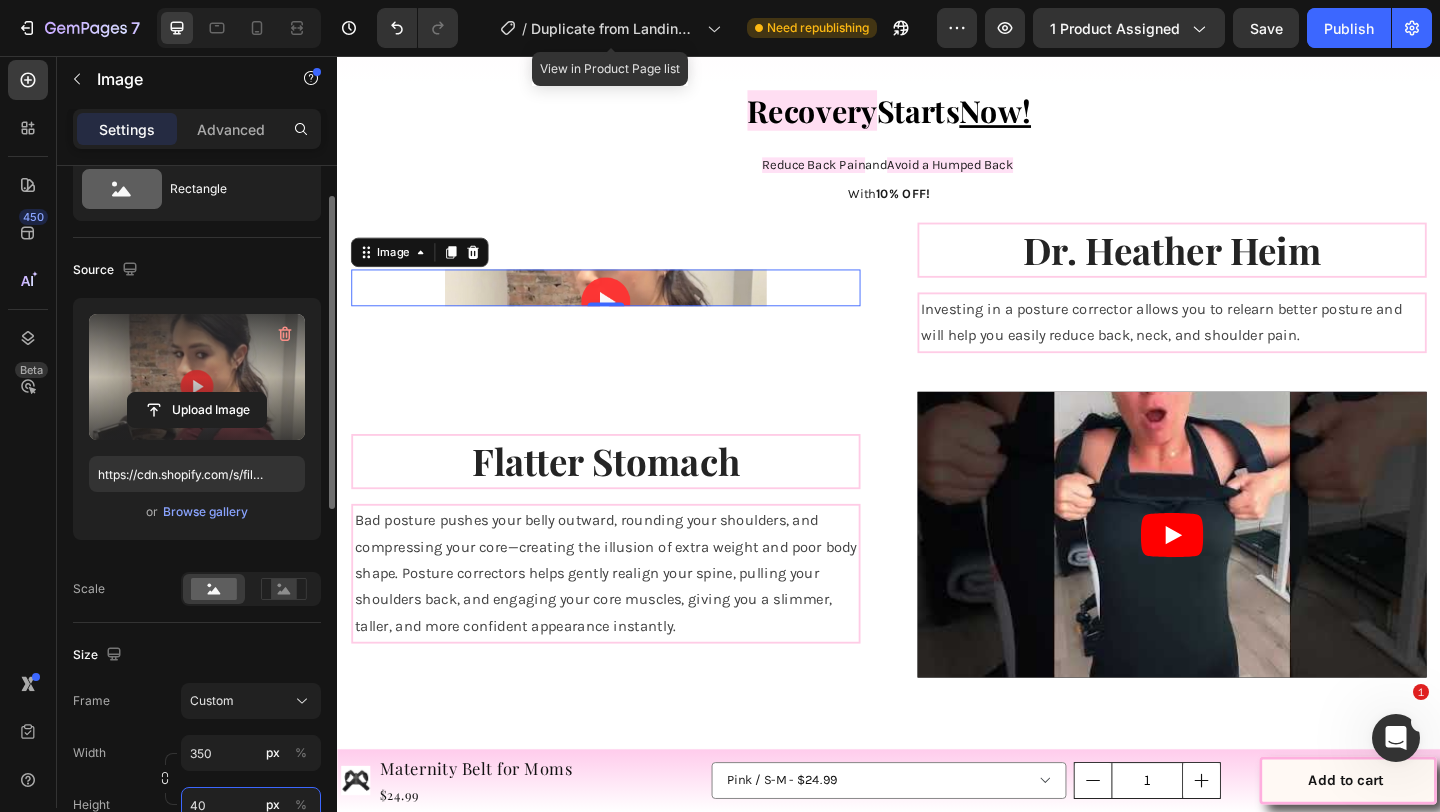 type on "4" 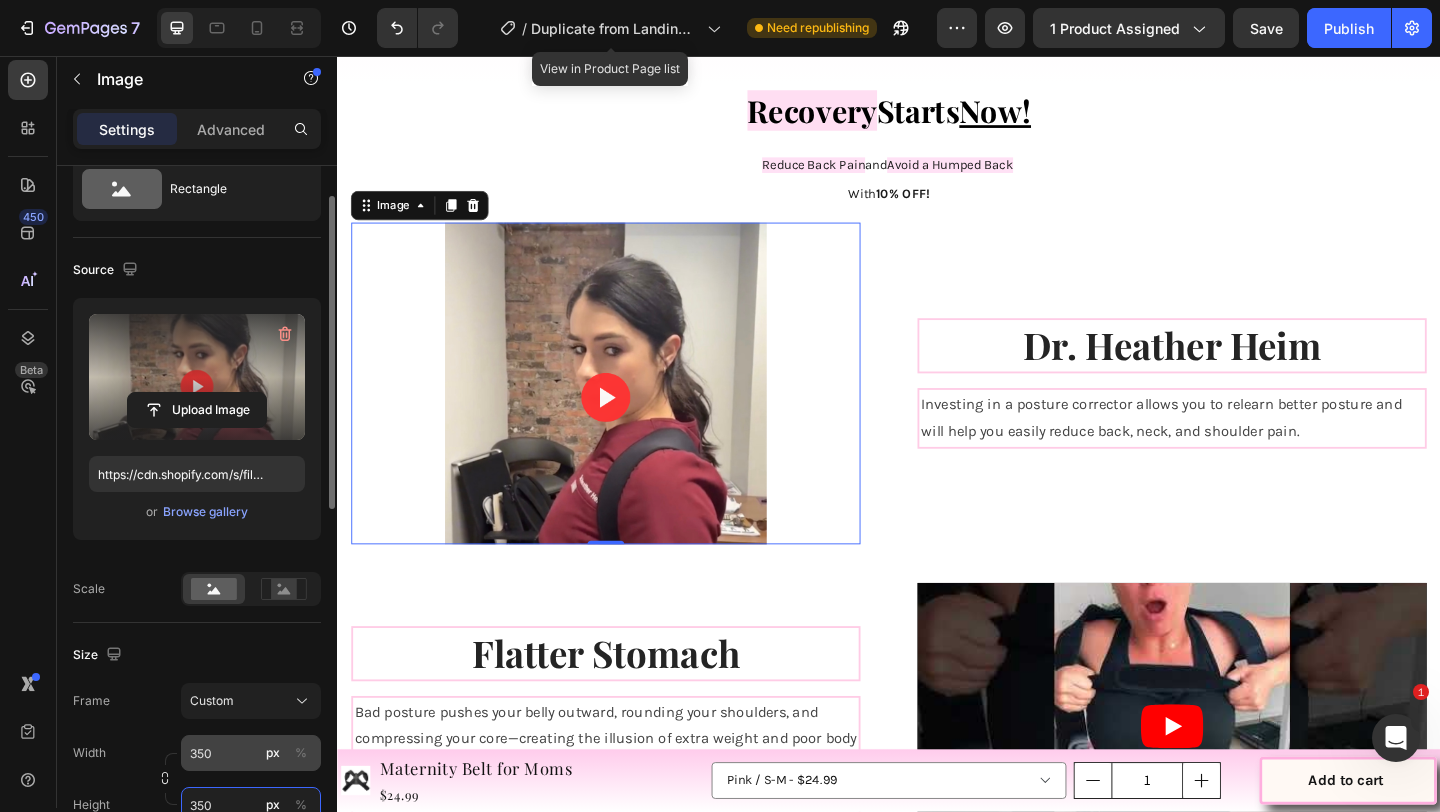 type on "350" 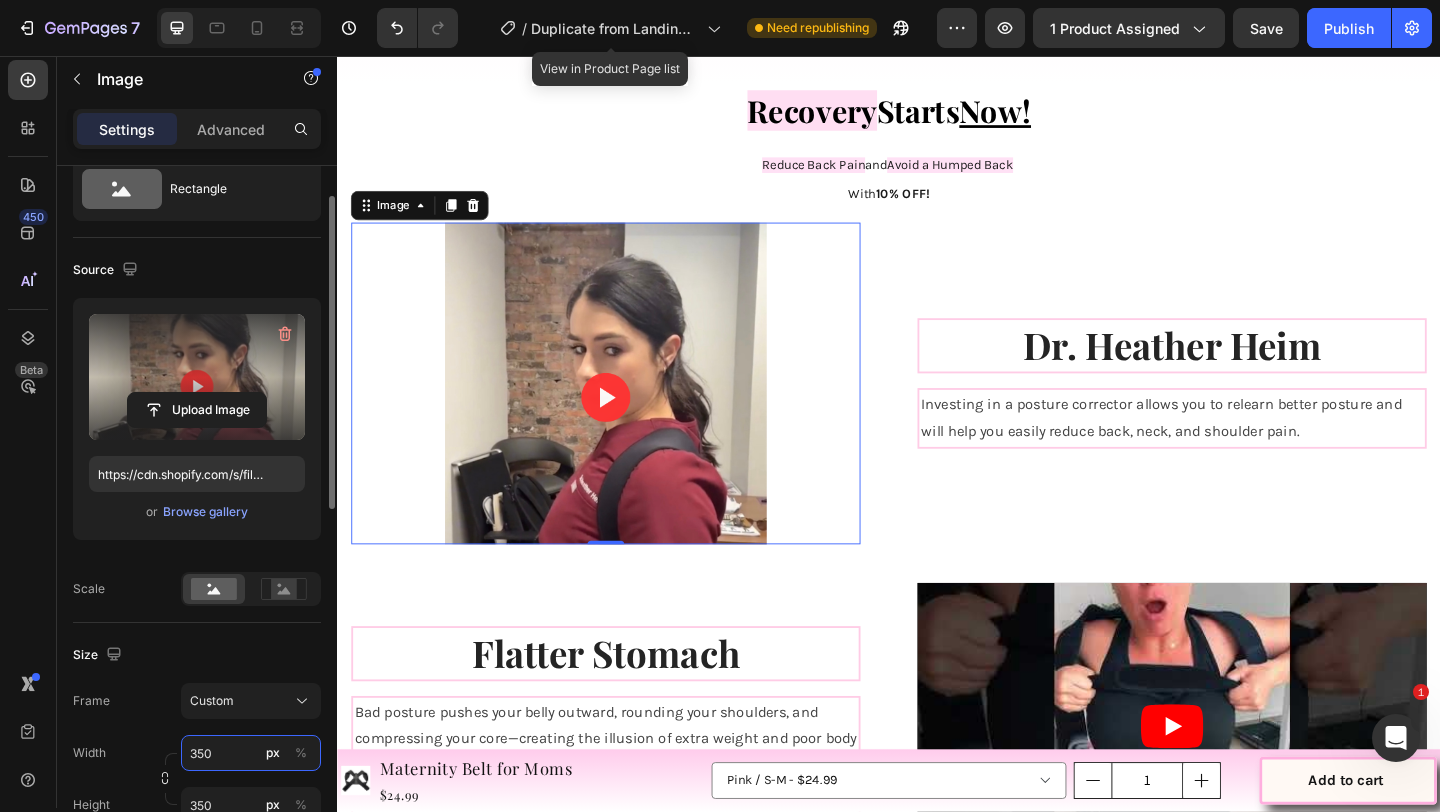 click on "350" at bounding box center (251, 753) 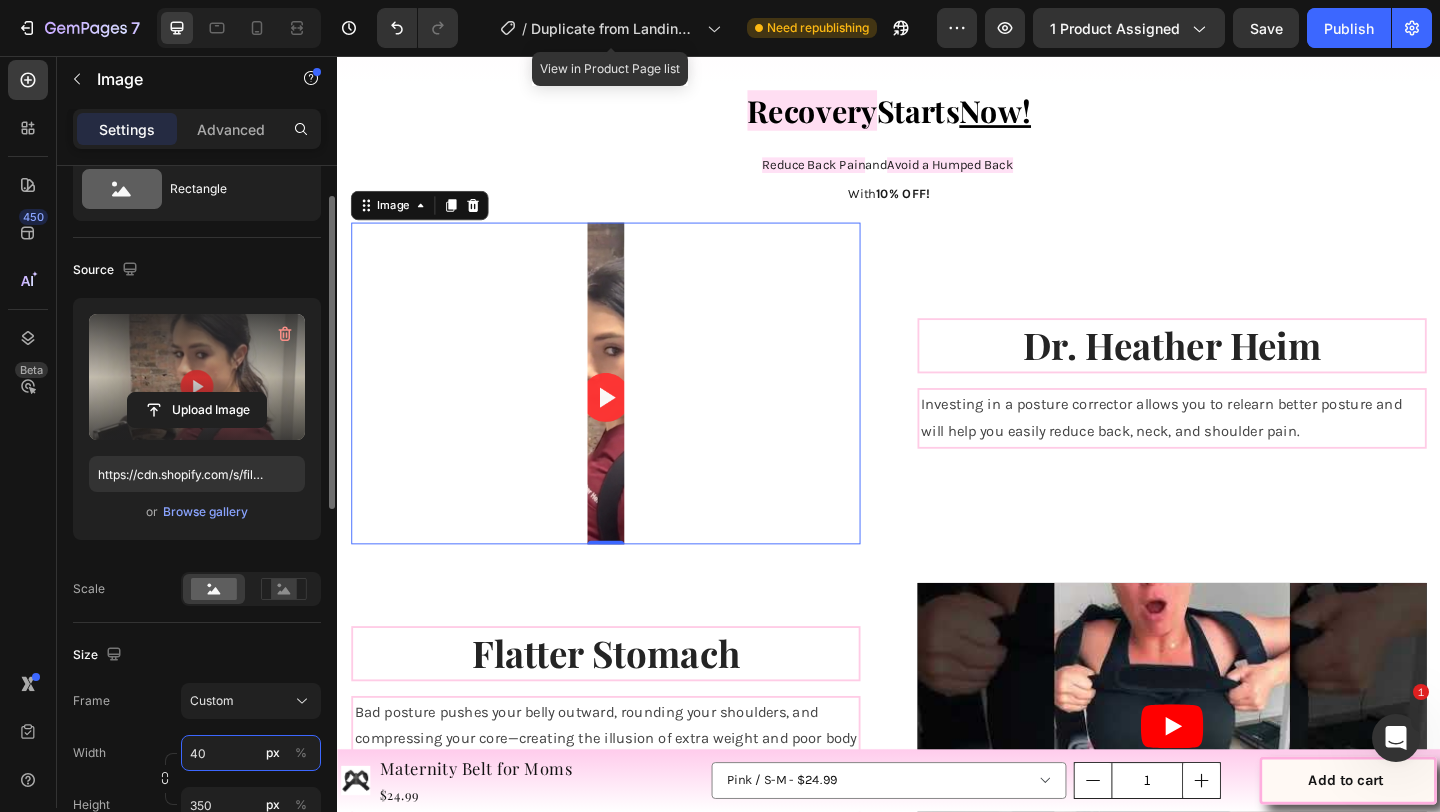 type on "4" 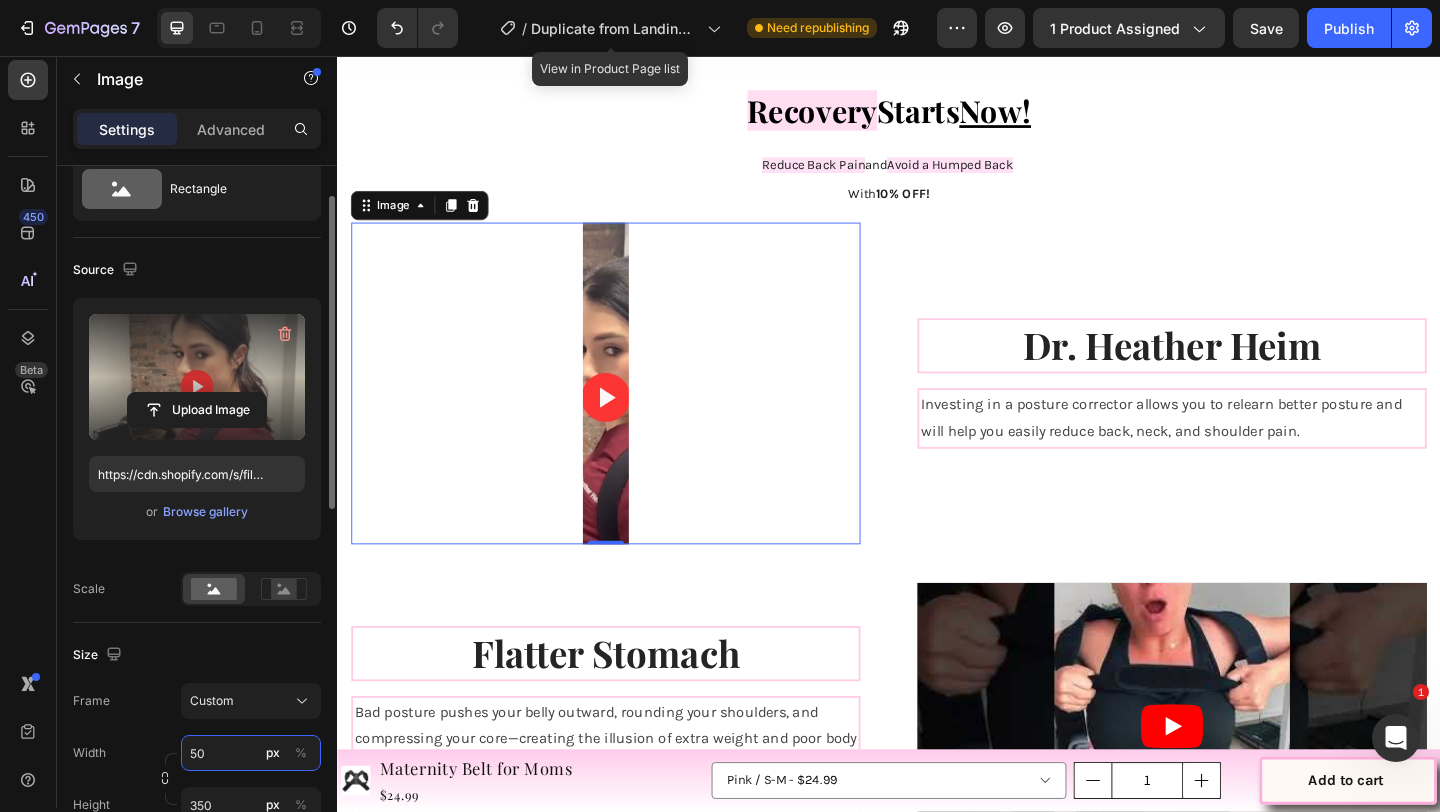 type on "500" 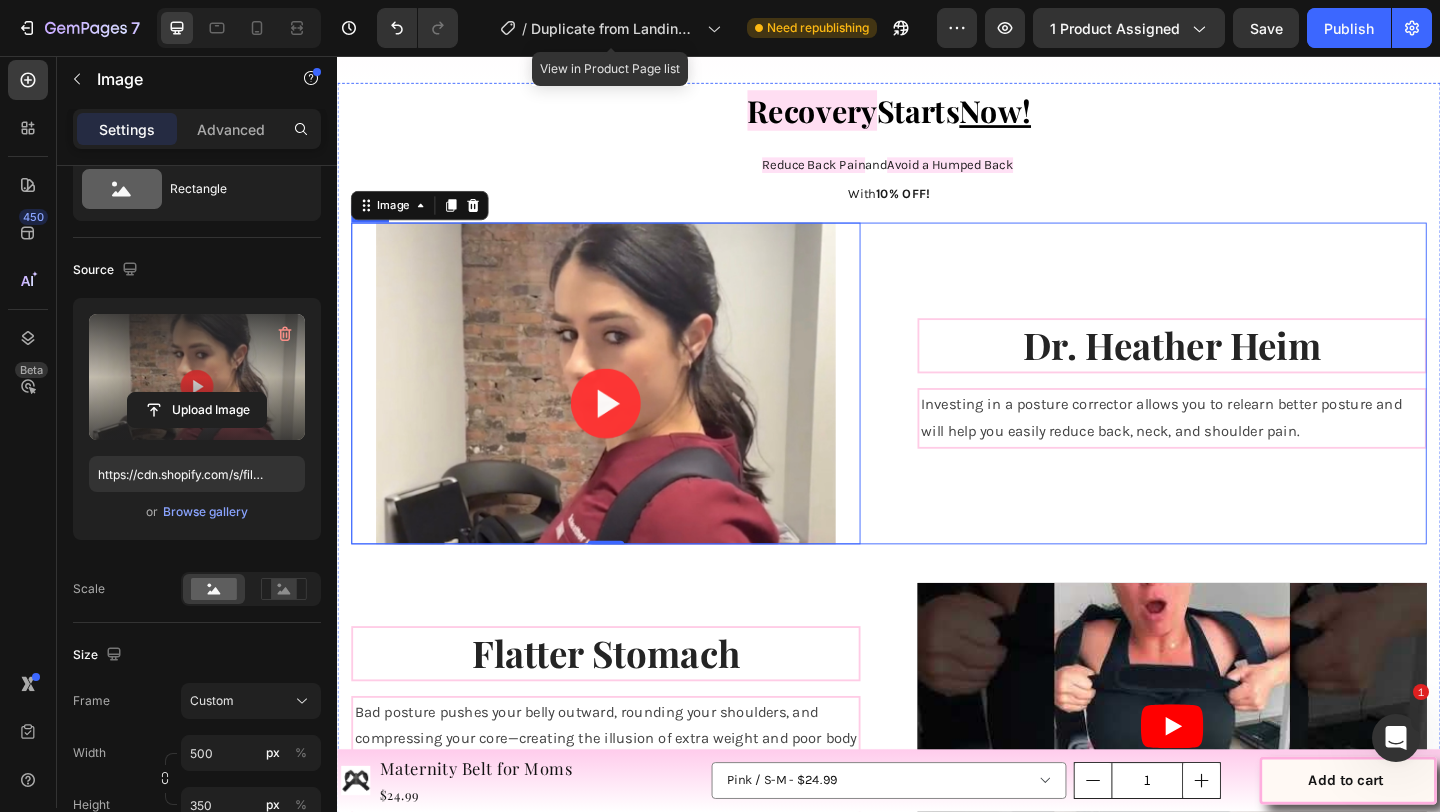 click on "Dr. [NAME] [NAME] Investing in a posture corrector allows you to relearn better posture and will help you easily reduce back, neck, and shoulder pain.   Text block" at bounding box center (1245, 412) 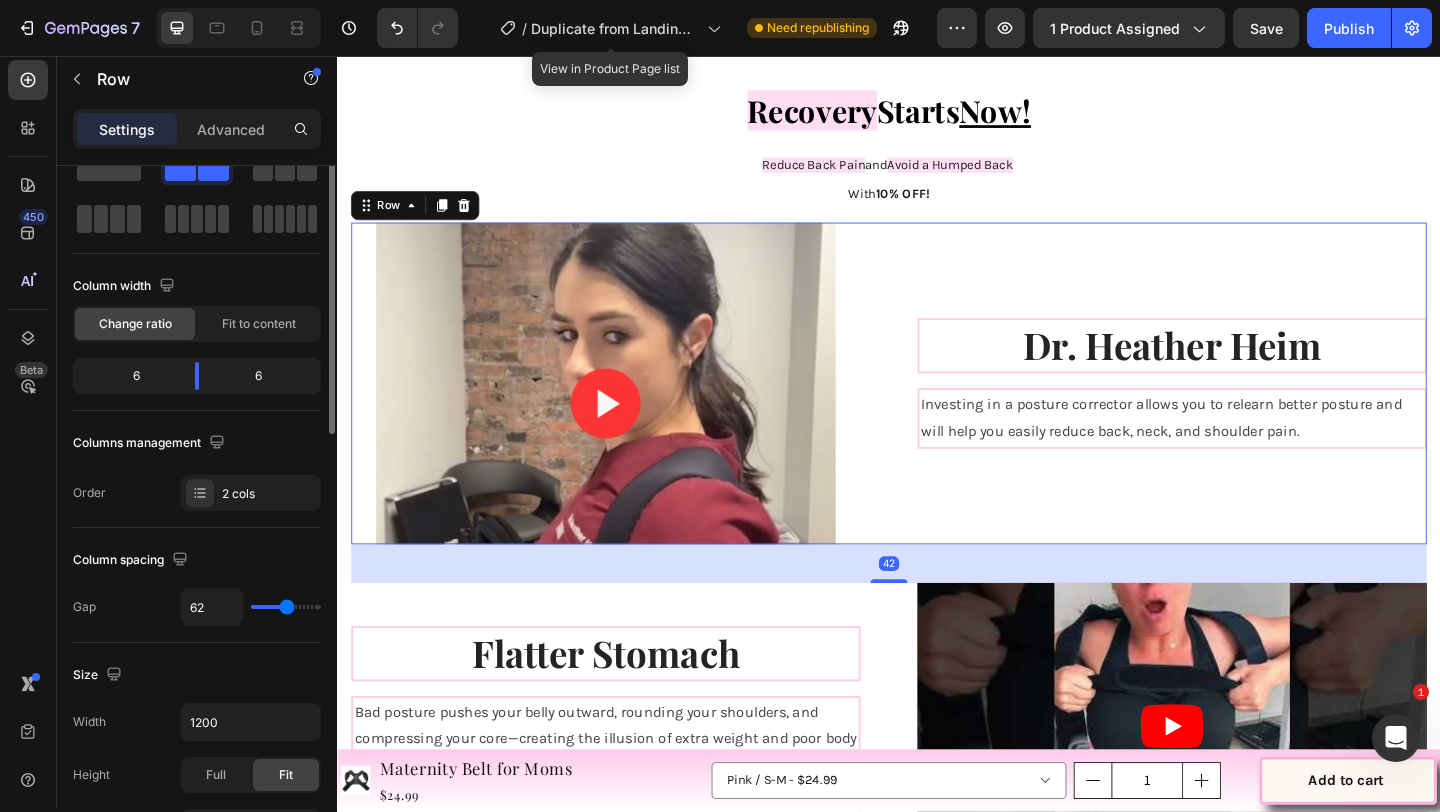 scroll, scrollTop: 0, scrollLeft: 0, axis: both 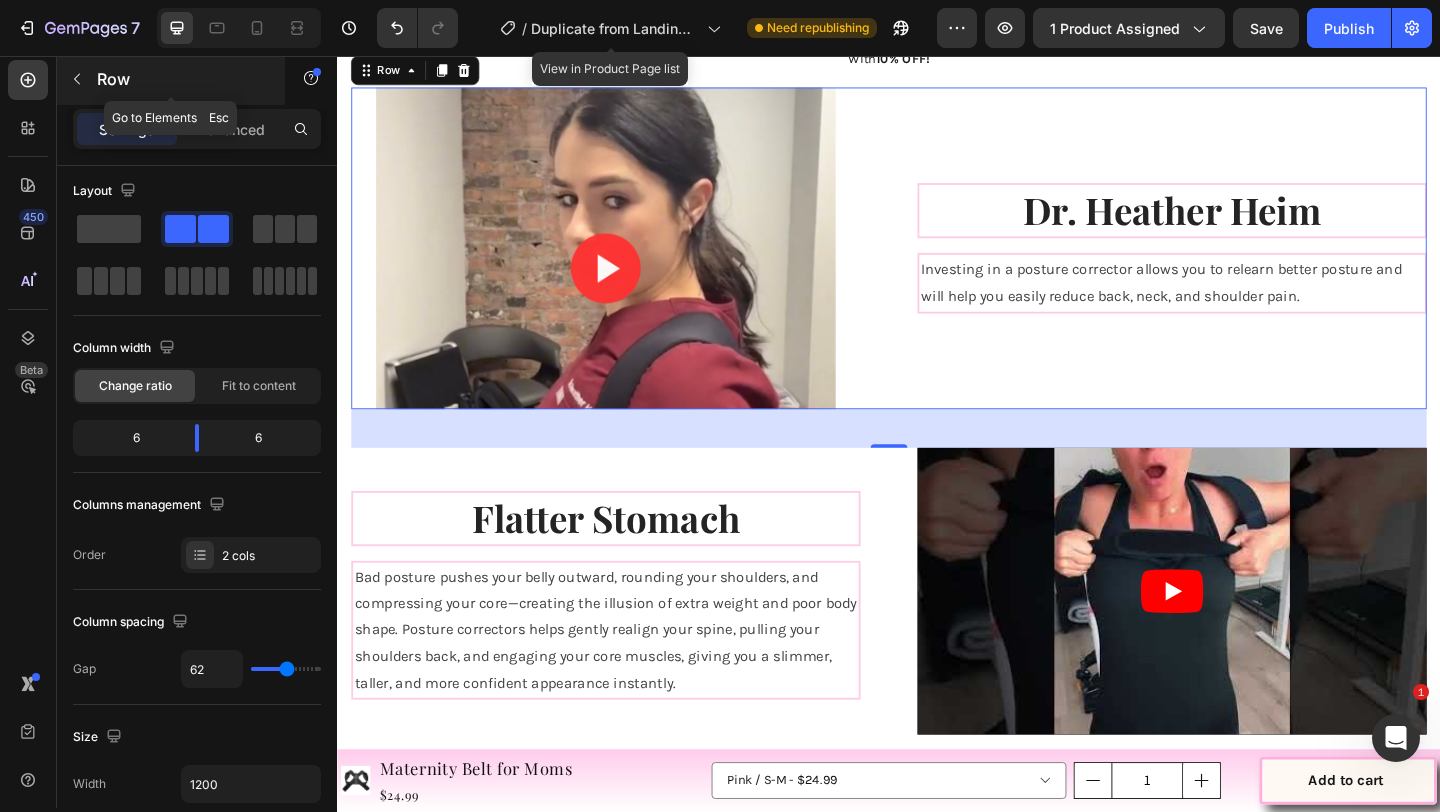 click 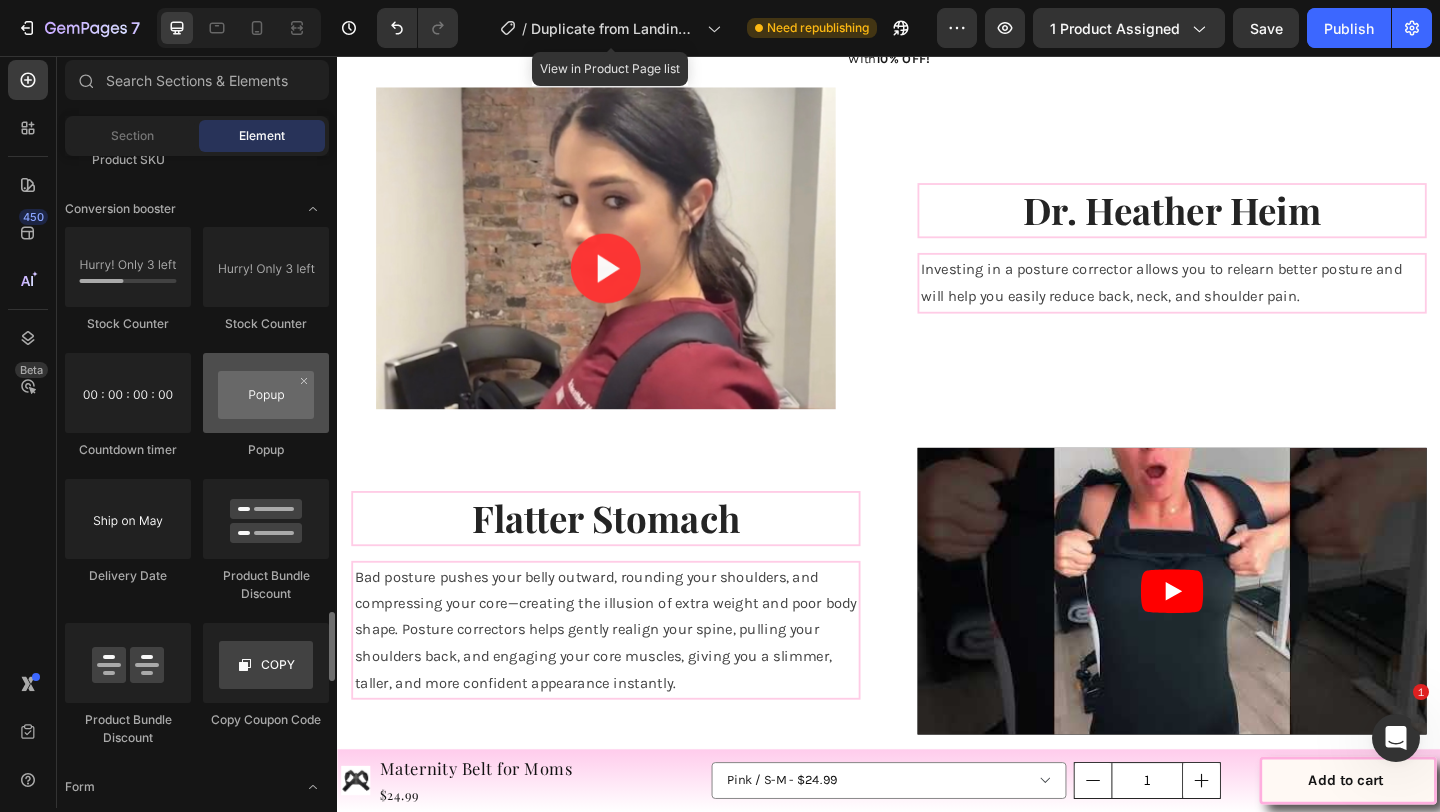 scroll, scrollTop: 4096, scrollLeft: 0, axis: vertical 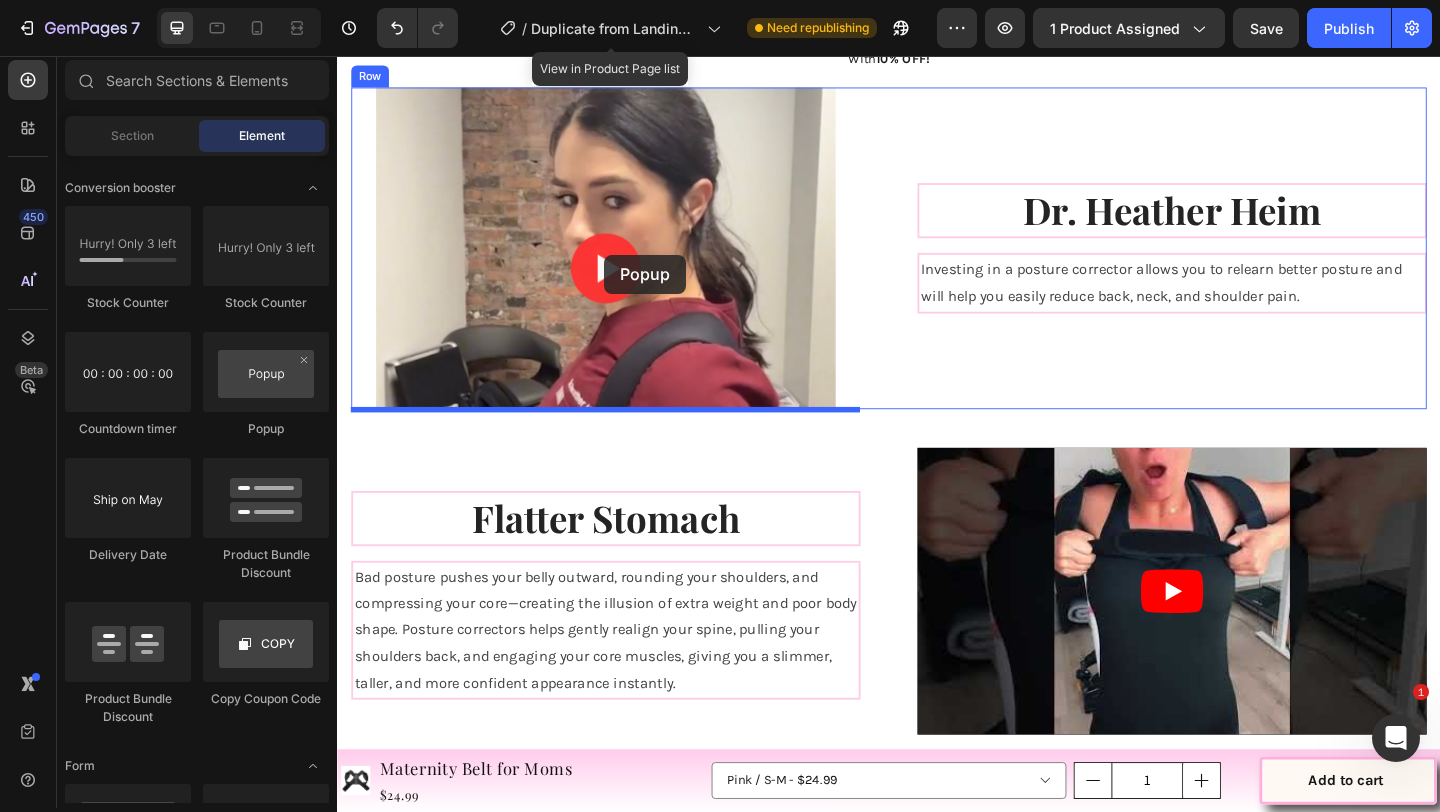 drag, startPoint x: 591, startPoint y: 451, endPoint x: 626, endPoint y: 271, distance: 183.37122 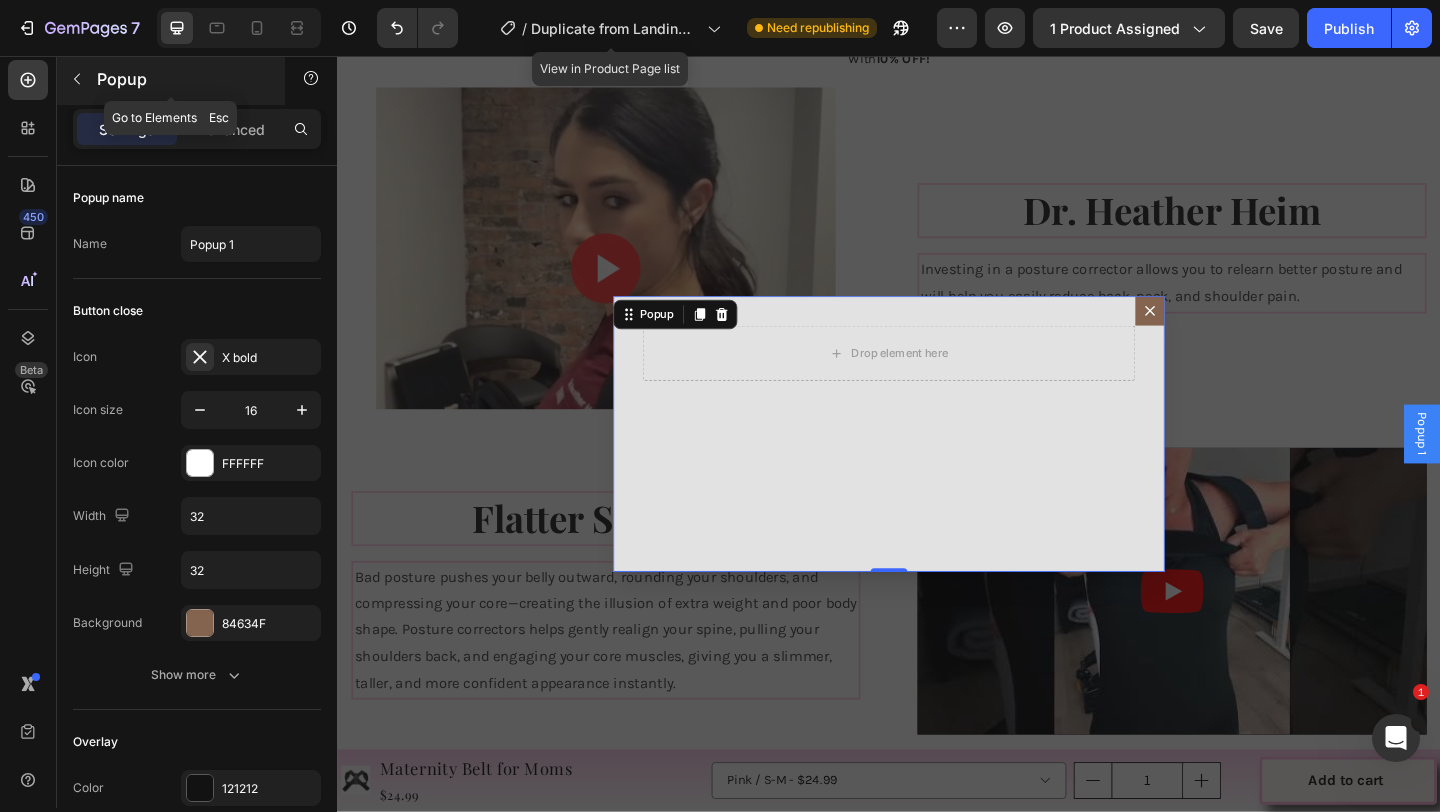 click 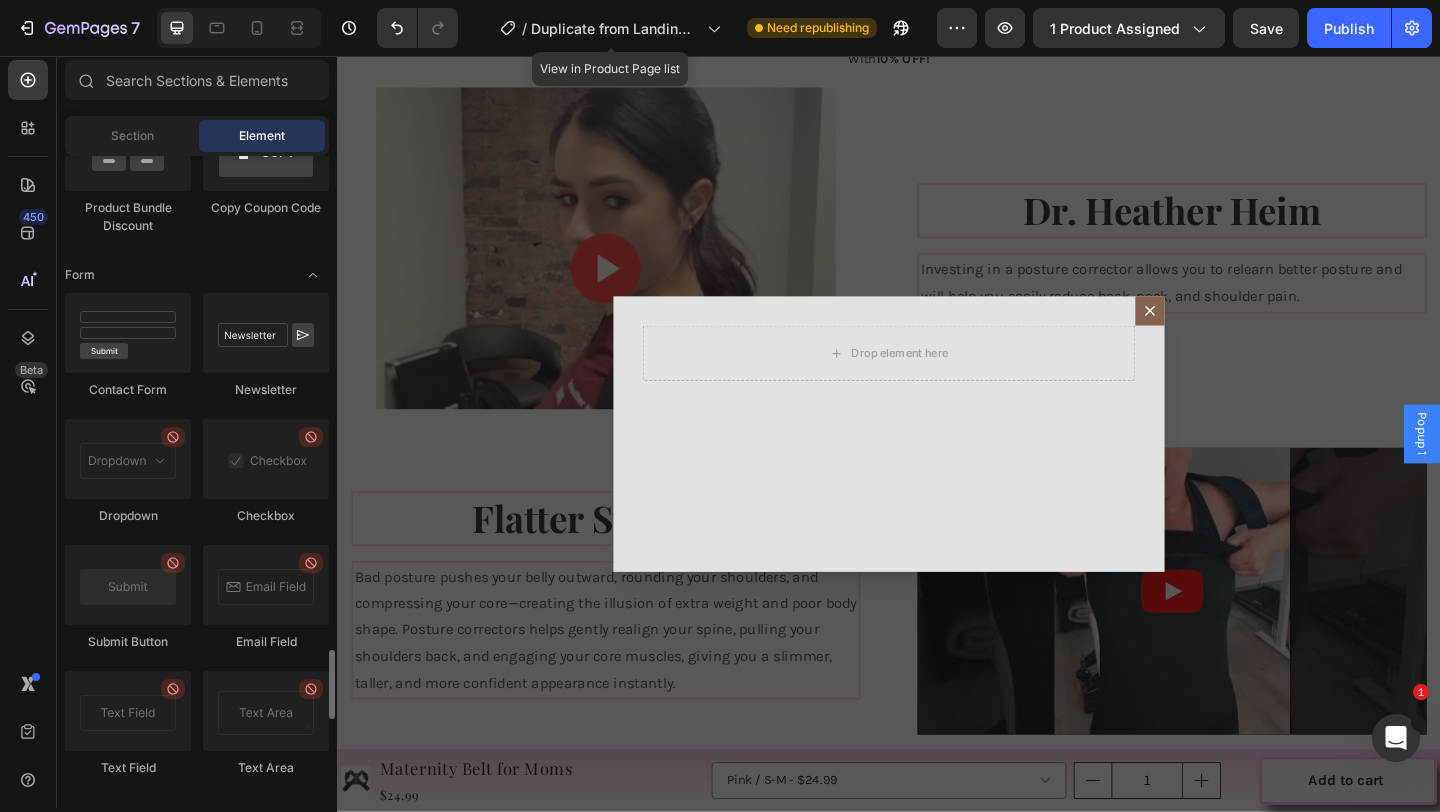scroll, scrollTop: 4593, scrollLeft: 0, axis: vertical 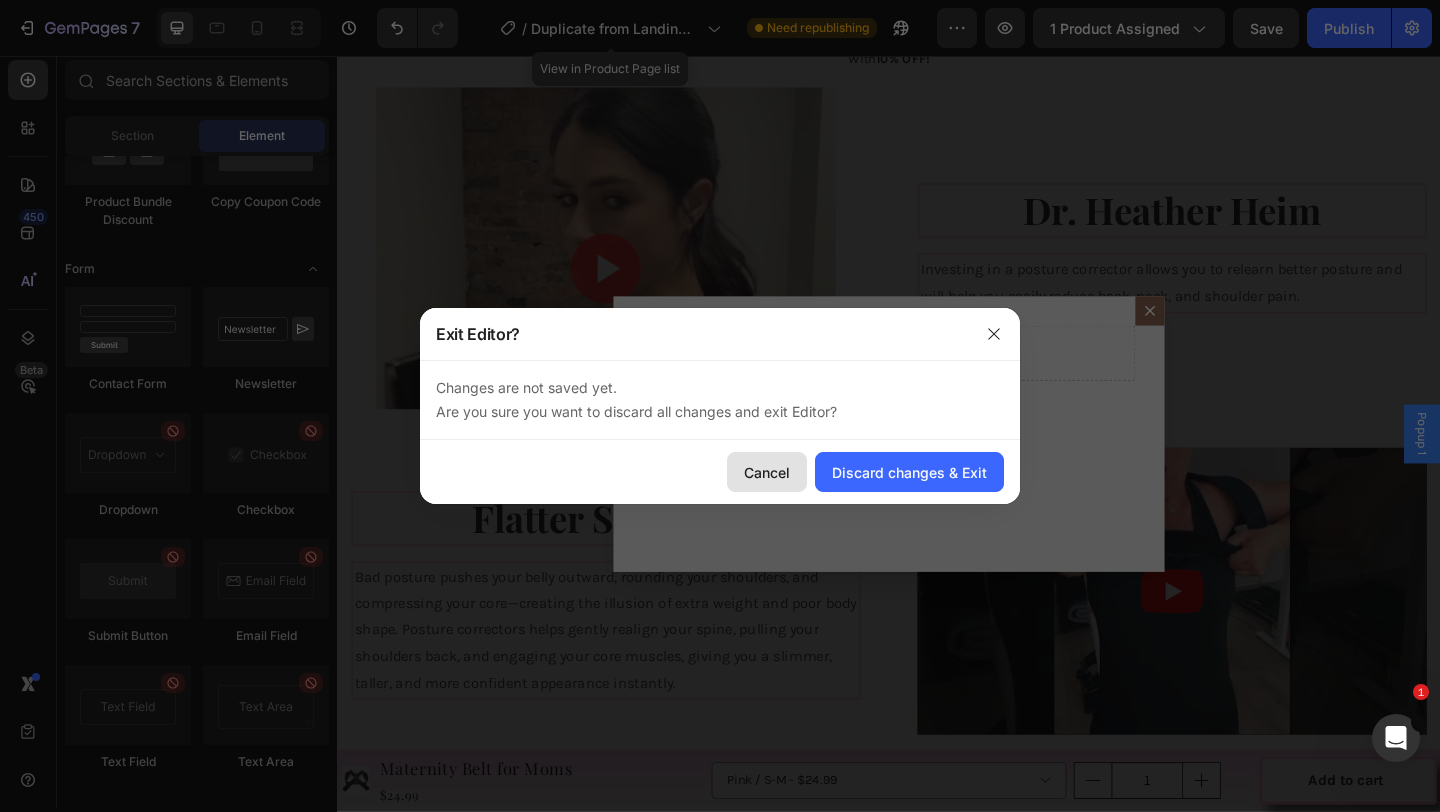 click on "Cancel" 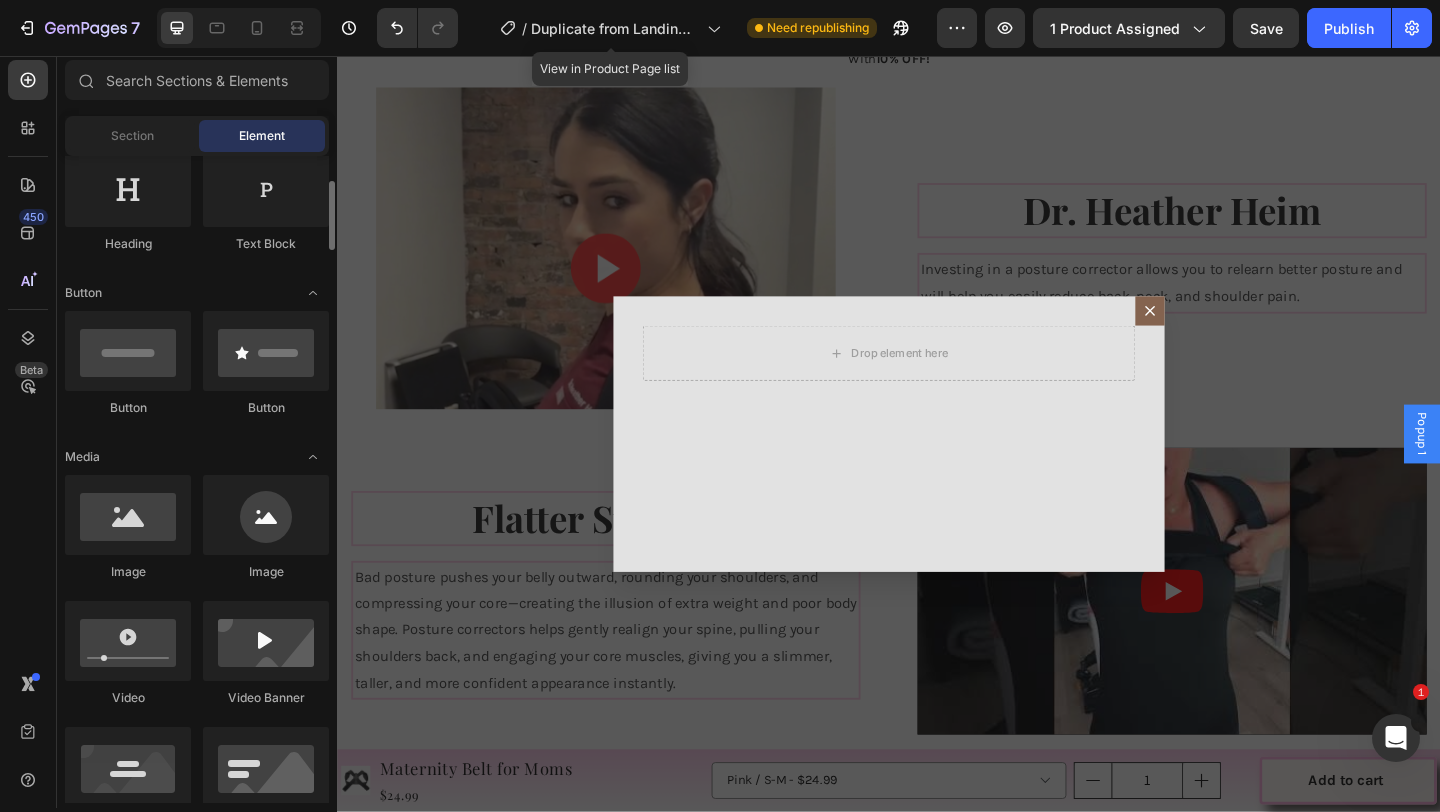 scroll, scrollTop: 333, scrollLeft: 0, axis: vertical 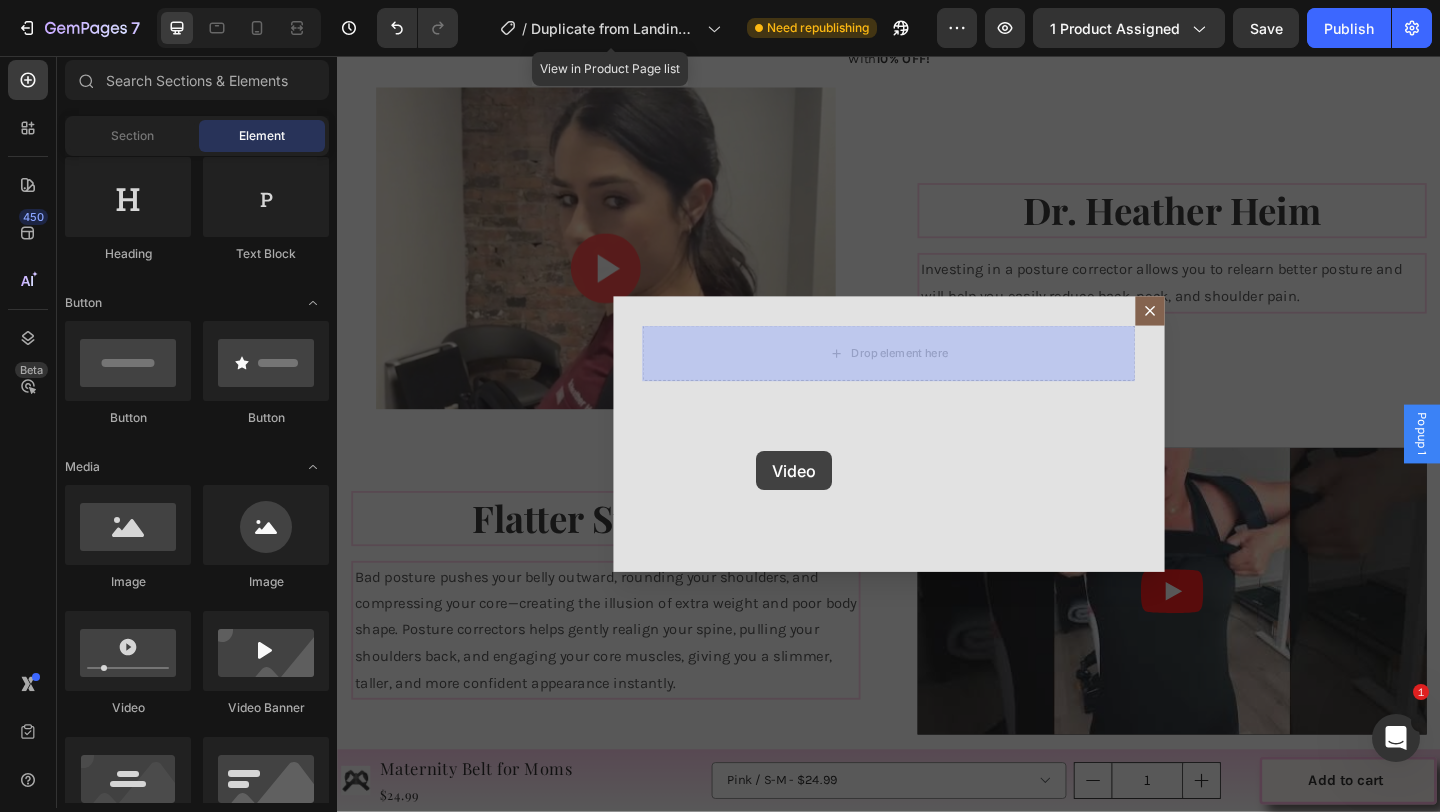 drag, startPoint x: 476, startPoint y: 727, endPoint x: 793, endPoint y: 486, distance: 398.2085 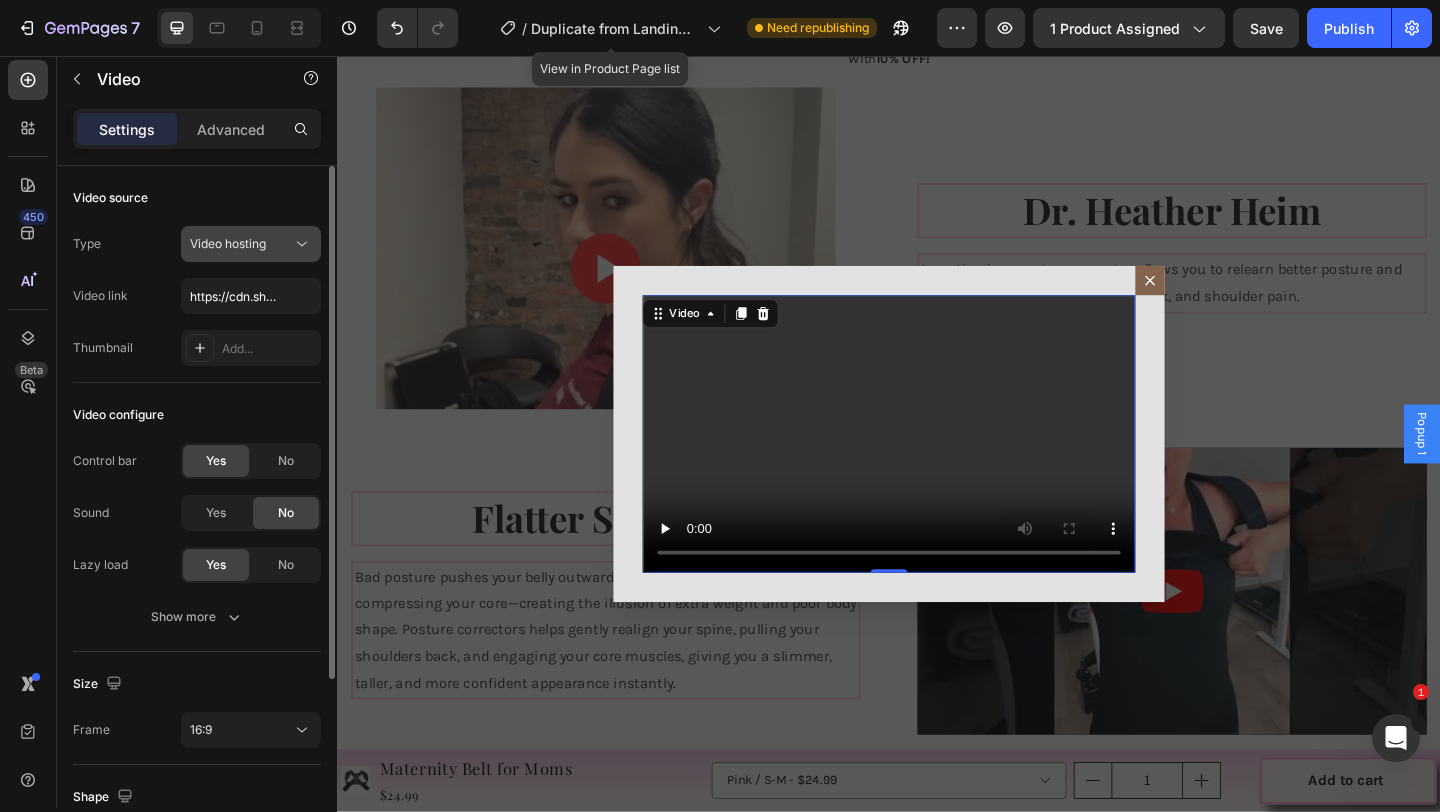 click 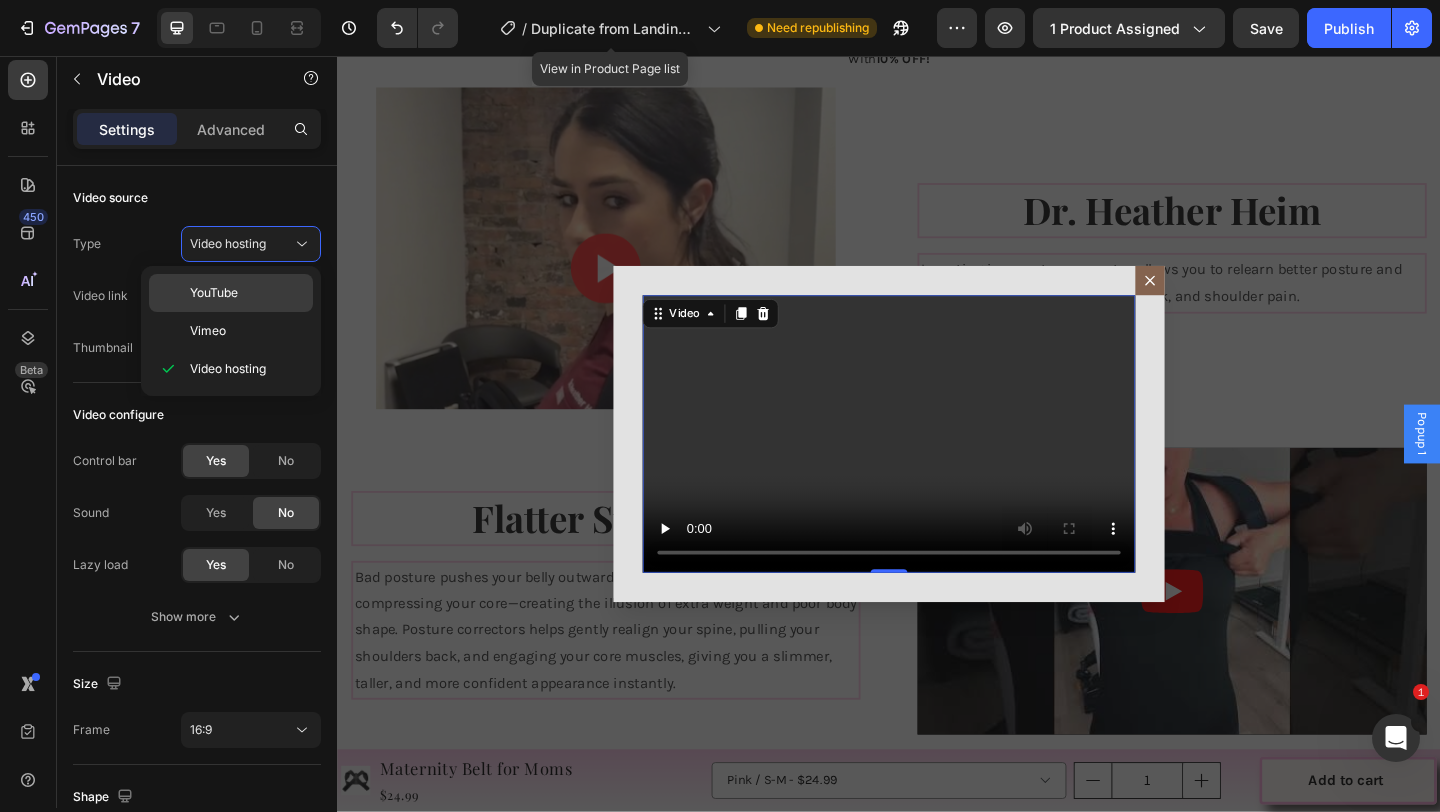 click on "YouTube" at bounding box center (247, 293) 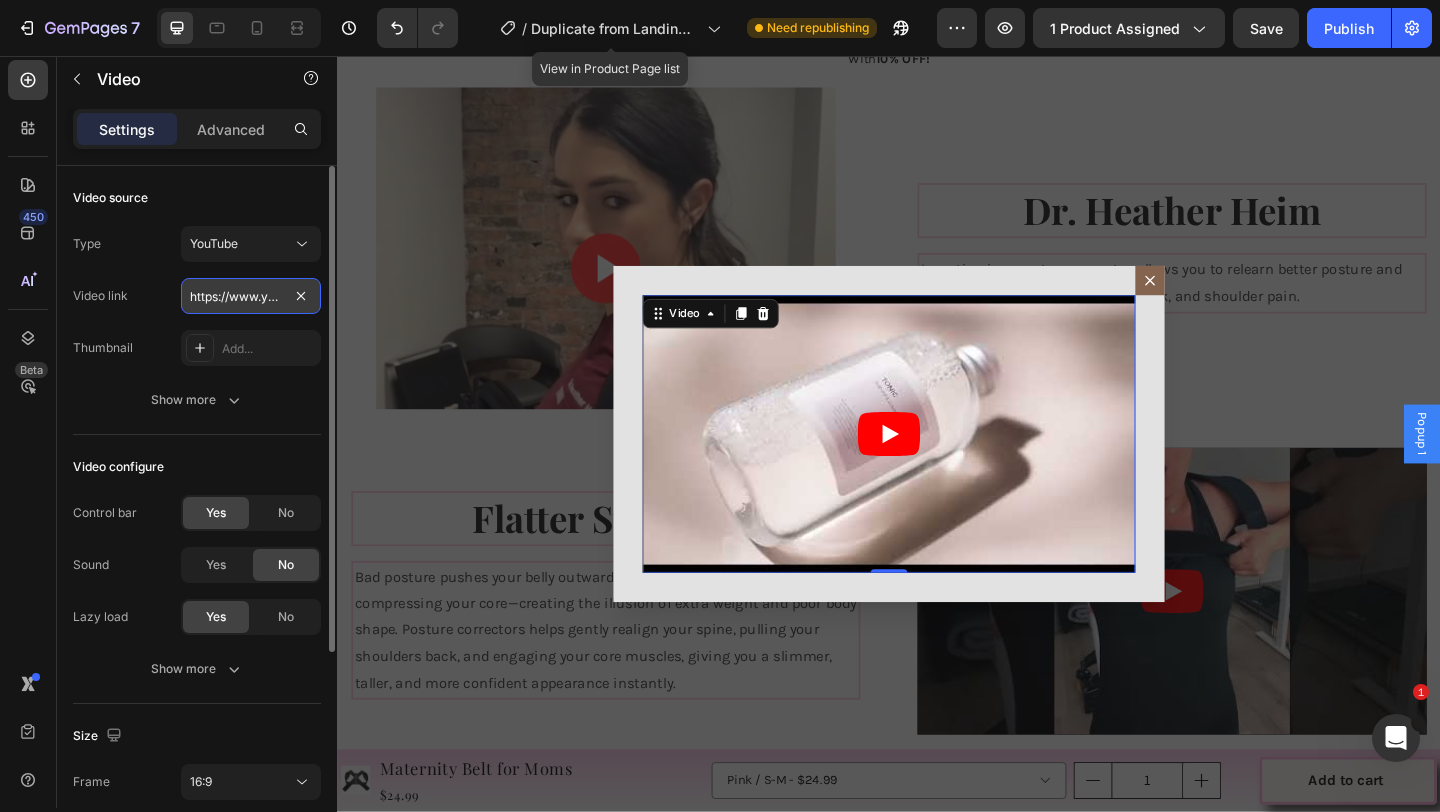 click on "https://www.youtube.com/watch?v=drIt4RH_kyQ" at bounding box center [251, 296] 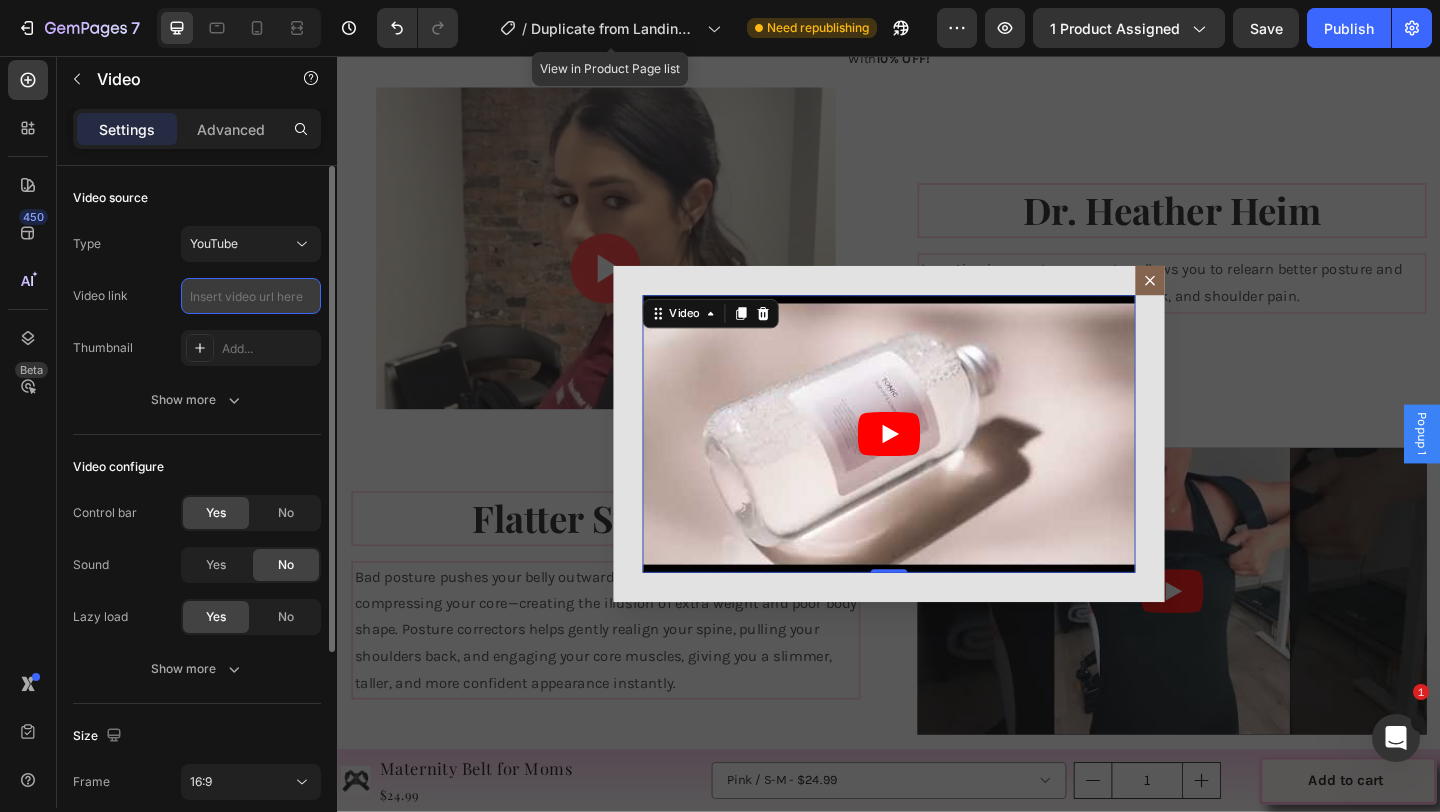 paste on "https://www.youtube.com/shorts/RbpzucVdUjA" 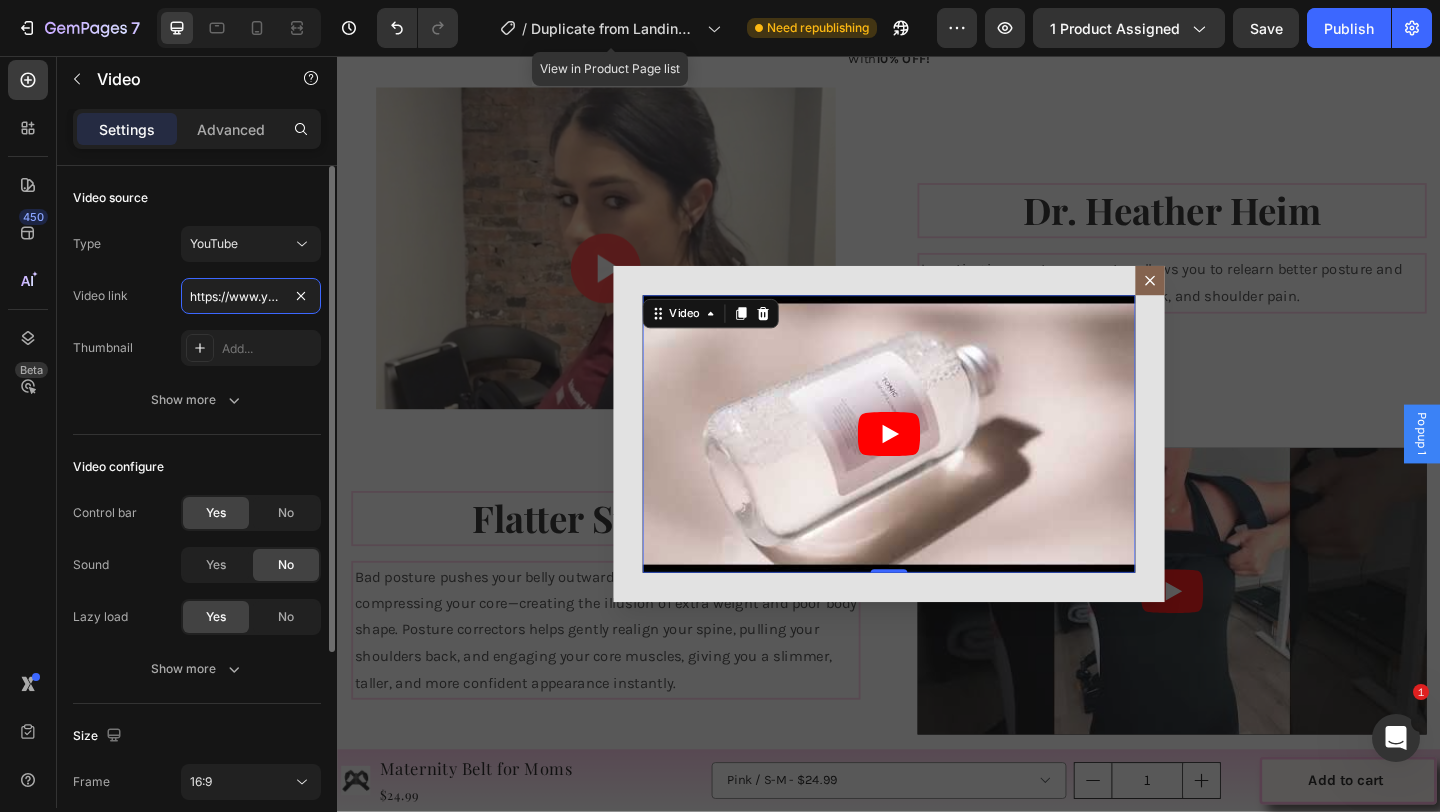 scroll, scrollTop: 0, scrollLeft: 178, axis: horizontal 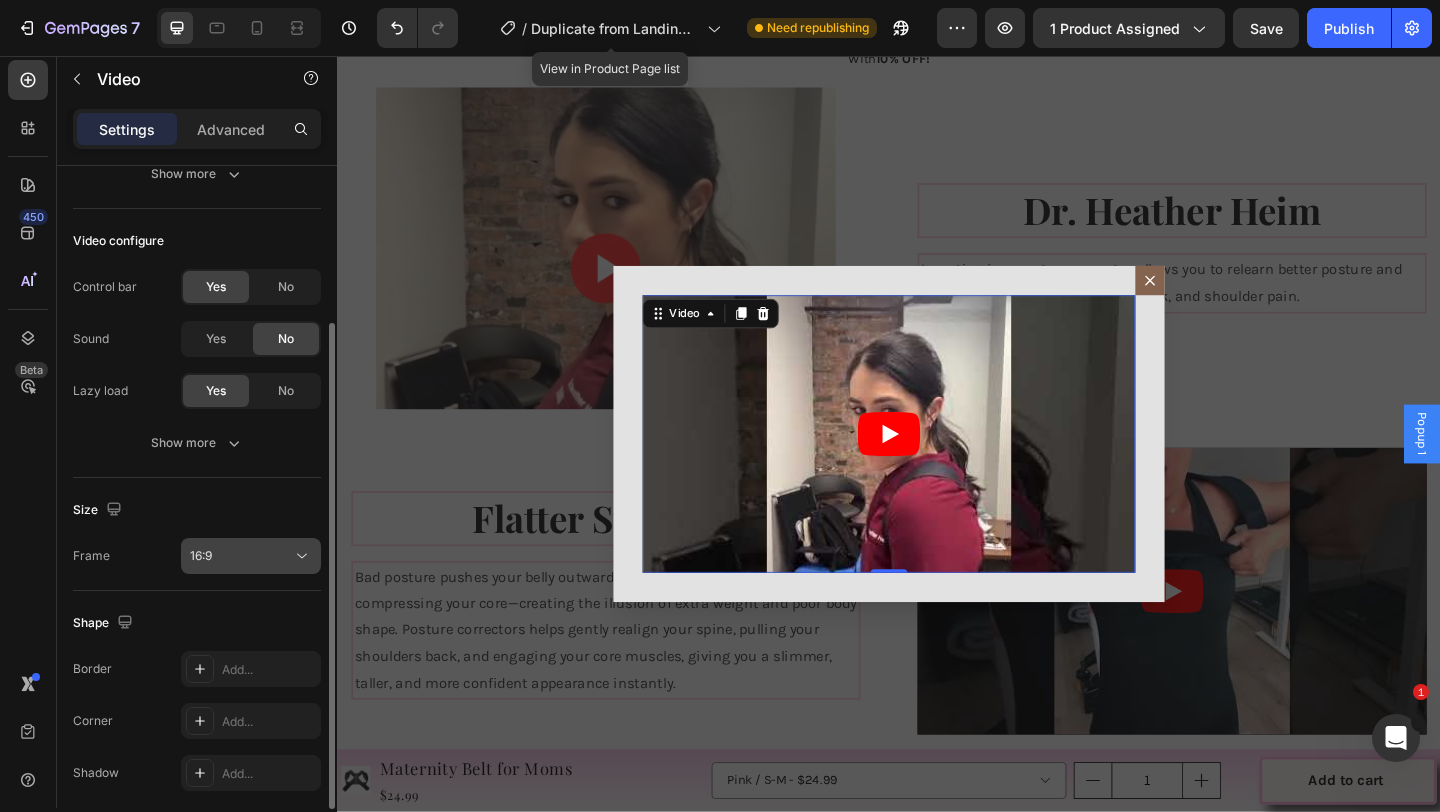 type on "https://www.youtube.com/shorts/RbpzucVdUjA" 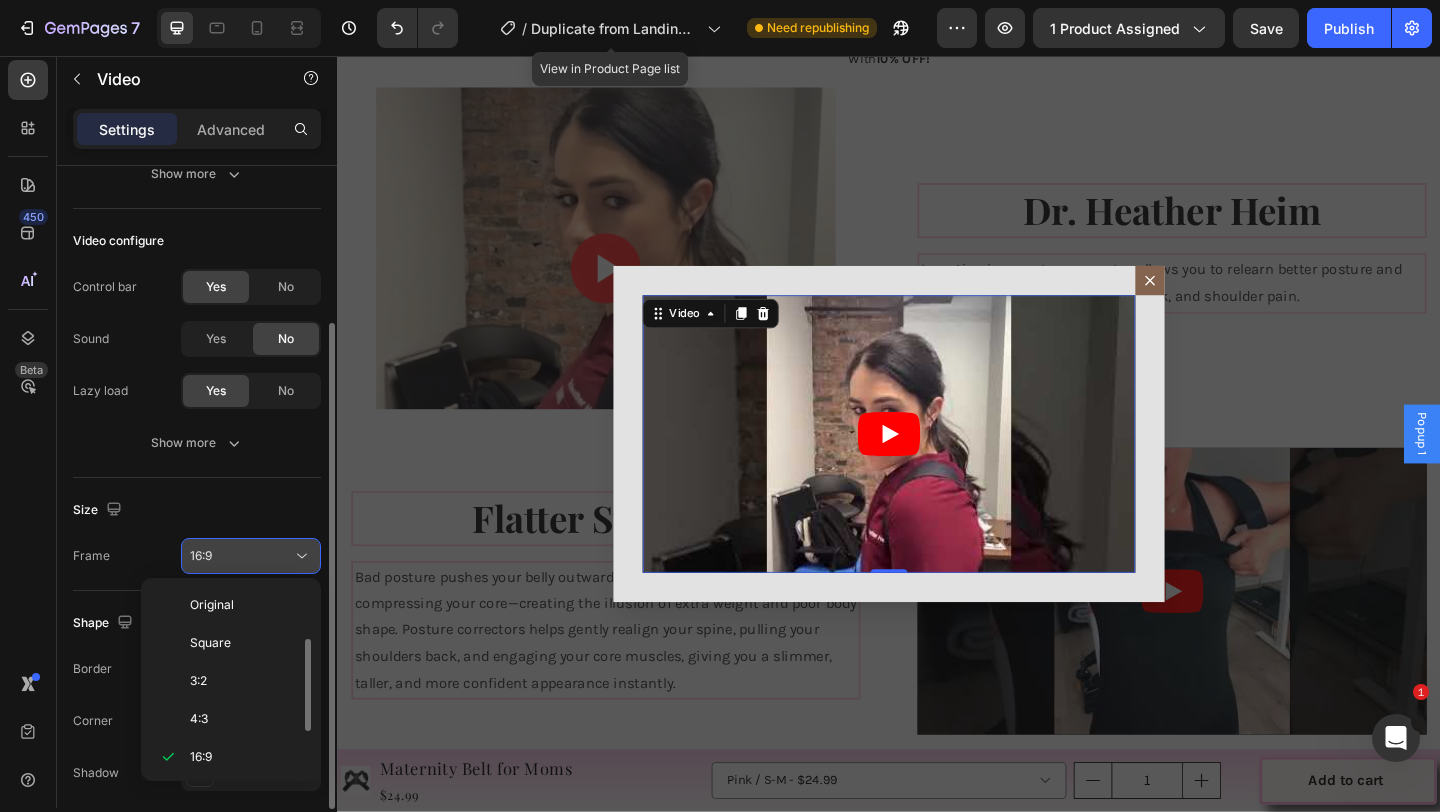 scroll, scrollTop: 0, scrollLeft: 0, axis: both 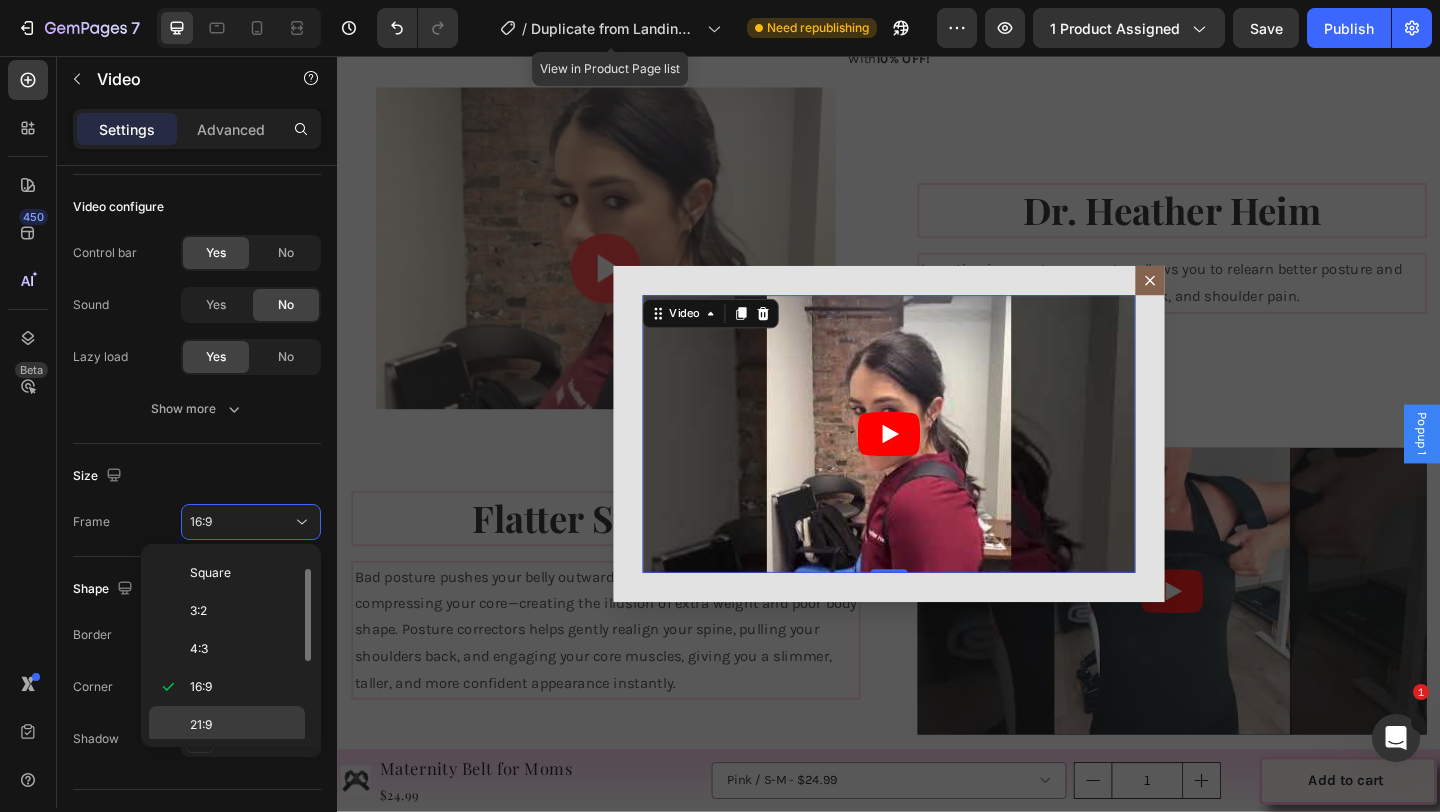 click on "21:9" at bounding box center (201, 725) 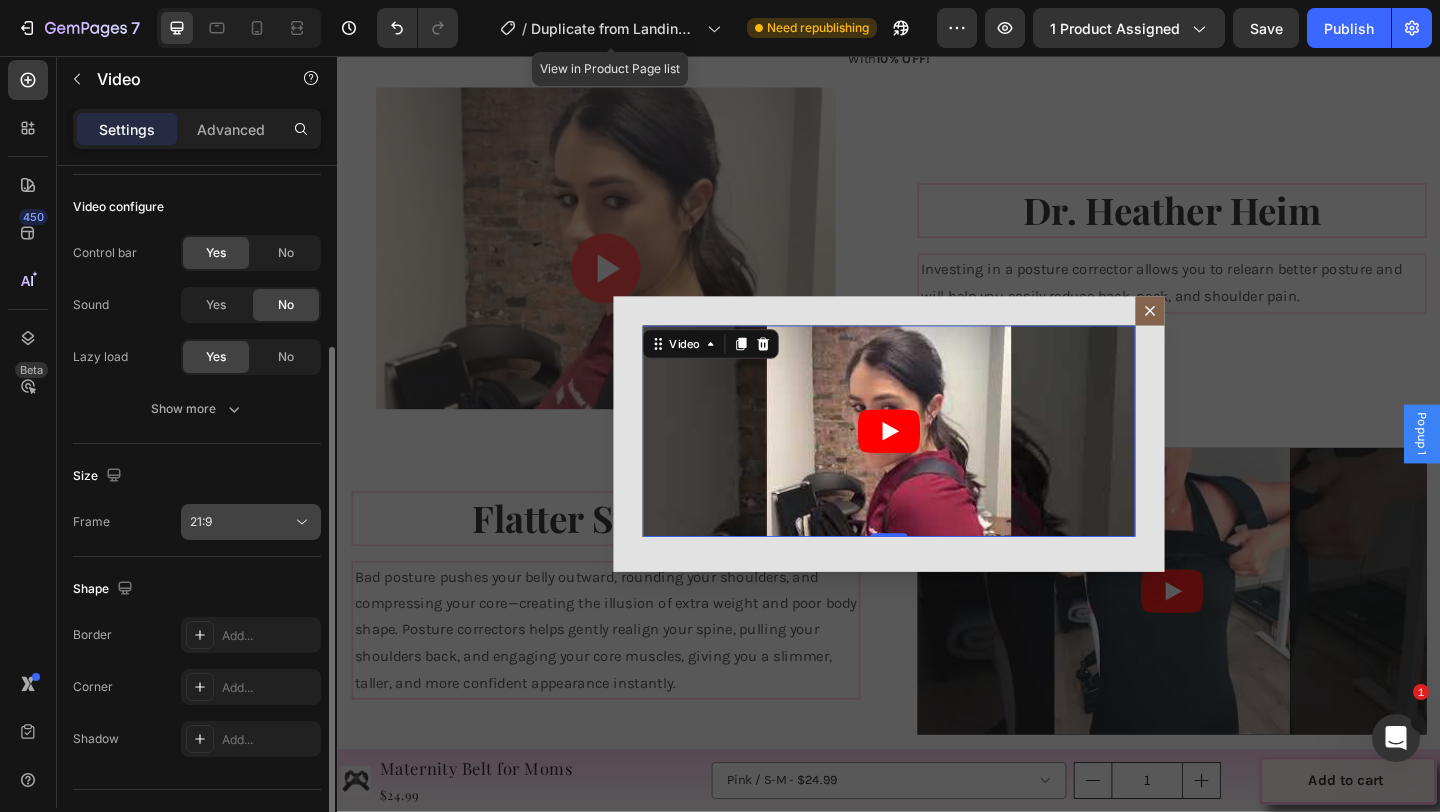 click on "21:9" at bounding box center [241, 522] 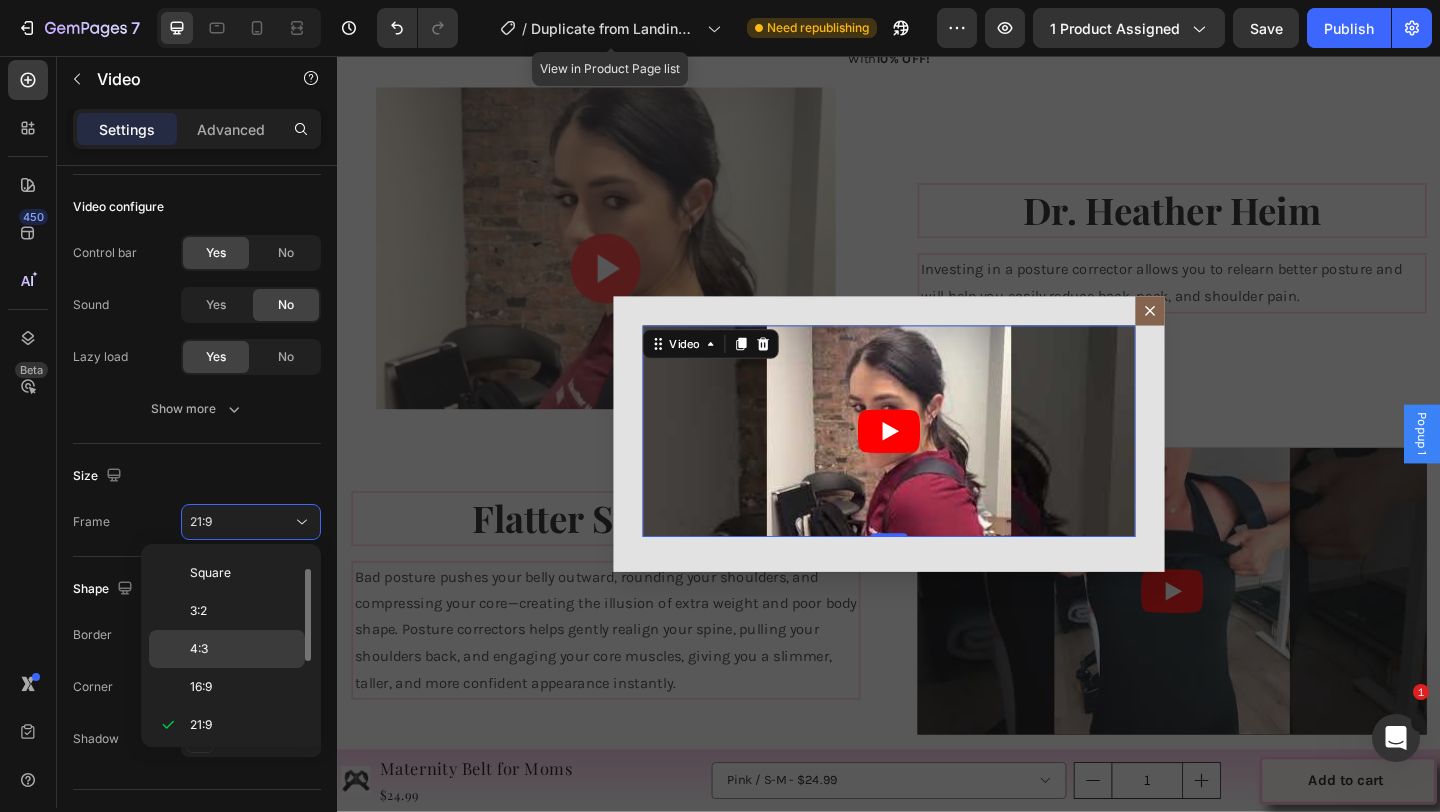 click on "4:3" at bounding box center (243, 649) 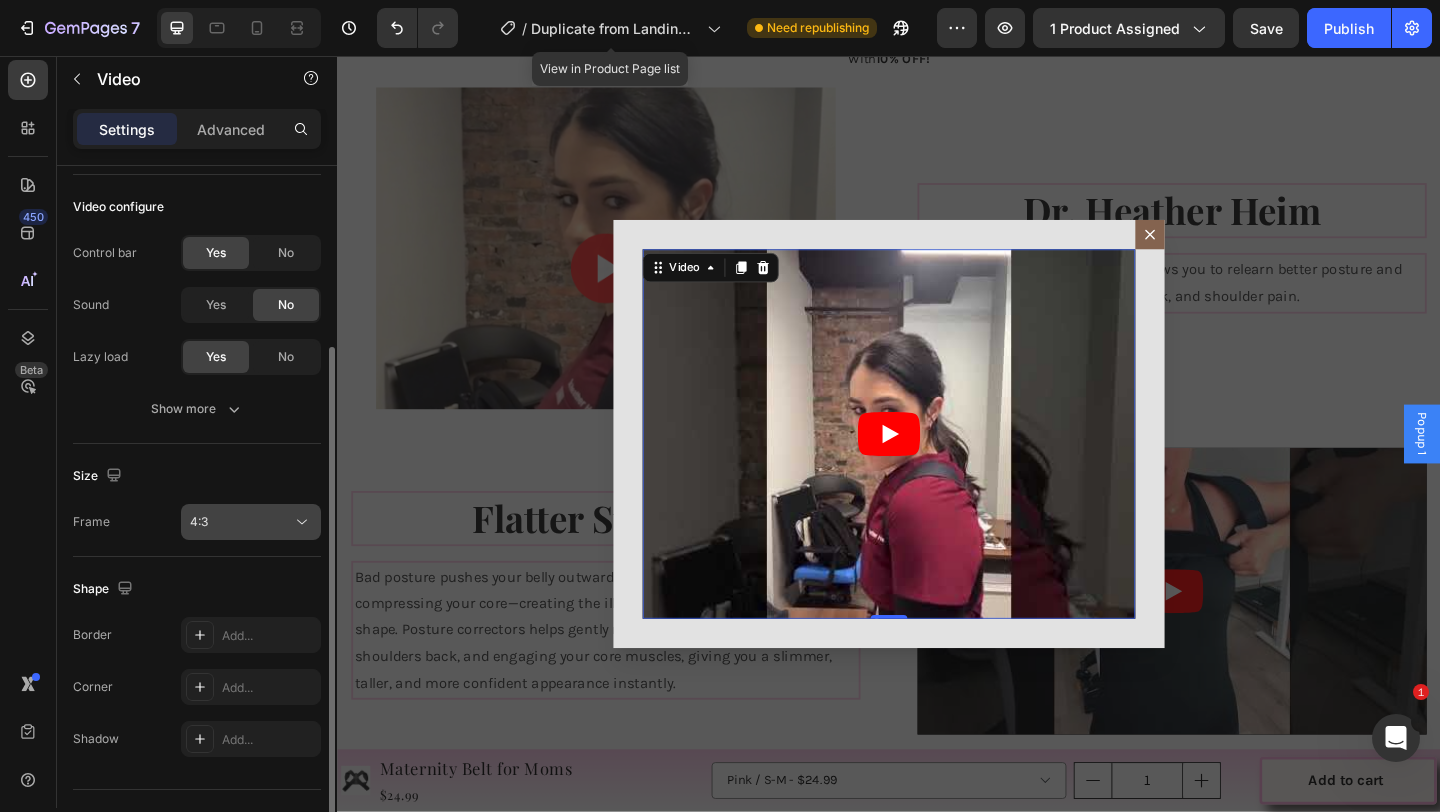 click on "4:3" at bounding box center (241, 522) 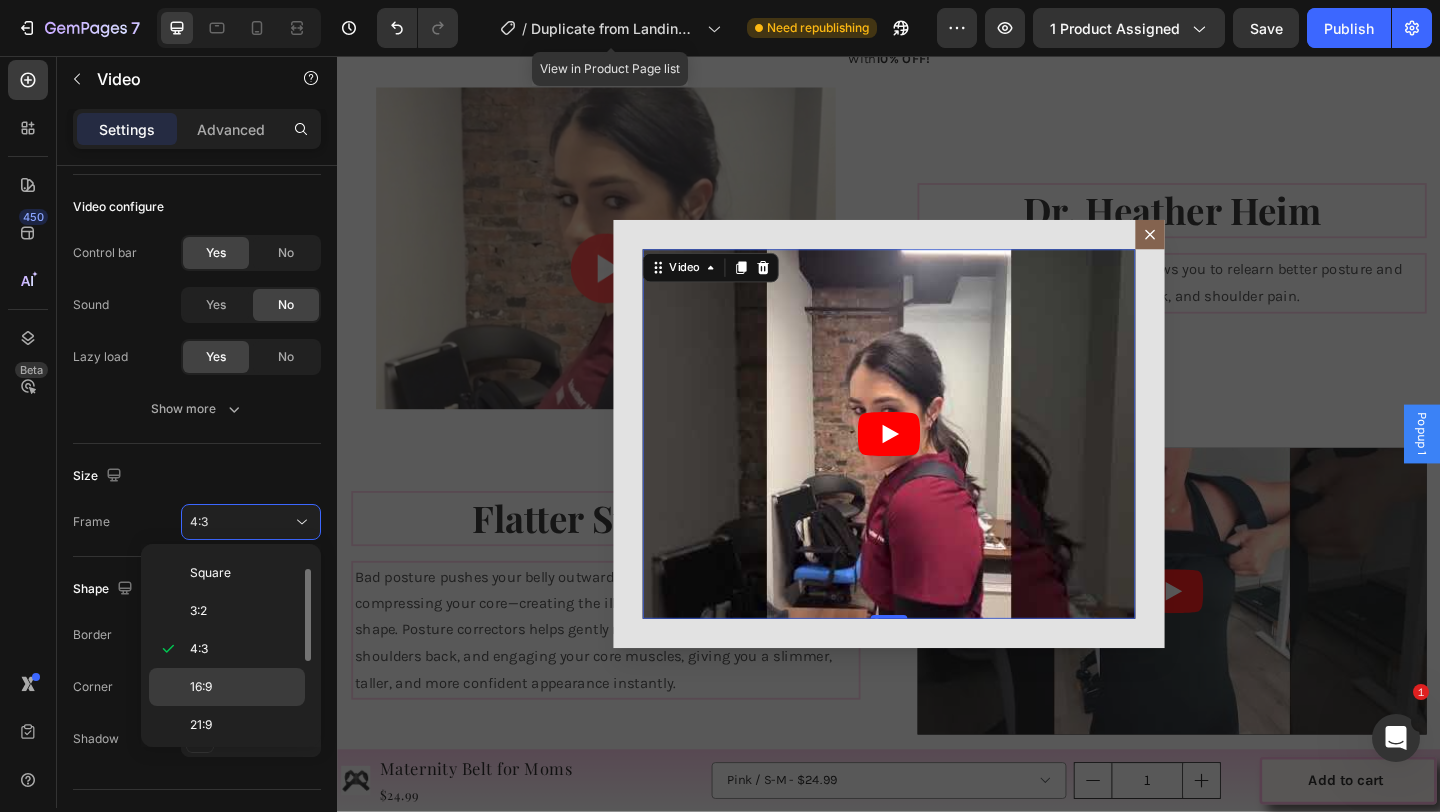 click on "16:9" at bounding box center (243, 687) 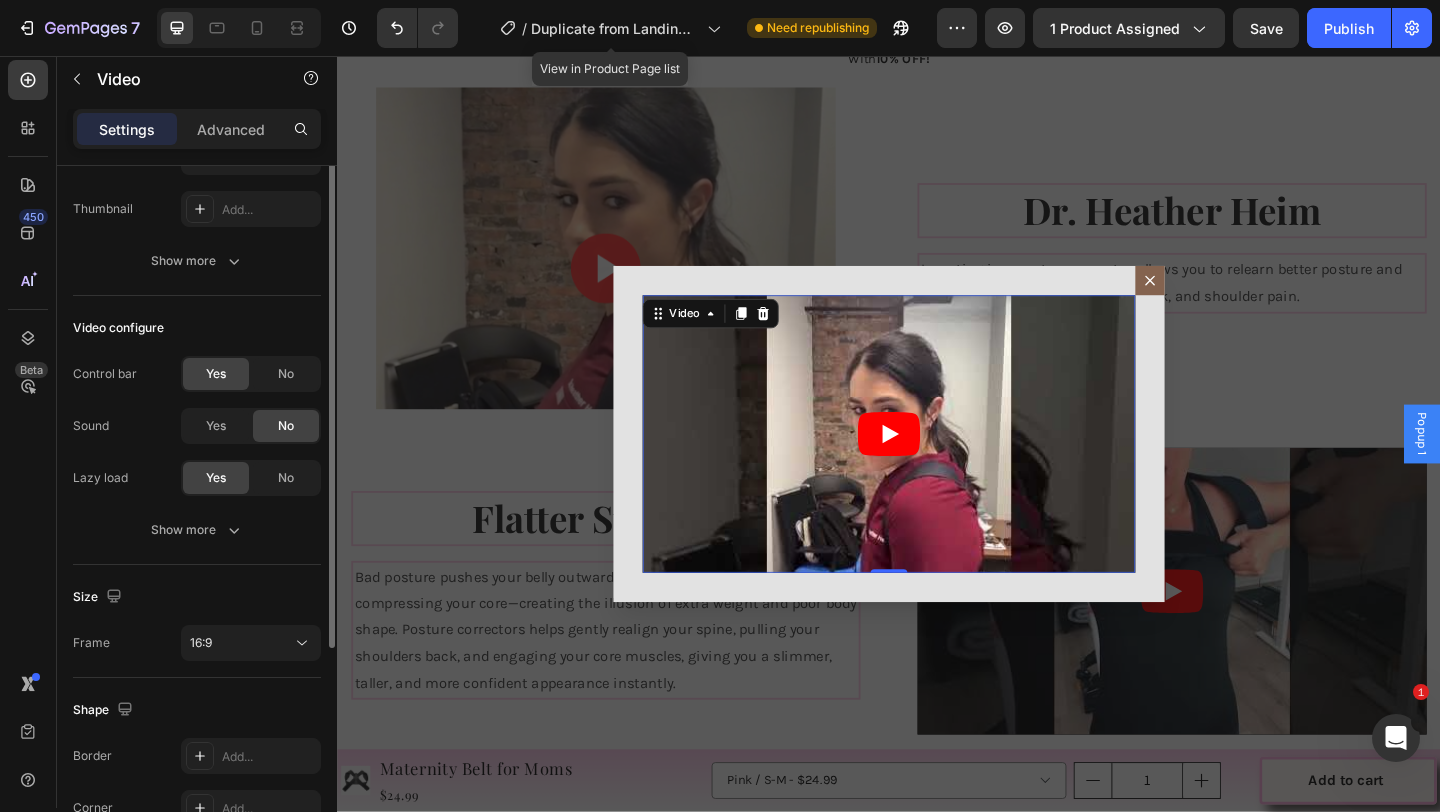 scroll, scrollTop: 0, scrollLeft: 0, axis: both 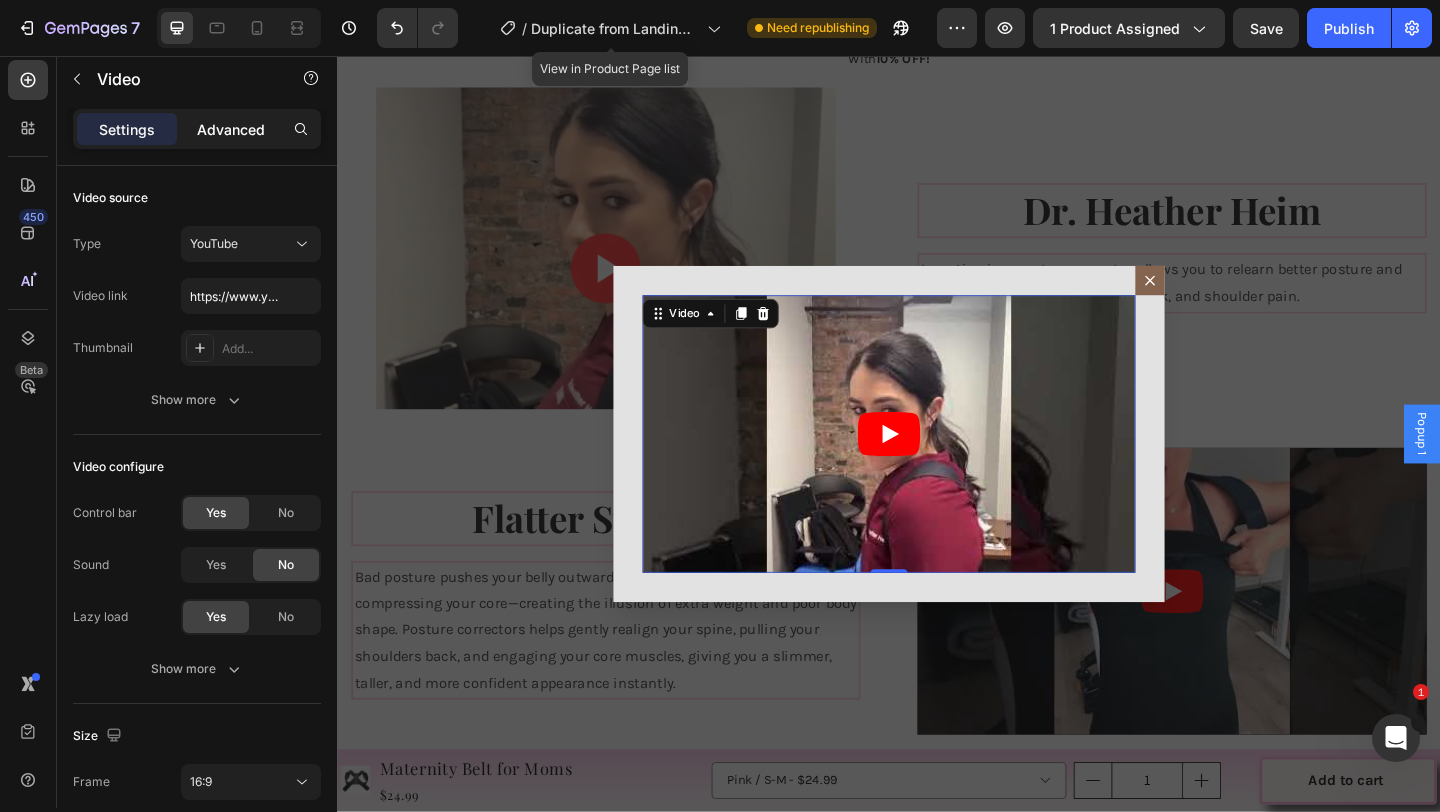 click on "Advanced" at bounding box center [231, 129] 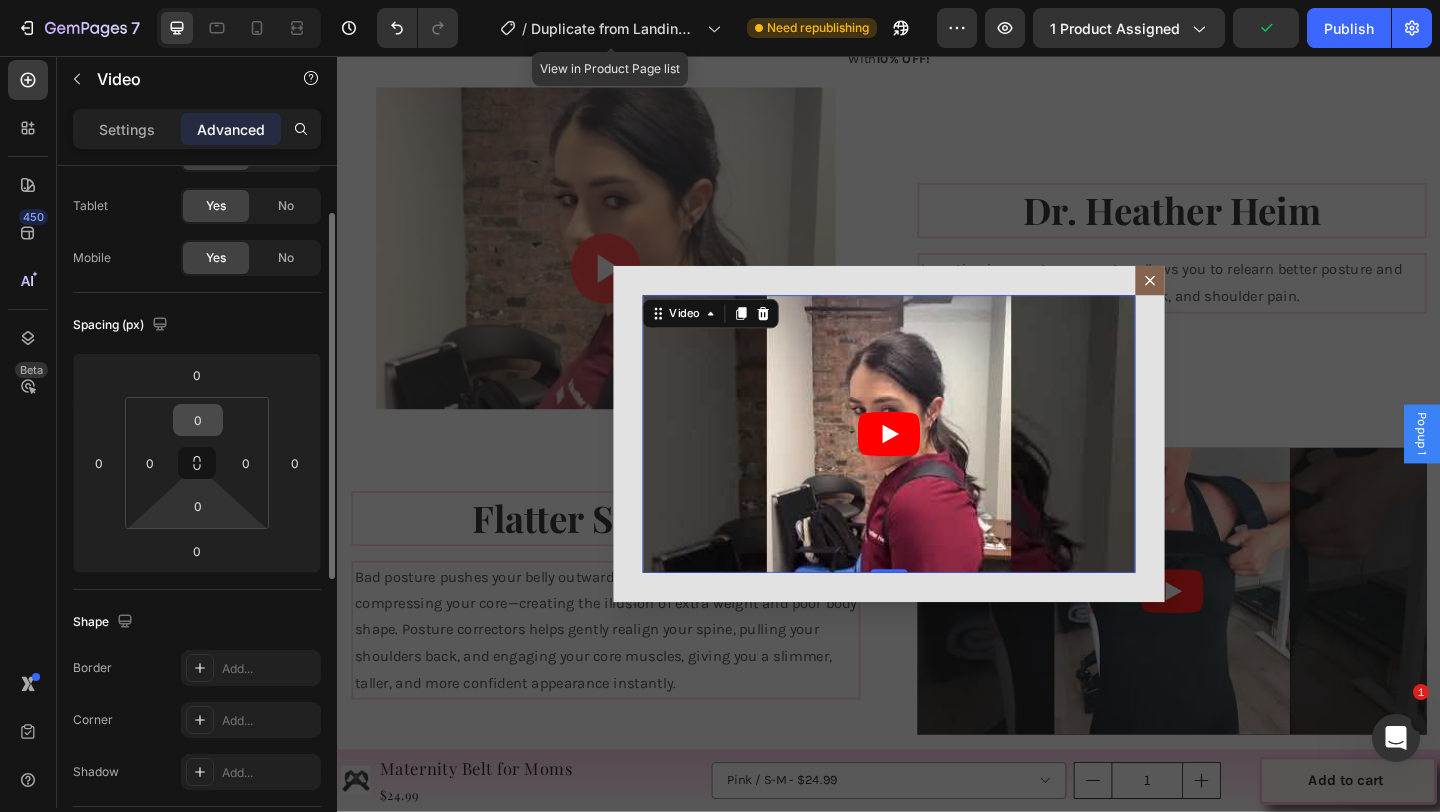 scroll, scrollTop: 95, scrollLeft: 0, axis: vertical 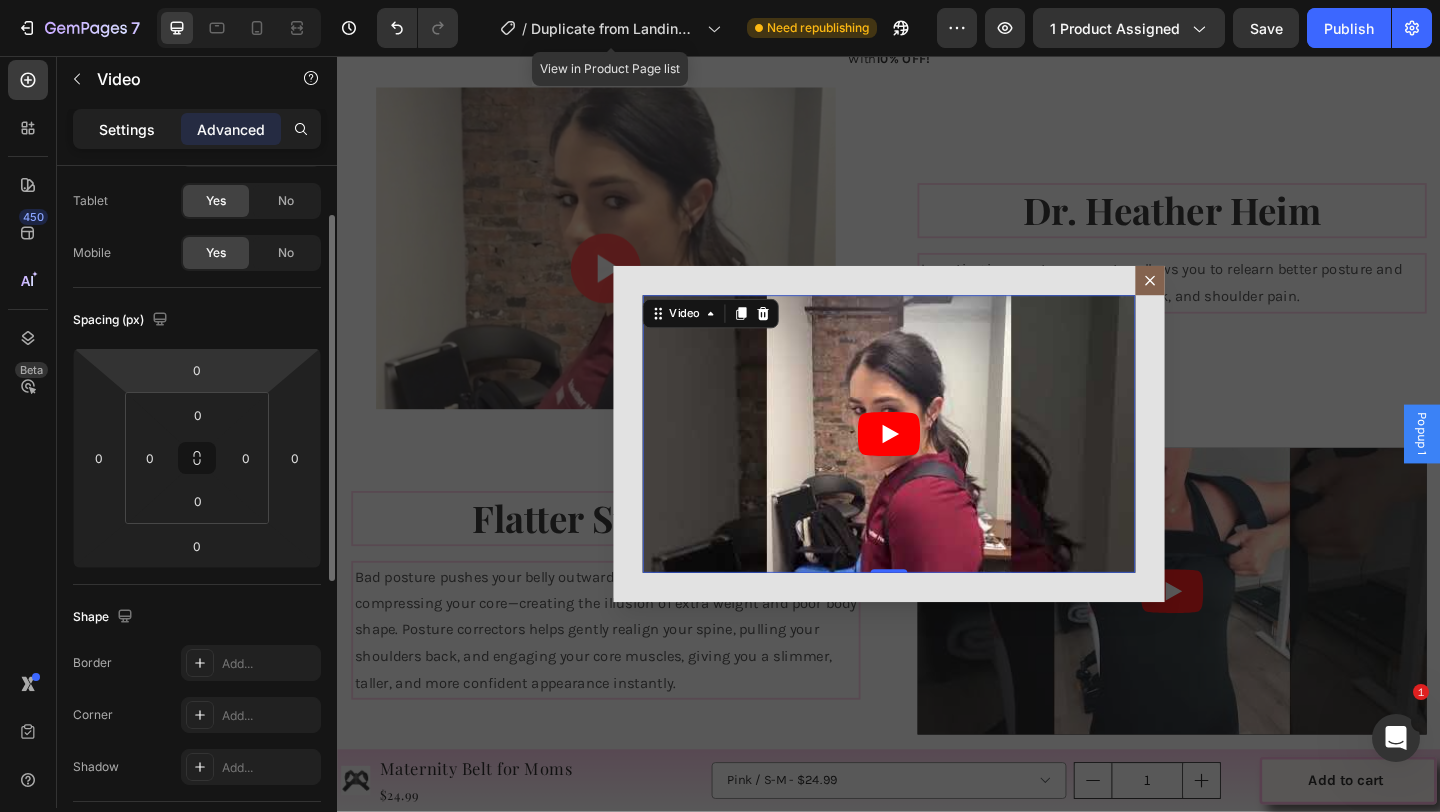 click on "Settings" at bounding box center (127, 129) 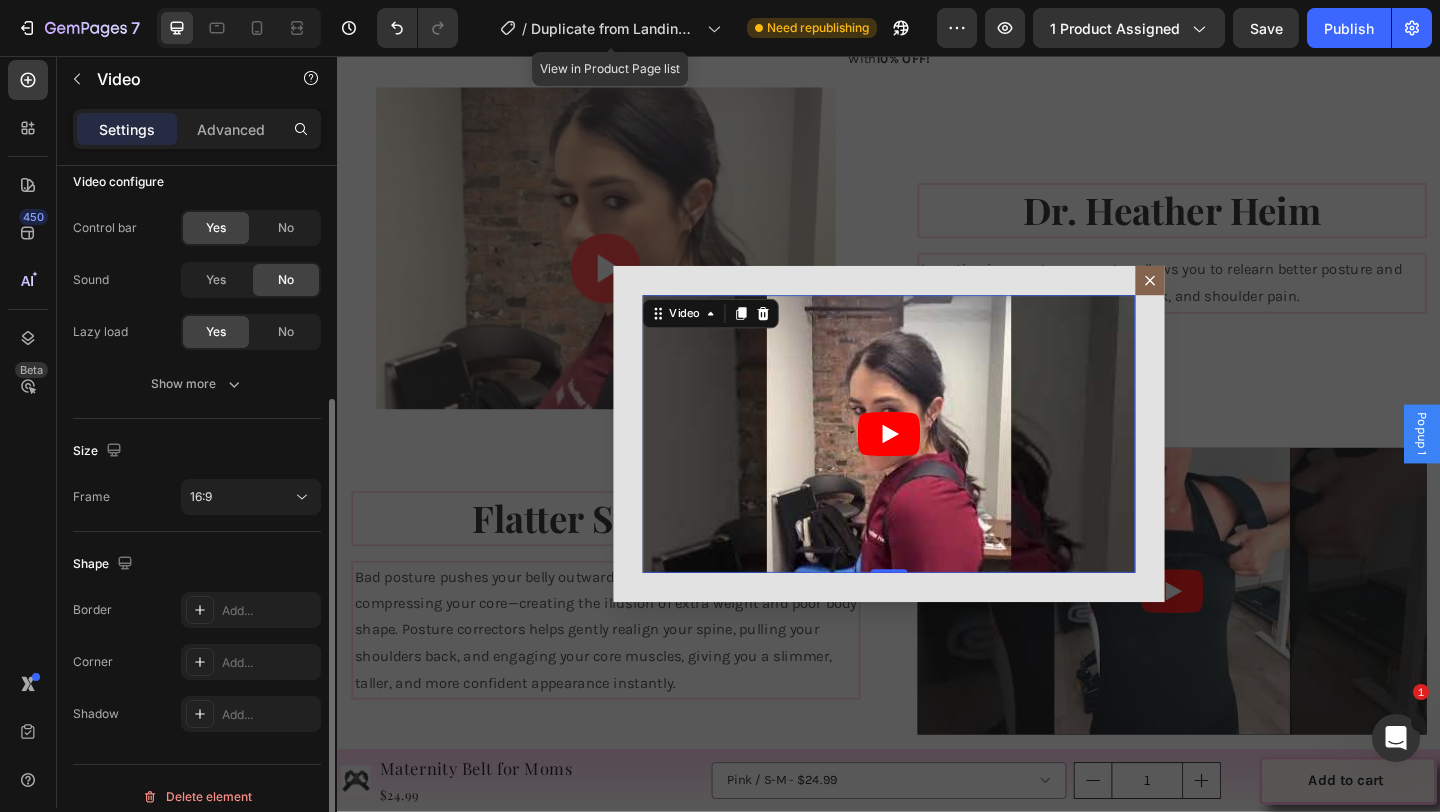scroll, scrollTop: 305, scrollLeft: 0, axis: vertical 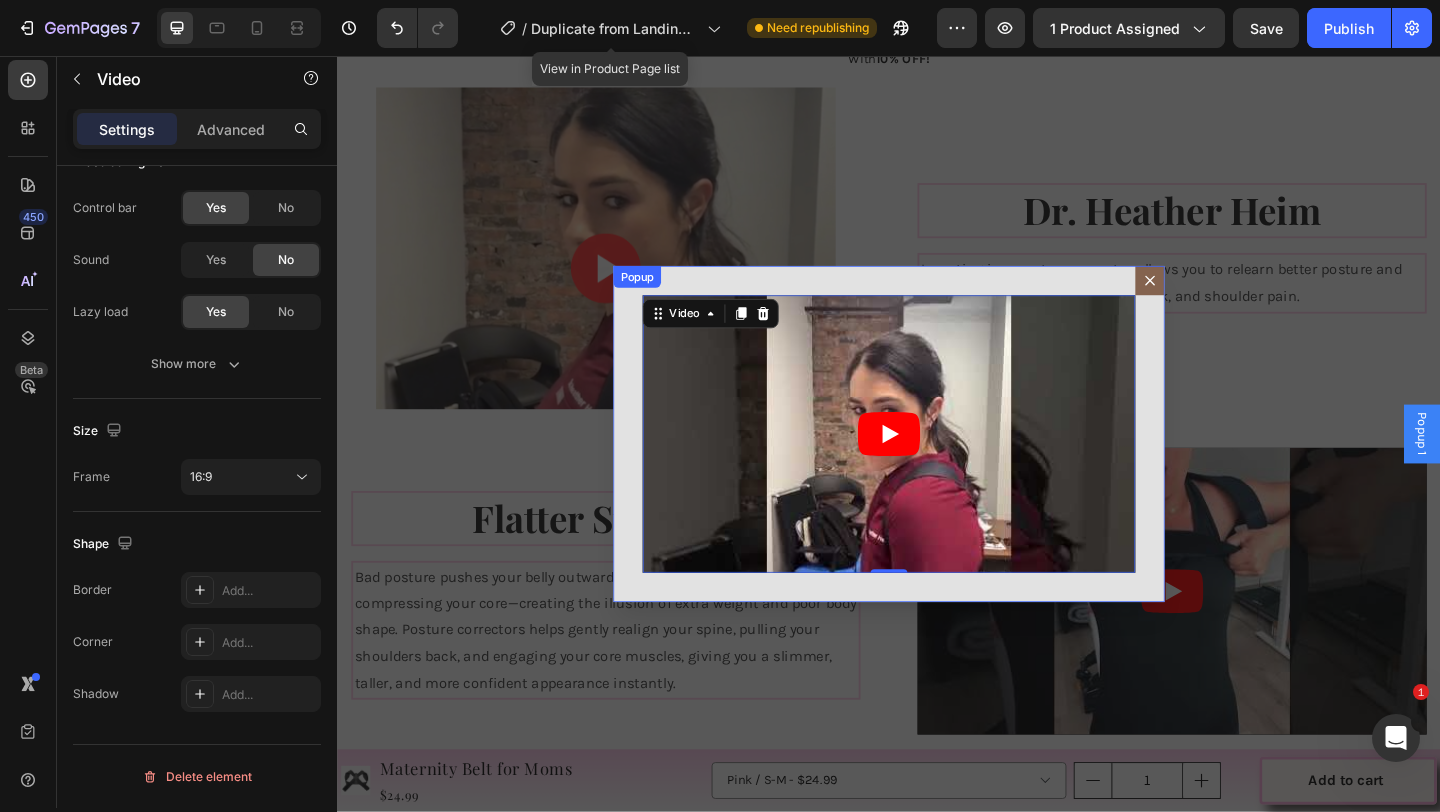 click on "Video   0" at bounding box center (937, 467) 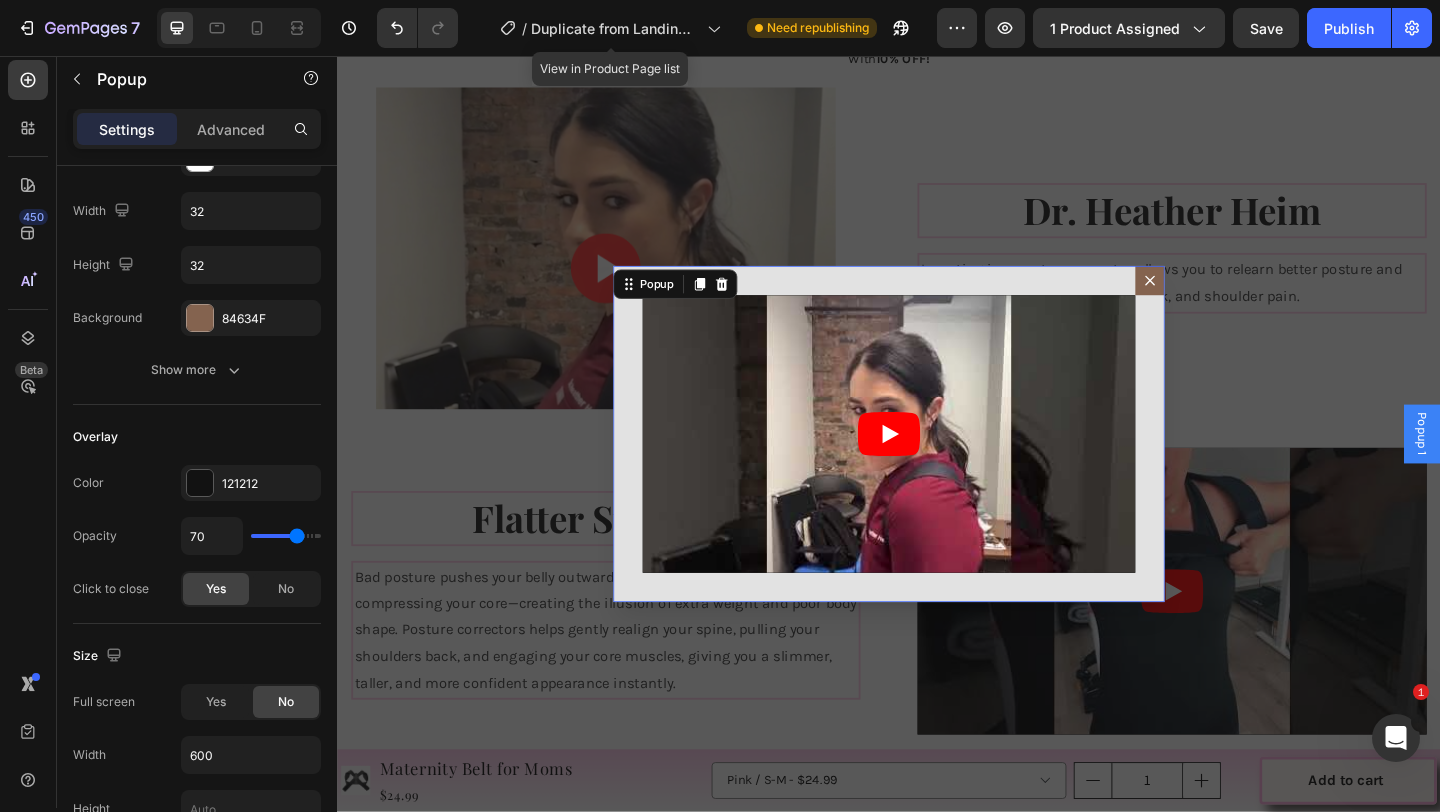scroll, scrollTop: 0, scrollLeft: 0, axis: both 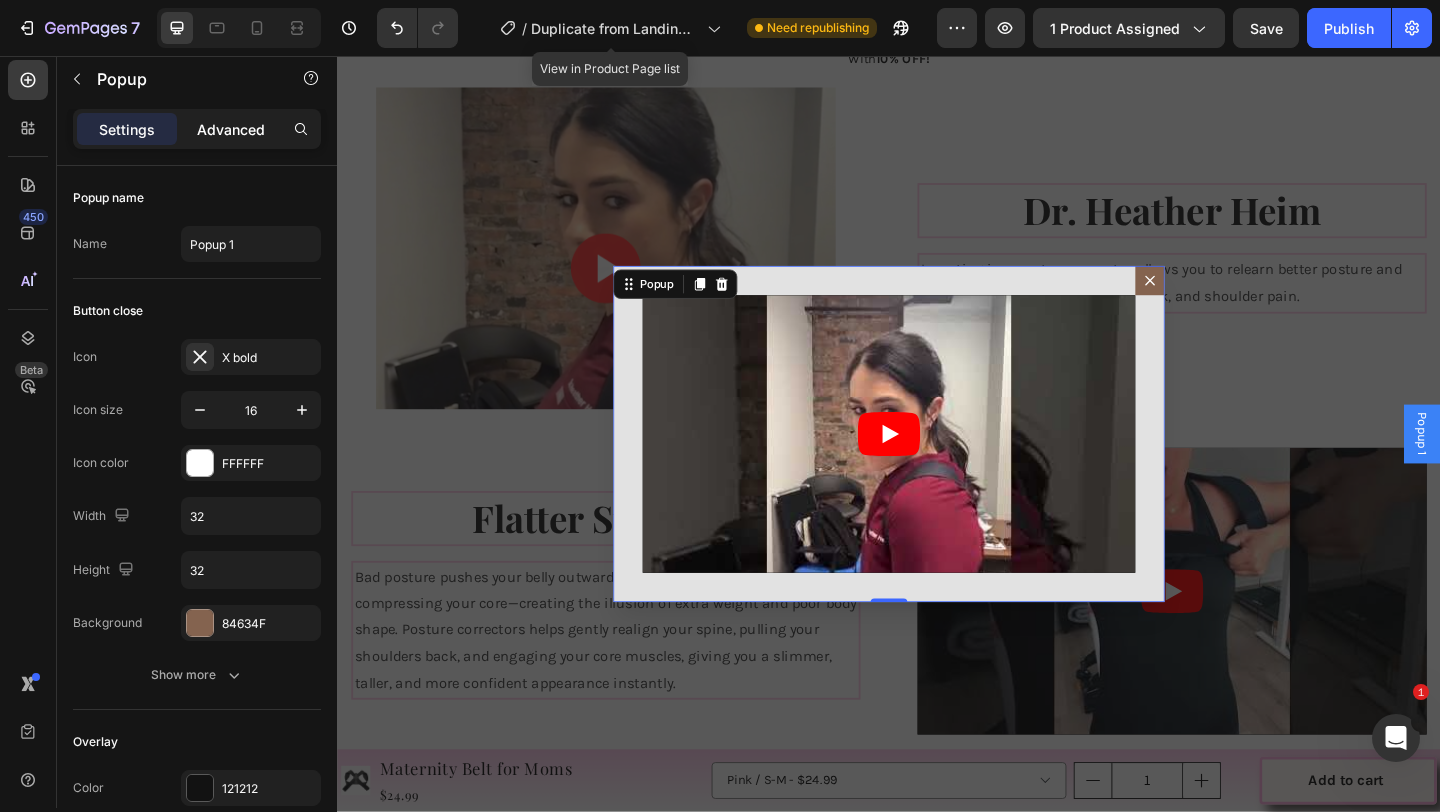 click on "Advanced" at bounding box center (231, 129) 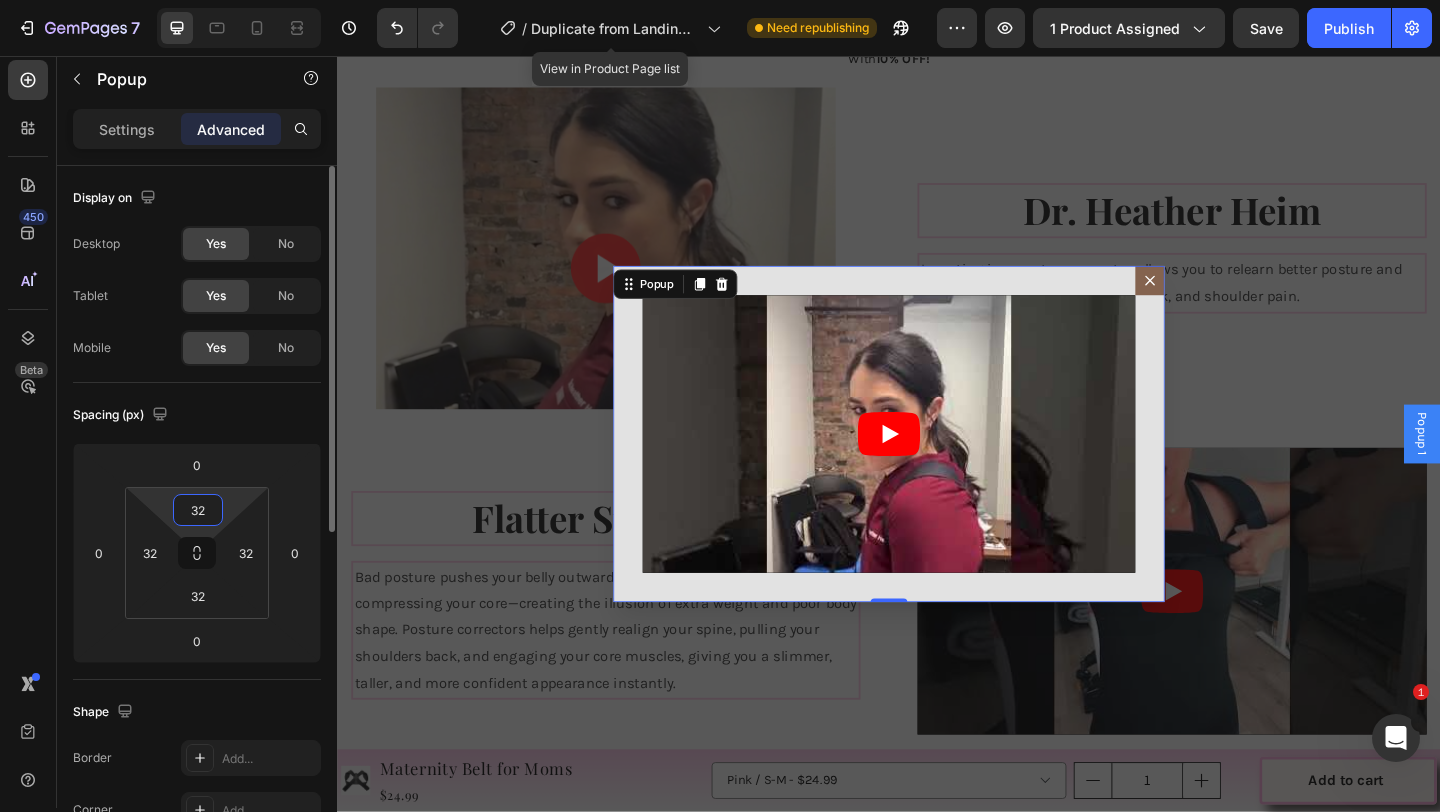 click on "32" at bounding box center (198, 510) 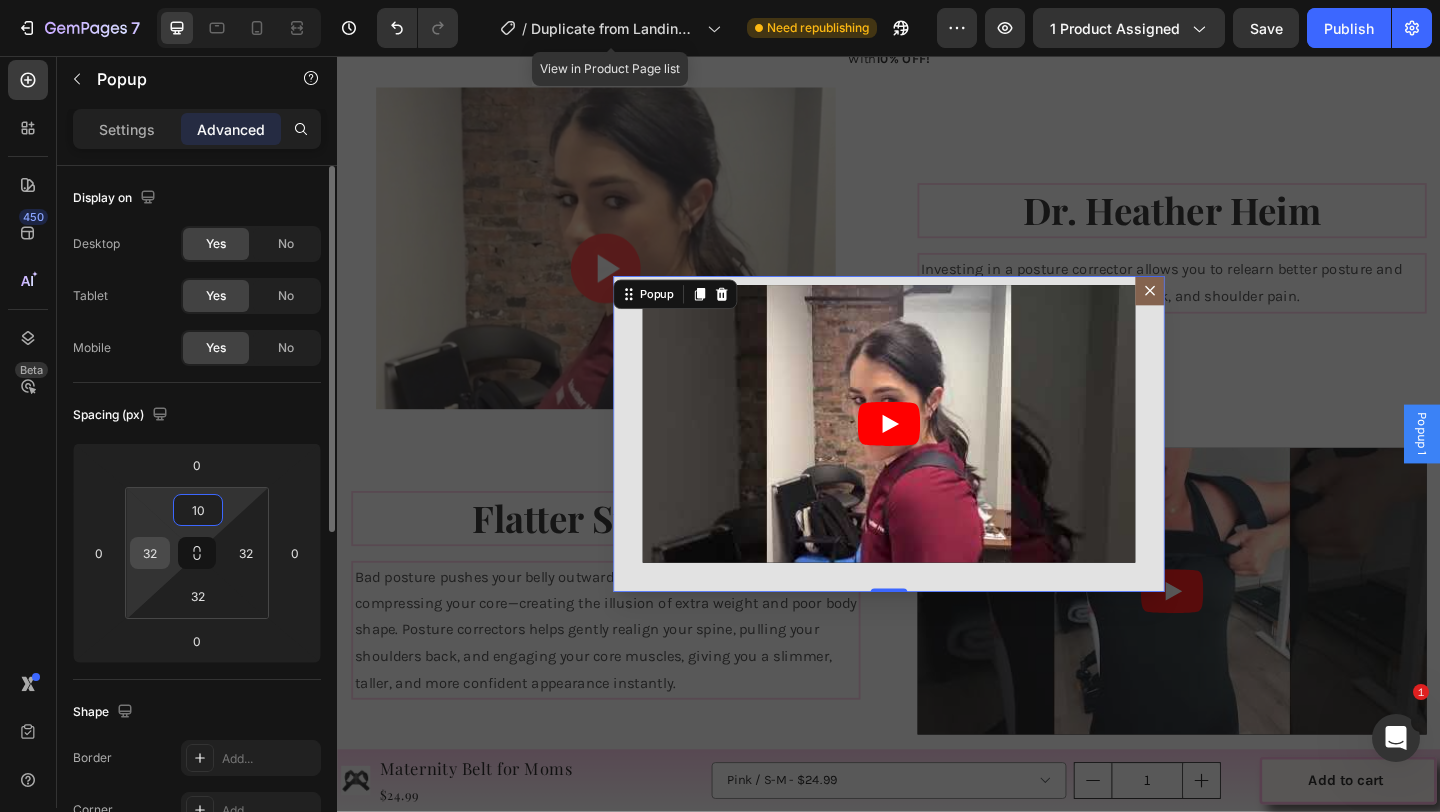 type on "10" 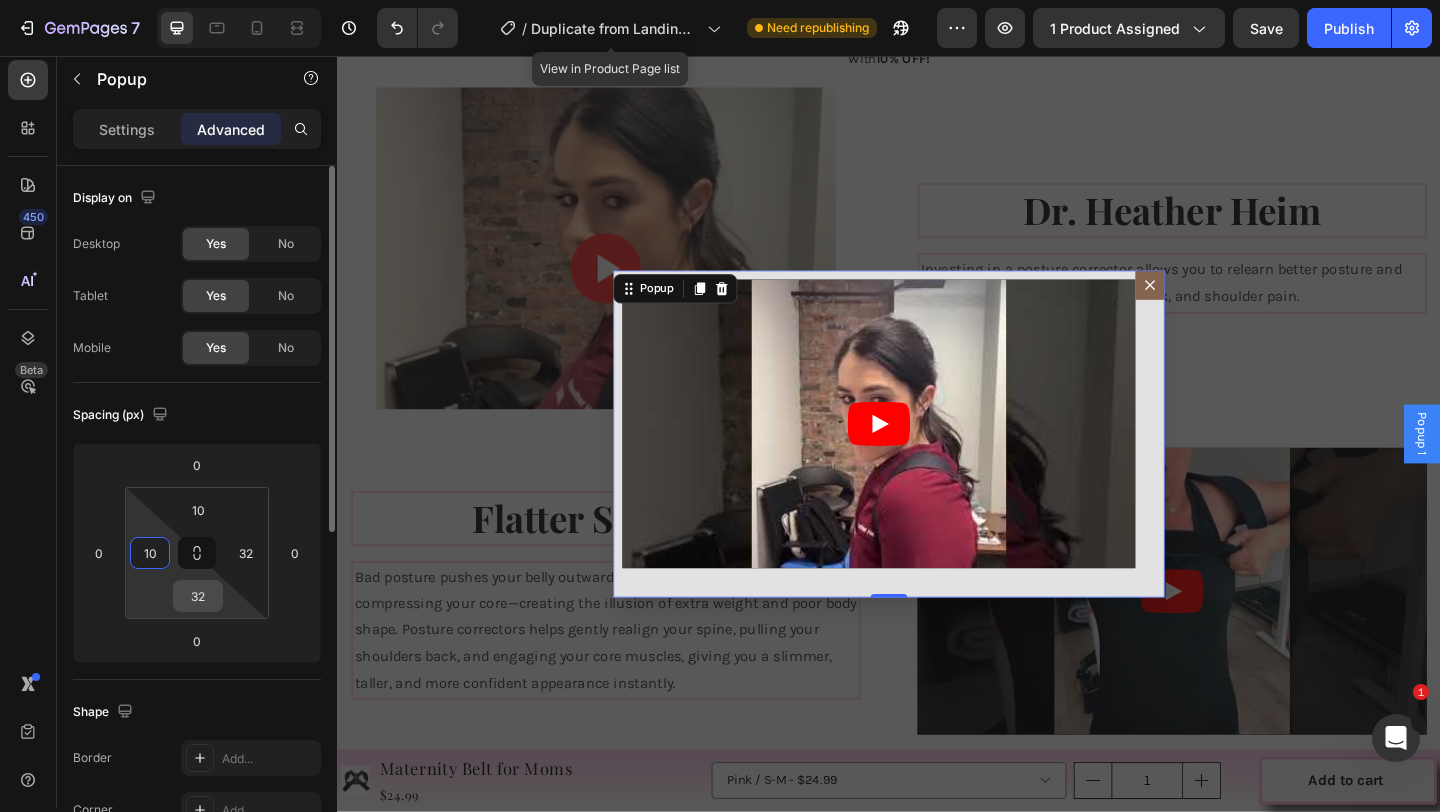 type on "10" 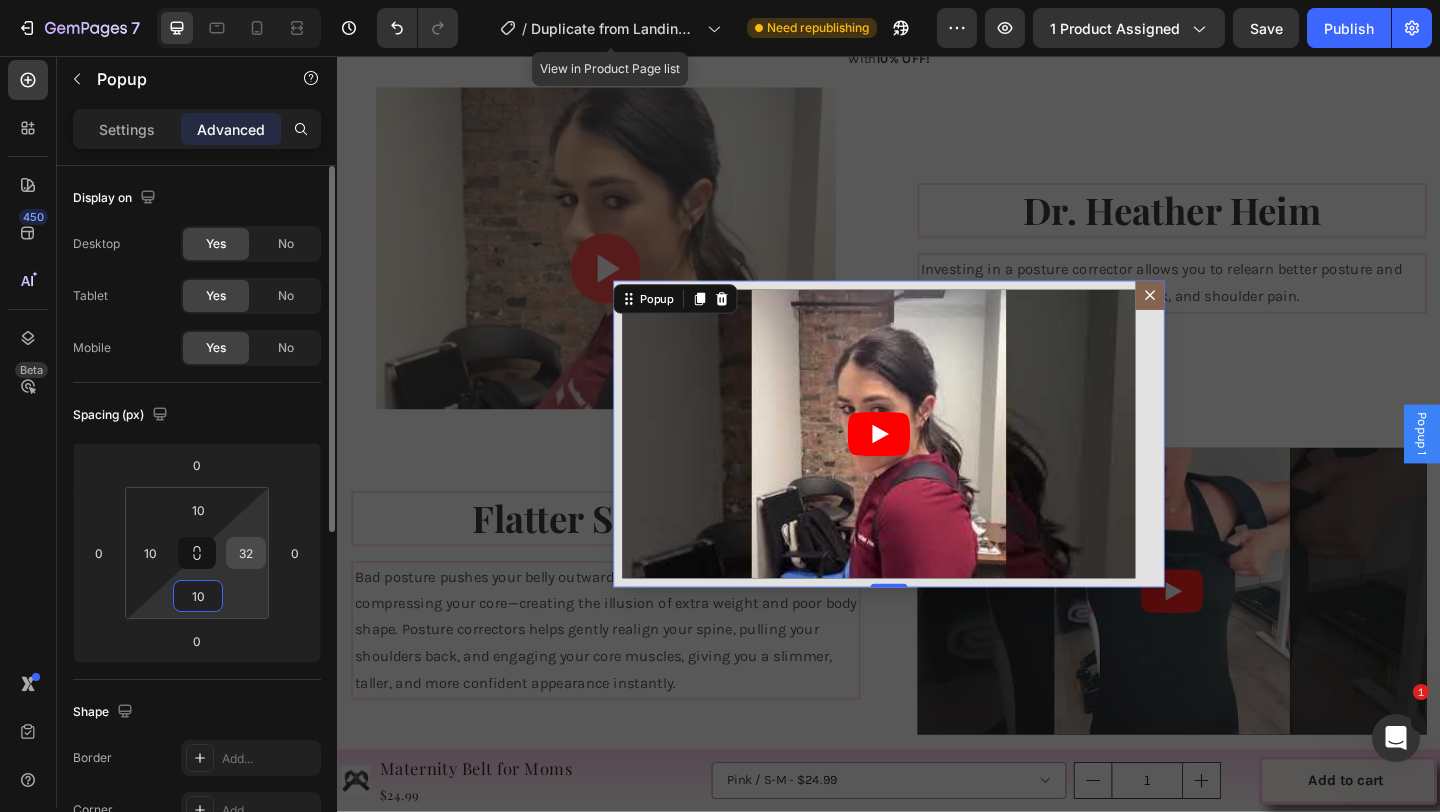 type on "10" 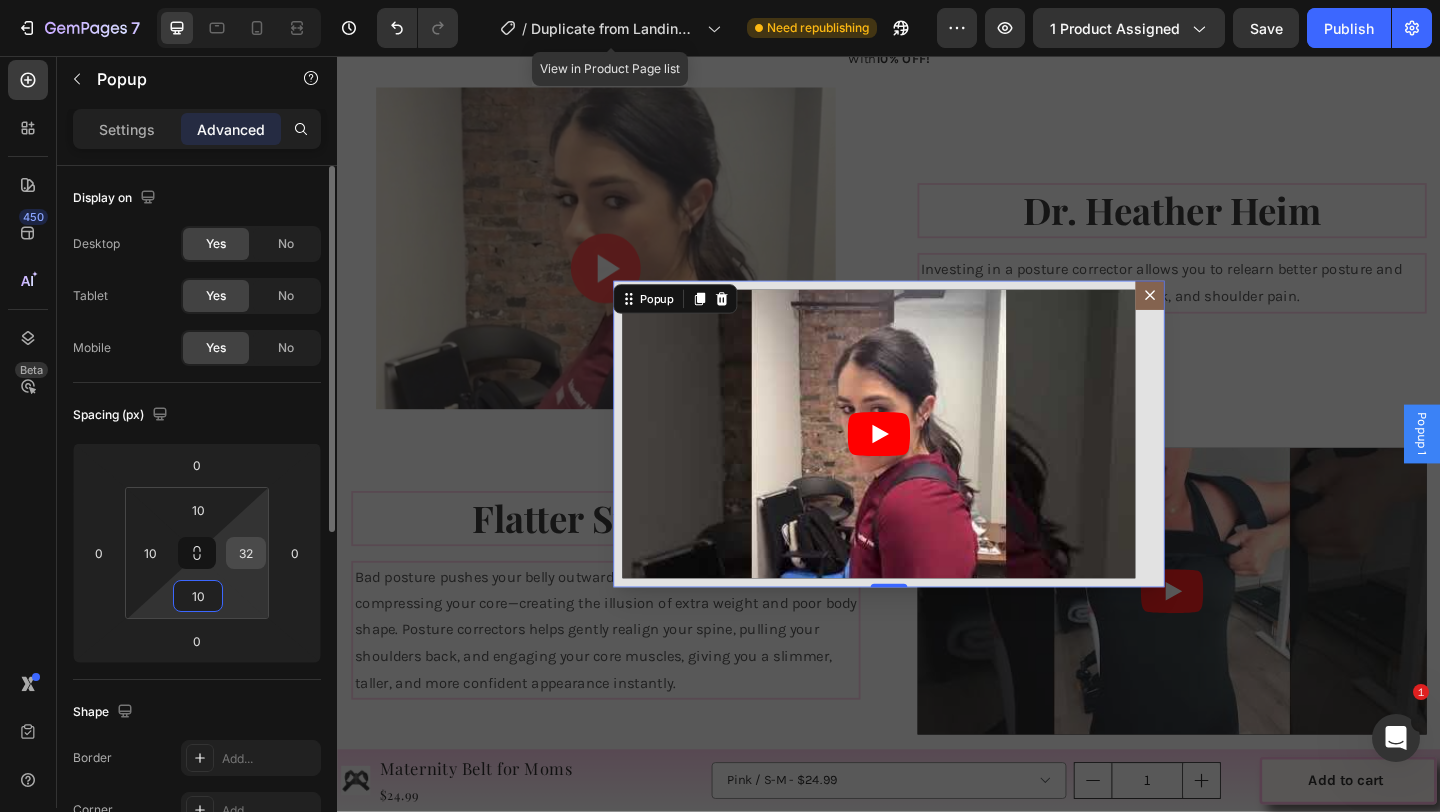 click on "32" at bounding box center (246, 553) 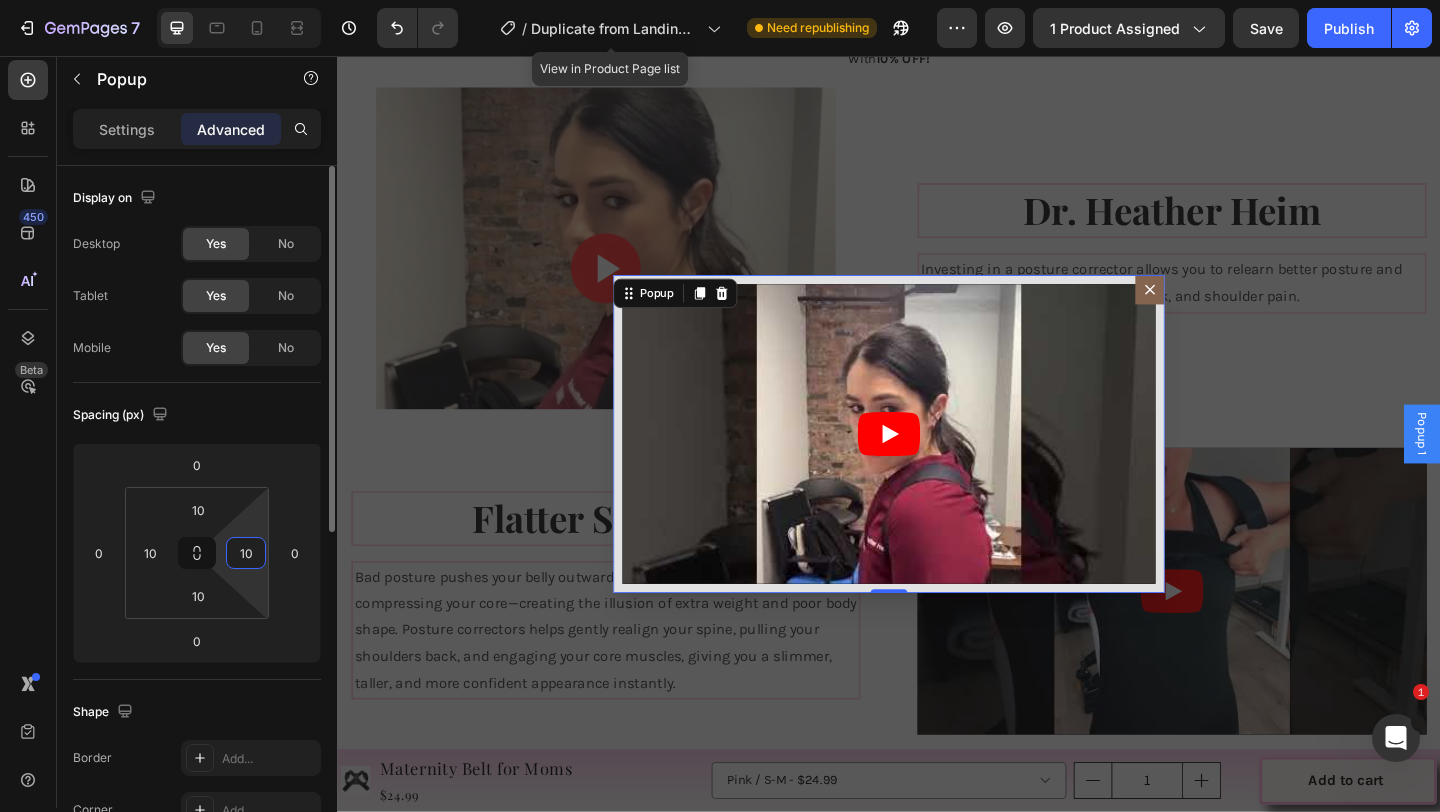 type on "1" 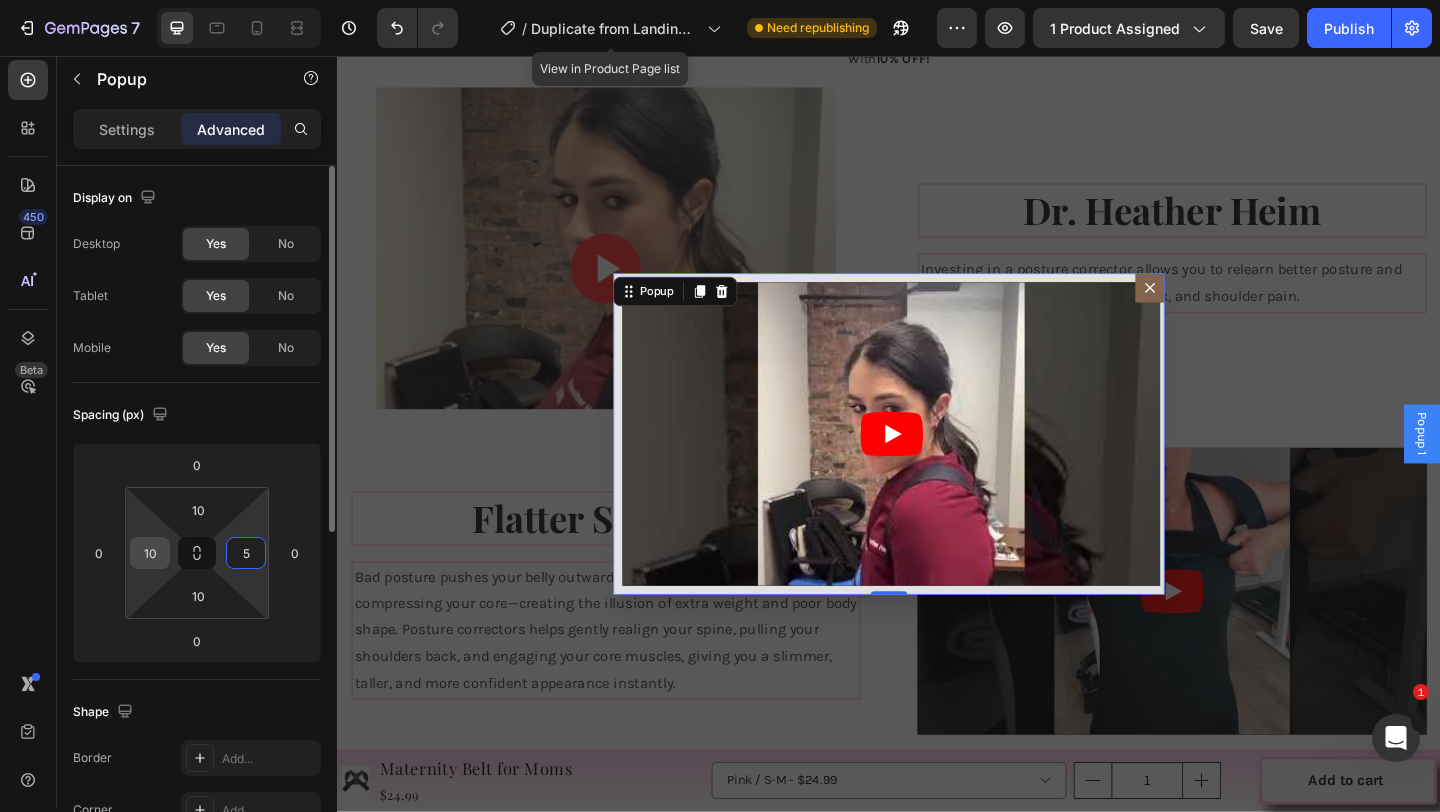 type on "5" 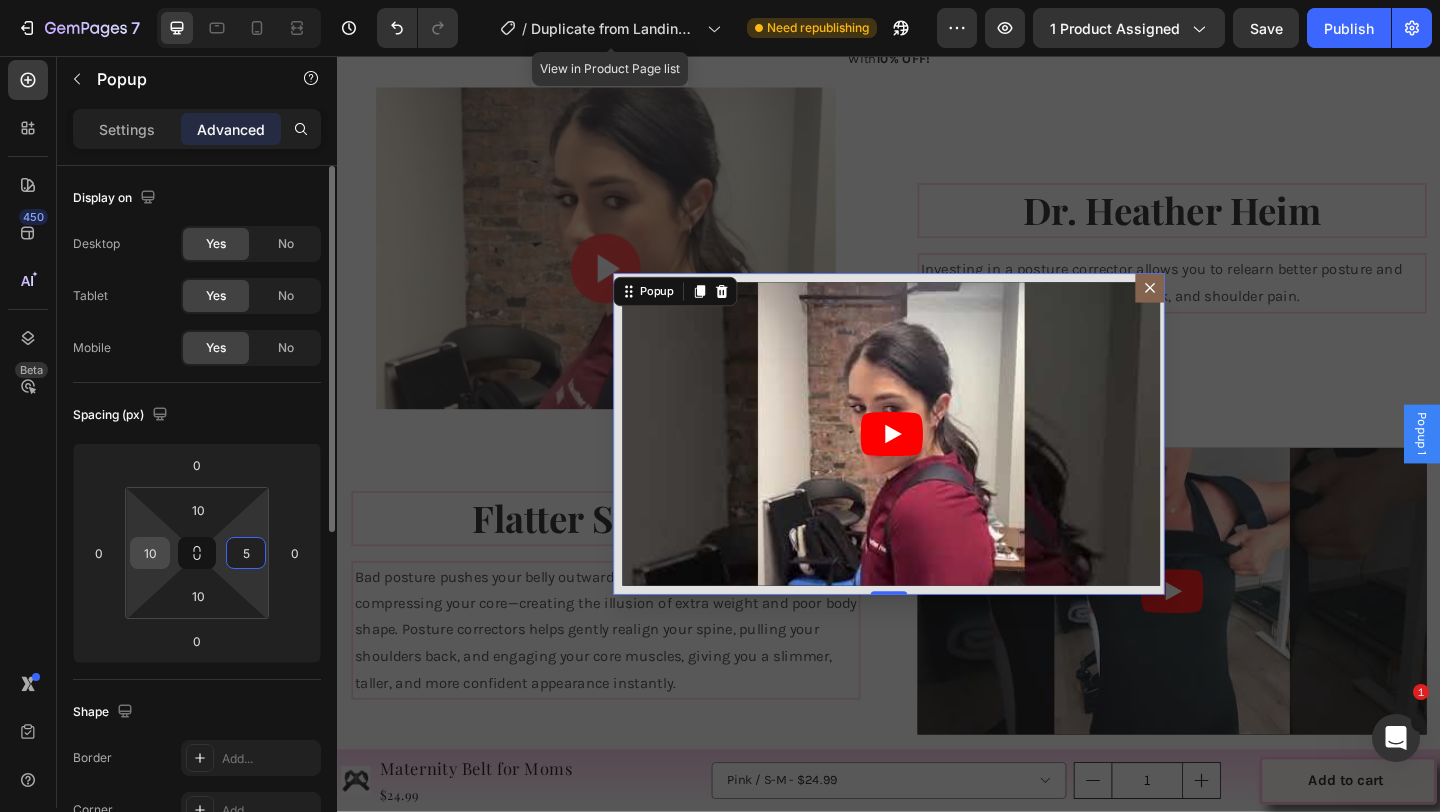 click on "10" at bounding box center [150, 553] 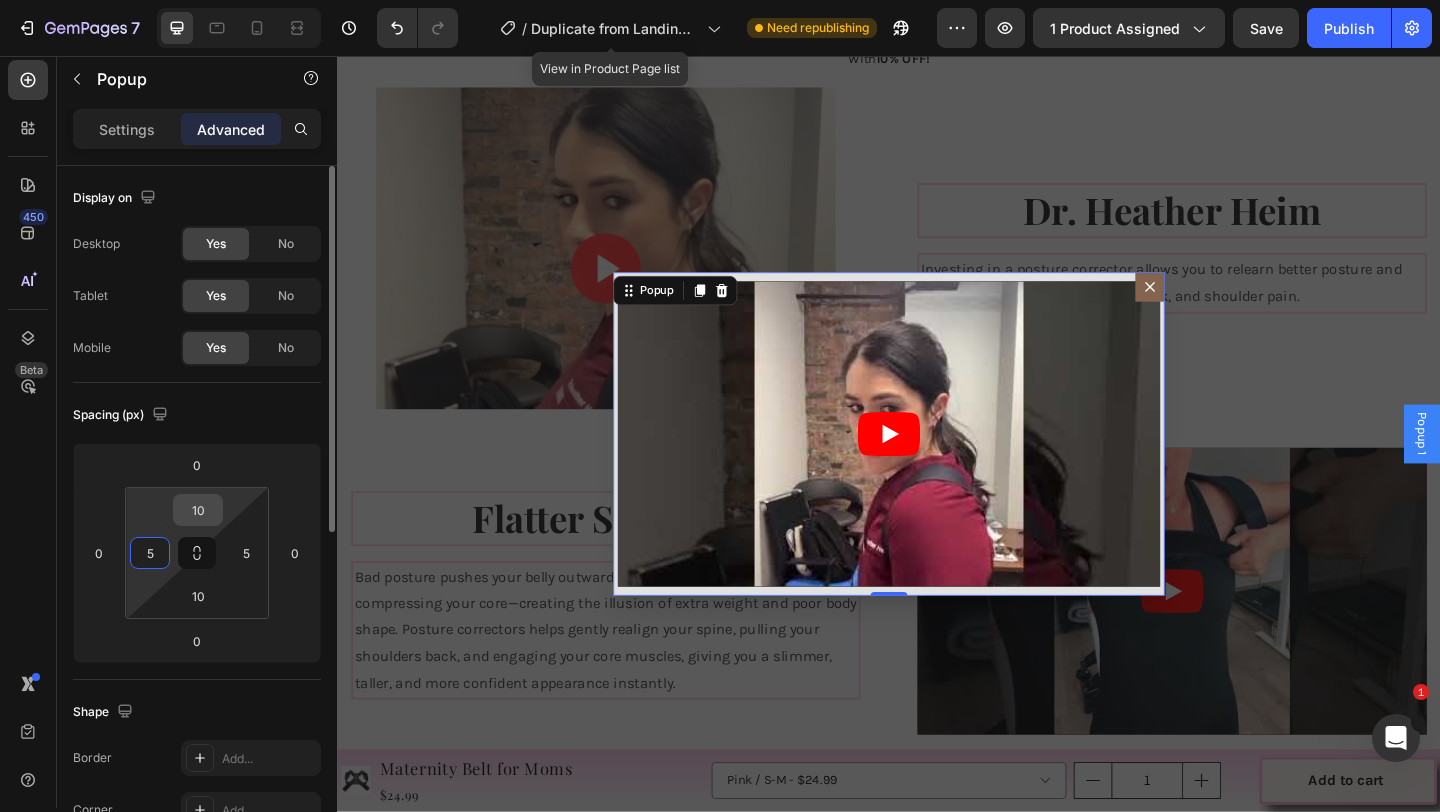 type on "5" 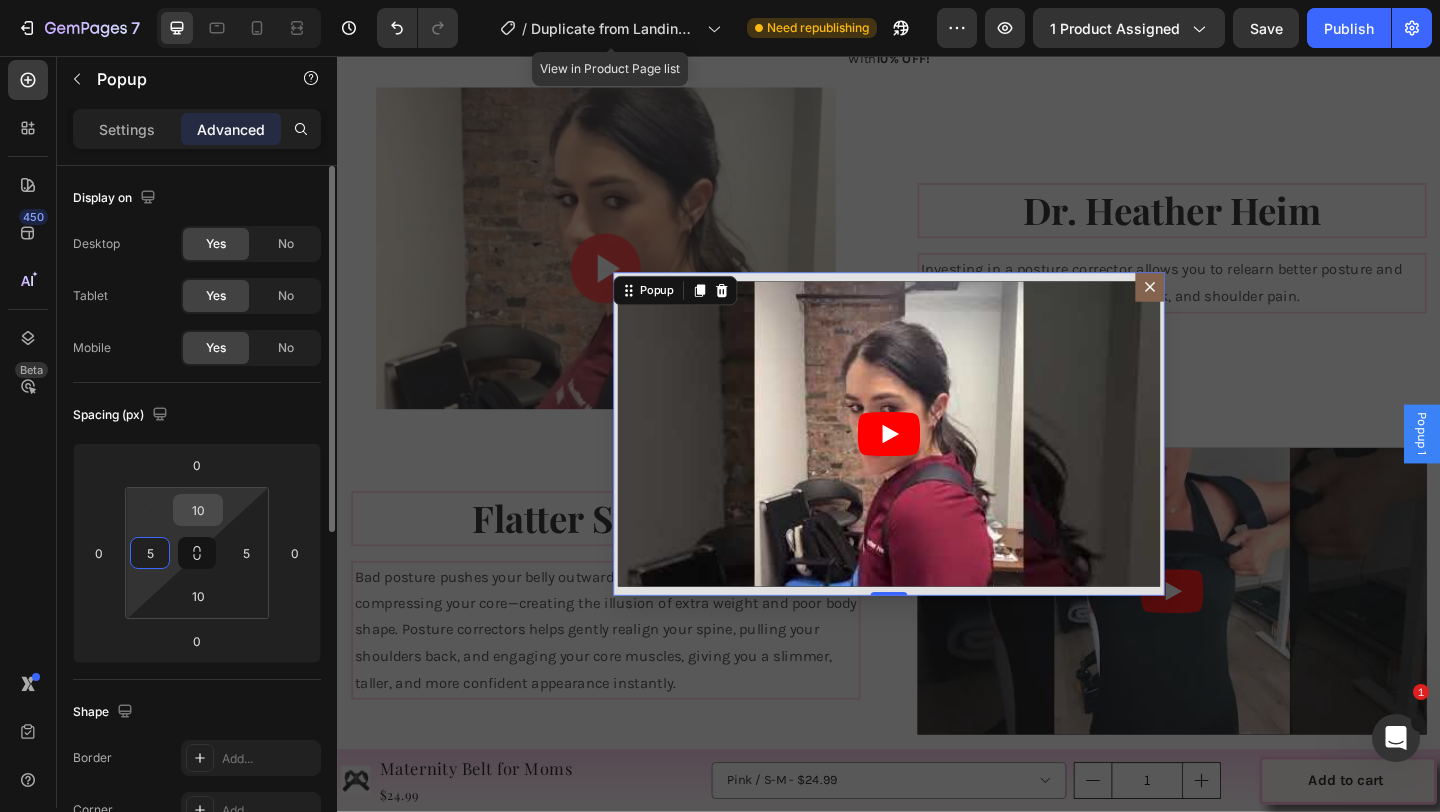 click on "10" at bounding box center [198, 510] 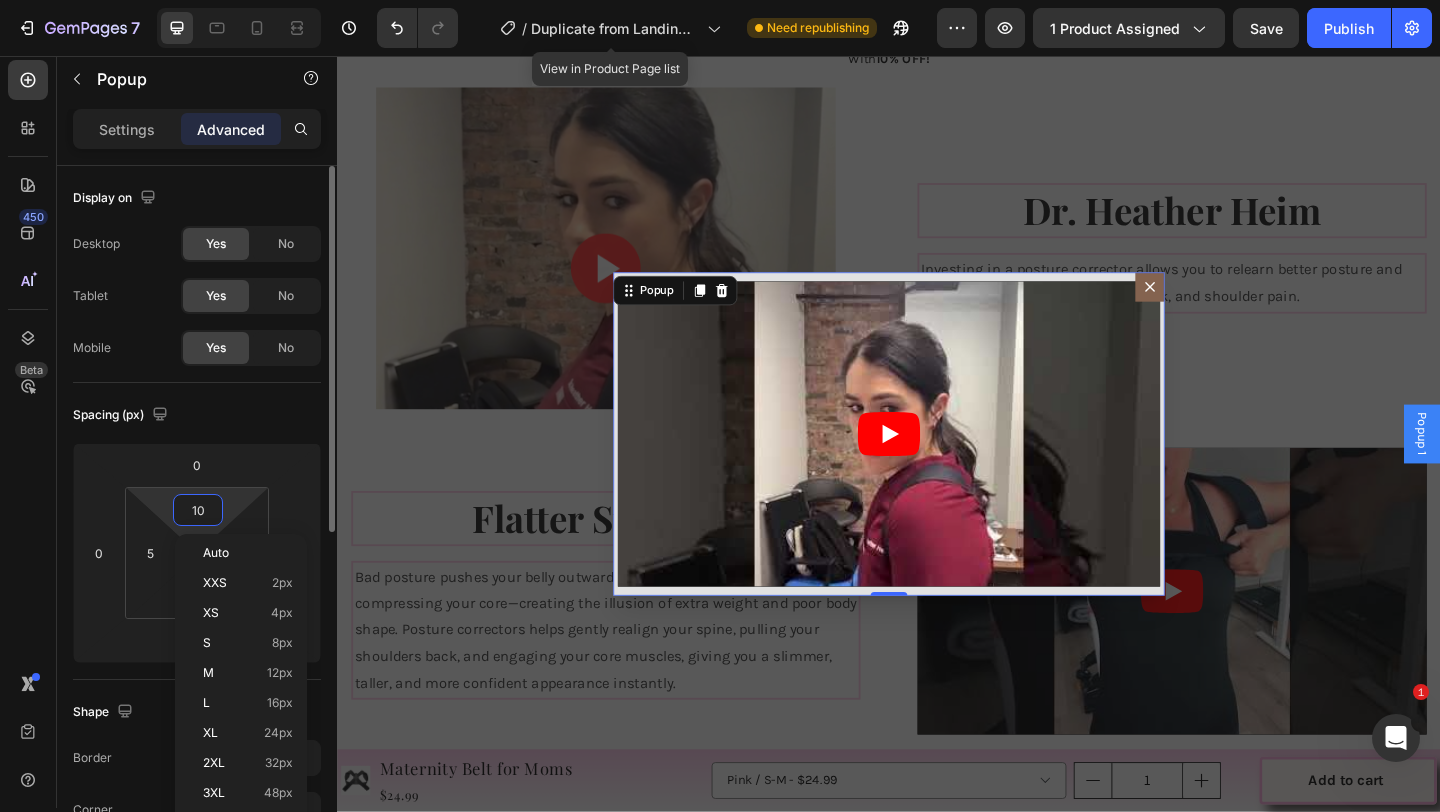 type on "4" 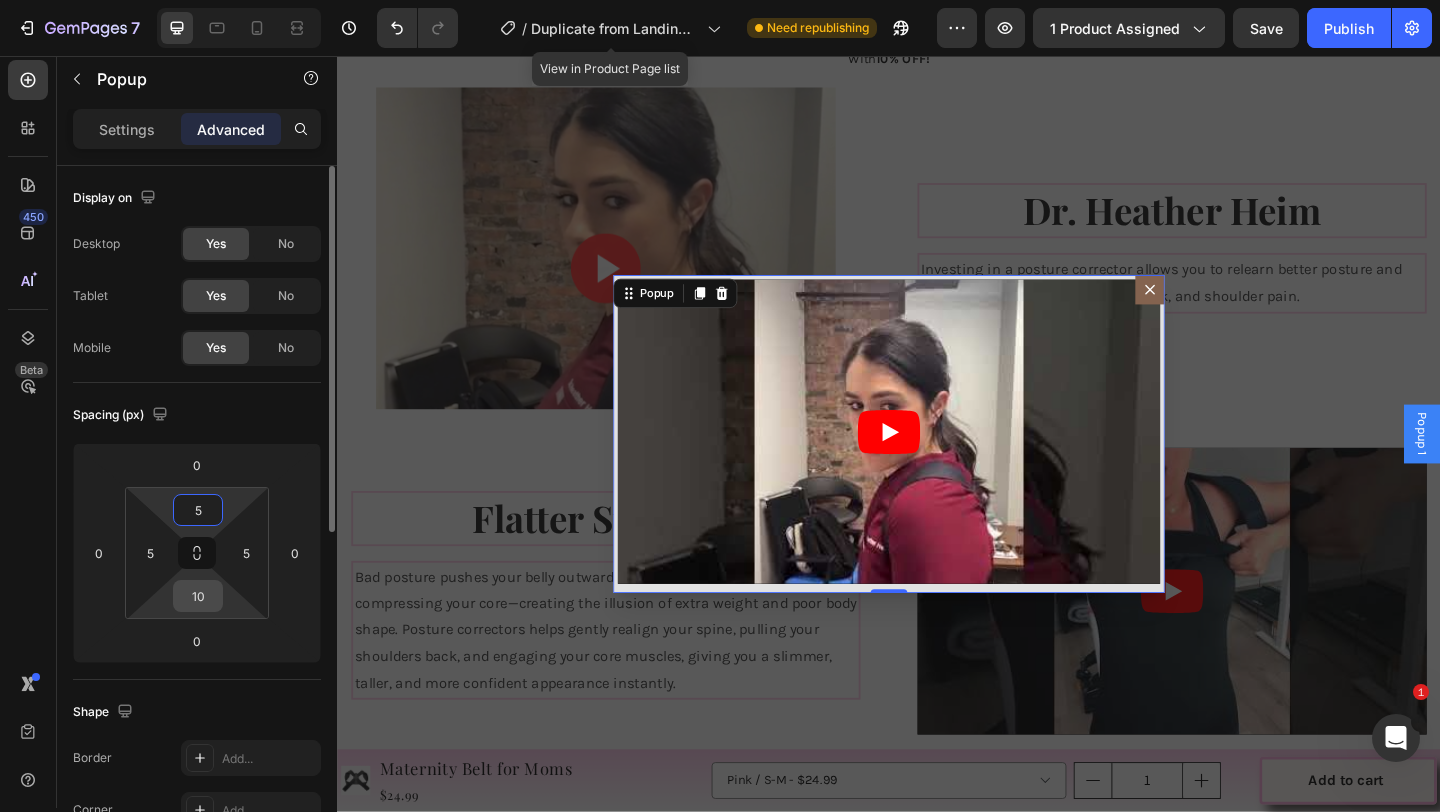 type on "5" 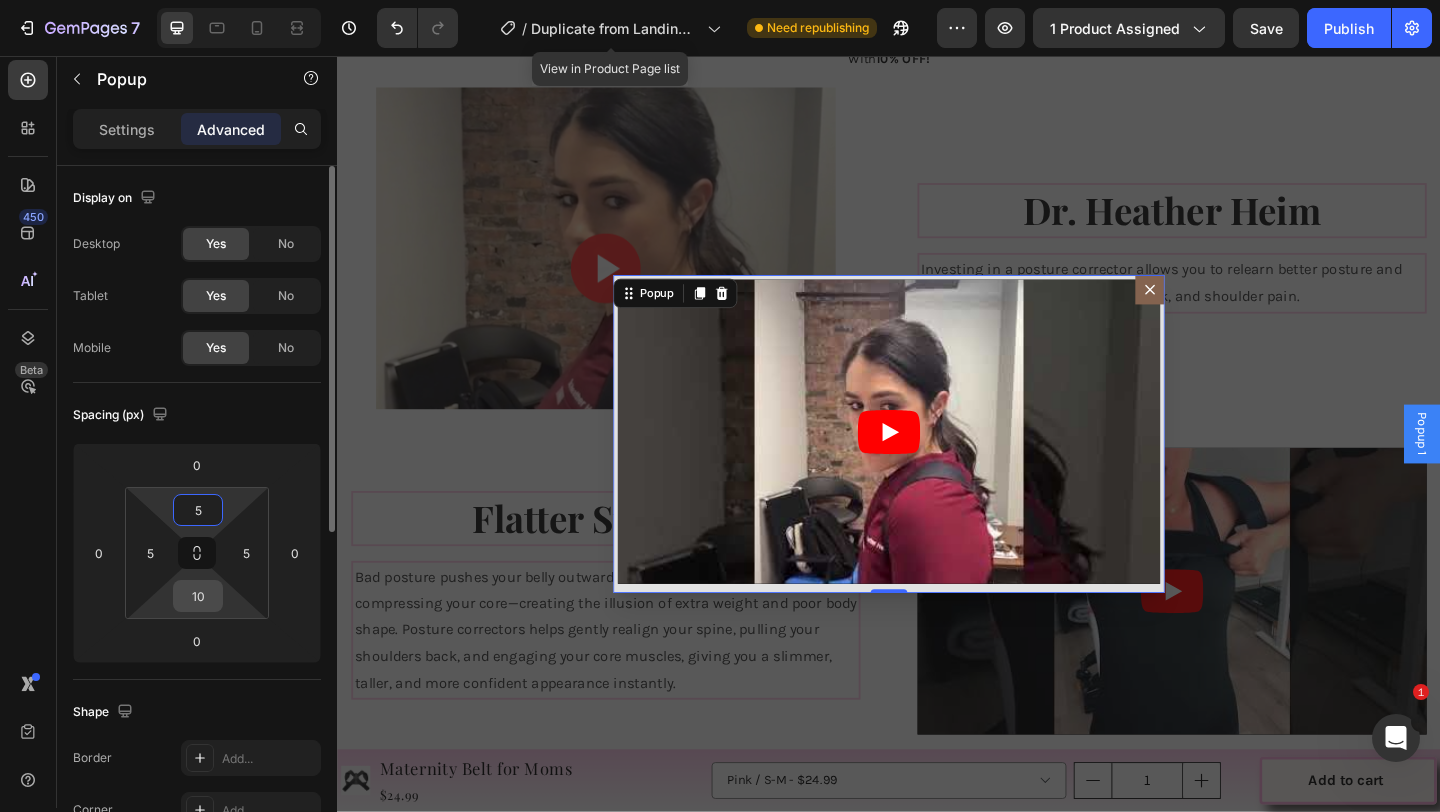 click on "10" at bounding box center (198, 596) 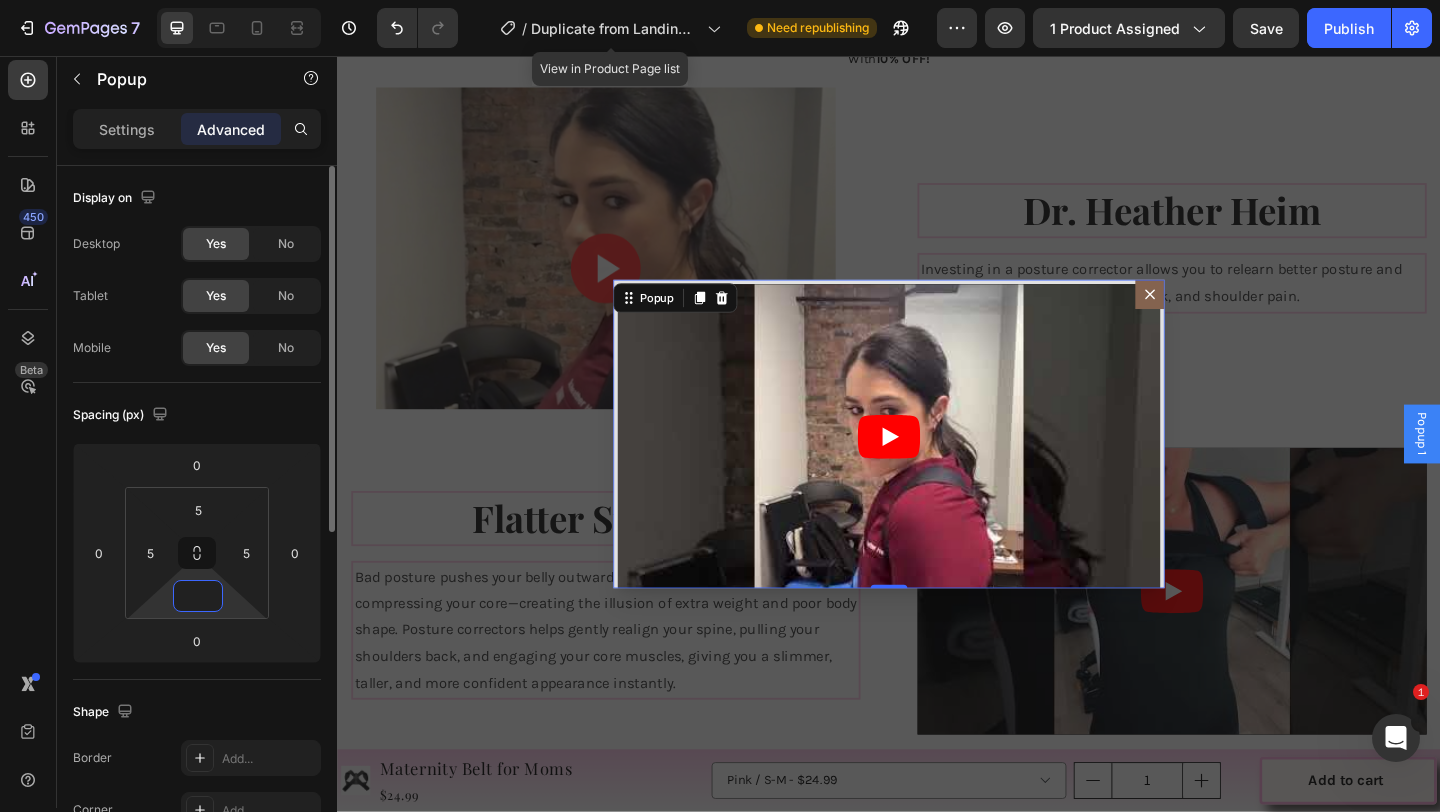 type on "5" 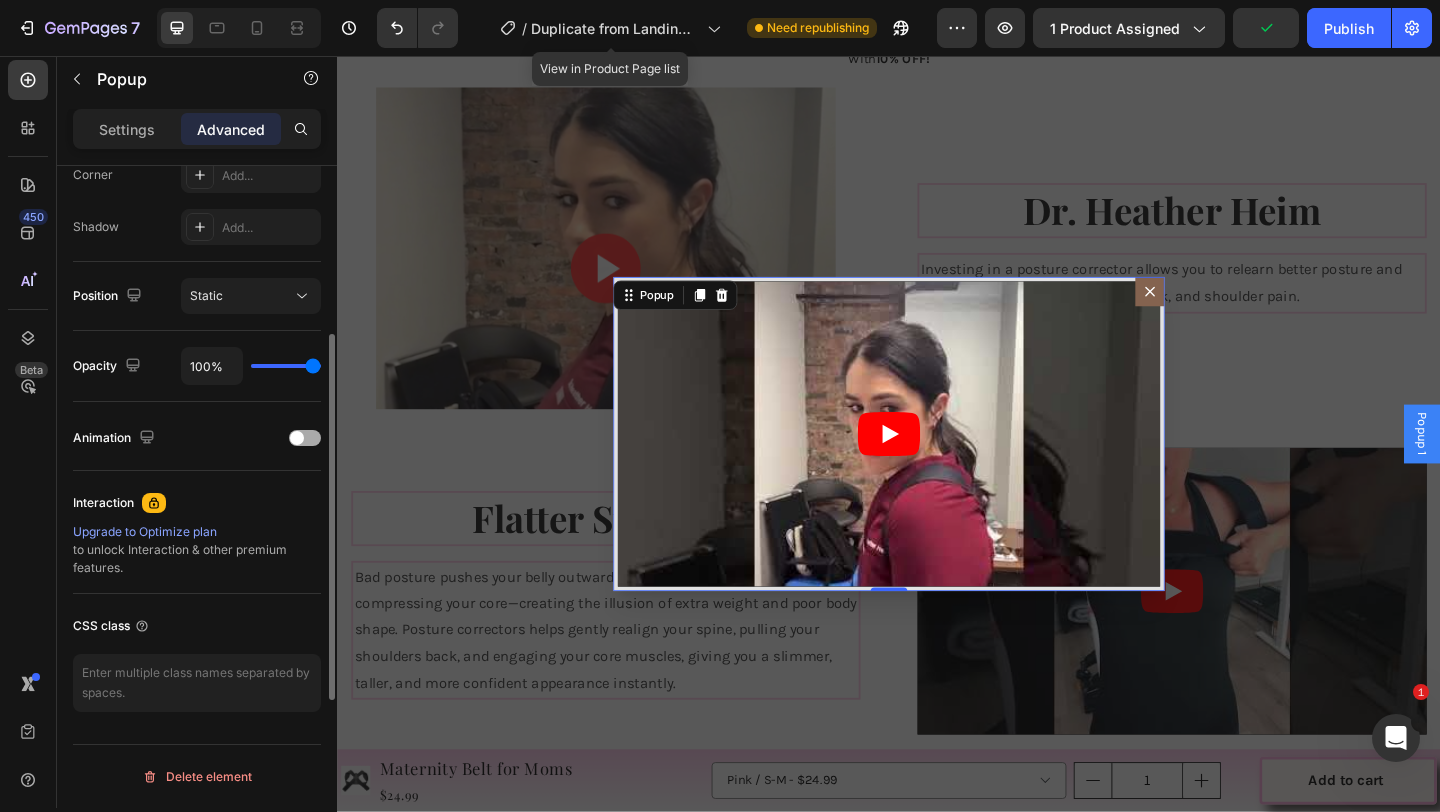 scroll, scrollTop: 431, scrollLeft: 0, axis: vertical 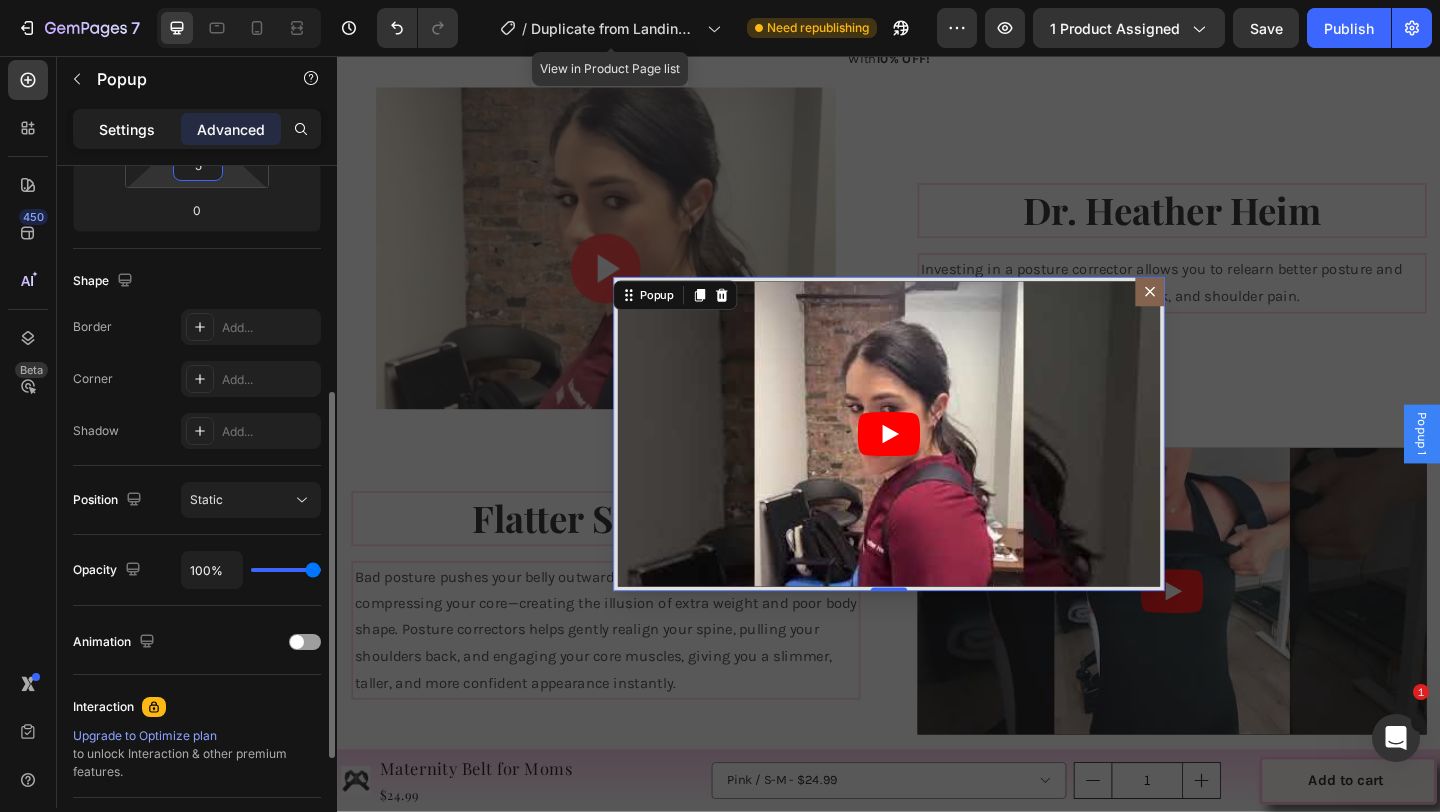 click on "Settings" at bounding box center [127, 129] 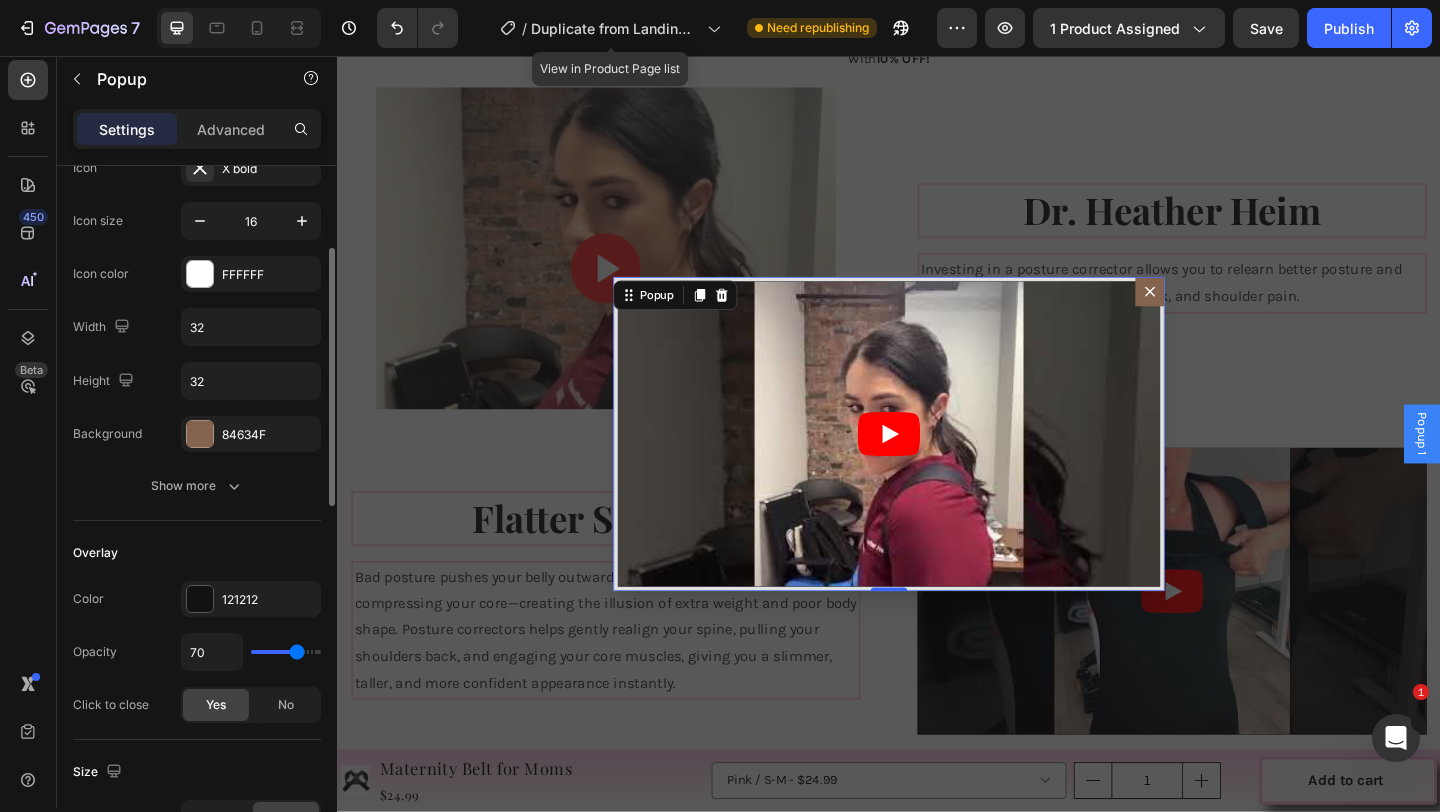 scroll, scrollTop: 169, scrollLeft: 0, axis: vertical 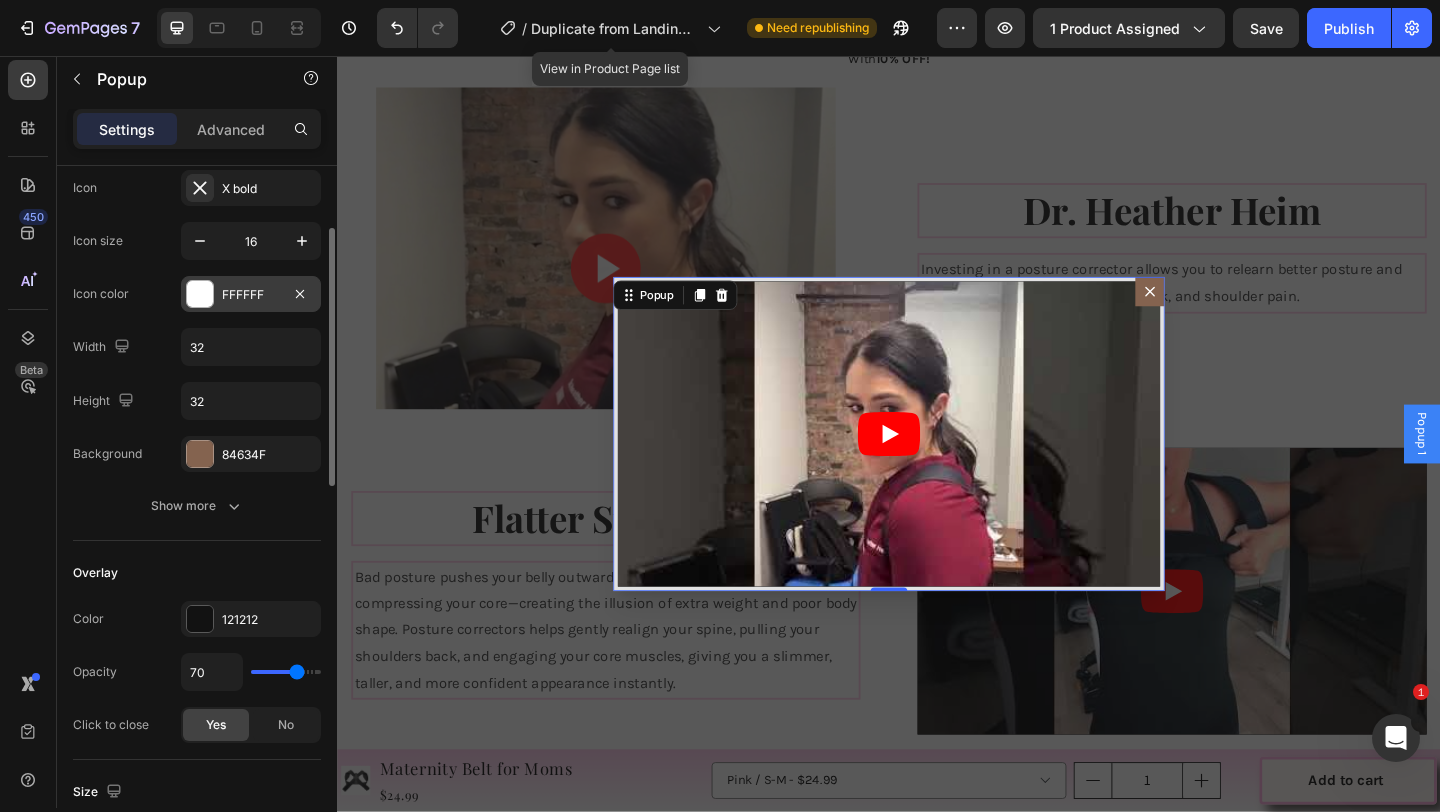 click at bounding box center (200, 294) 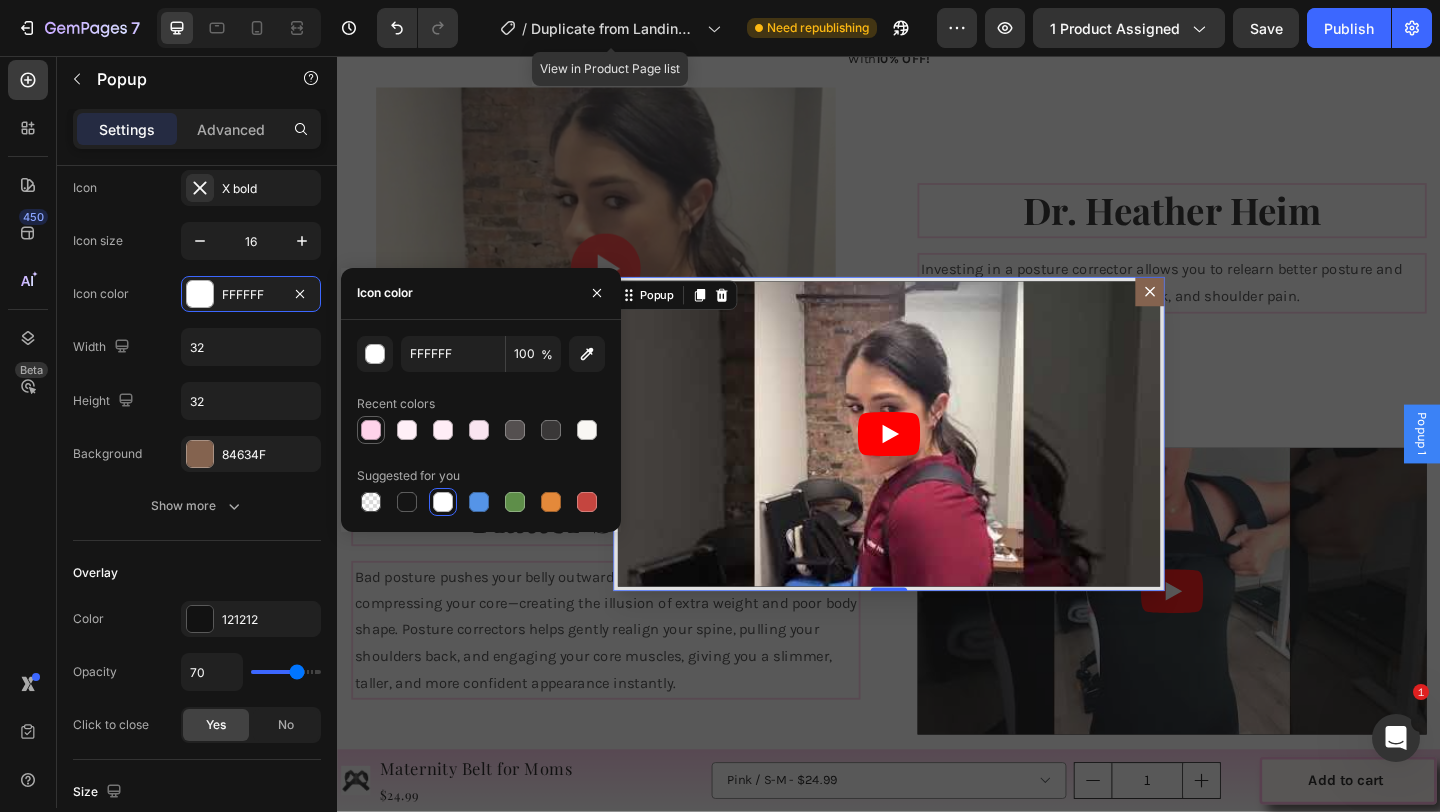 click at bounding box center (371, 430) 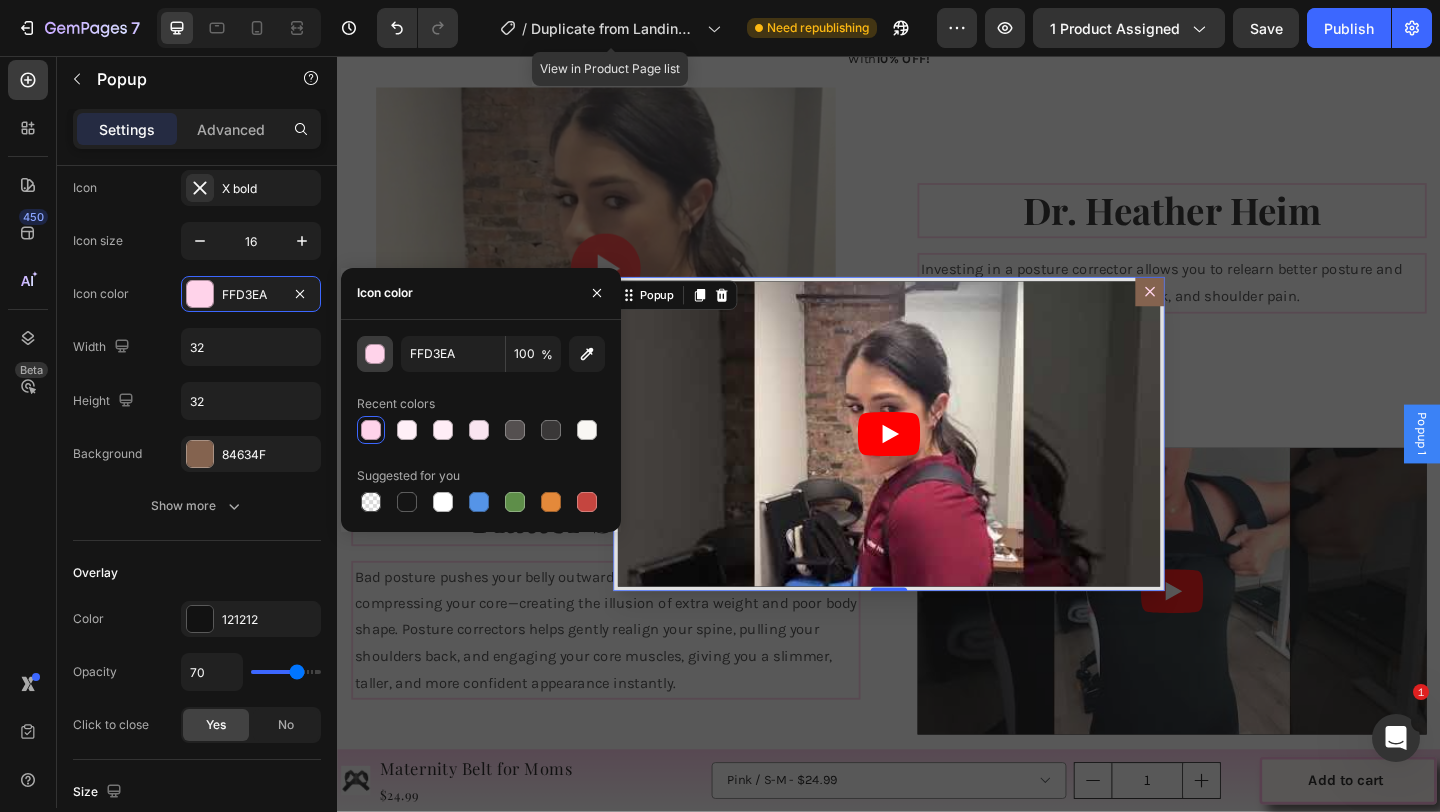click at bounding box center (375, 354) 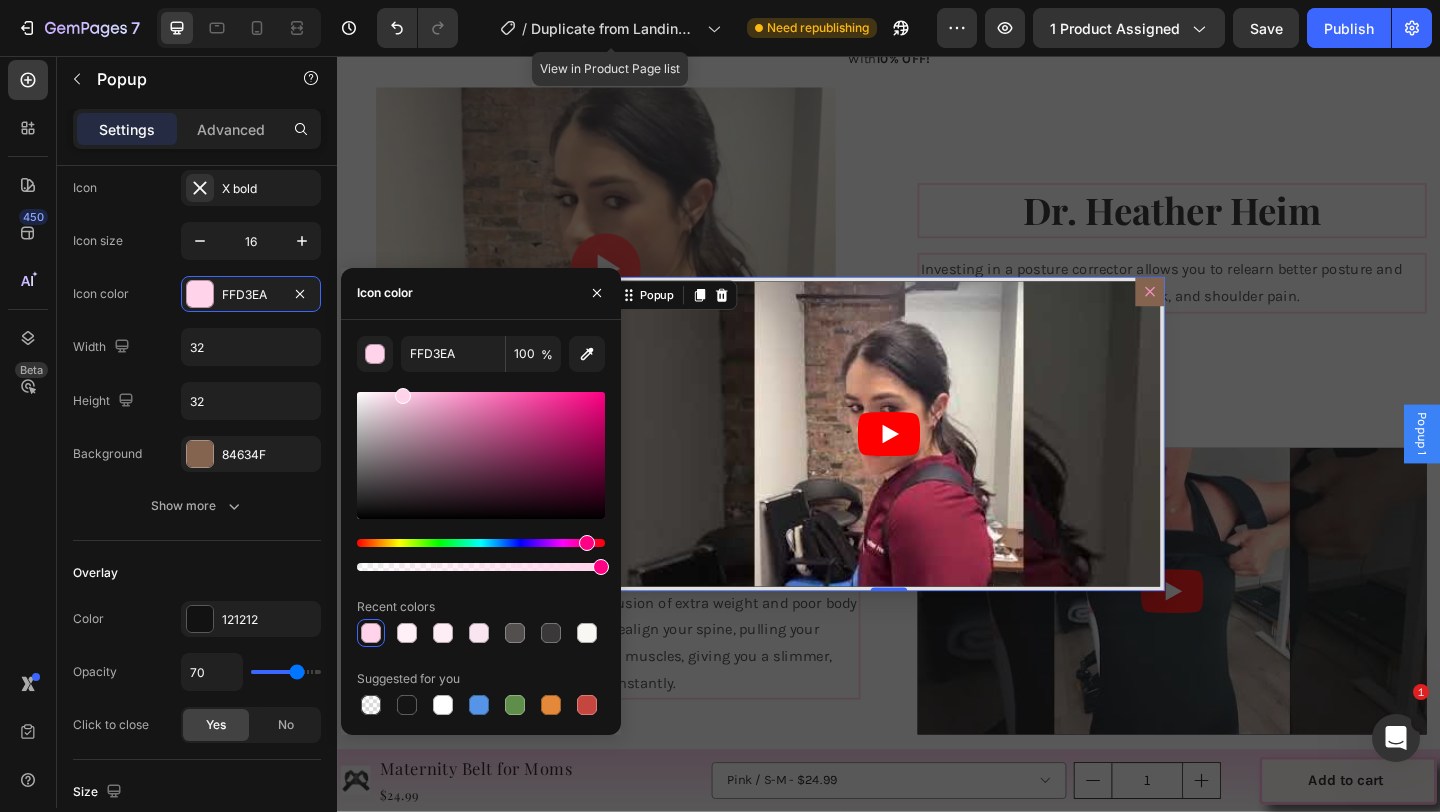 click at bounding box center [481, 455] 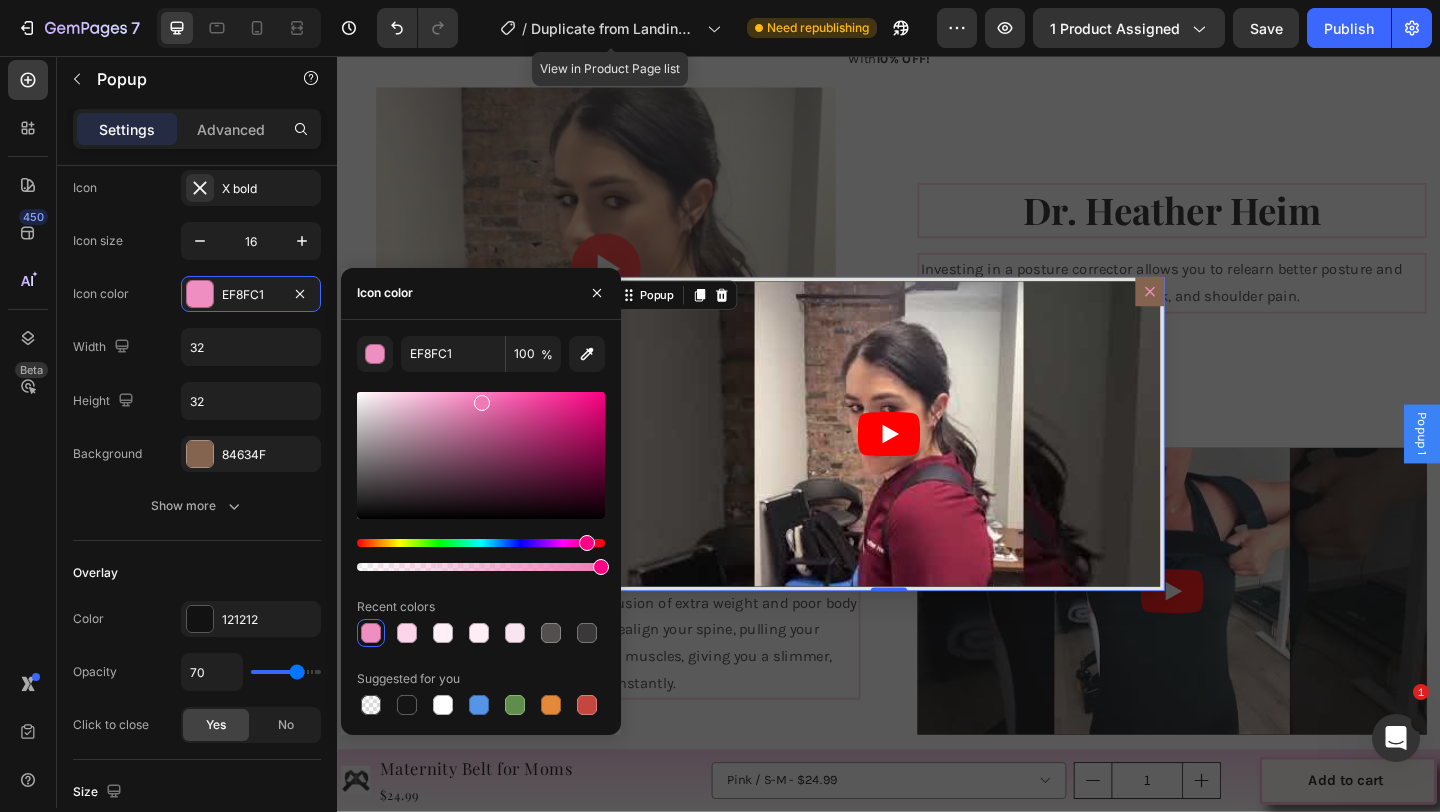 click at bounding box center (481, 455) 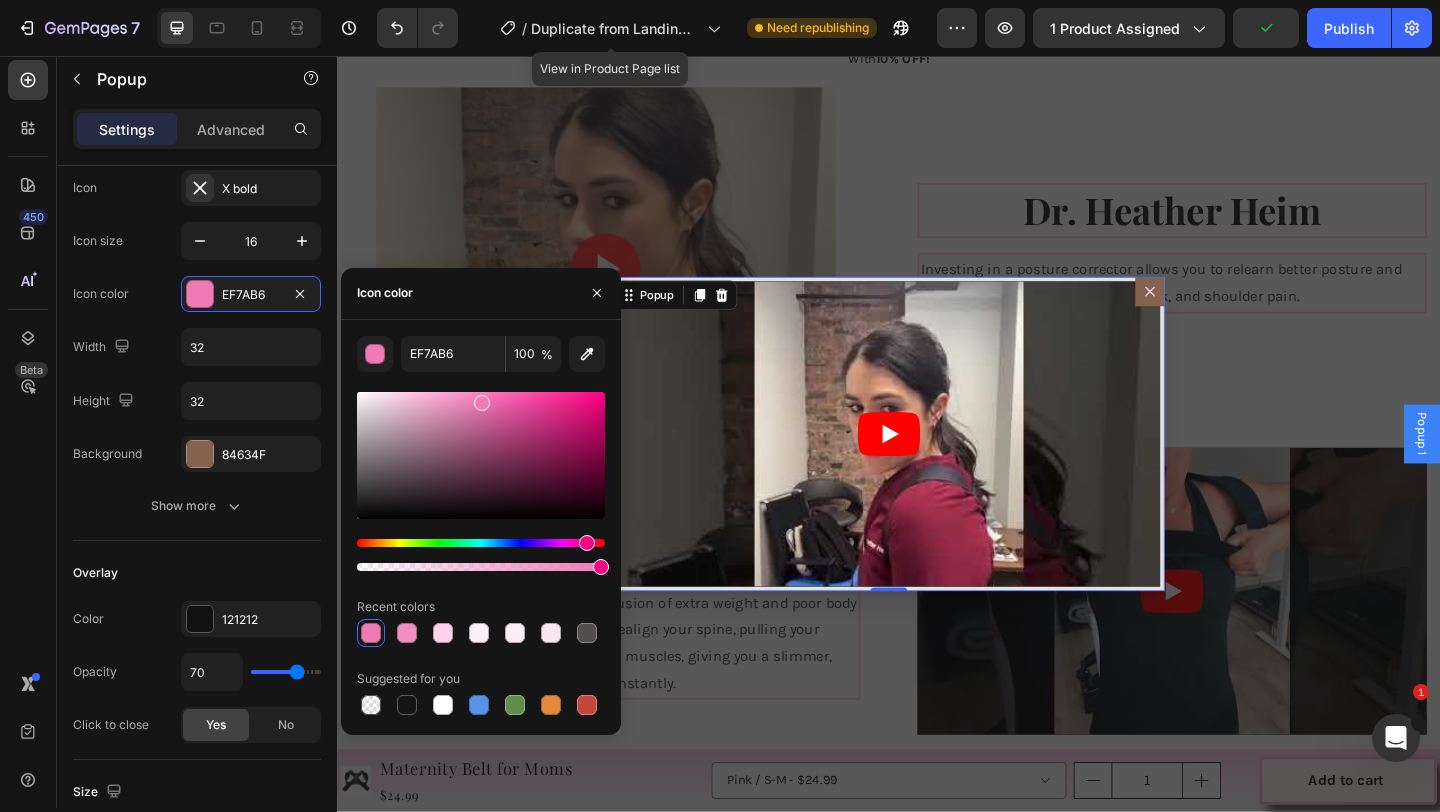 click at bounding box center (481, 455) 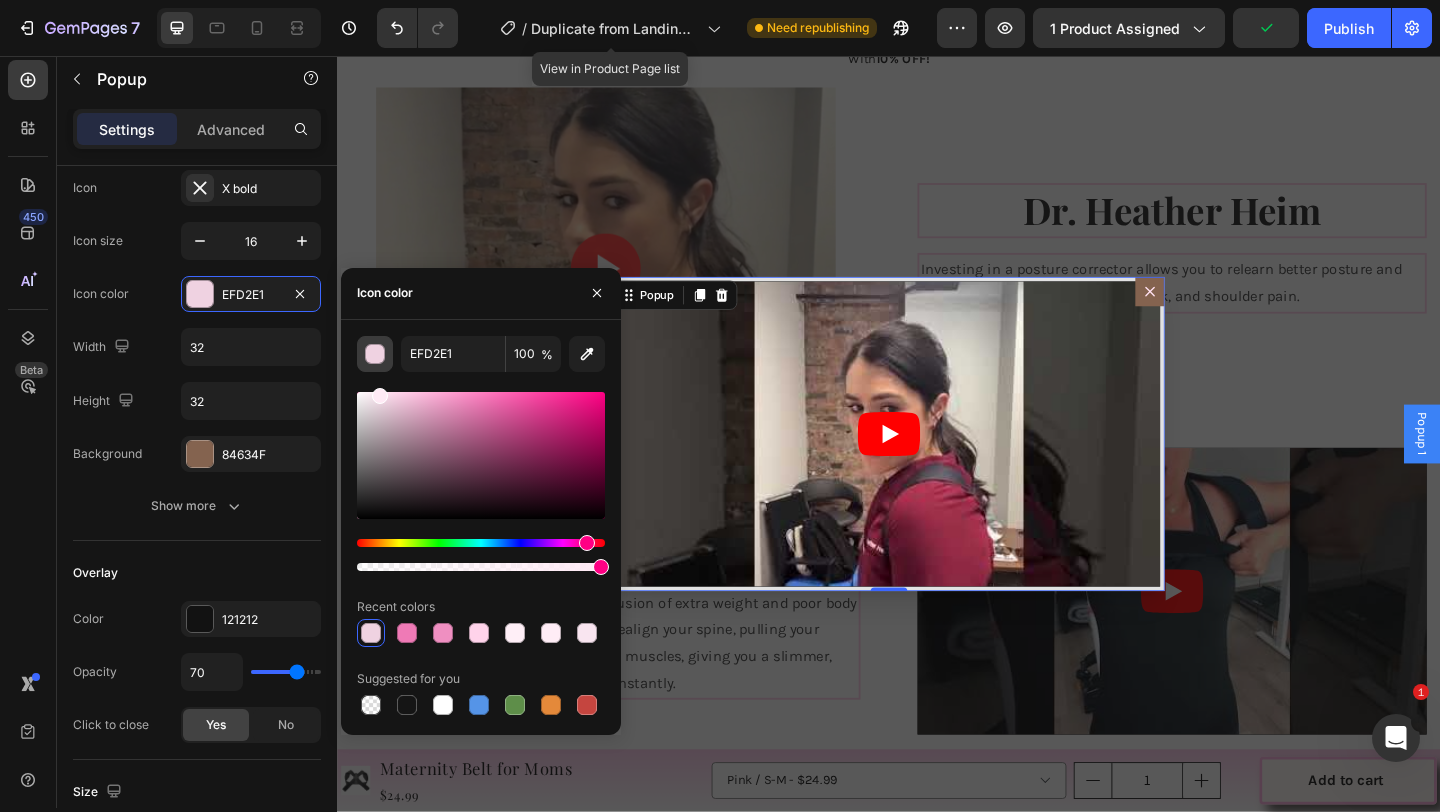 drag, startPoint x: 389, startPoint y: 403, endPoint x: 377, endPoint y: 362, distance: 42.72002 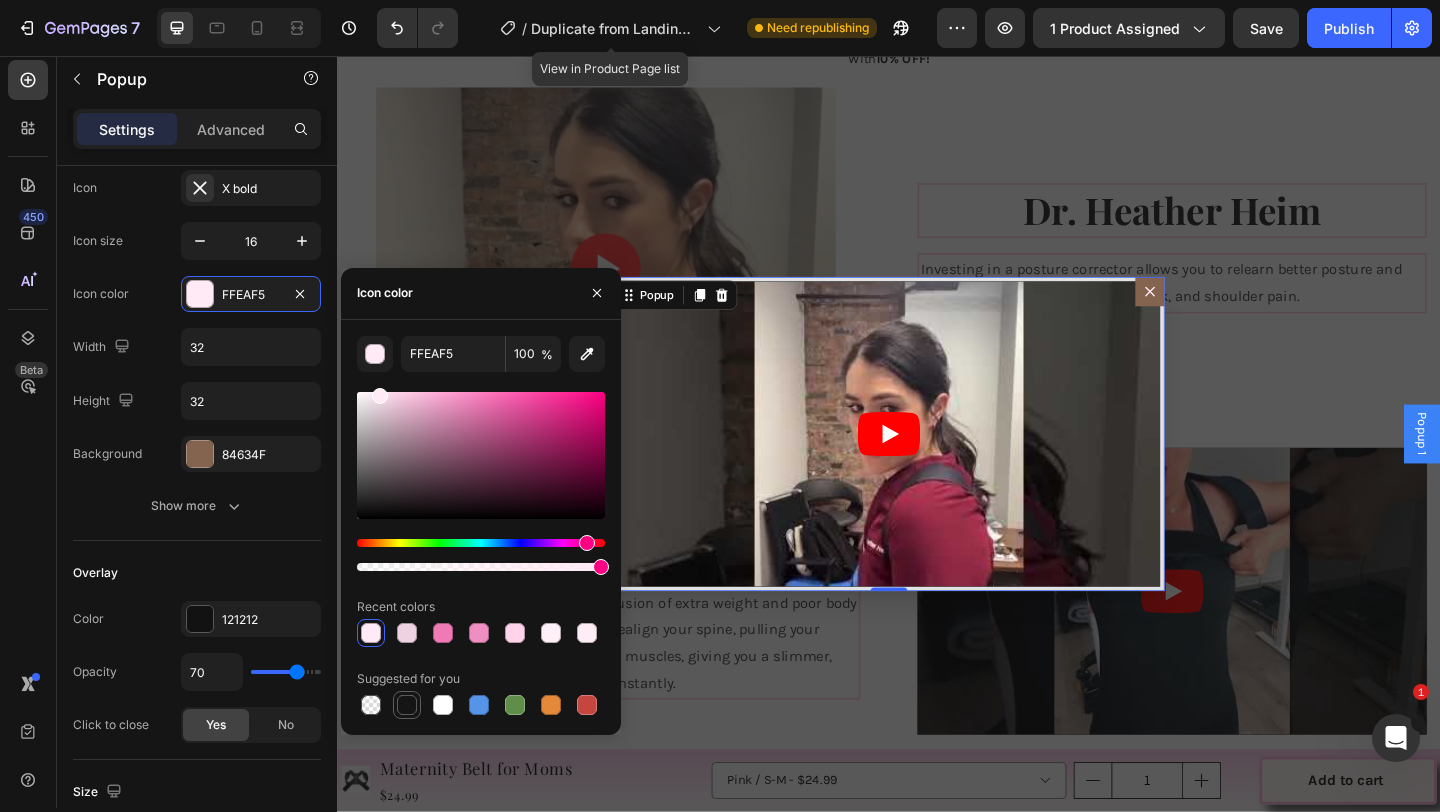 click at bounding box center [407, 705] 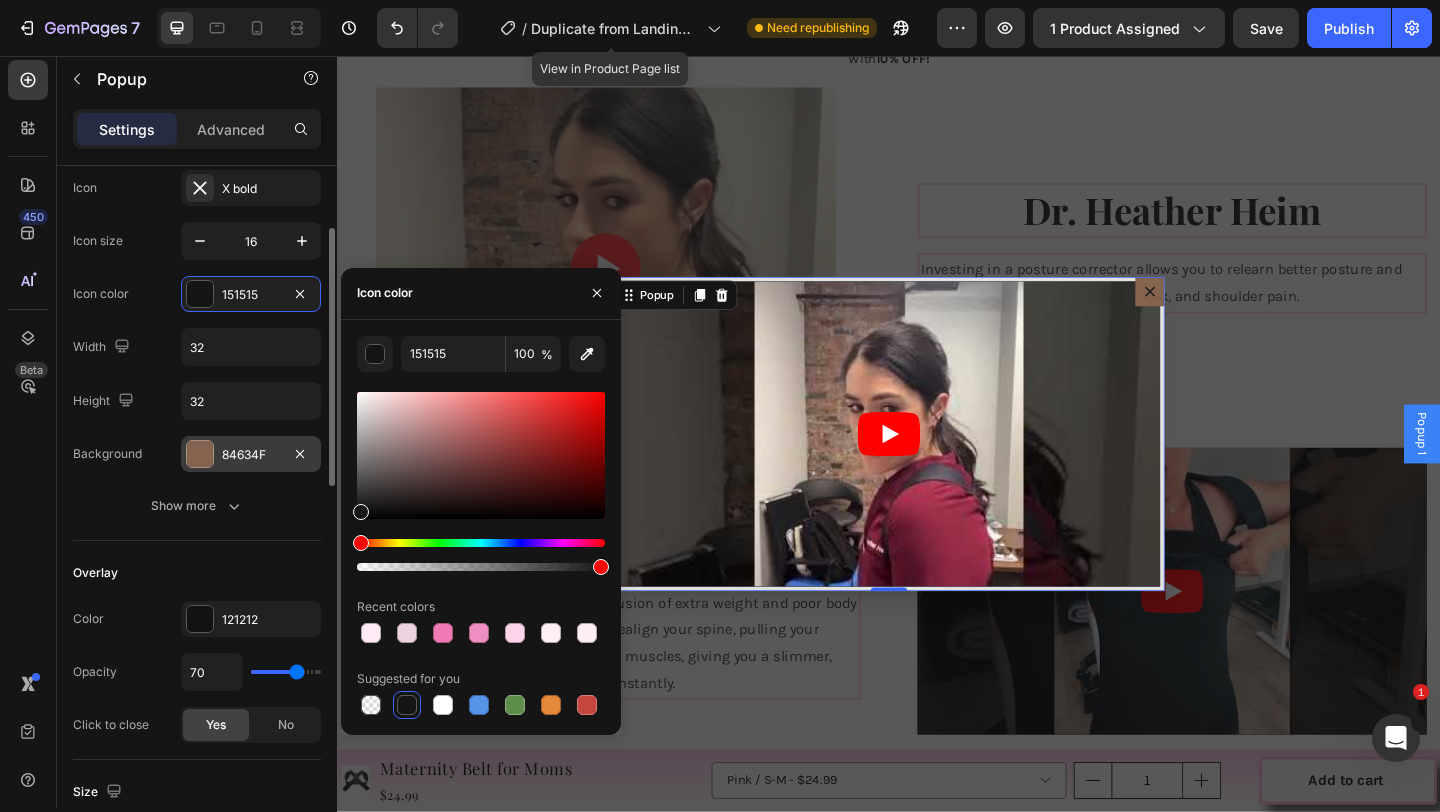 click on "84634F" at bounding box center [251, 455] 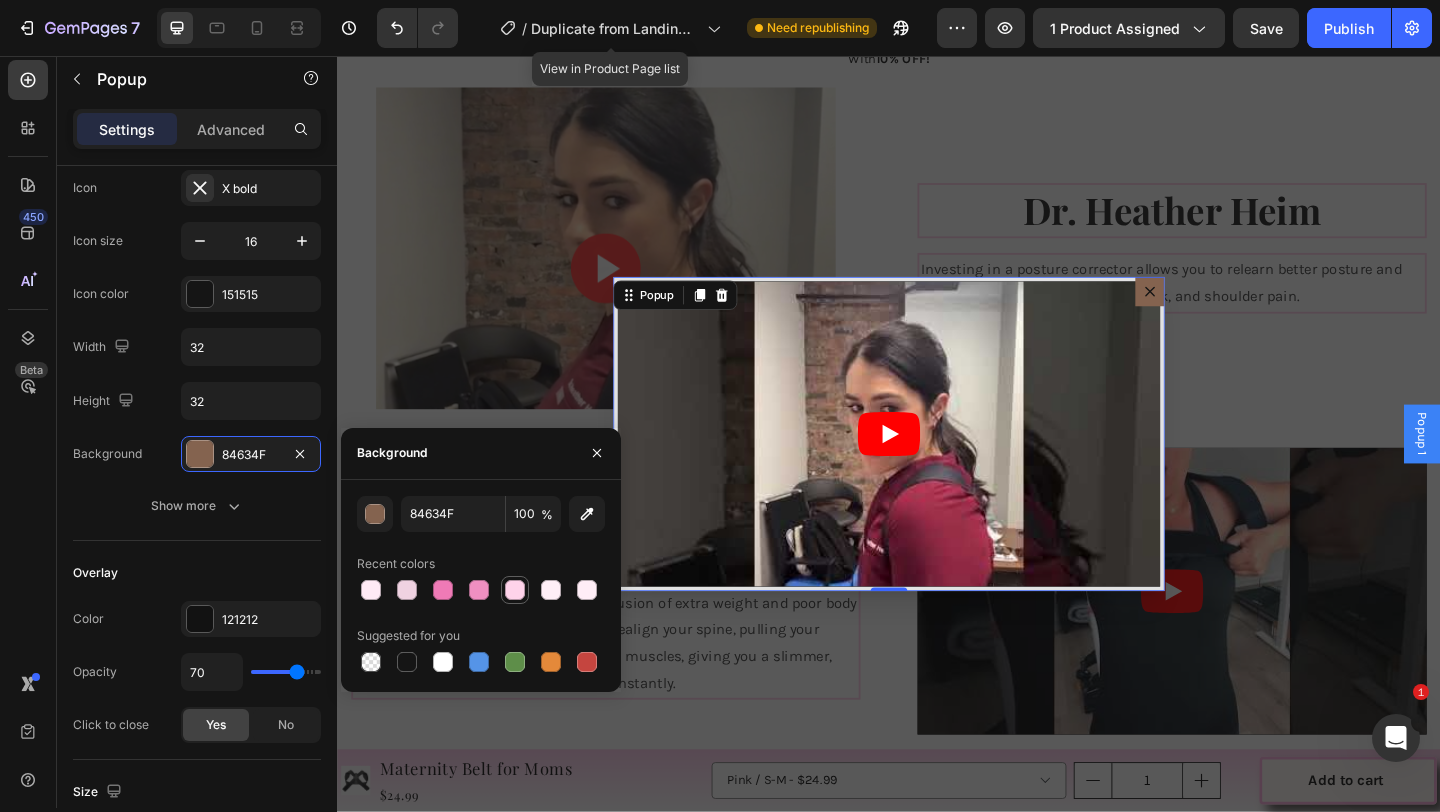 click at bounding box center (515, 590) 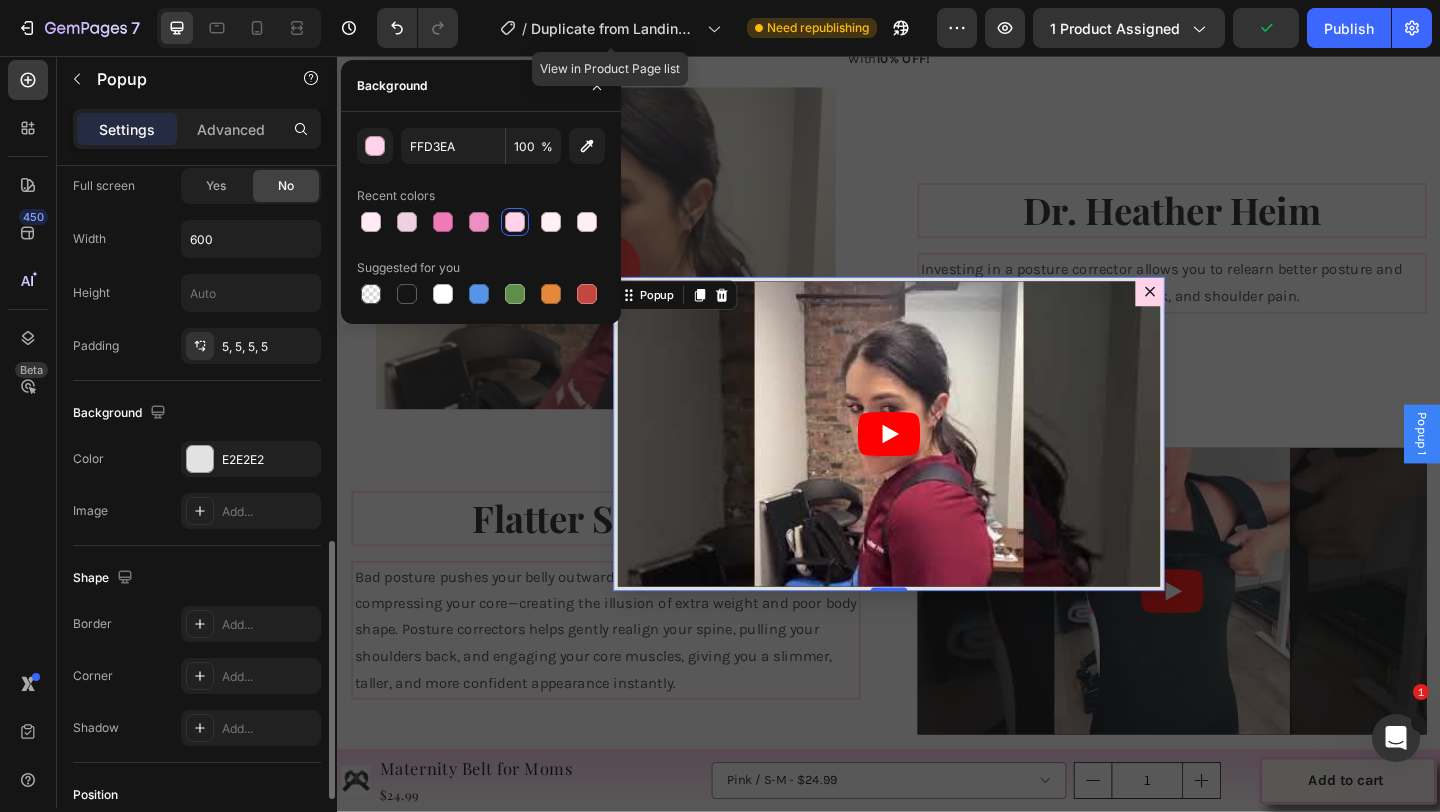 scroll, scrollTop: 897, scrollLeft: 0, axis: vertical 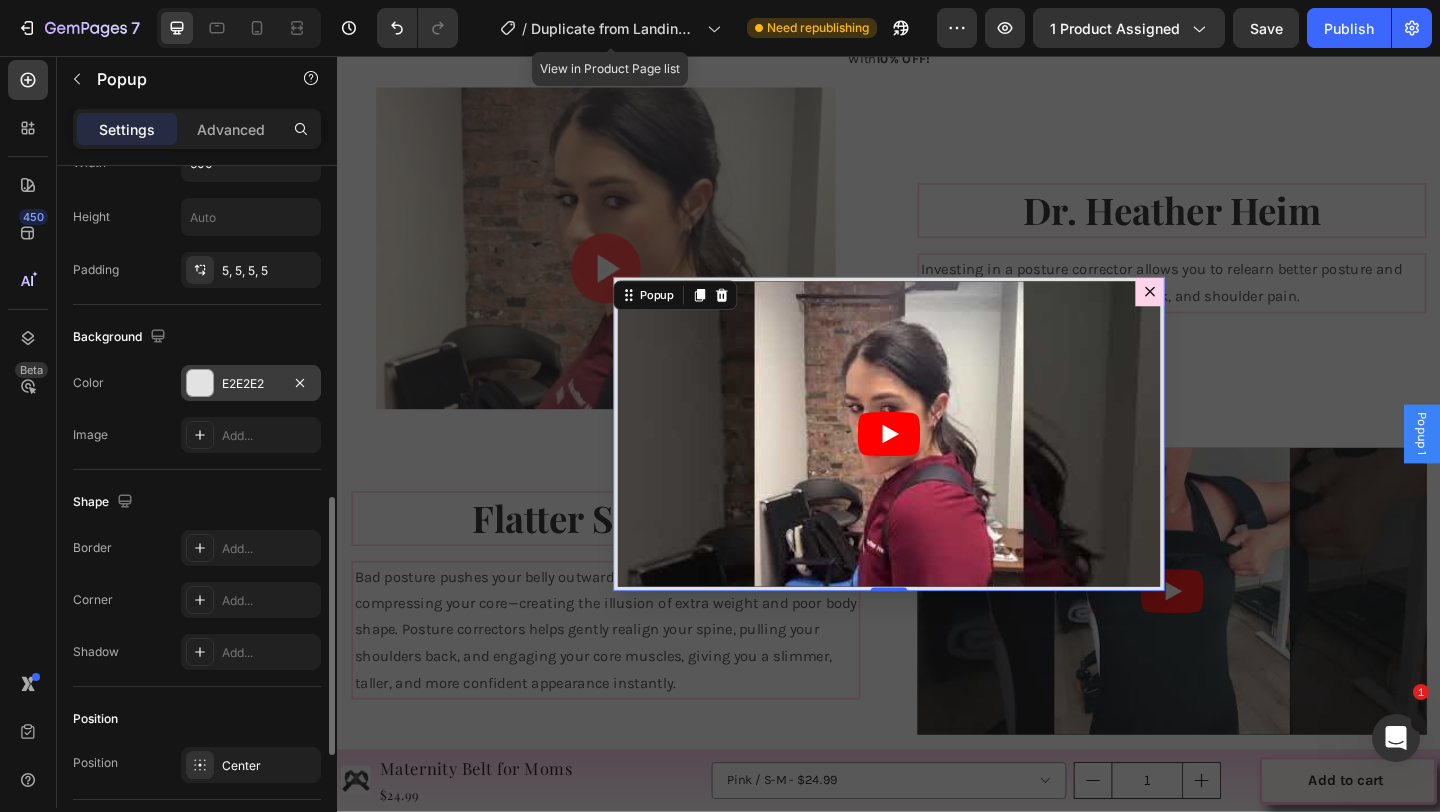 click on "E2E2E2" at bounding box center (251, 383) 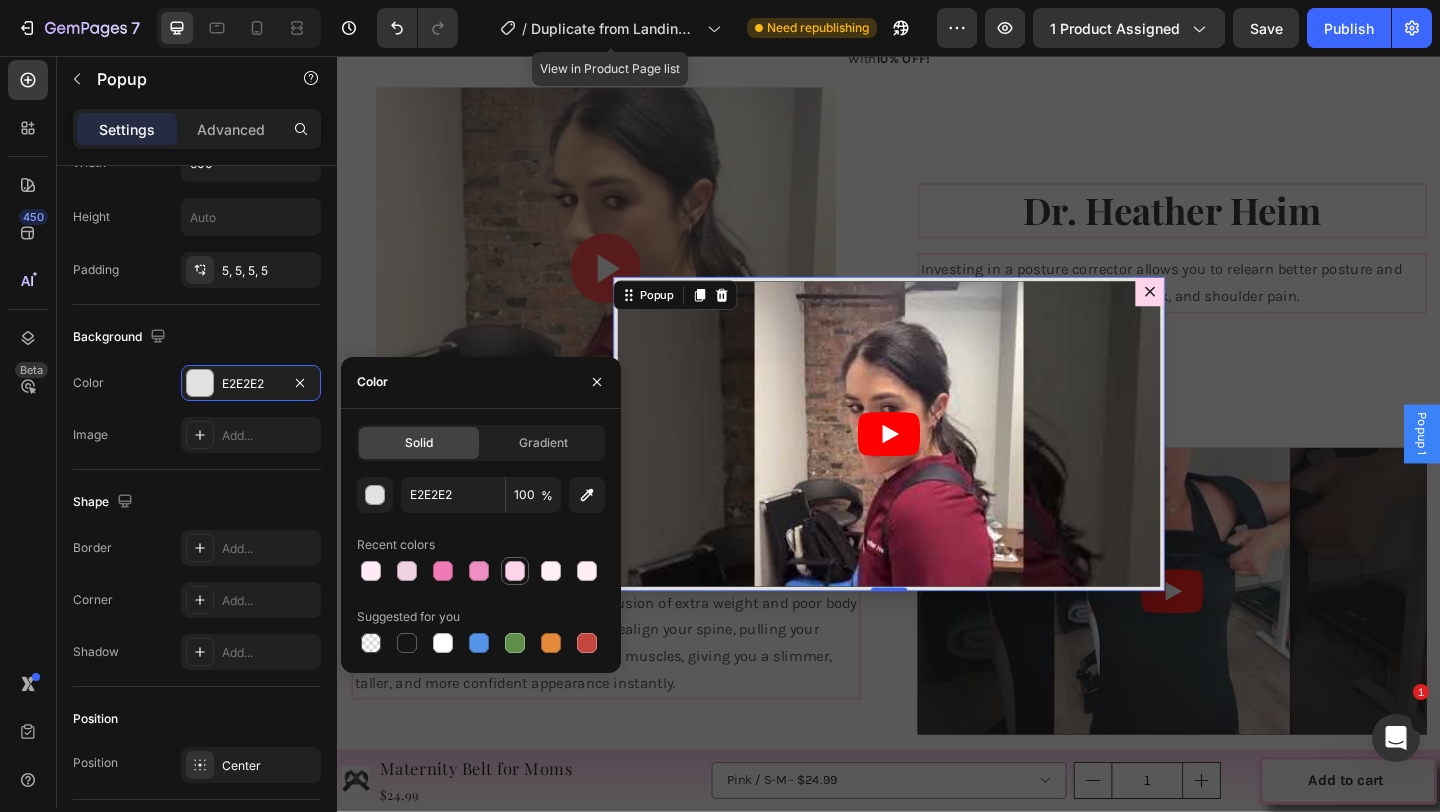 click at bounding box center [515, 571] 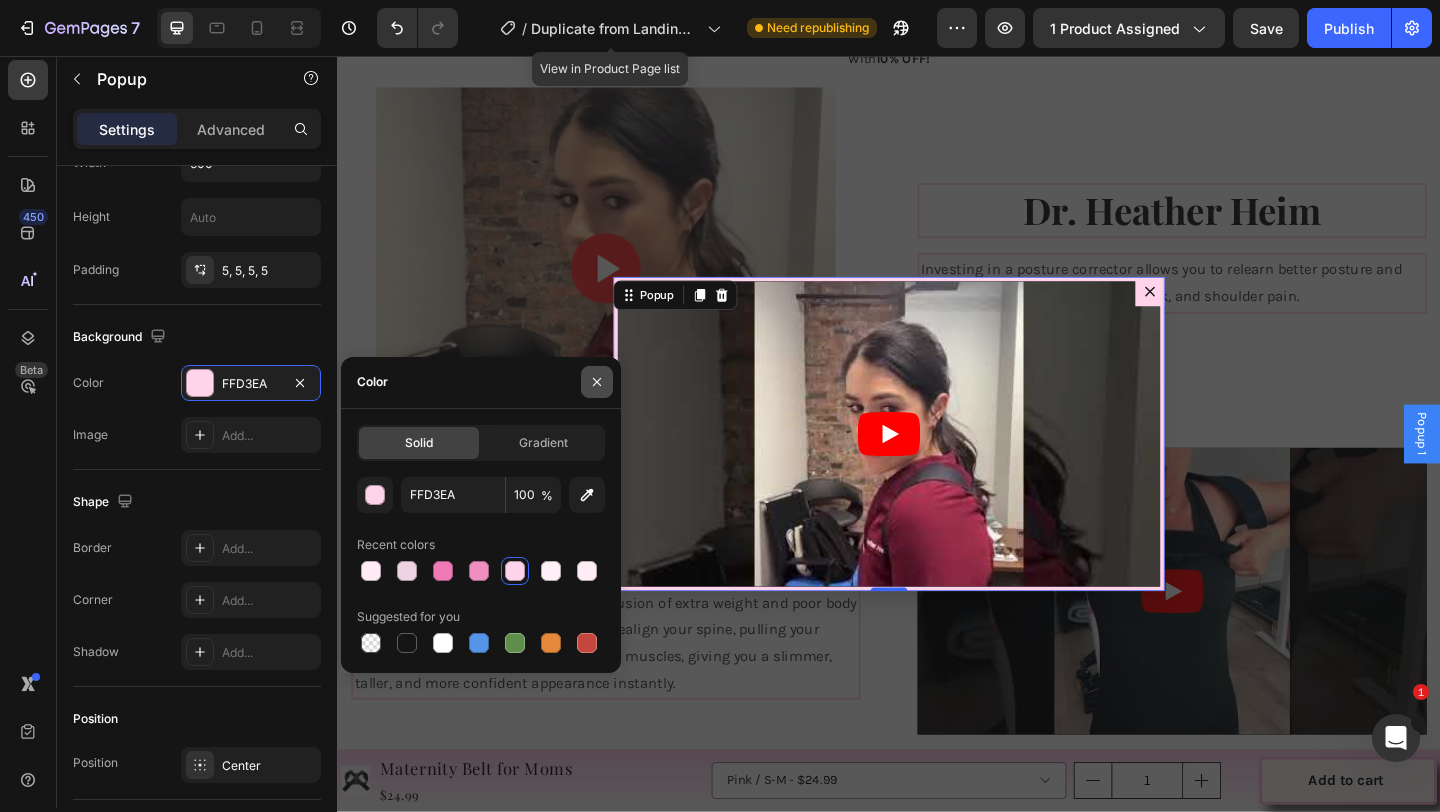 click 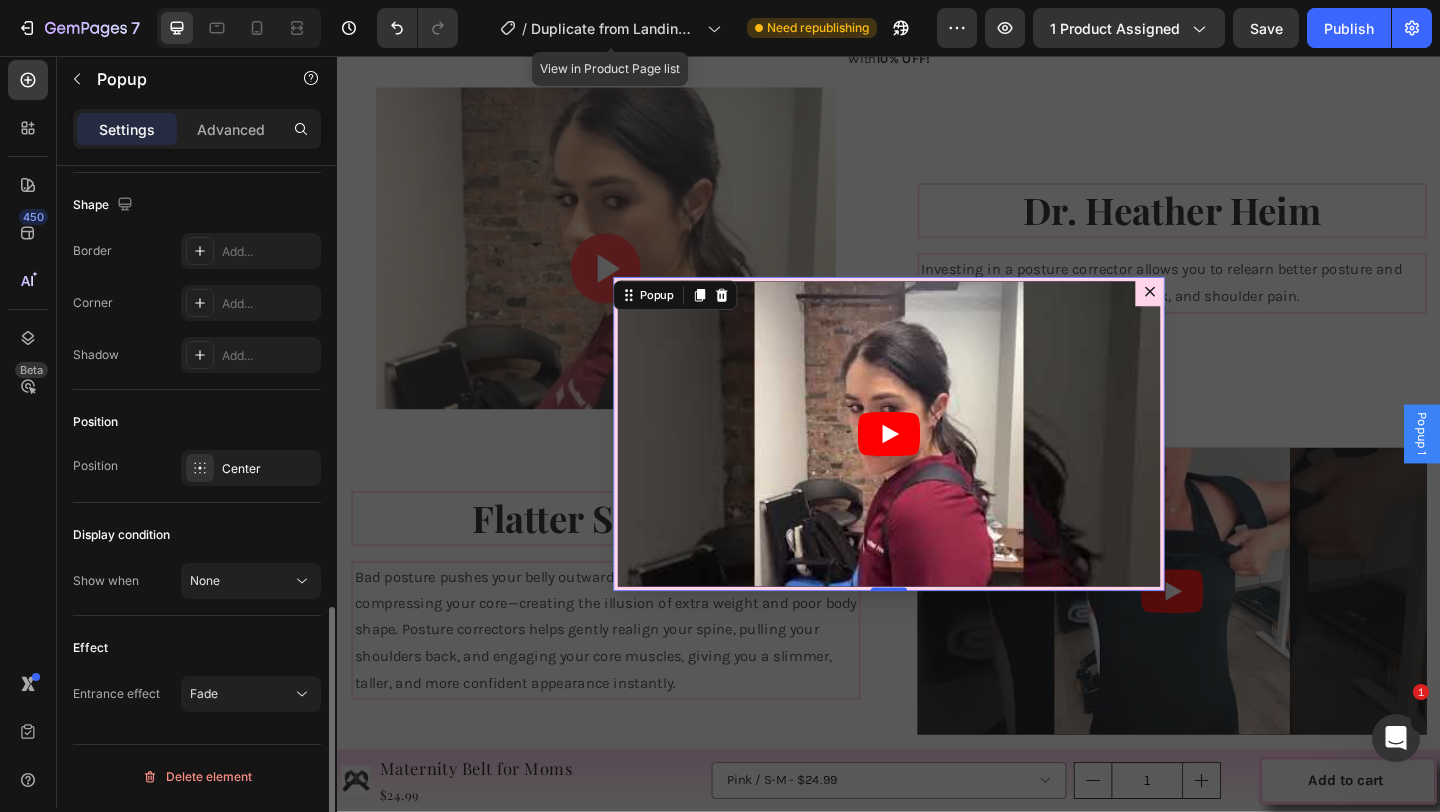 scroll, scrollTop: 1193, scrollLeft: 0, axis: vertical 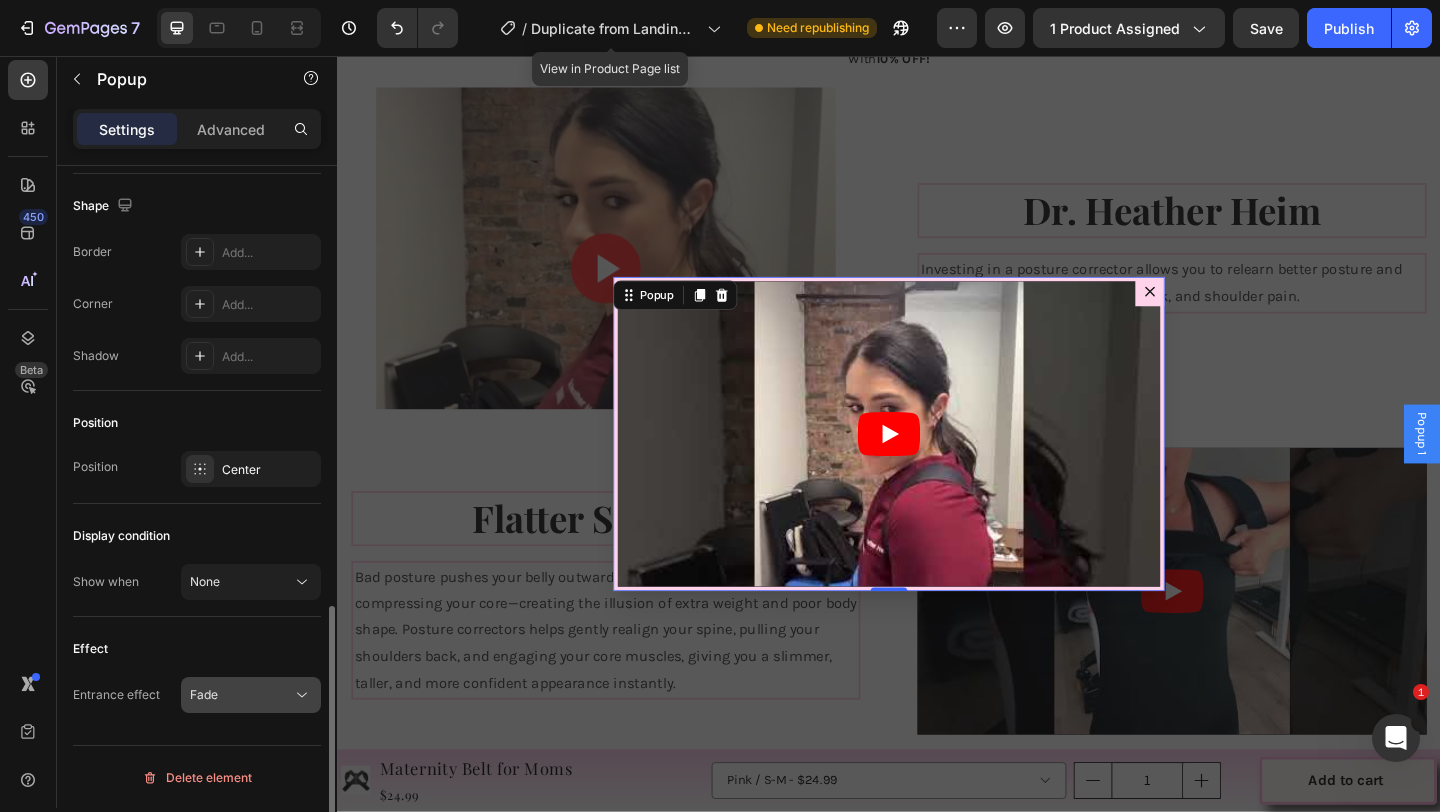 click on "Fade" at bounding box center (204, 694) 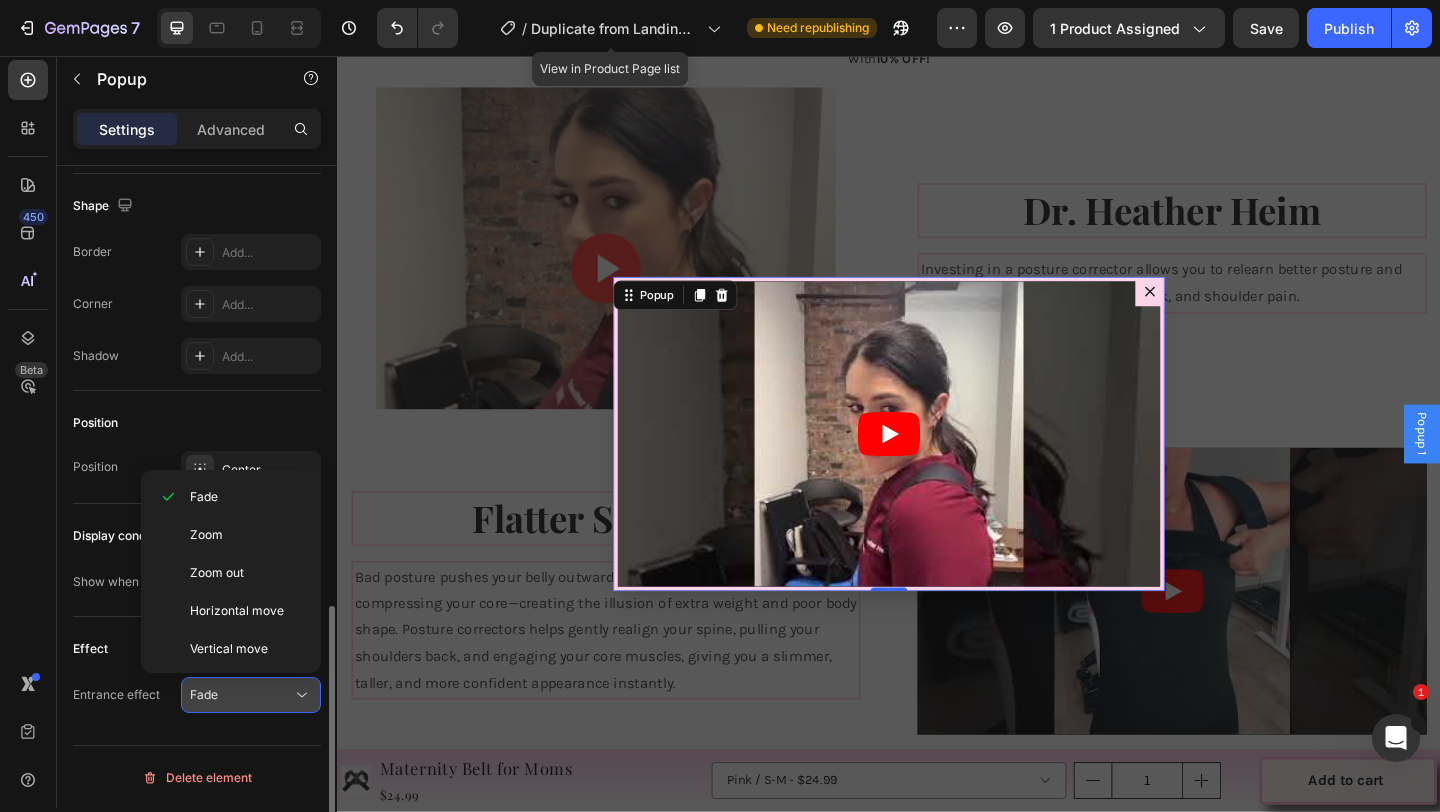 click on "Fade" at bounding box center [204, 694] 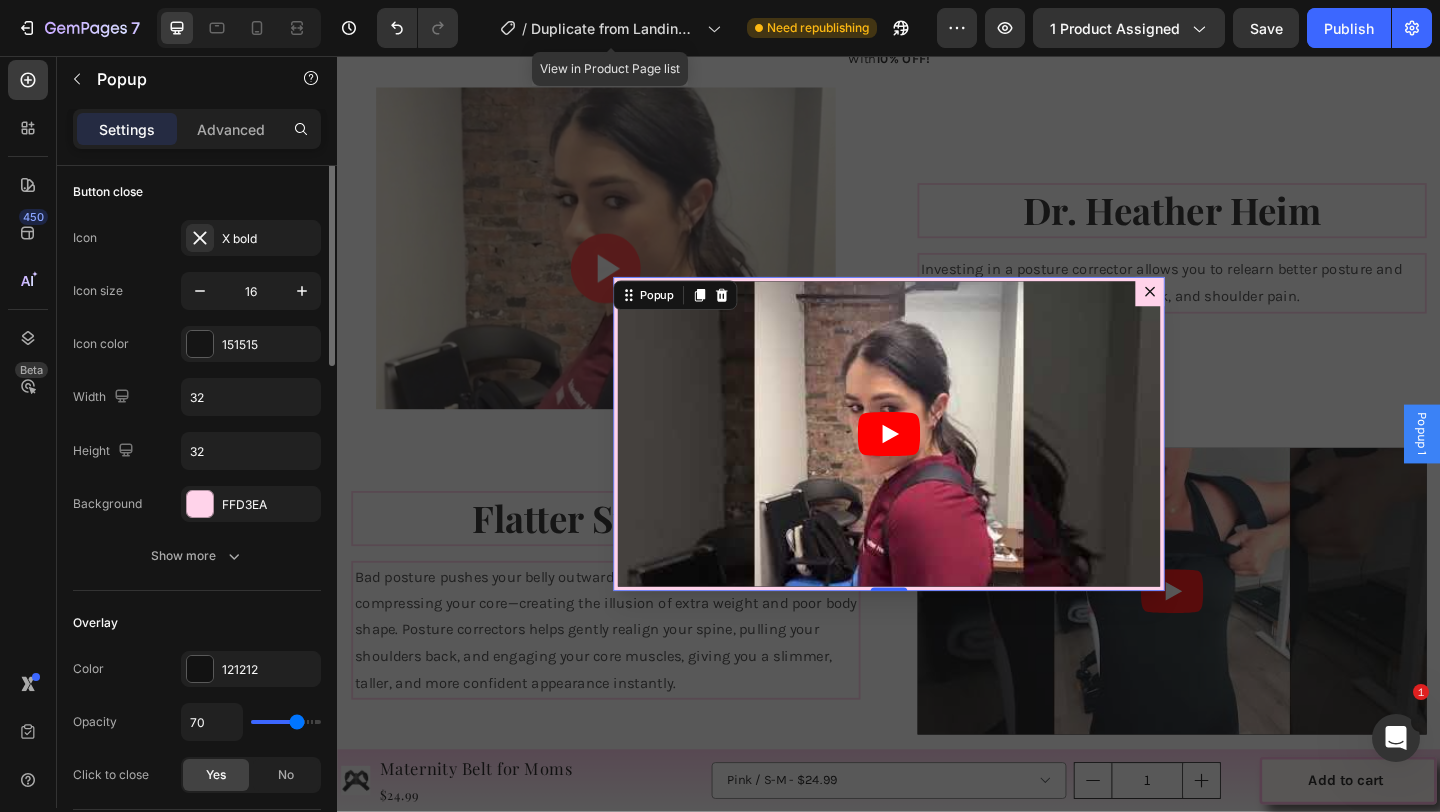 scroll, scrollTop: 0, scrollLeft: 0, axis: both 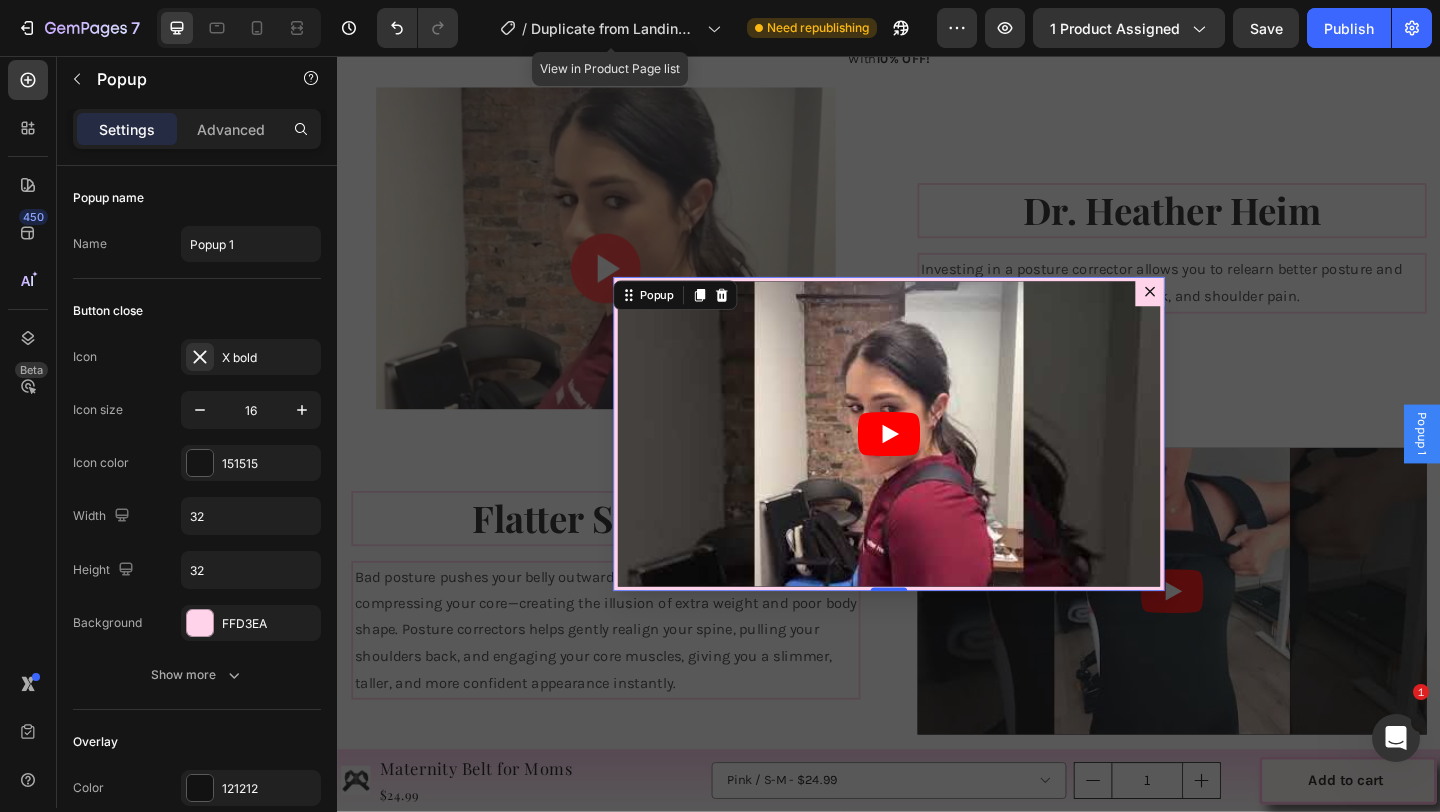 click 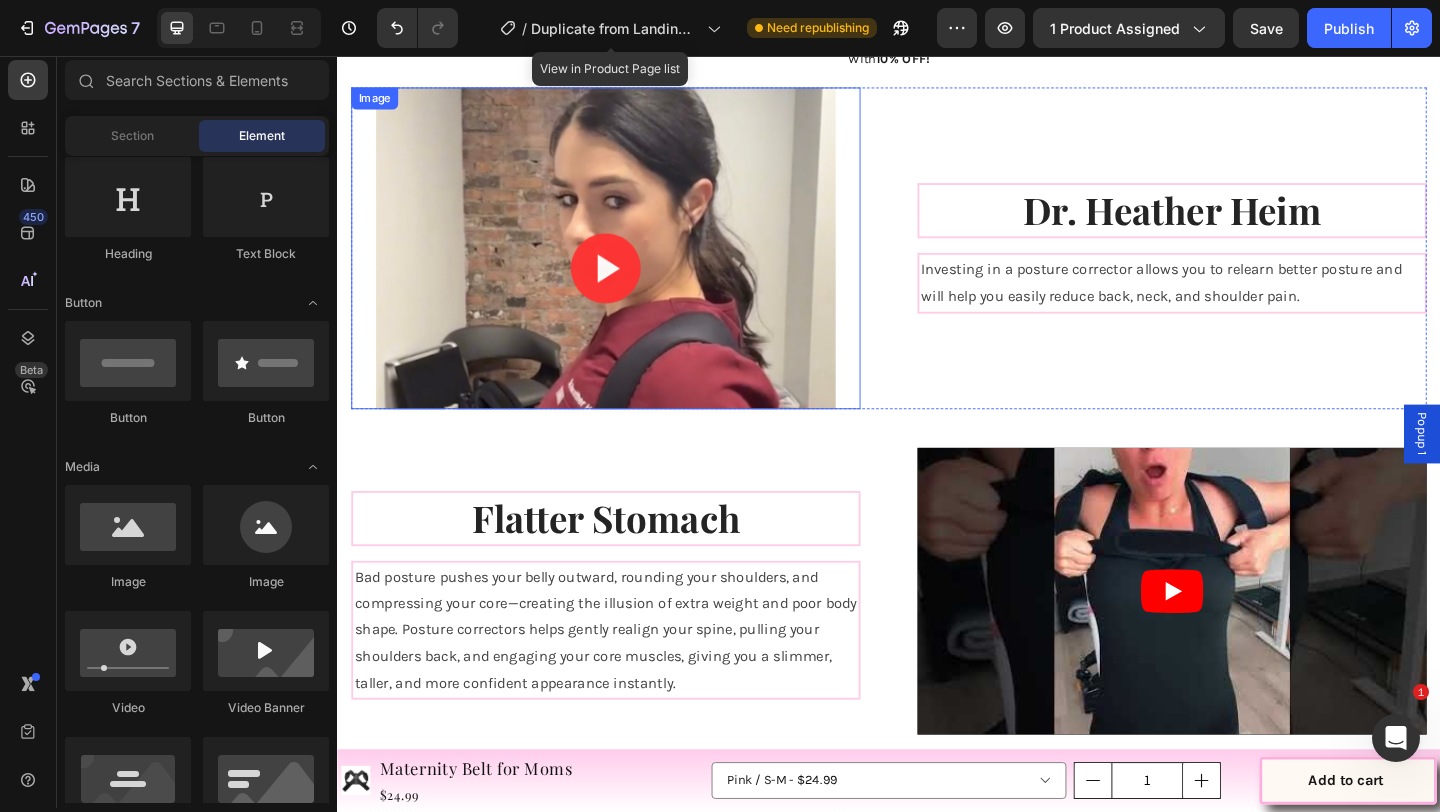 click at bounding box center [629, 265] 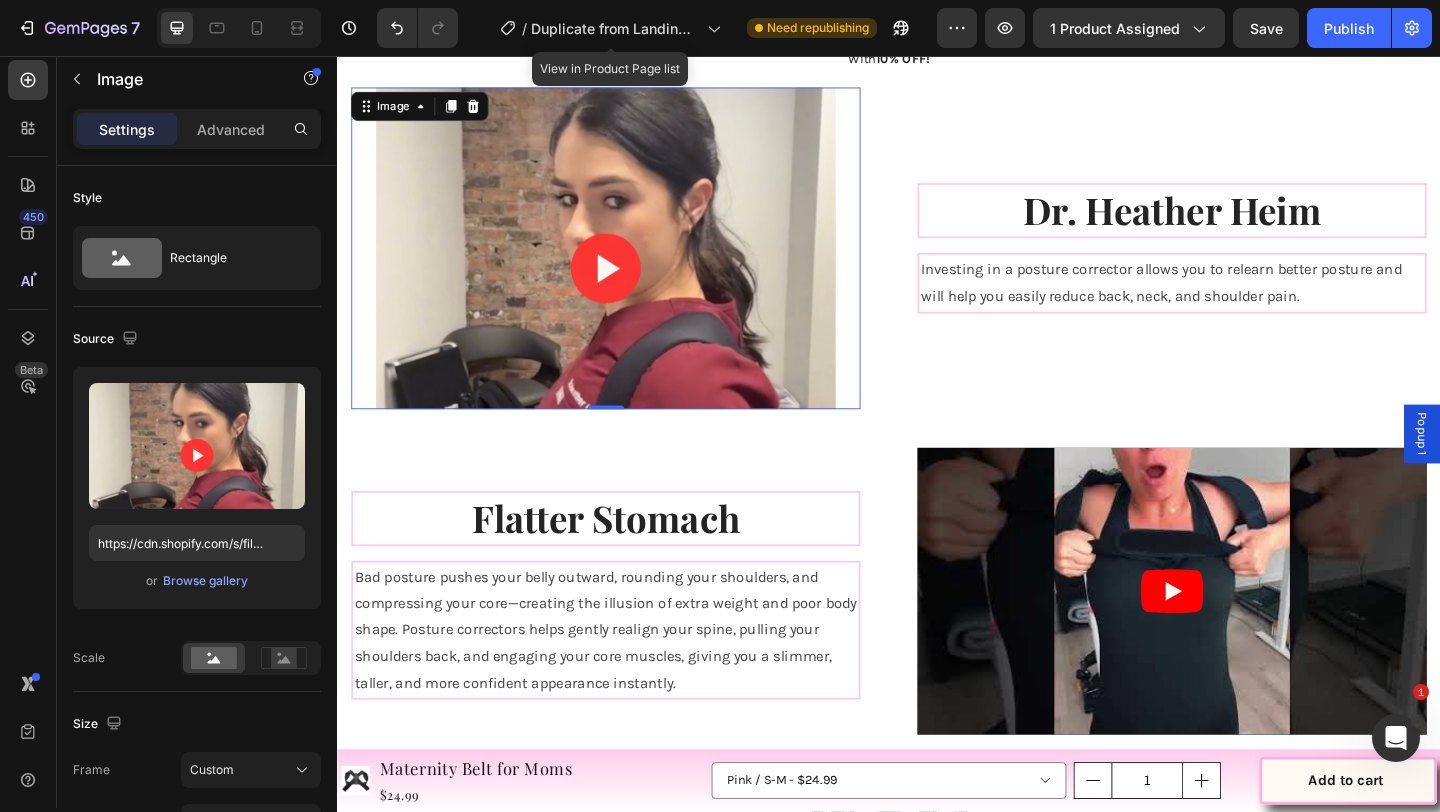 scroll, scrollTop: 4441, scrollLeft: 0, axis: vertical 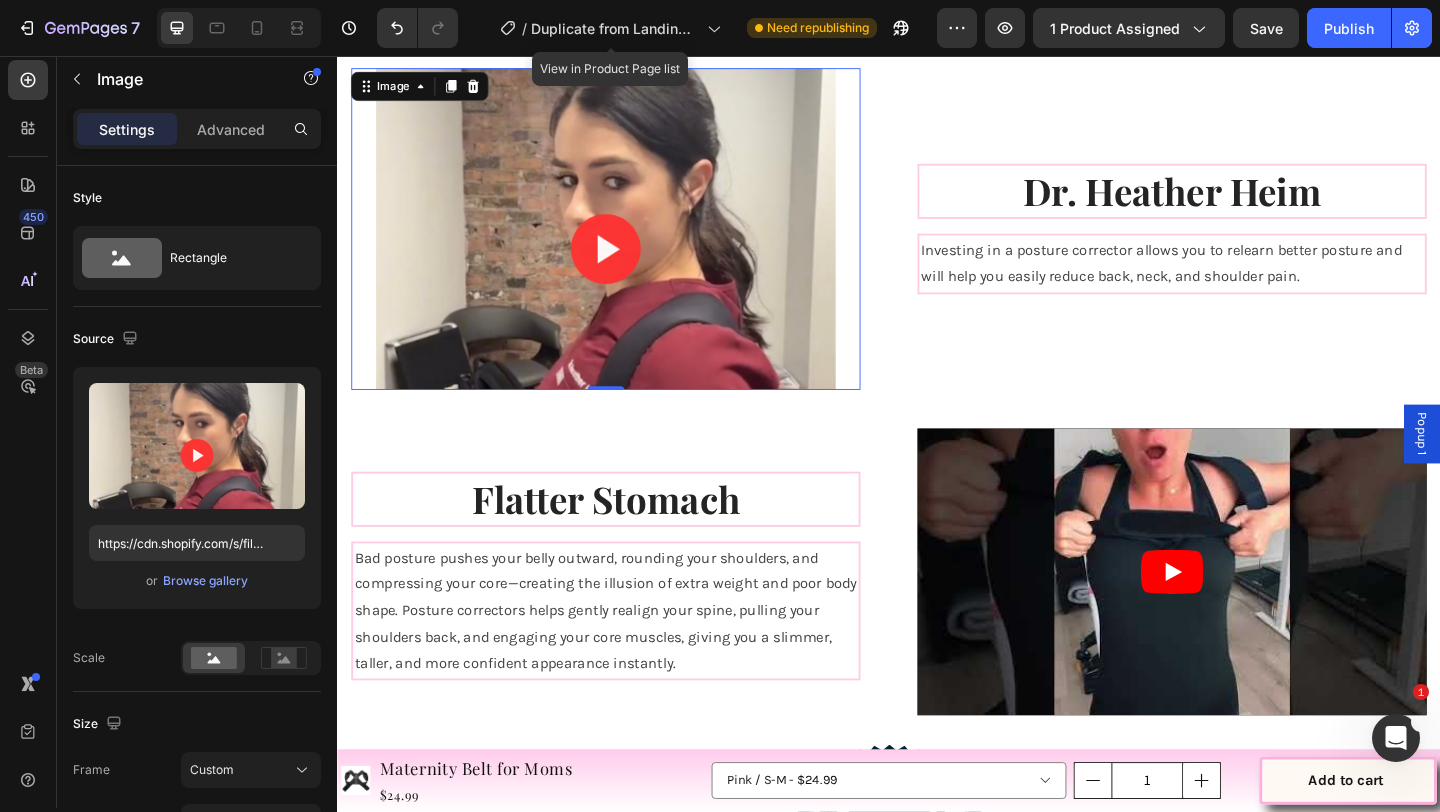 click at bounding box center (629, 244) 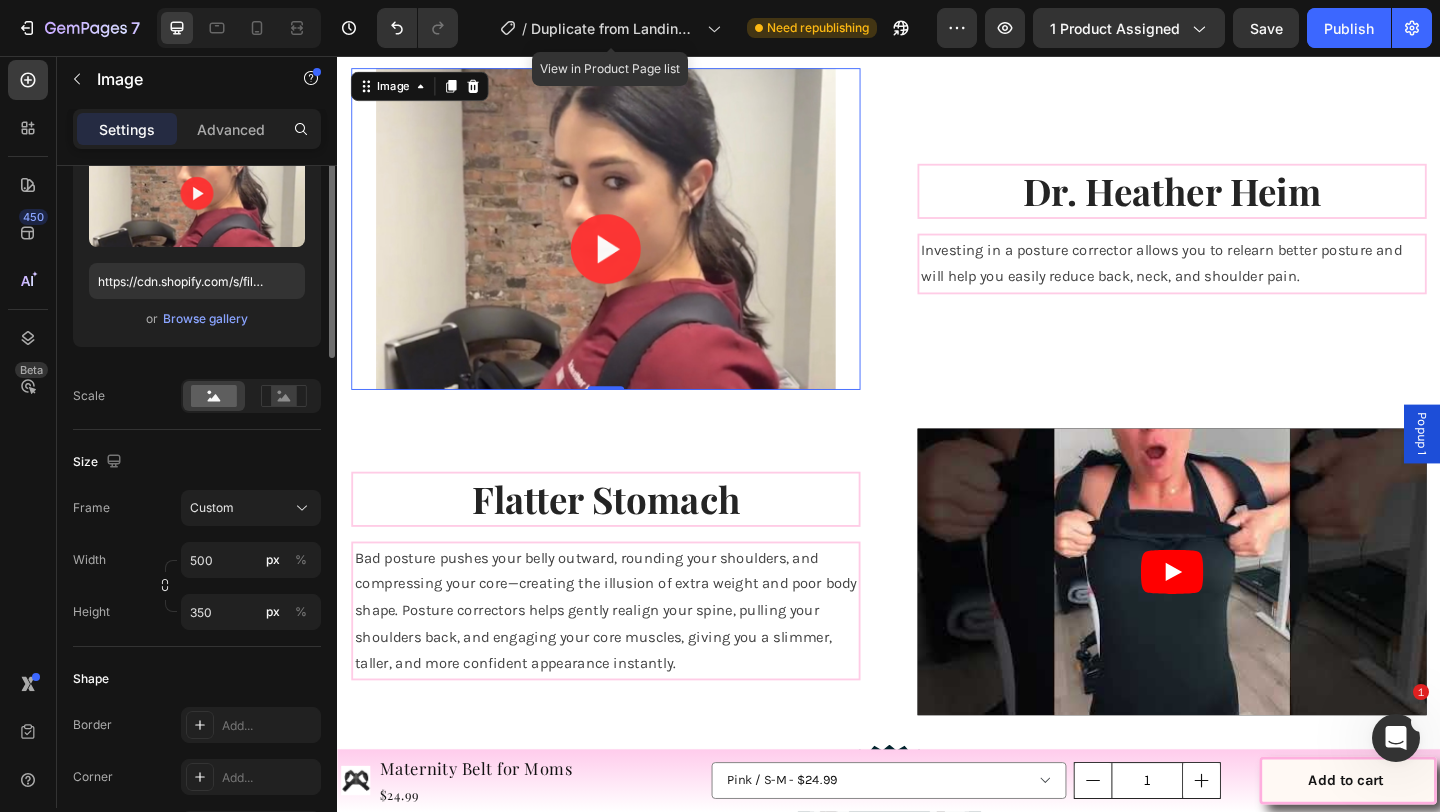 scroll, scrollTop: 0, scrollLeft: 0, axis: both 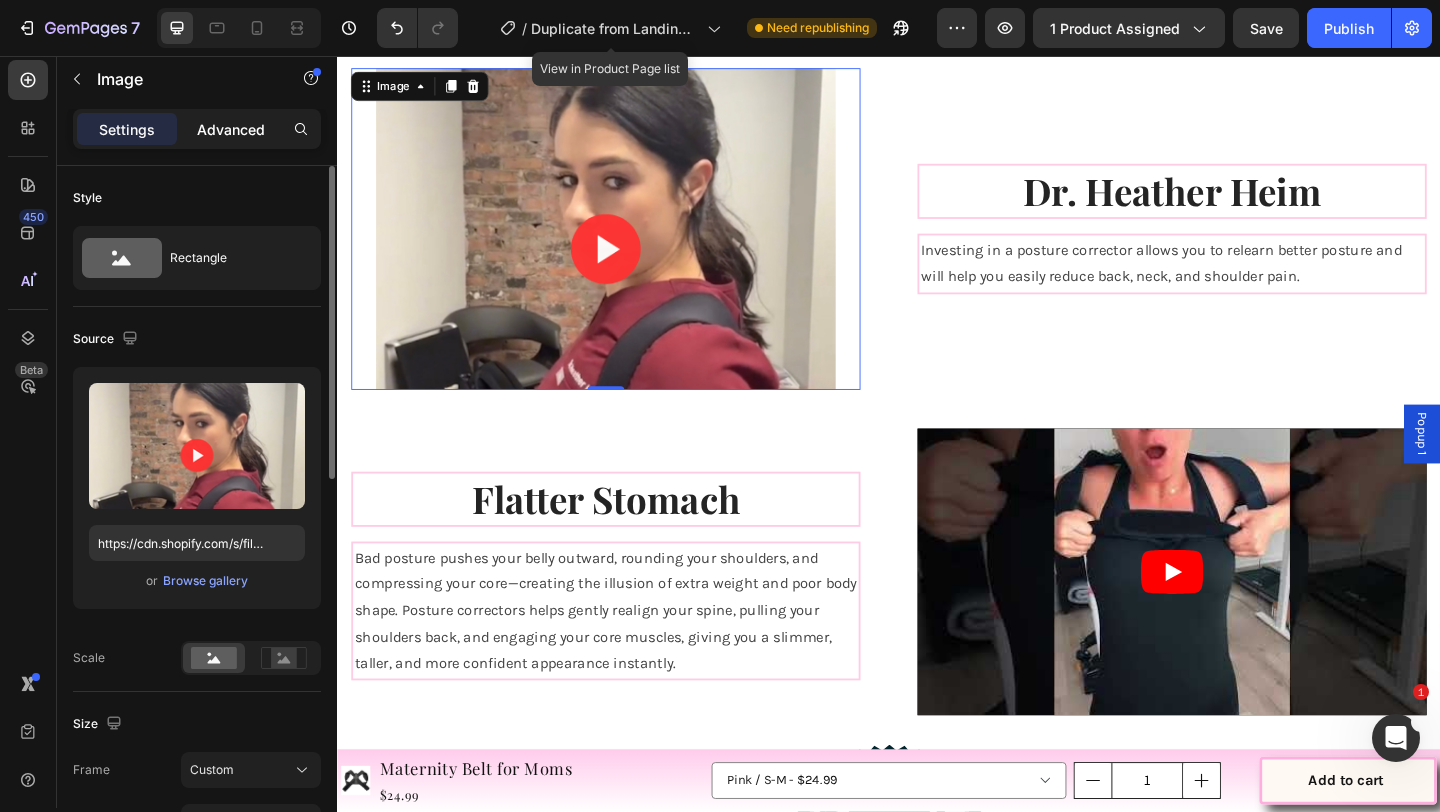 click on "Advanced" 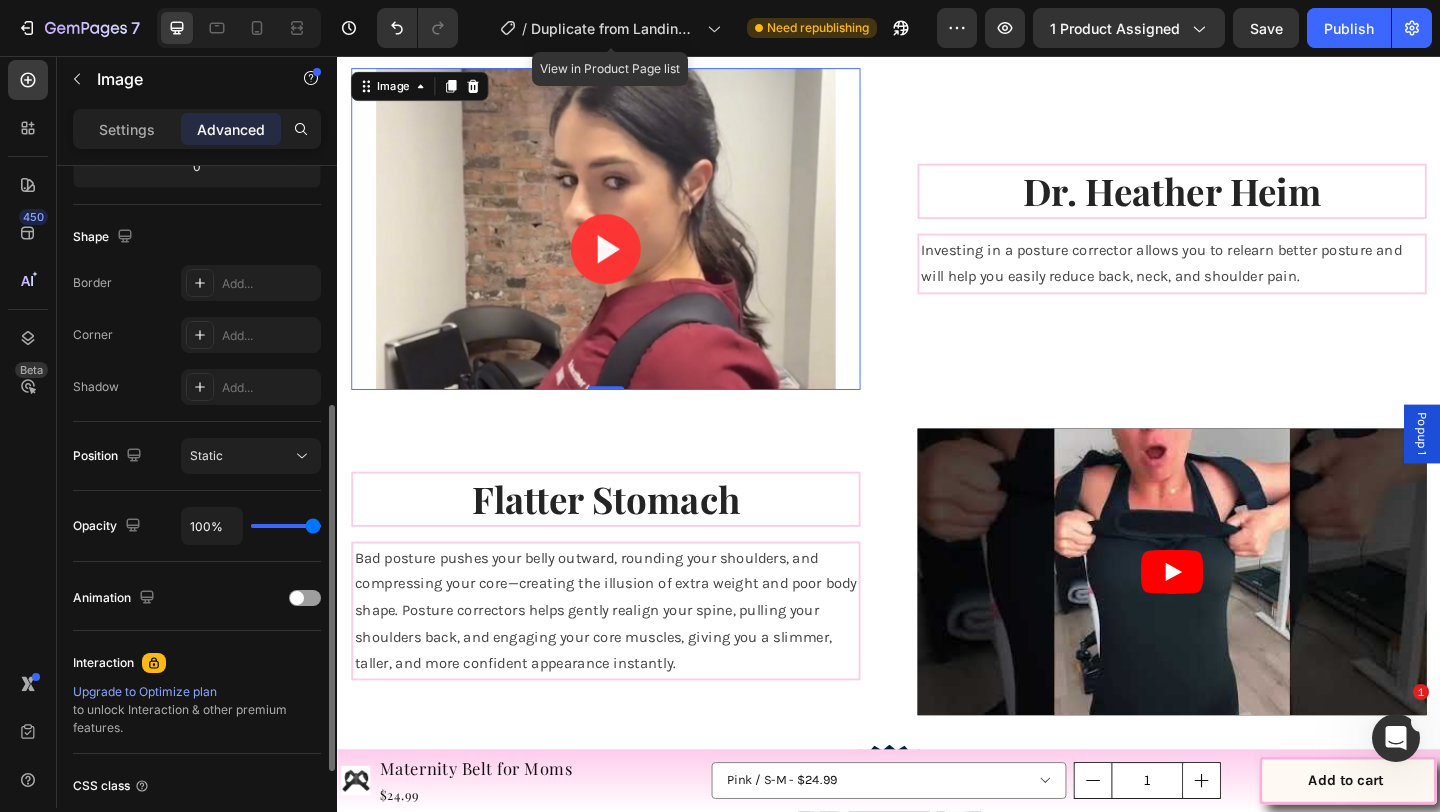 scroll, scrollTop: 489, scrollLeft: 0, axis: vertical 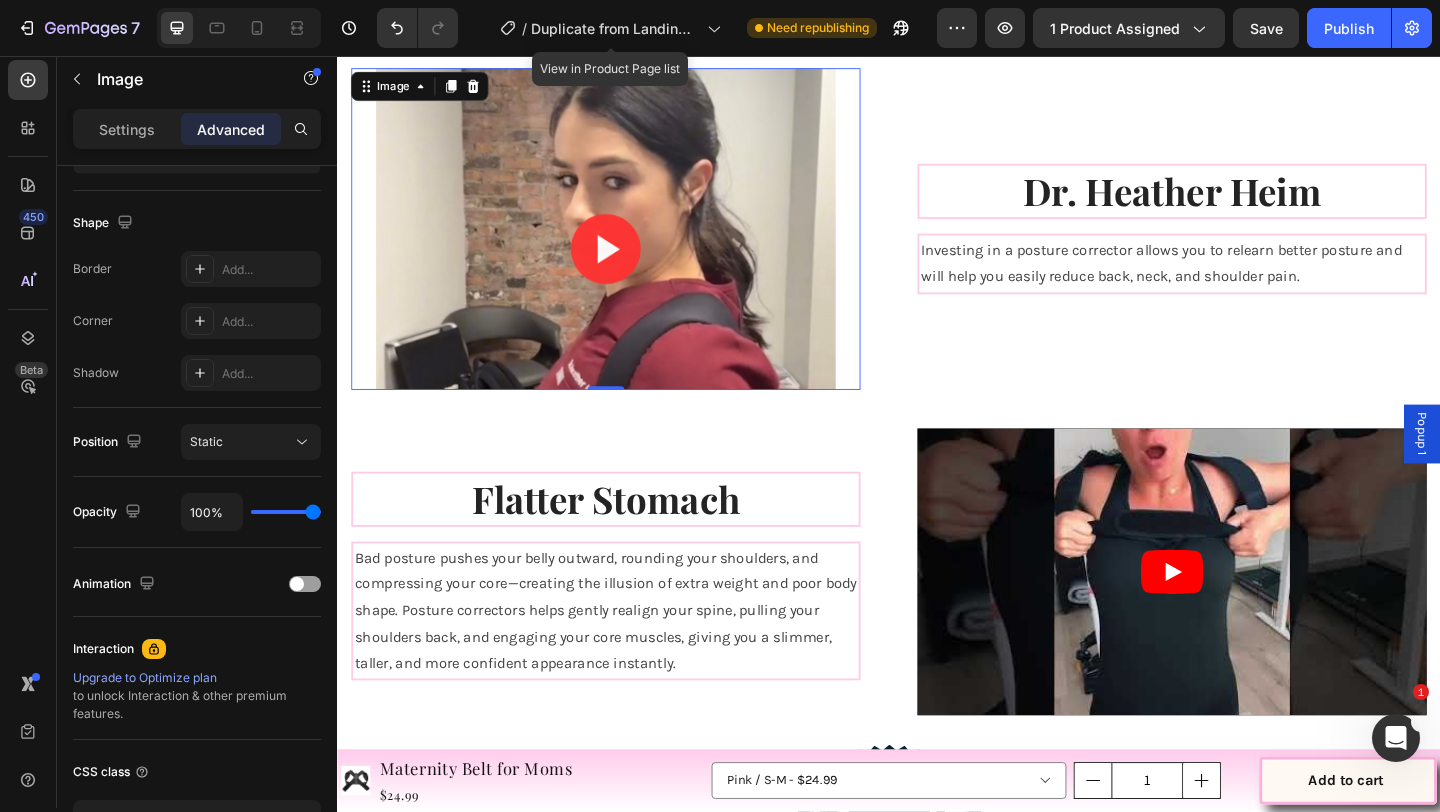 click on "Popup 1" at bounding box center [1517, 467] 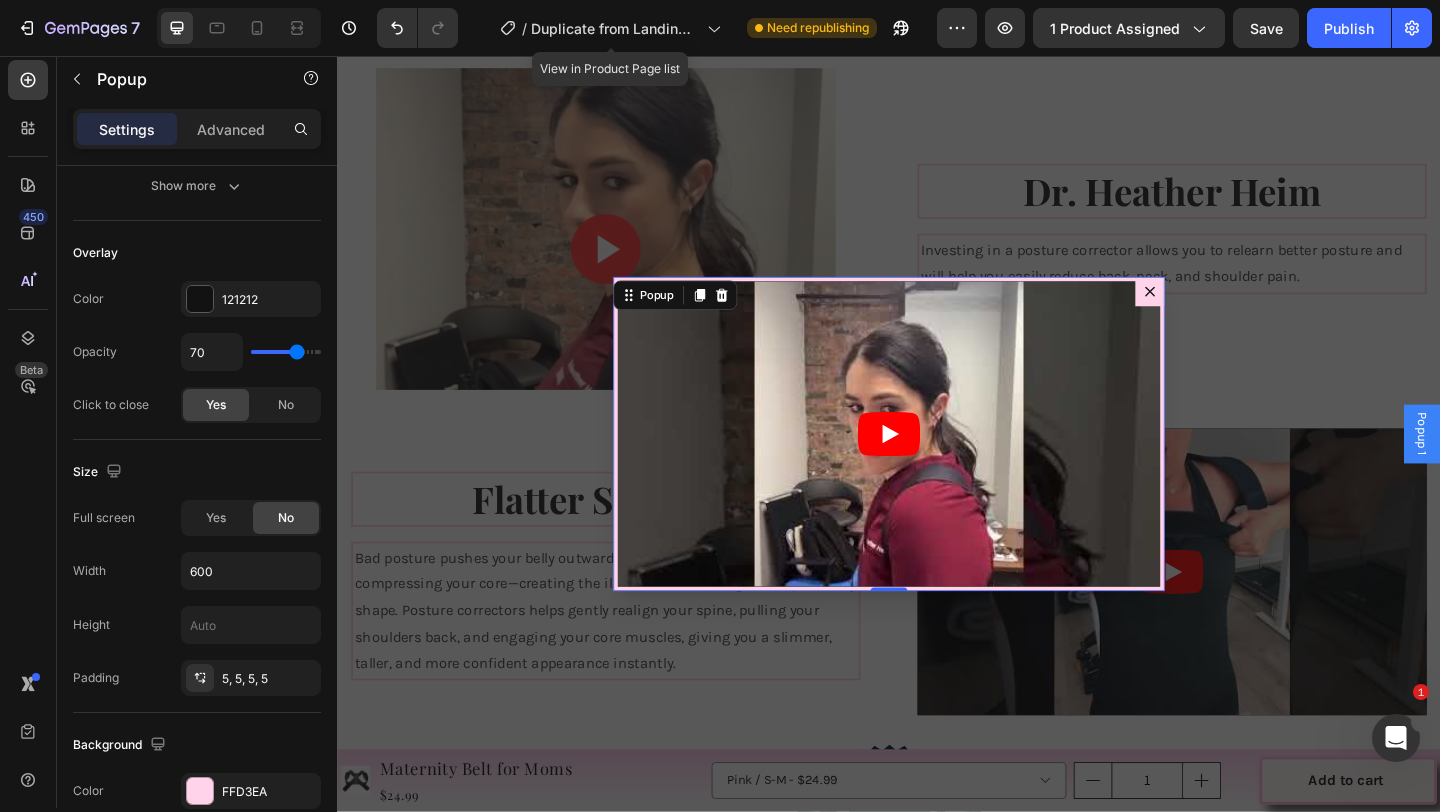 scroll, scrollTop: 0, scrollLeft: 0, axis: both 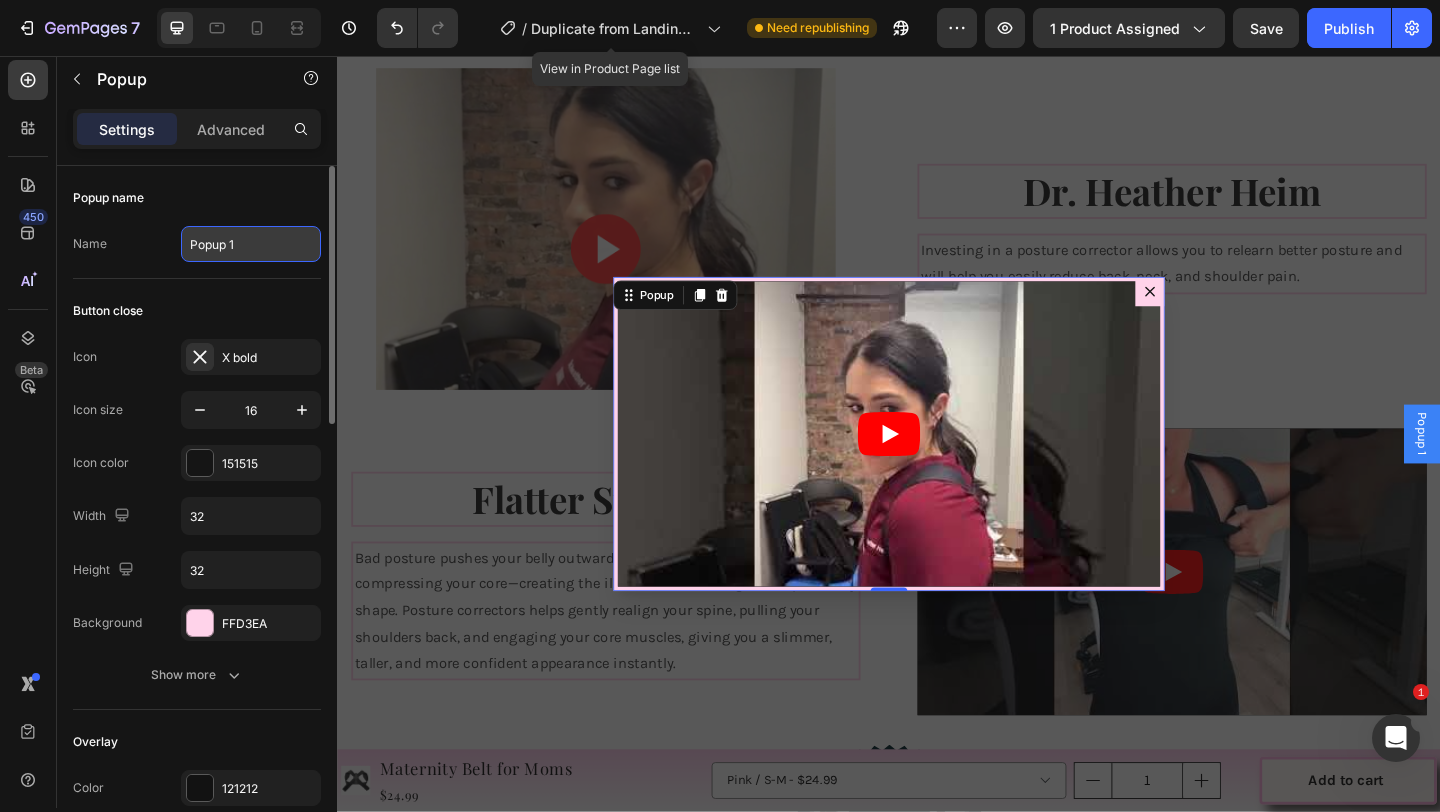 click on "Popup 1" at bounding box center [251, 244] 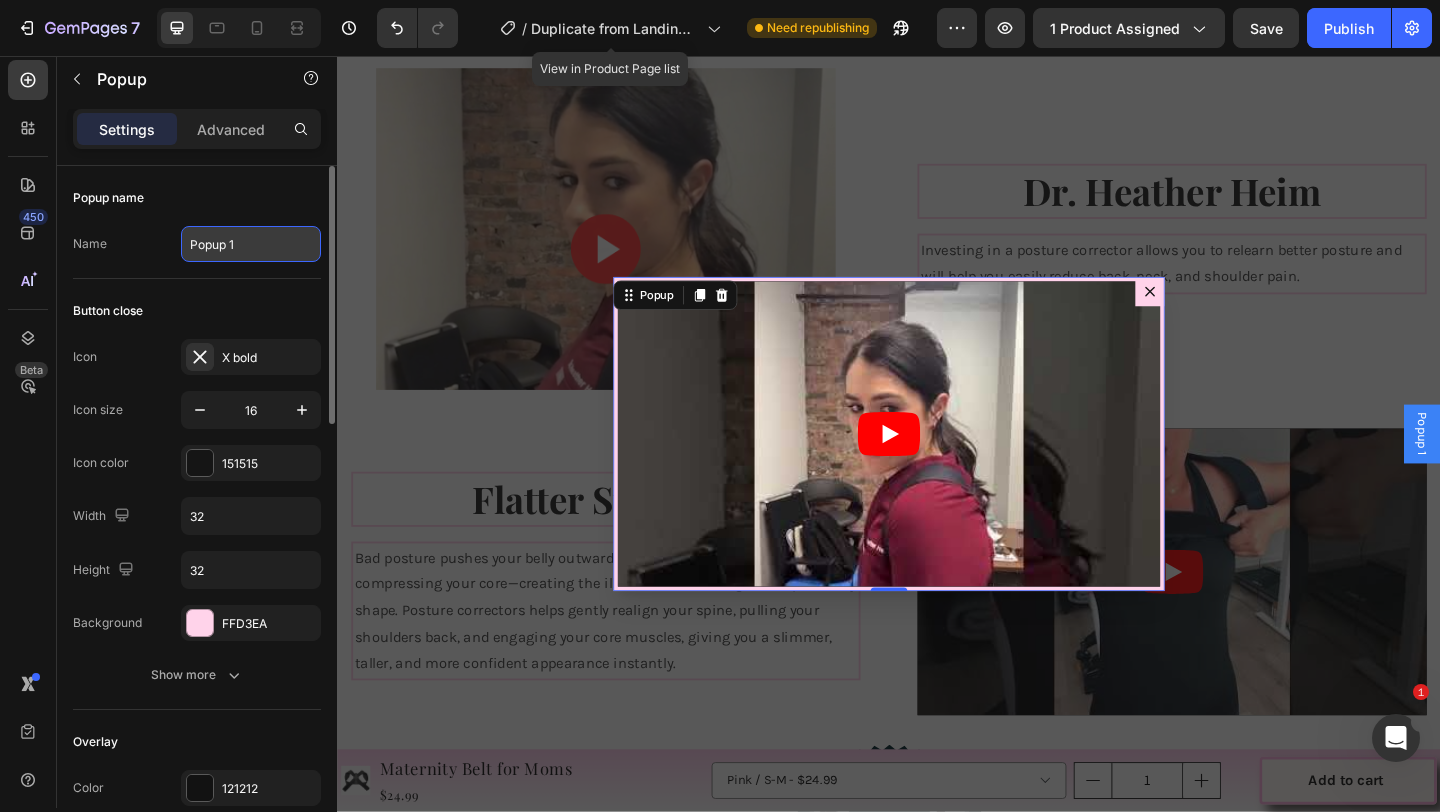click on "Popup 1" at bounding box center (251, 244) 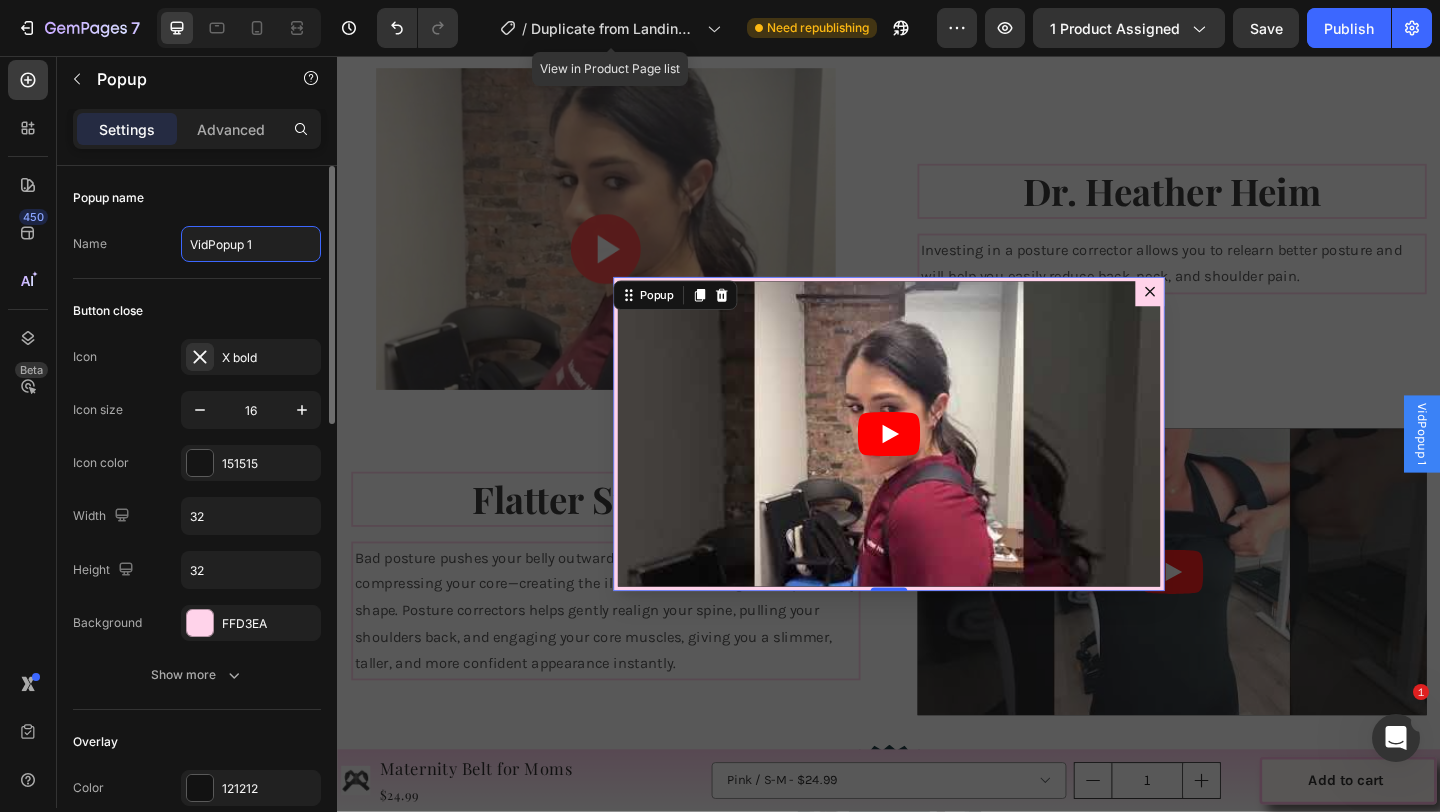type on "Vid Popup 1" 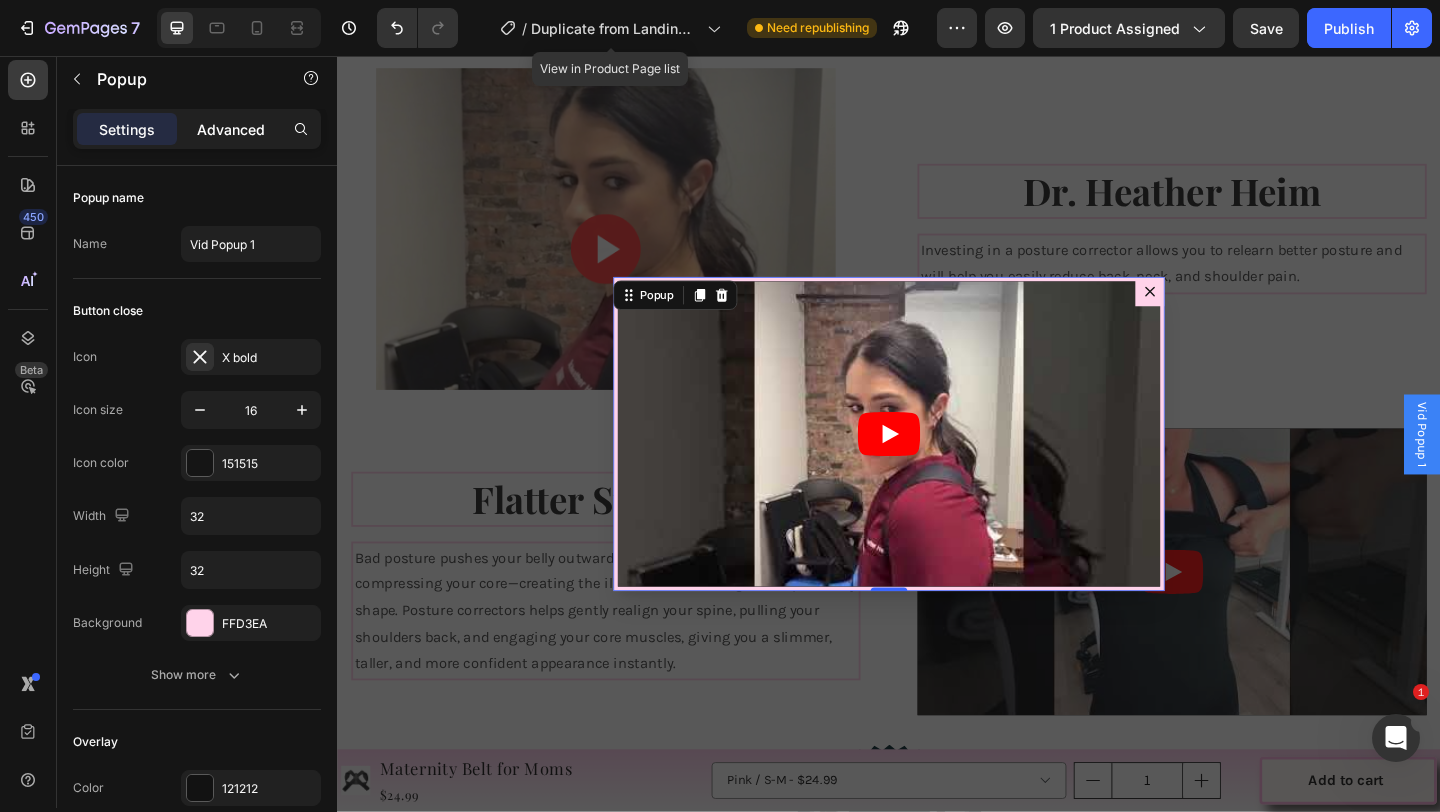 click on "Advanced" at bounding box center (231, 129) 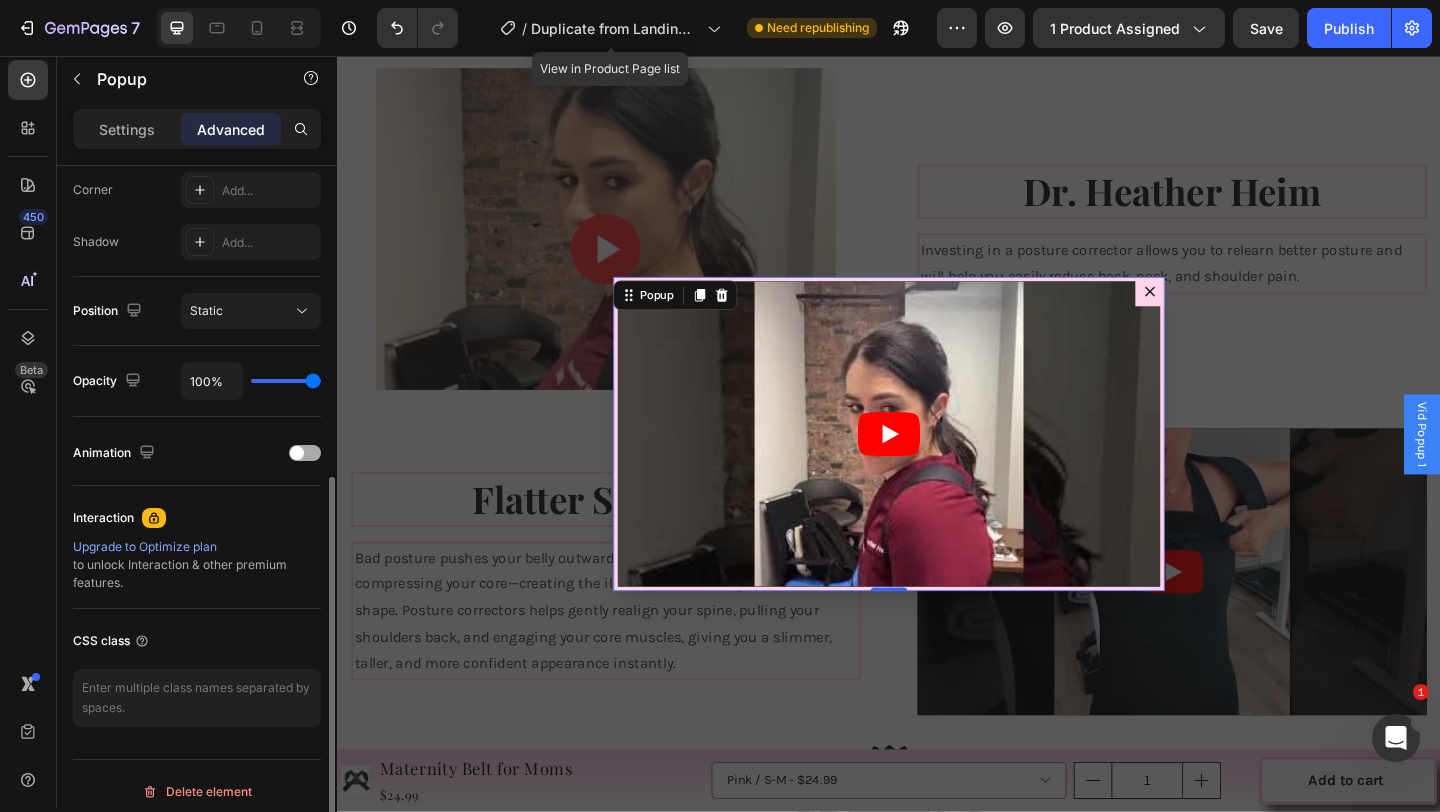 scroll, scrollTop: 635, scrollLeft: 0, axis: vertical 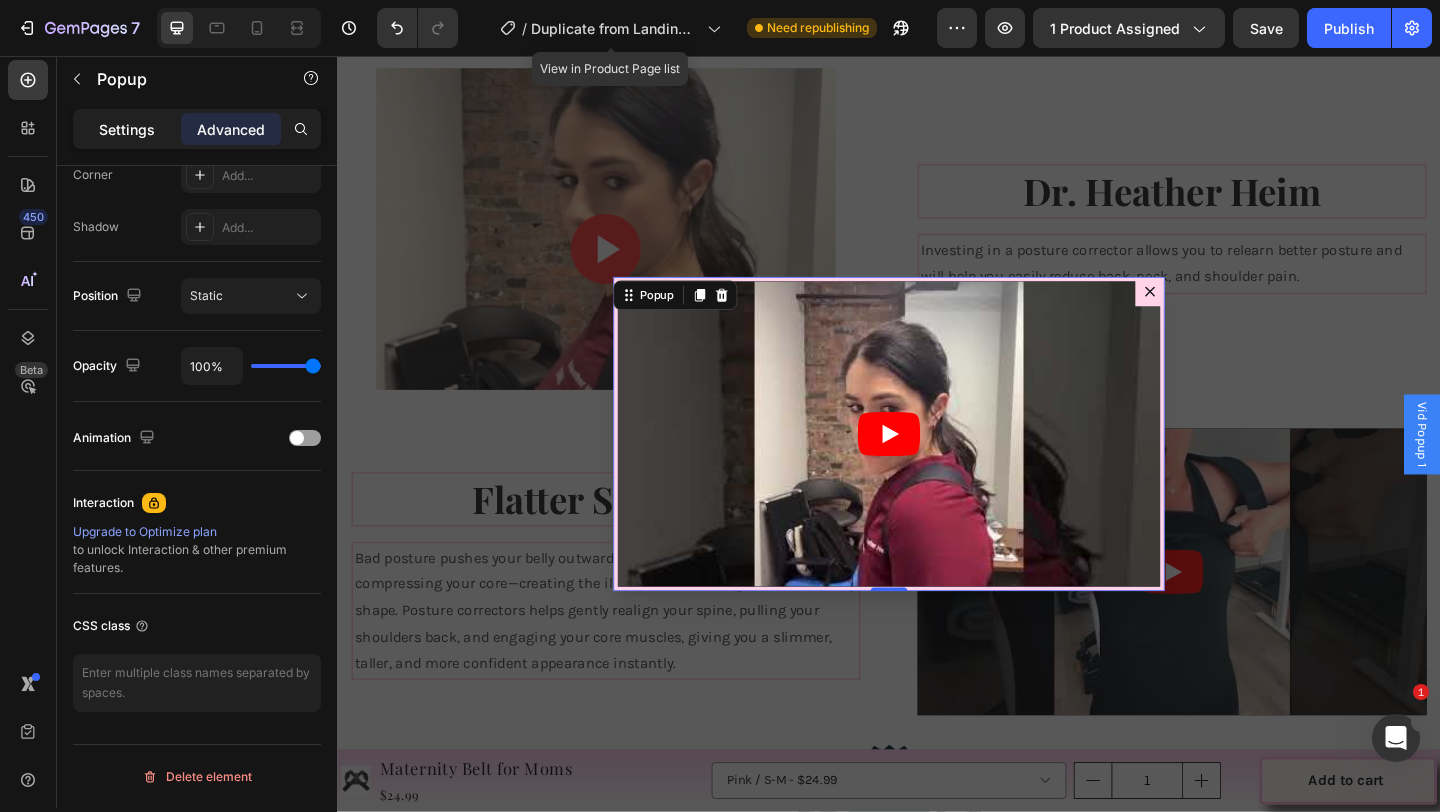 click on "Settings" 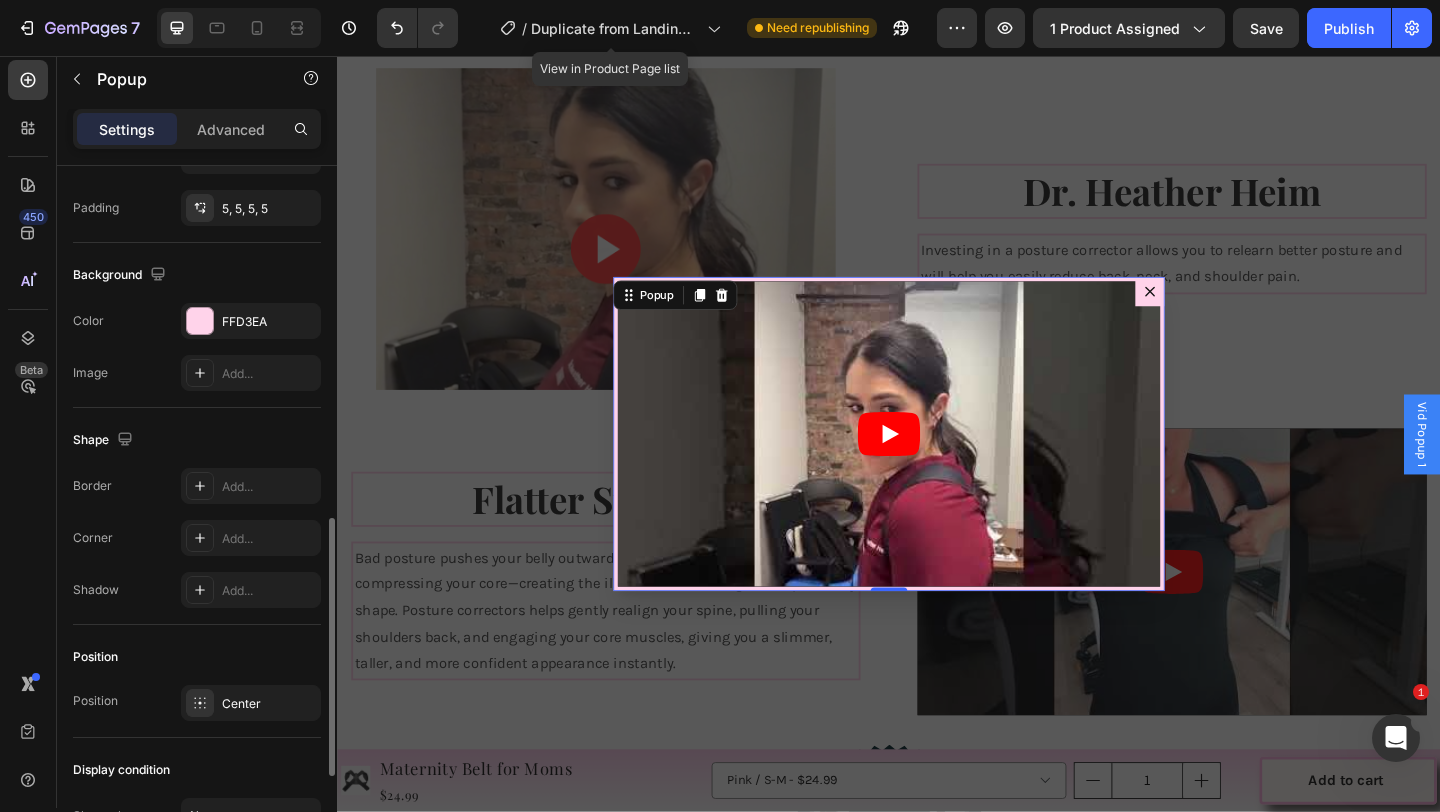 scroll, scrollTop: 958, scrollLeft: 0, axis: vertical 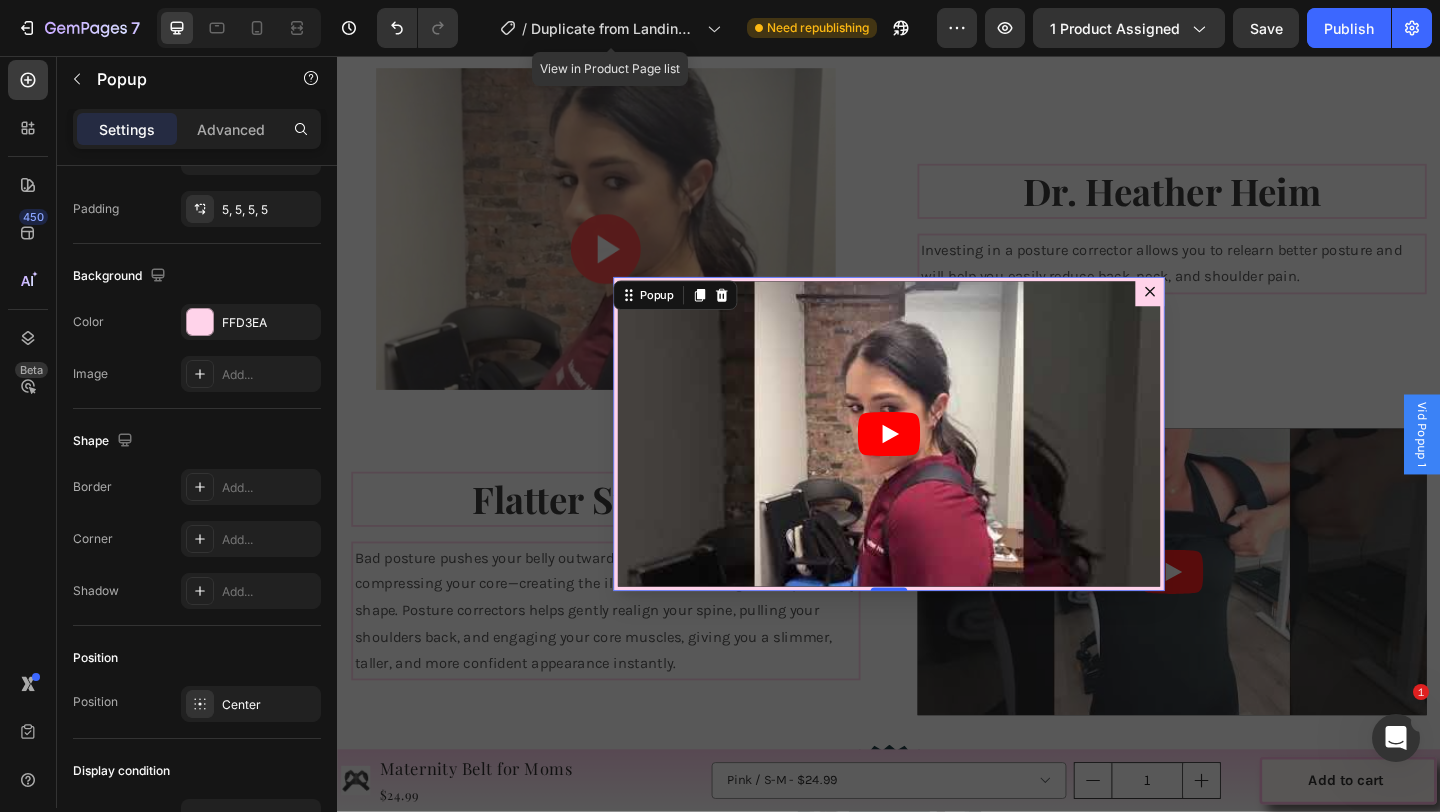 click 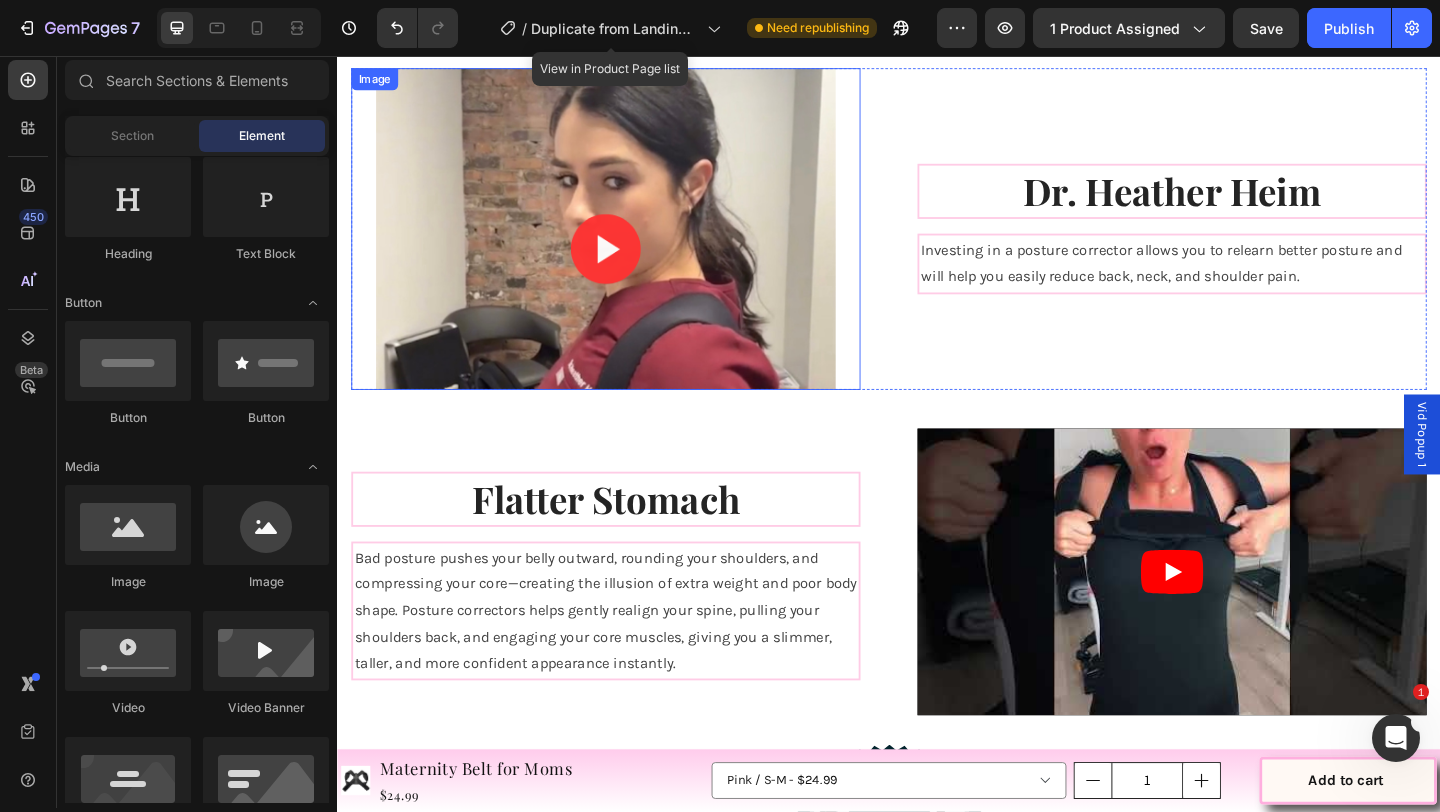 click at bounding box center [629, 244] 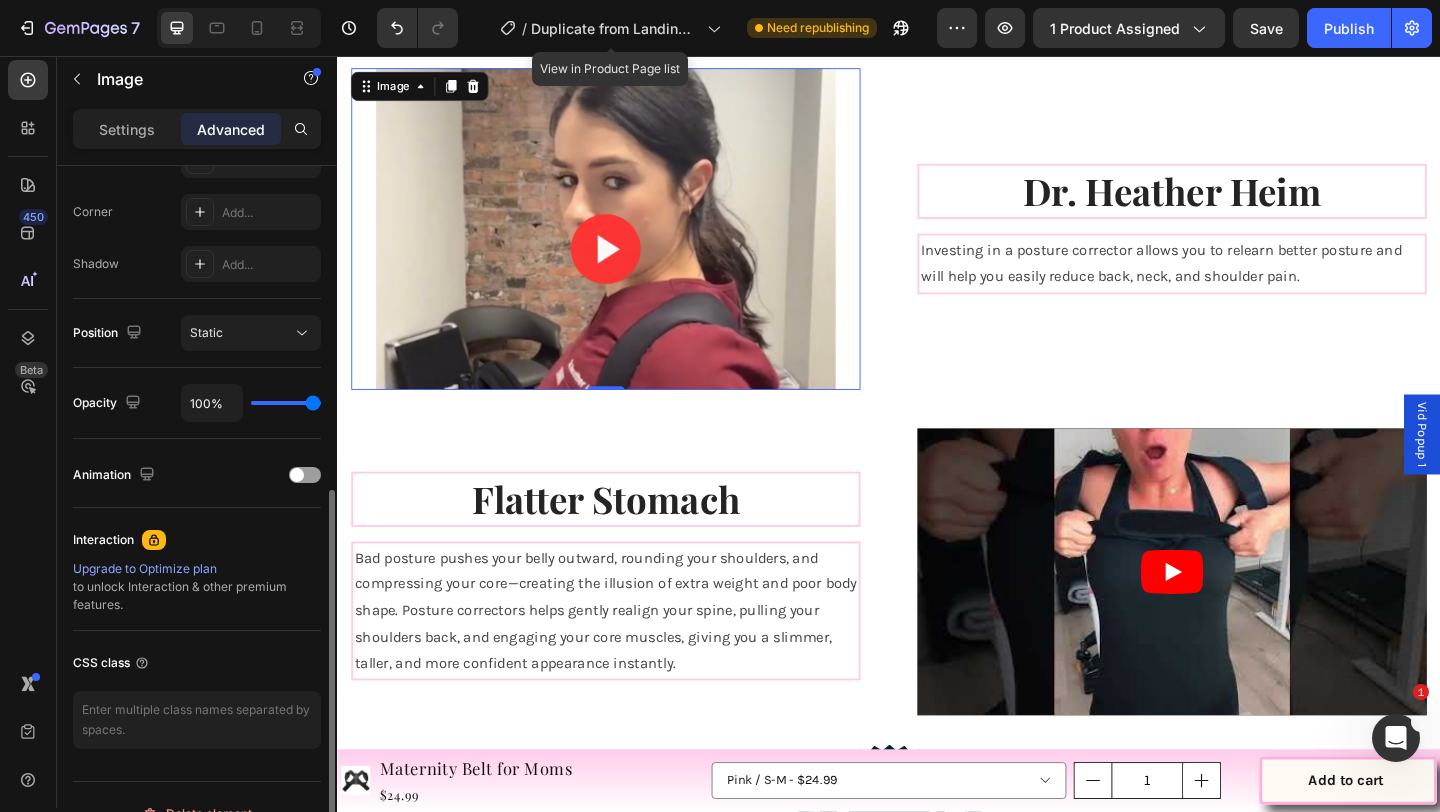 scroll, scrollTop: 606, scrollLeft: 0, axis: vertical 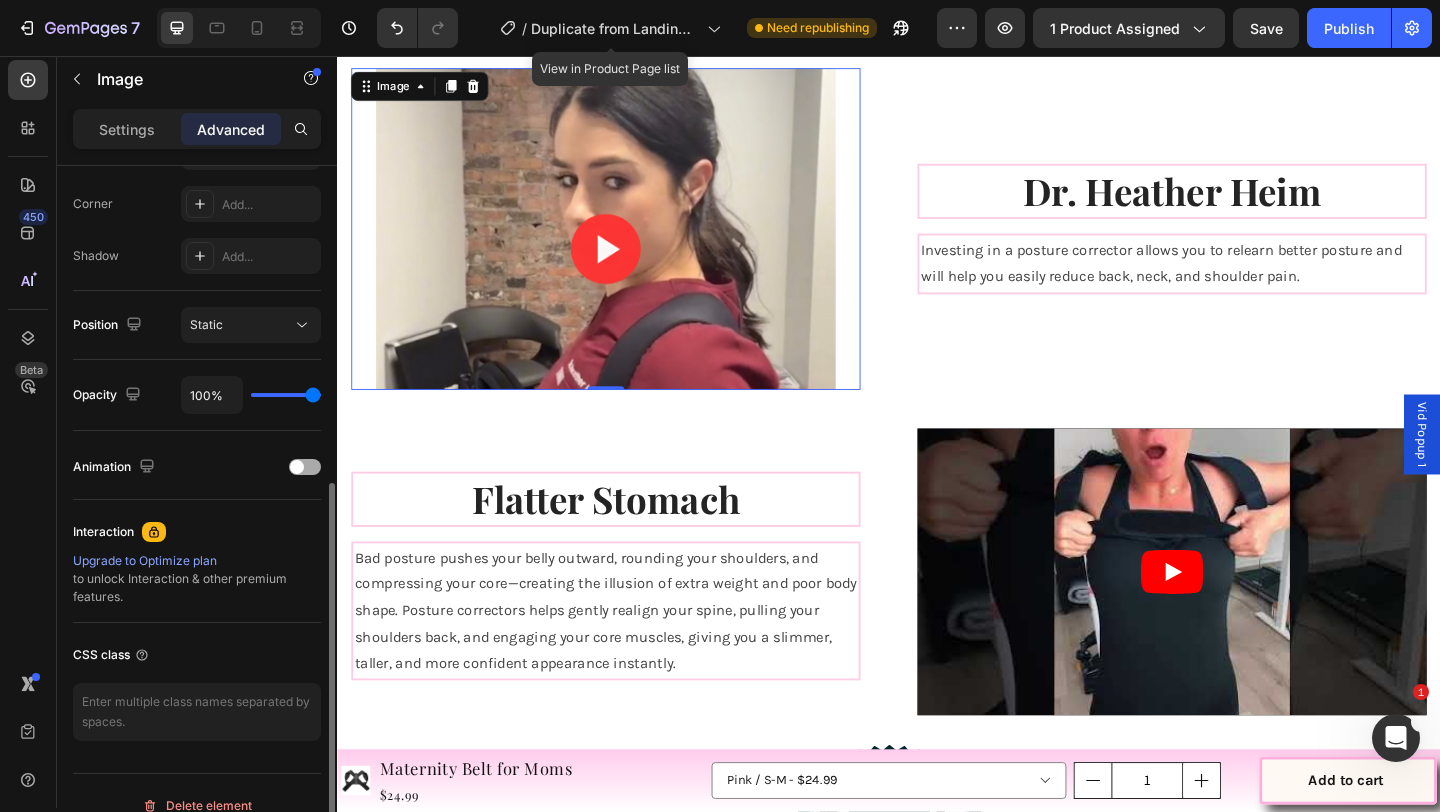 click at bounding box center (297, 467) 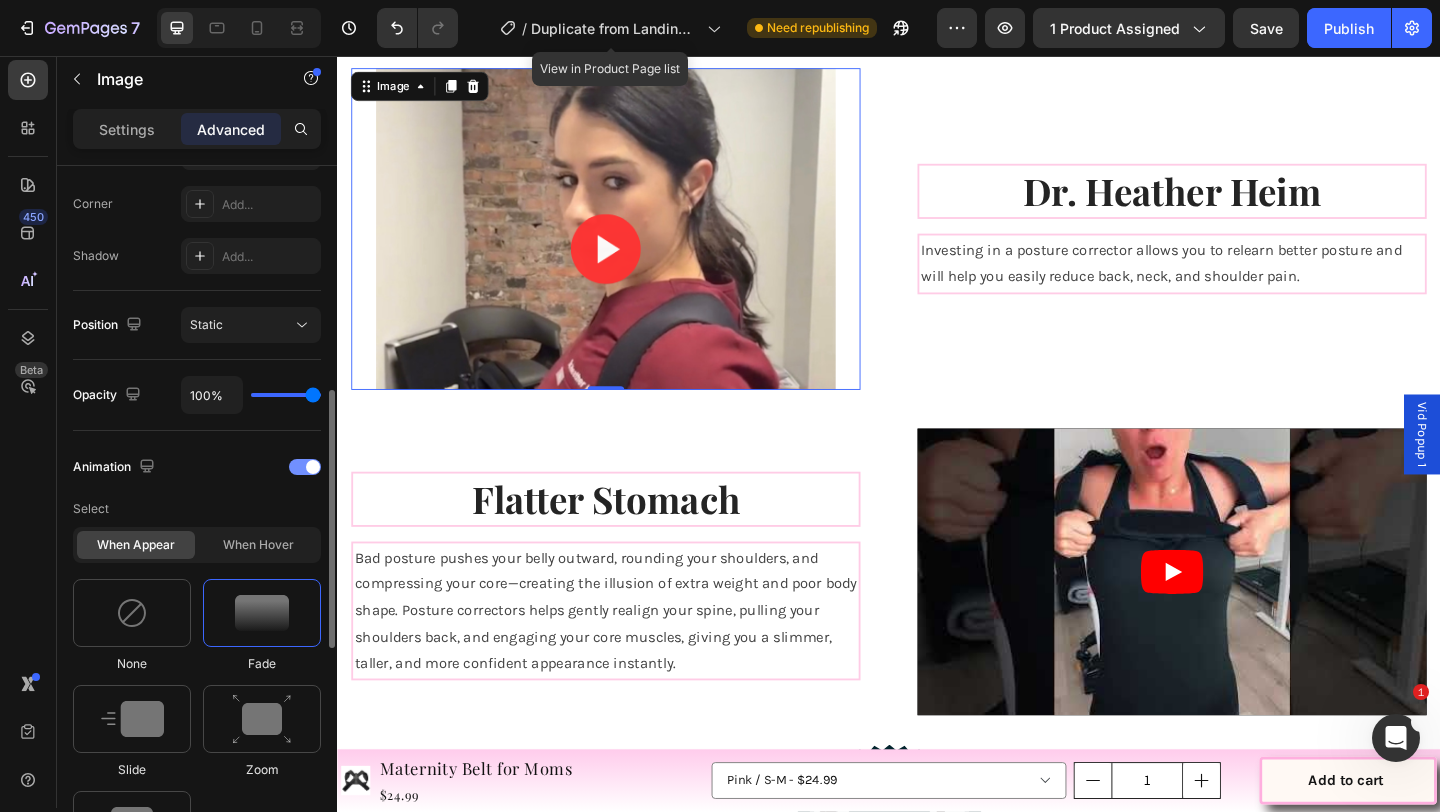 click at bounding box center (305, 467) 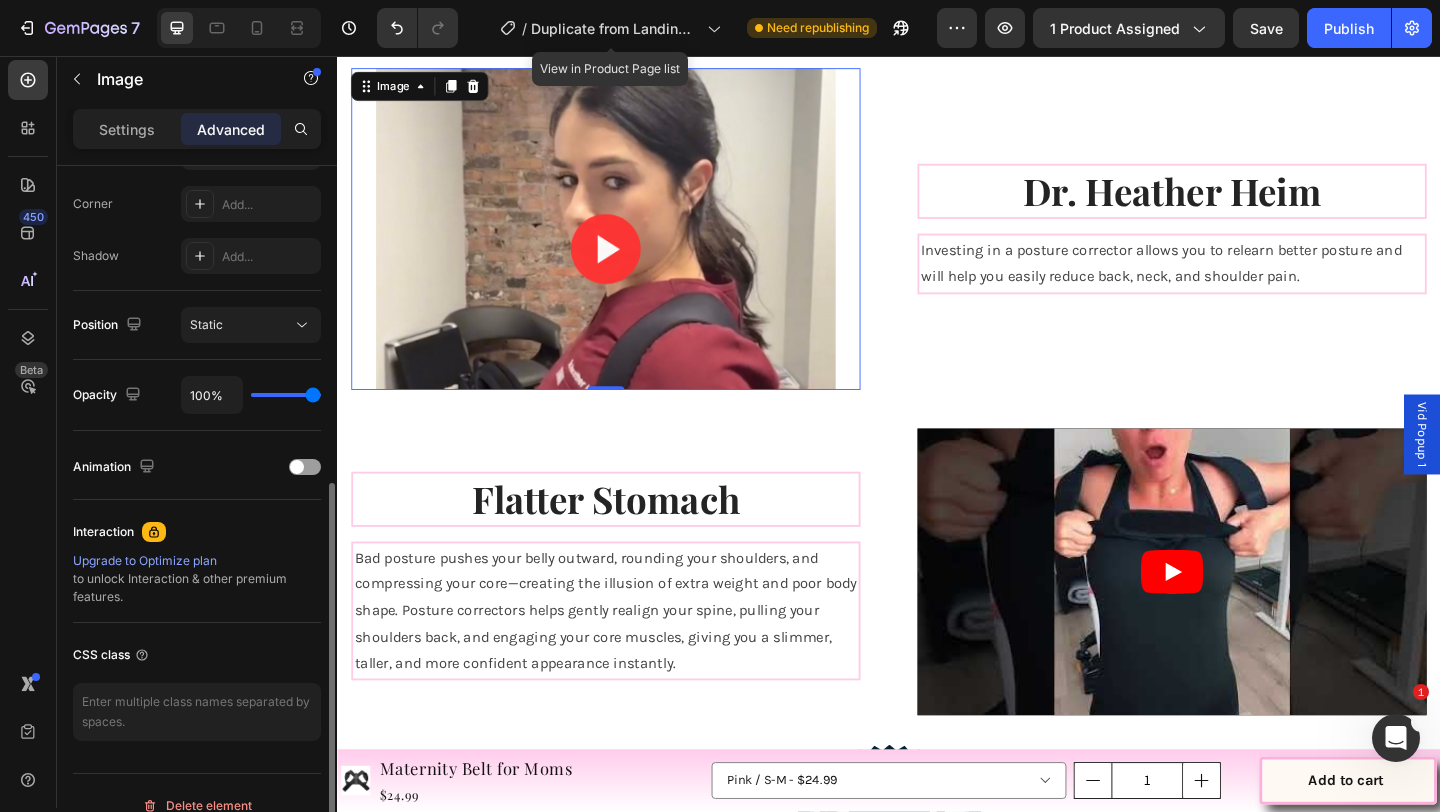 scroll, scrollTop: 635, scrollLeft: 0, axis: vertical 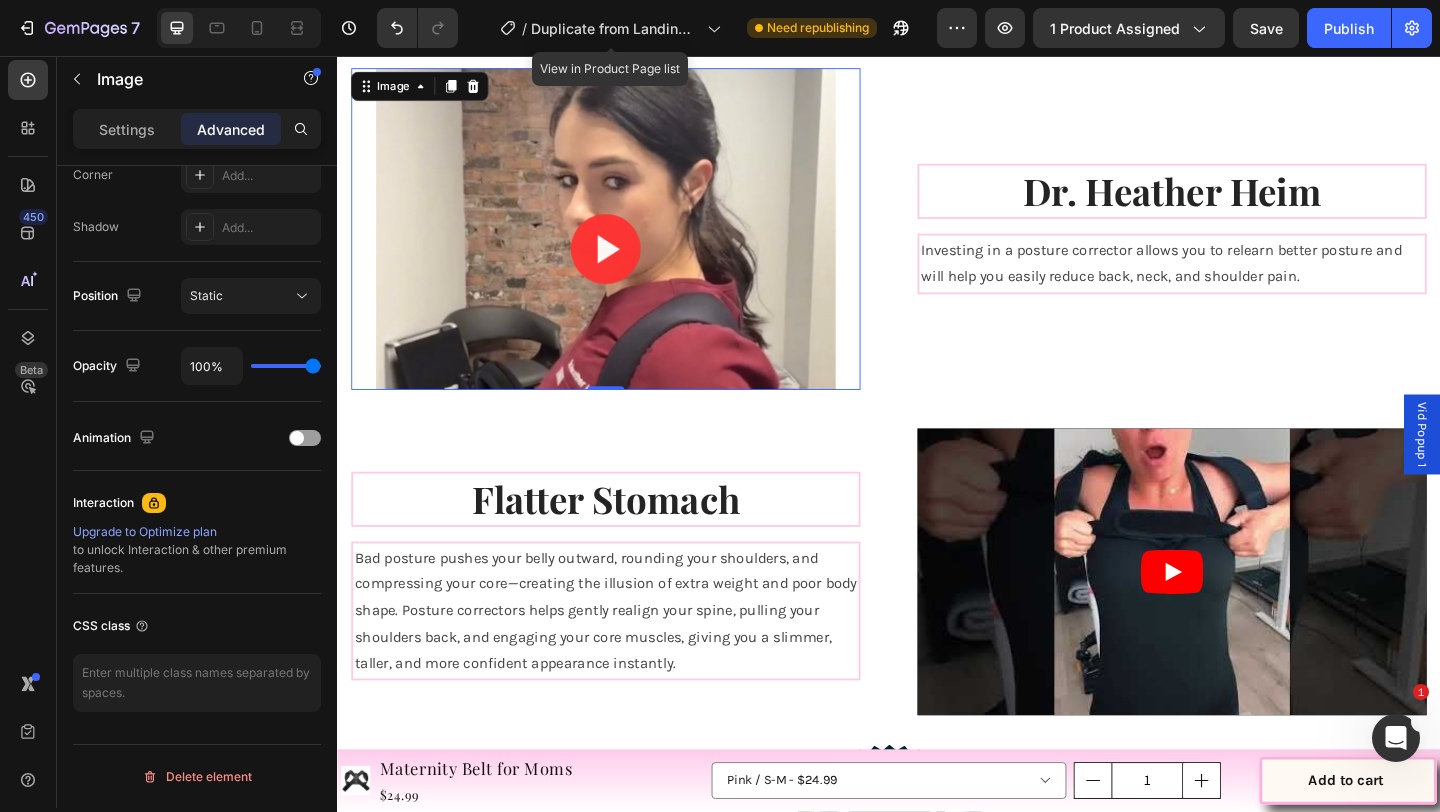click at bounding box center [629, 244] 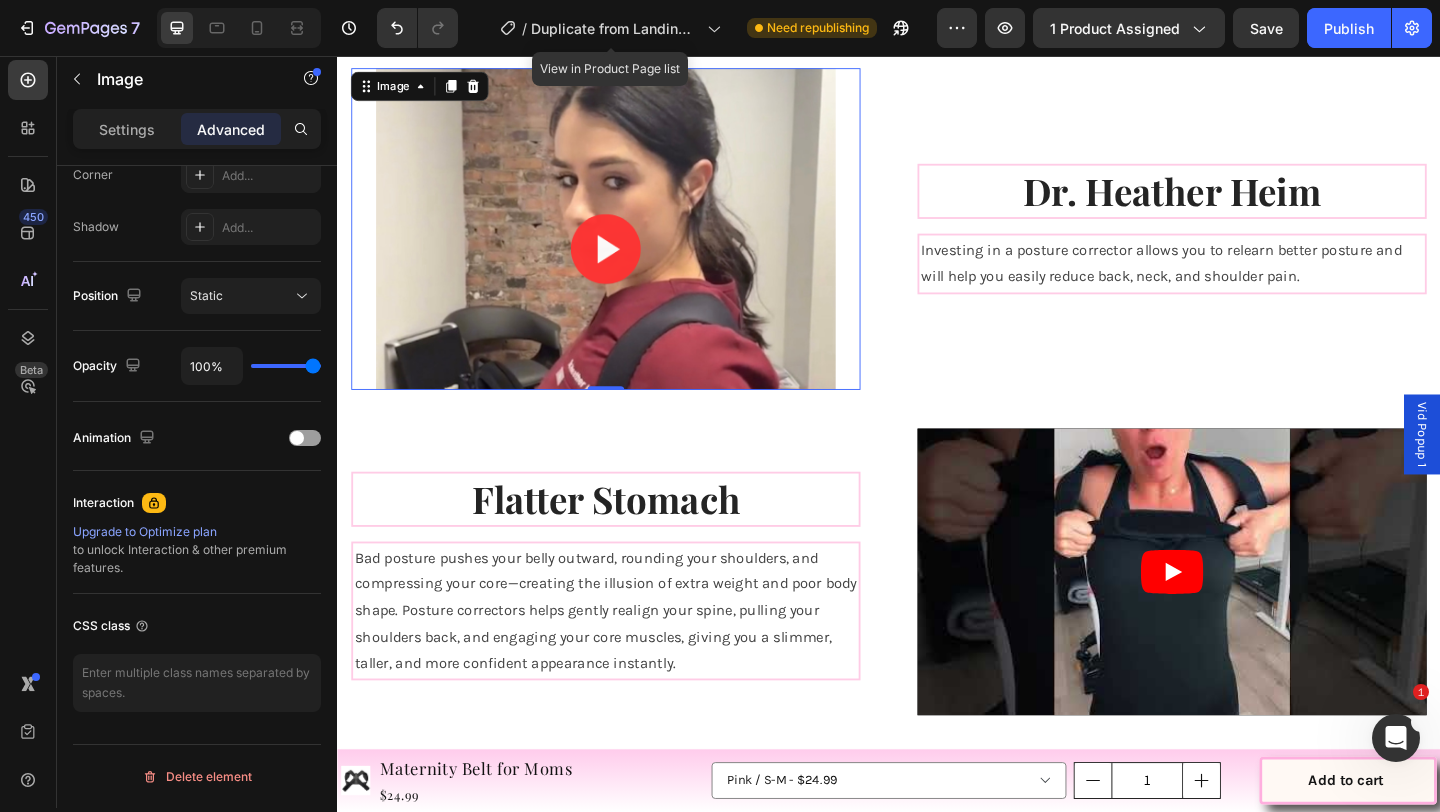 scroll, scrollTop: 4377, scrollLeft: 0, axis: vertical 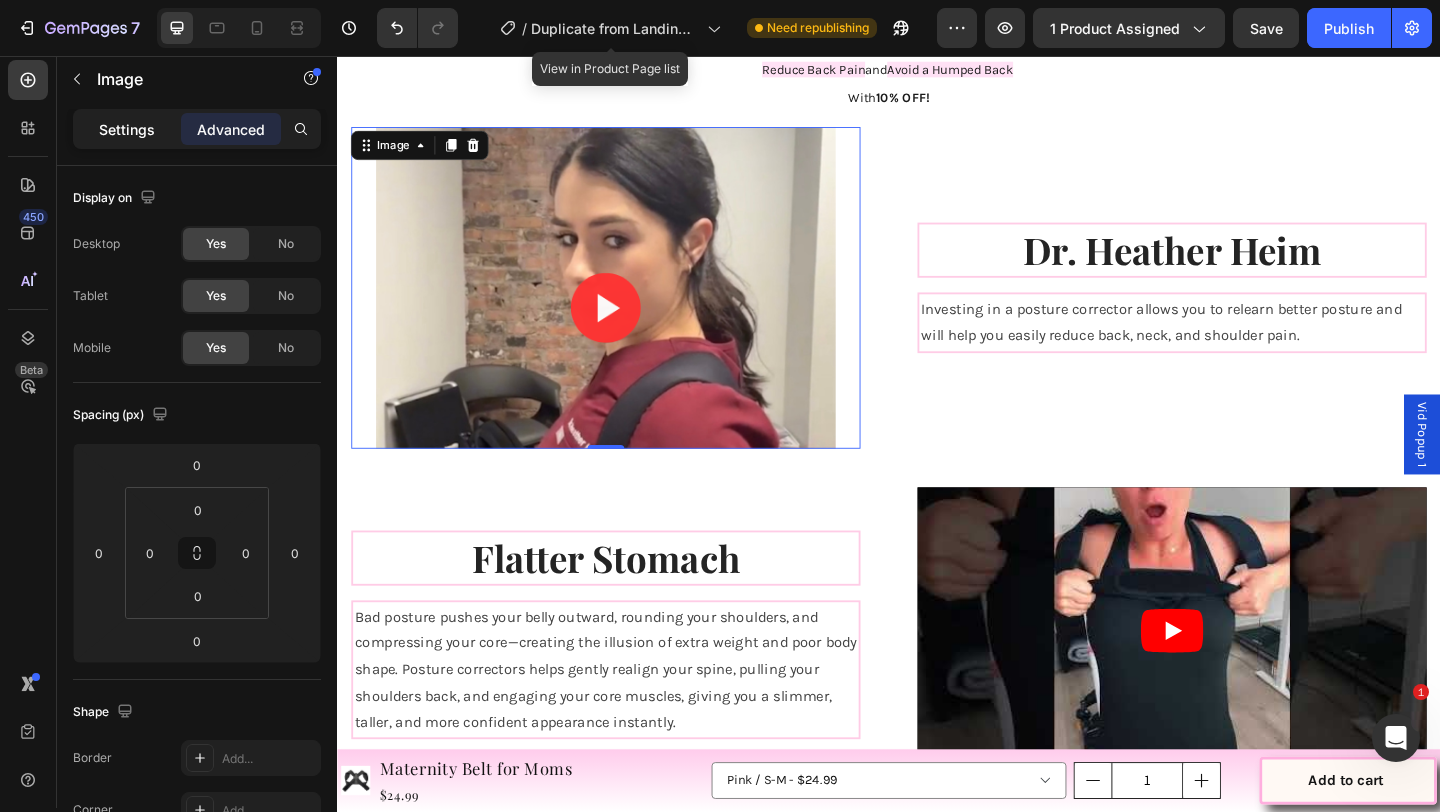 click on "Settings" at bounding box center [127, 129] 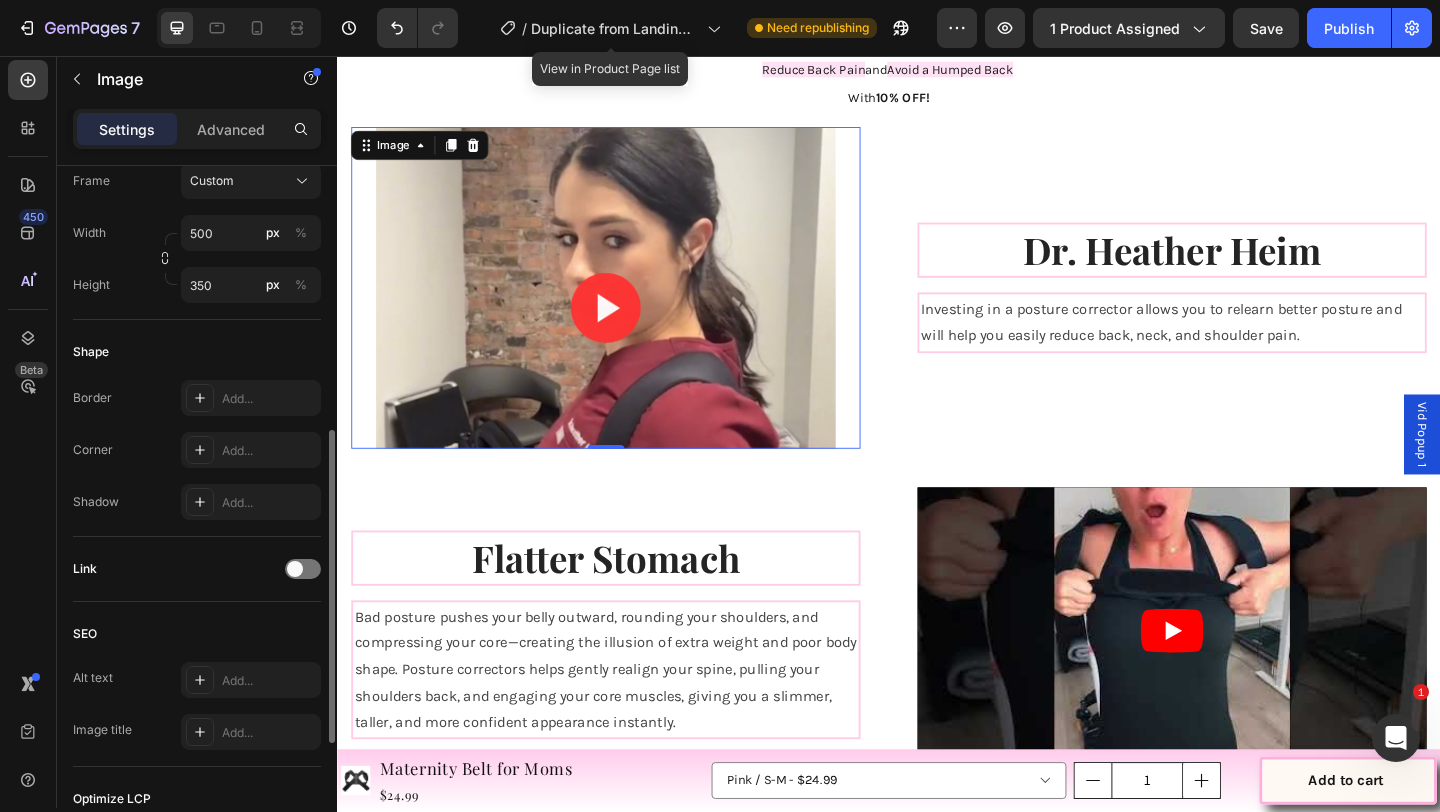 scroll, scrollTop: 626, scrollLeft: 0, axis: vertical 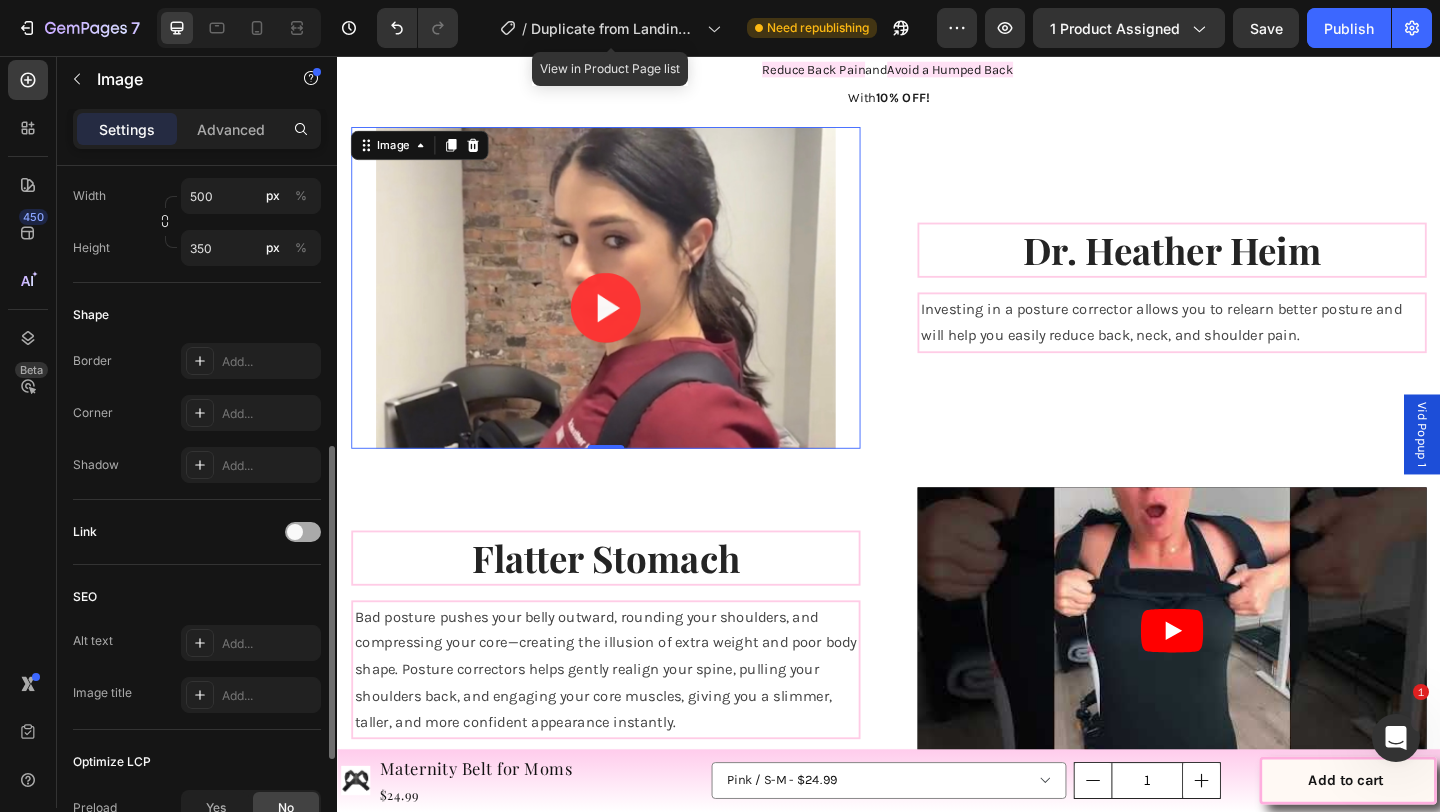 click at bounding box center (295, 532) 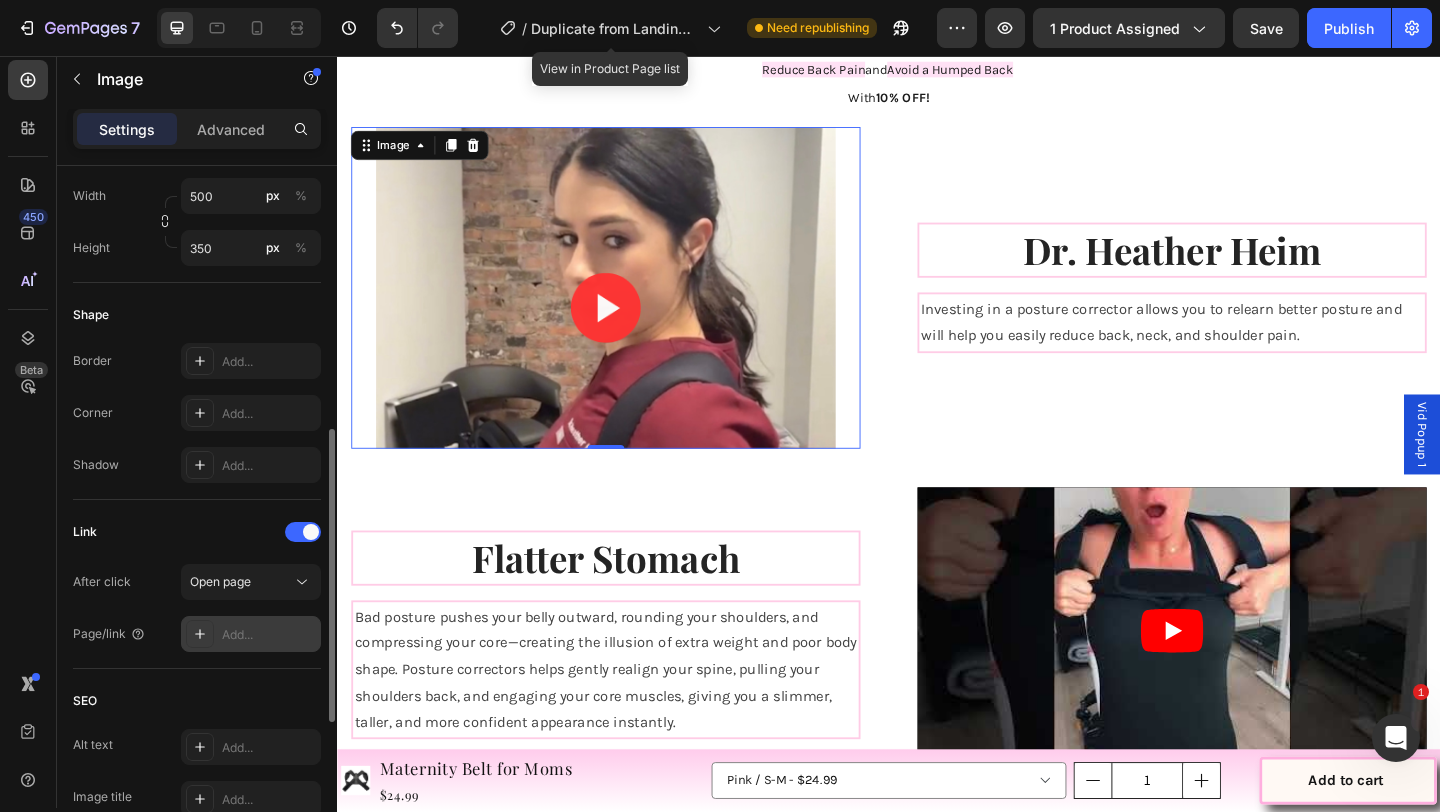 click on "Add..." at bounding box center (269, 635) 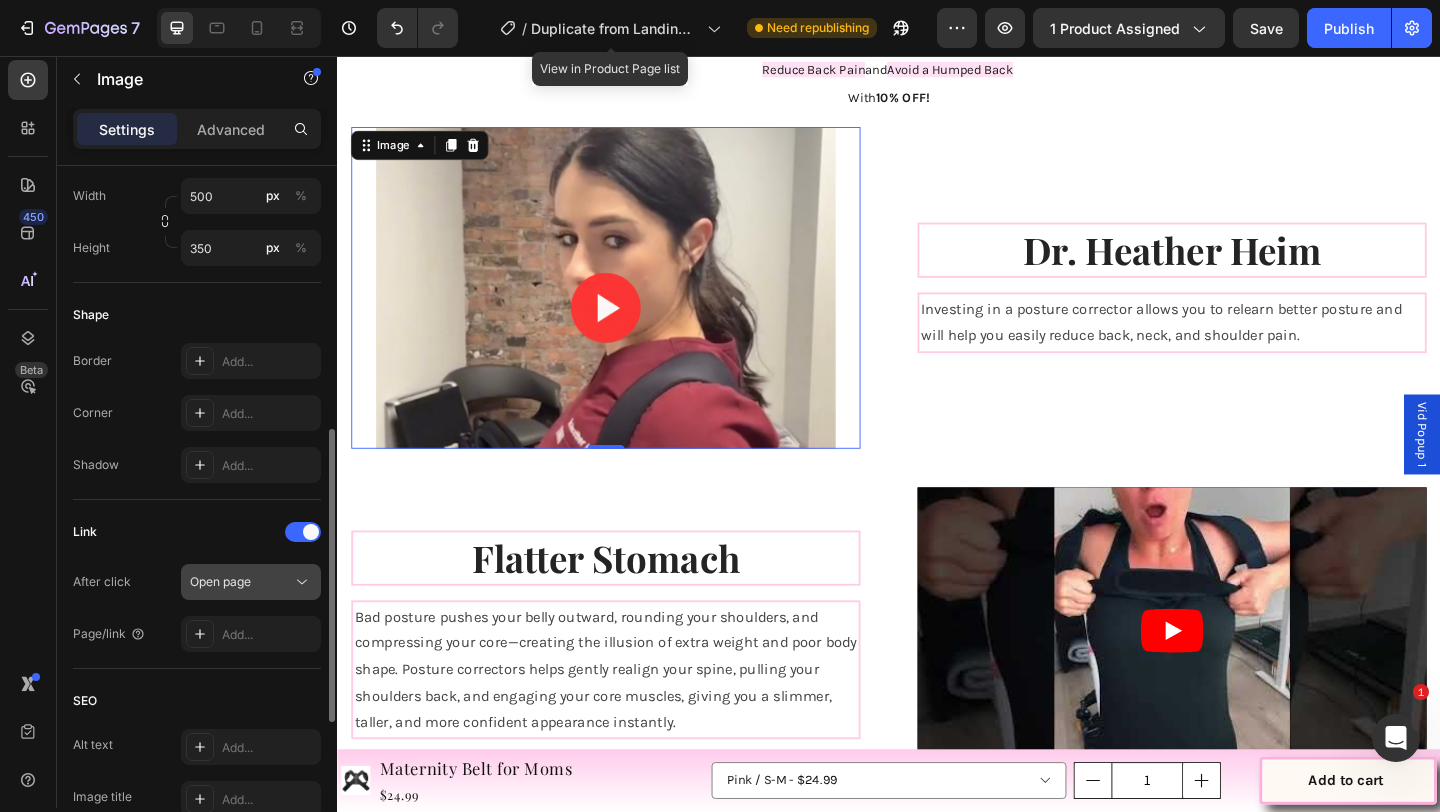 click 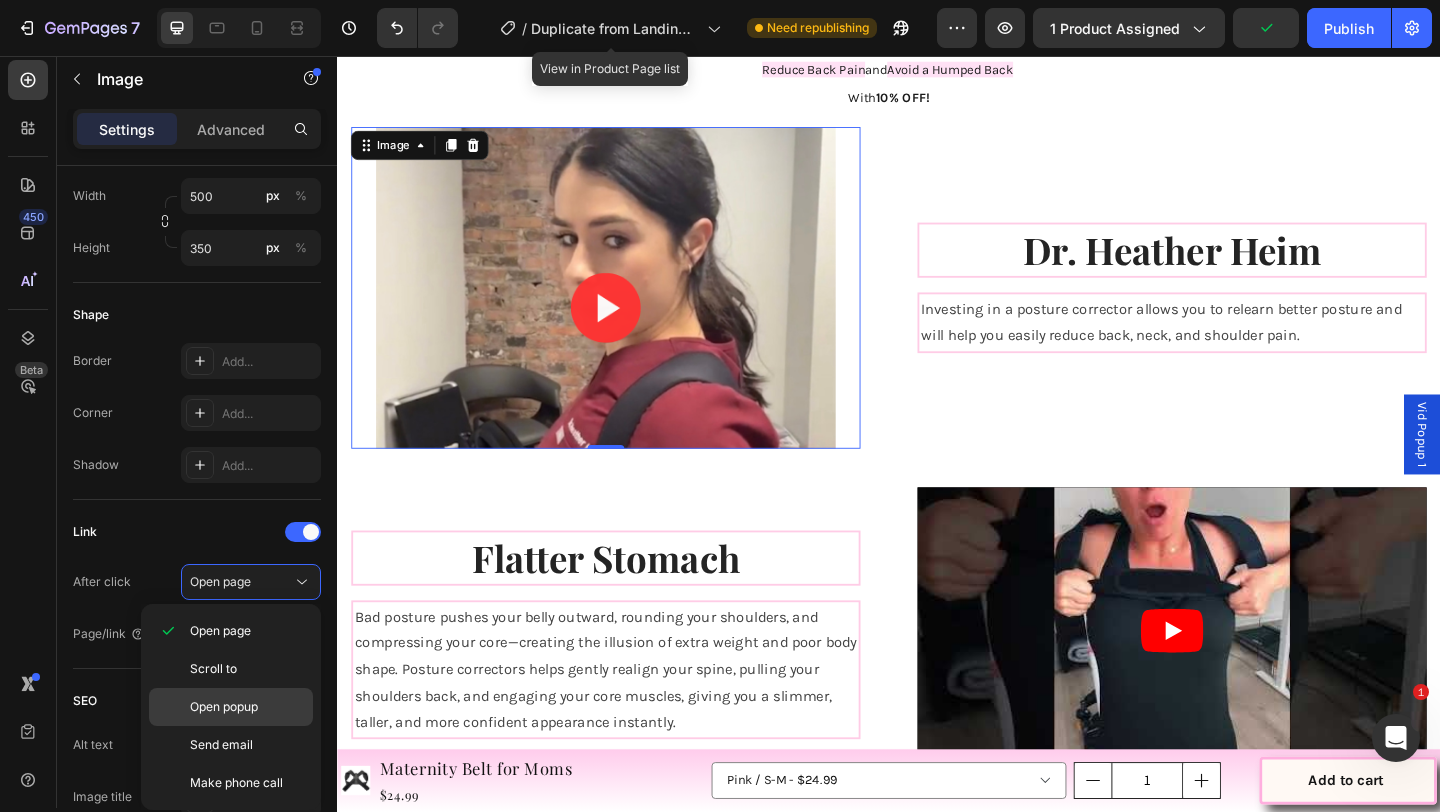 click on "Open popup" 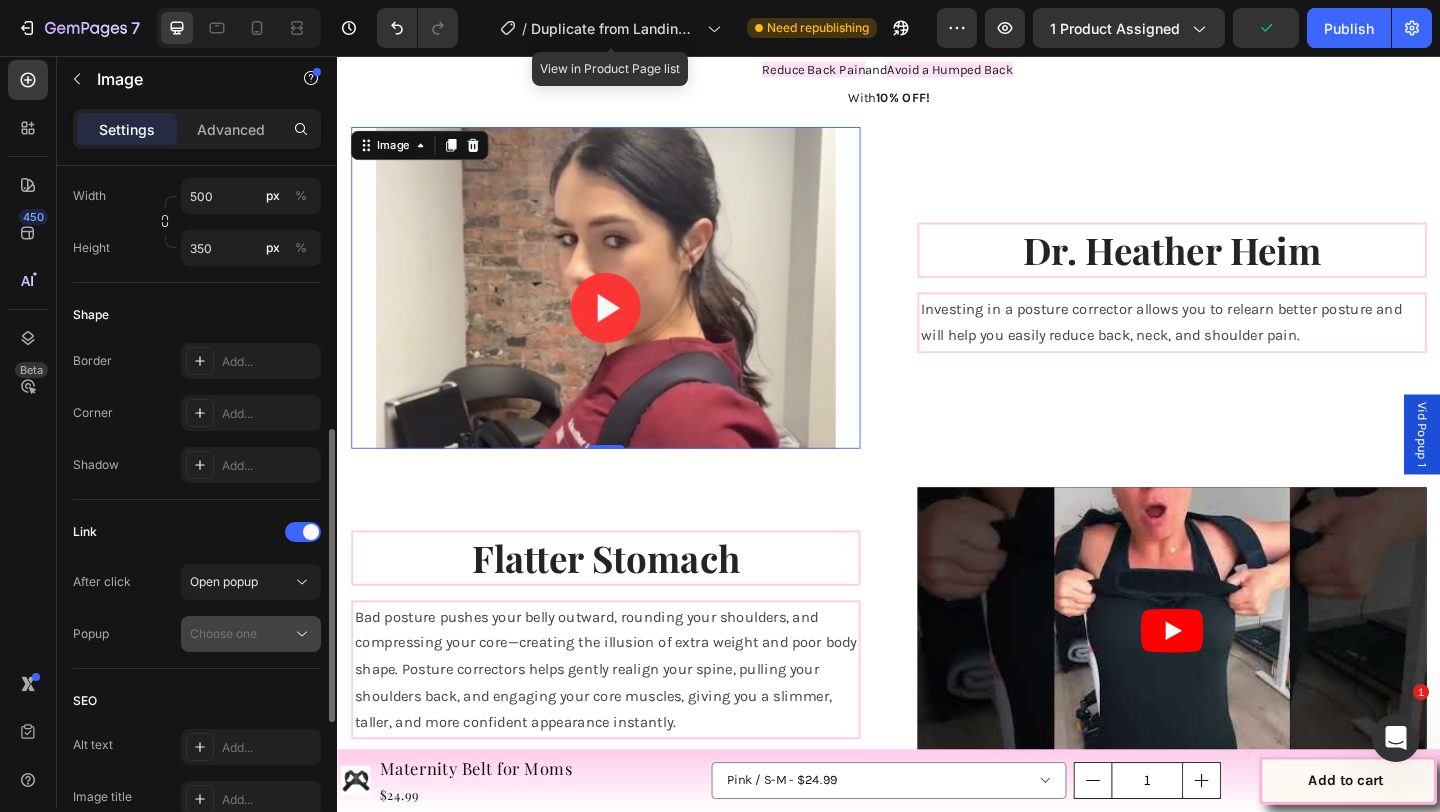 click on "Choose one" at bounding box center (241, 634) 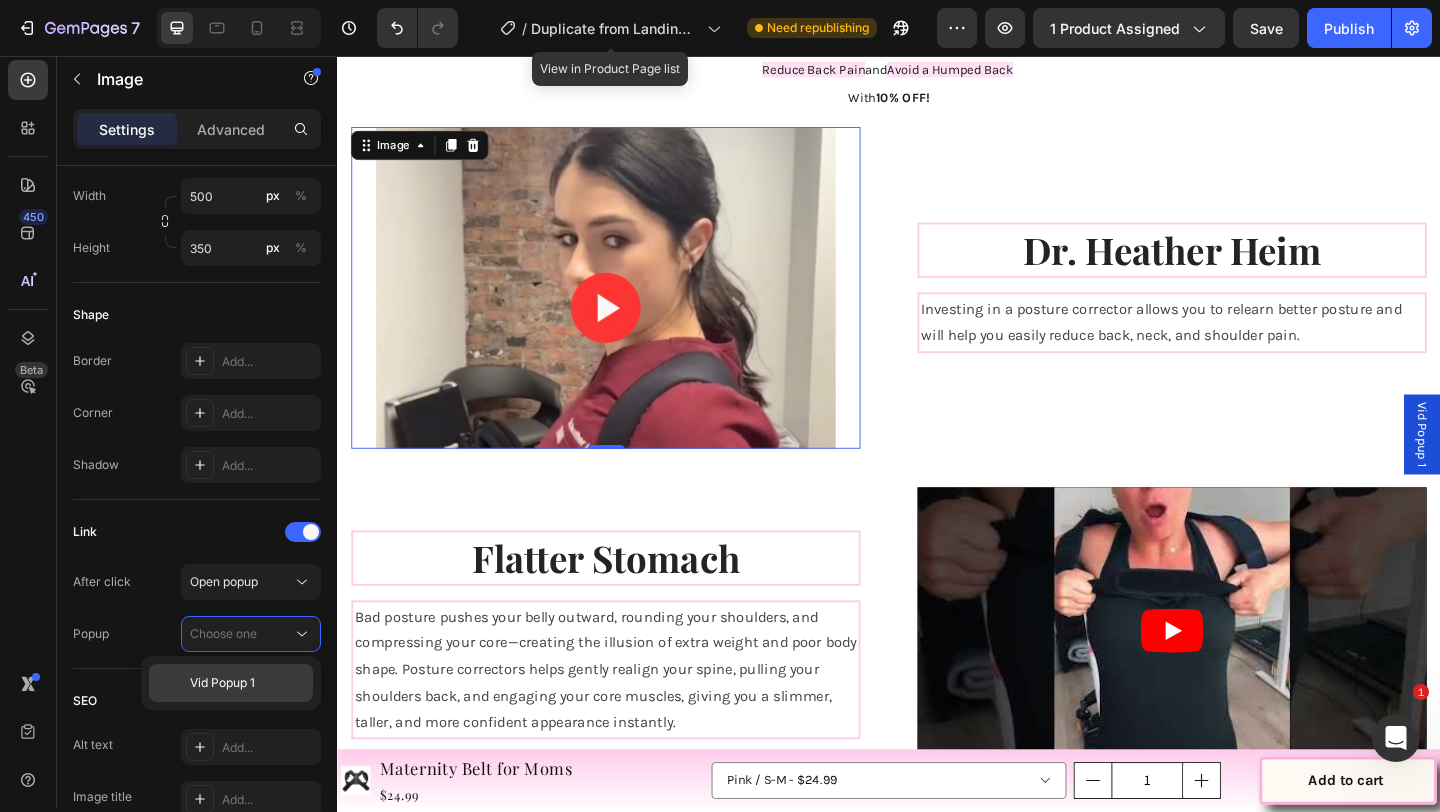 click on "Vid Popup 1" 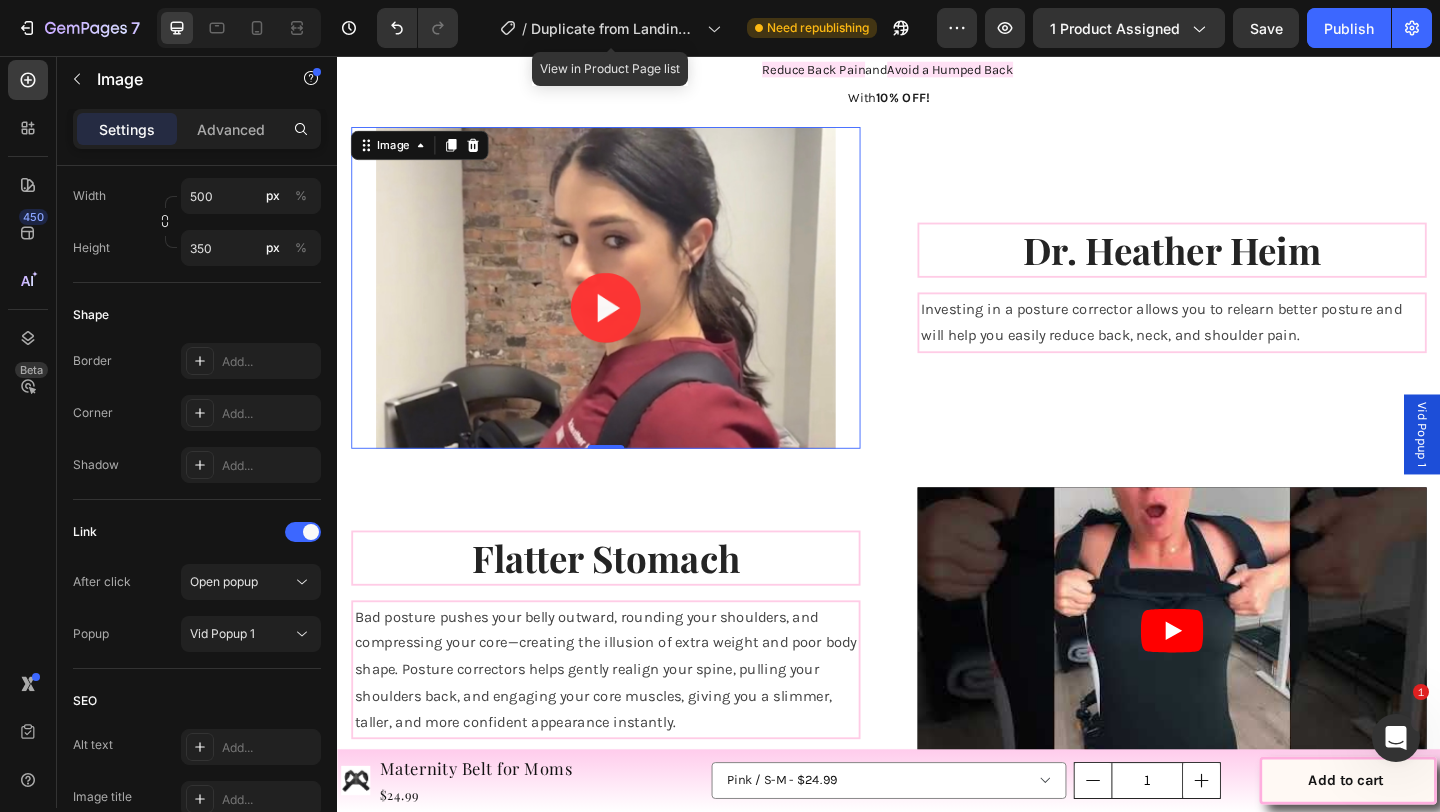 click at bounding box center [629, 308] 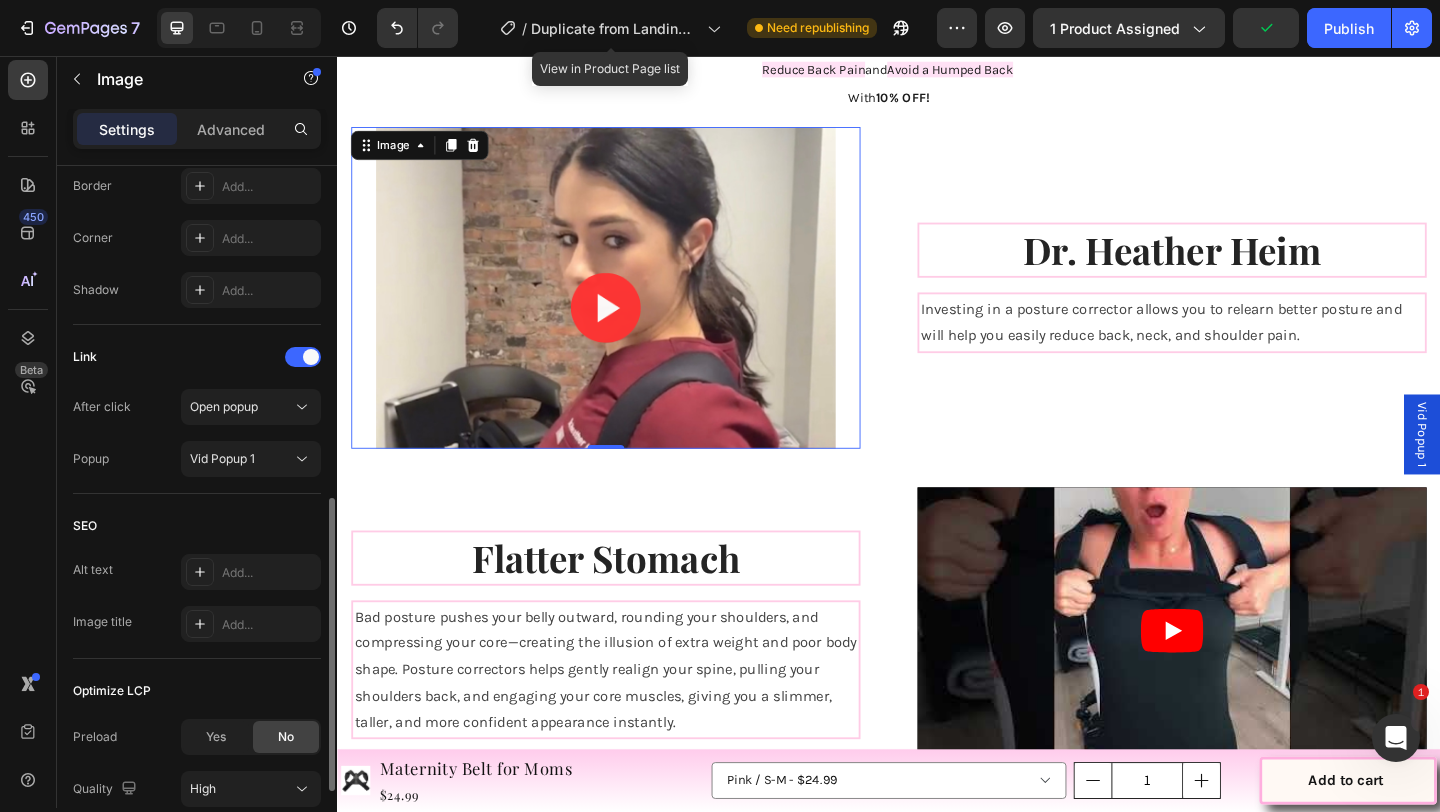 scroll, scrollTop: 795, scrollLeft: 0, axis: vertical 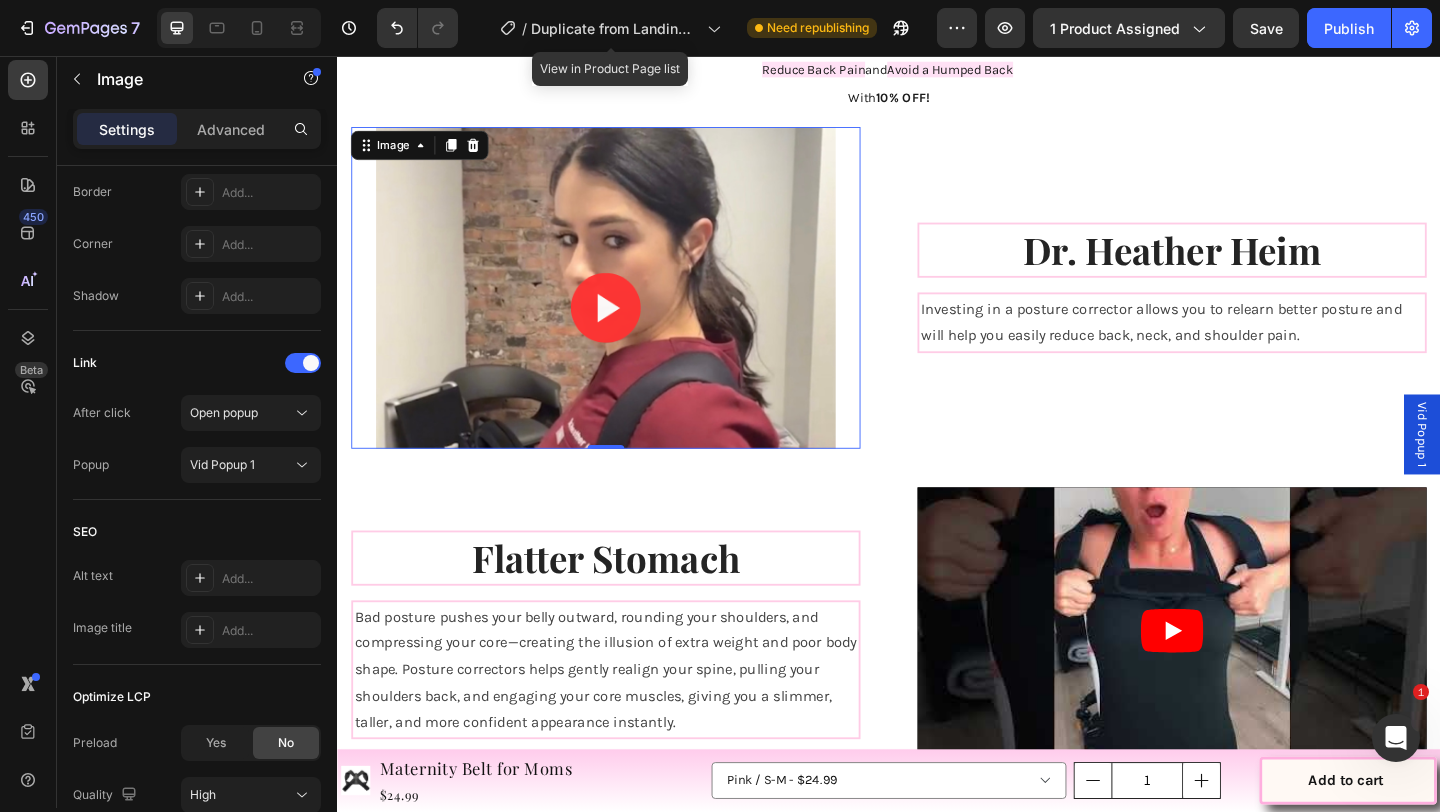 click on "Vid Popup 1" at bounding box center [1517, 467] 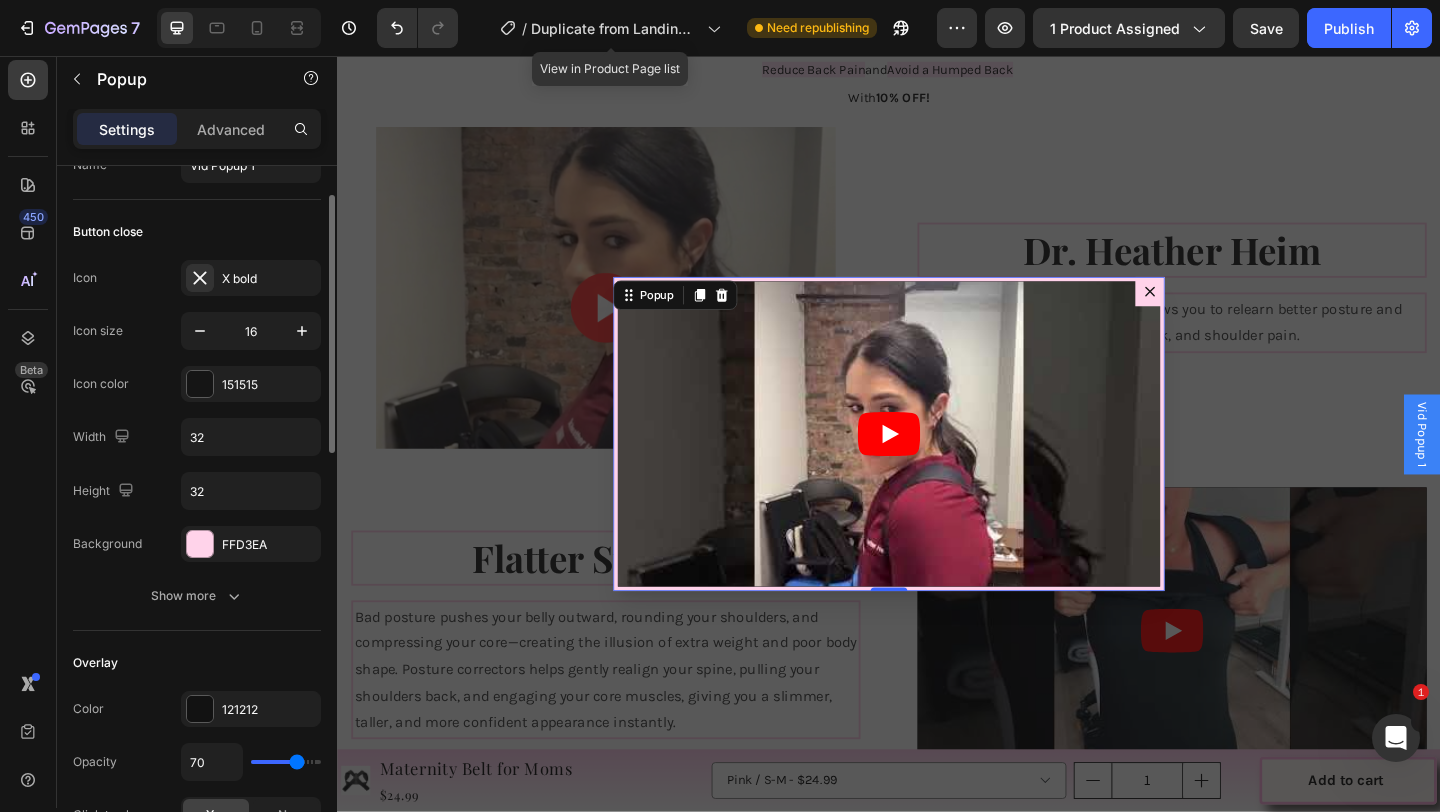 scroll, scrollTop: 0, scrollLeft: 0, axis: both 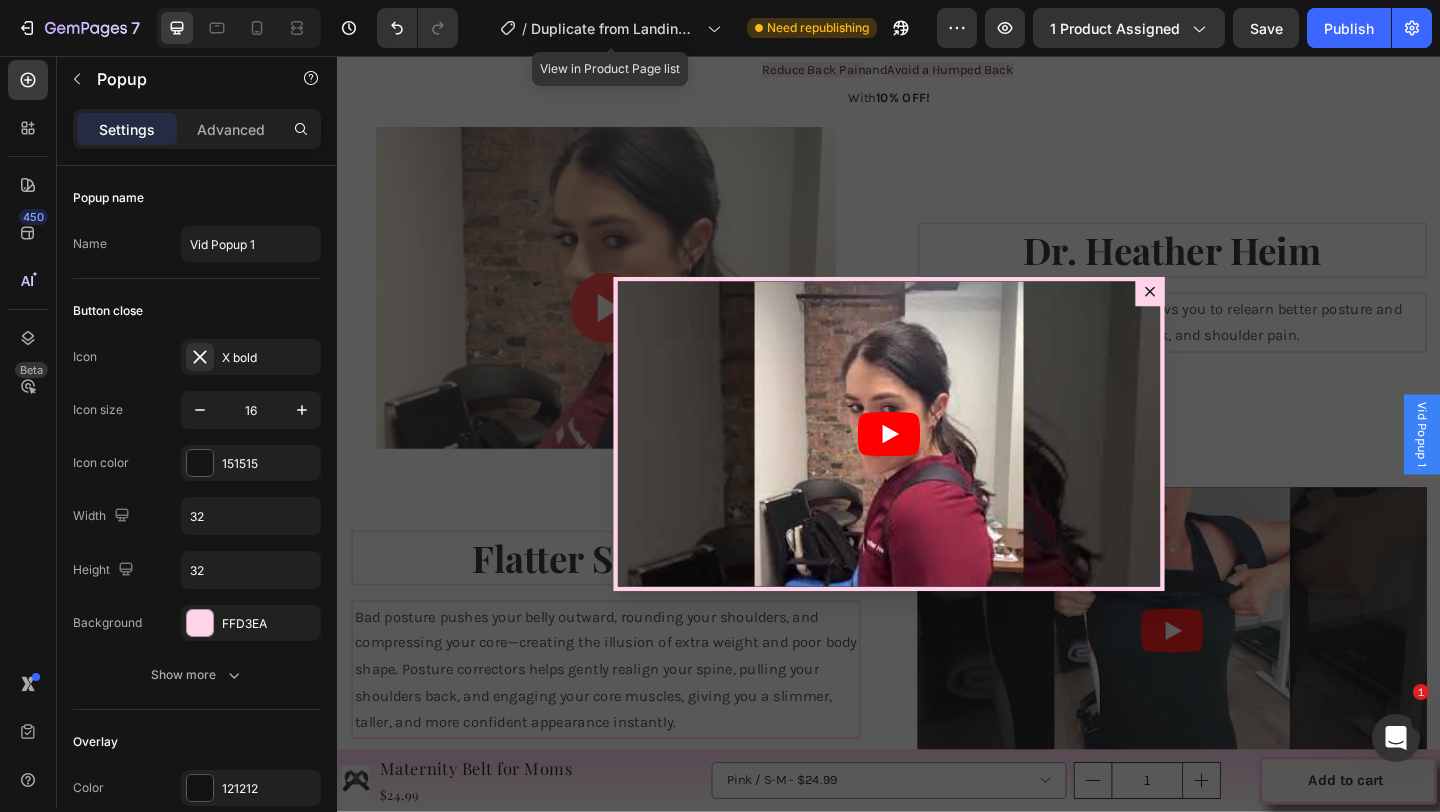 click at bounding box center (937, 467) 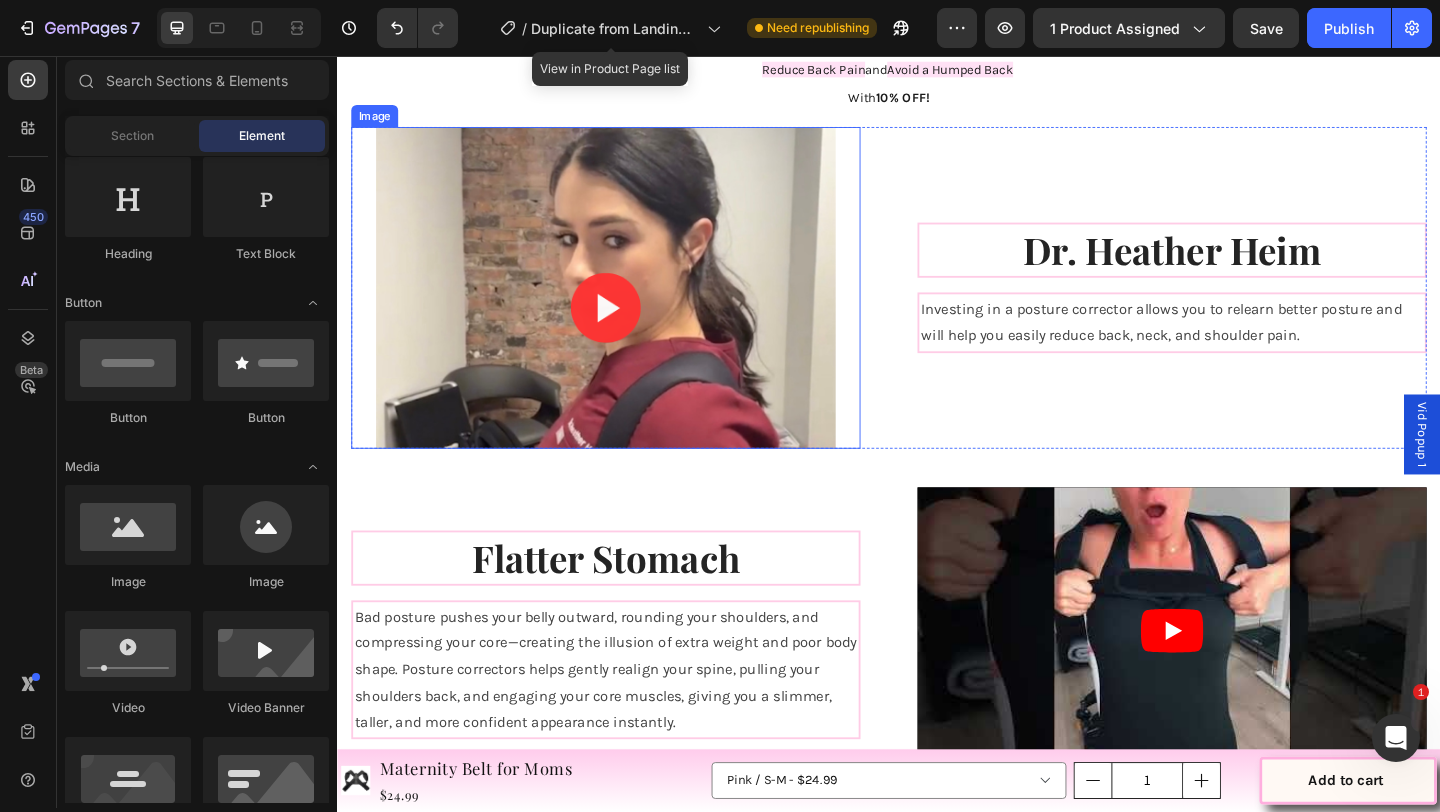 click at bounding box center (629, 308) 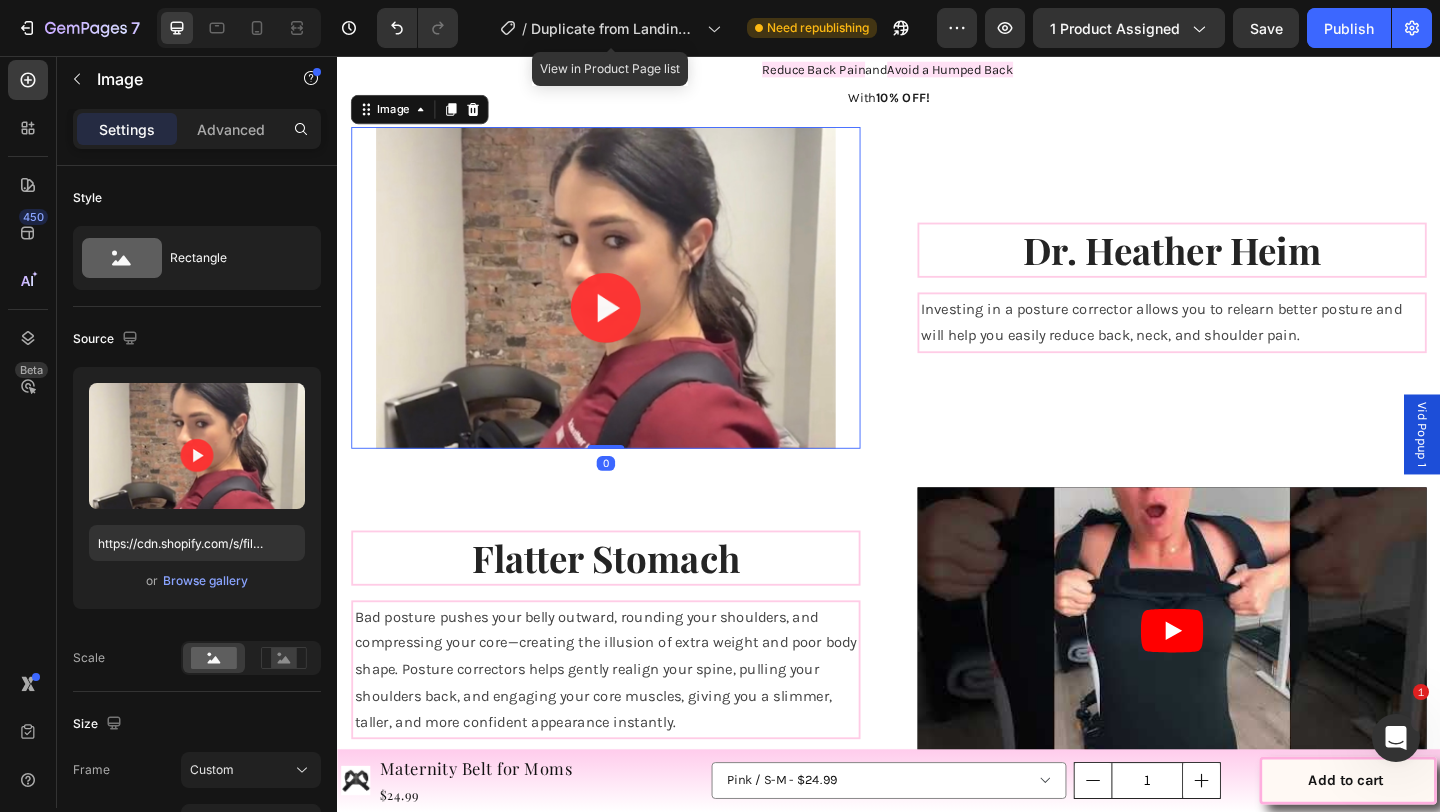 click at bounding box center (629, 308) 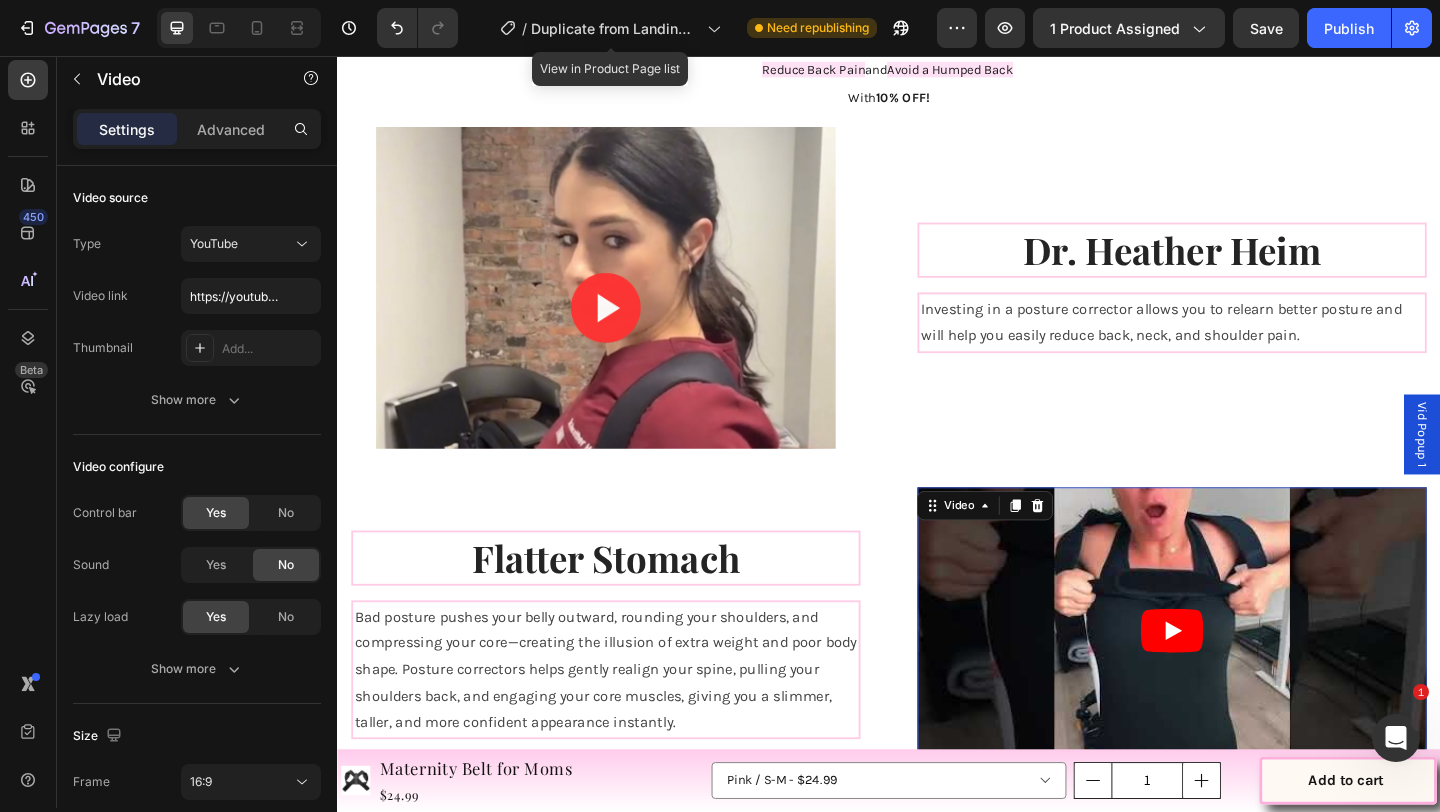 click 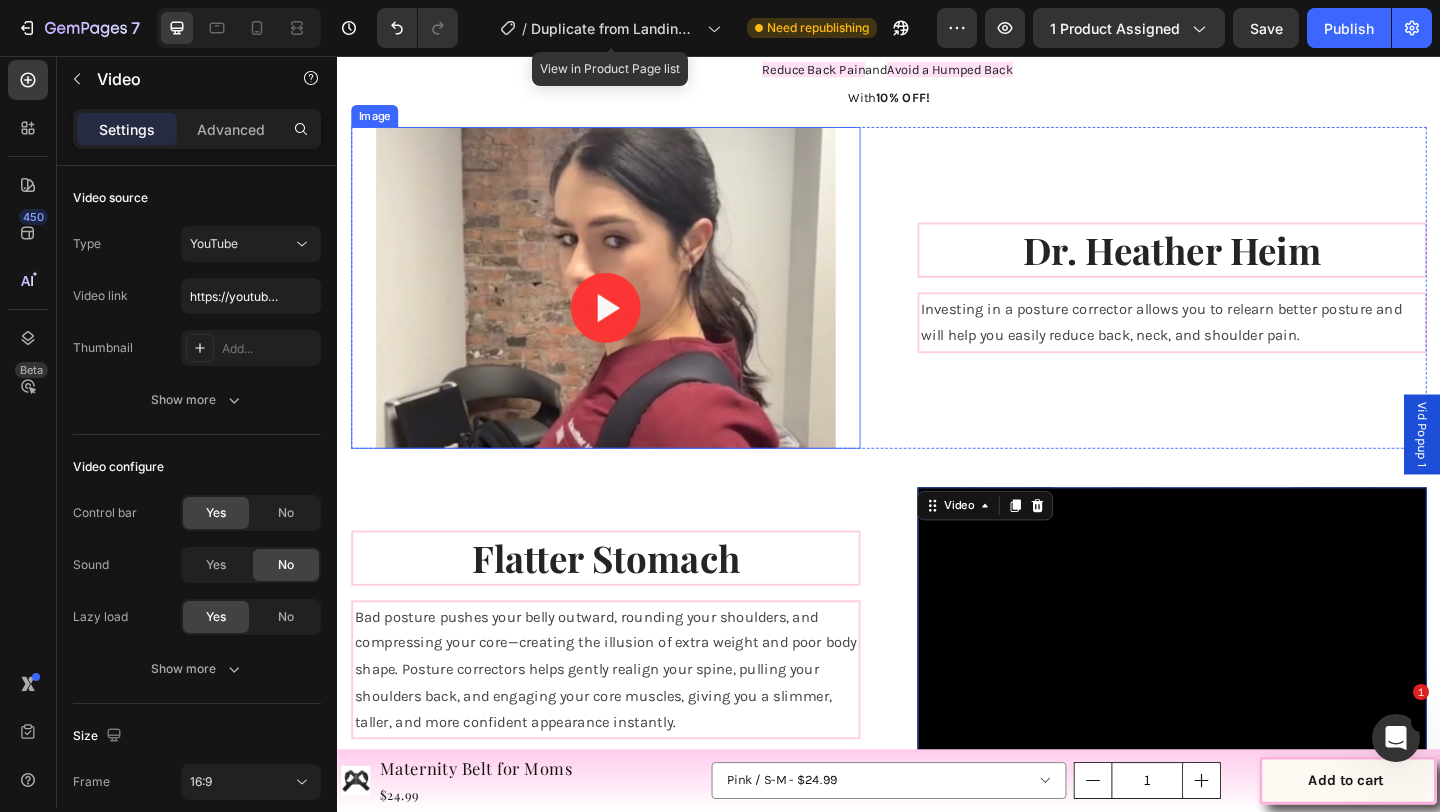click at bounding box center [629, 308] 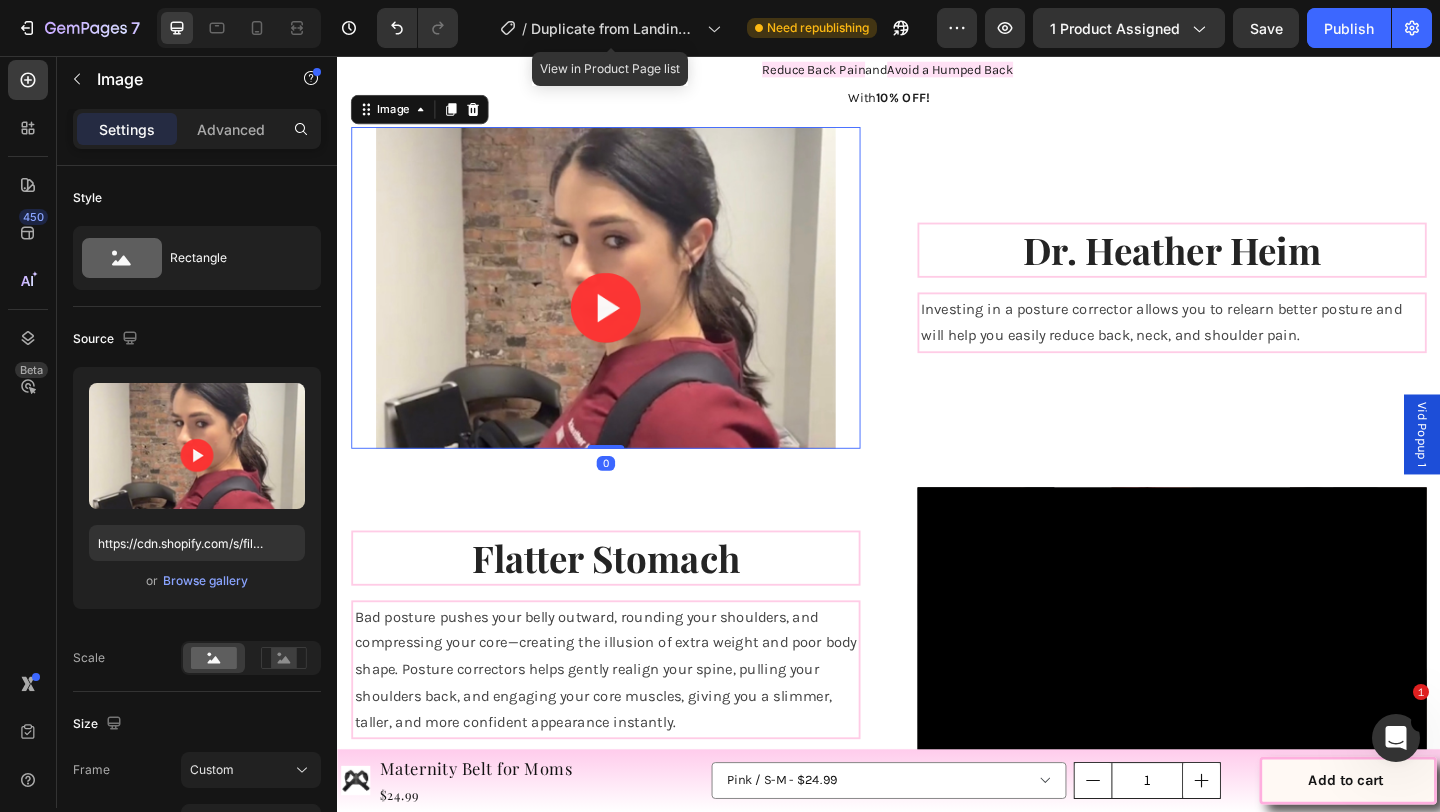 click at bounding box center (629, 308) 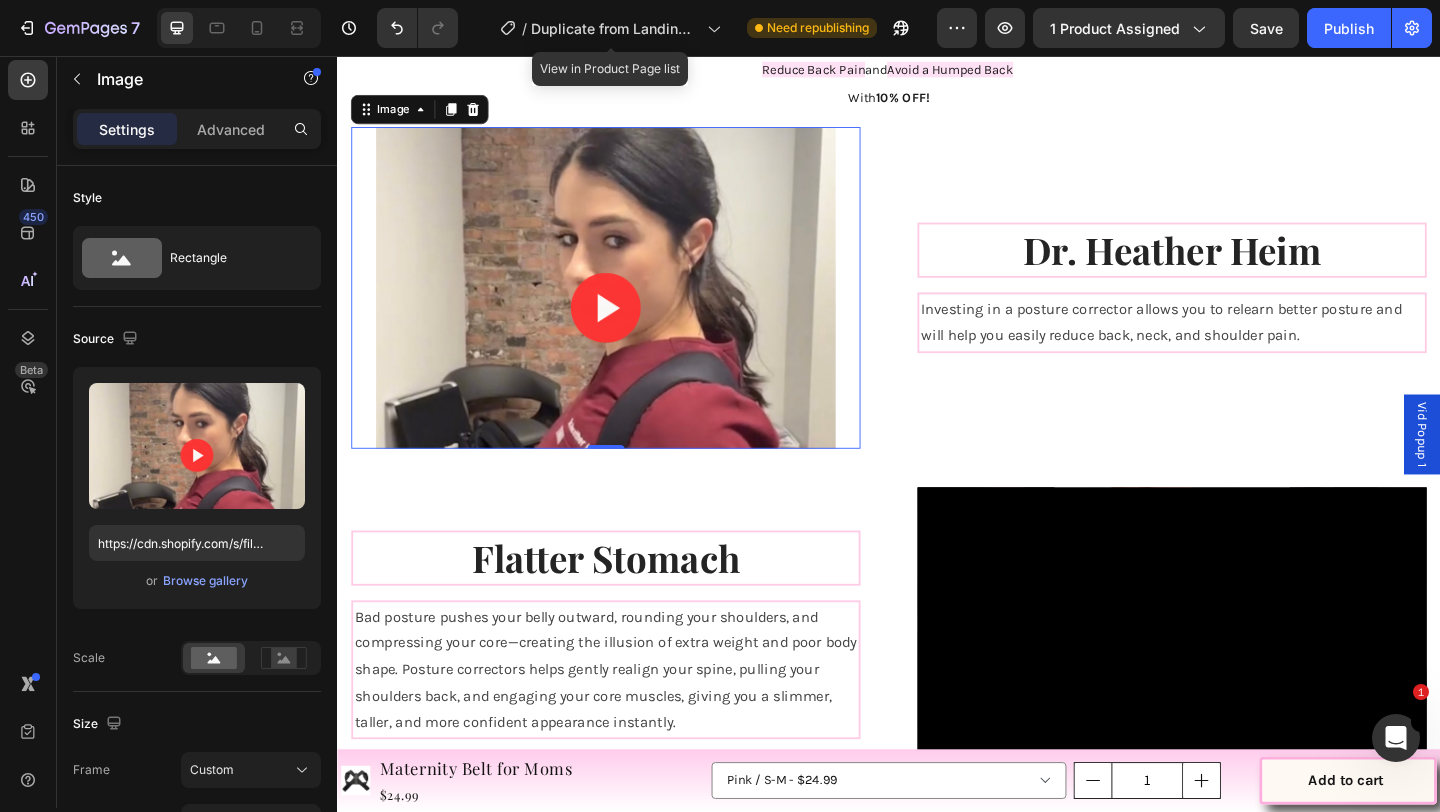 click at bounding box center [629, 308] 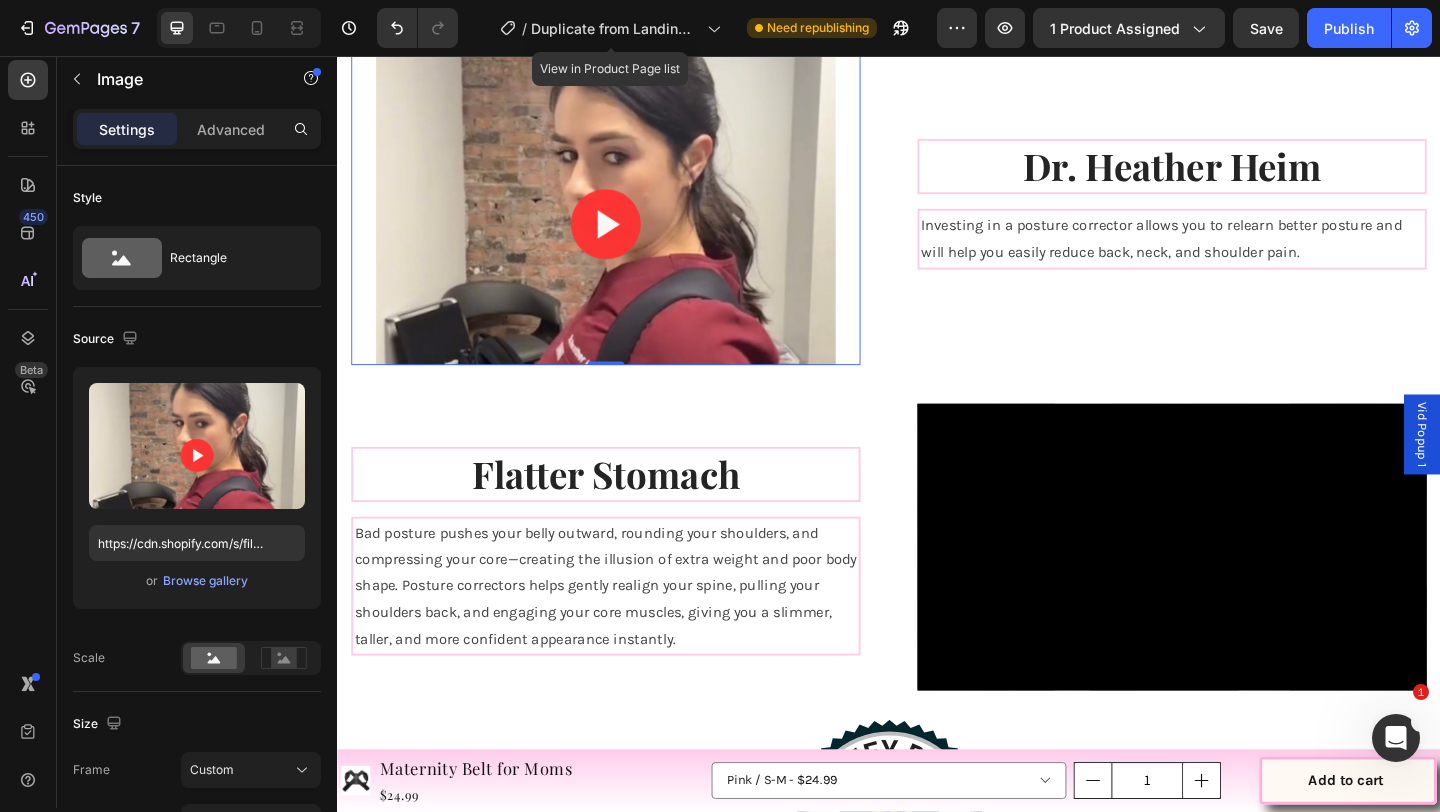 scroll, scrollTop: 4370, scrollLeft: 0, axis: vertical 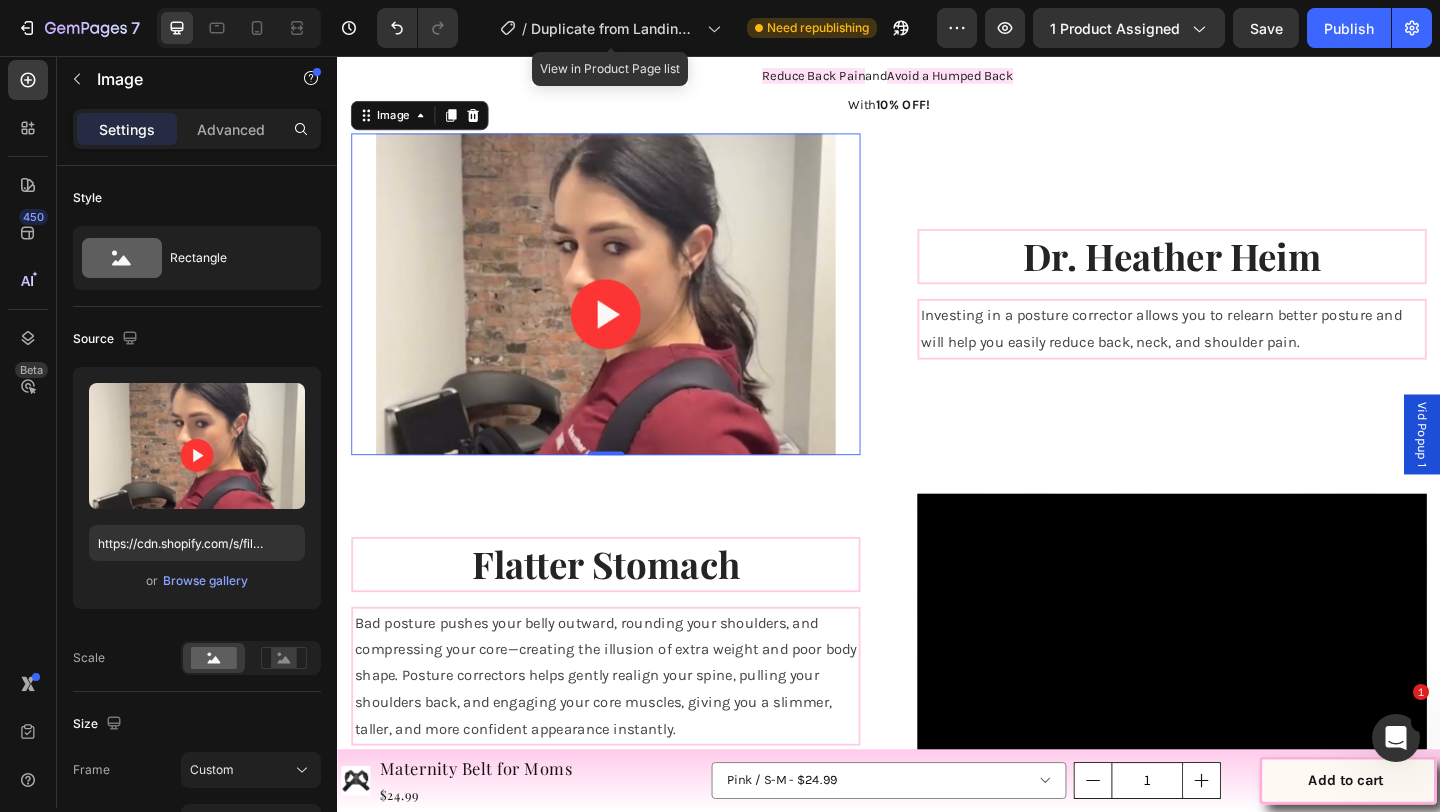 click at bounding box center (629, 315) 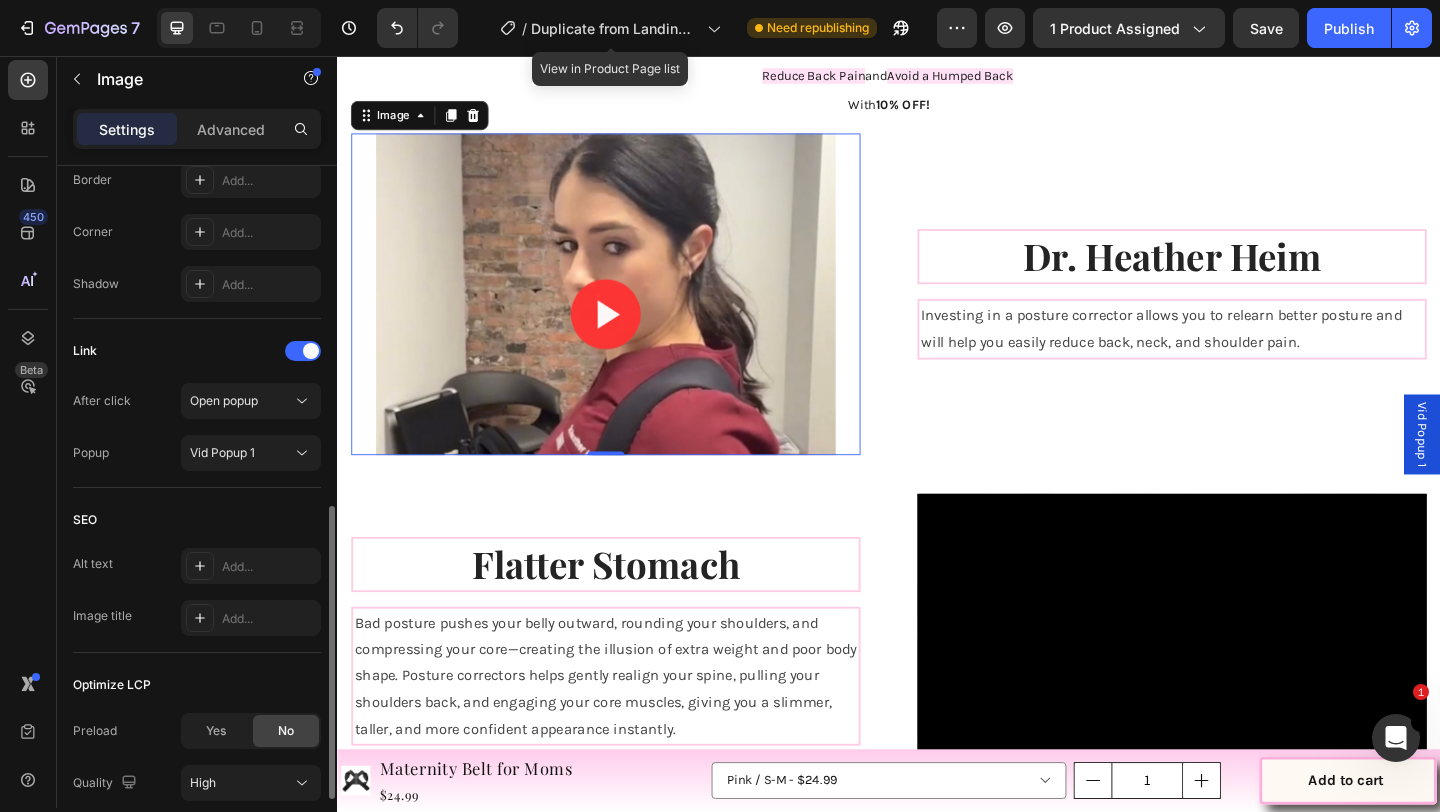 scroll, scrollTop: 819, scrollLeft: 0, axis: vertical 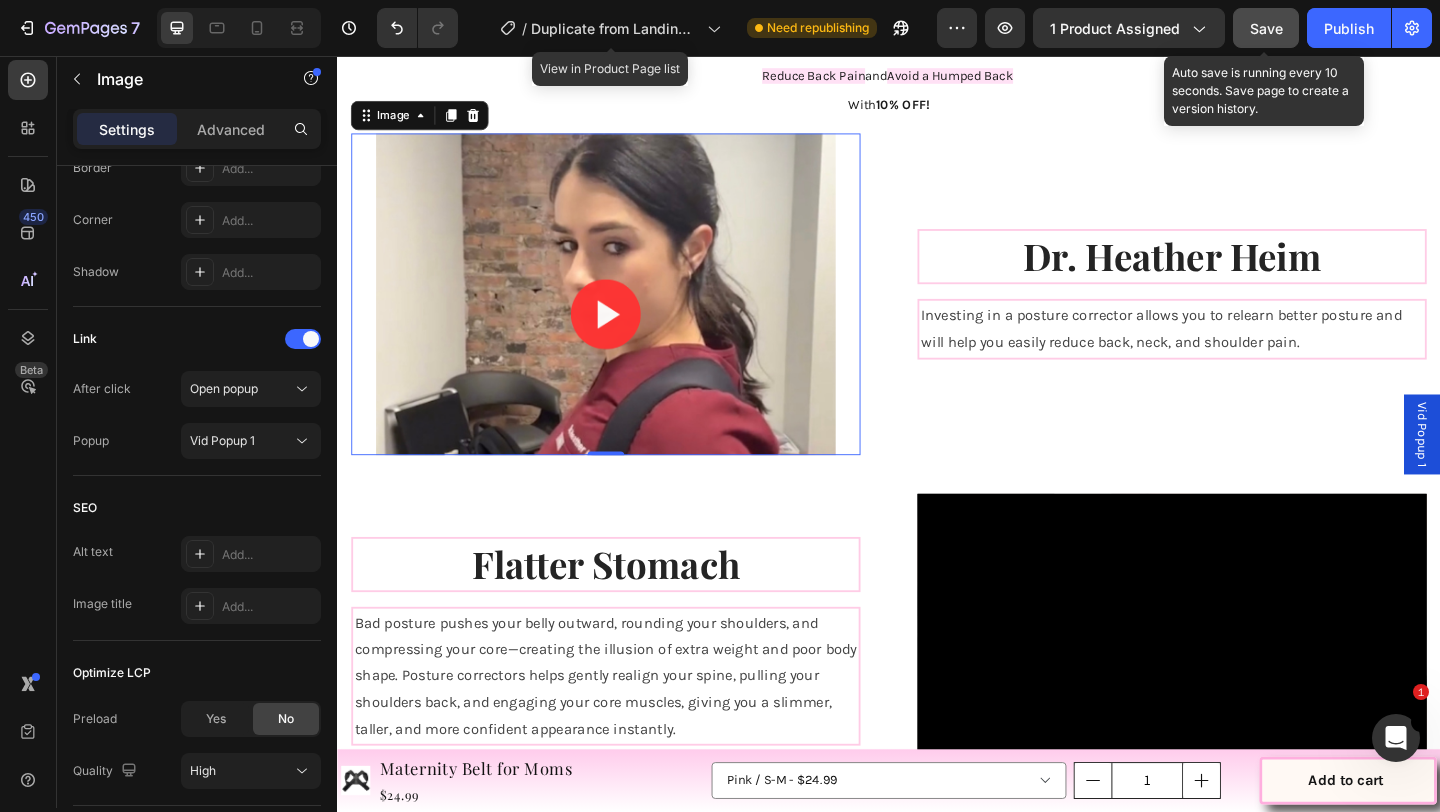 click on "Save" at bounding box center [1266, 28] 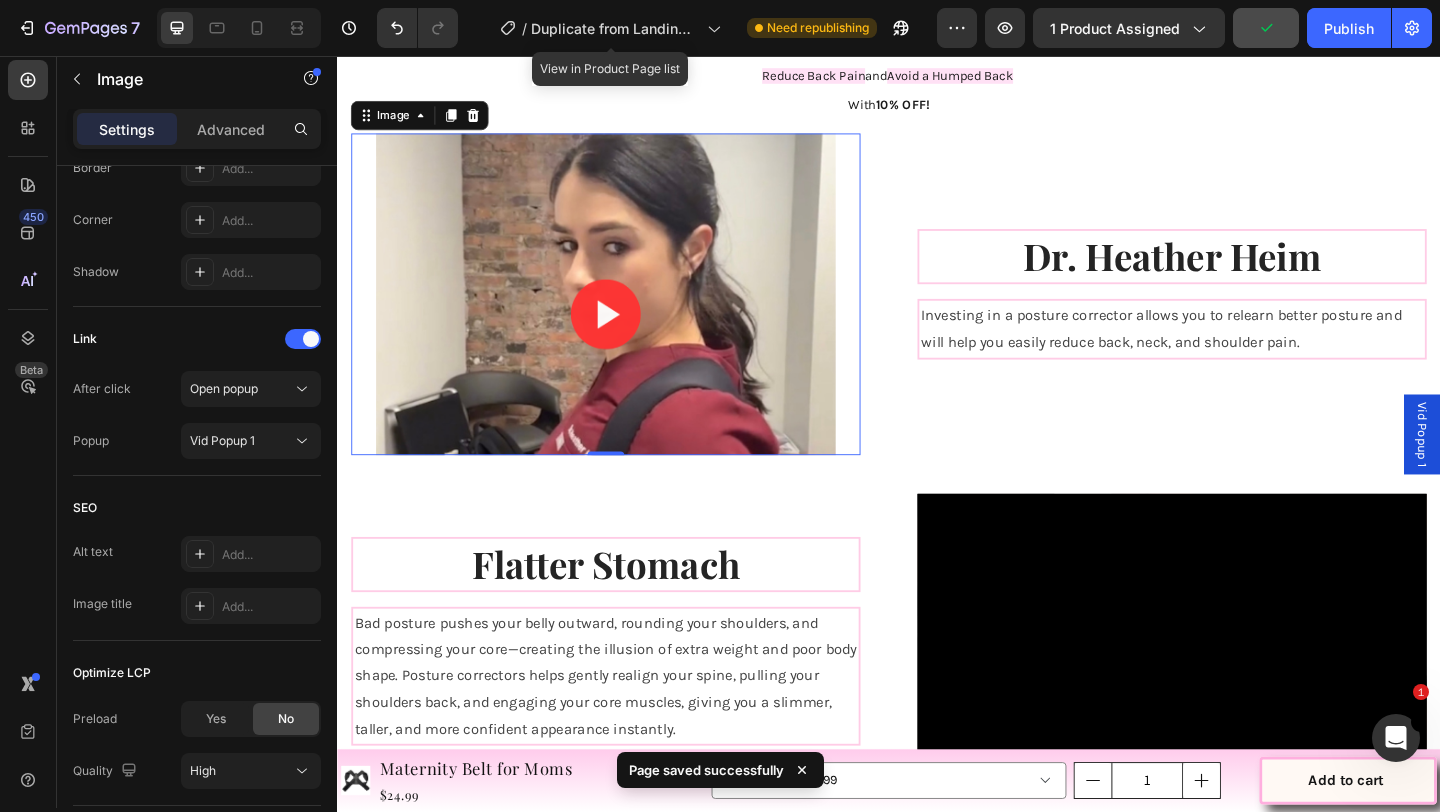 click at bounding box center [629, 315] 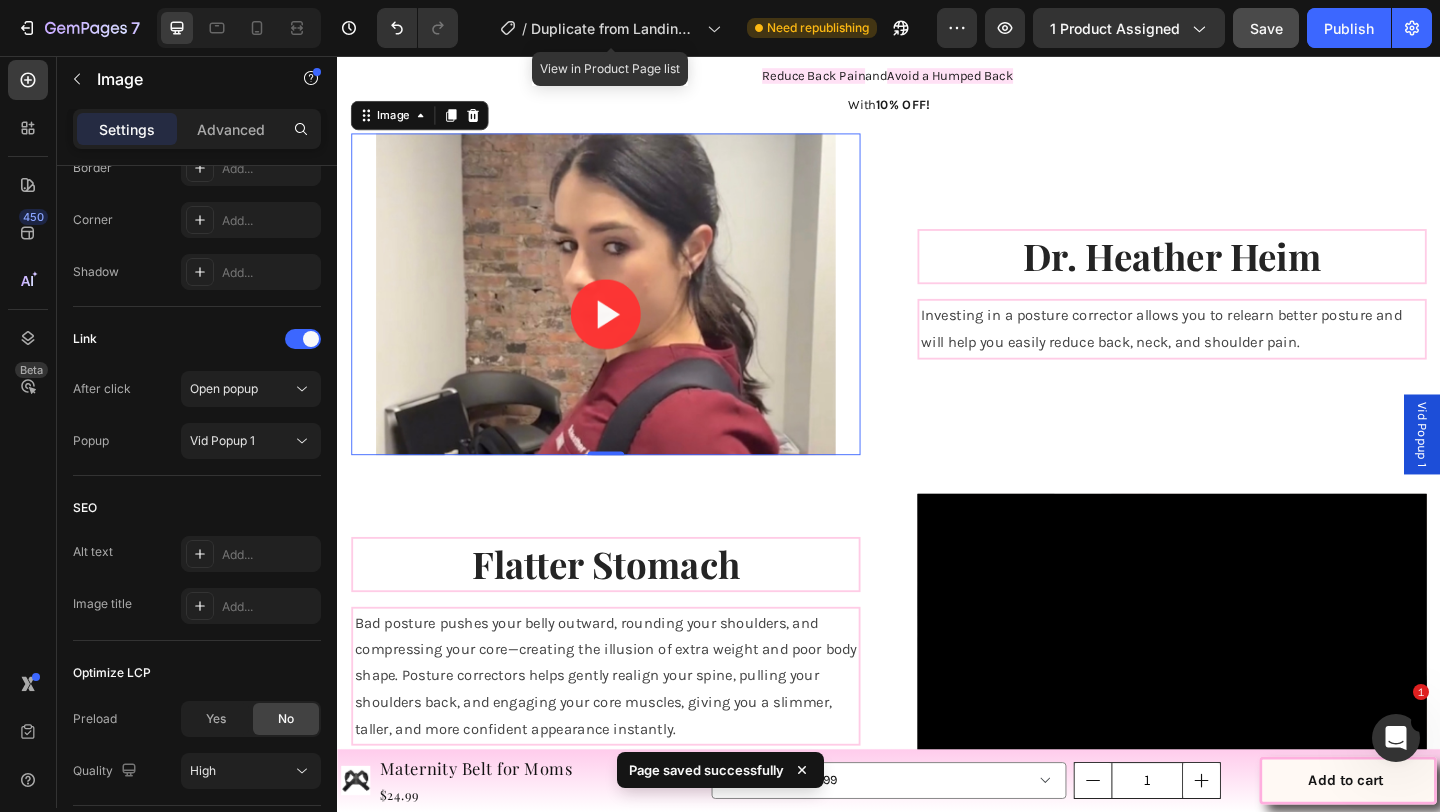 click at bounding box center [629, 315] 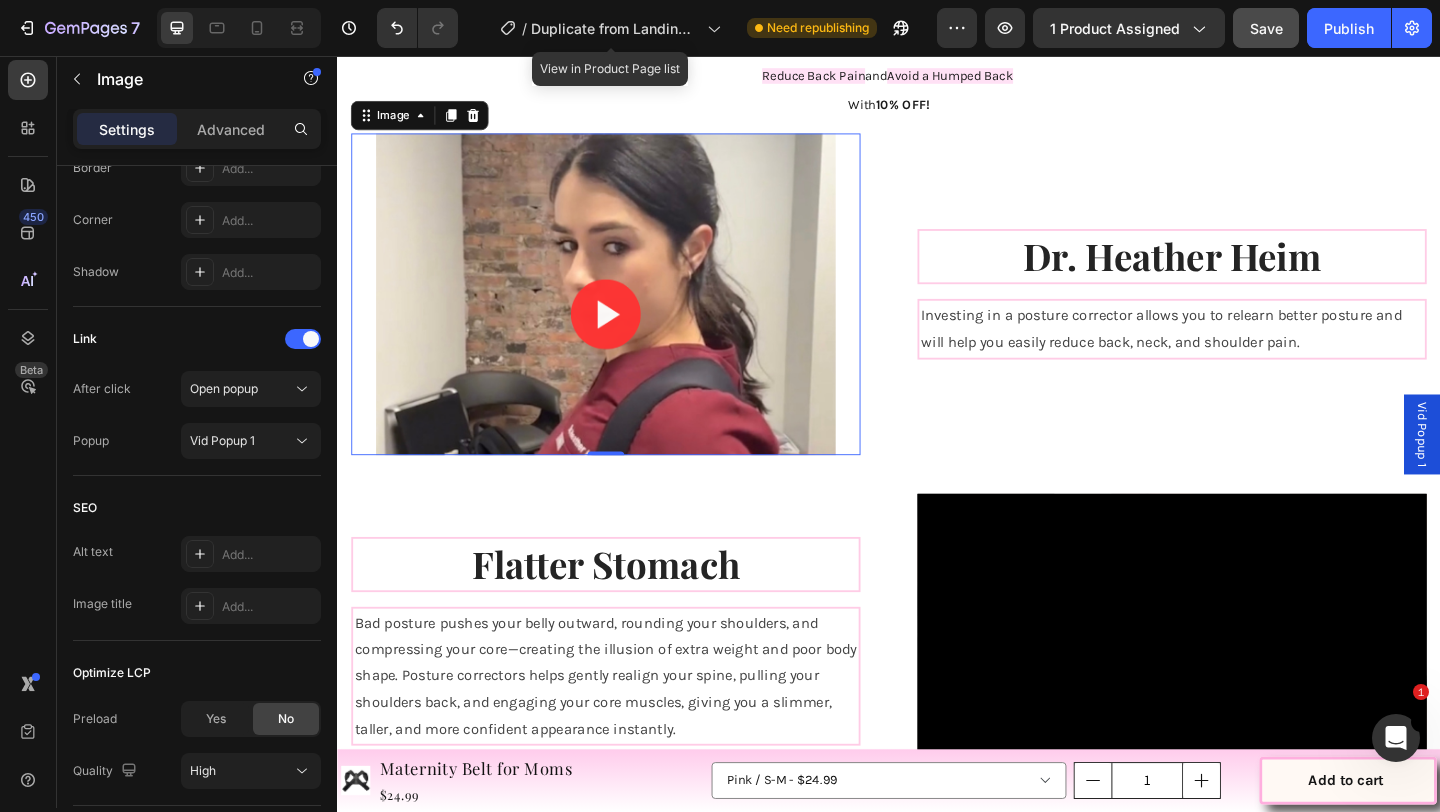 click at bounding box center (629, 315) 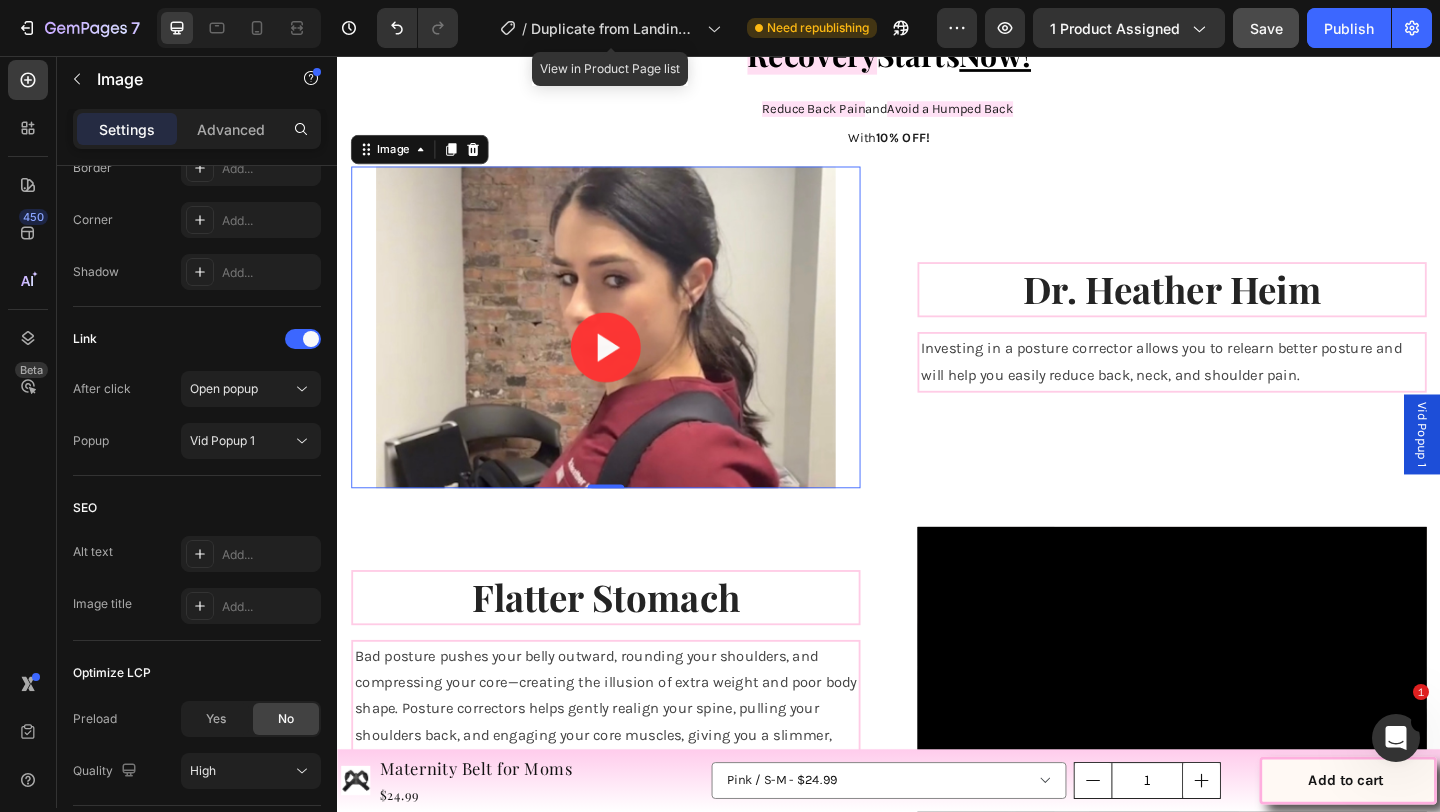 scroll, scrollTop: 4295, scrollLeft: 0, axis: vertical 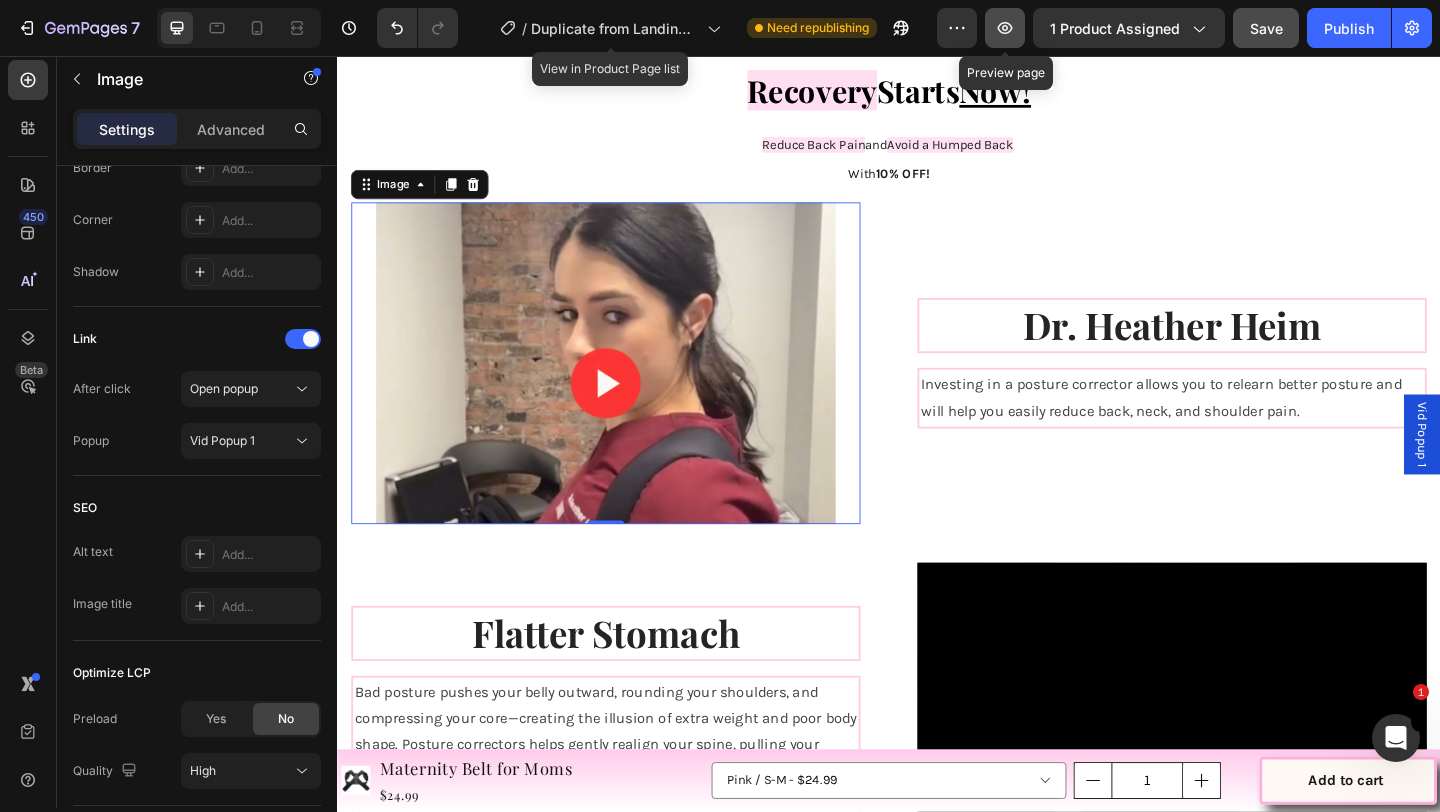 click 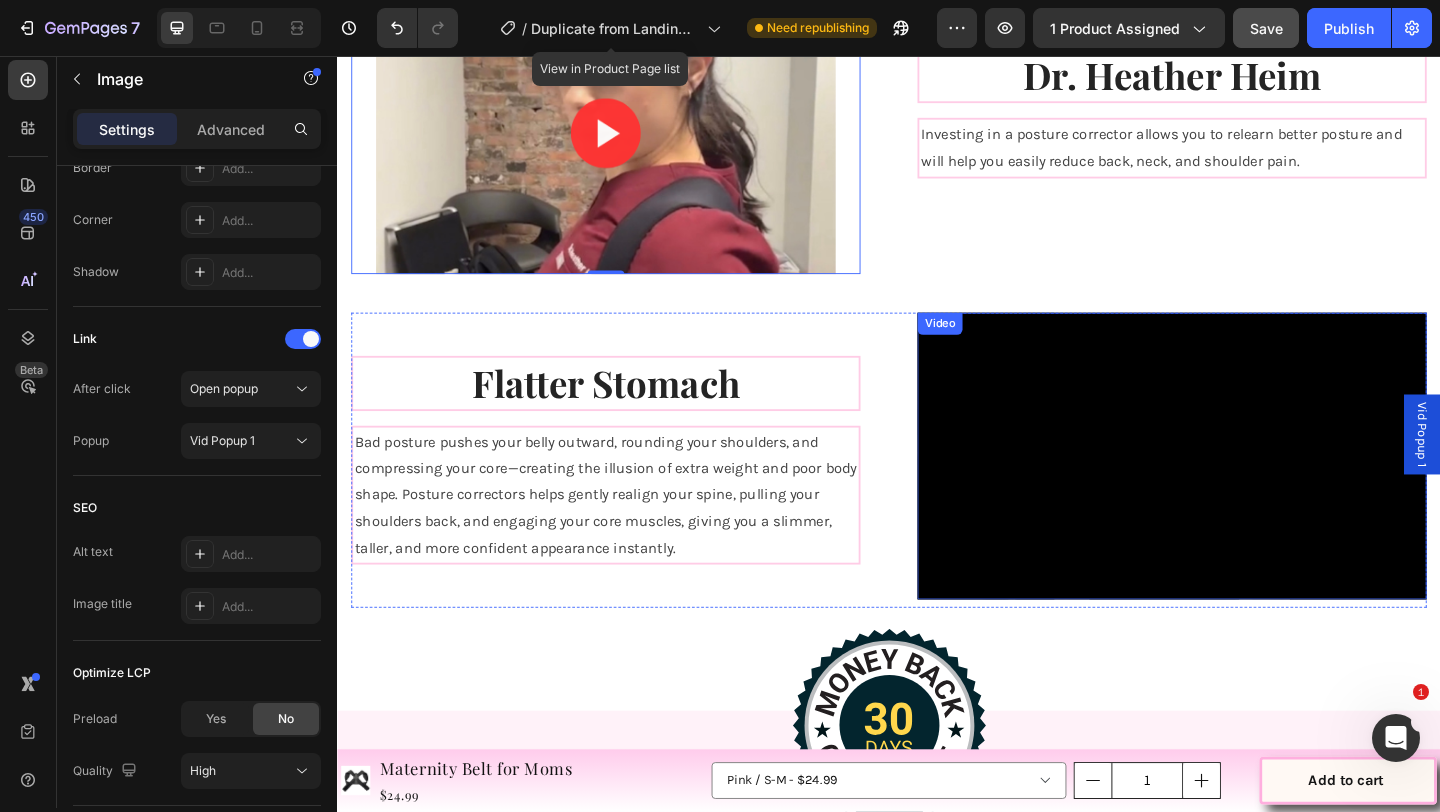 scroll, scrollTop: 4570, scrollLeft: 0, axis: vertical 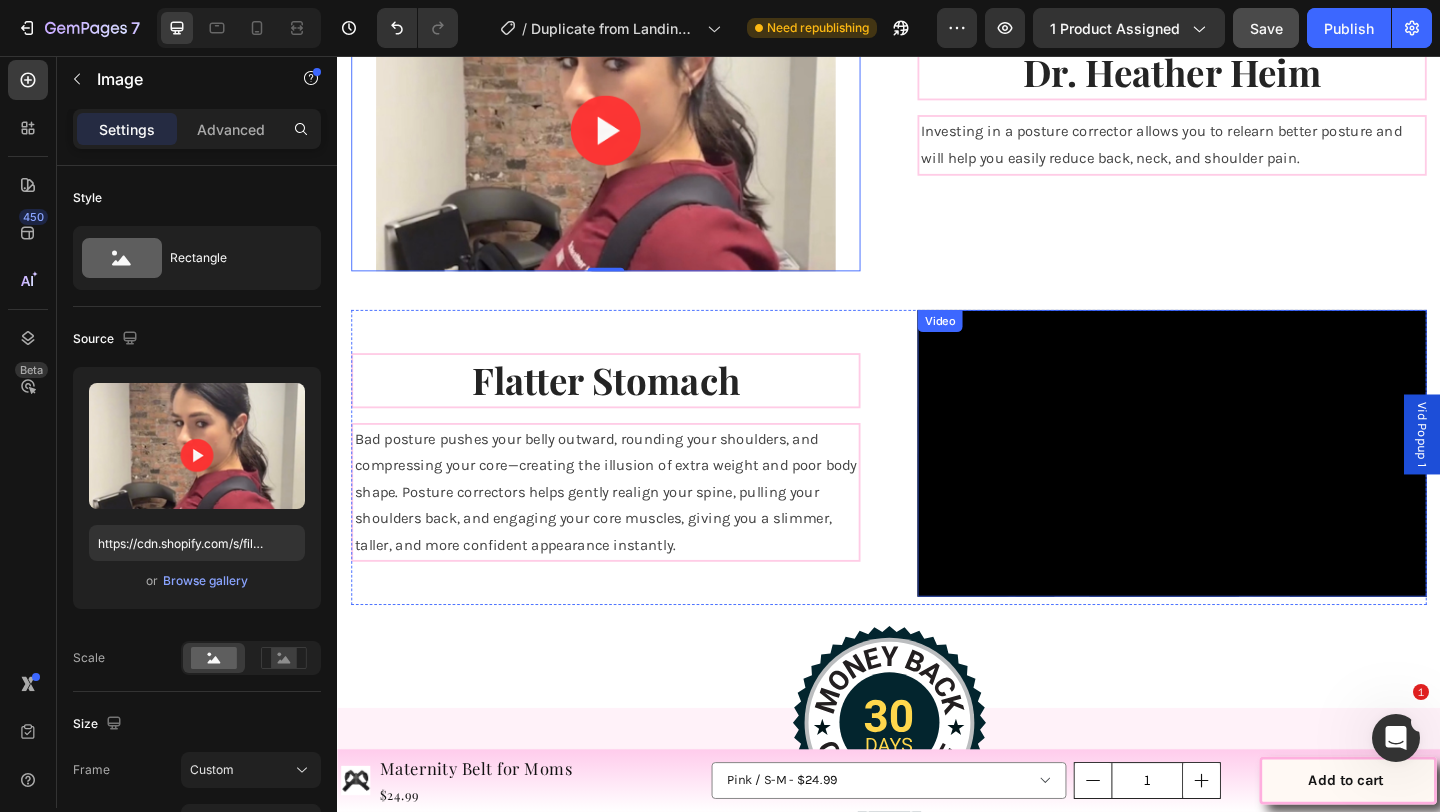 click on "Video" at bounding box center (992, 344) 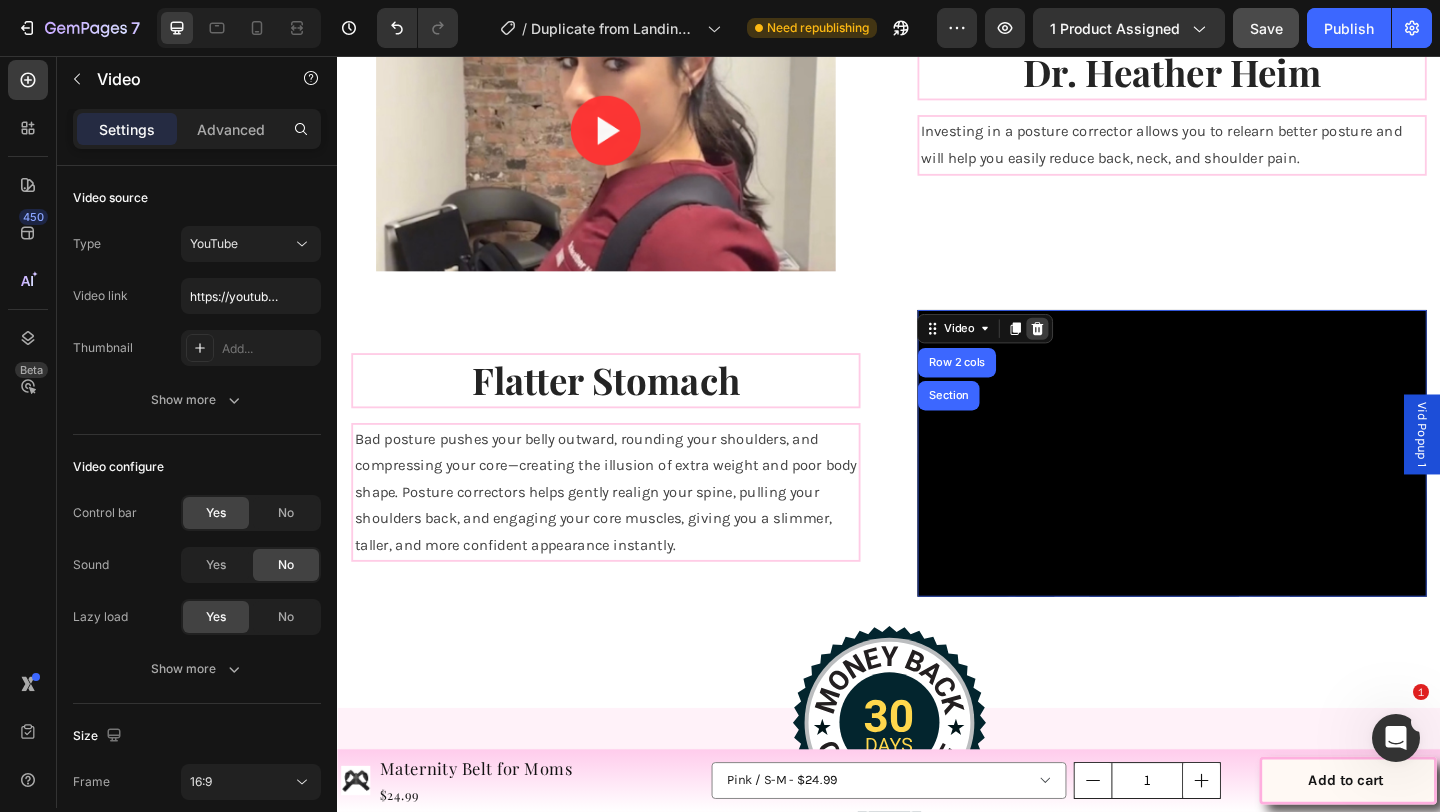 click 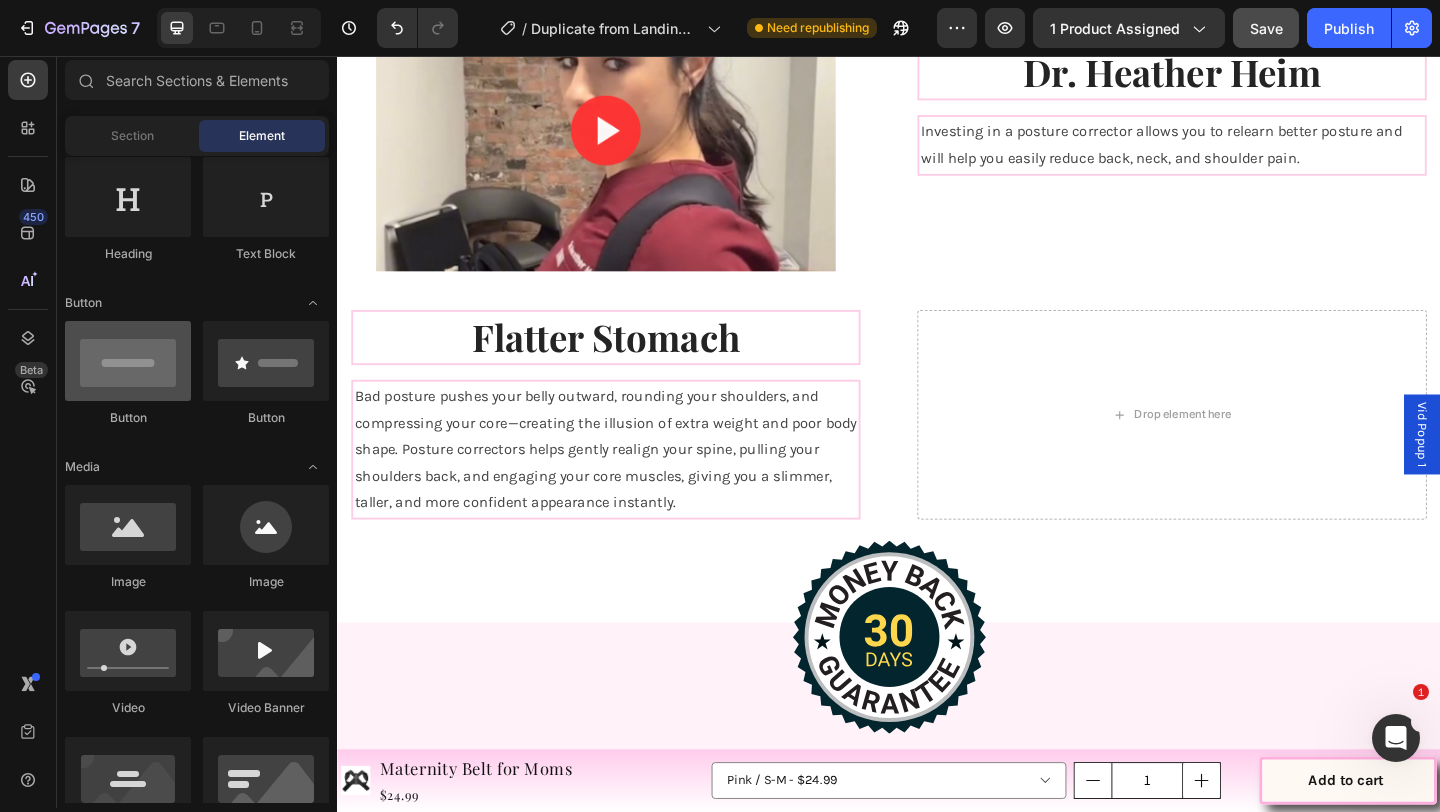 scroll, scrollTop: 290, scrollLeft: 0, axis: vertical 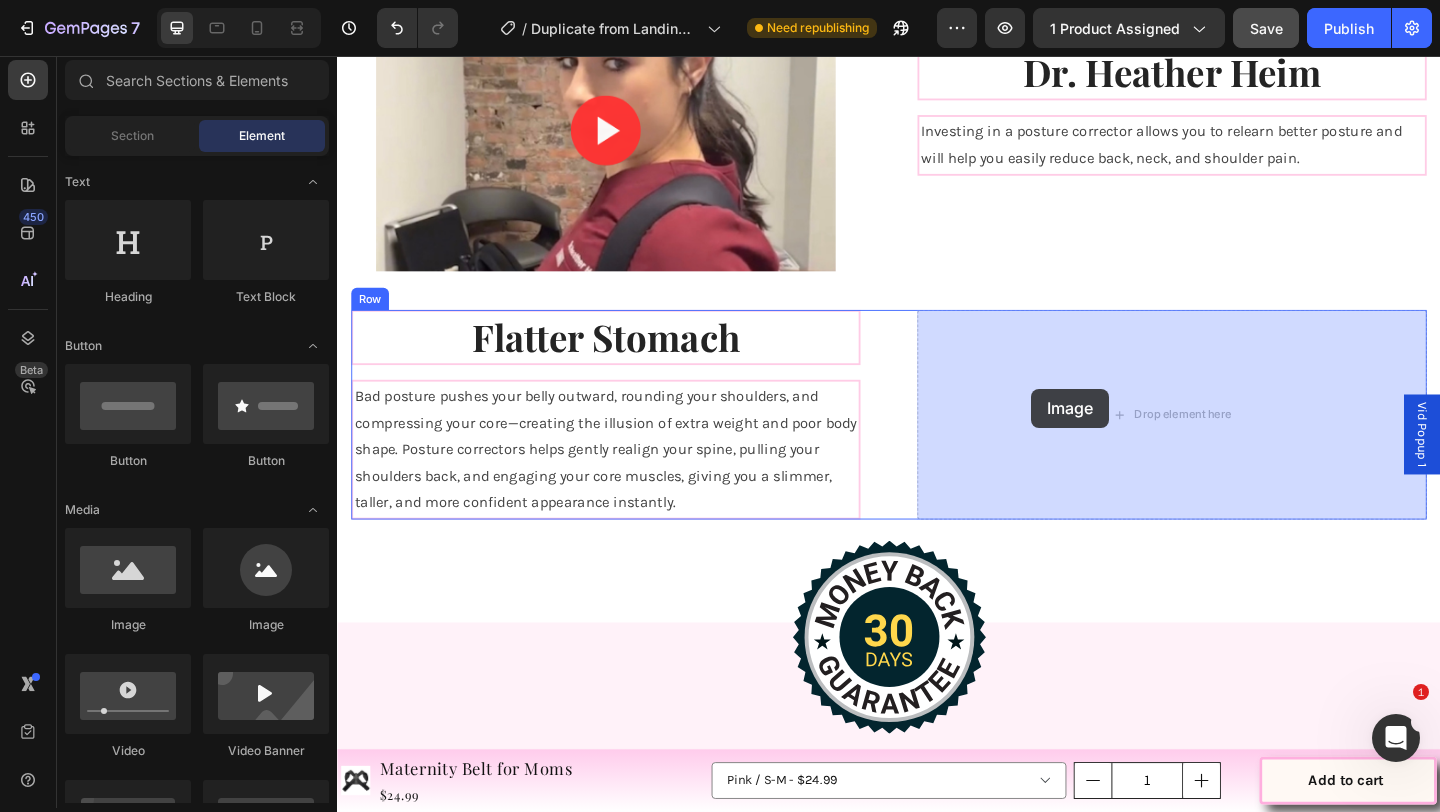 drag, startPoint x: 476, startPoint y: 622, endPoint x: 866, endPoint y: 437, distance: 431.6538 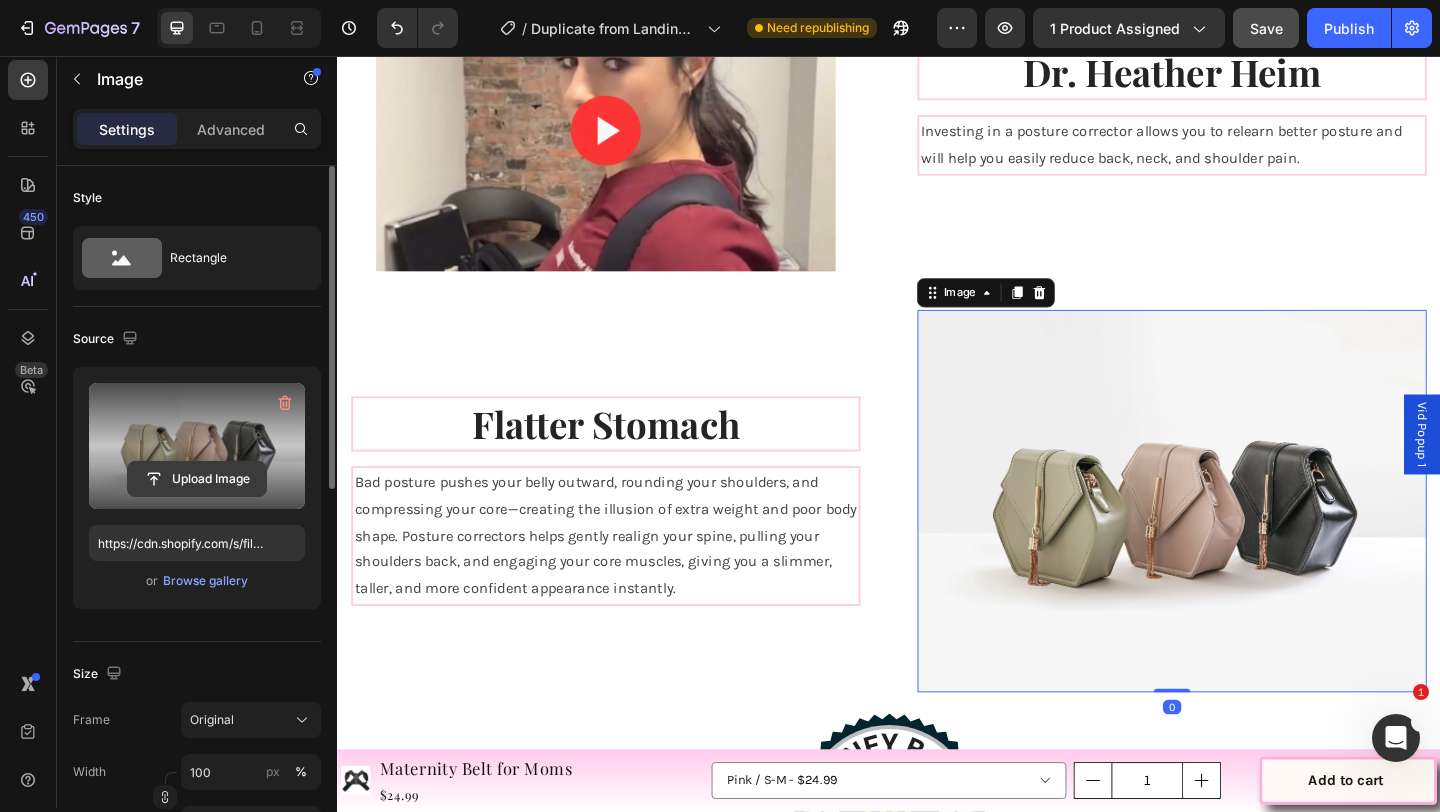 click 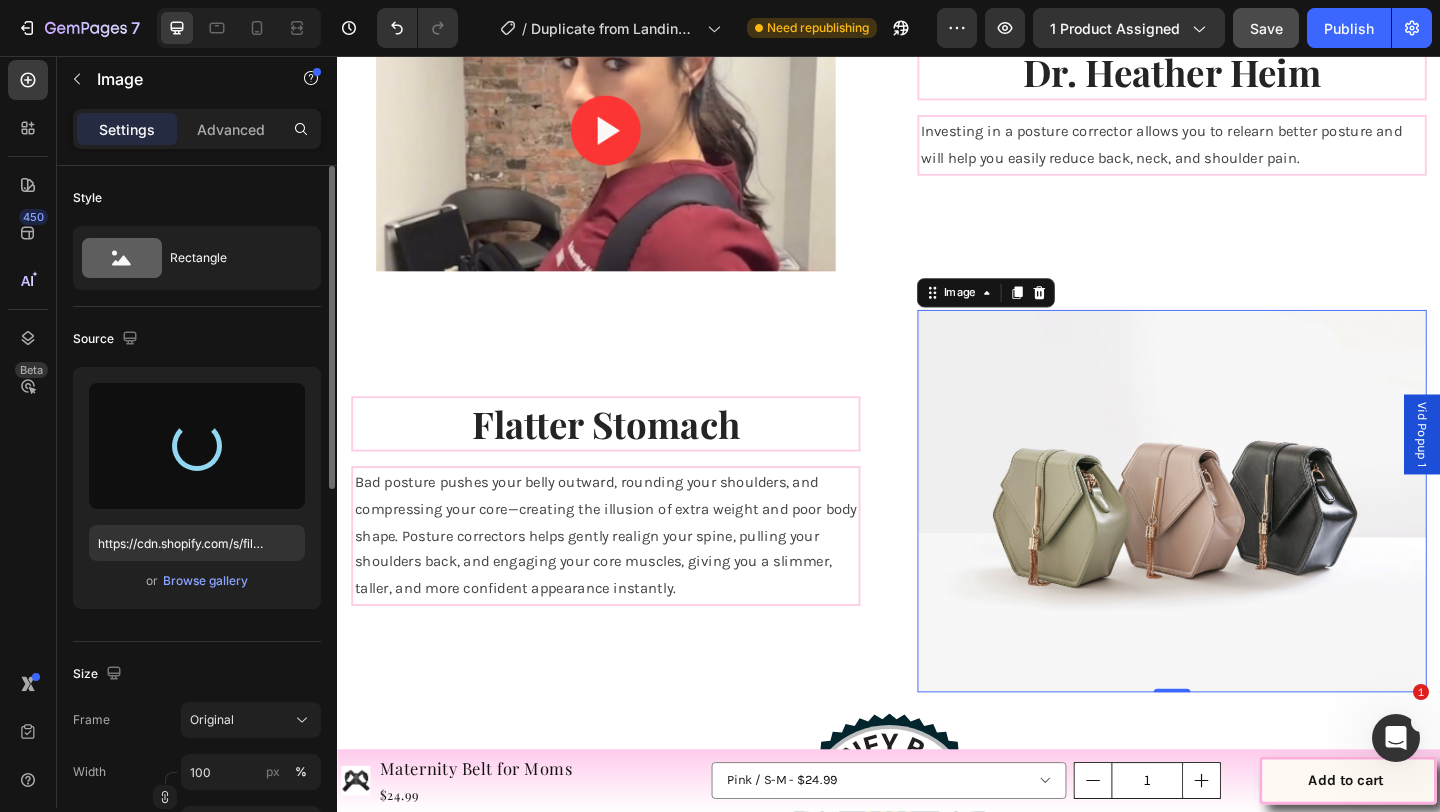 type on "https://cdn.shopify.com/s/files/1/0740/8484/3742/files/gempages_561631520297583829-588ee911-61bc-47b9-8020-c49f95bb5269.png" 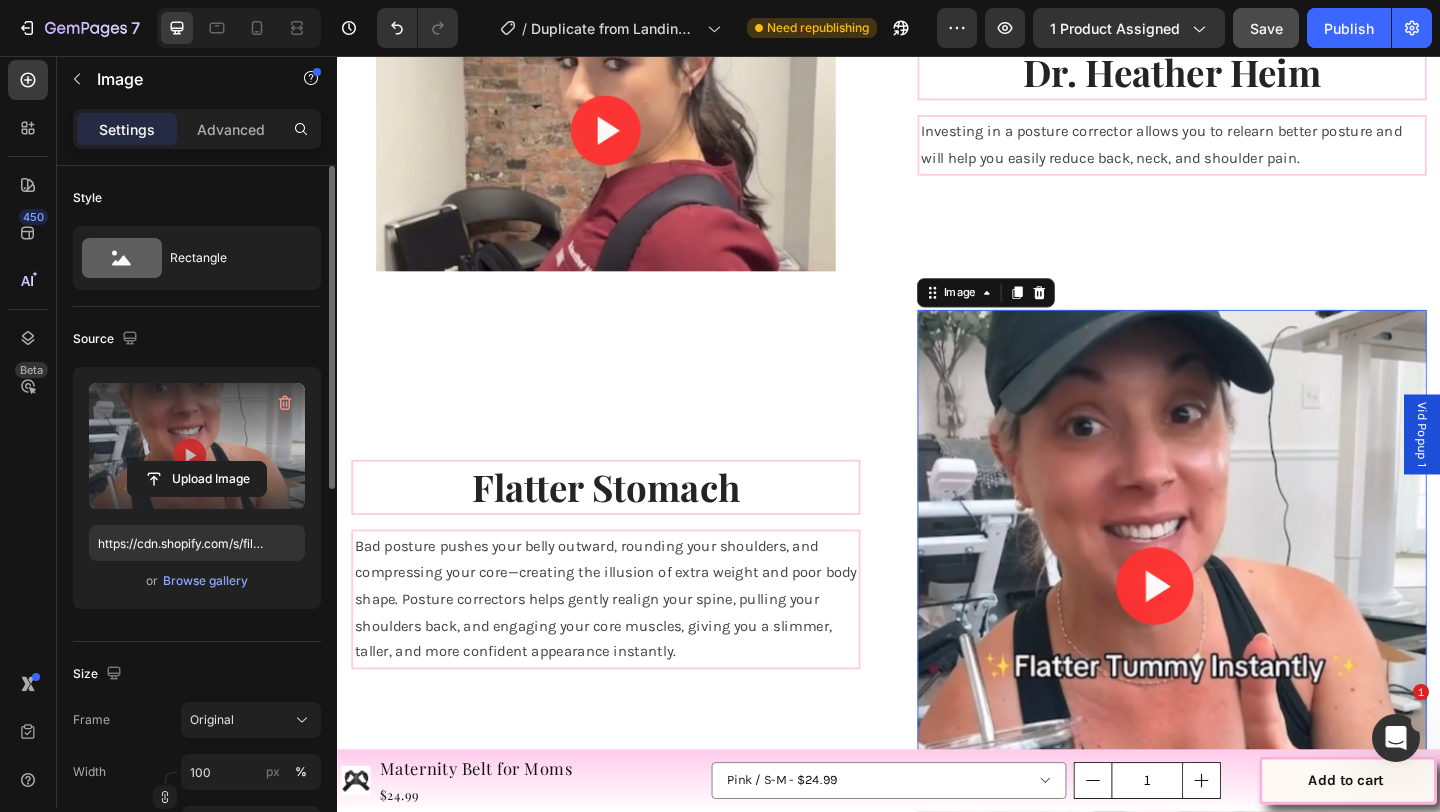 scroll, scrollTop: 4654, scrollLeft: 0, axis: vertical 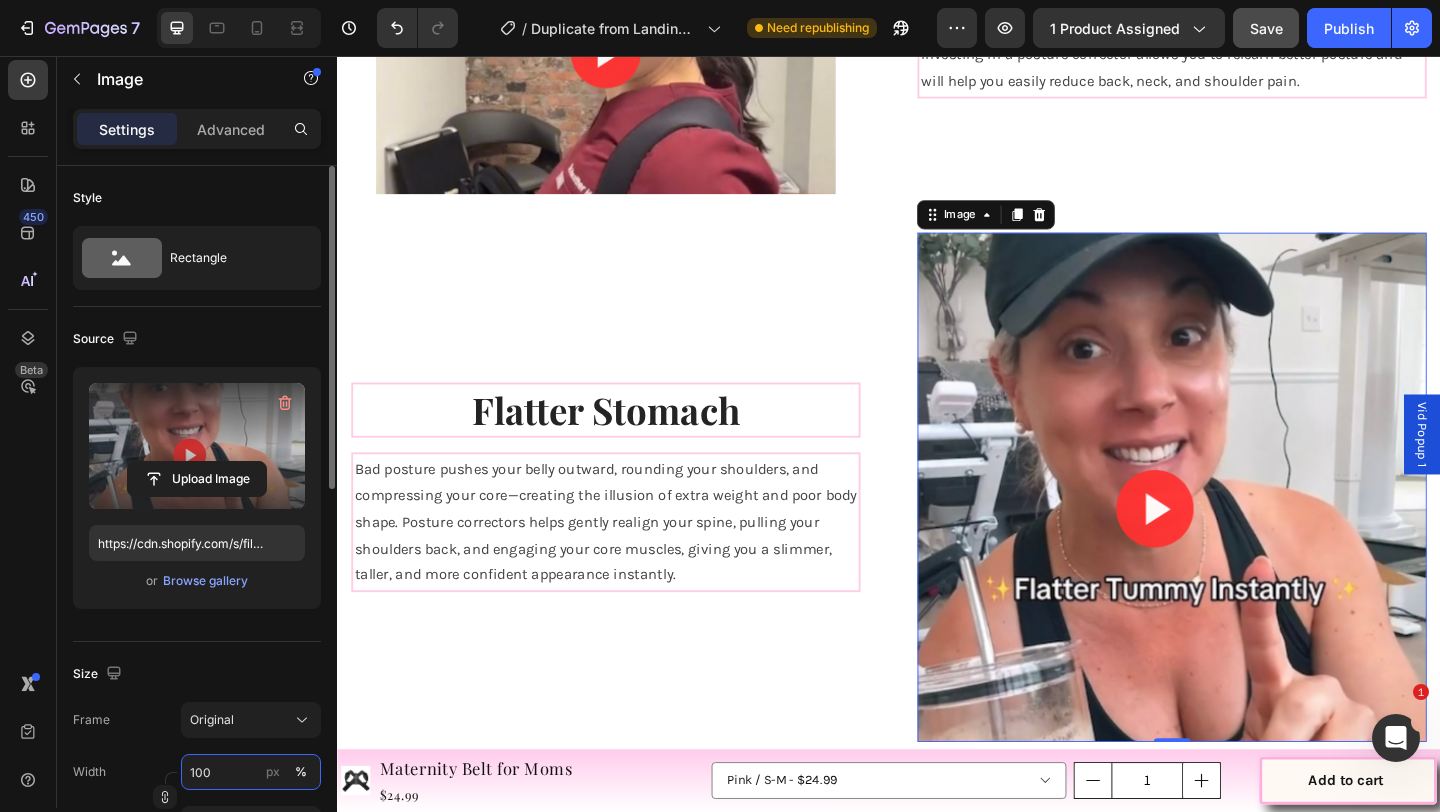 click on "100" at bounding box center (251, 772) 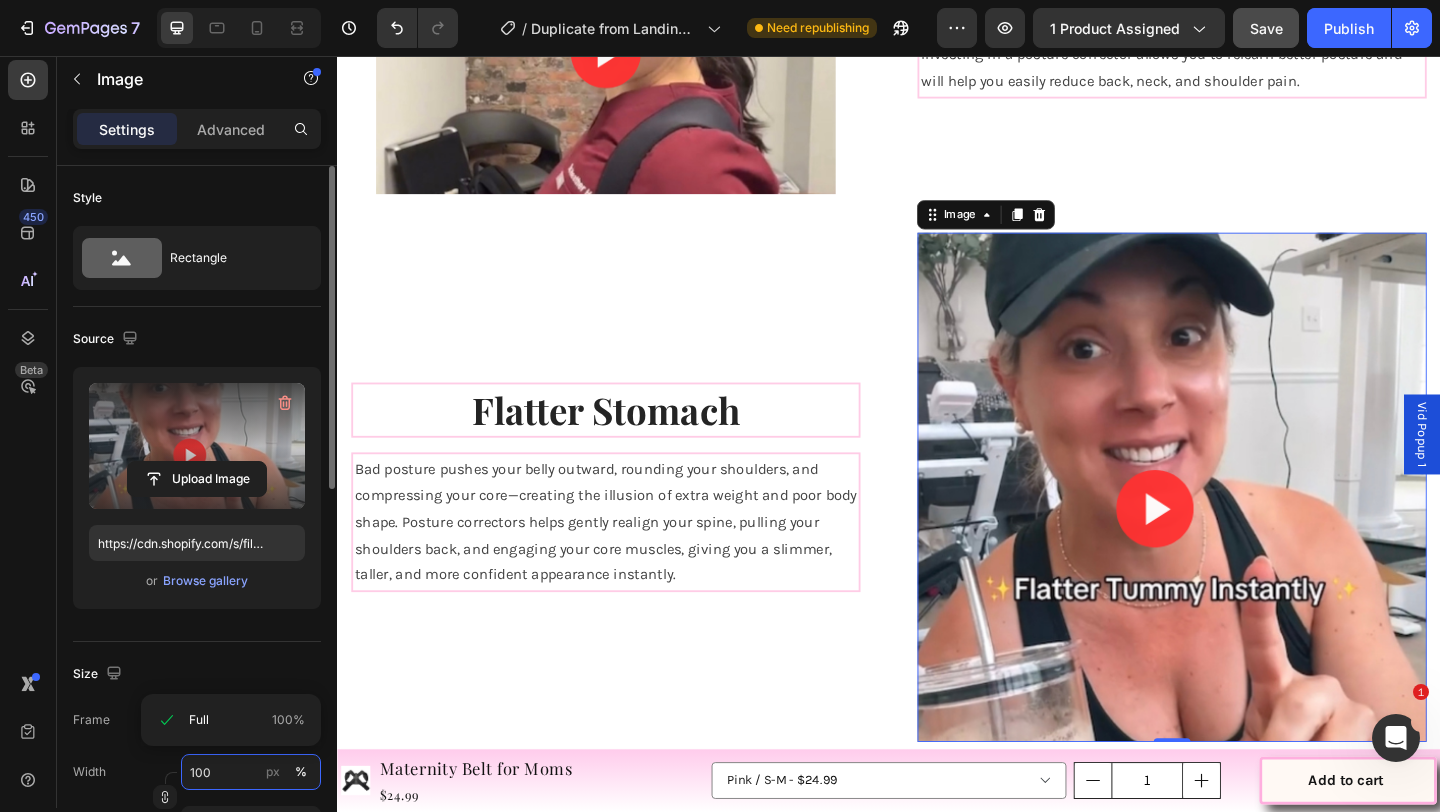 click on "100" at bounding box center (251, 772) 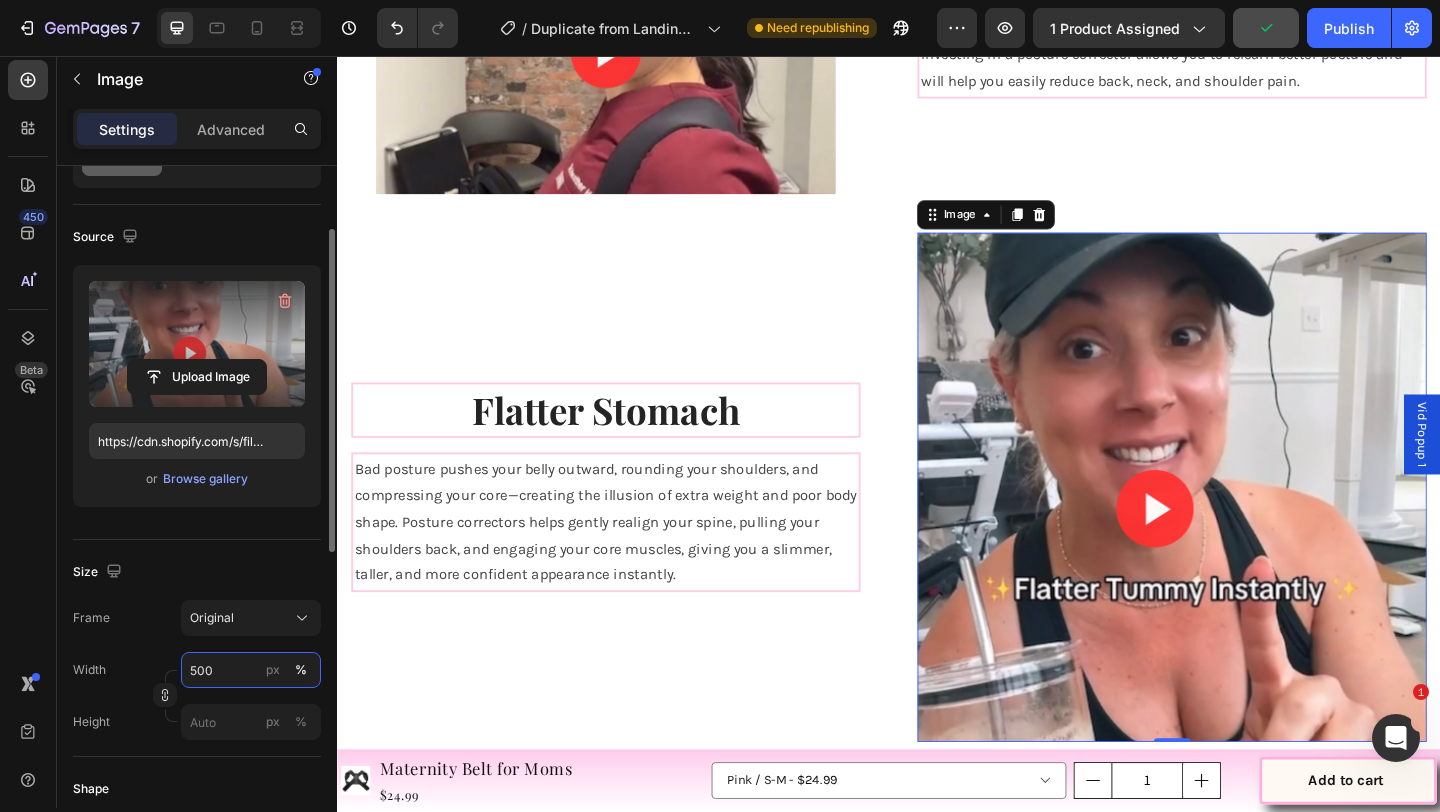 scroll, scrollTop: 113, scrollLeft: 0, axis: vertical 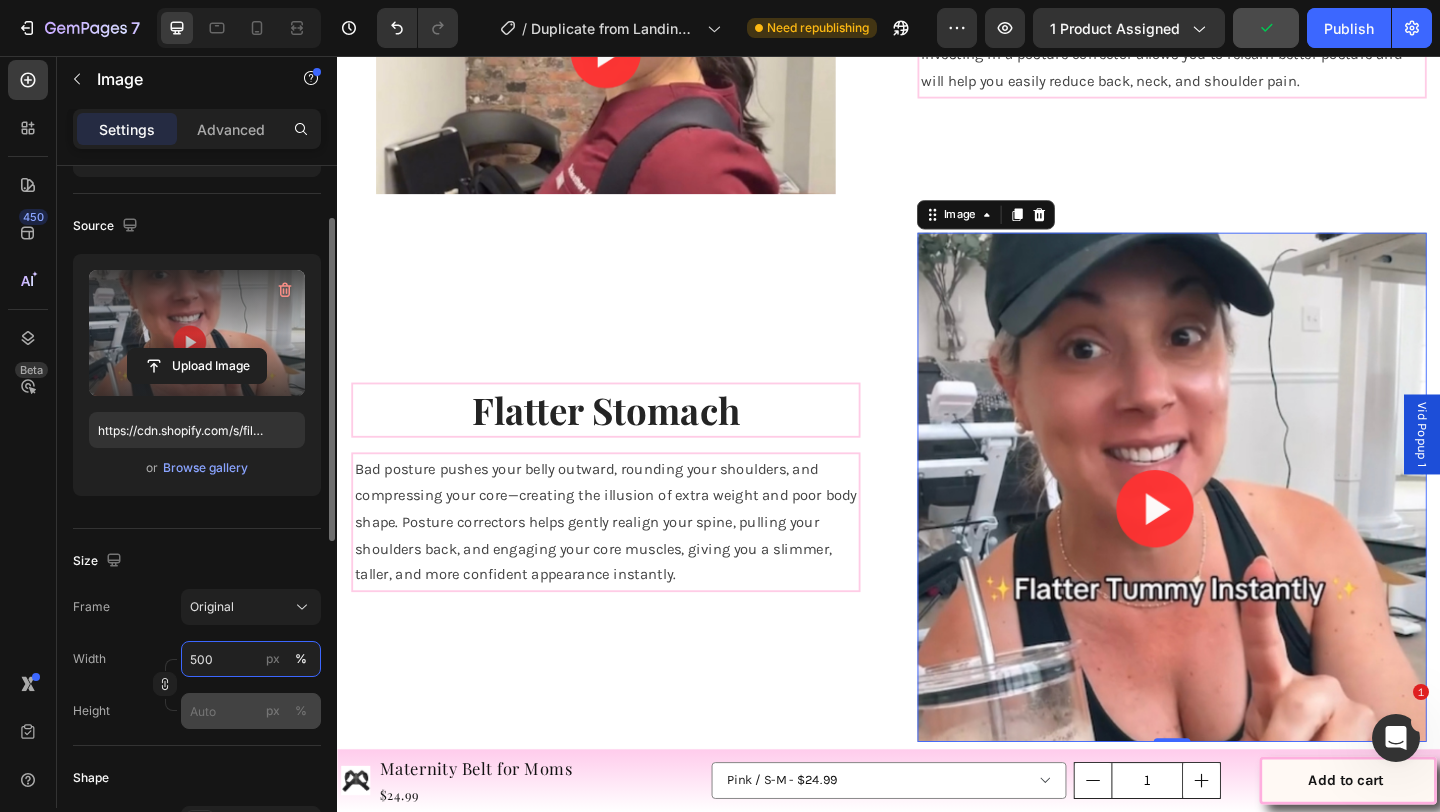 type on "500" 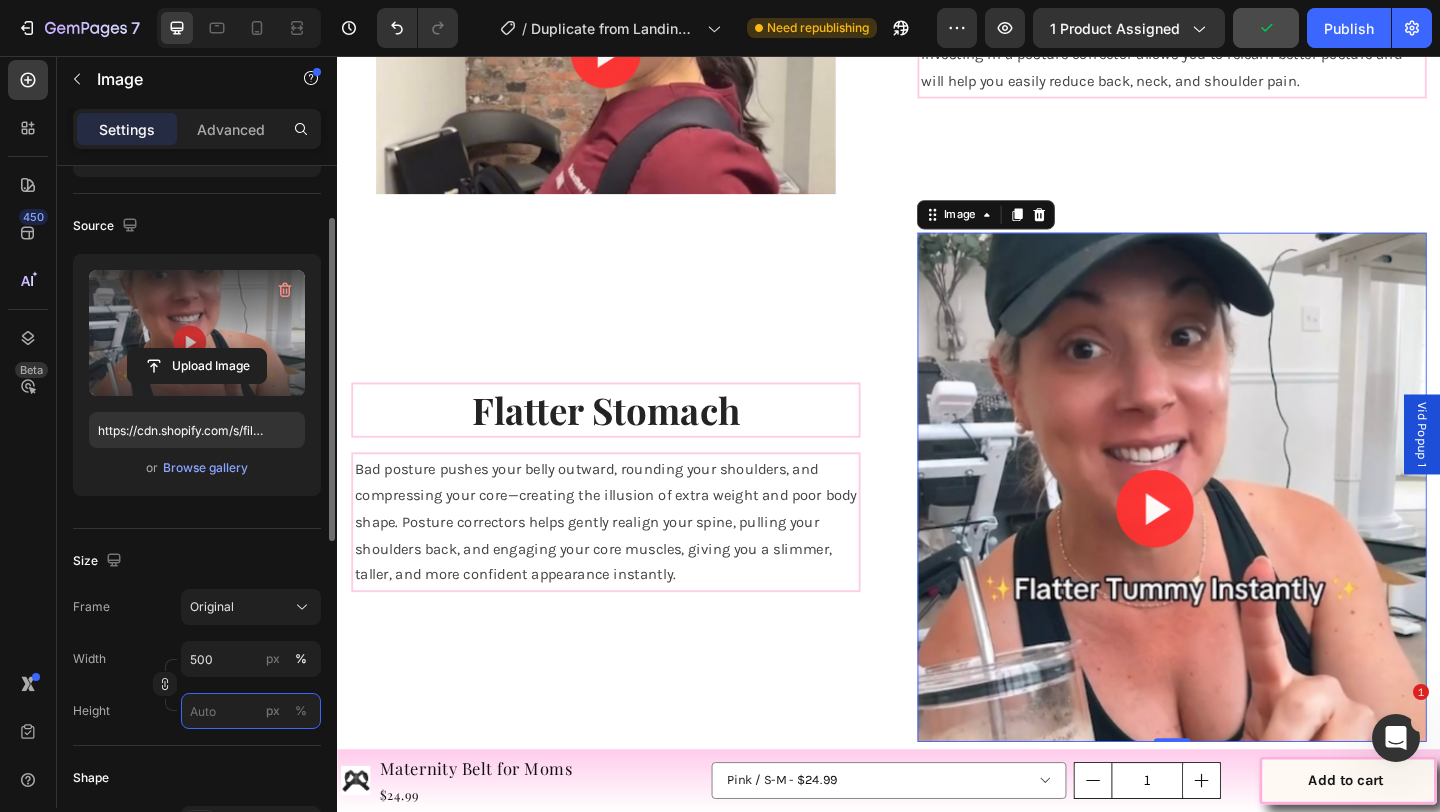 click on "px %" at bounding box center (251, 711) 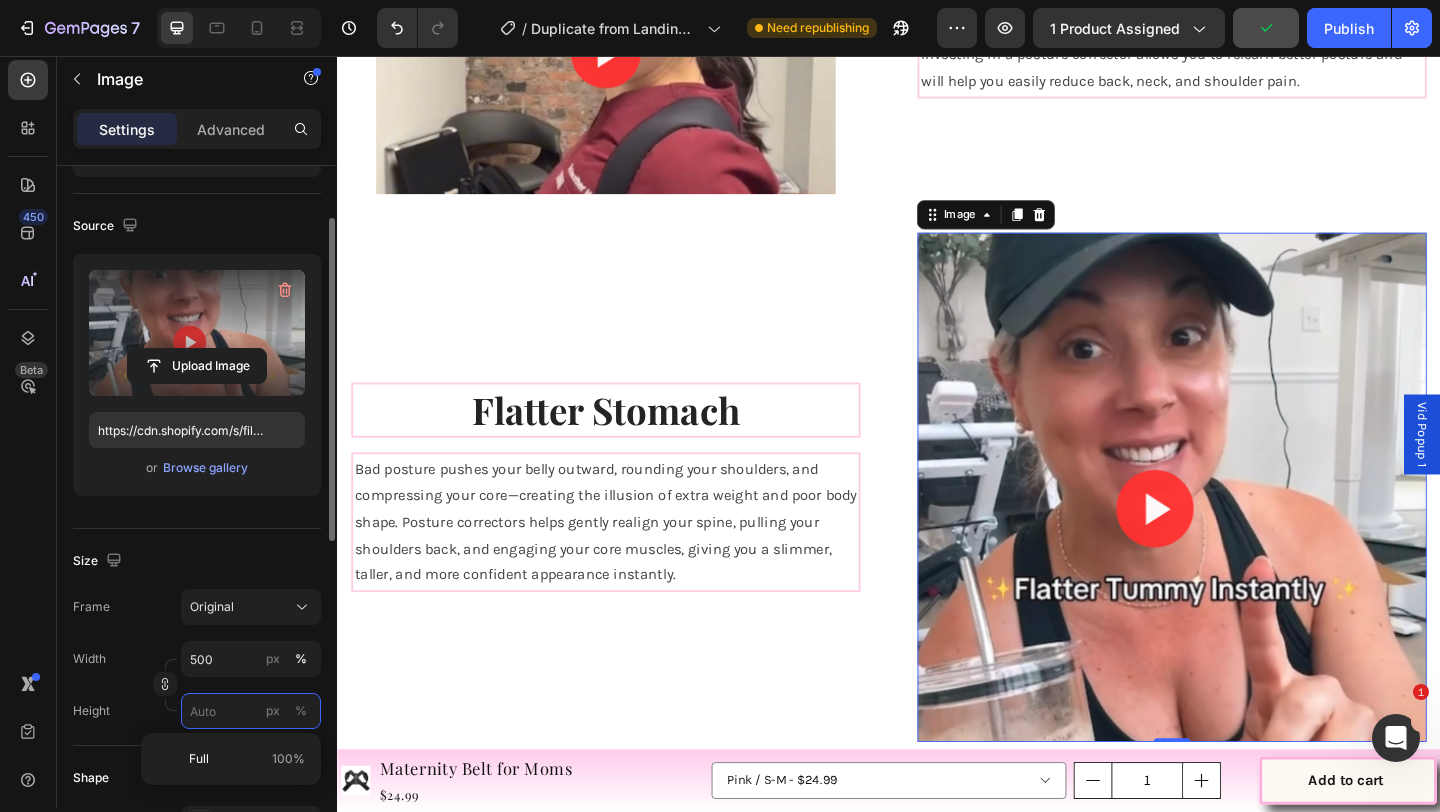 type 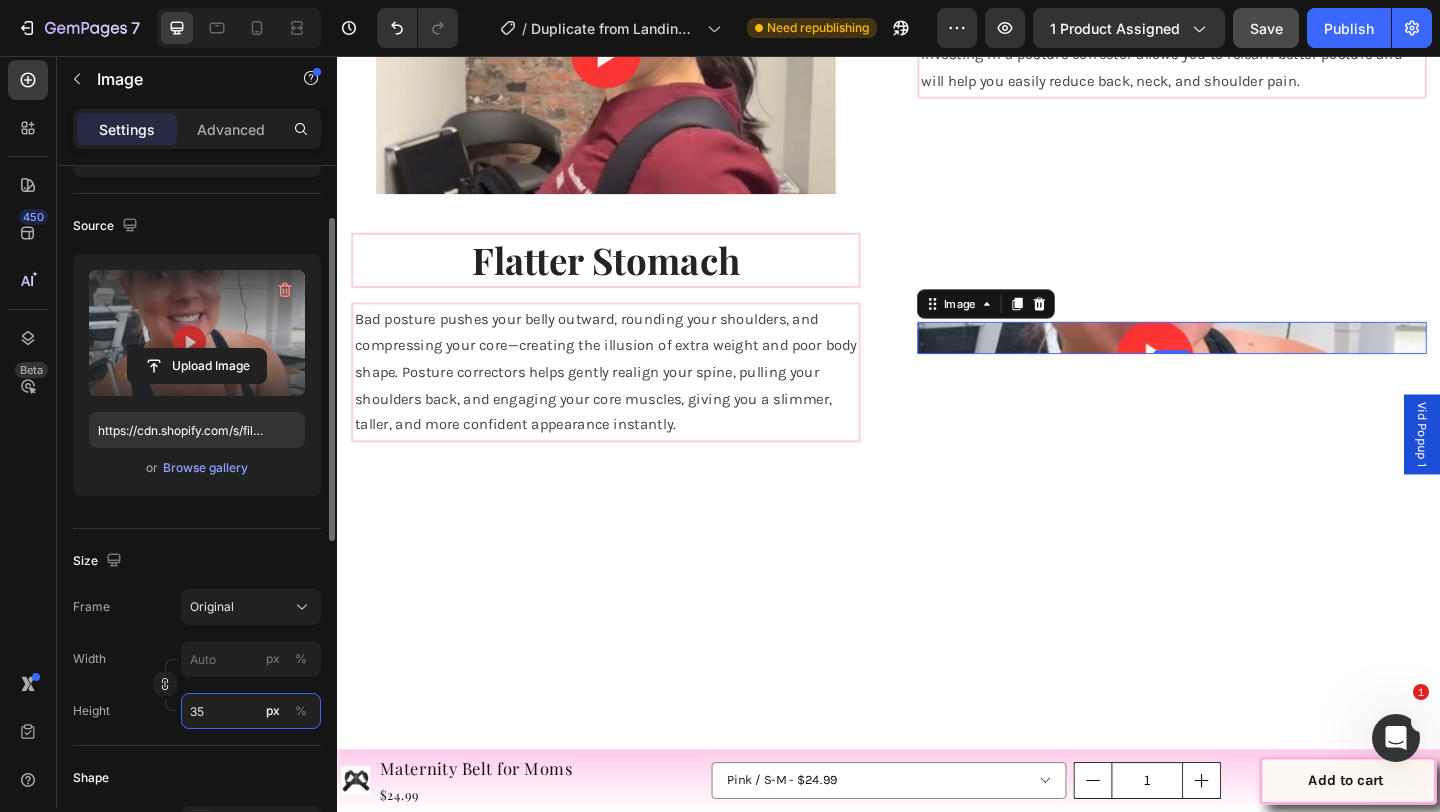 type on "350" 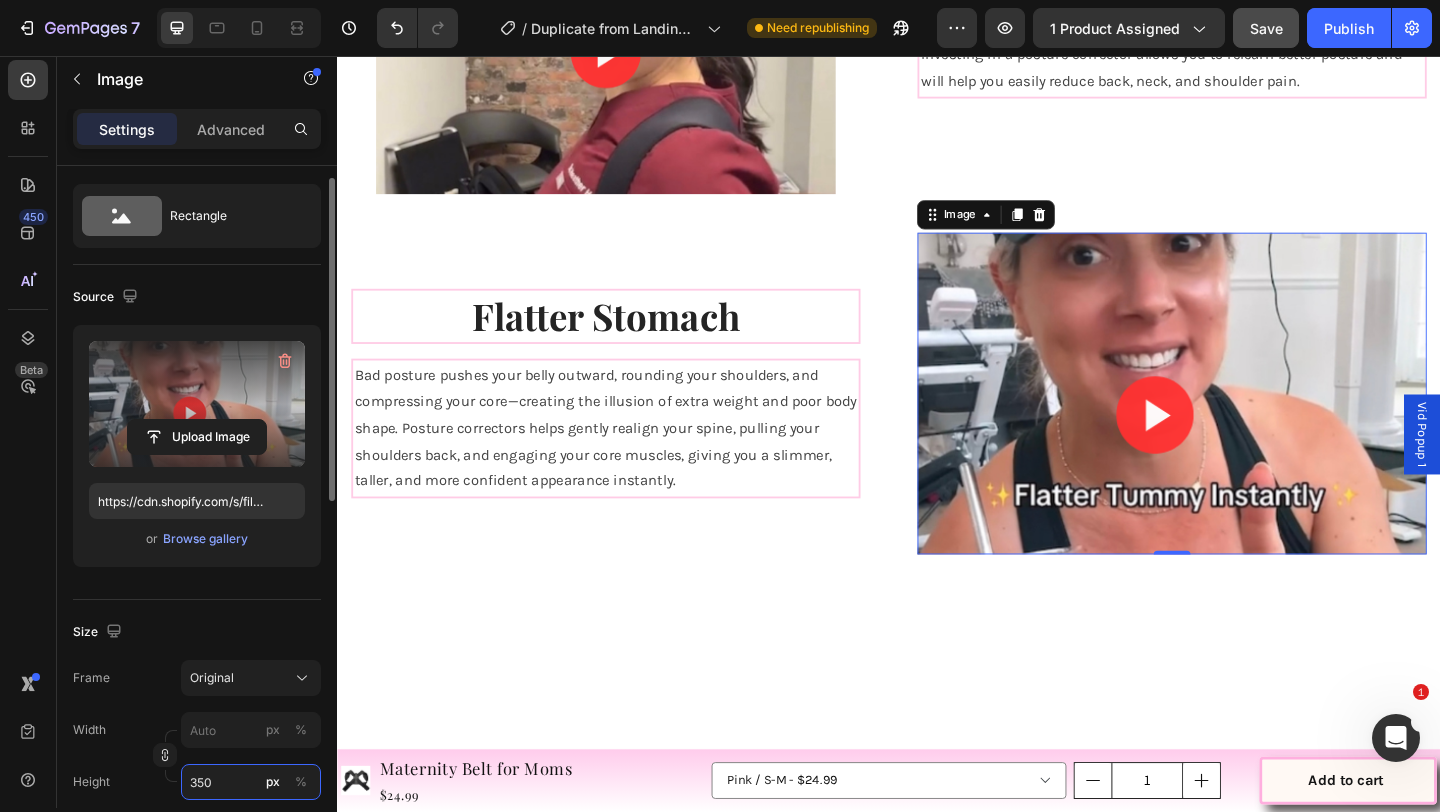scroll, scrollTop: 0, scrollLeft: 0, axis: both 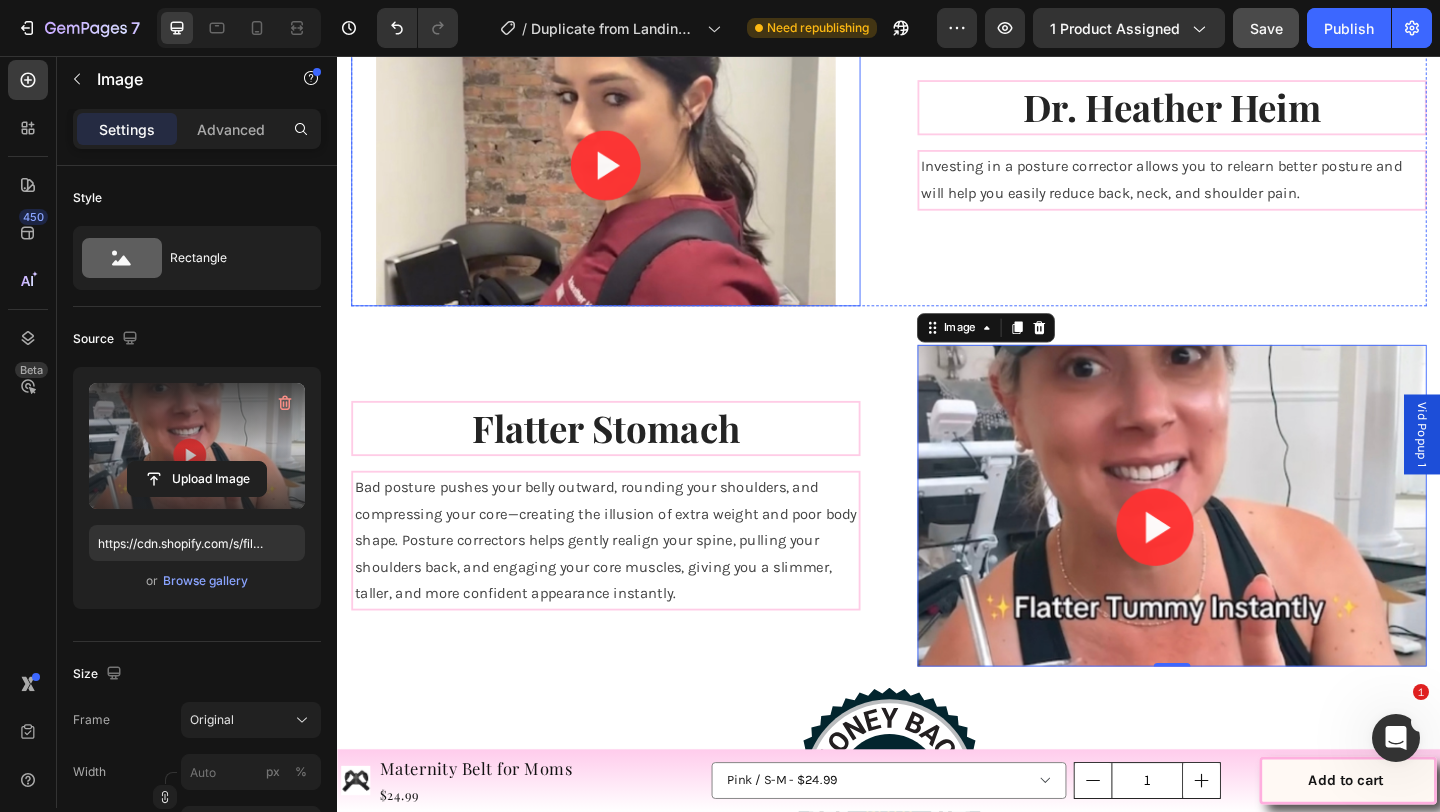 click at bounding box center [629, 153] 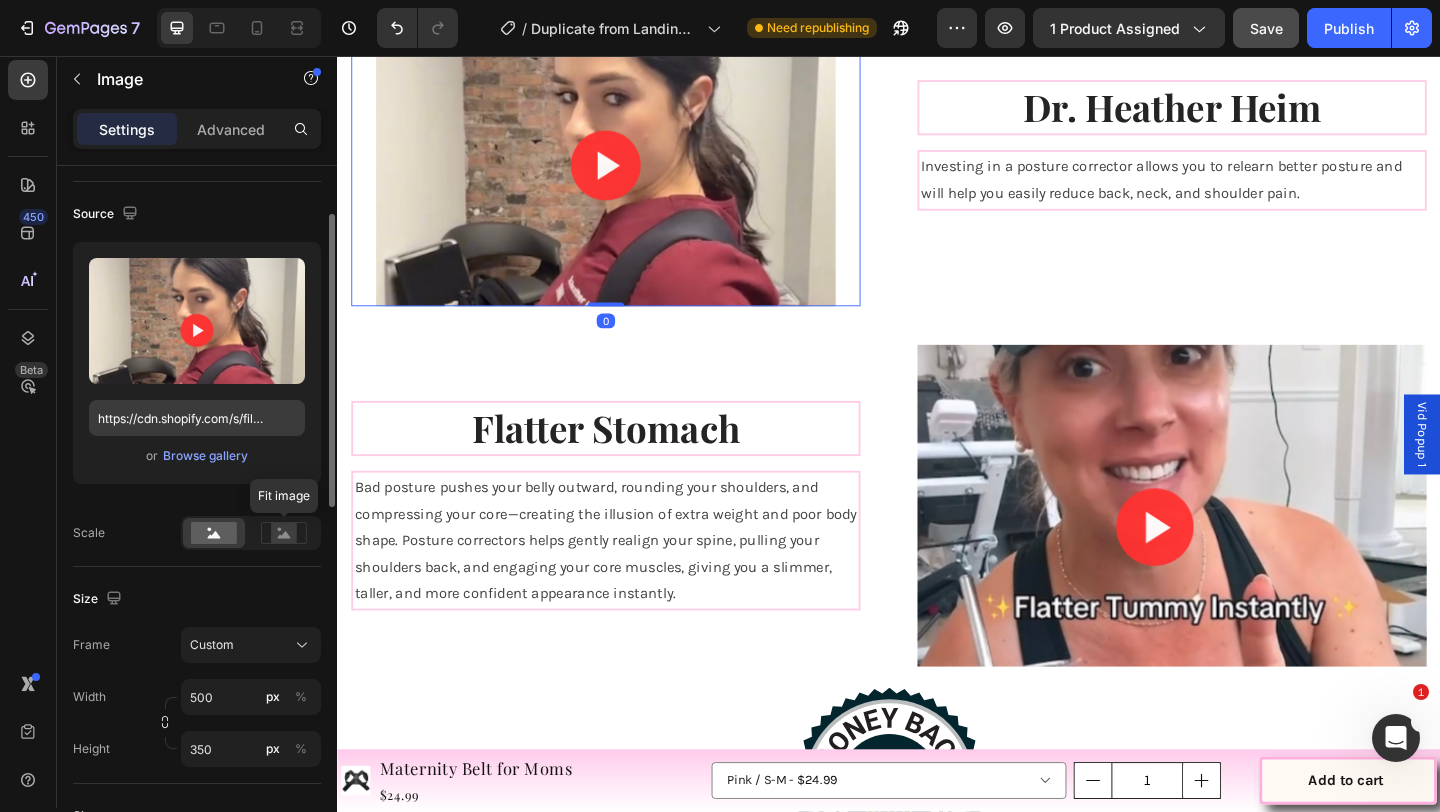 scroll, scrollTop: 130, scrollLeft: 0, axis: vertical 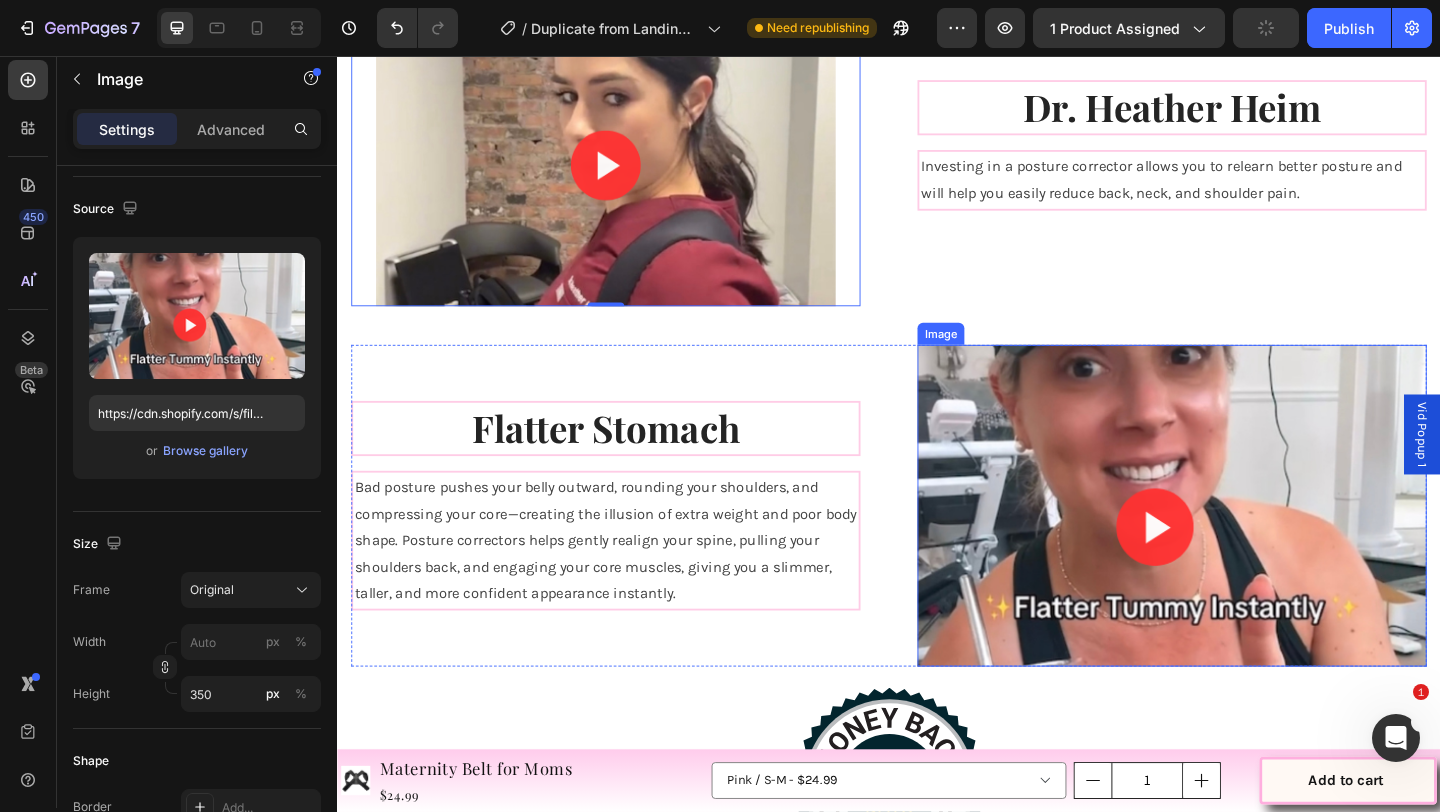 click at bounding box center [1245, 545] 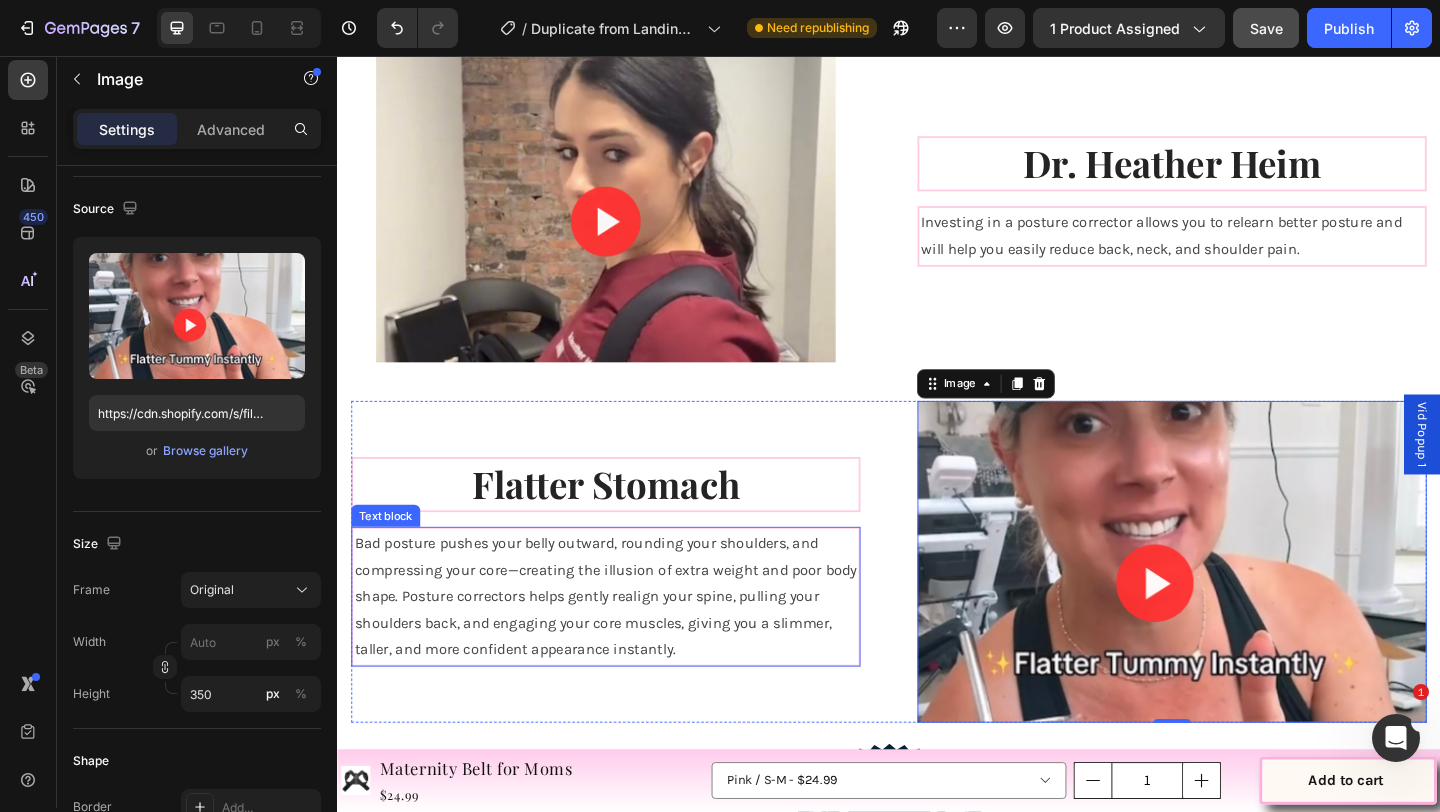 scroll, scrollTop: 4492, scrollLeft: 0, axis: vertical 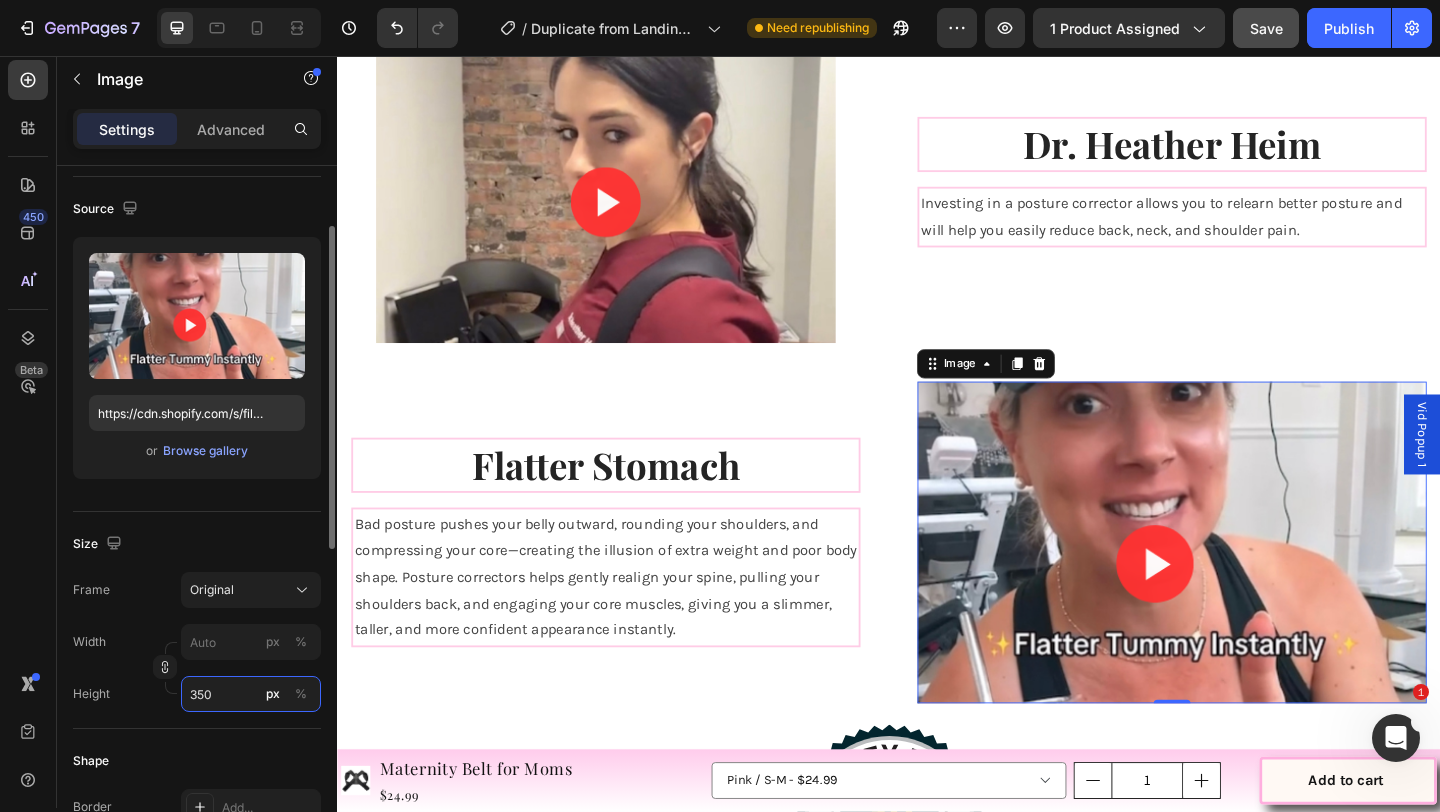 click on "350" at bounding box center [251, 694] 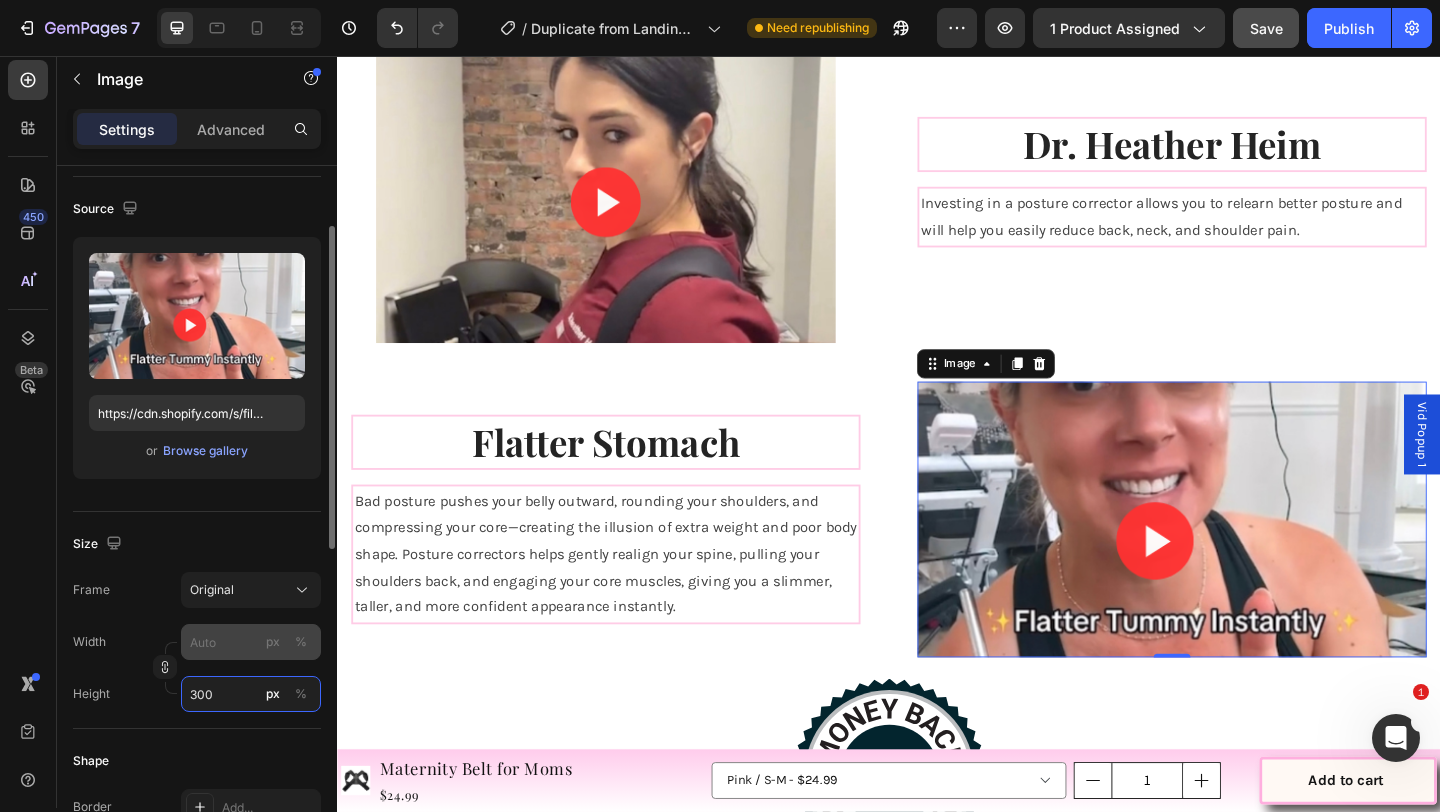 type on "300" 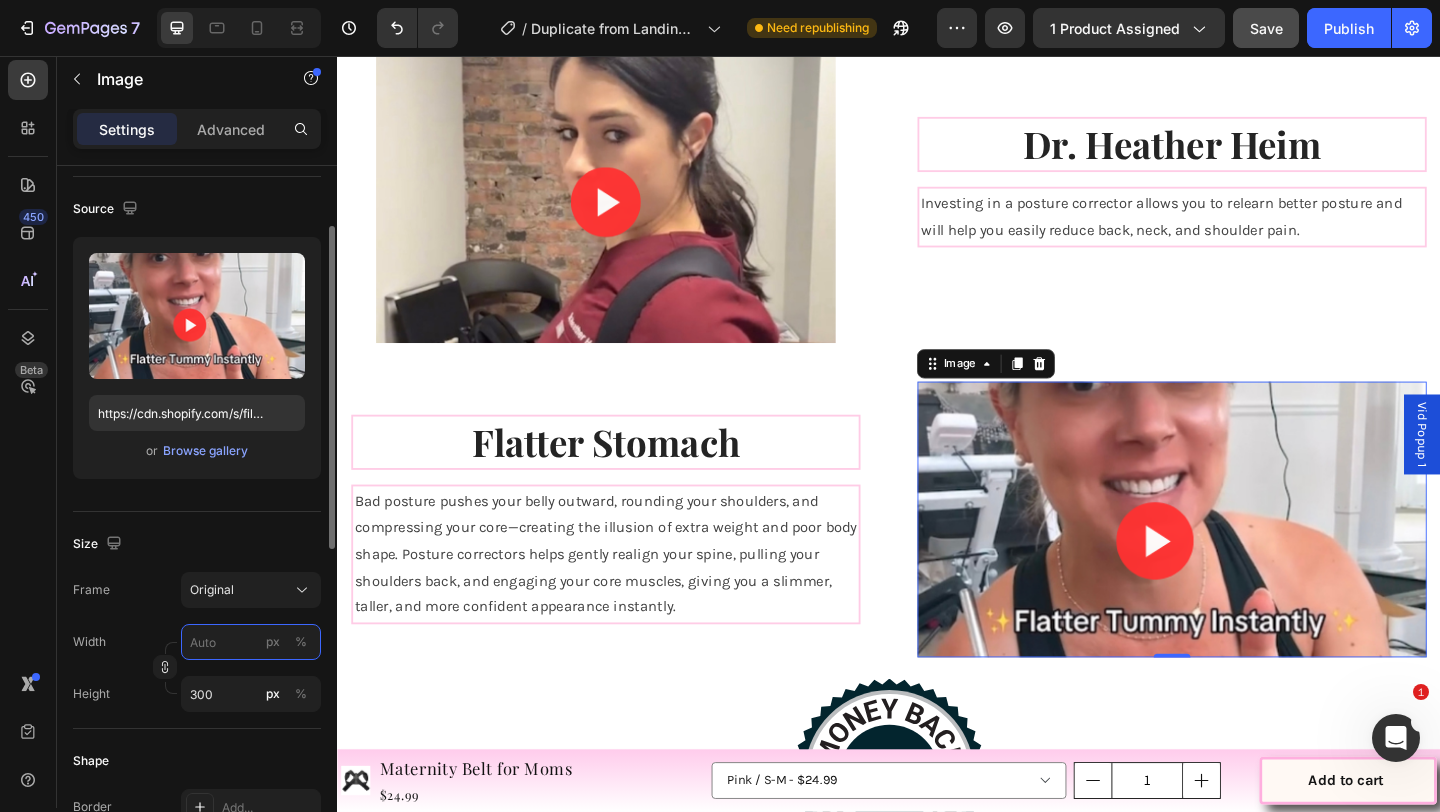 click on "px %" at bounding box center [251, 642] 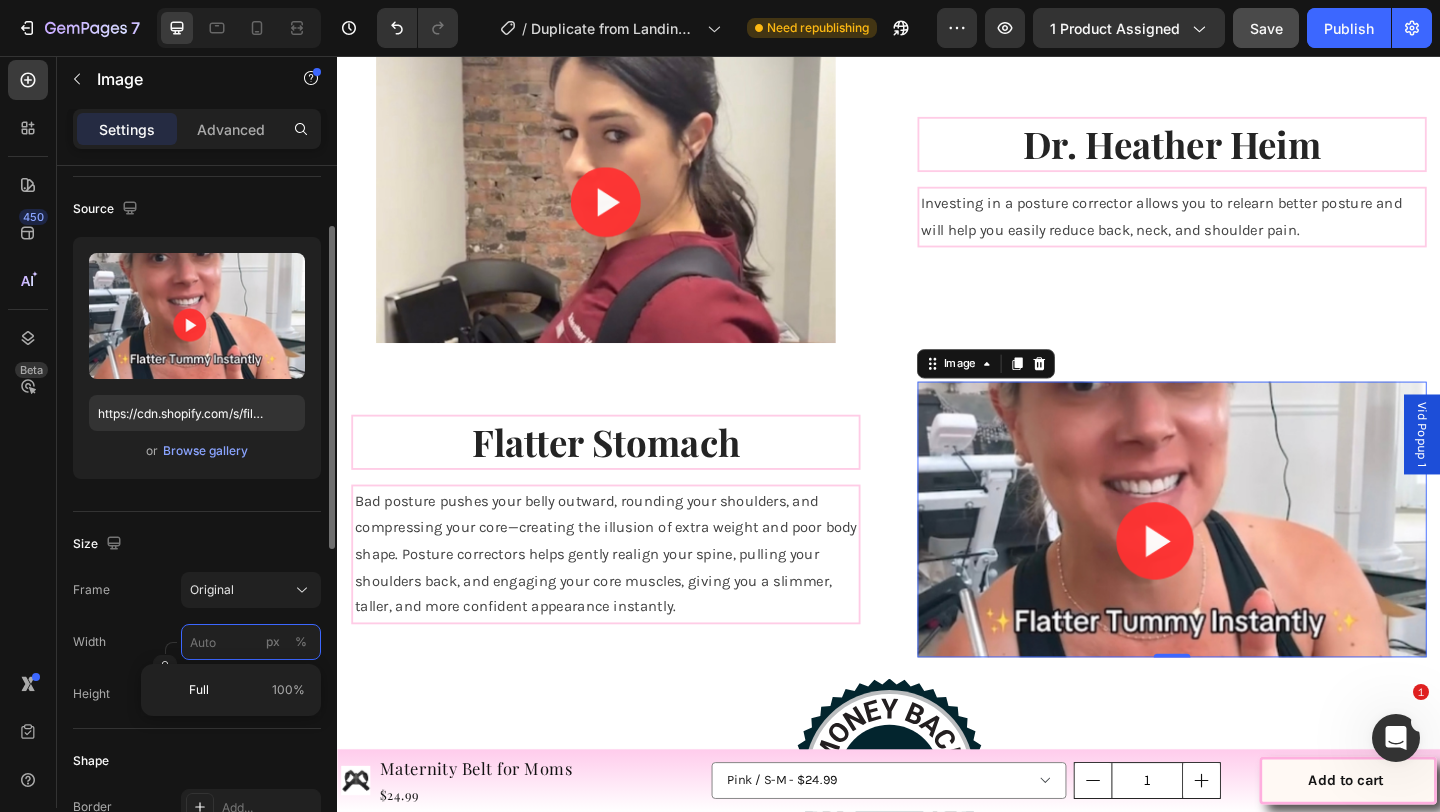 type on "5" 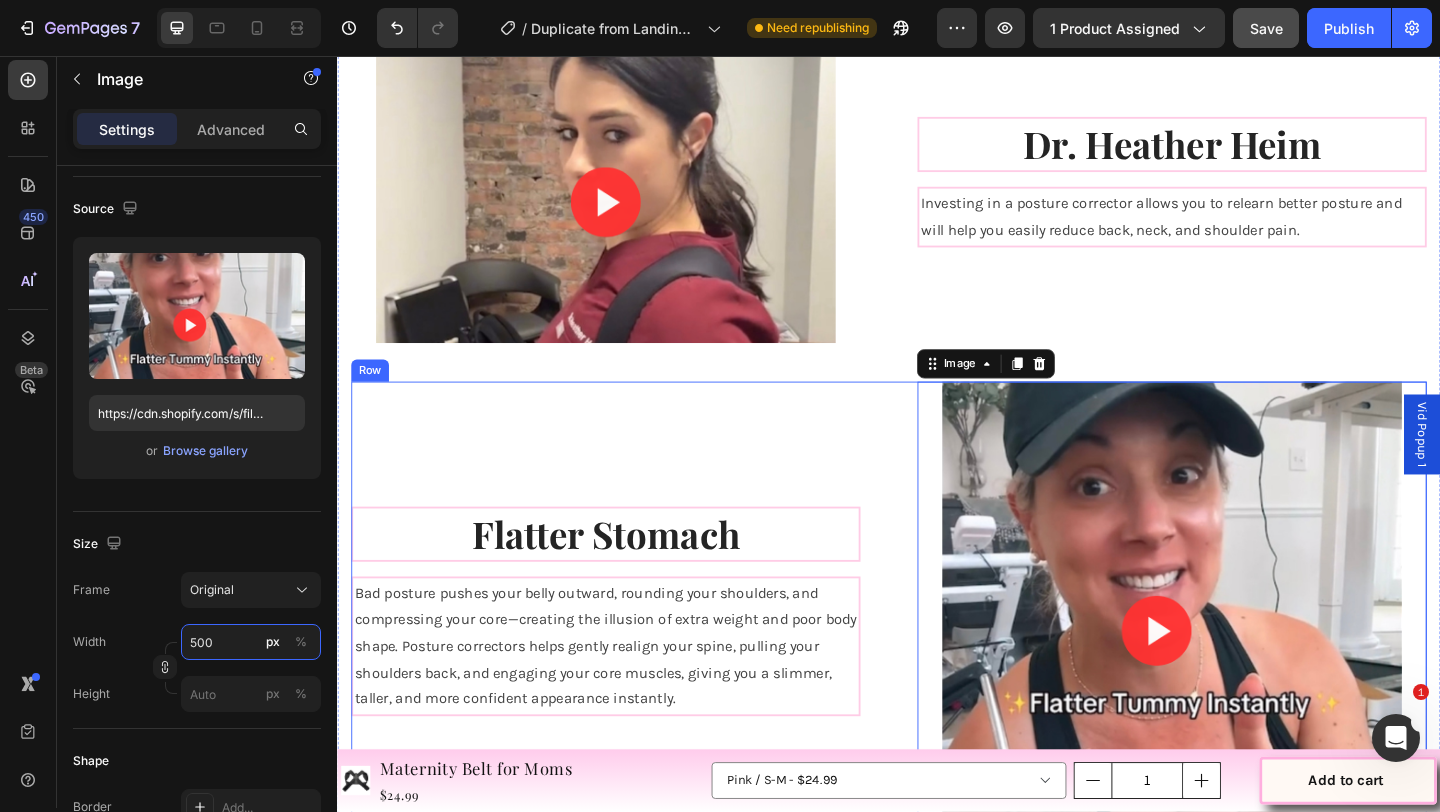 scroll, scrollTop: 4494, scrollLeft: 0, axis: vertical 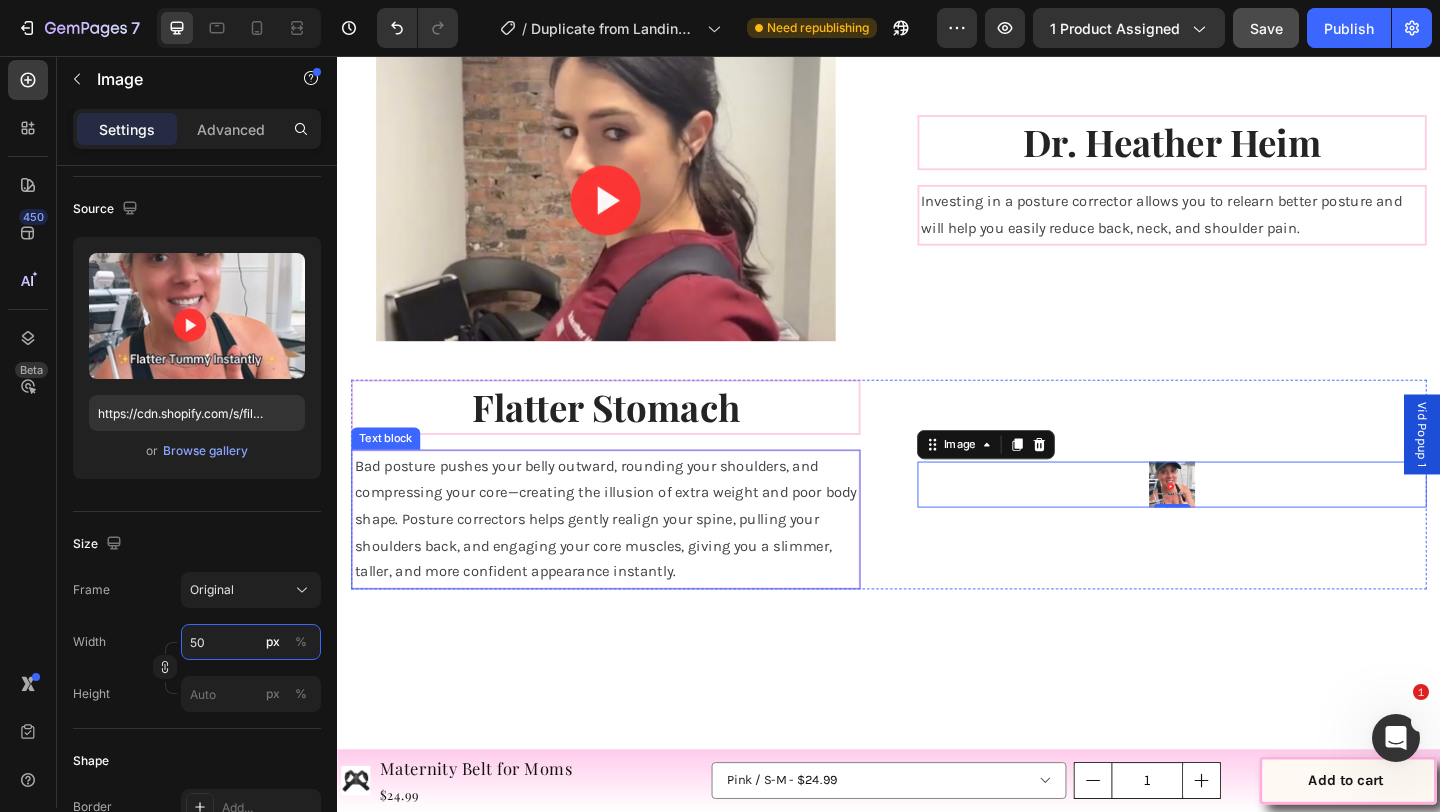 type on "5" 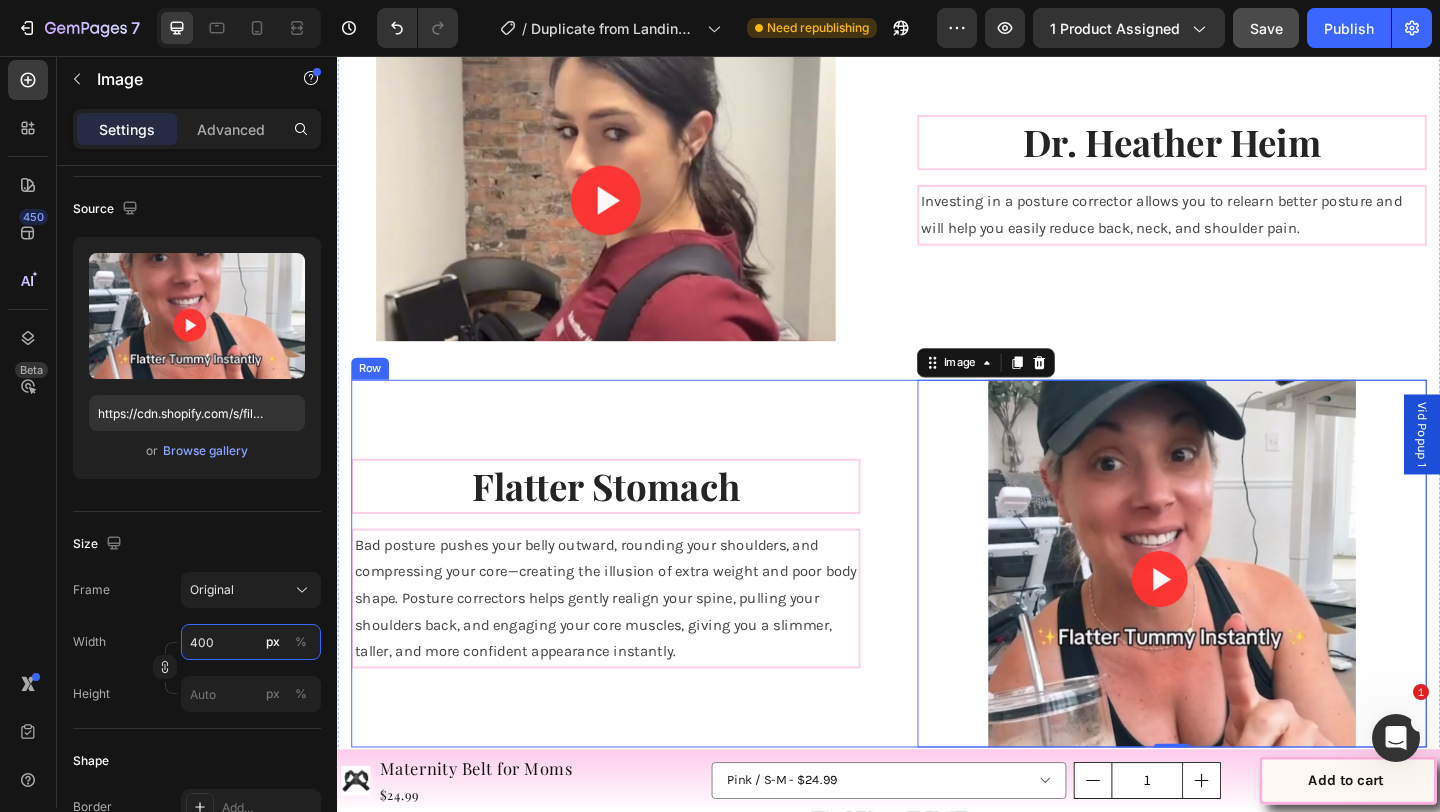 scroll, scrollTop: 4586, scrollLeft: 0, axis: vertical 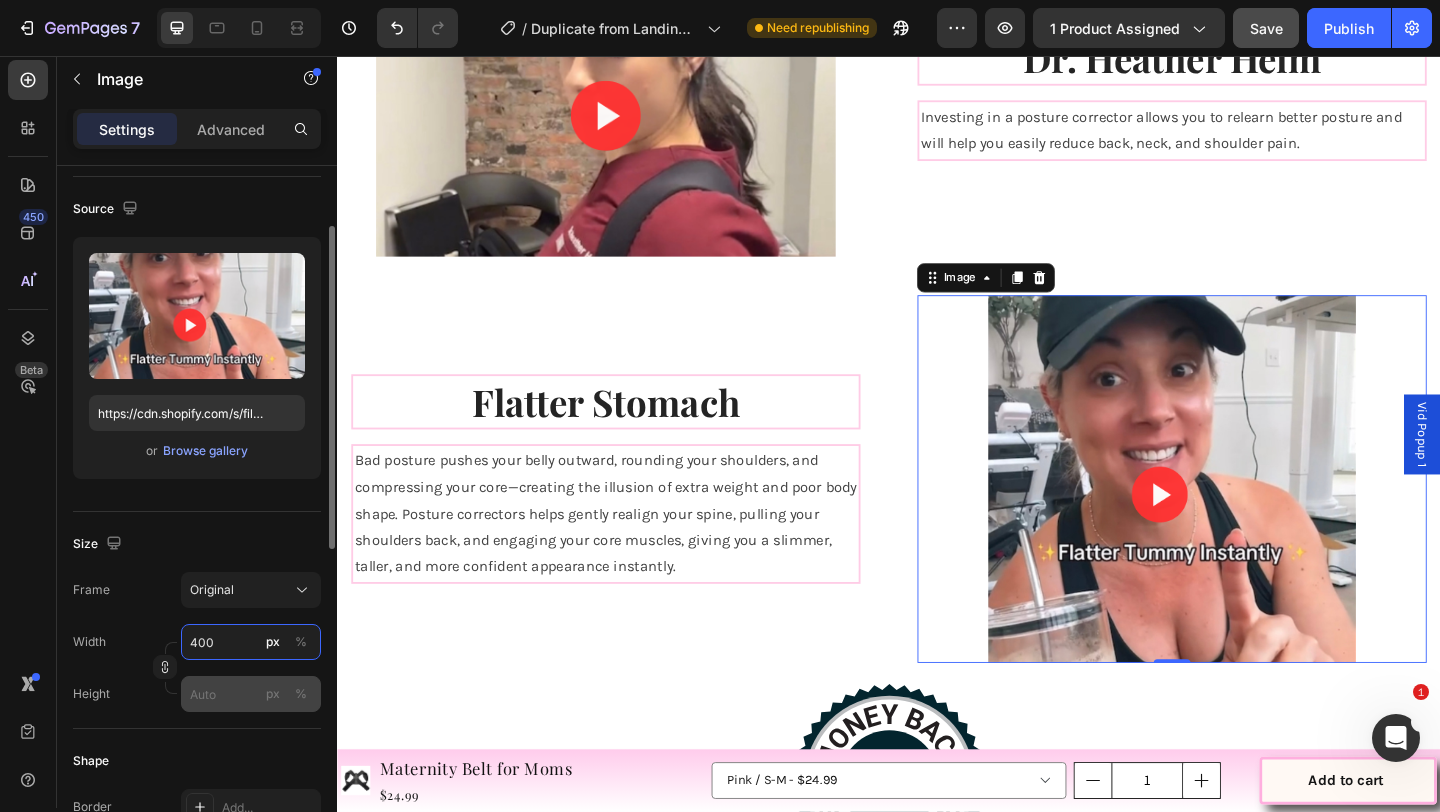 type on "400" 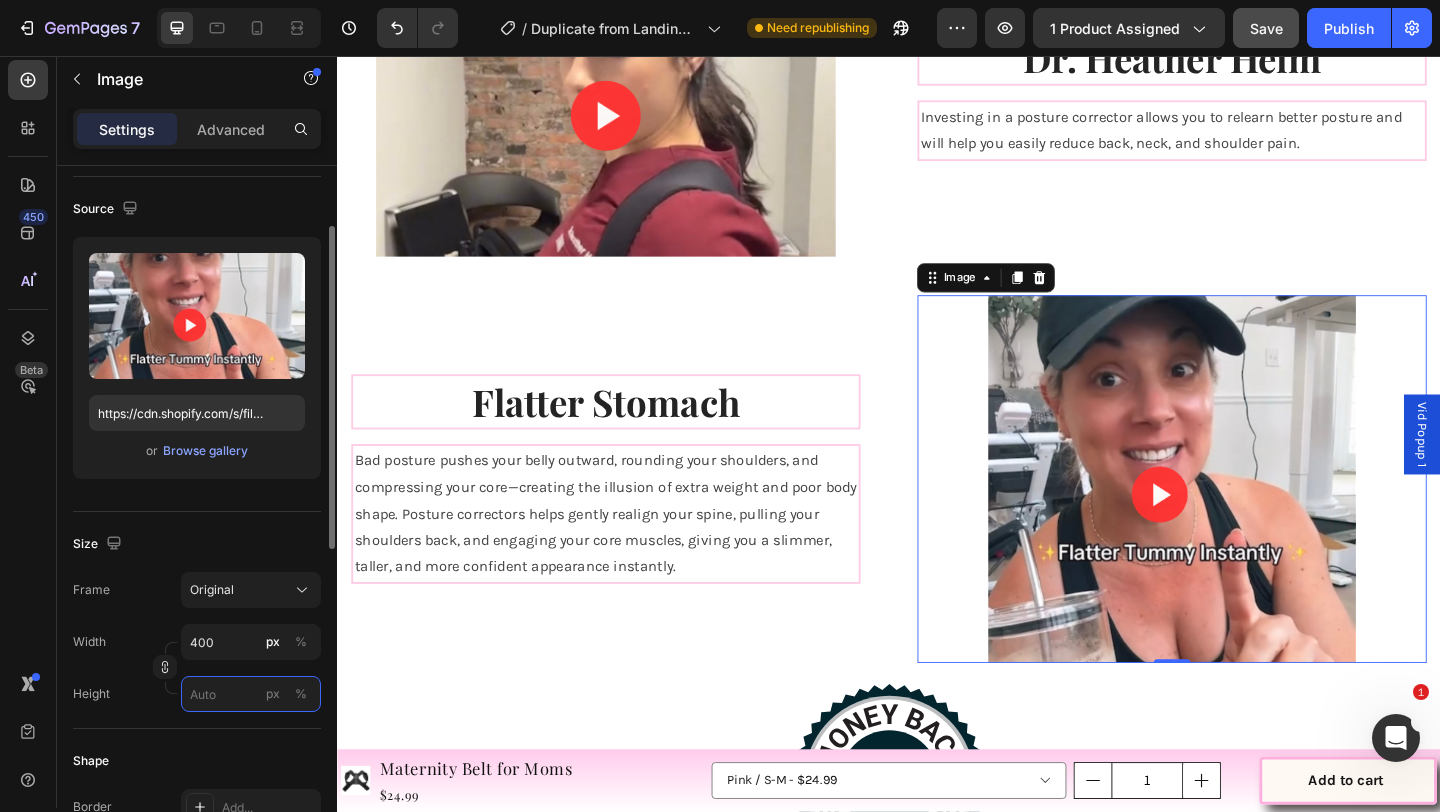 click on "px %" at bounding box center (251, 694) 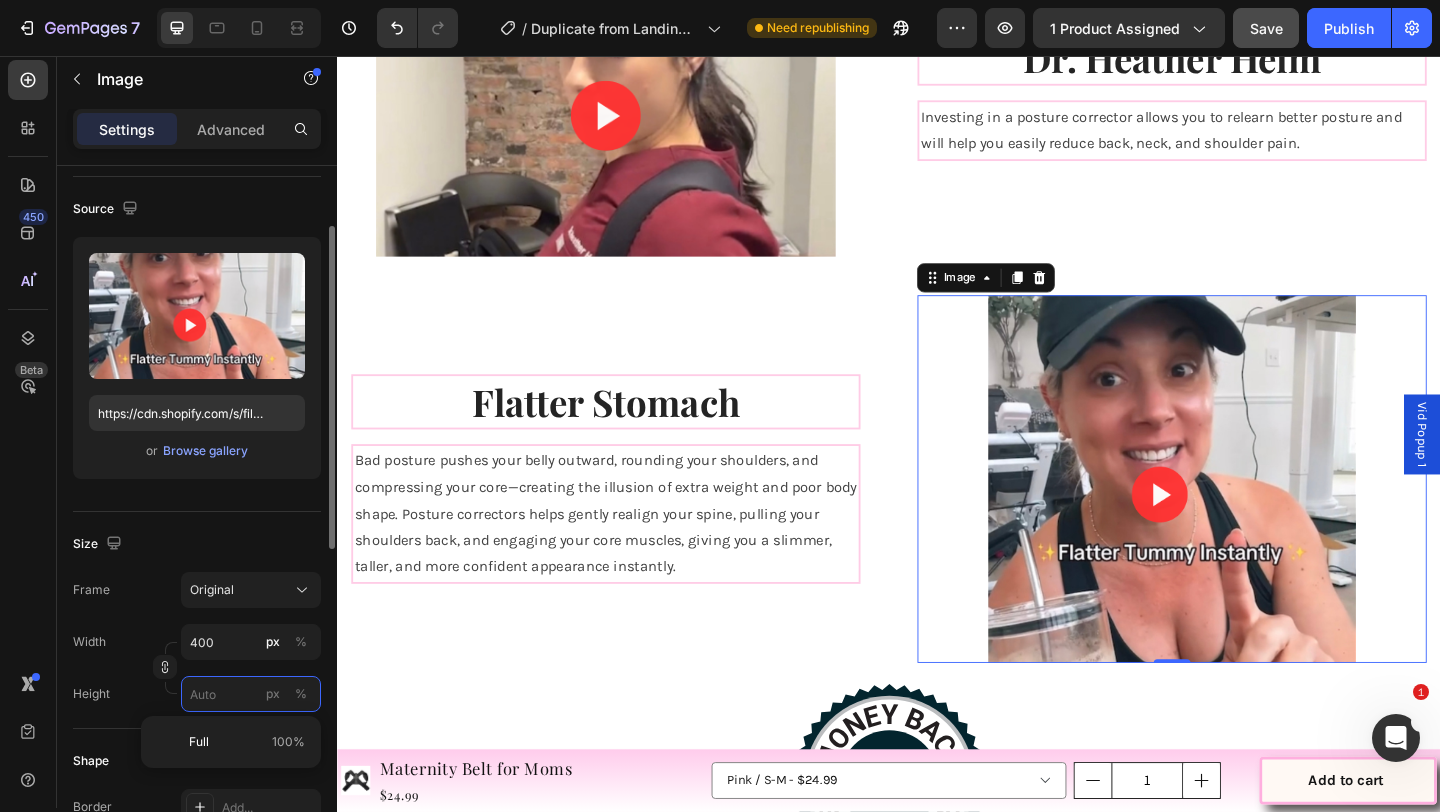 type 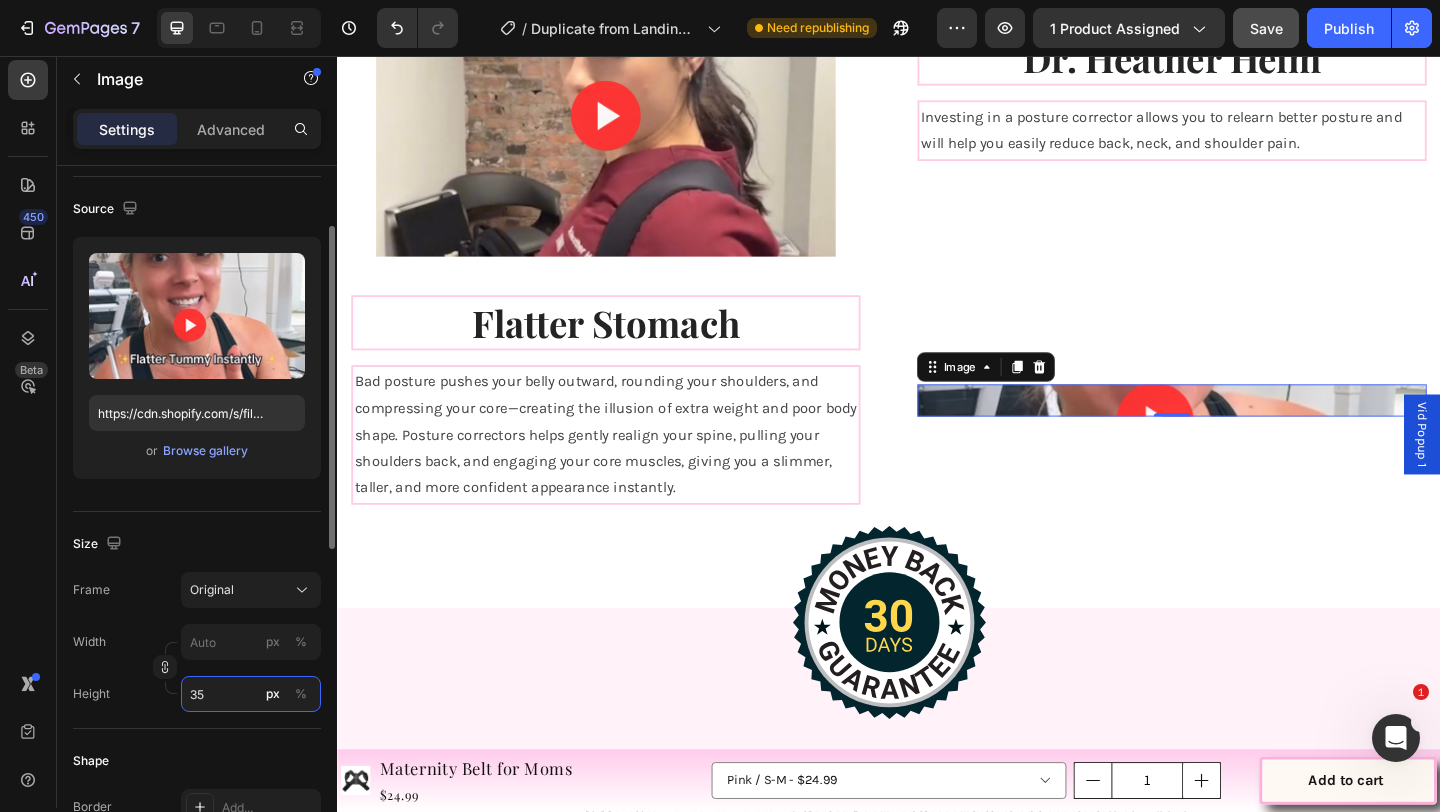 type on "350" 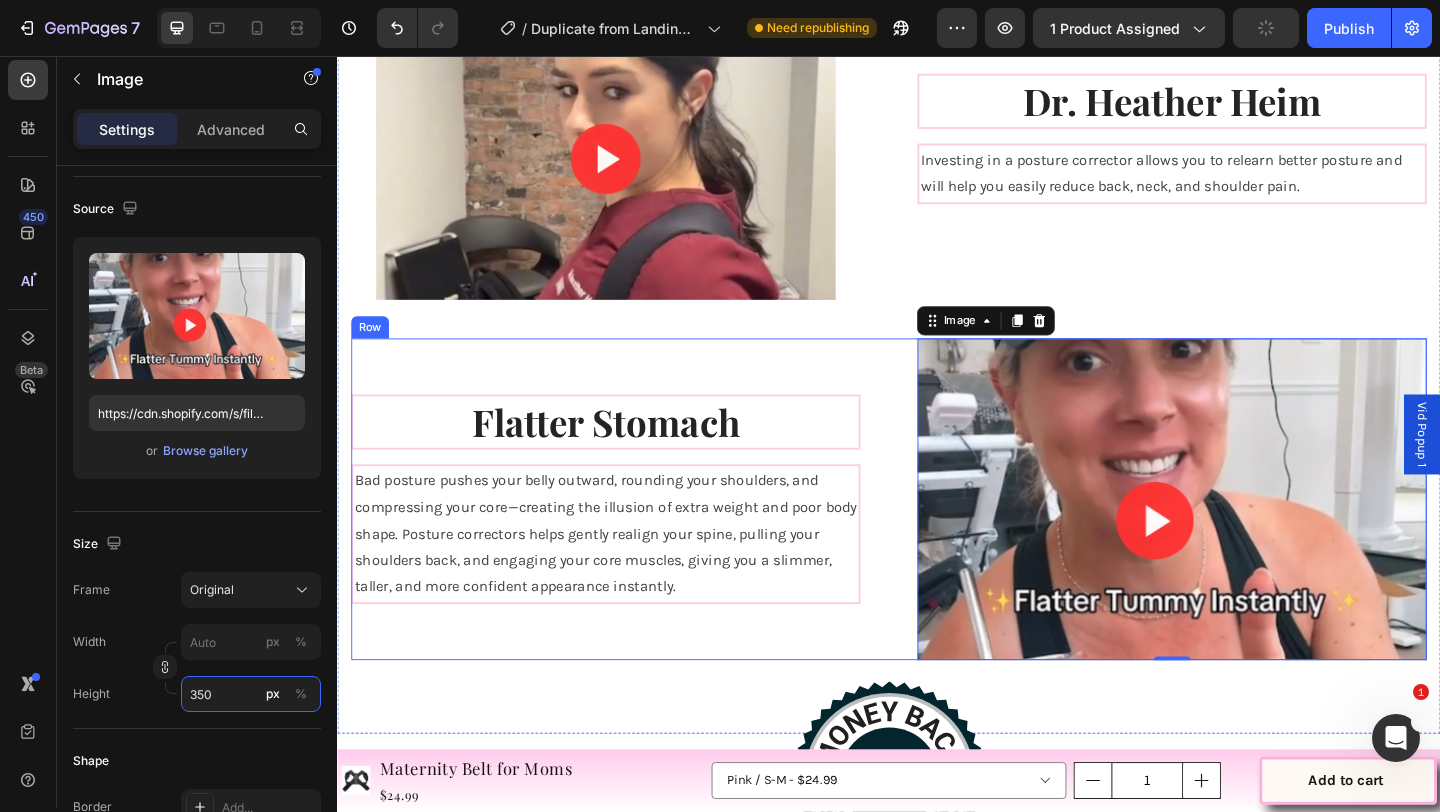scroll, scrollTop: 4536, scrollLeft: 0, axis: vertical 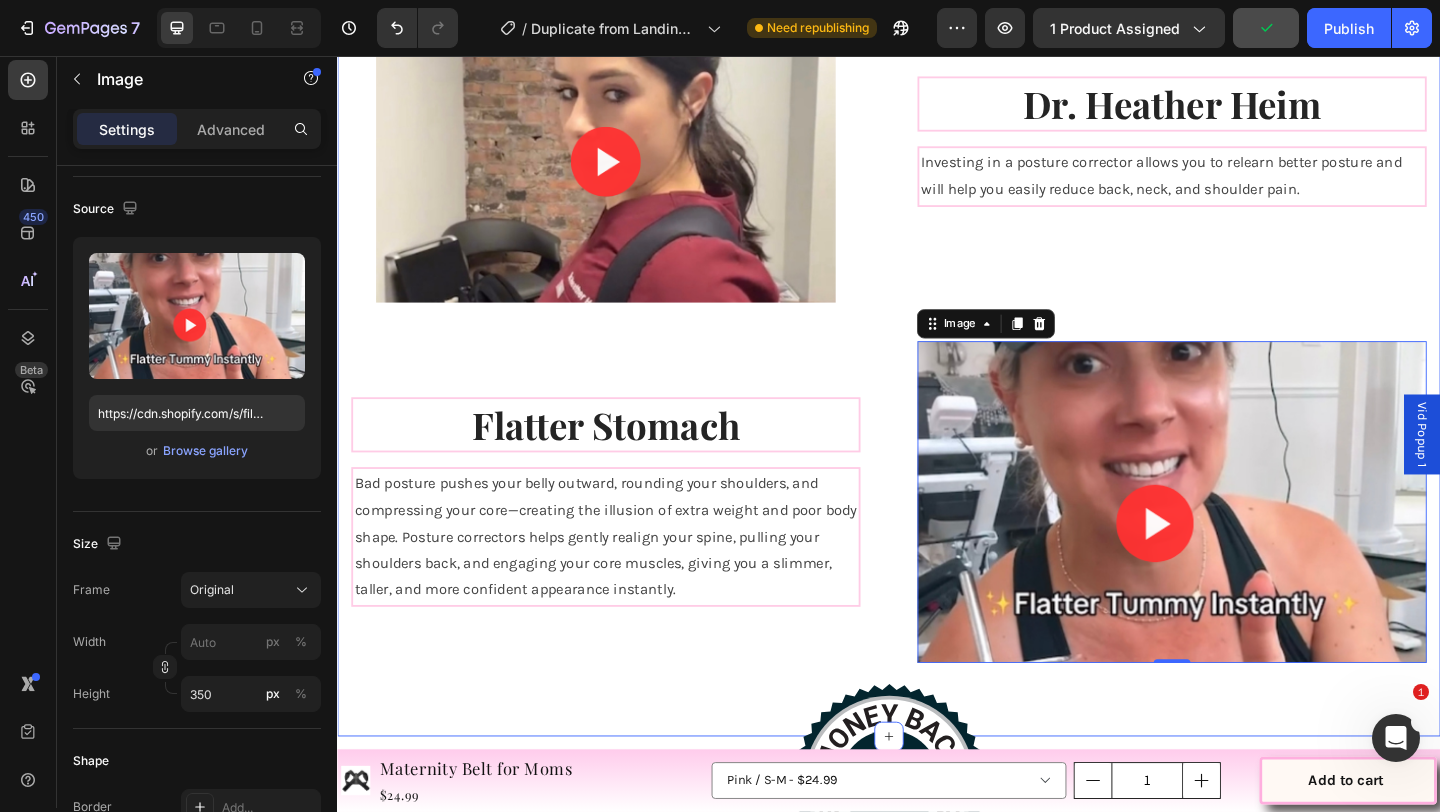 click on "Recovery   Starts  Now! Heading  Reduce Back Pain   and  Avoid a Humped Back    With  10% OFF! Text block Image Dr. [NAME] [NAME] Heading Investing in a posture corrector allows you to relearn better posture and will help you easily reduce back, neck, and shoulder pain.   Text block Row Flatter Stomach Heading Bad posture pushes your belly outward, rounding your shoulders, and compressing your core—creating the illusion of extra weight and poor body shape. Posture correctors helps gently realign your spine, pulling your shoulders back, and engaging your core muscles, giving you a slimmer, taller, and more confident appearance instantly. Text block Image   0 Row" at bounding box center [937, 269] 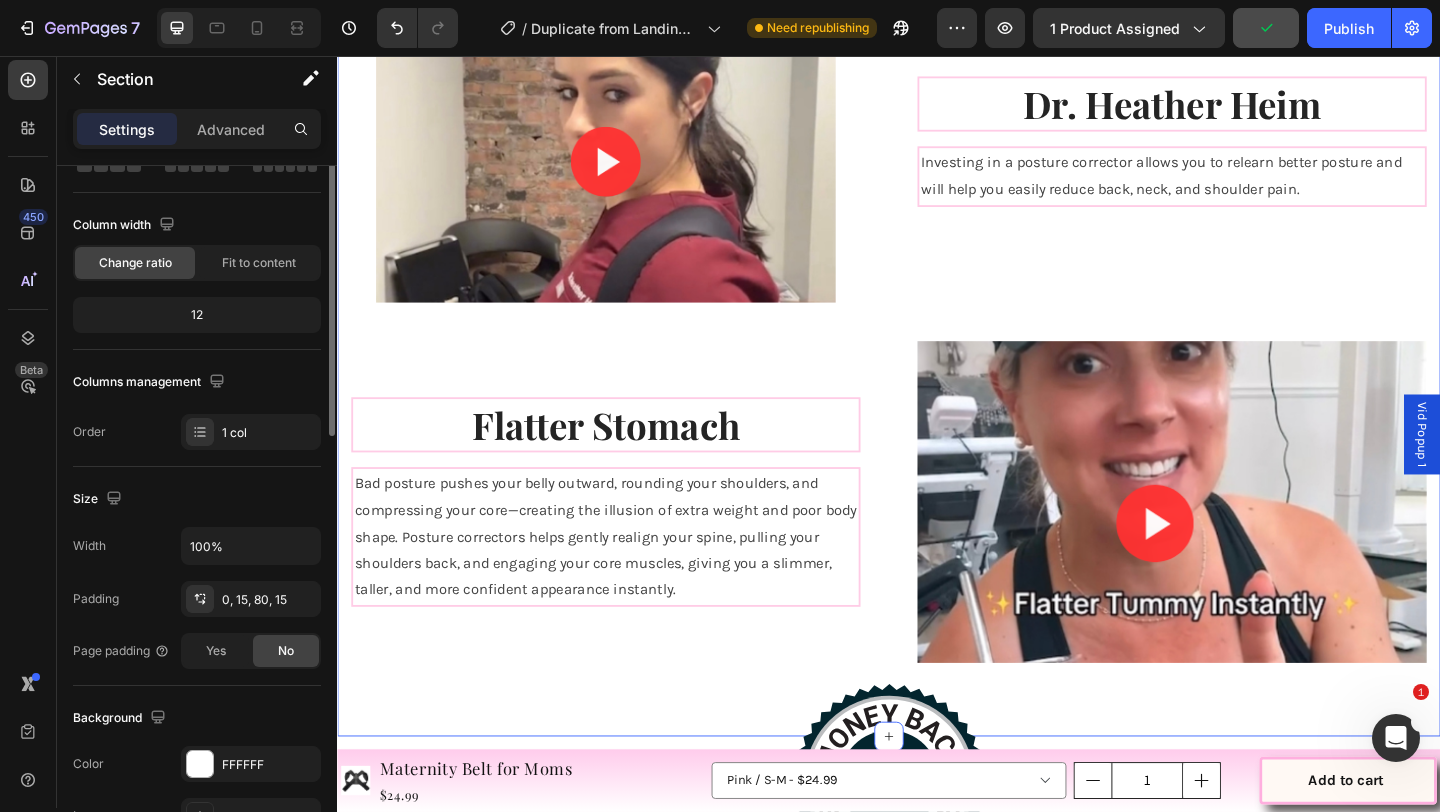 scroll, scrollTop: 0, scrollLeft: 0, axis: both 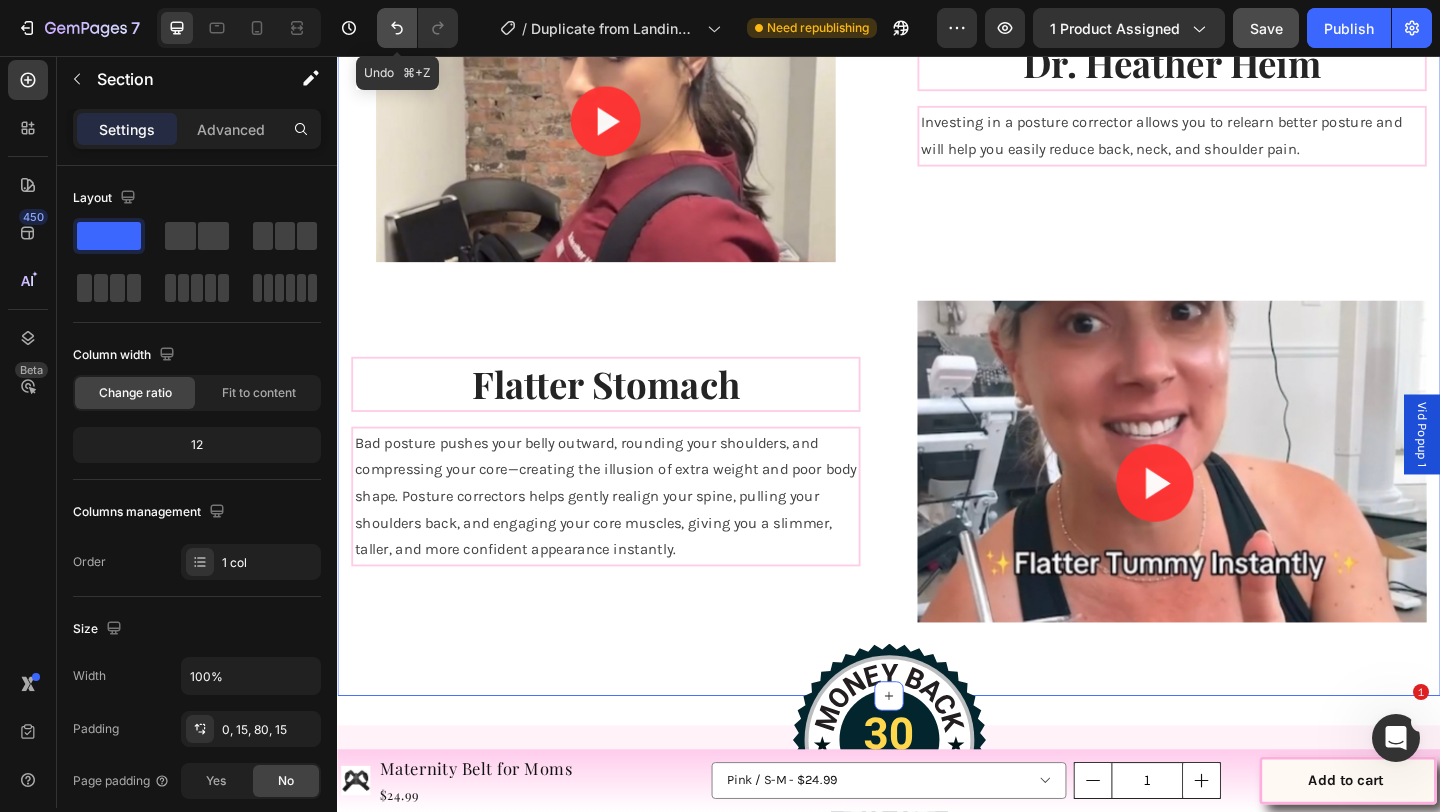click 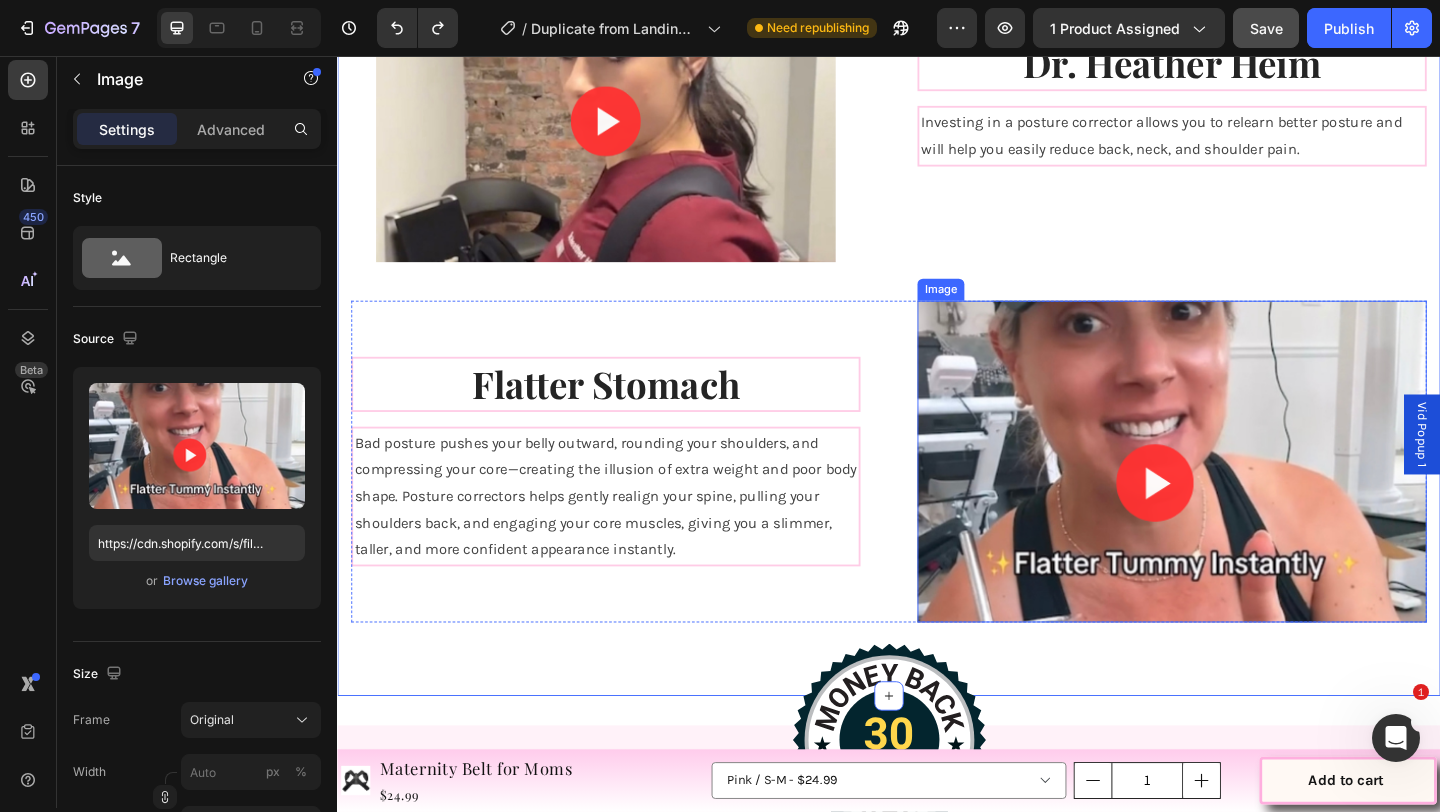 click at bounding box center (1245, 497) 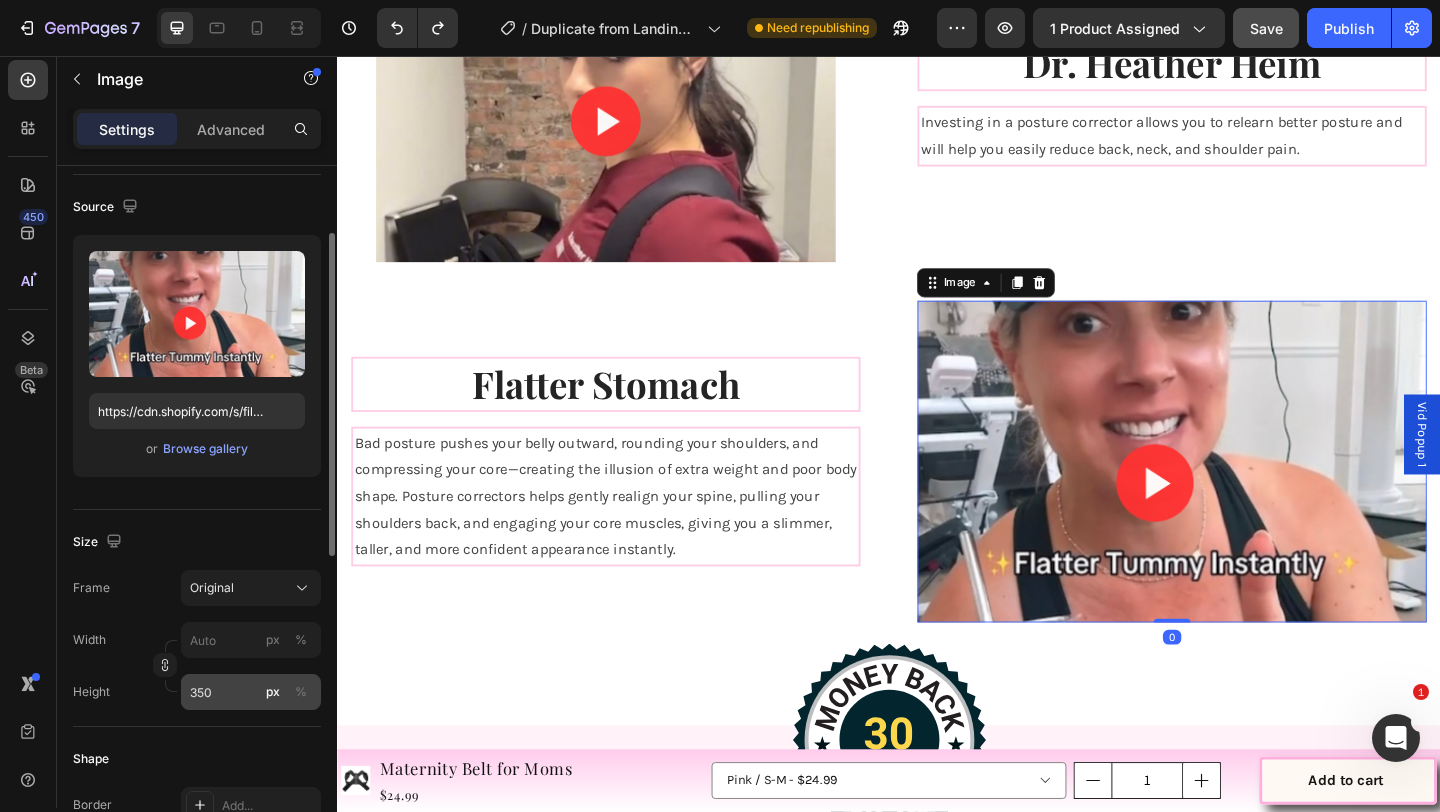 scroll, scrollTop: 136, scrollLeft: 0, axis: vertical 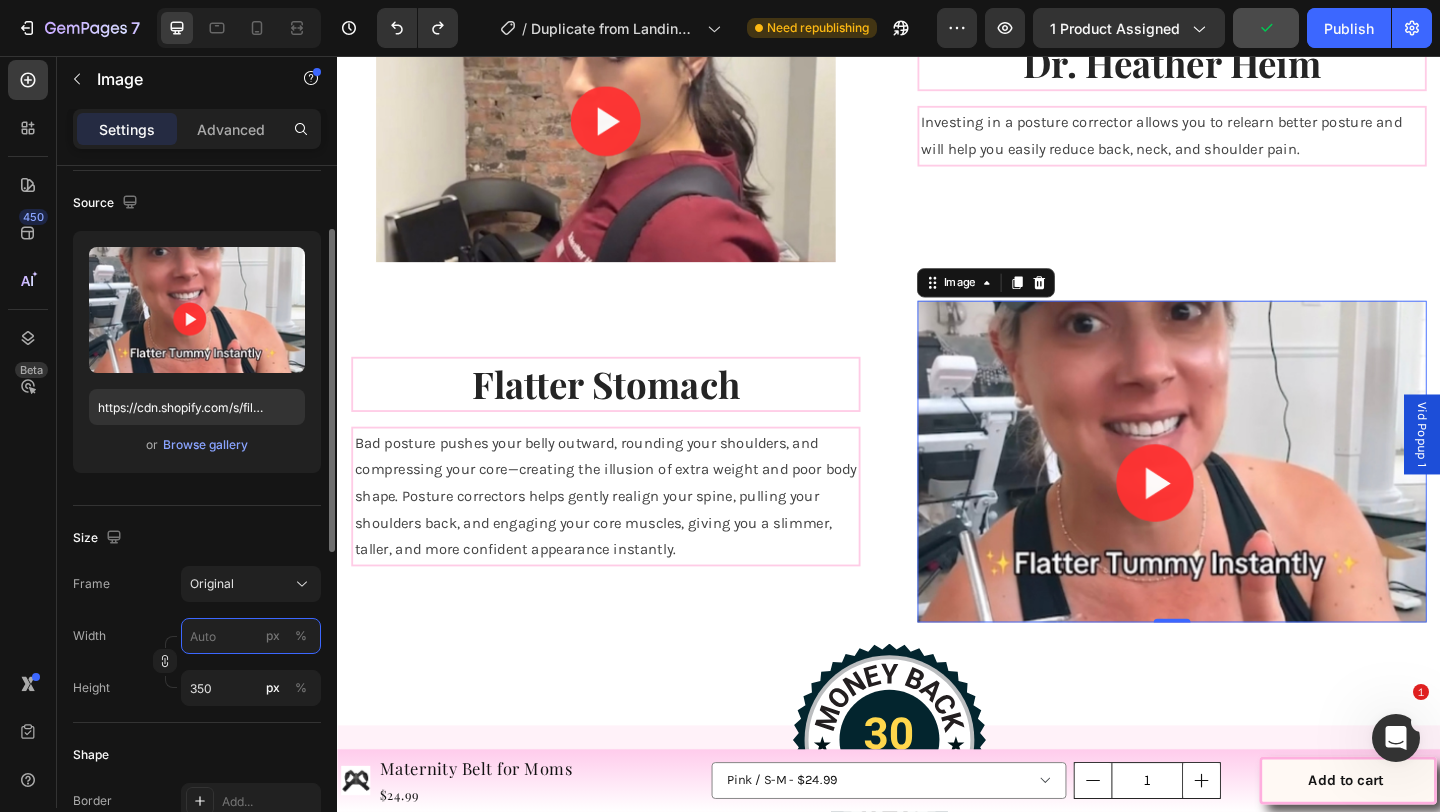 click on "px %" at bounding box center (251, 636) 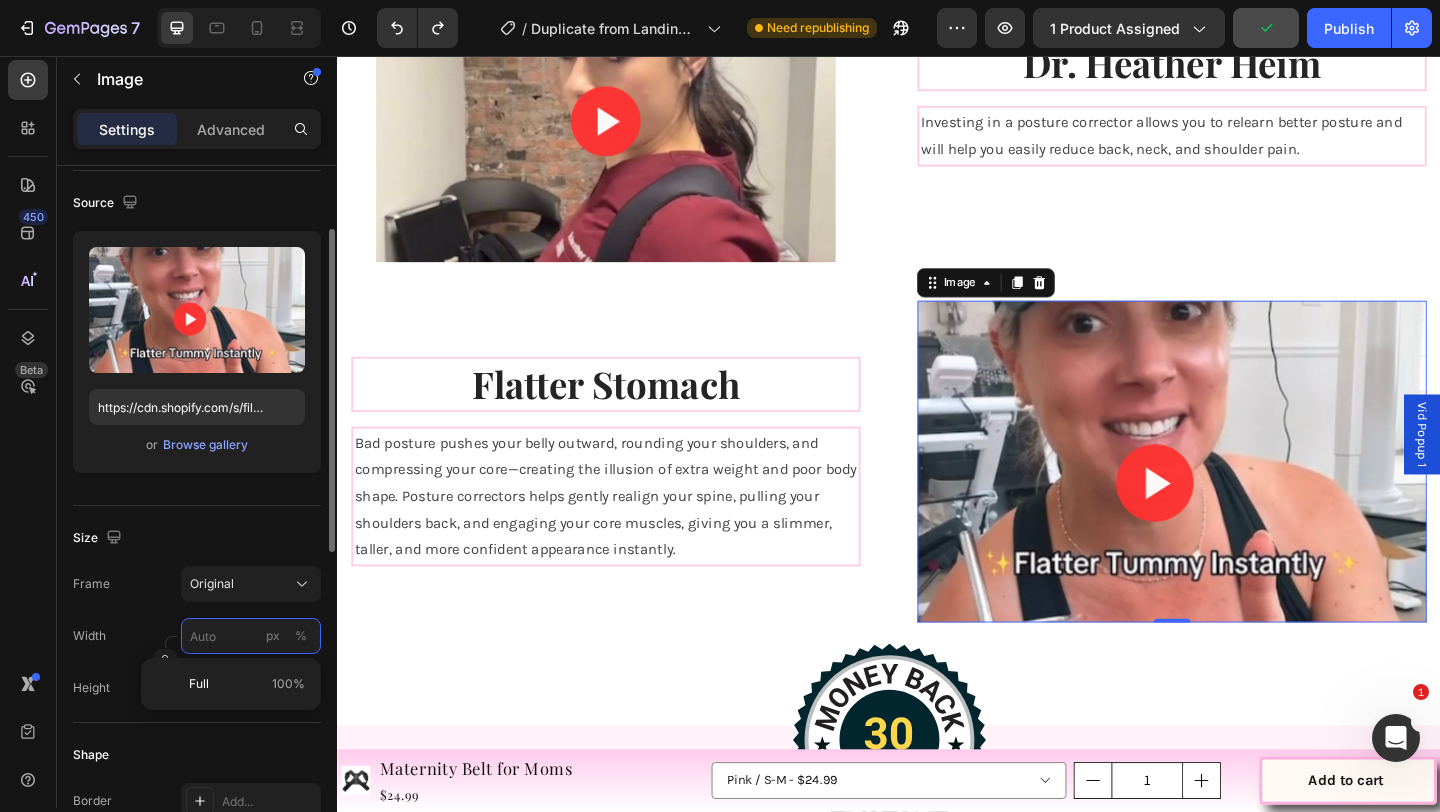 type on "4" 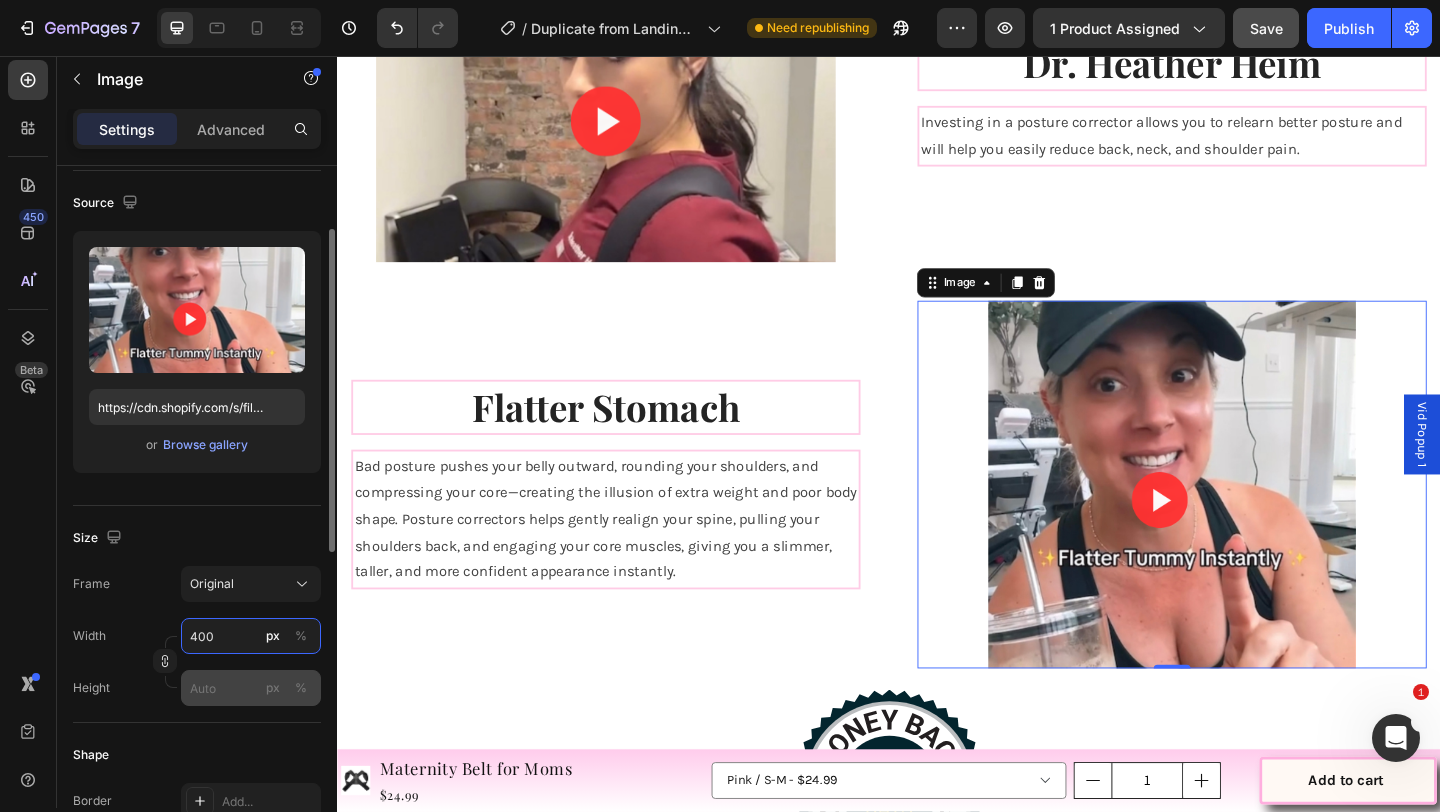 type on "400" 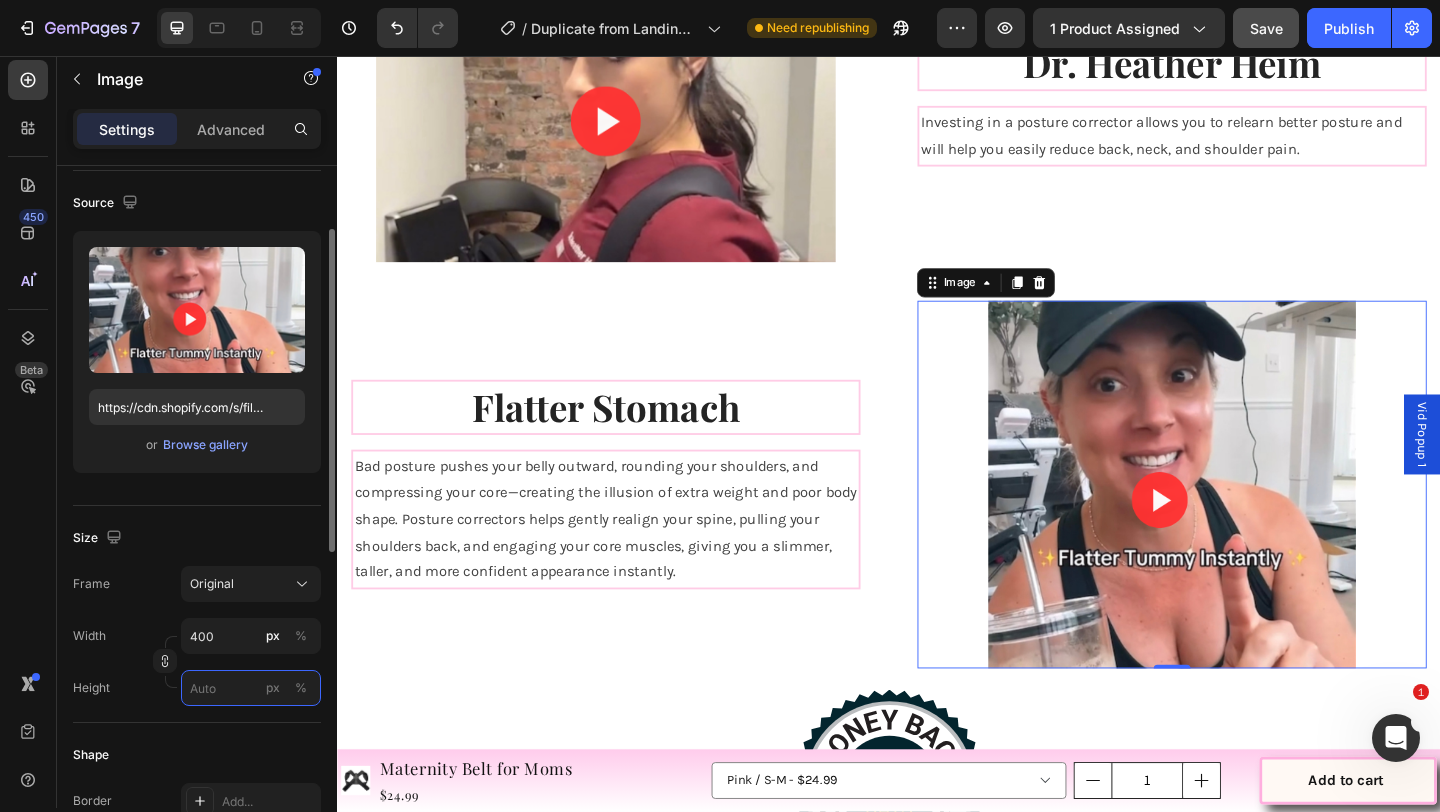 click on "px %" at bounding box center (251, 688) 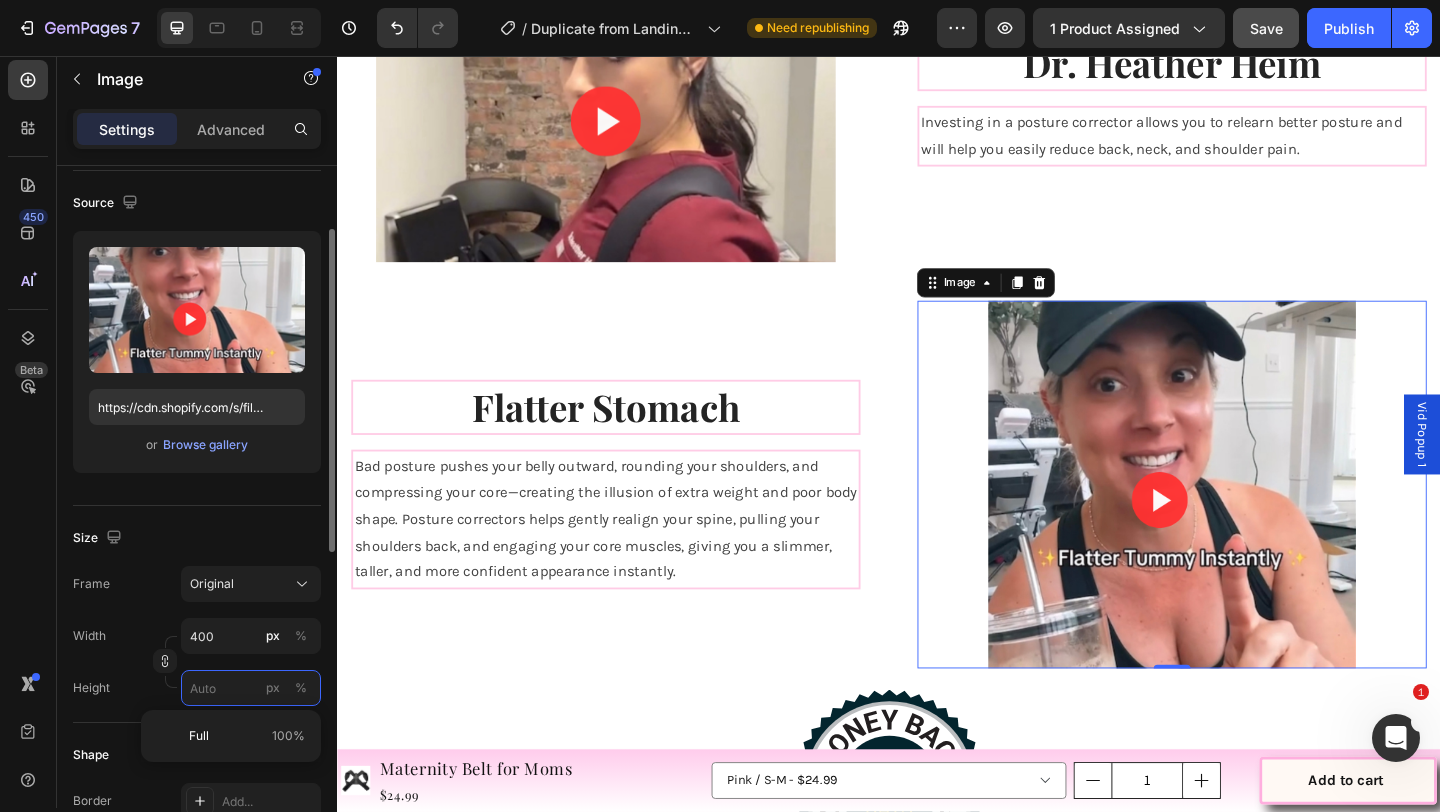 type 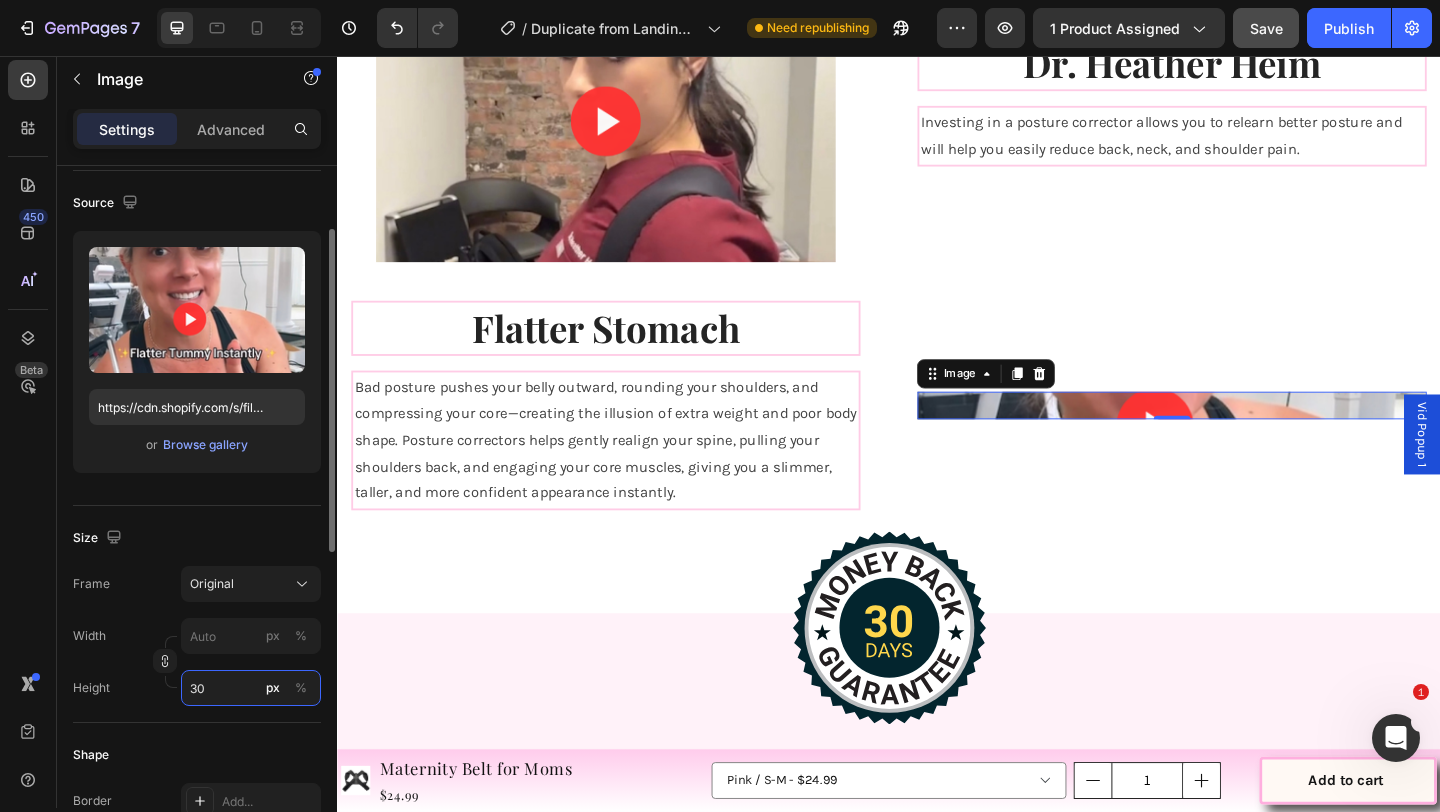 type on "3" 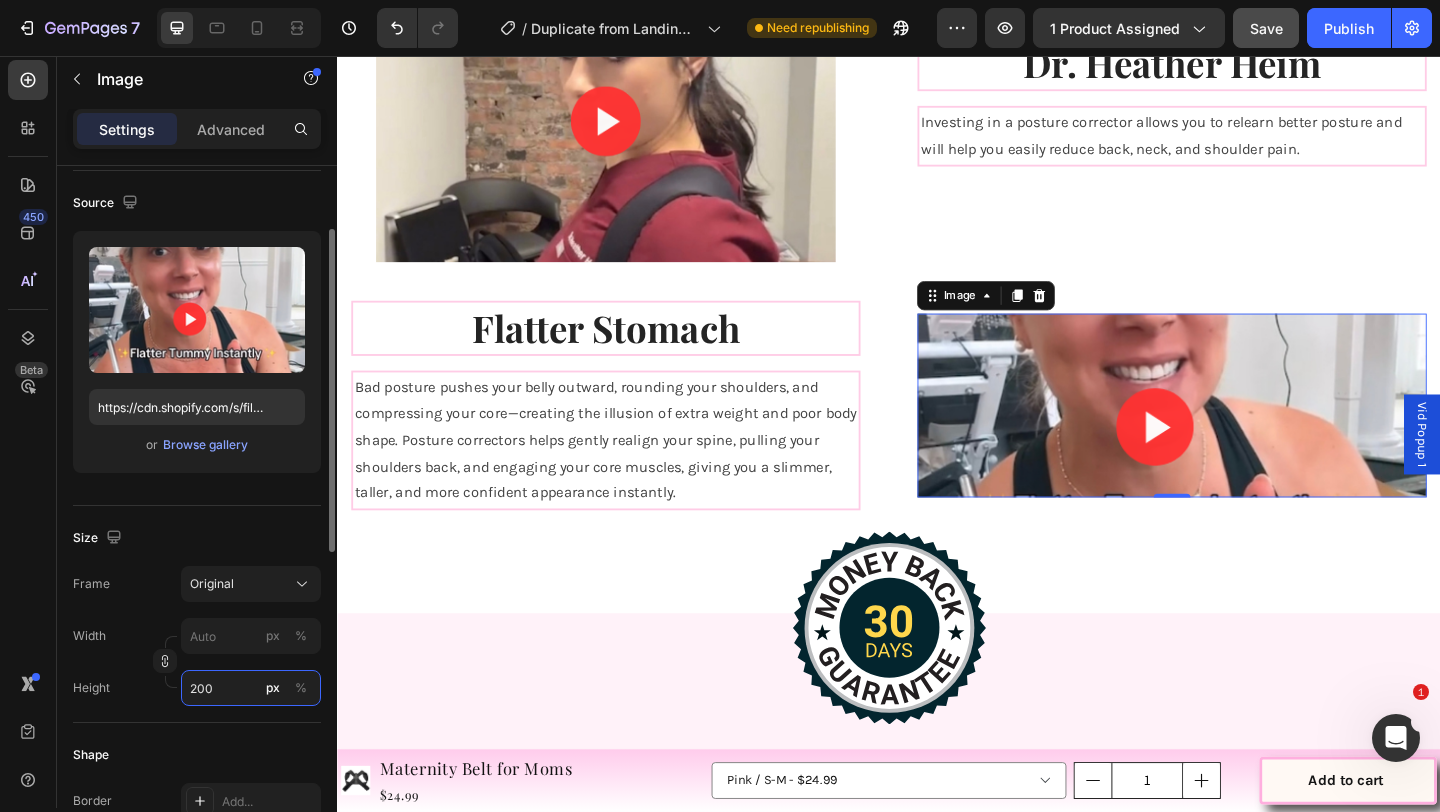 click on "200" at bounding box center [251, 688] 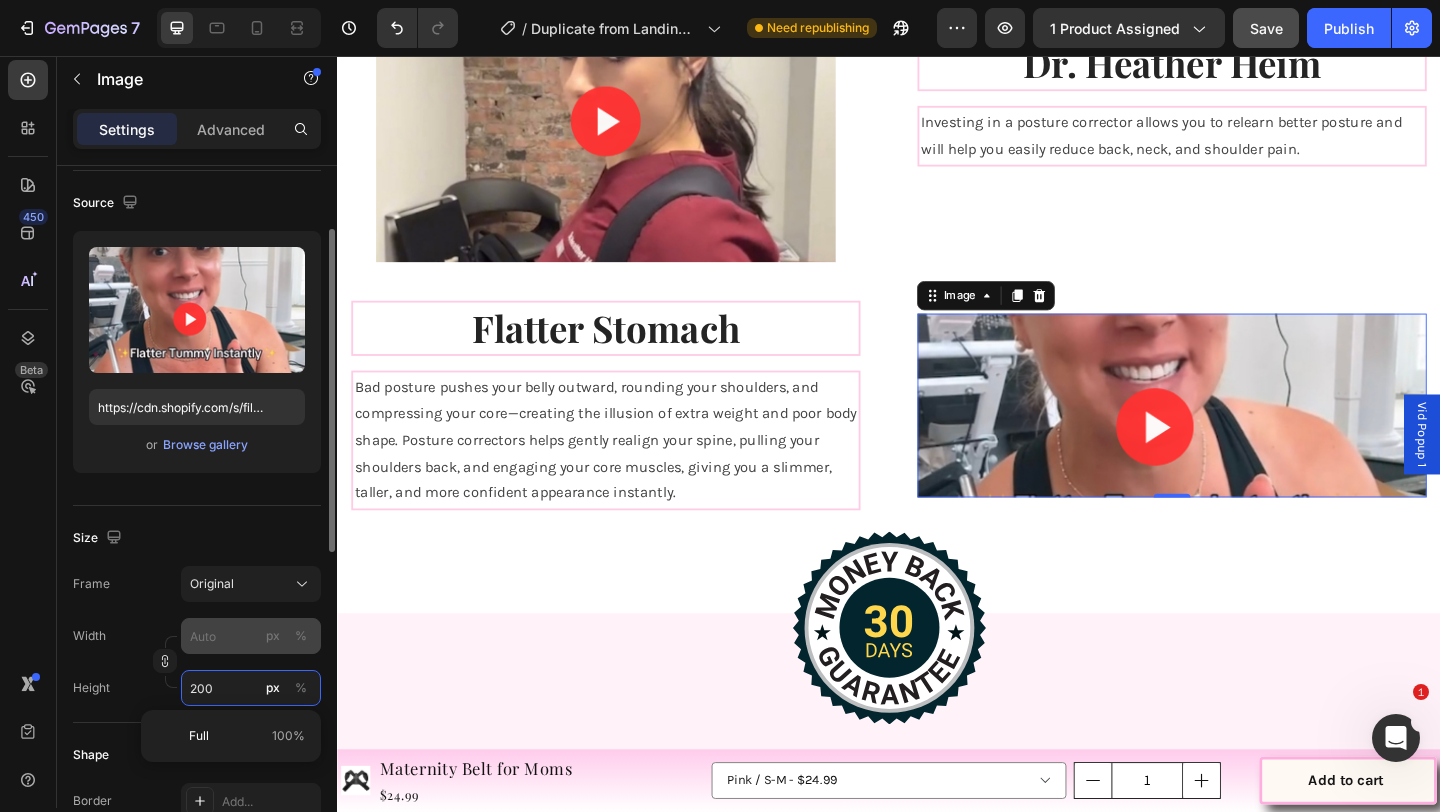 type on "200" 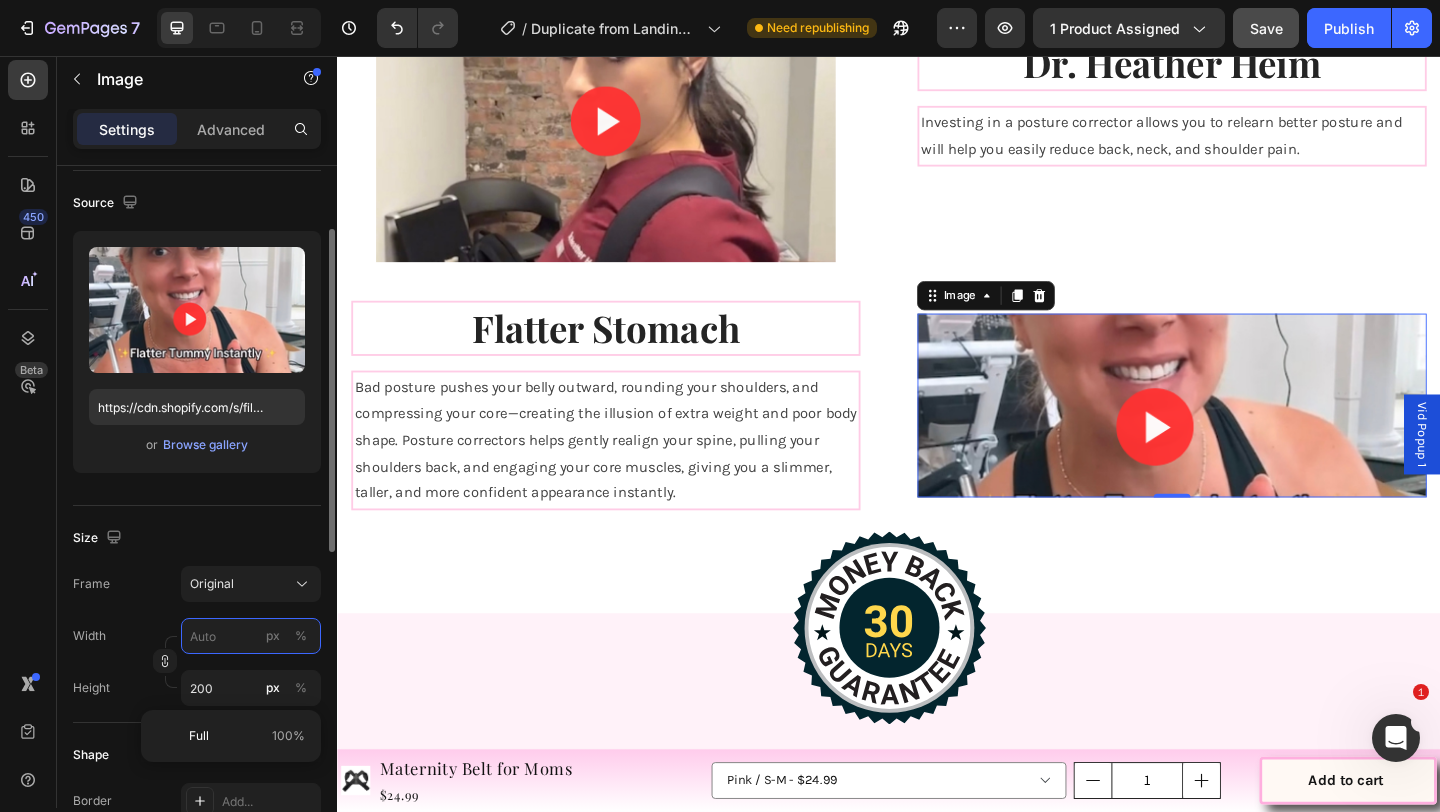 click on "px %" at bounding box center [251, 636] 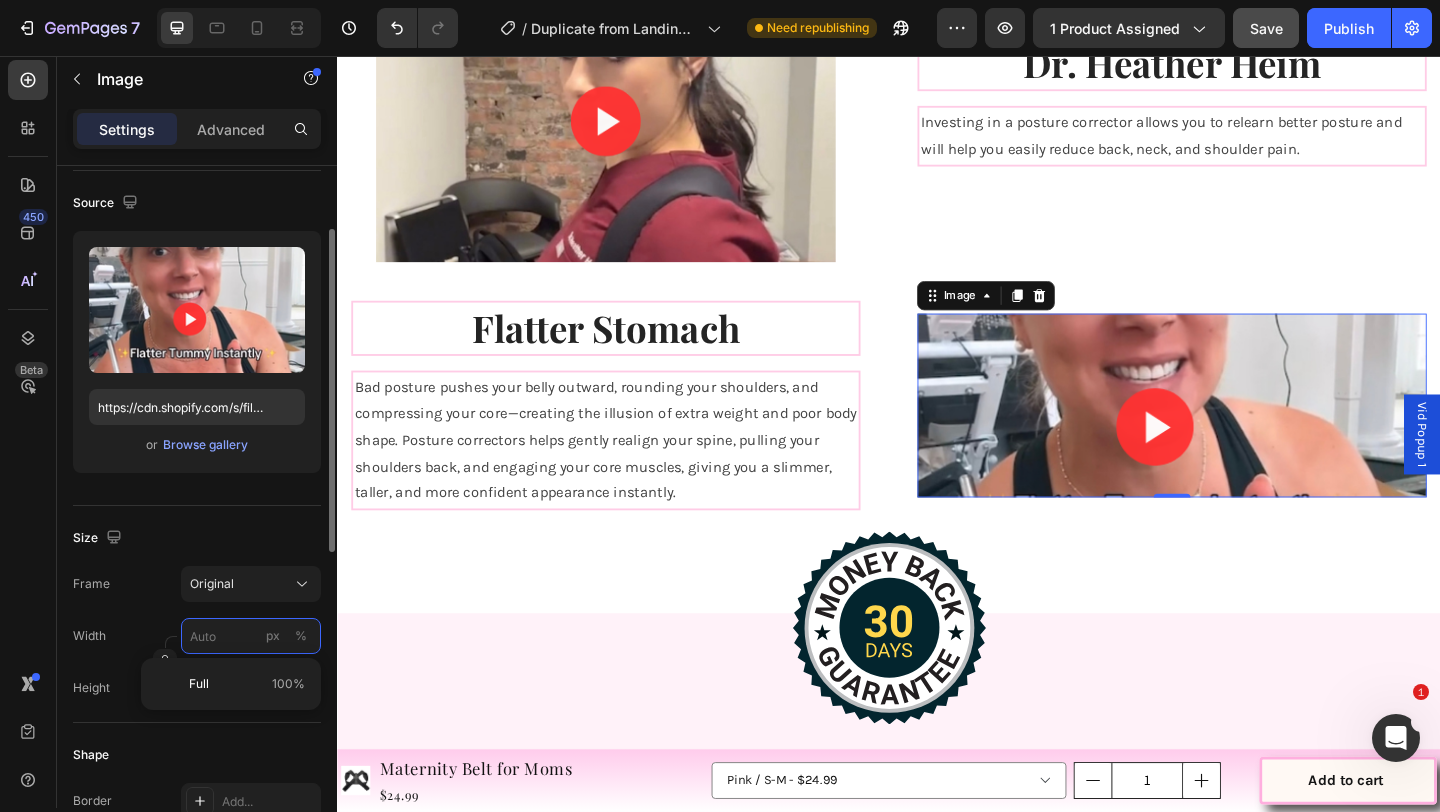 type on "4" 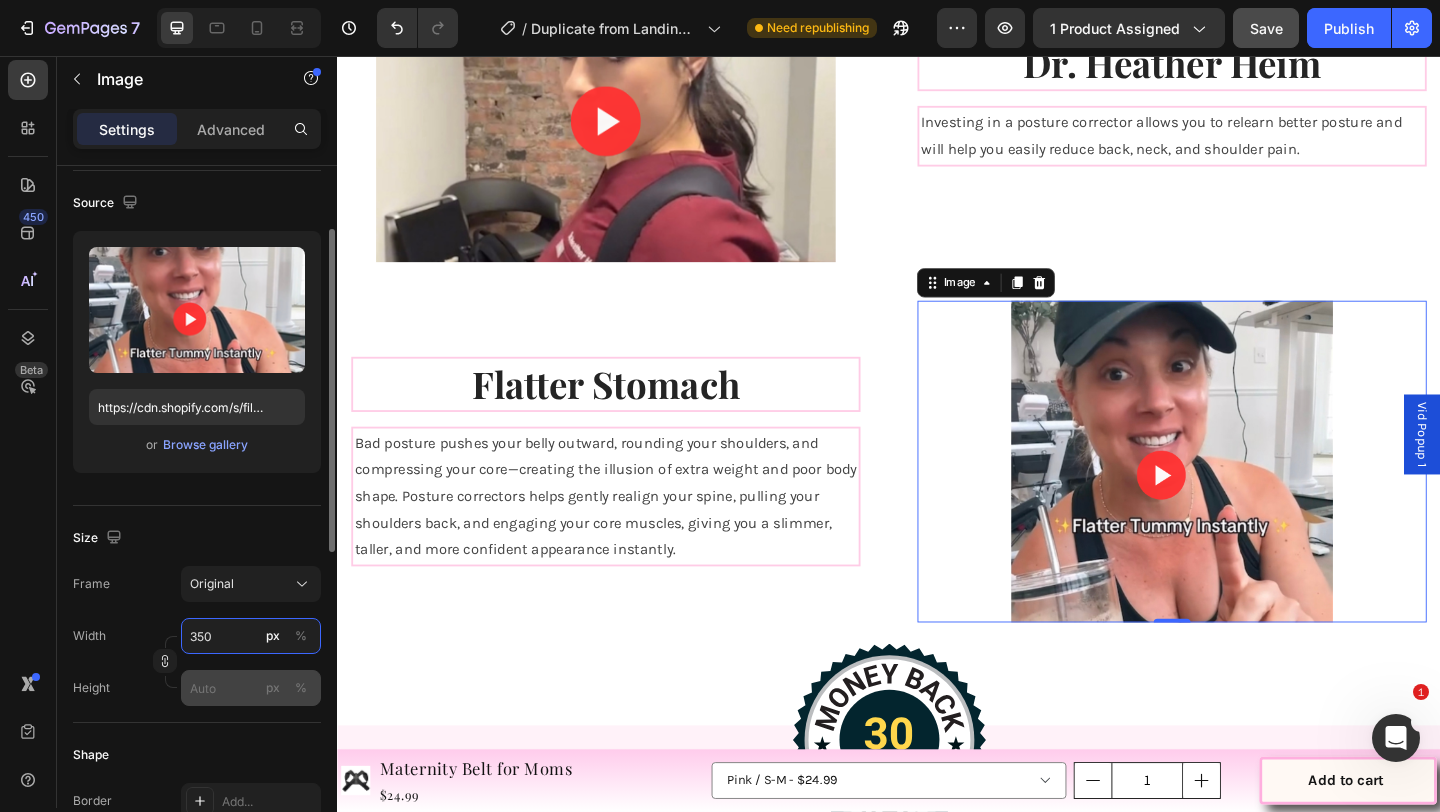 type on "350" 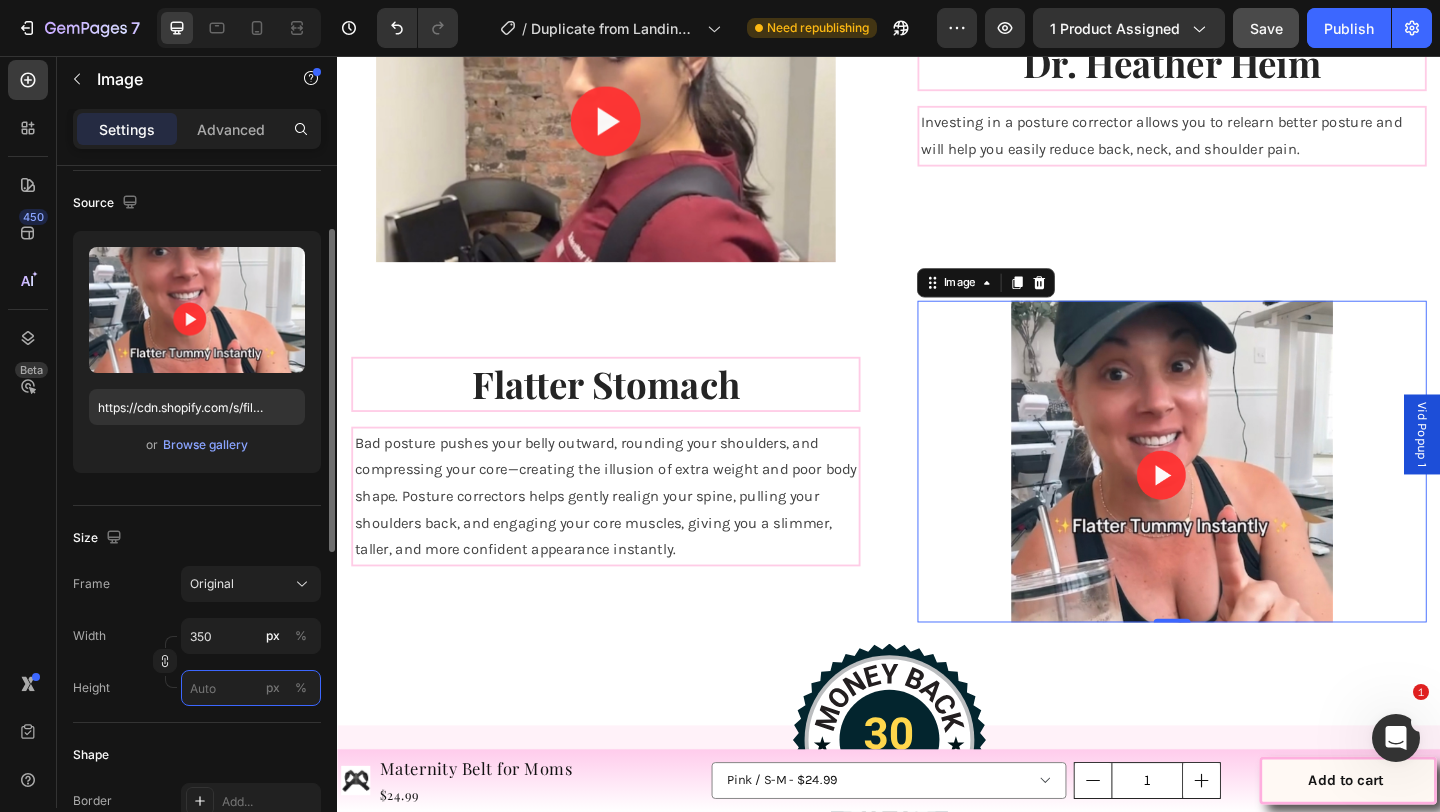 click on "px %" at bounding box center [251, 688] 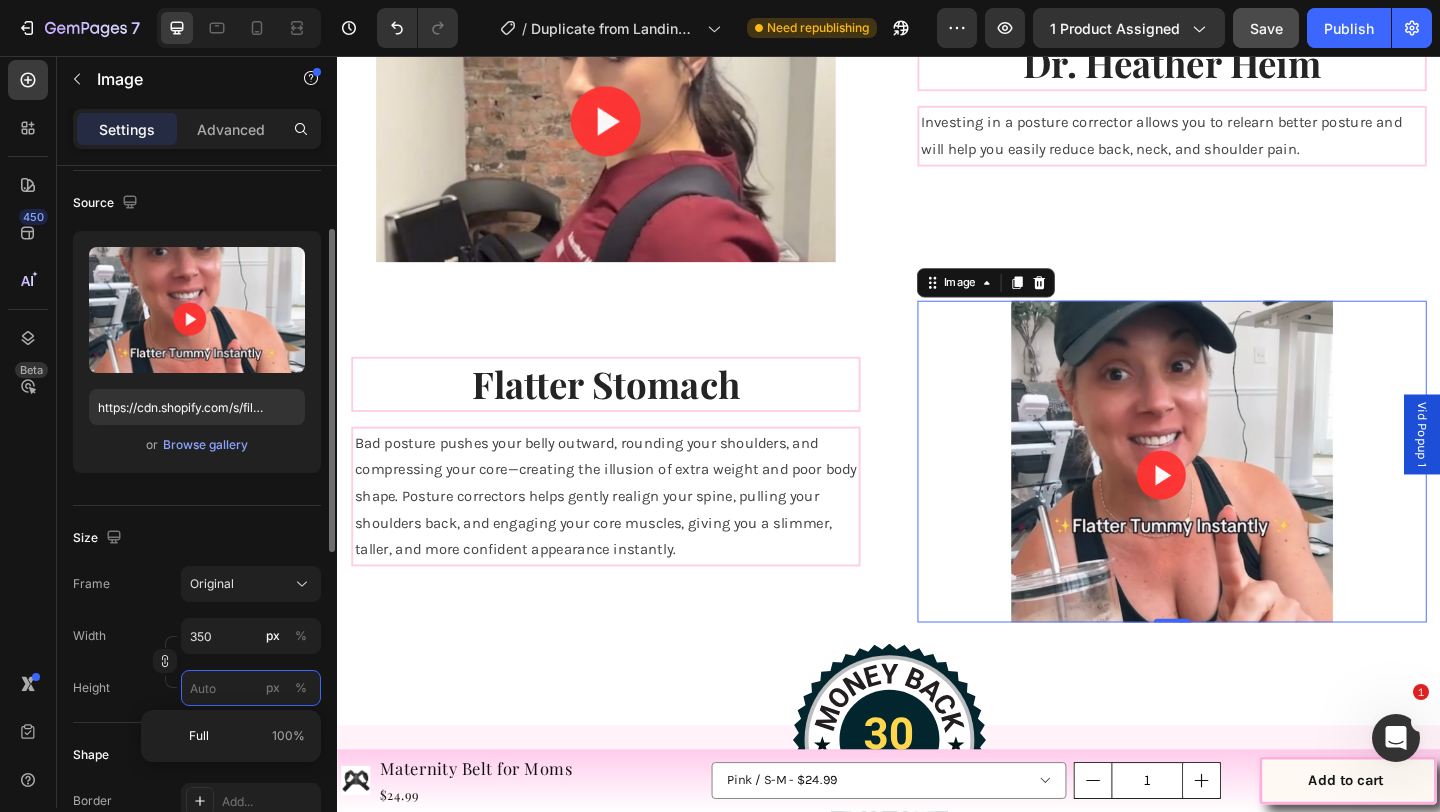 type 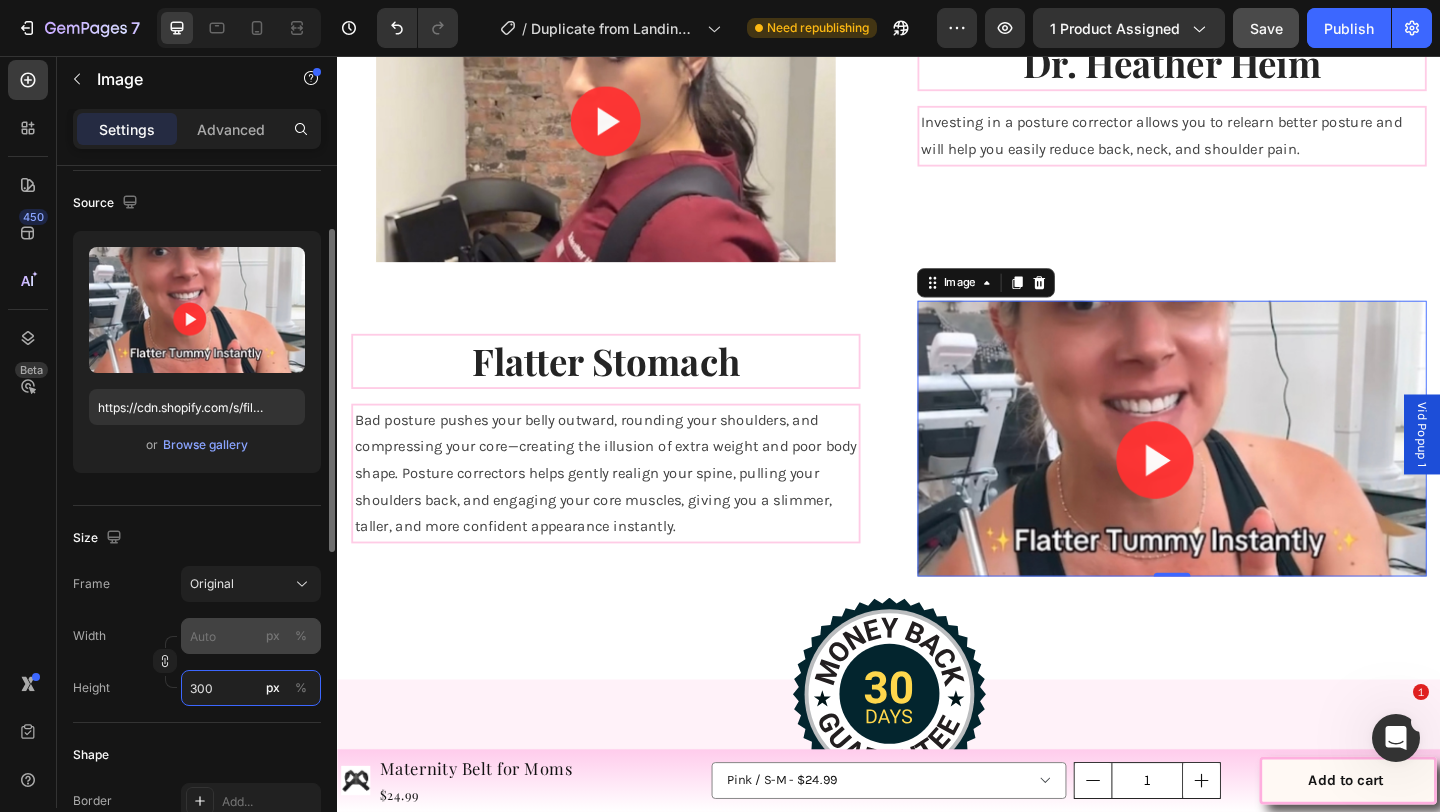 type on "300" 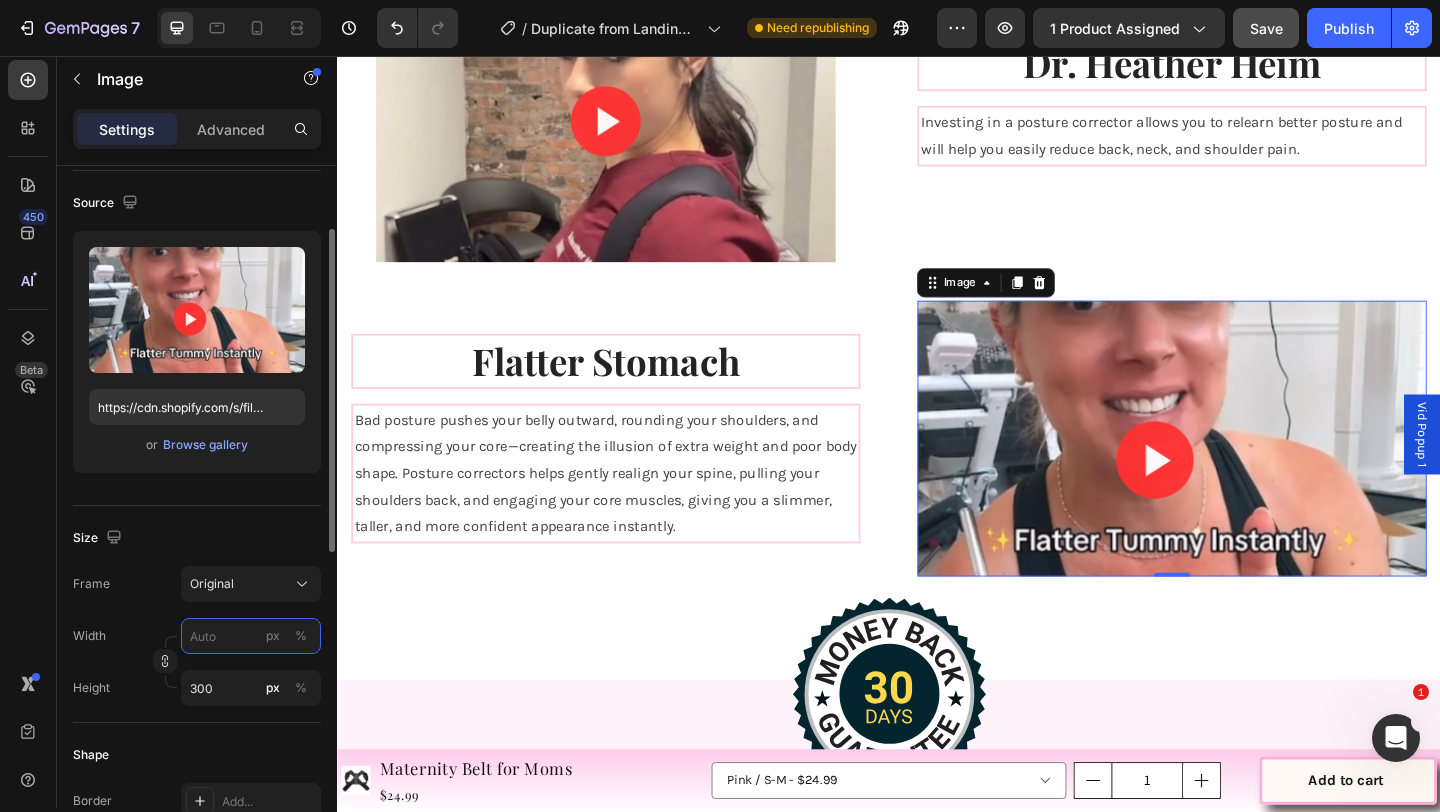click on "px %" at bounding box center (251, 636) 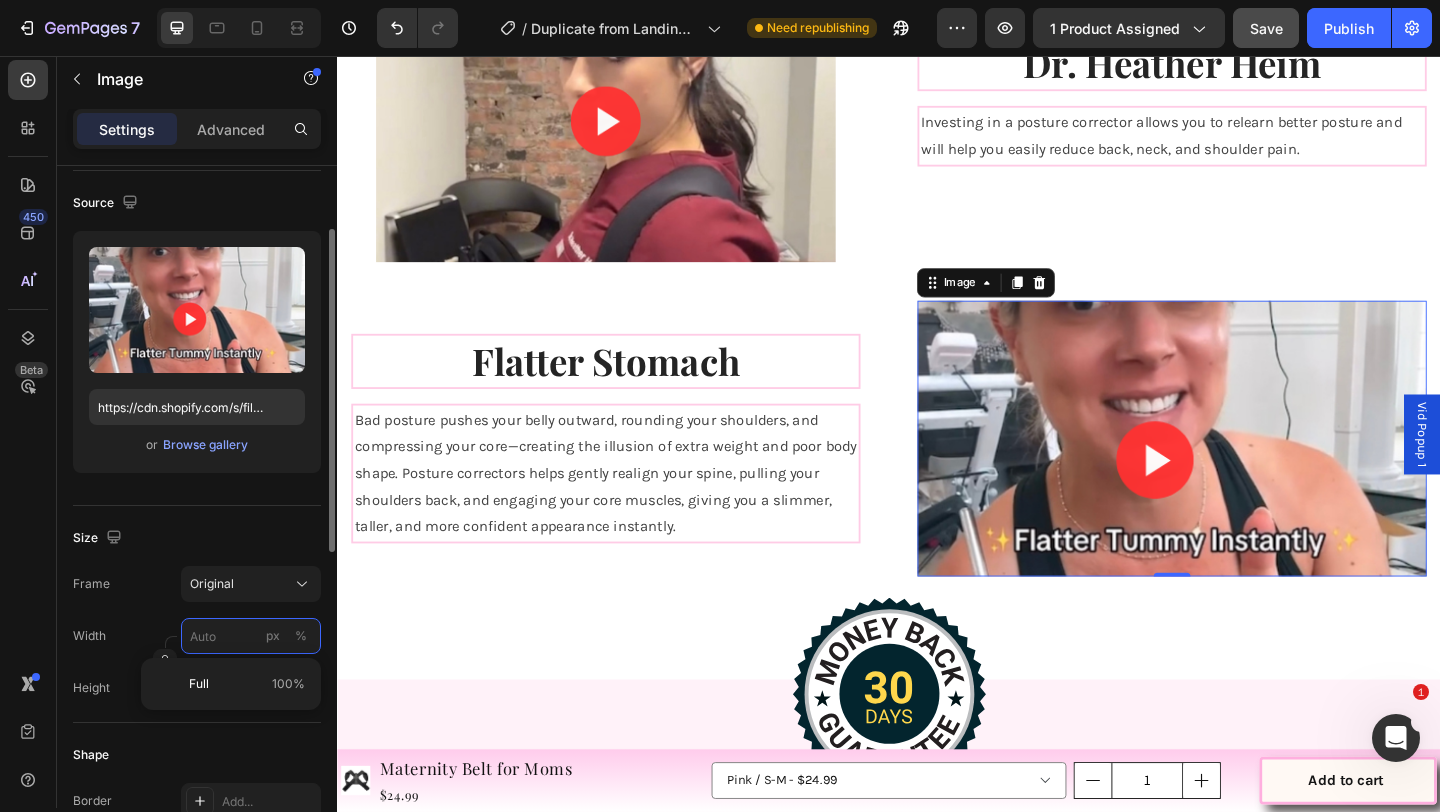 type on "5" 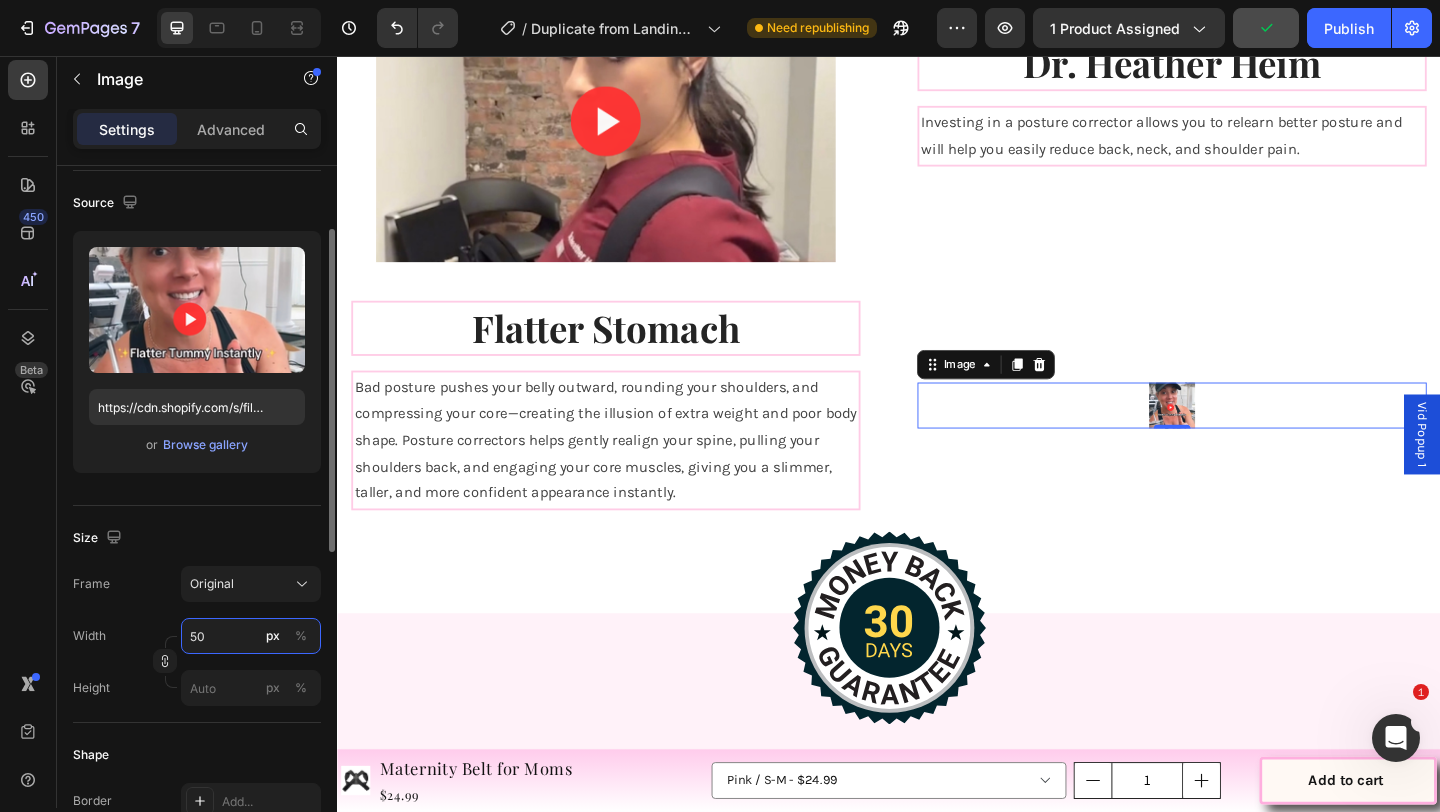type on "5" 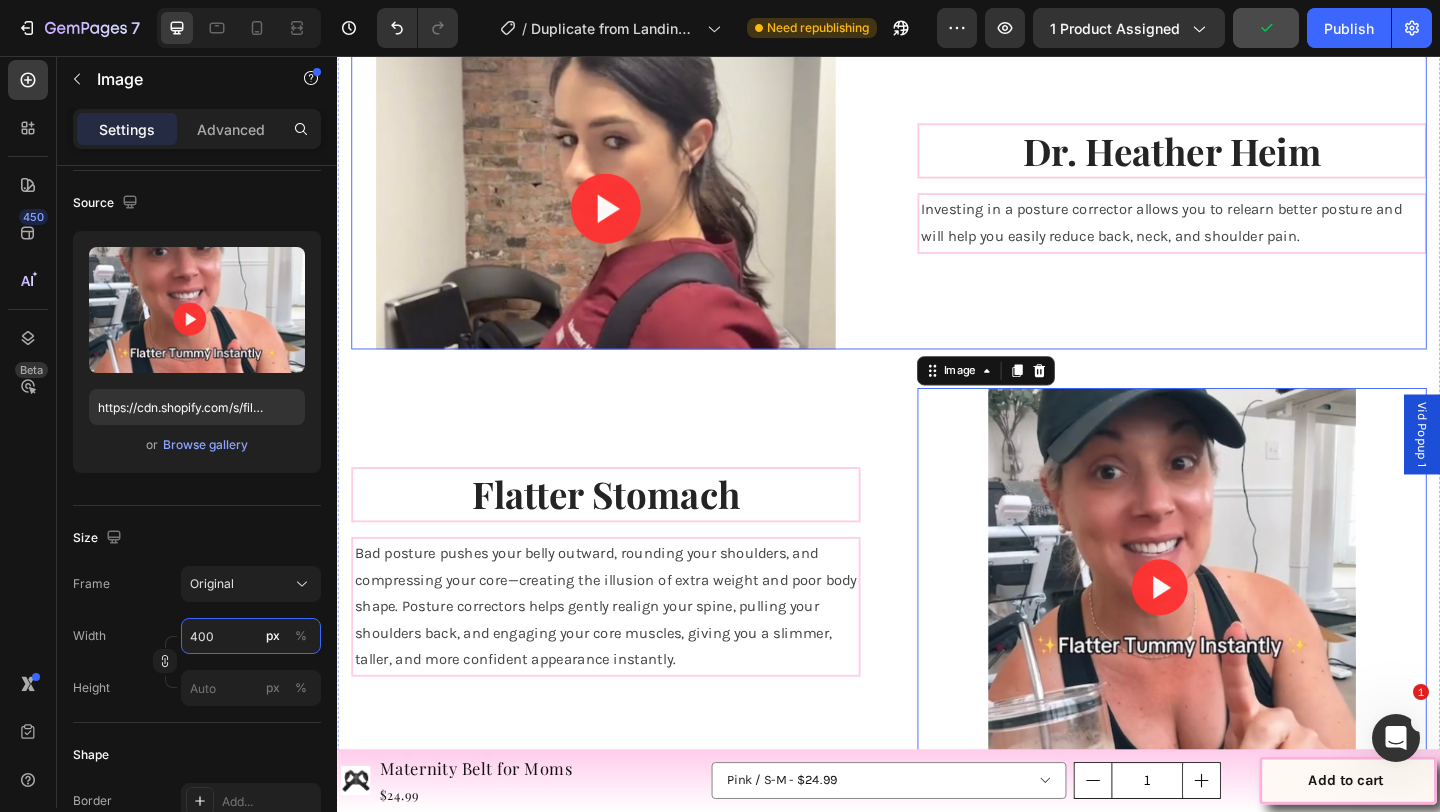 scroll, scrollTop: 4500, scrollLeft: 0, axis: vertical 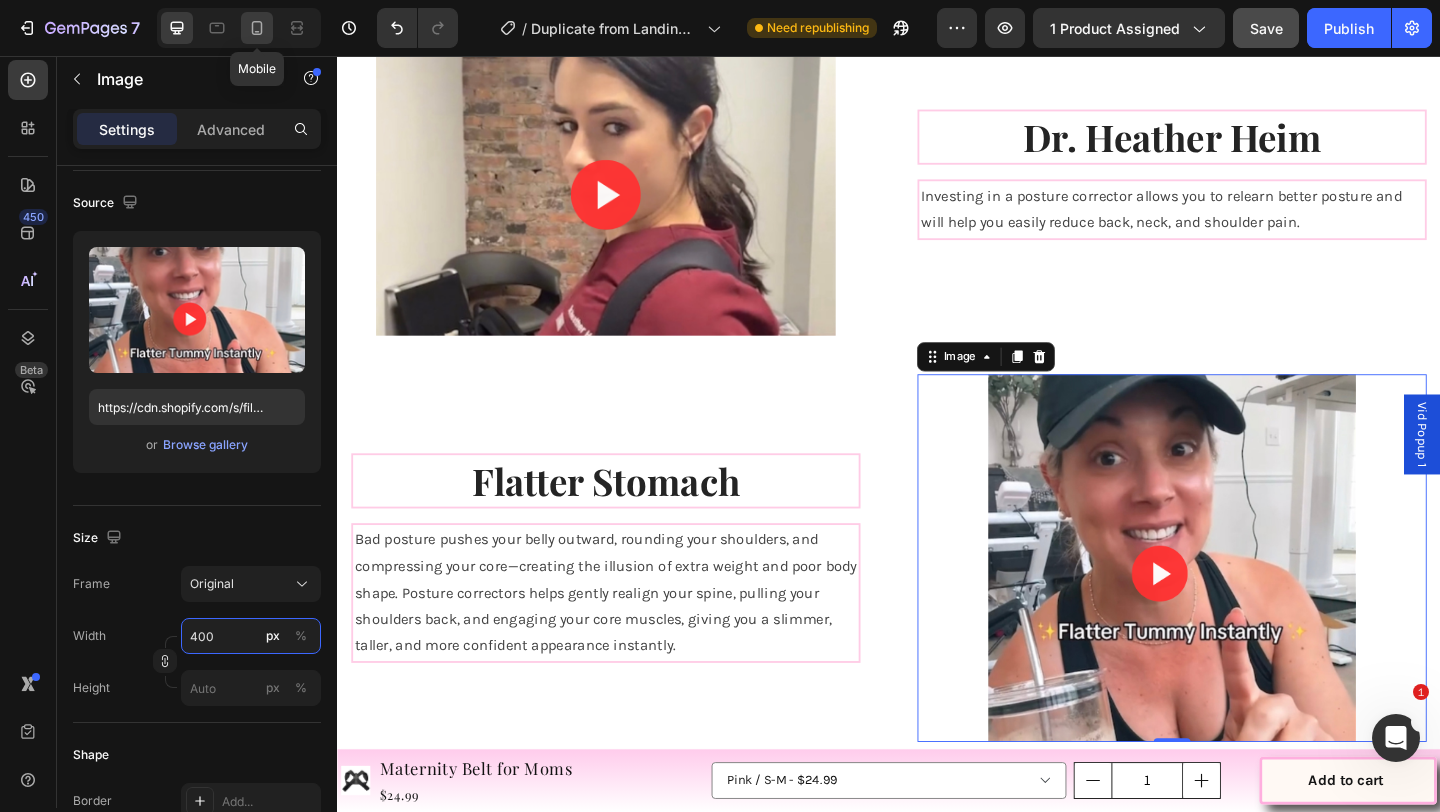 type on "400" 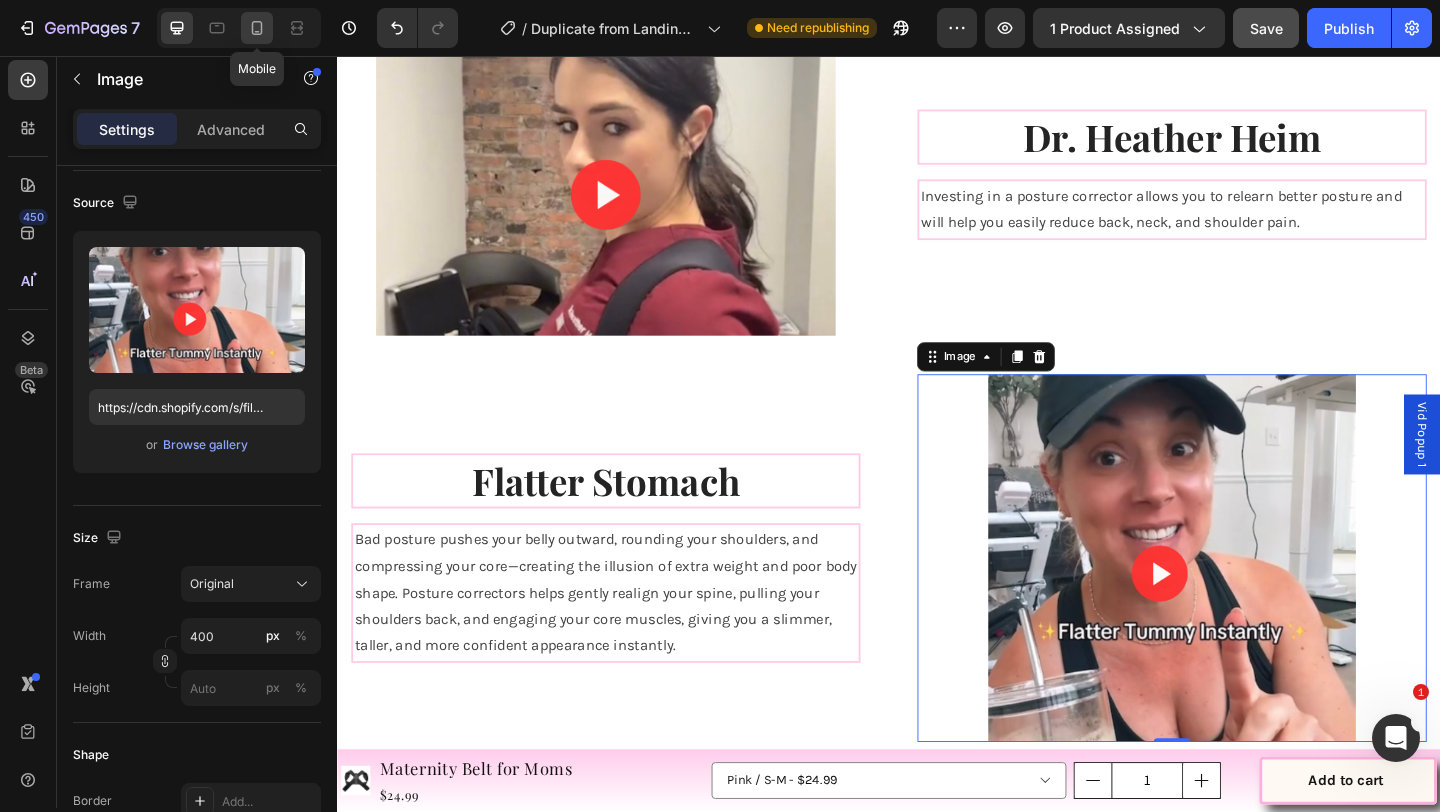 click 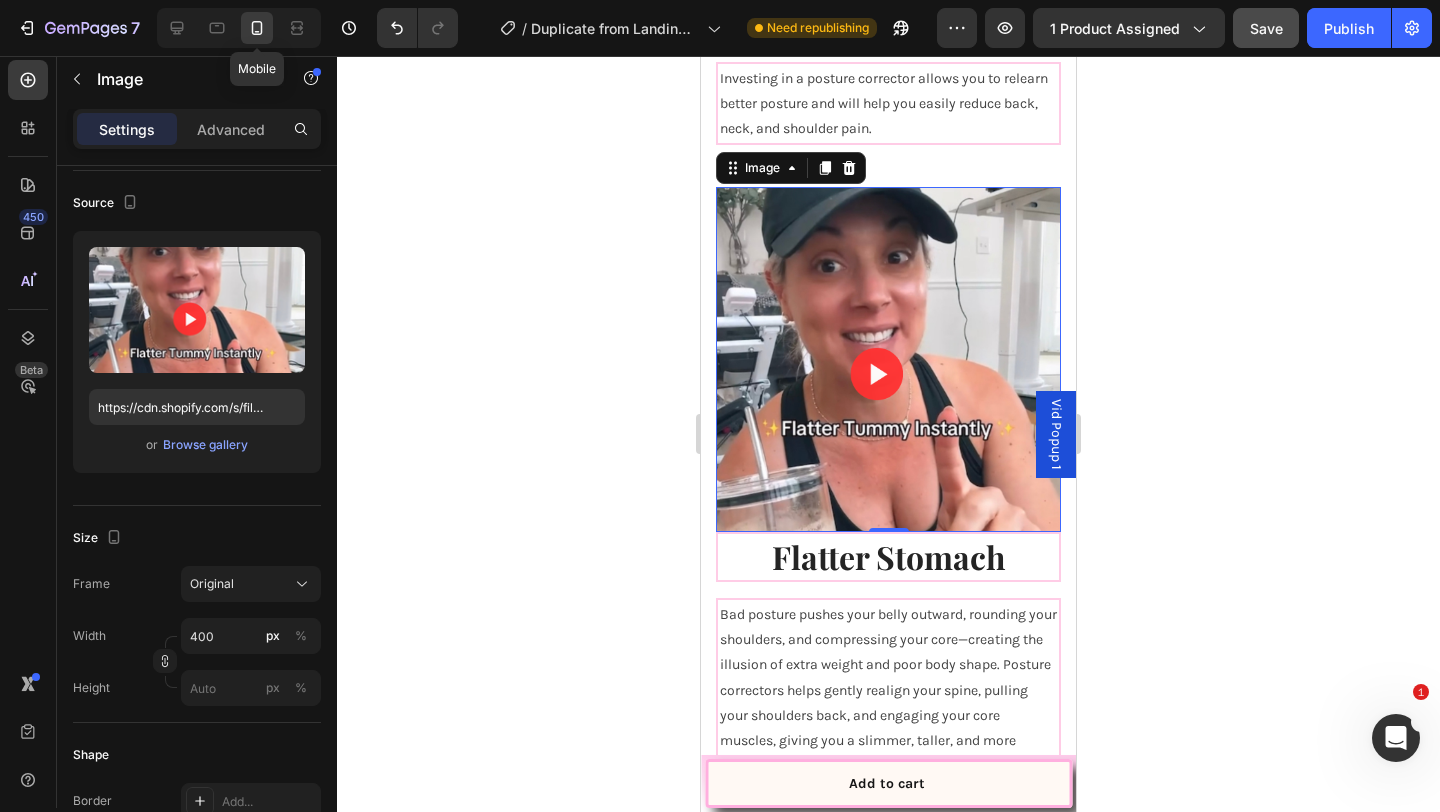scroll, scrollTop: 4828, scrollLeft: 0, axis: vertical 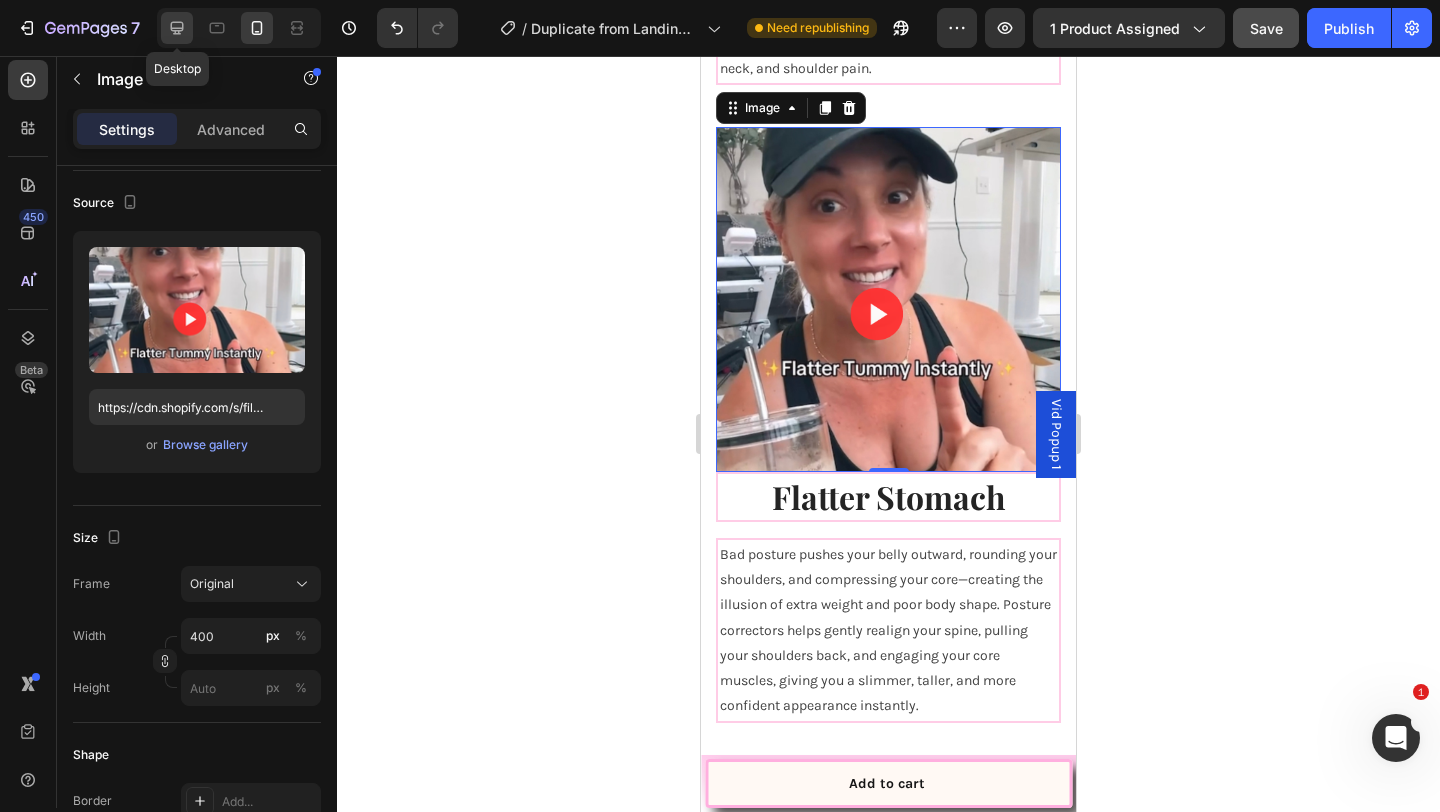 click 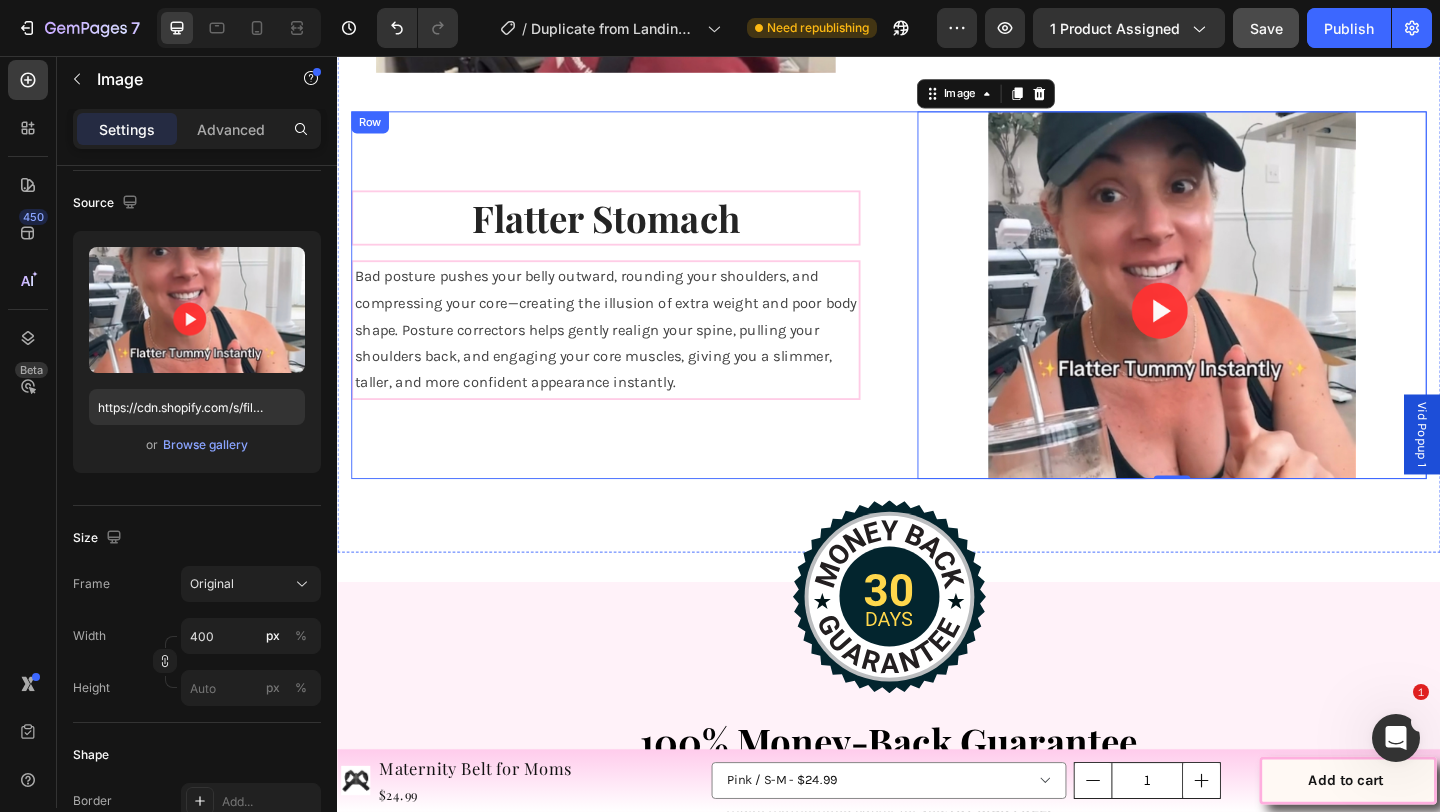 scroll, scrollTop: 4776, scrollLeft: 0, axis: vertical 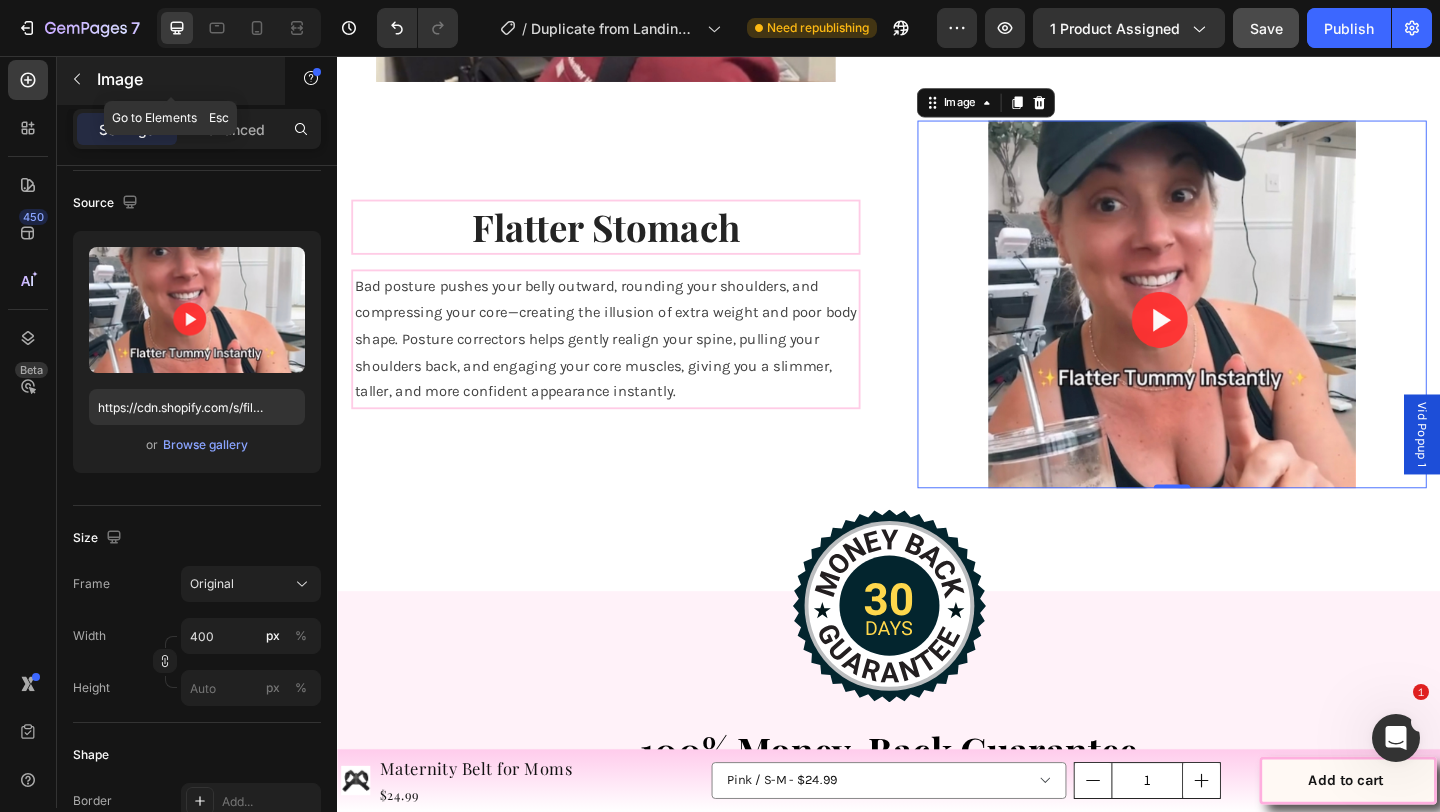 click on "Image" at bounding box center (171, 79) 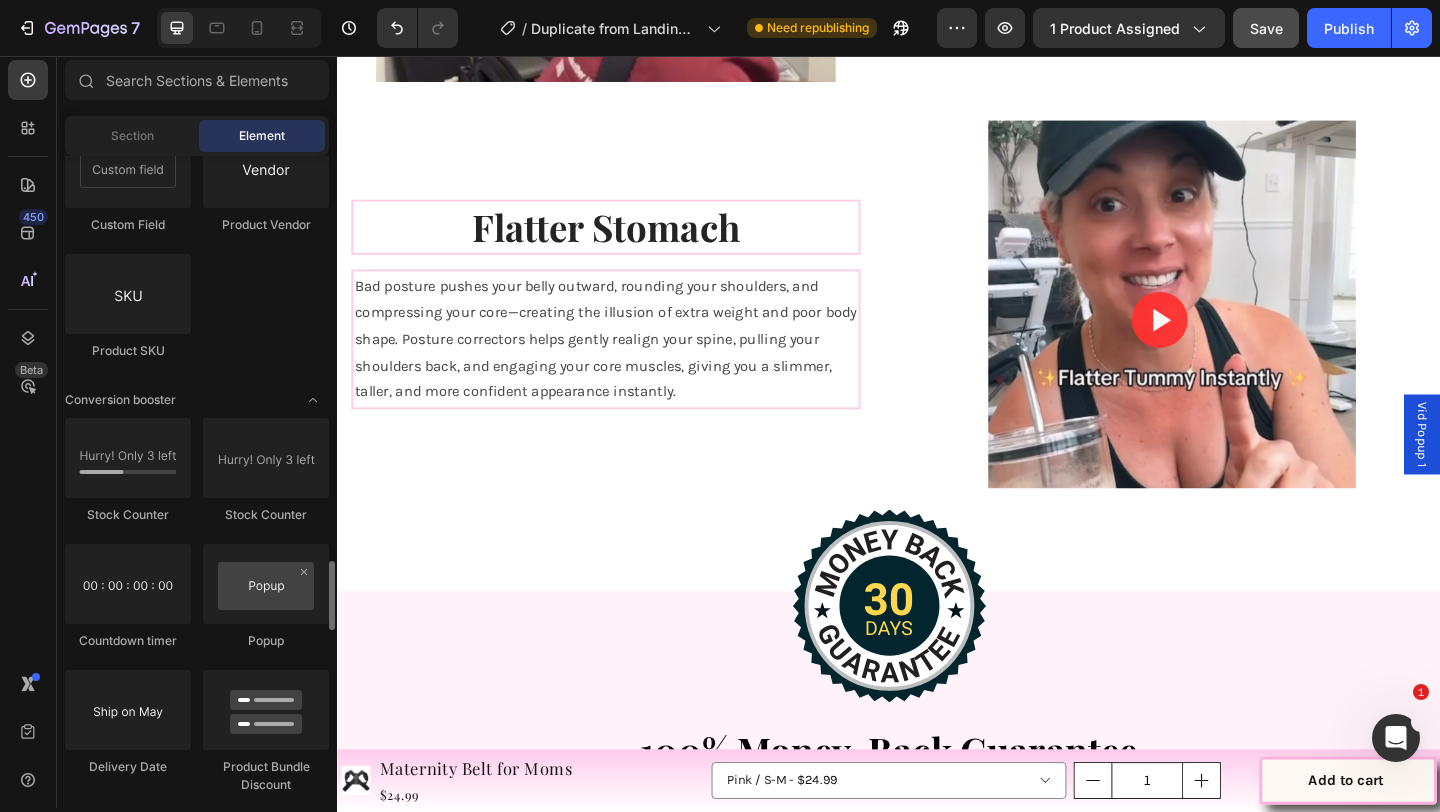 scroll, scrollTop: 3886, scrollLeft: 0, axis: vertical 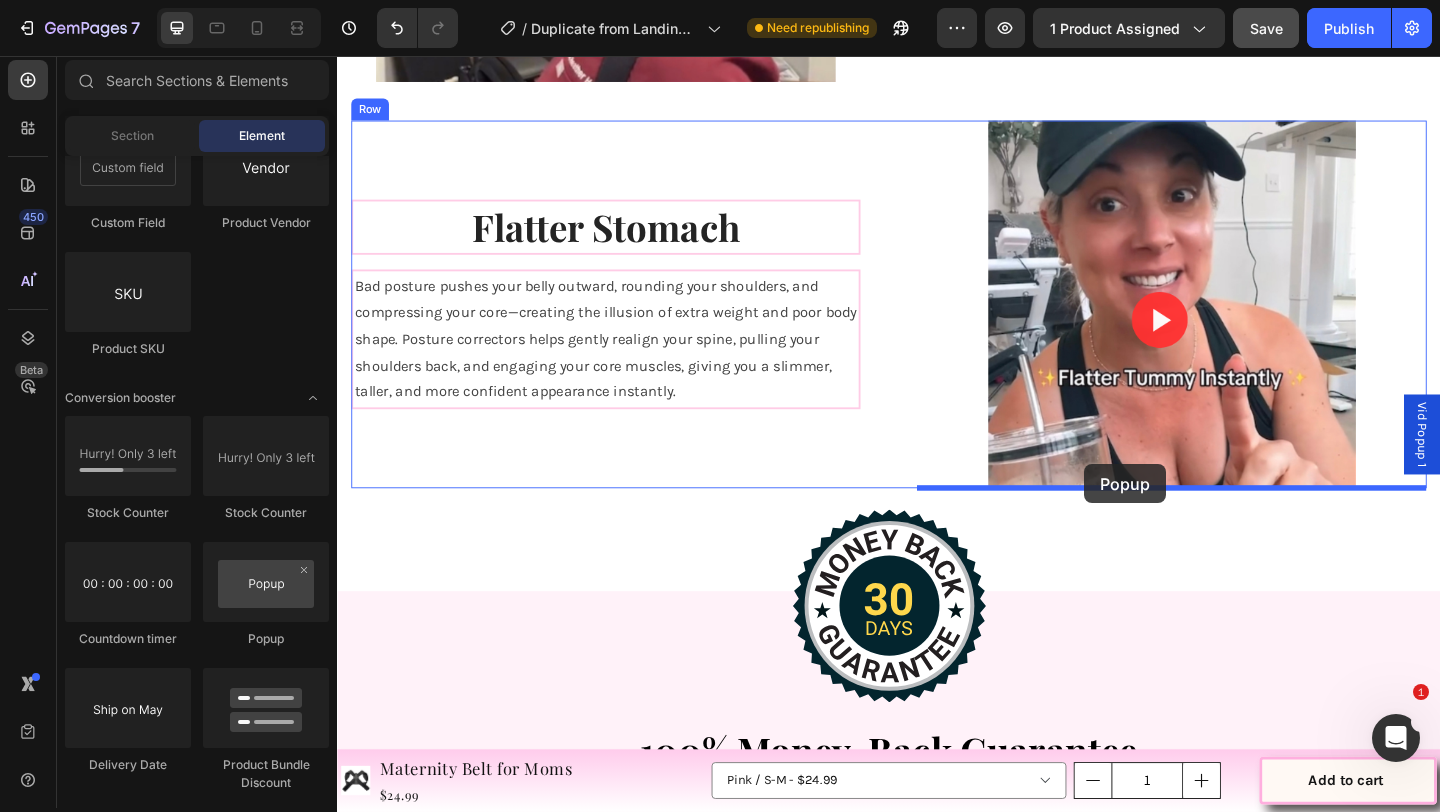drag, startPoint x: 575, startPoint y: 667, endPoint x: 1154, endPoint y: 495, distance: 604.00745 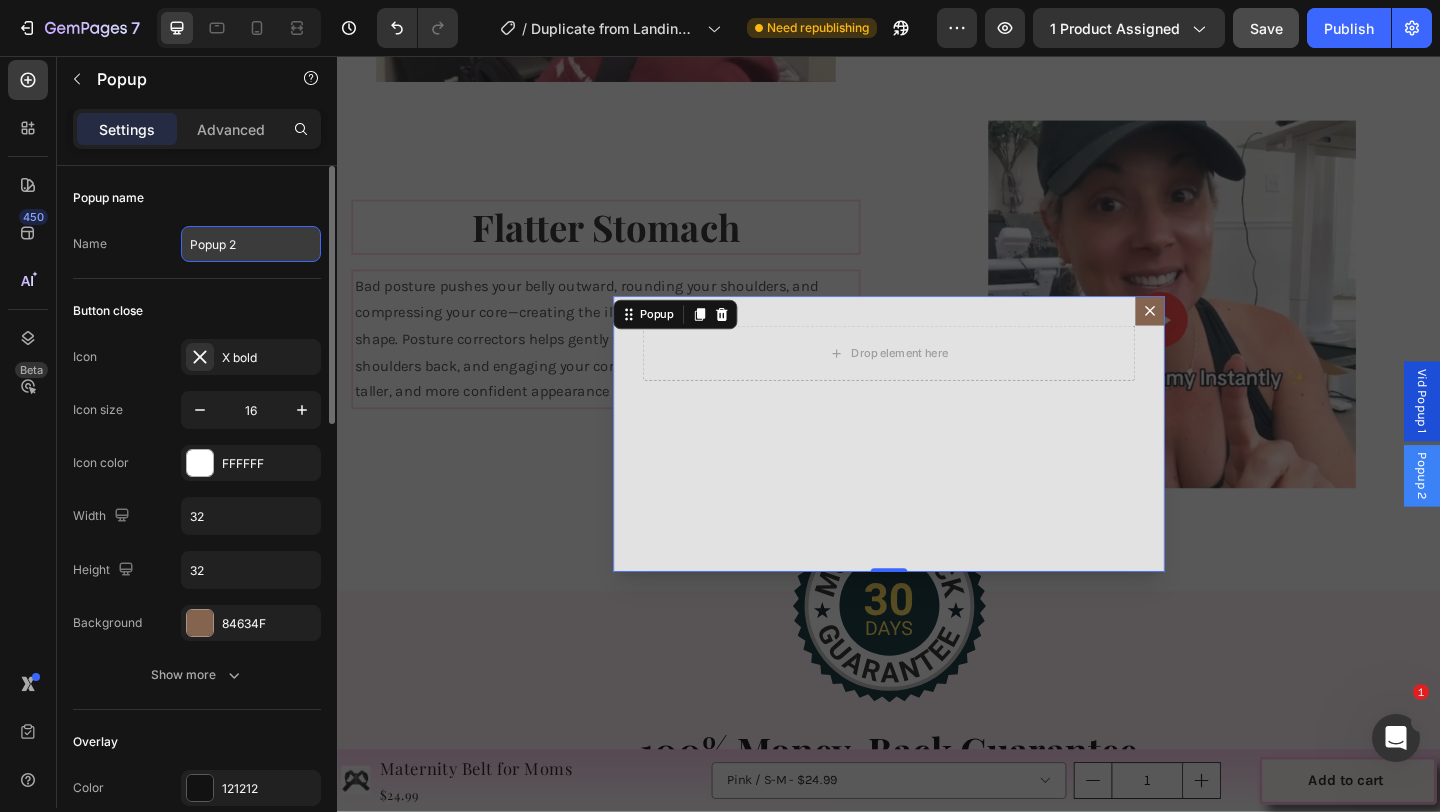 click on "Popup 2" at bounding box center (251, 244) 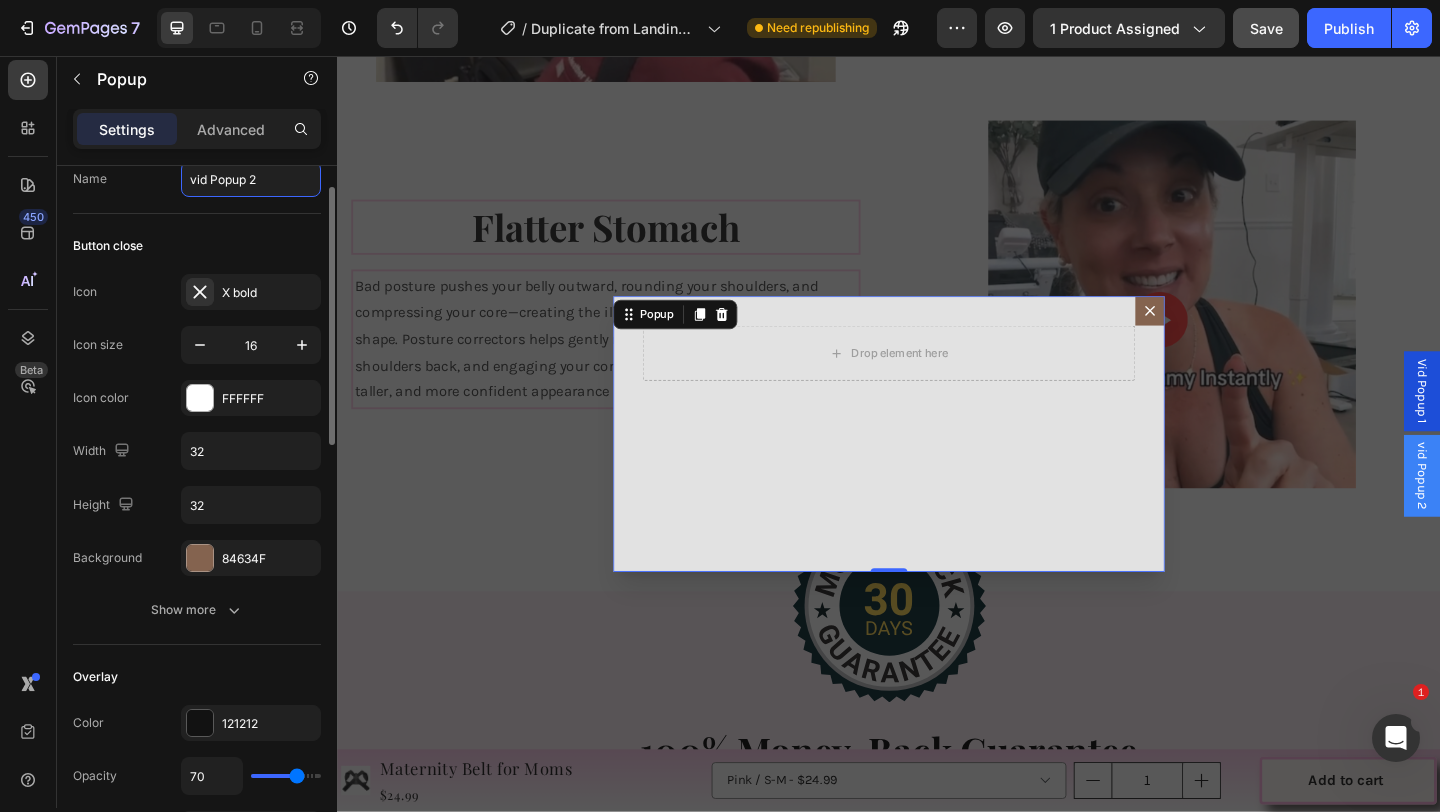 scroll, scrollTop: 63, scrollLeft: 0, axis: vertical 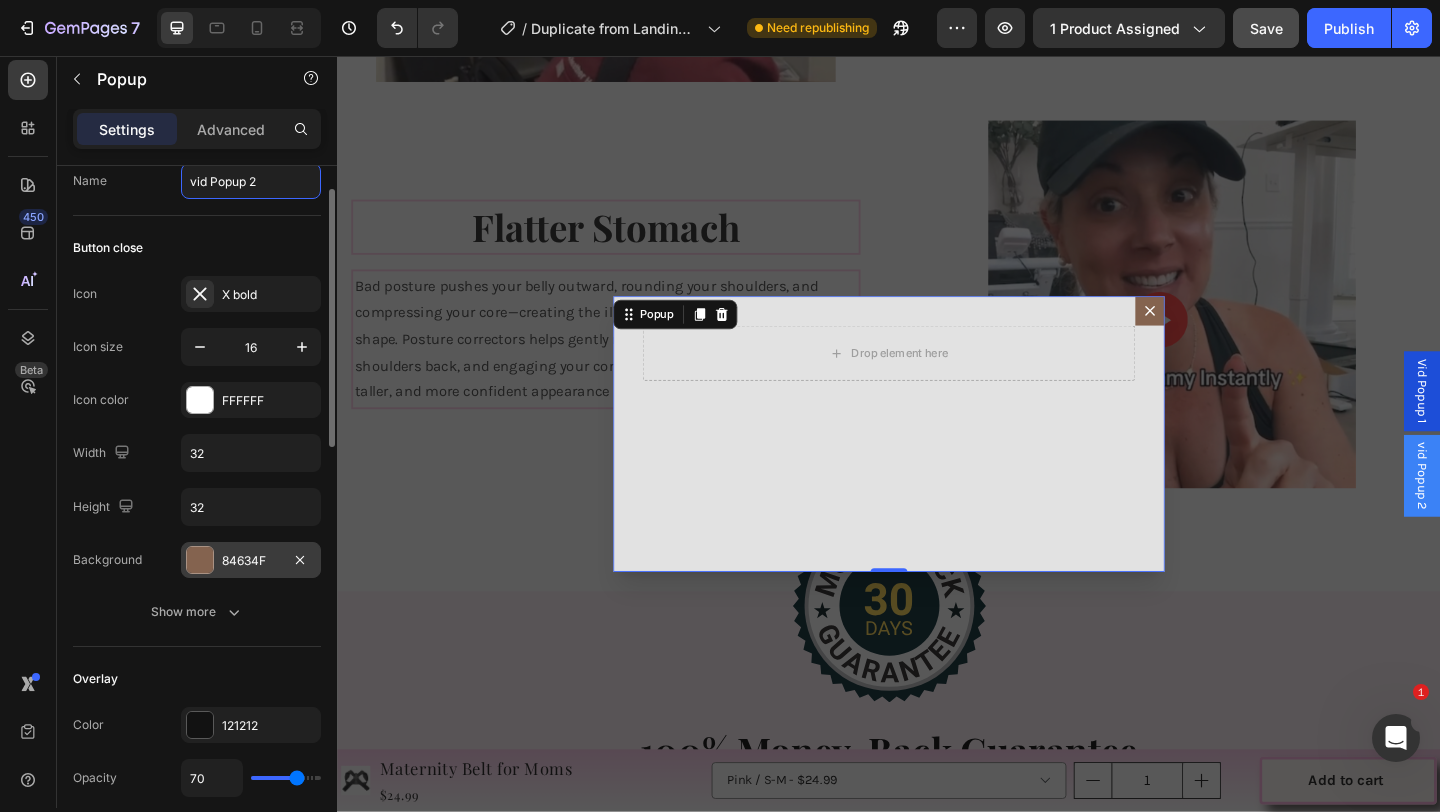 type on "vid Popup 2" 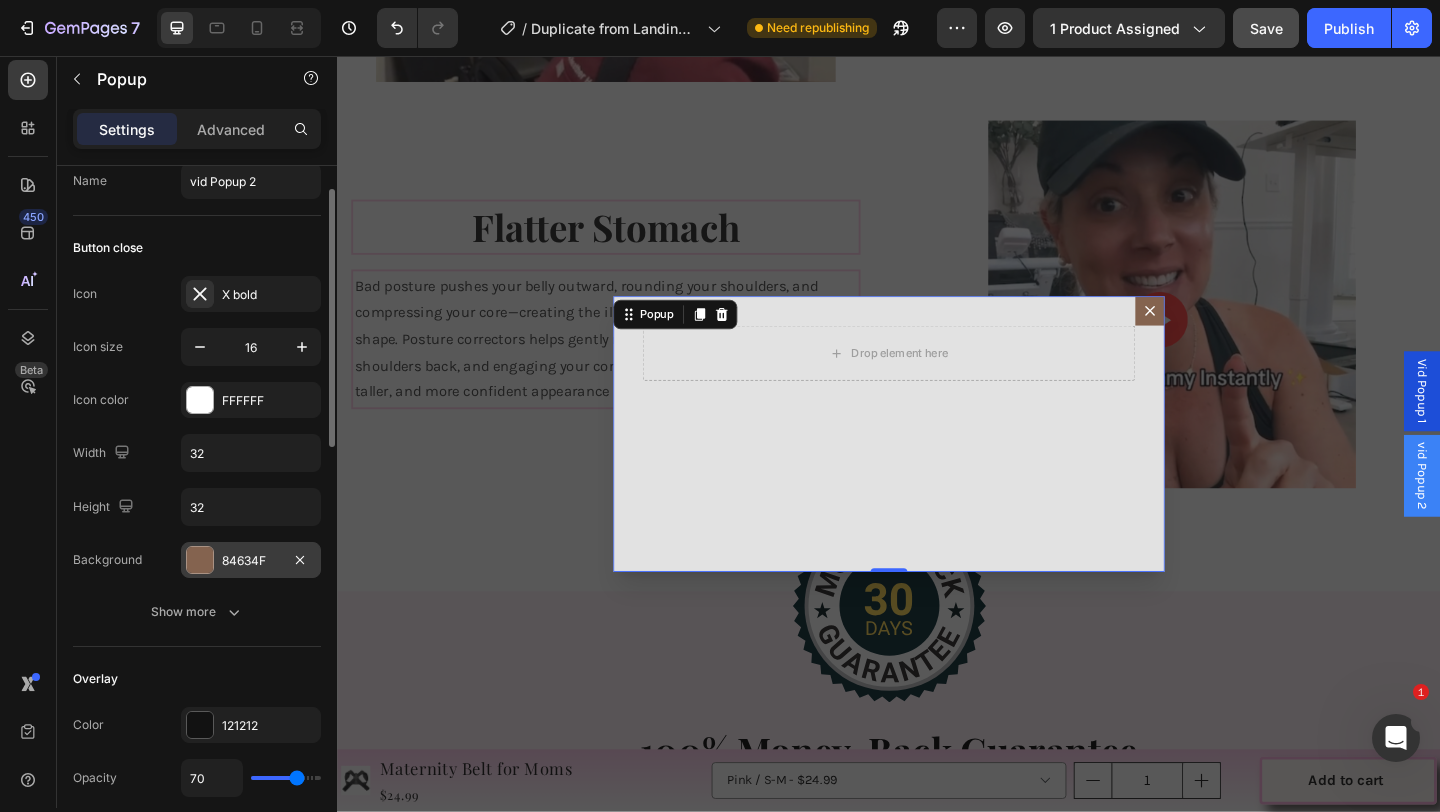 click on "84634F" at bounding box center (251, 560) 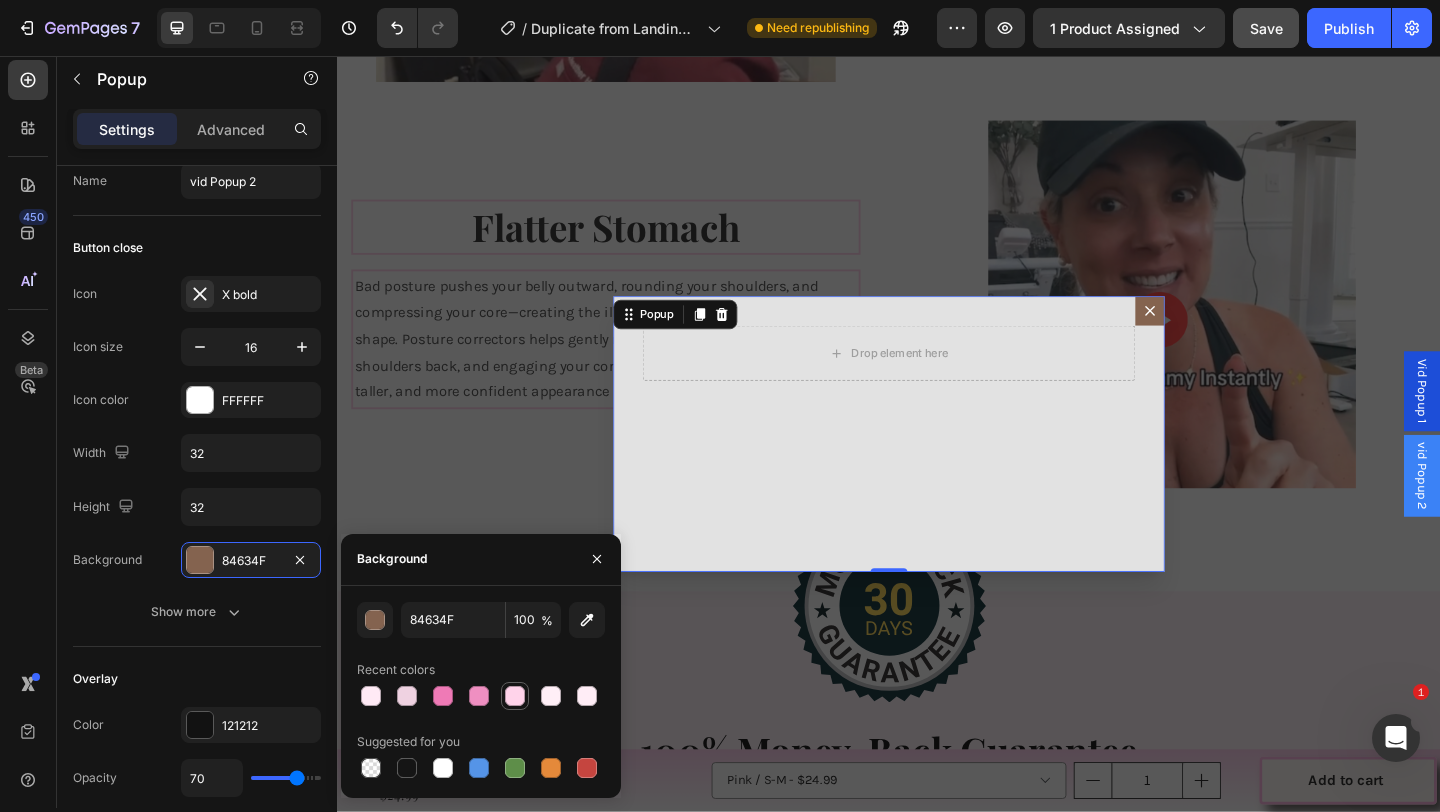 click at bounding box center (515, 696) 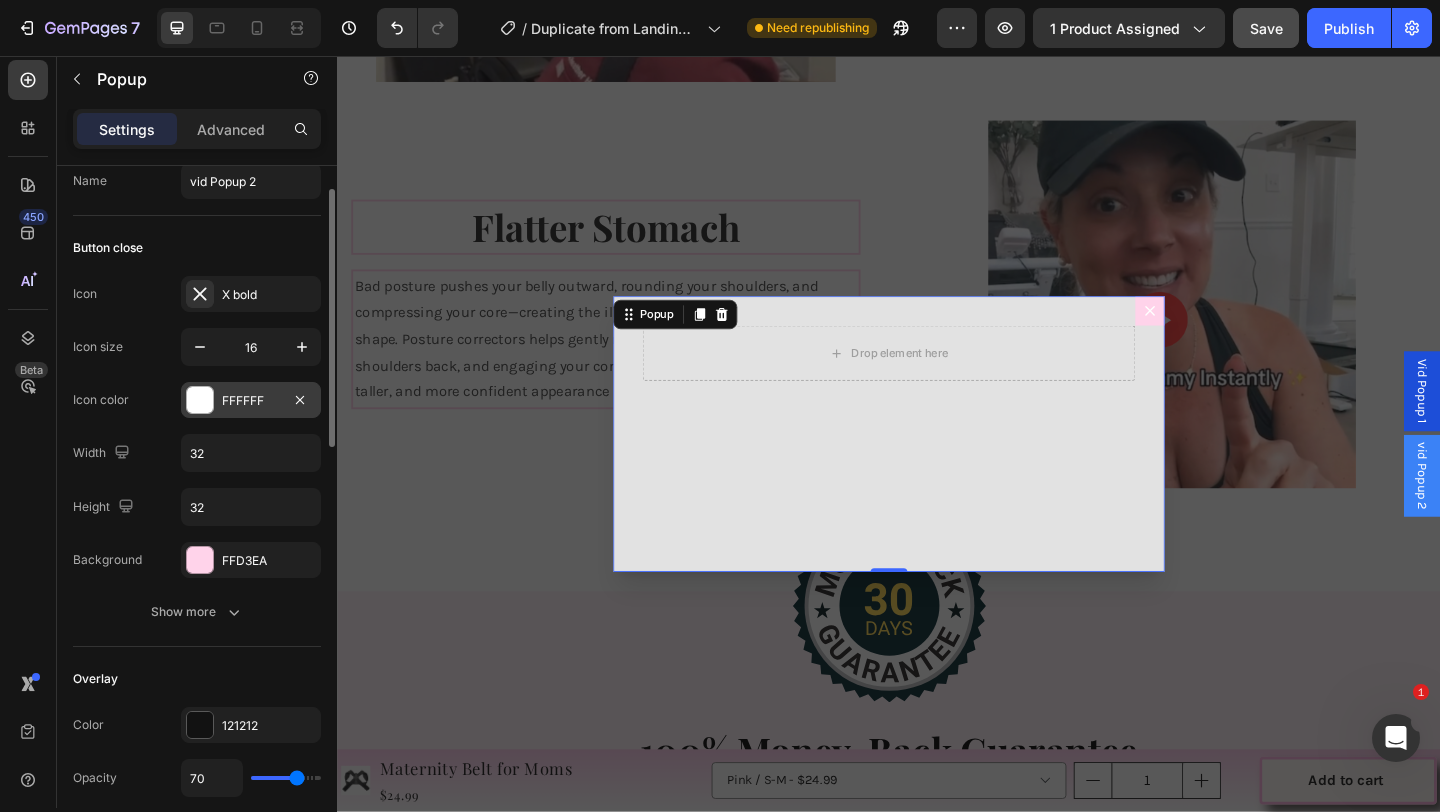 click on "FFFFFF" at bounding box center [251, 400] 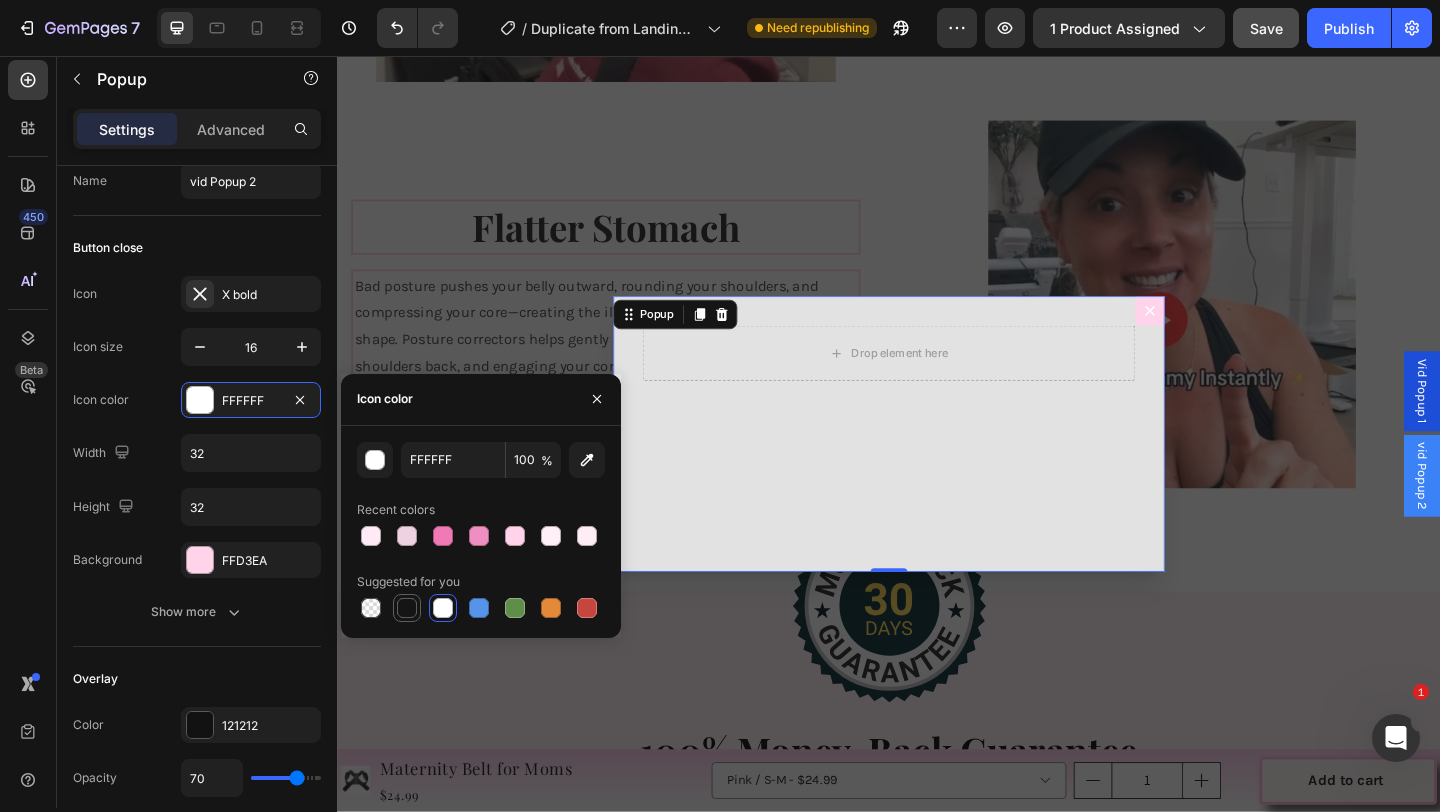 click at bounding box center (407, 608) 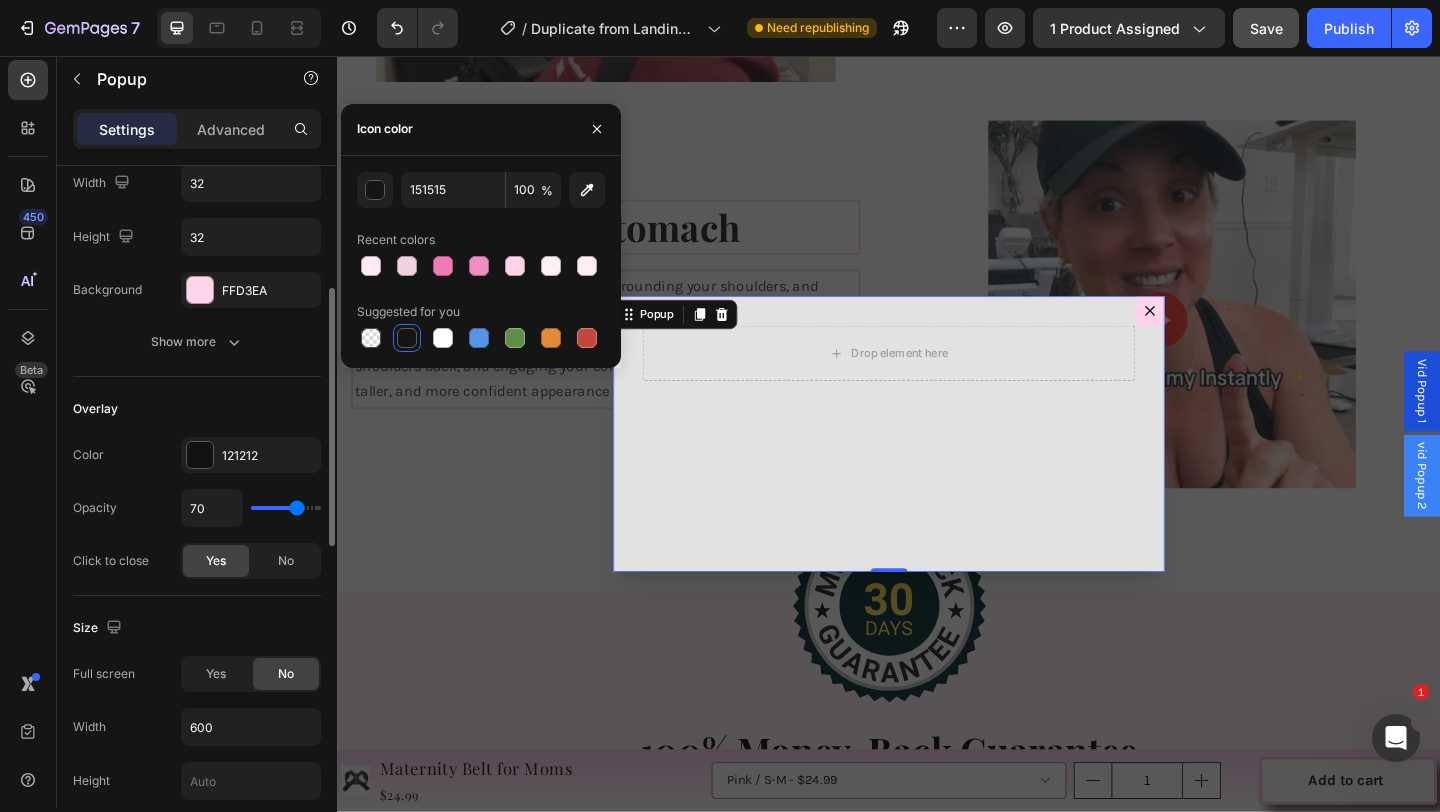scroll, scrollTop: 358, scrollLeft: 0, axis: vertical 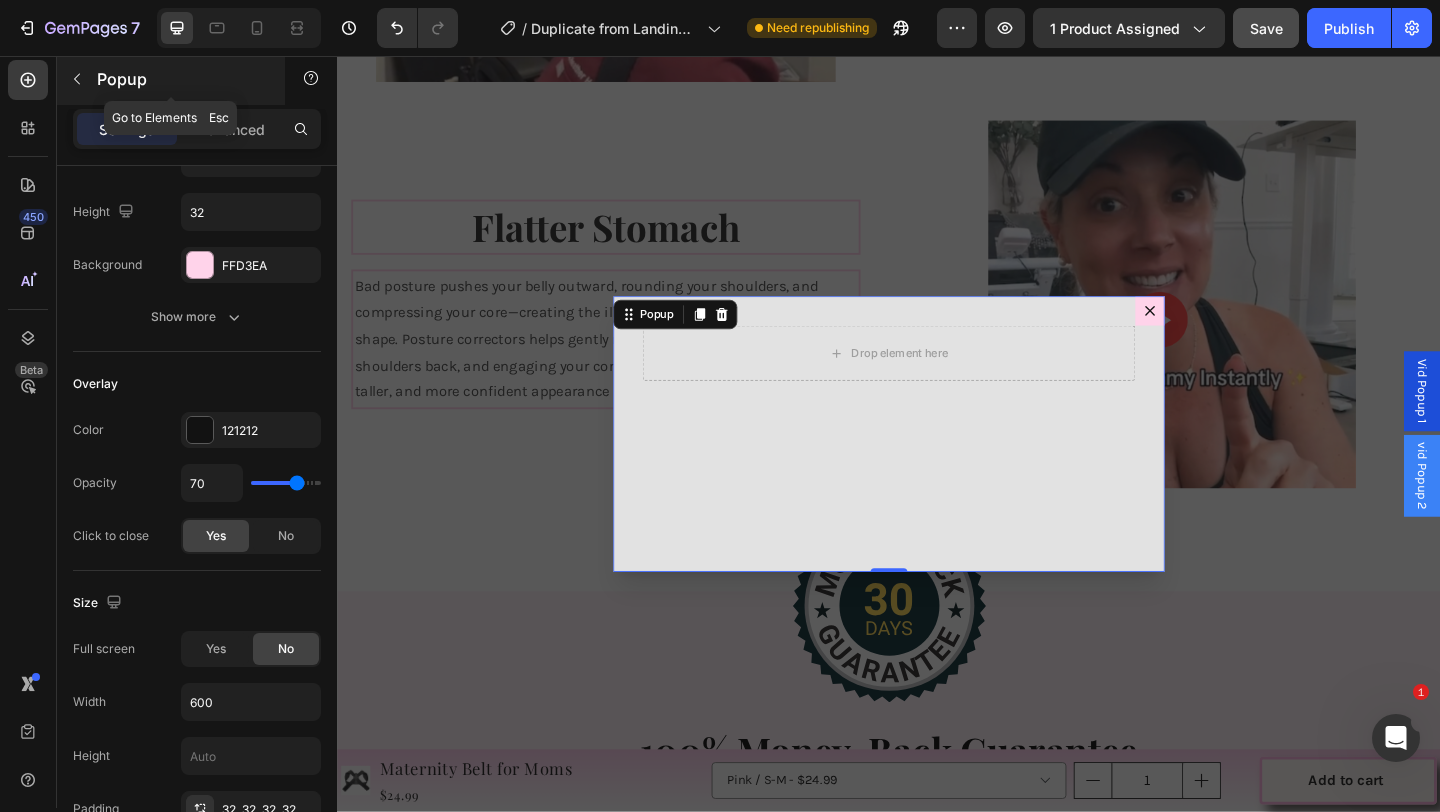 click at bounding box center [77, 79] 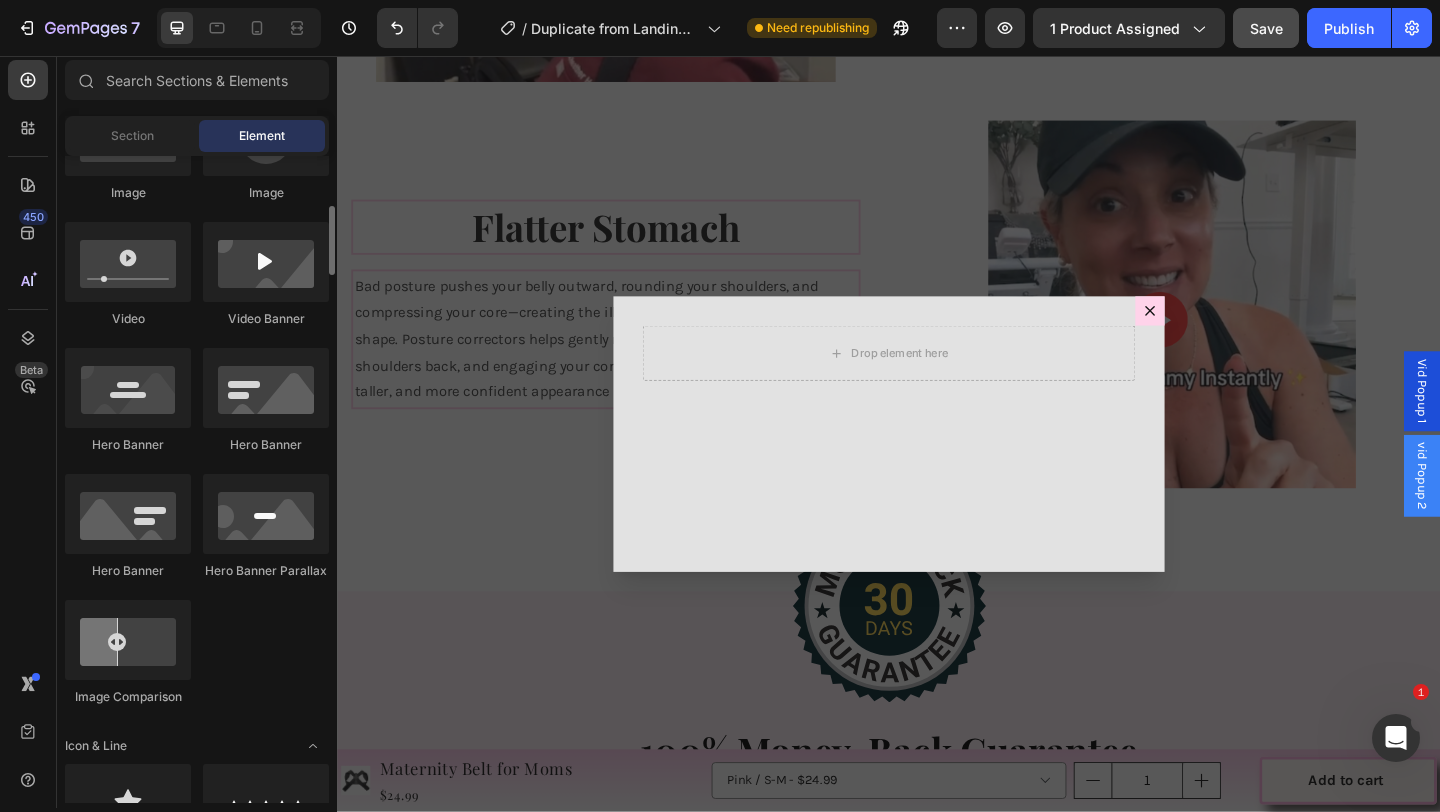 scroll, scrollTop: 681, scrollLeft: 0, axis: vertical 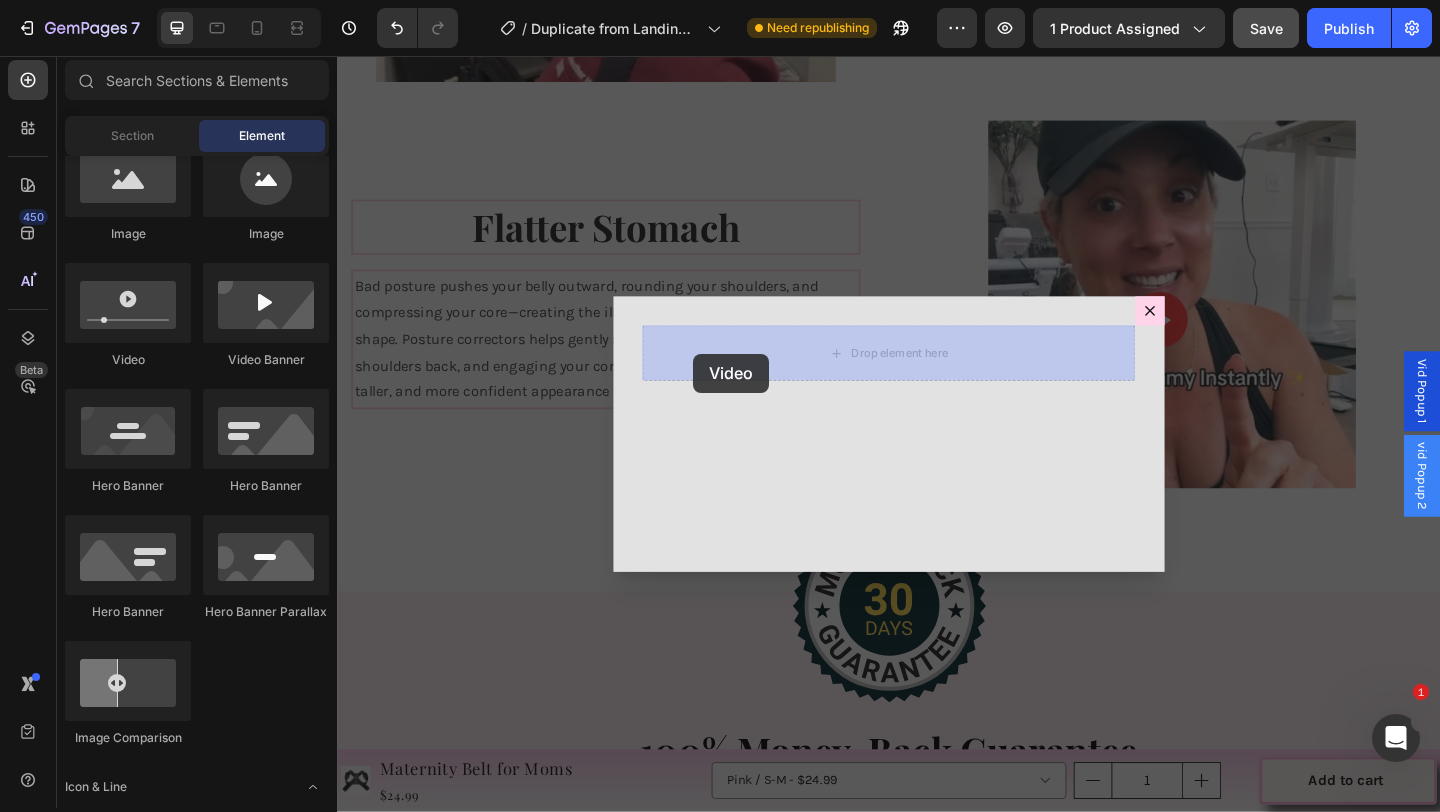 drag, startPoint x: 487, startPoint y: 386, endPoint x: 738, endPoint y: 380, distance: 251.0717 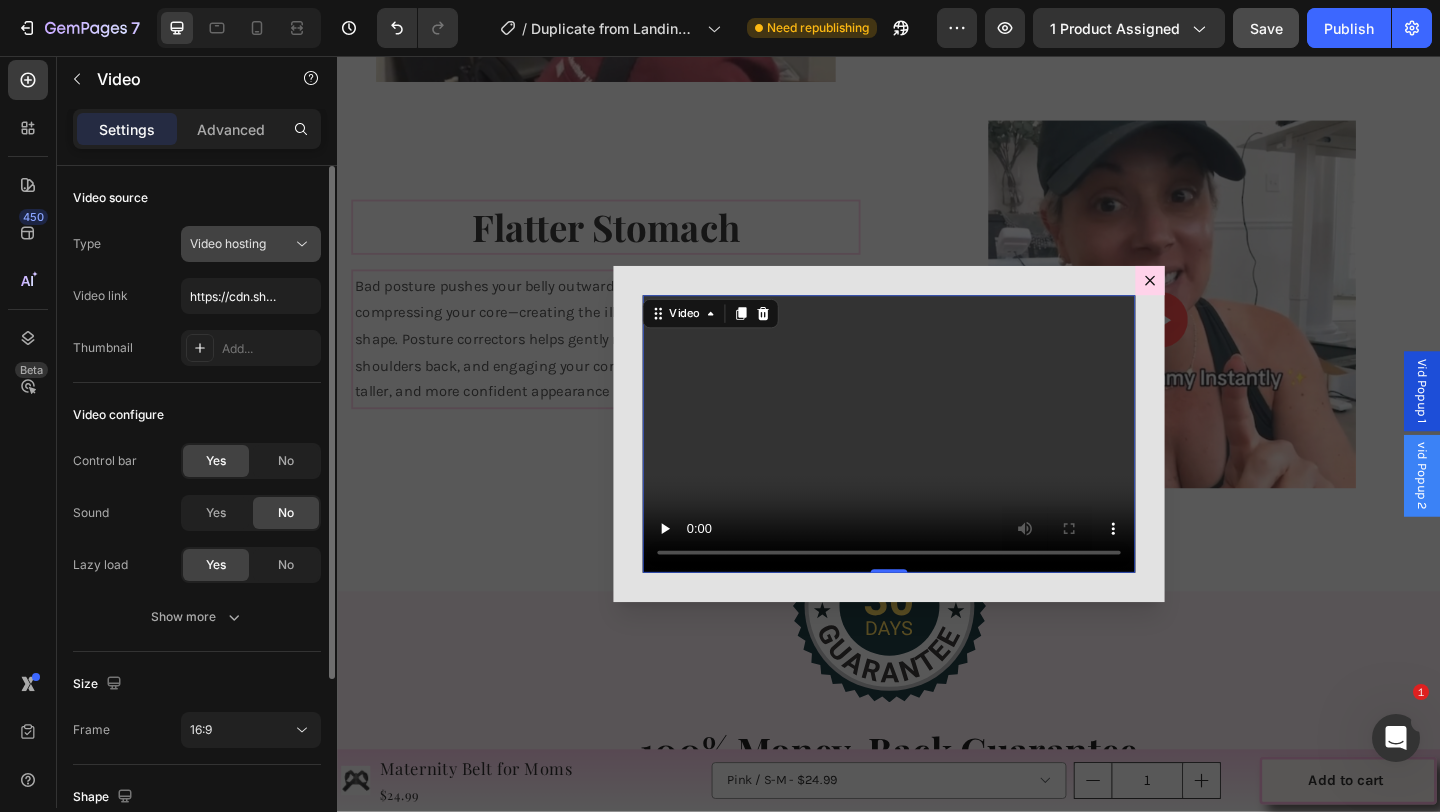 click 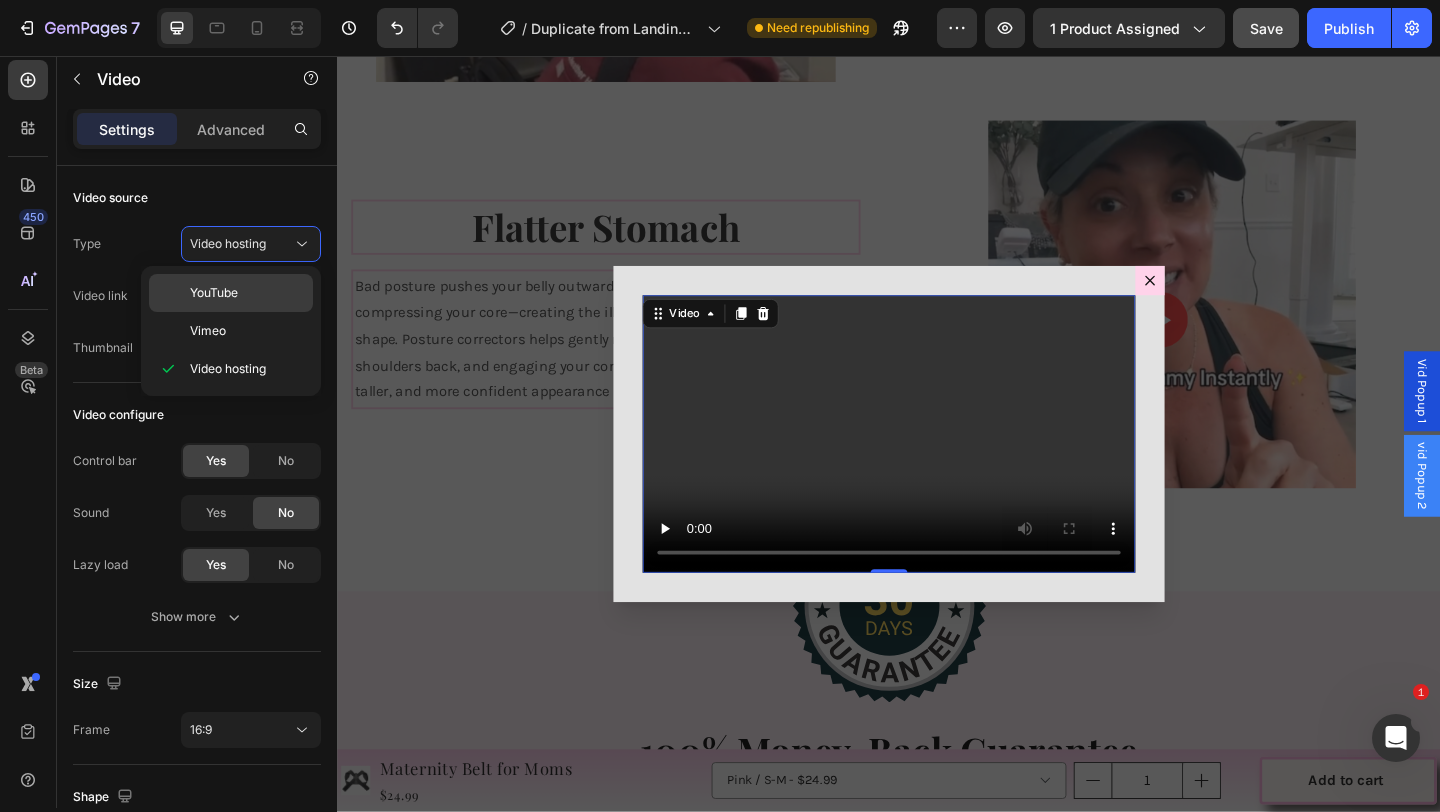 click on "YouTube" at bounding box center [247, 293] 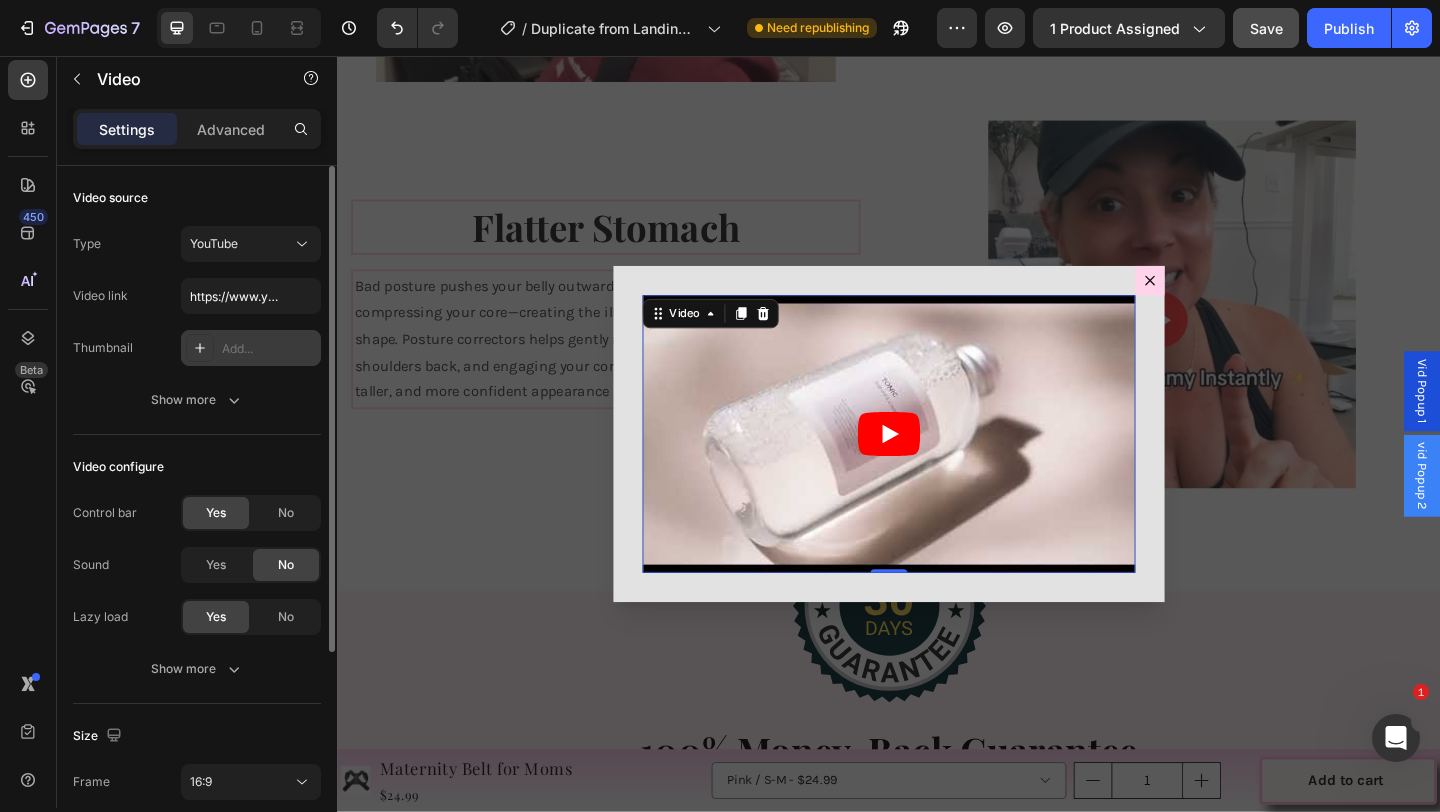 click on "Add..." at bounding box center (251, 348) 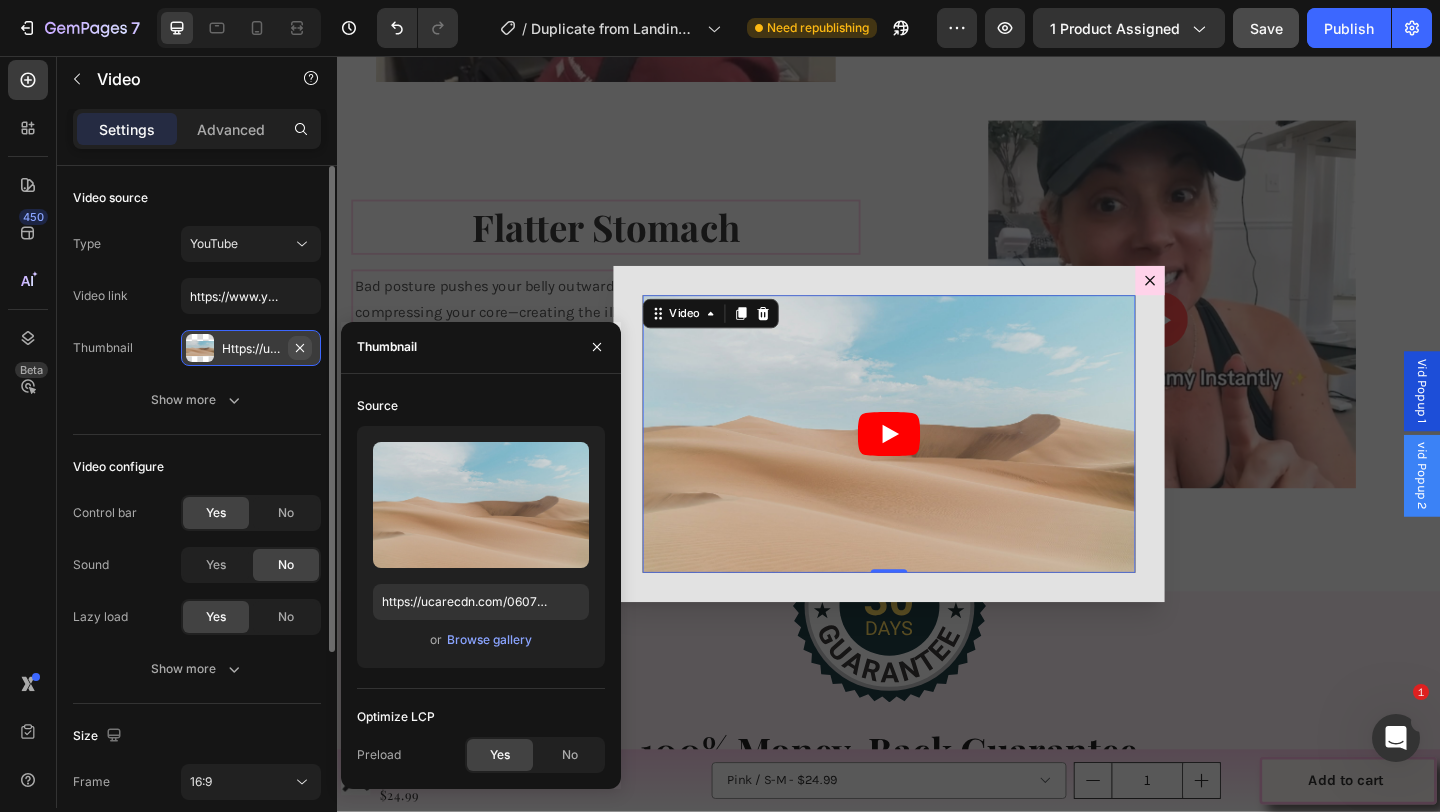 click 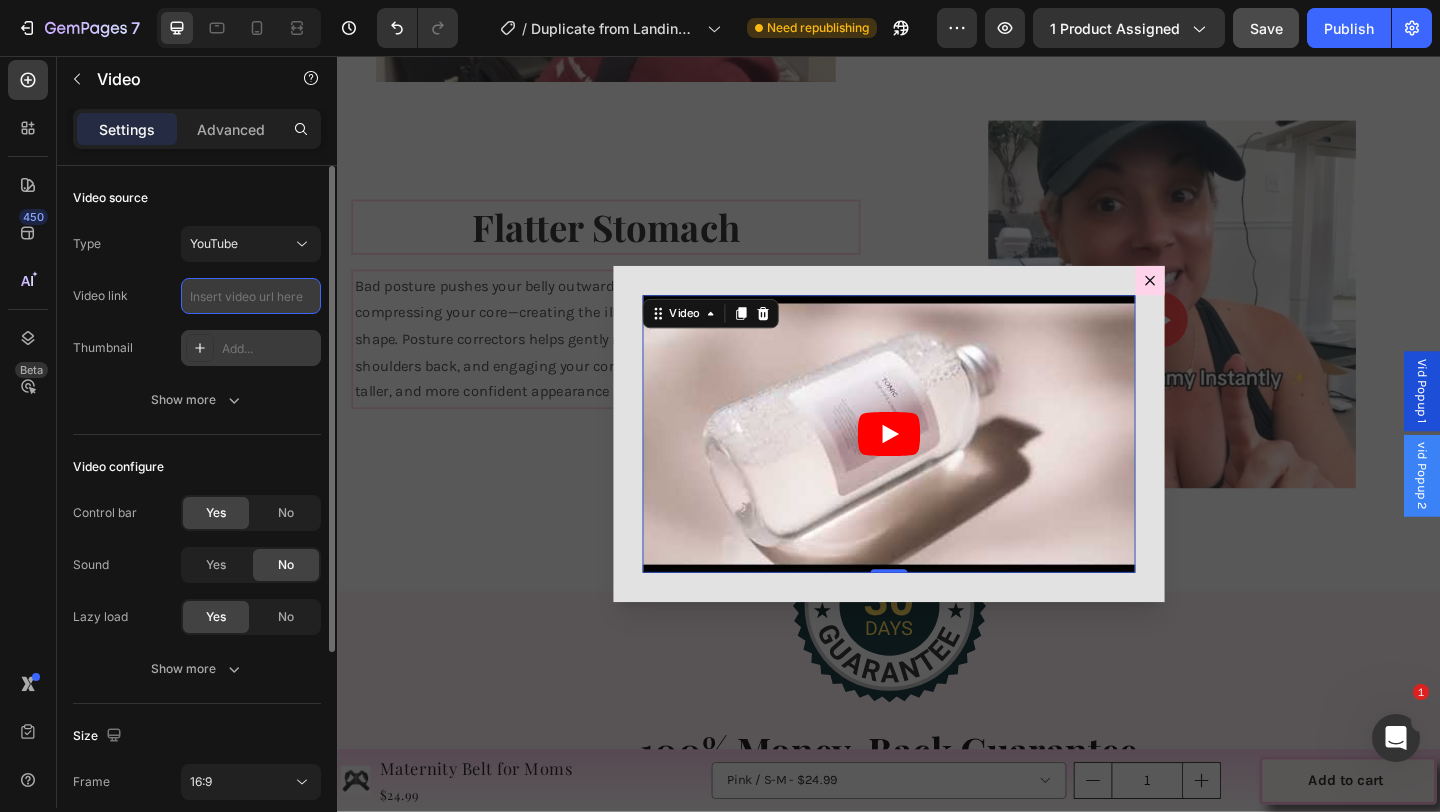 scroll, scrollTop: 0, scrollLeft: 0, axis: both 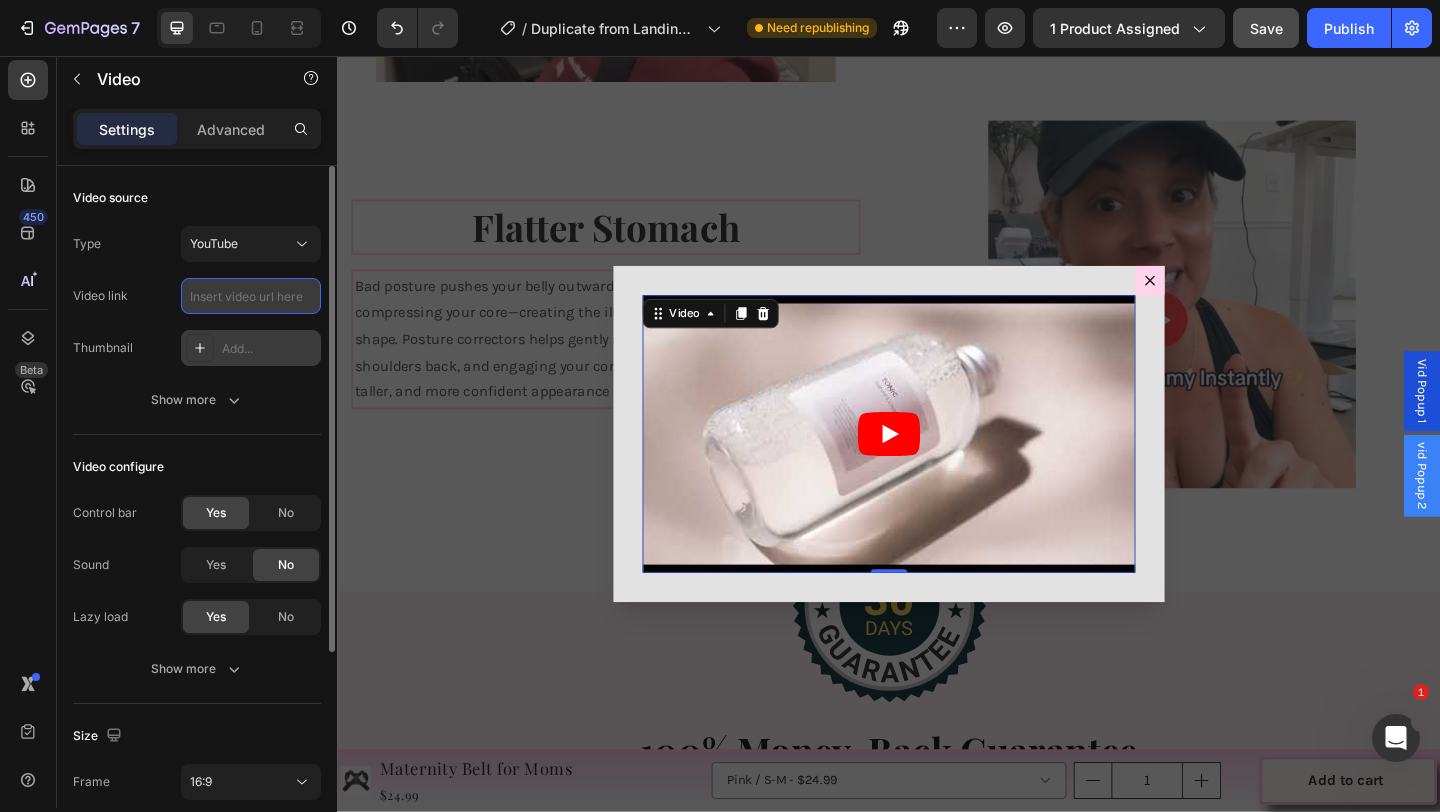 paste on "https://www.youtube.com/shorts/pmK1Sx579JE" 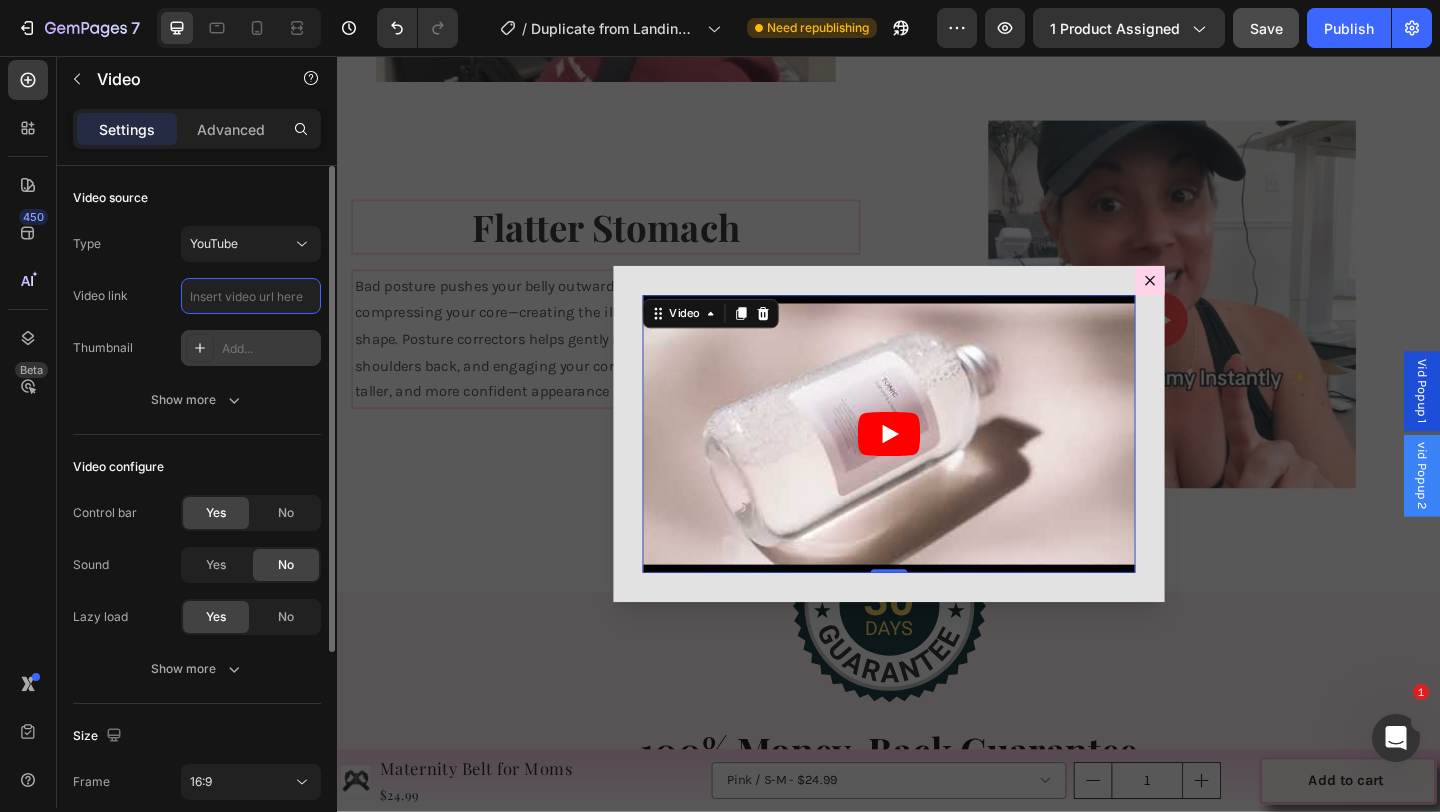 type on "https://www.youtube.com/shorts/pmK1Sx579JE" 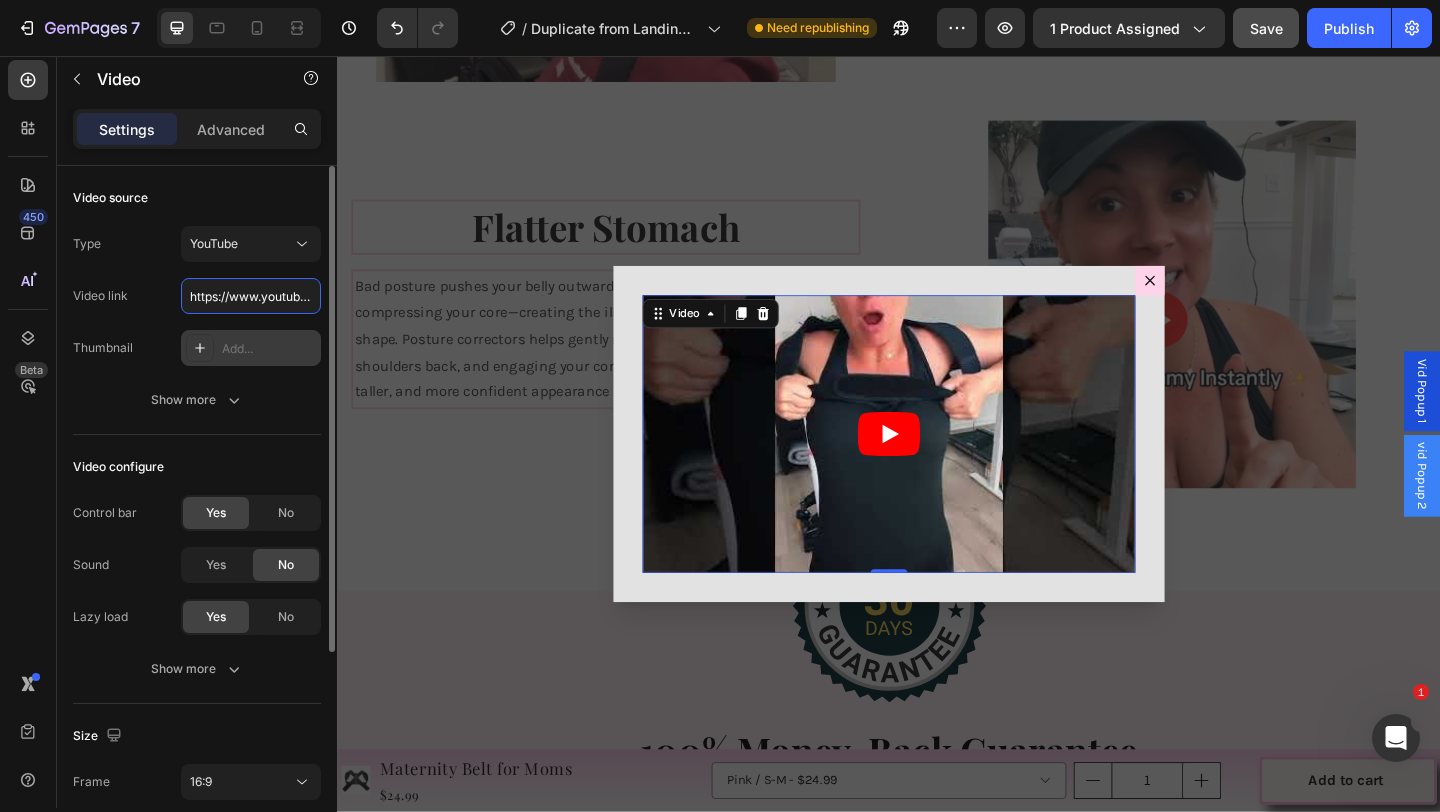 scroll, scrollTop: 0, scrollLeft: 181, axis: horizontal 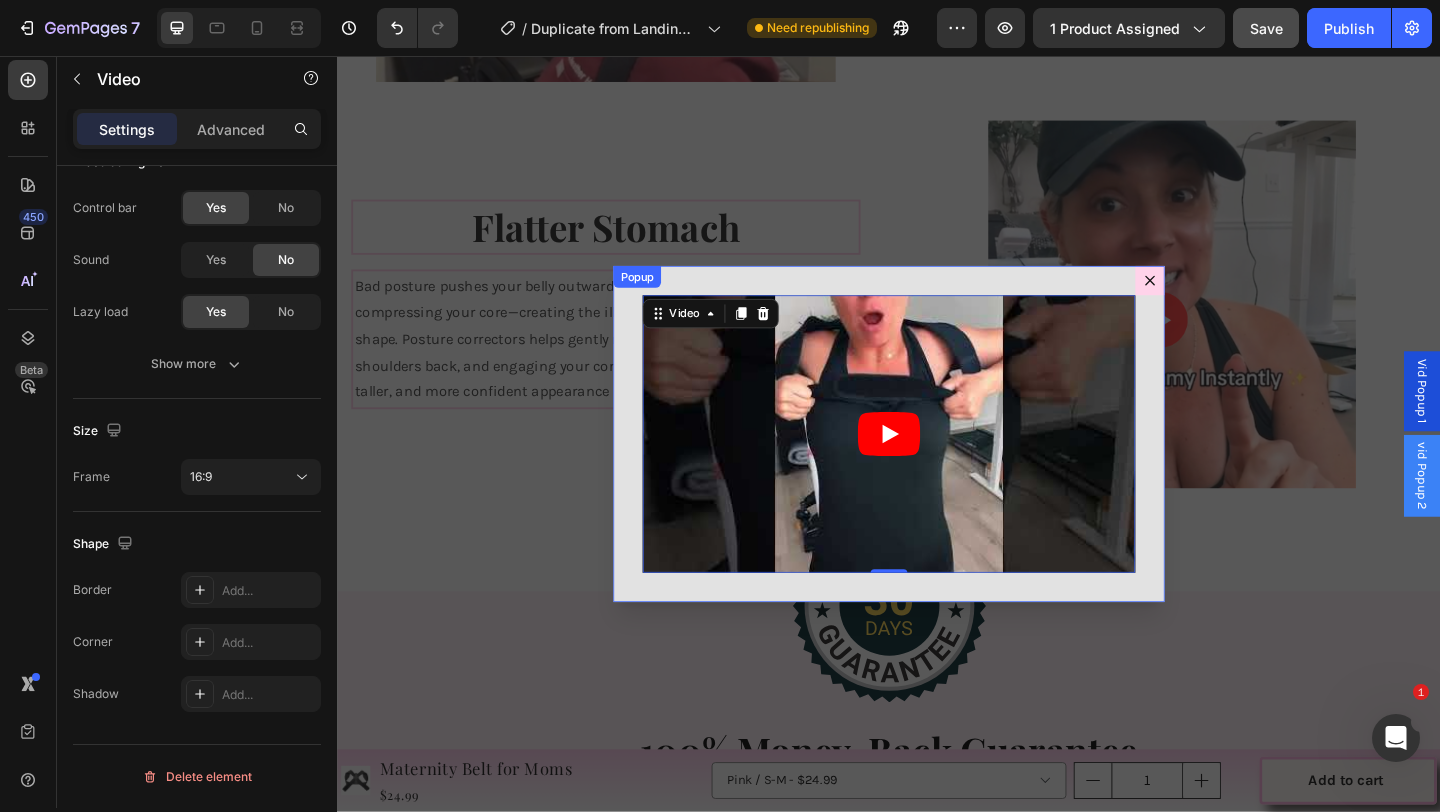 click on "Video   0" at bounding box center (937, 467) 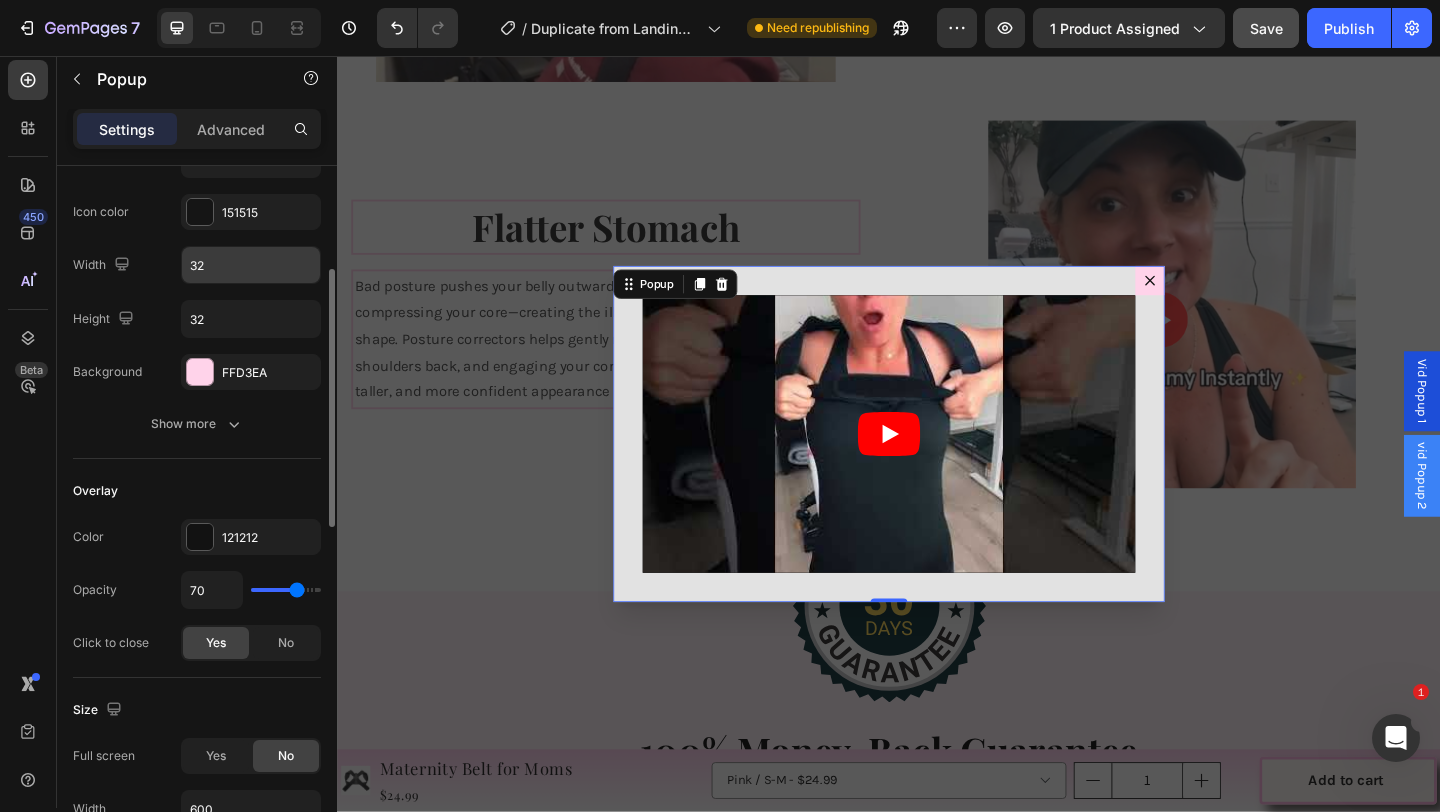 scroll, scrollTop: 191, scrollLeft: 0, axis: vertical 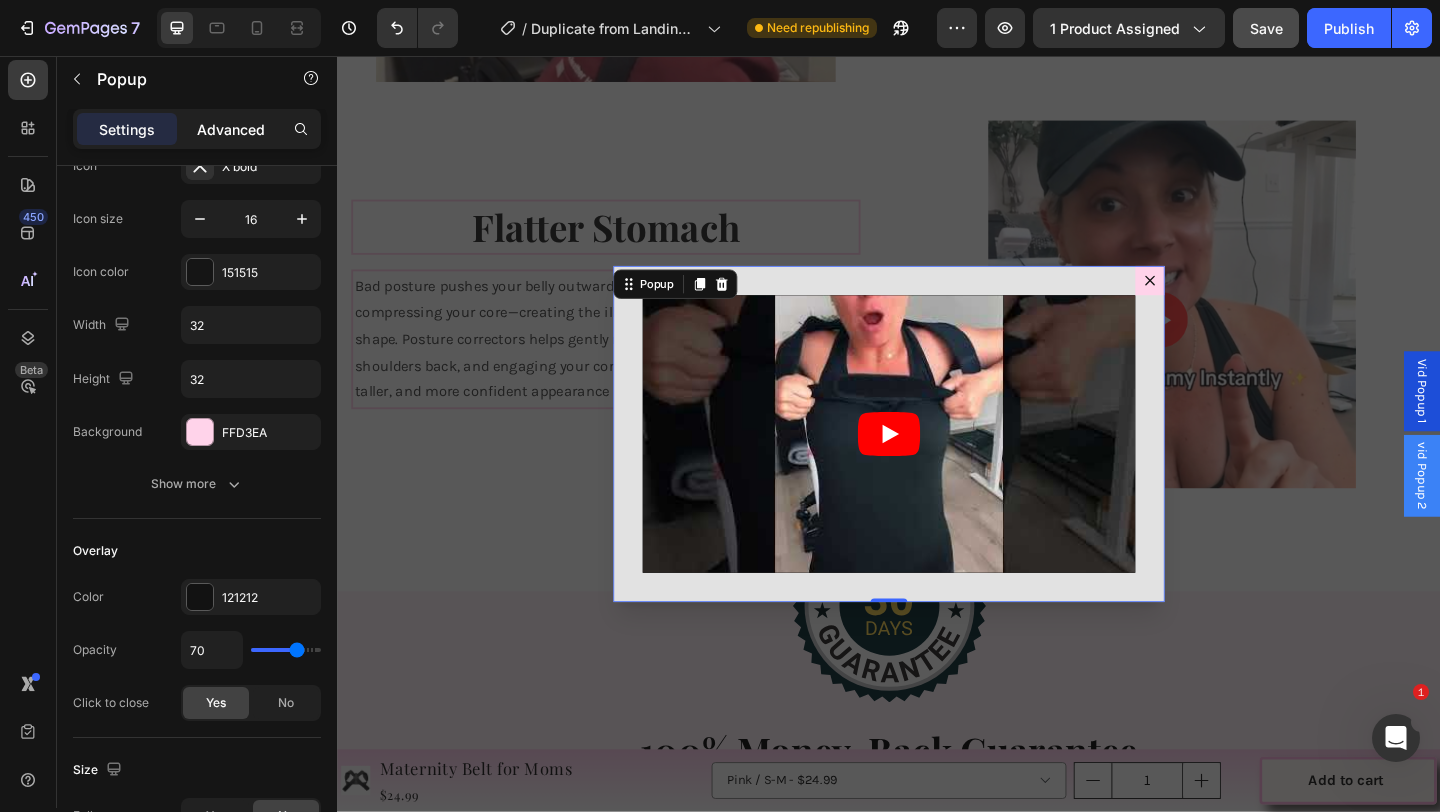 click on "Advanced" at bounding box center (231, 129) 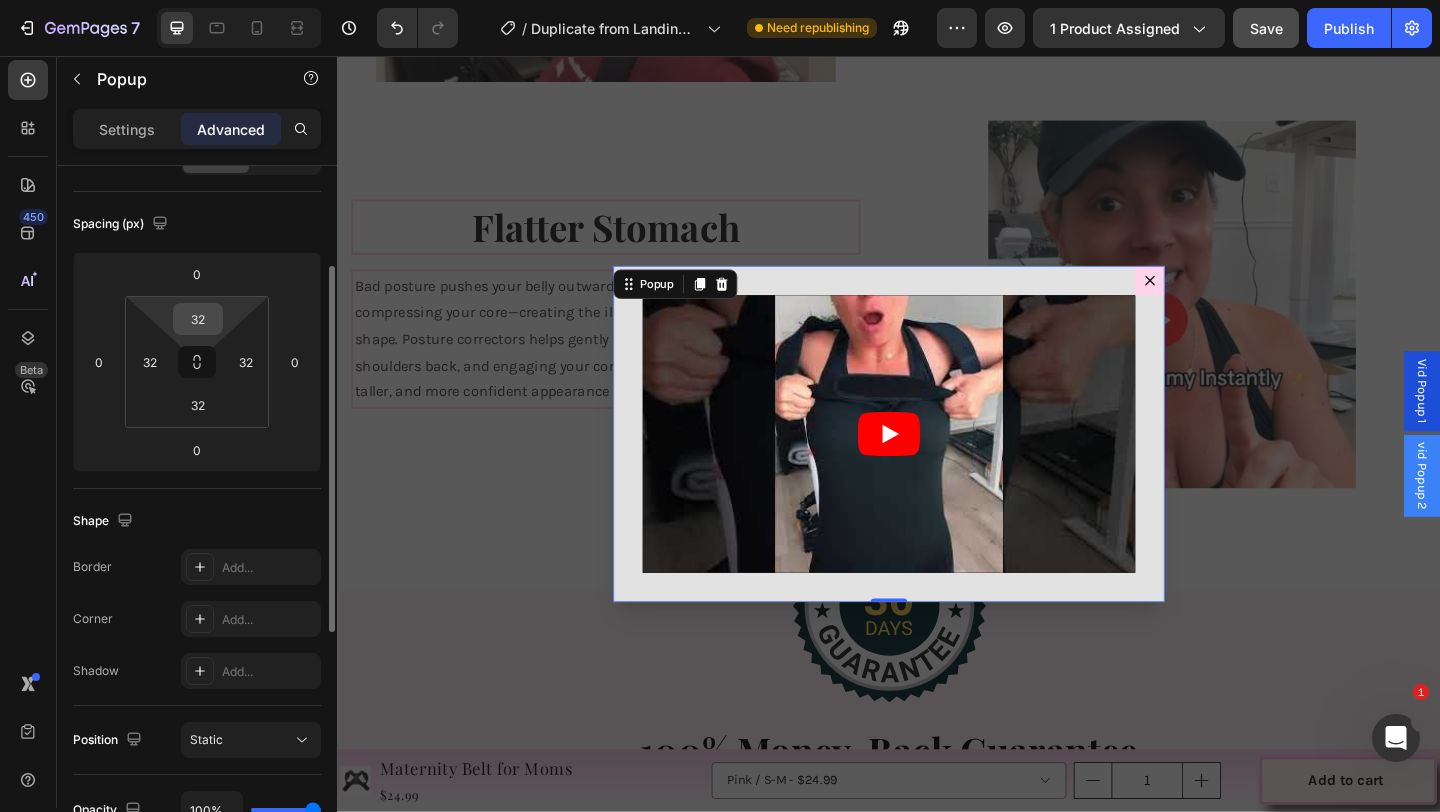 click on "32" at bounding box center (198, 319) 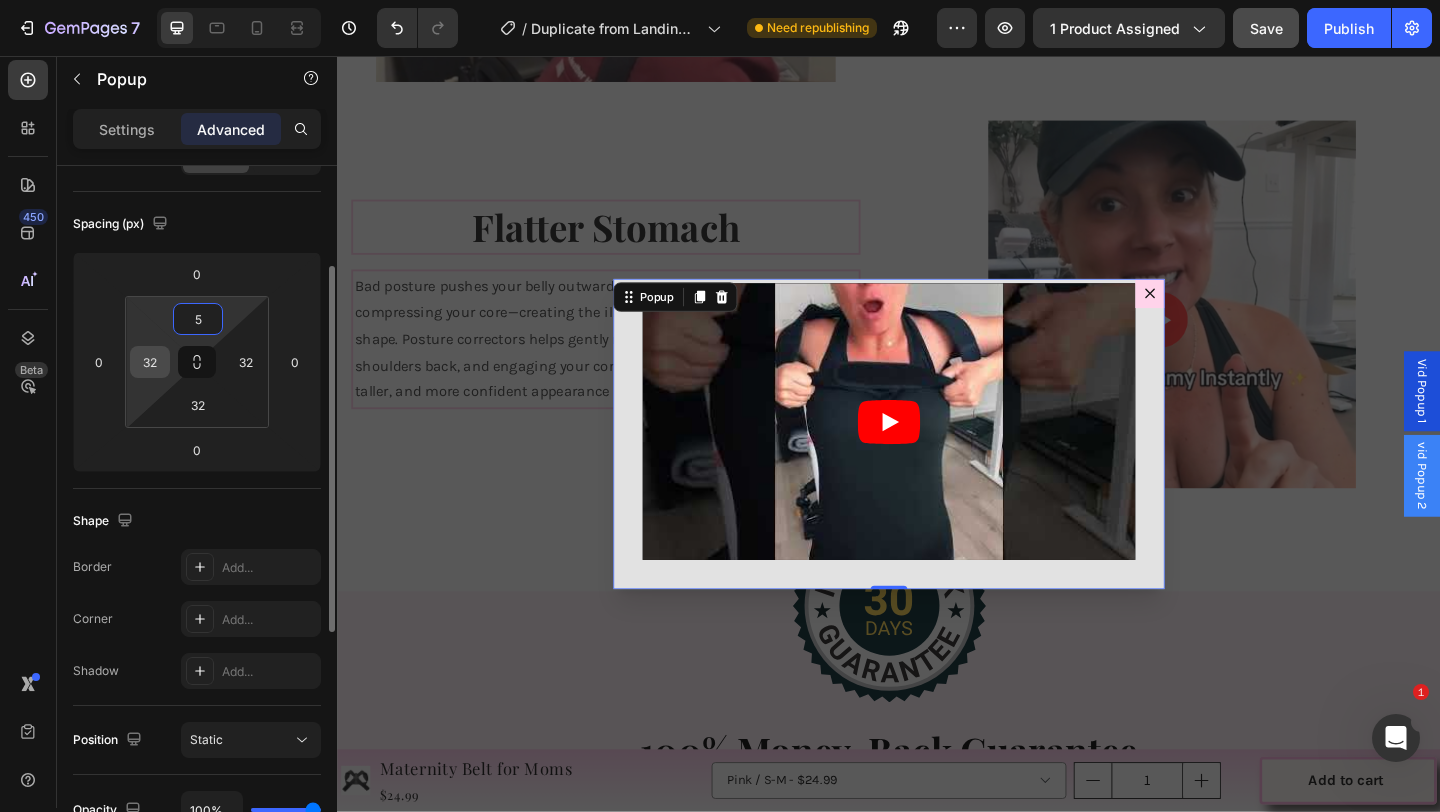 type on "5" 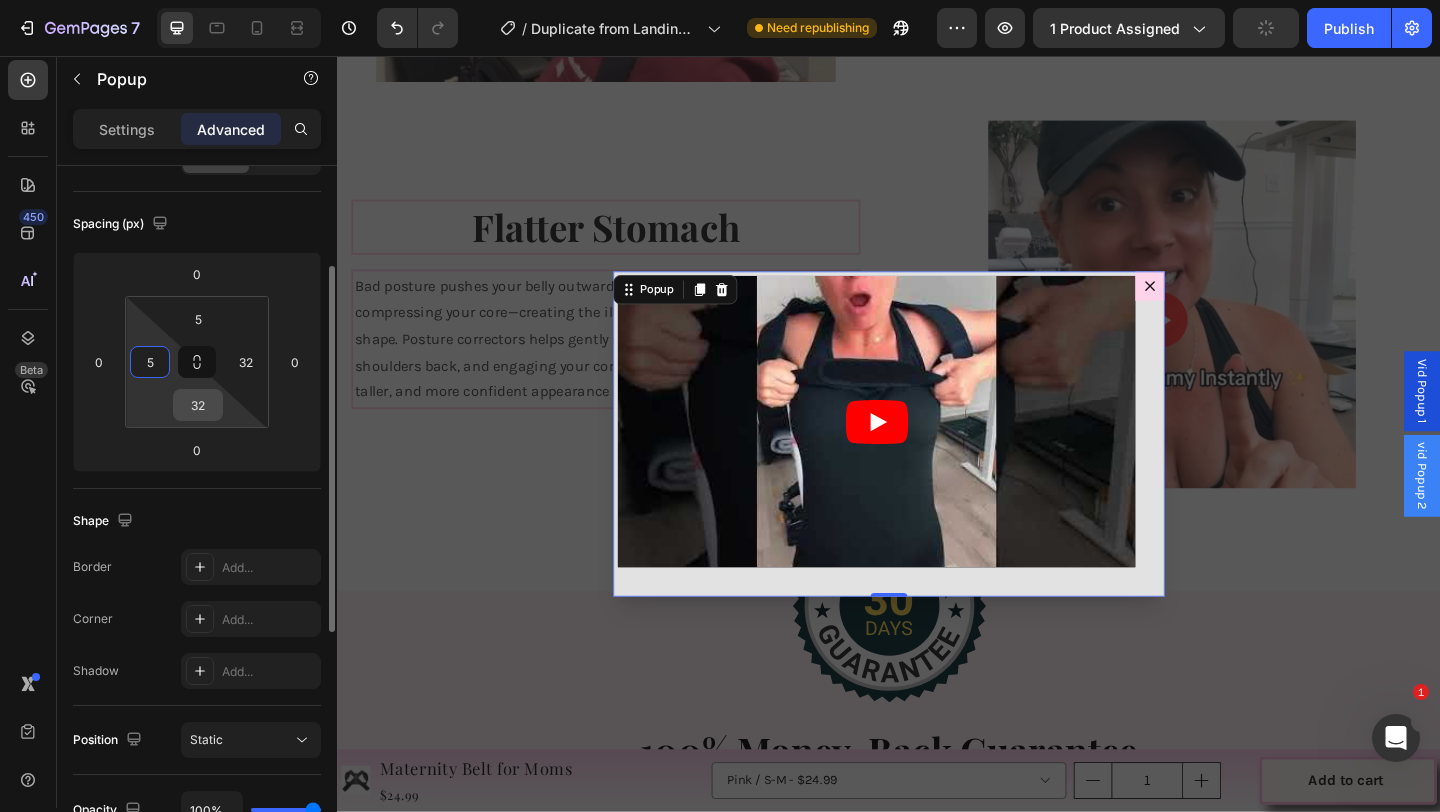 type on "5" 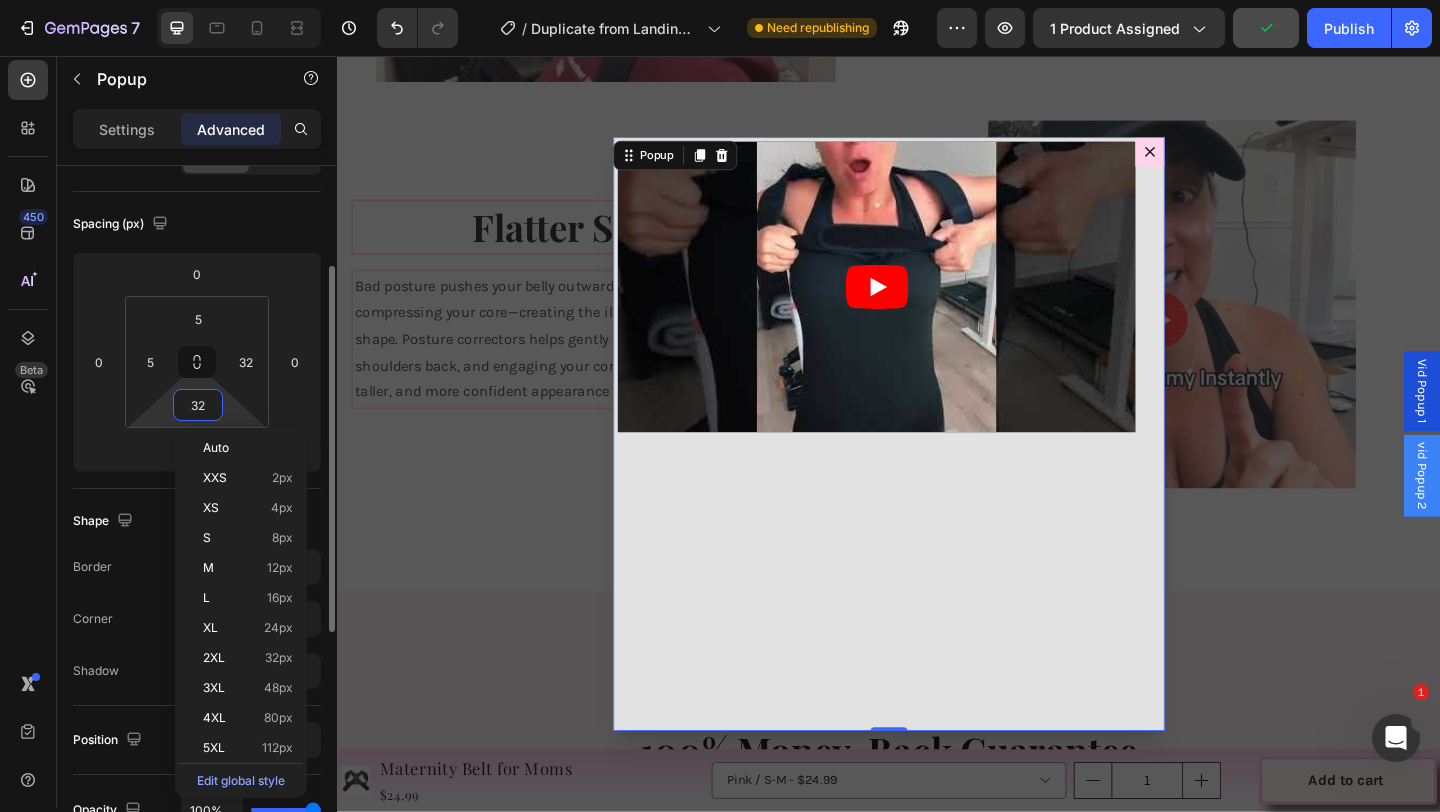type on "325" 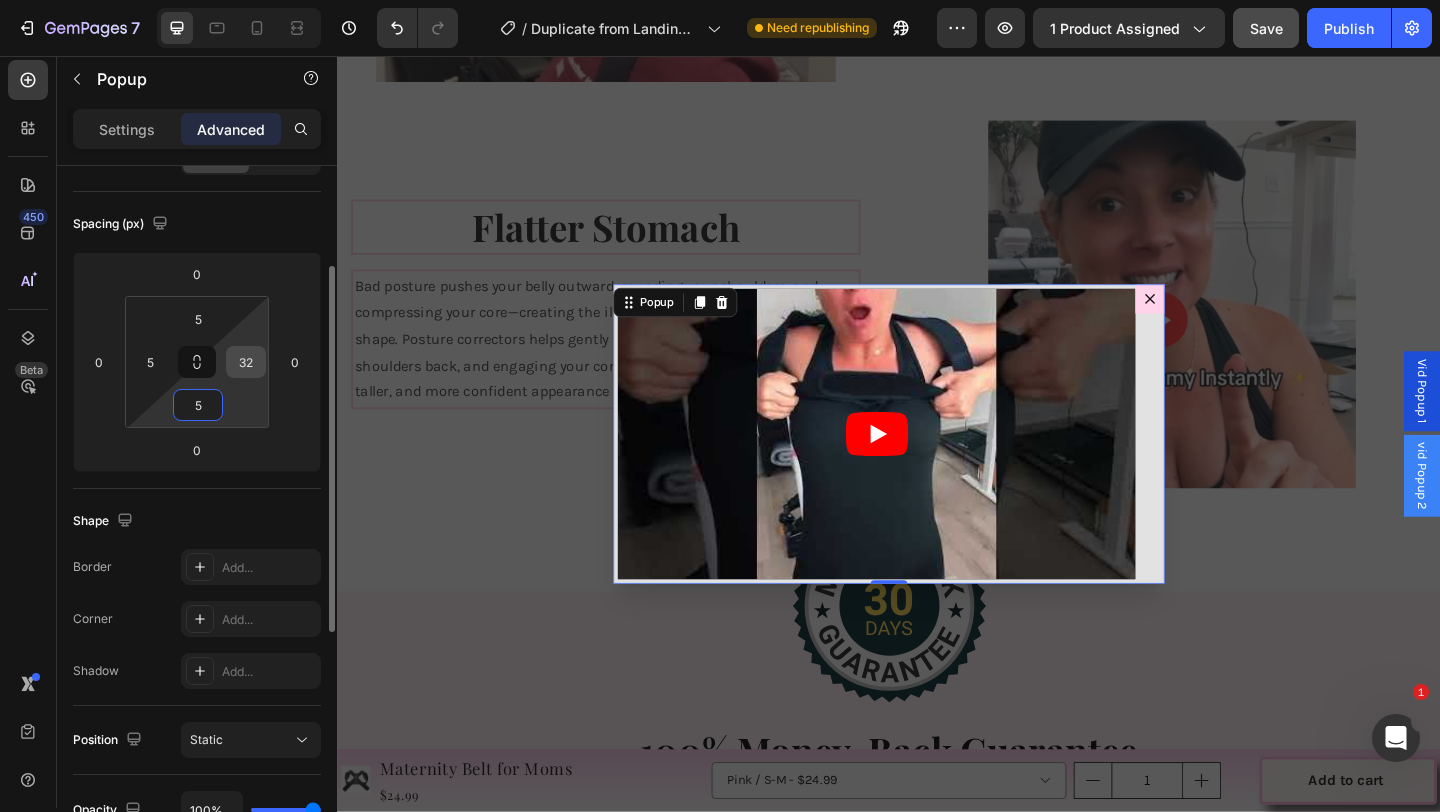 type on "5" 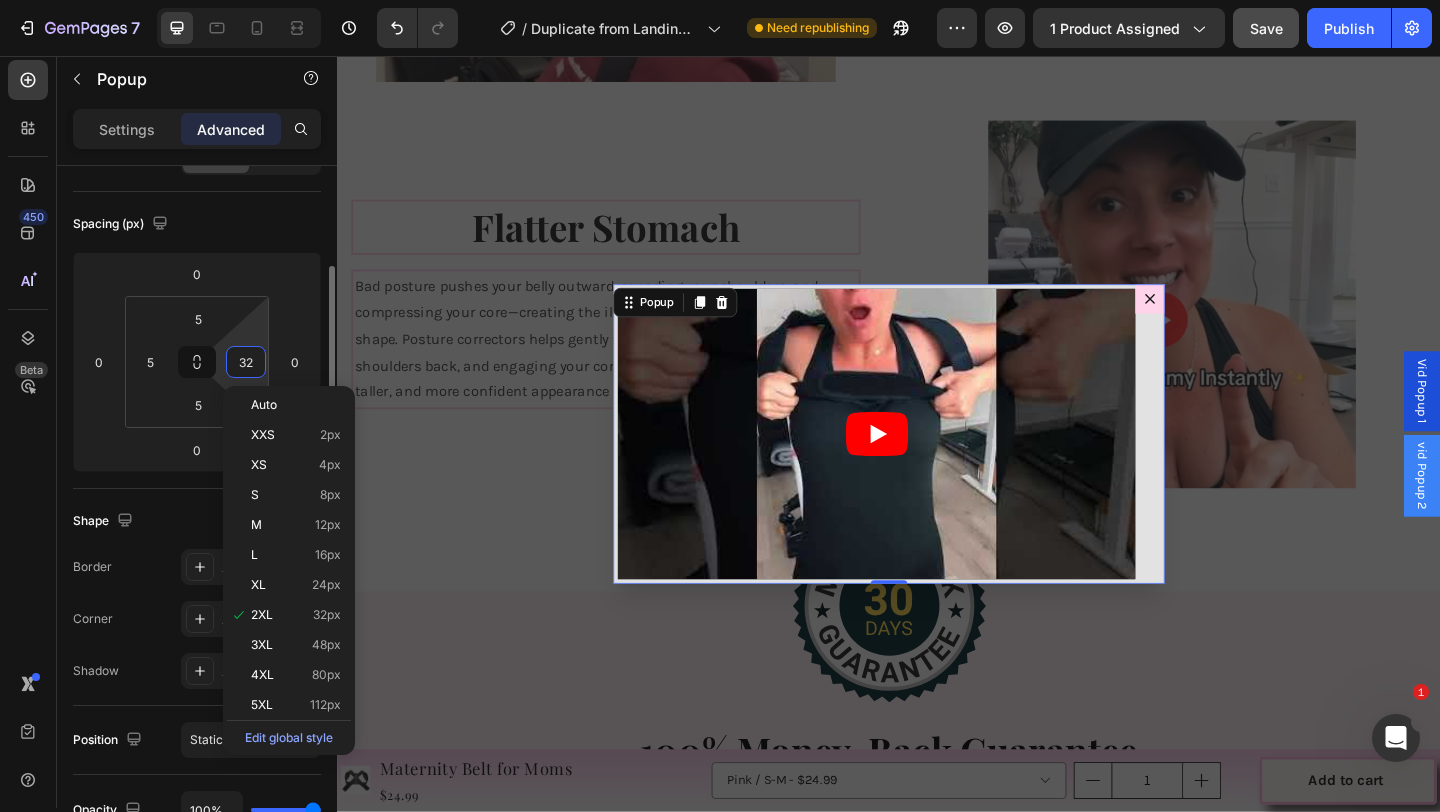 type on "5" 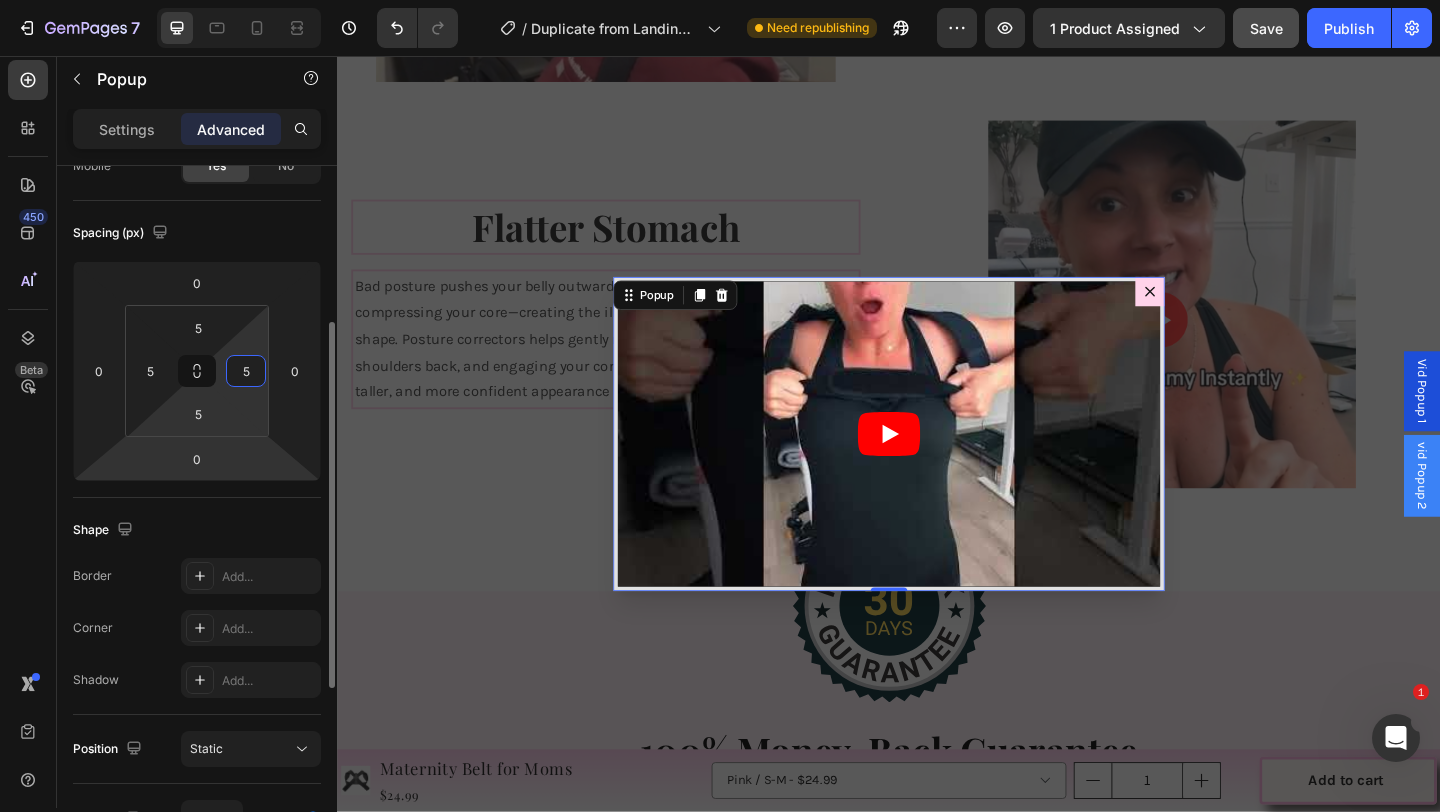 scroll, scrollTop: 120, scrollLeft: 0, axis: vertical 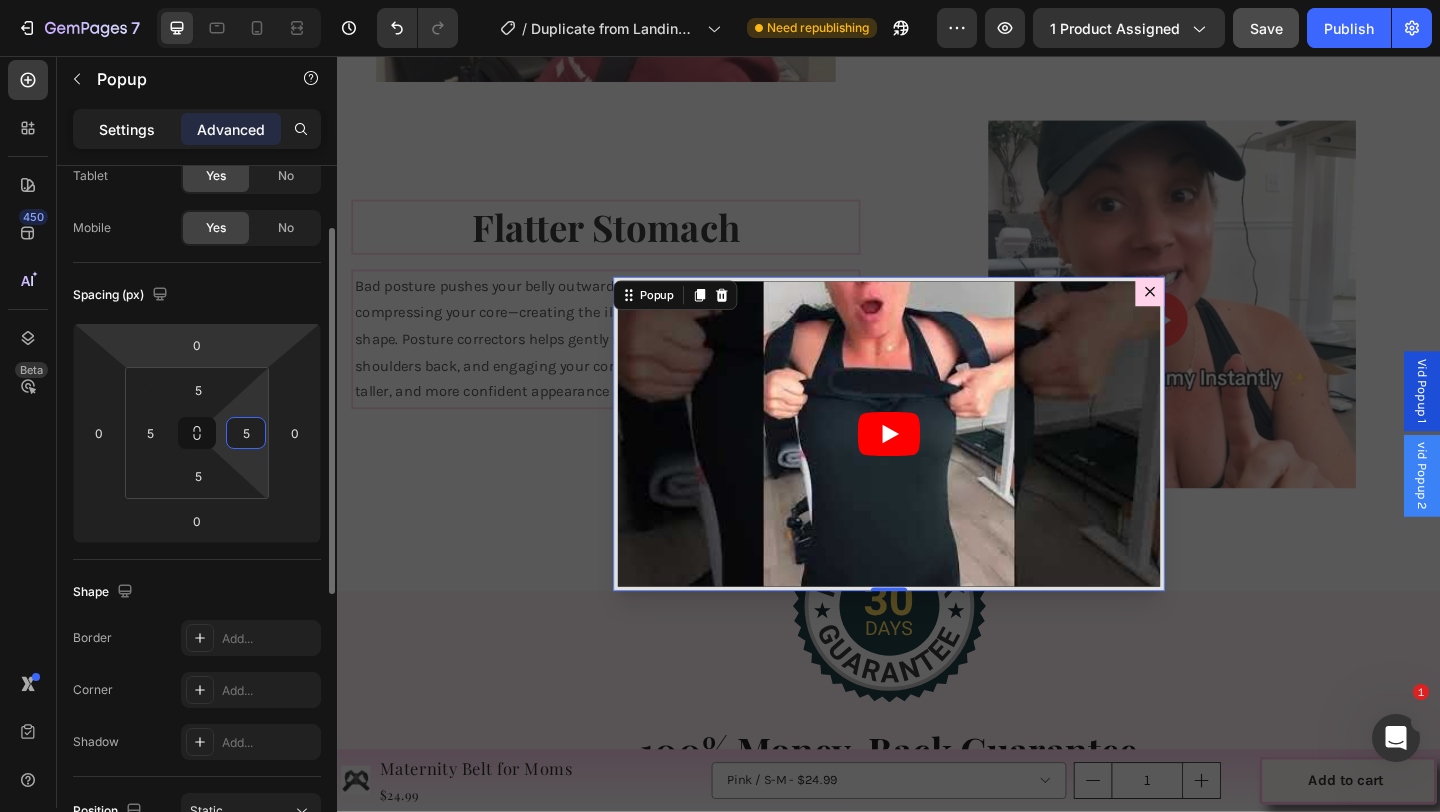 click on "Settings" at bounding box center (127, 129) 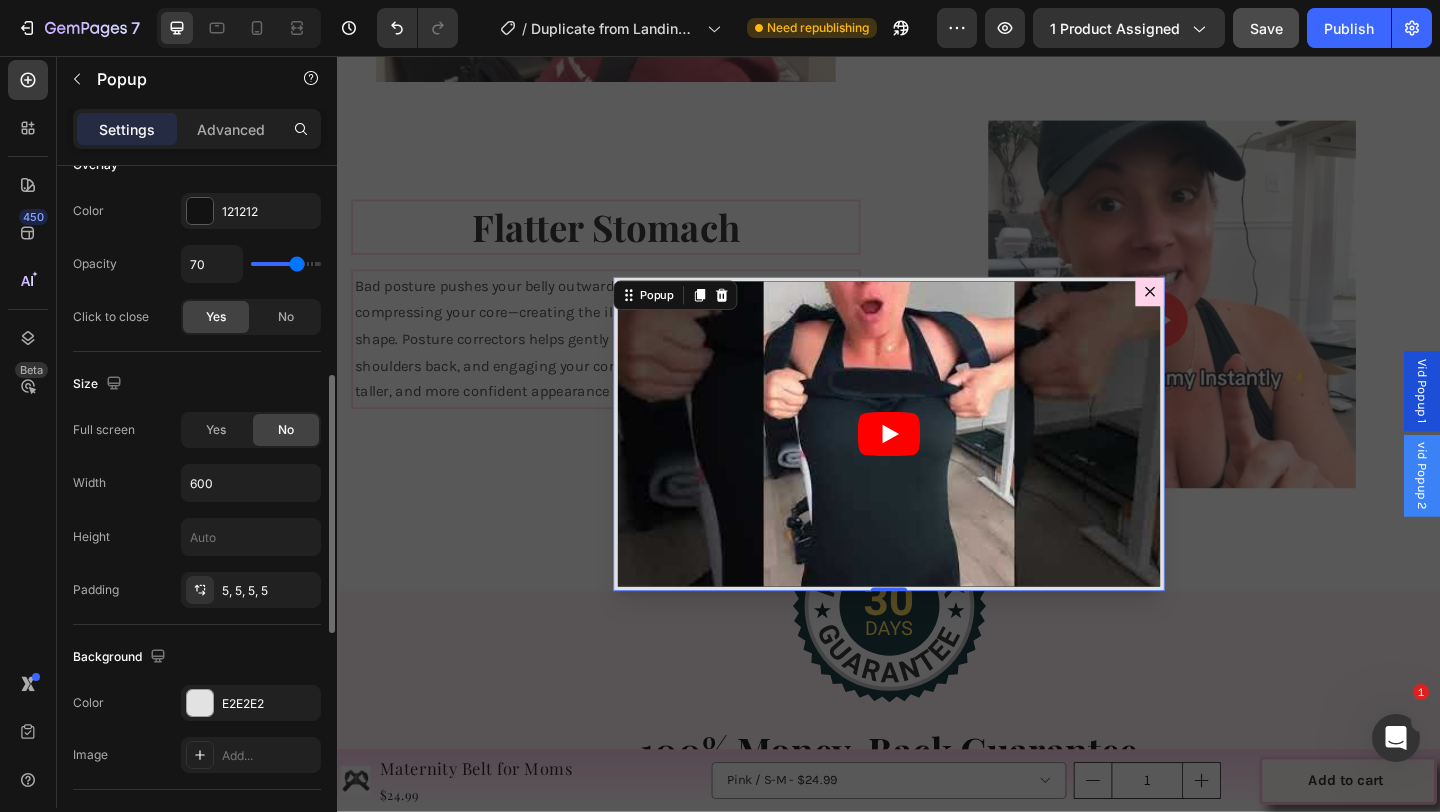 scroll, scrollTop: 592, scrollLeft: 0, axis: vertical 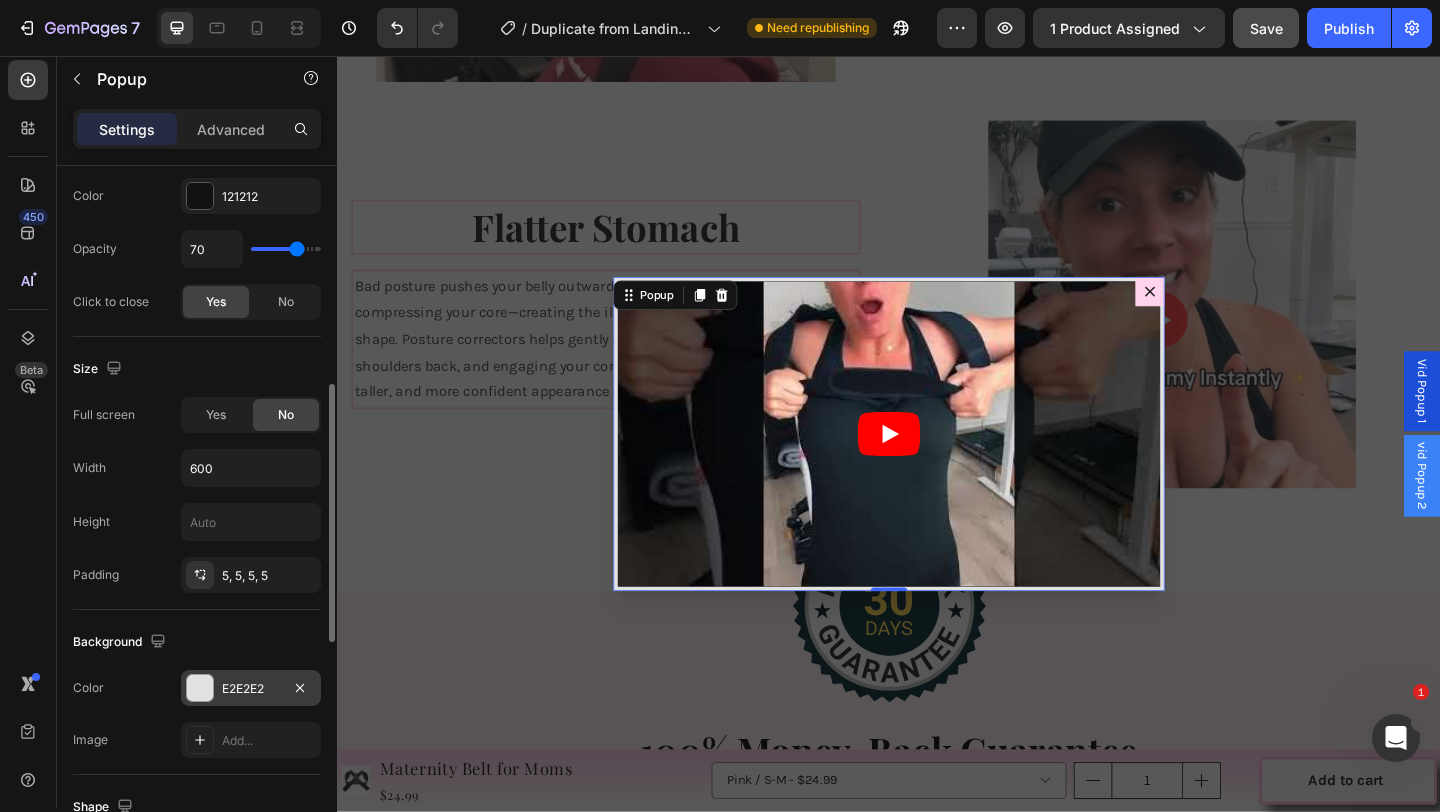 click at bounding box center (200, 688) 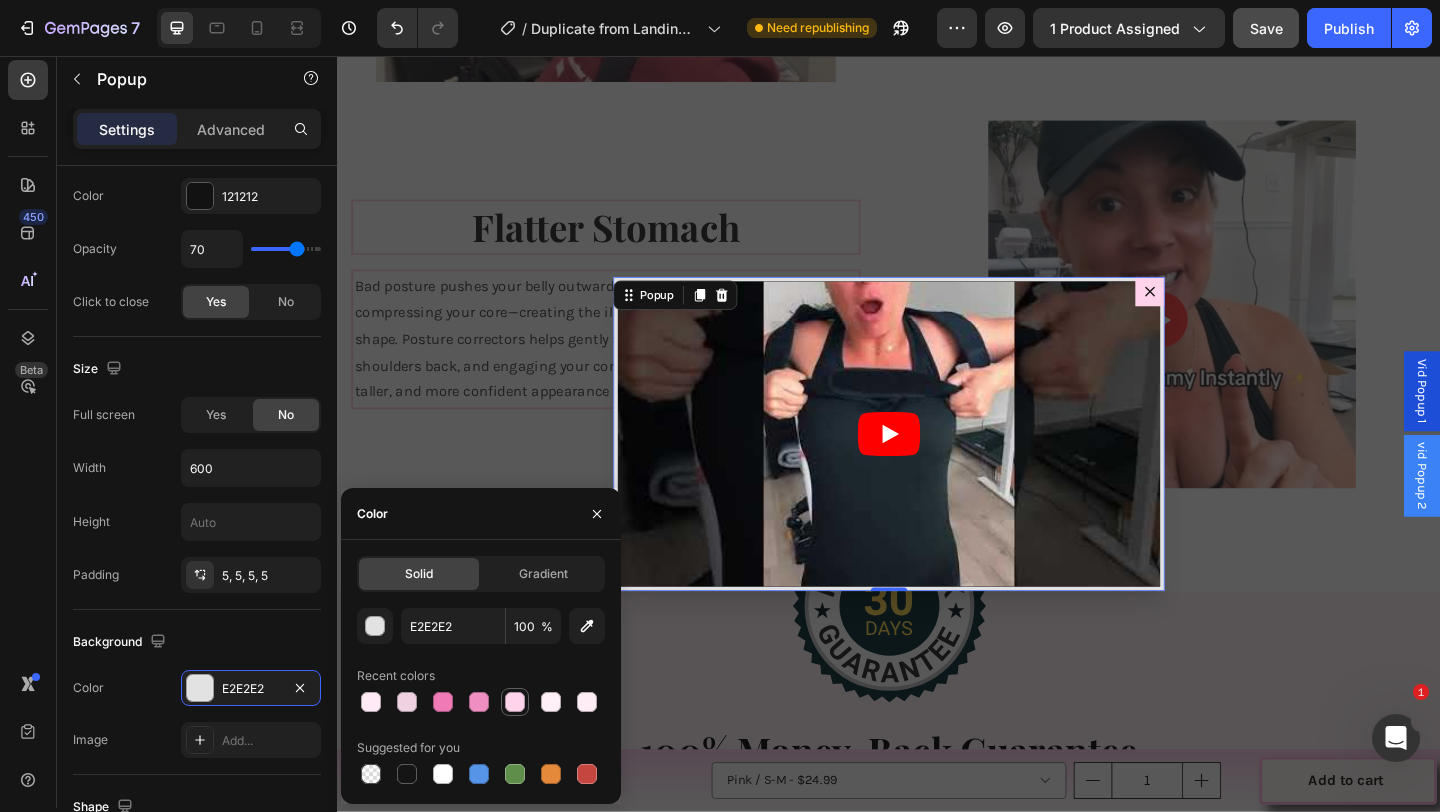 click at bounding box center (515, 702) 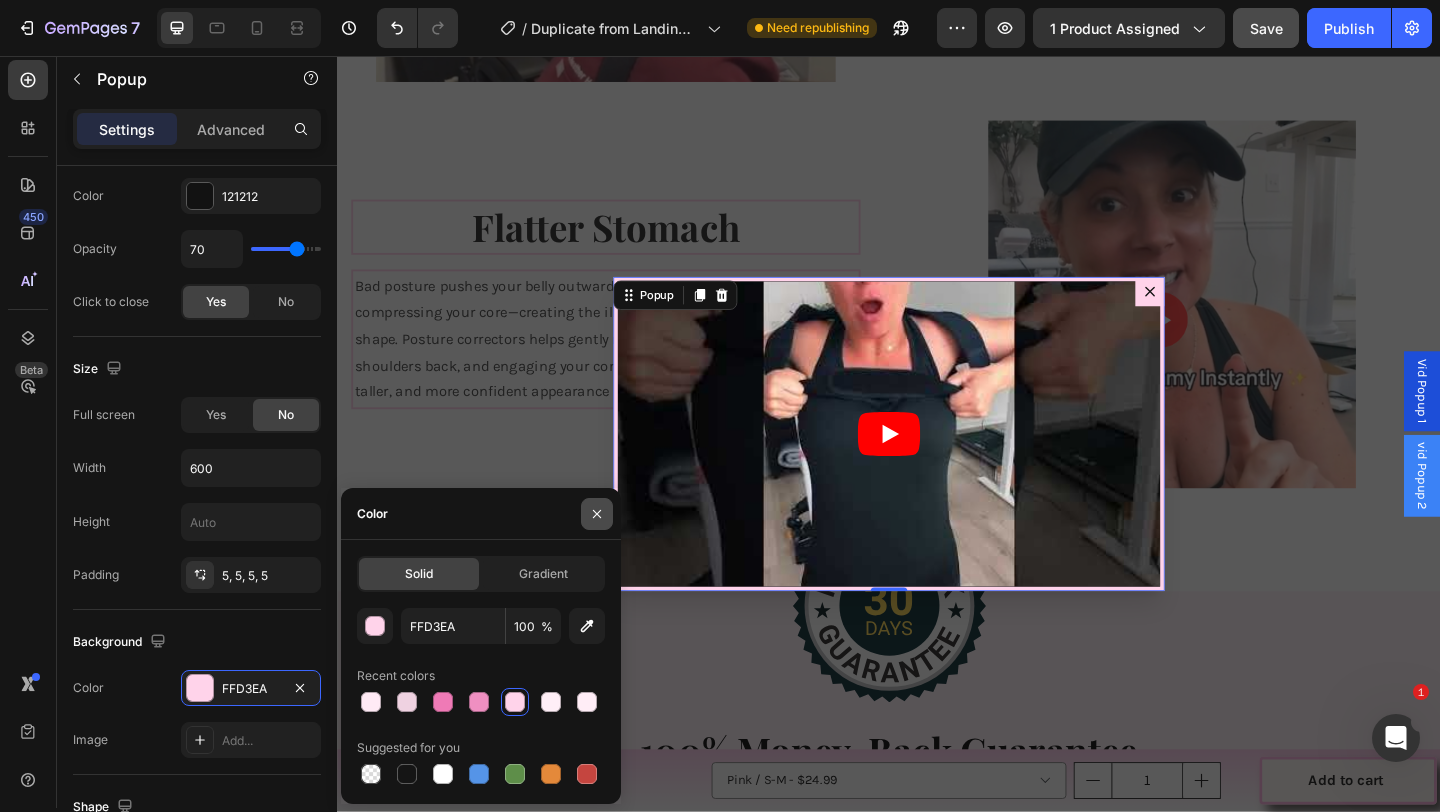 click 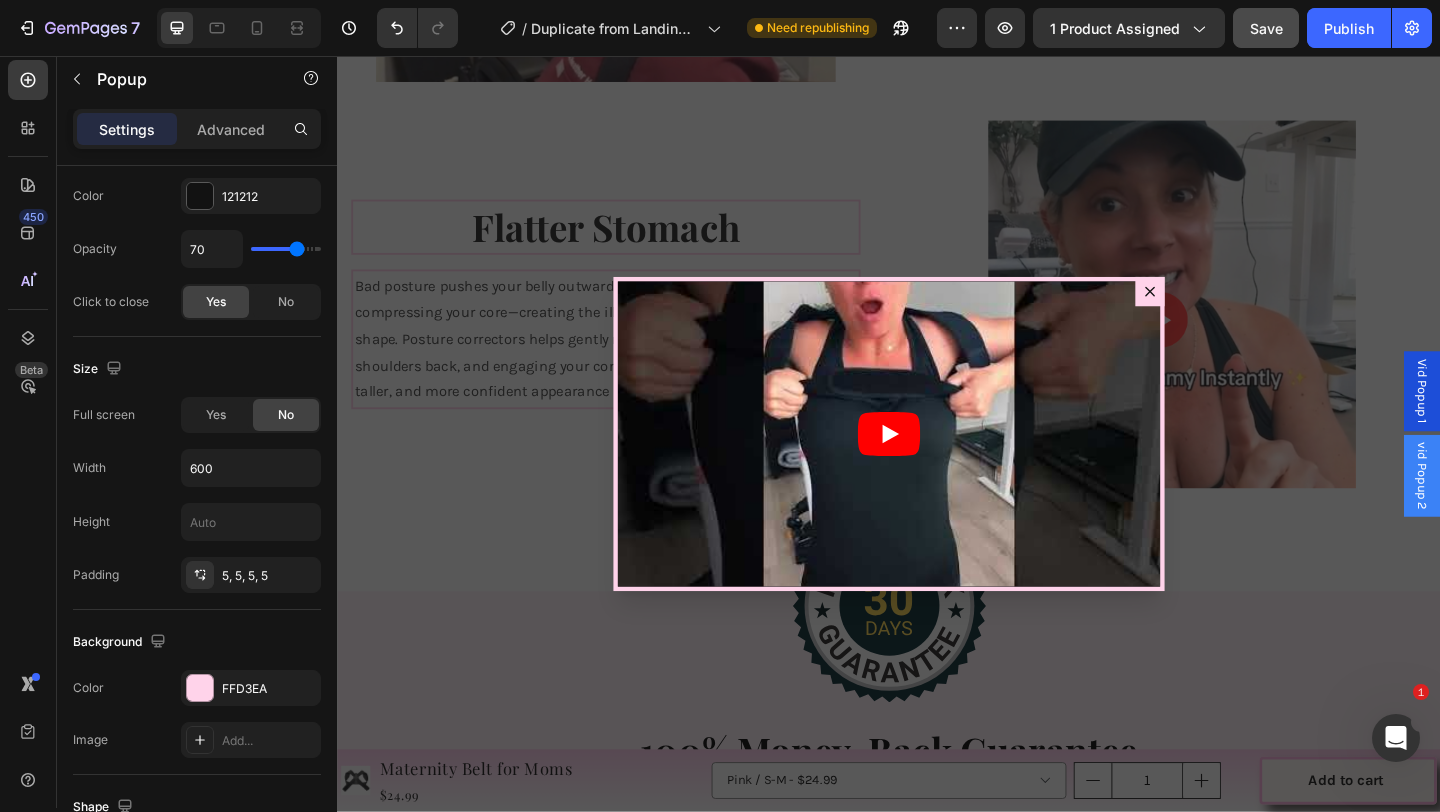 click at bounding box center (937, 467) 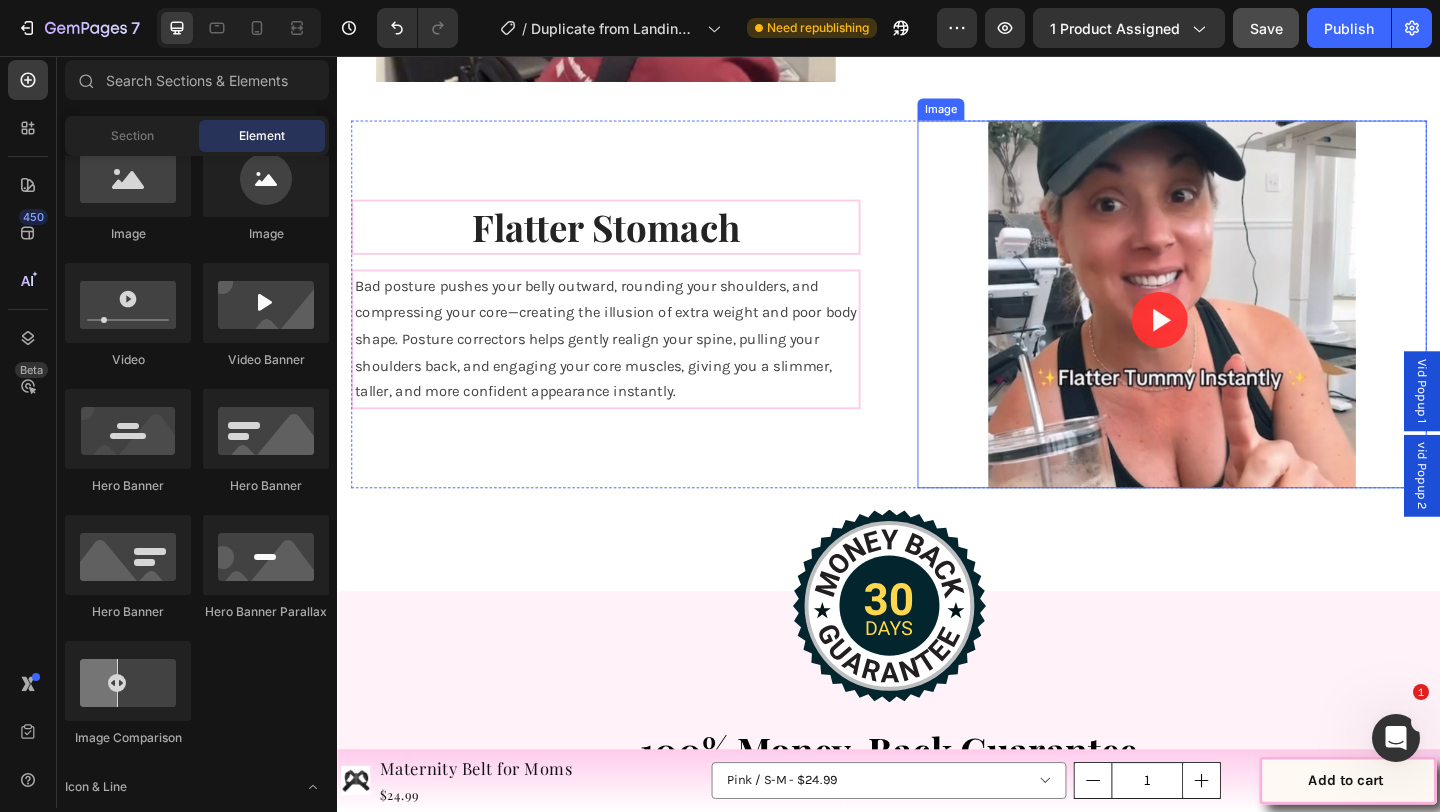 click at bounding box center (1245, 326) 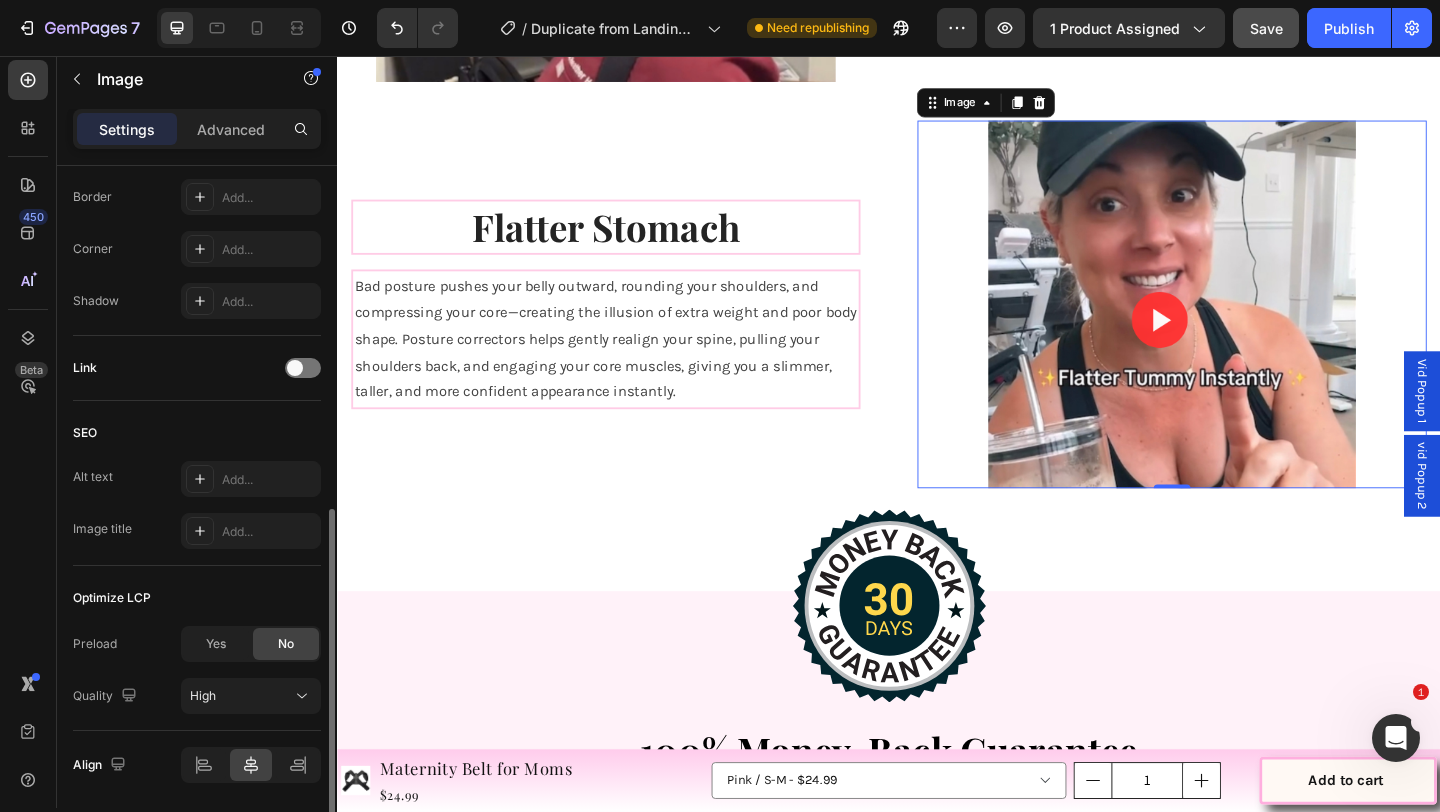 scroll, scrollTop: 694, scrollLeft: 0, axis: vertical 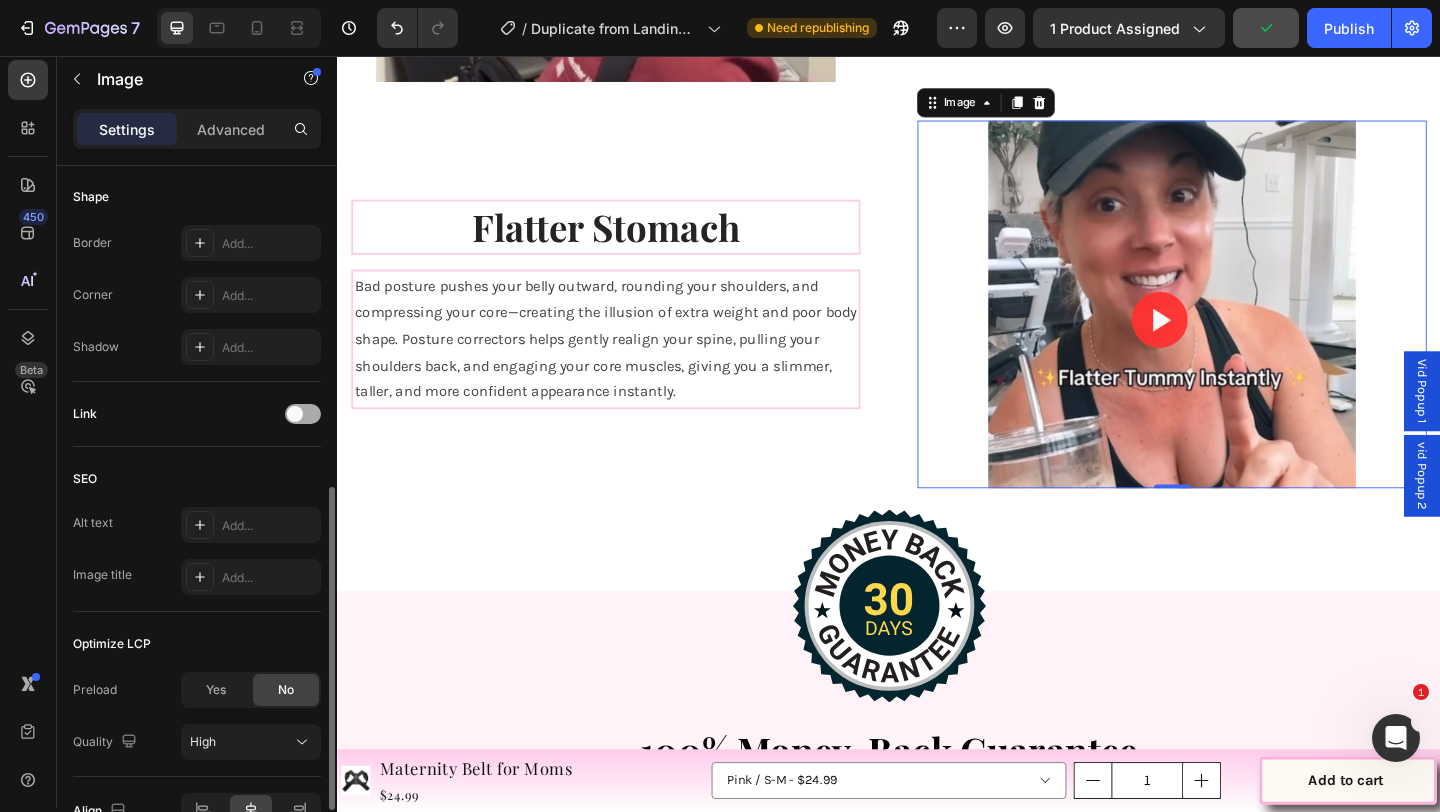 click at bounding box center [295, 414] 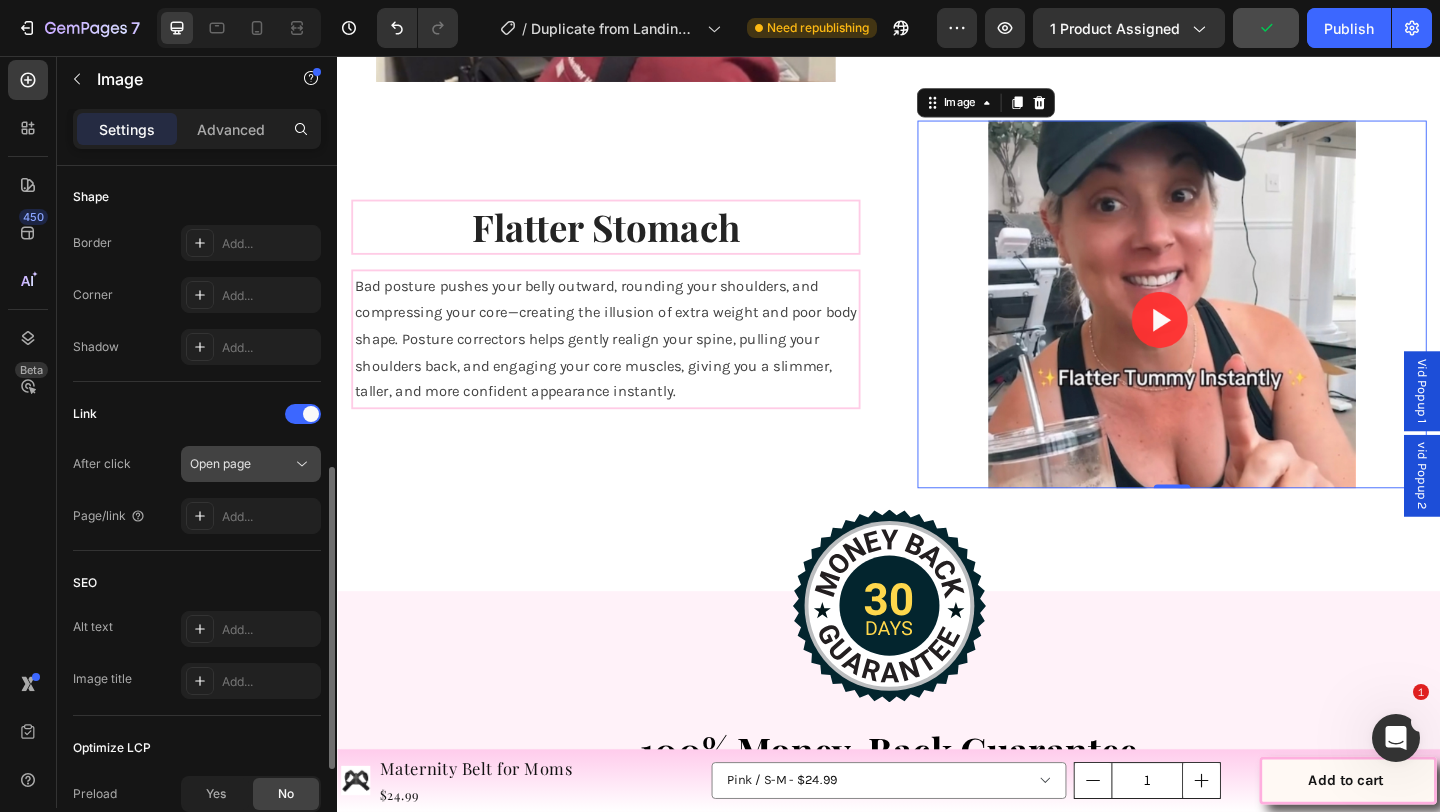 click on "Open page" 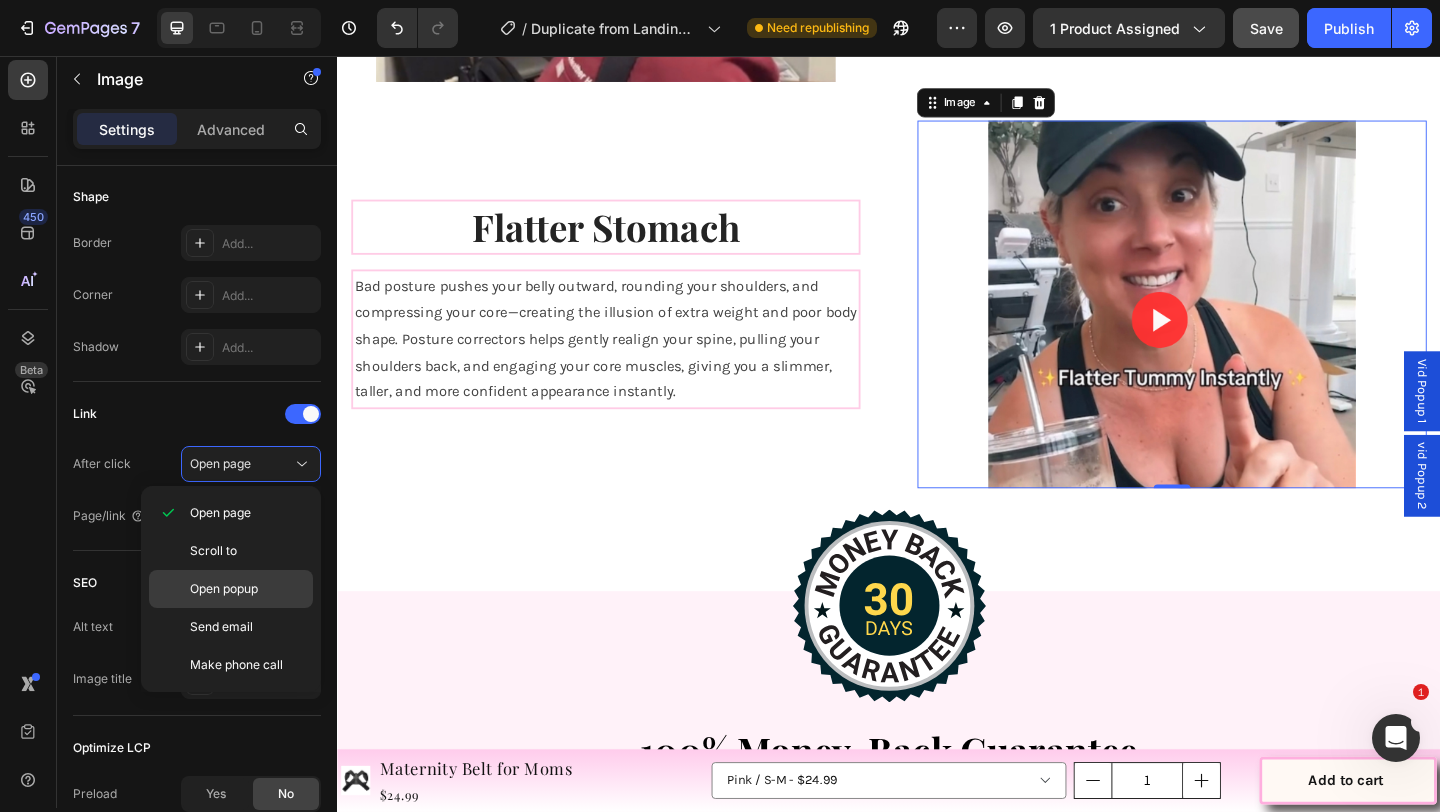 click on "Open popup" 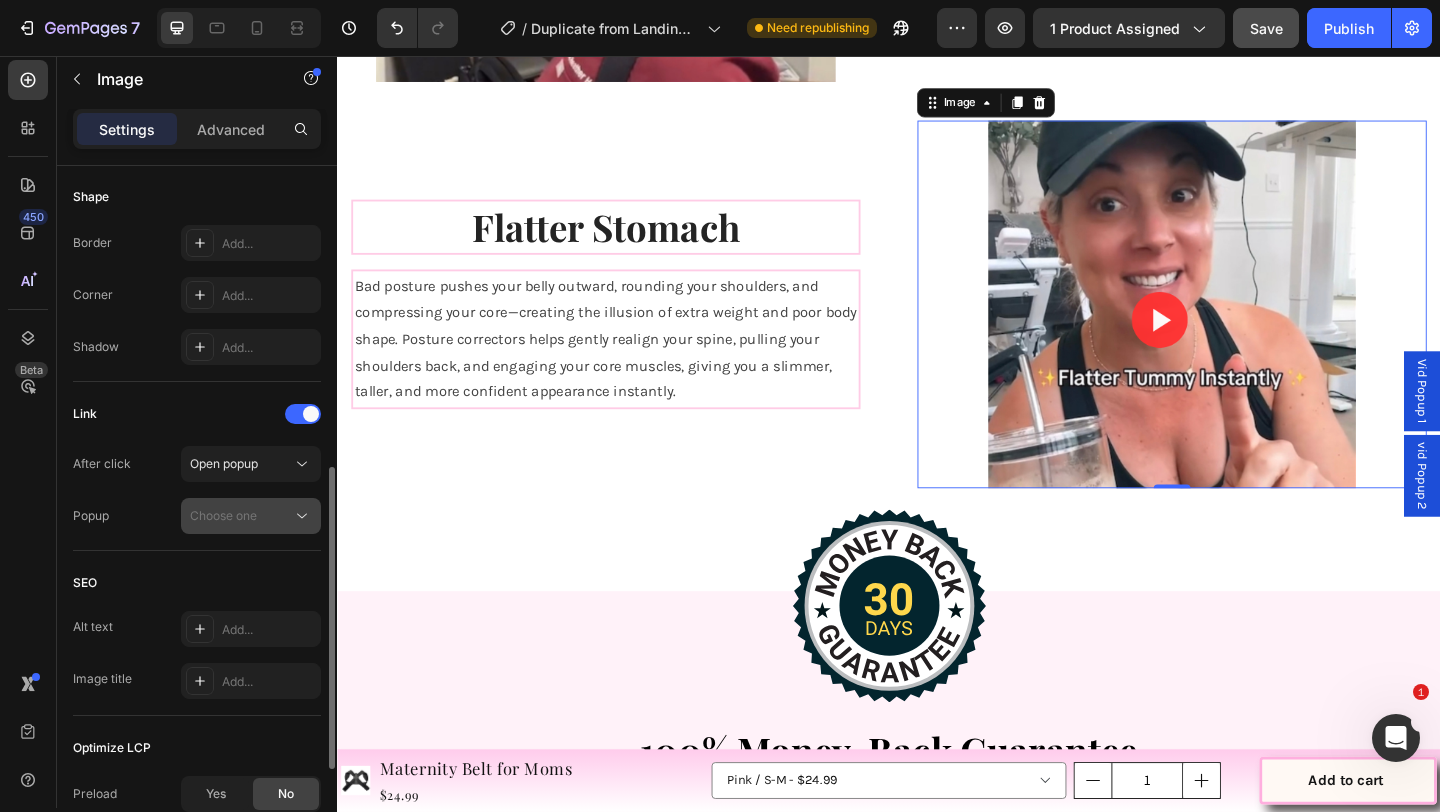 click on "Choose one" at bounding box center (223, 515) 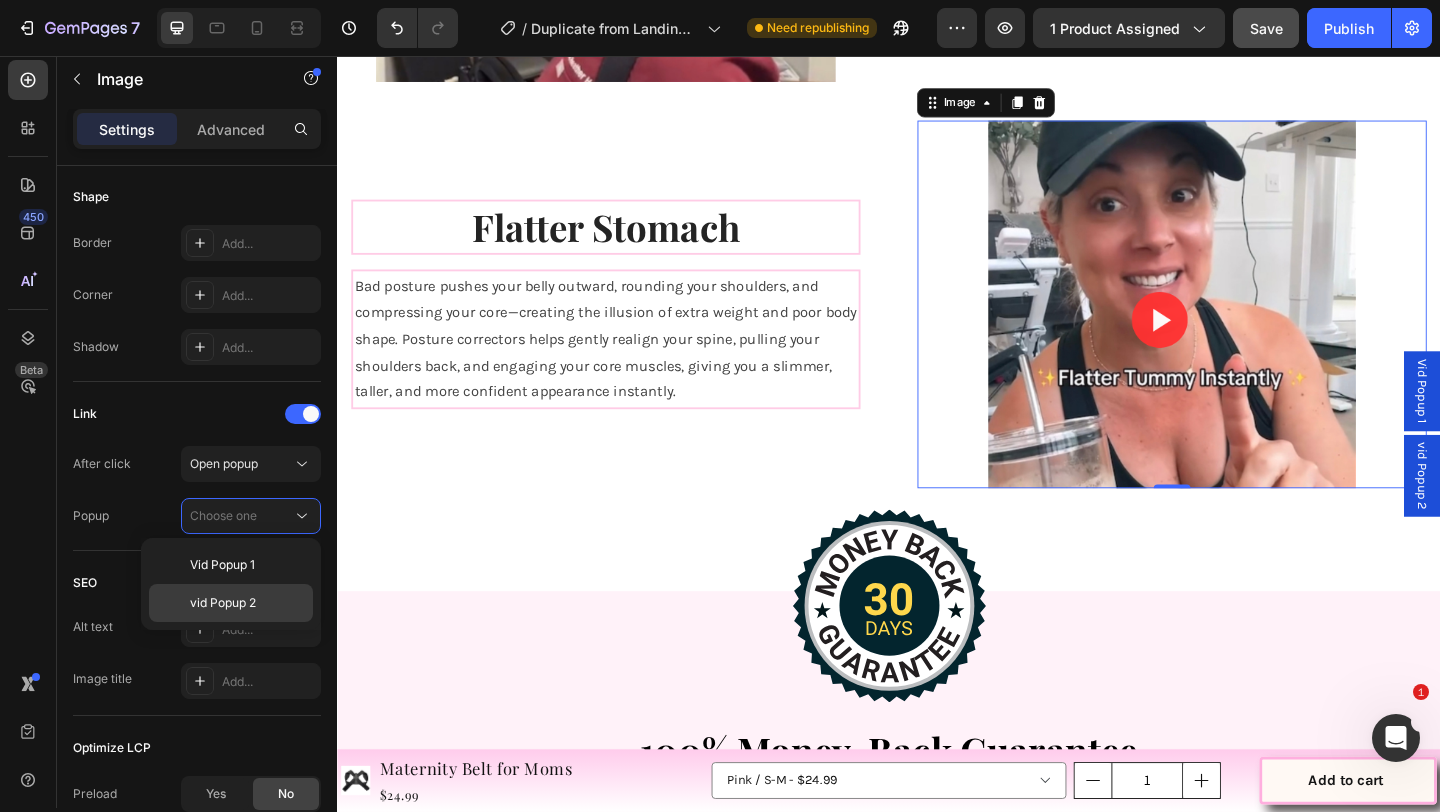 click on "vid Popup 2" 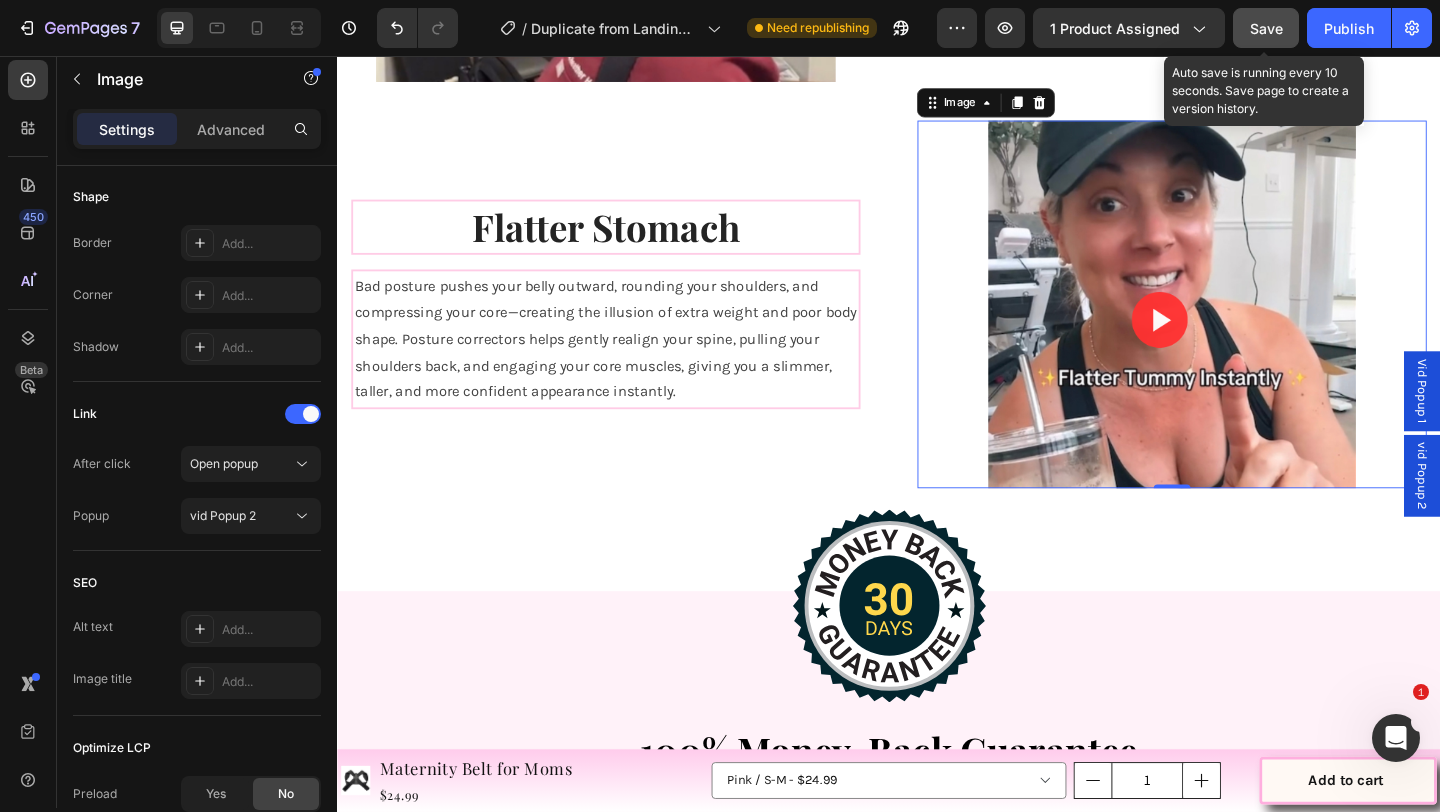 click on "Save" 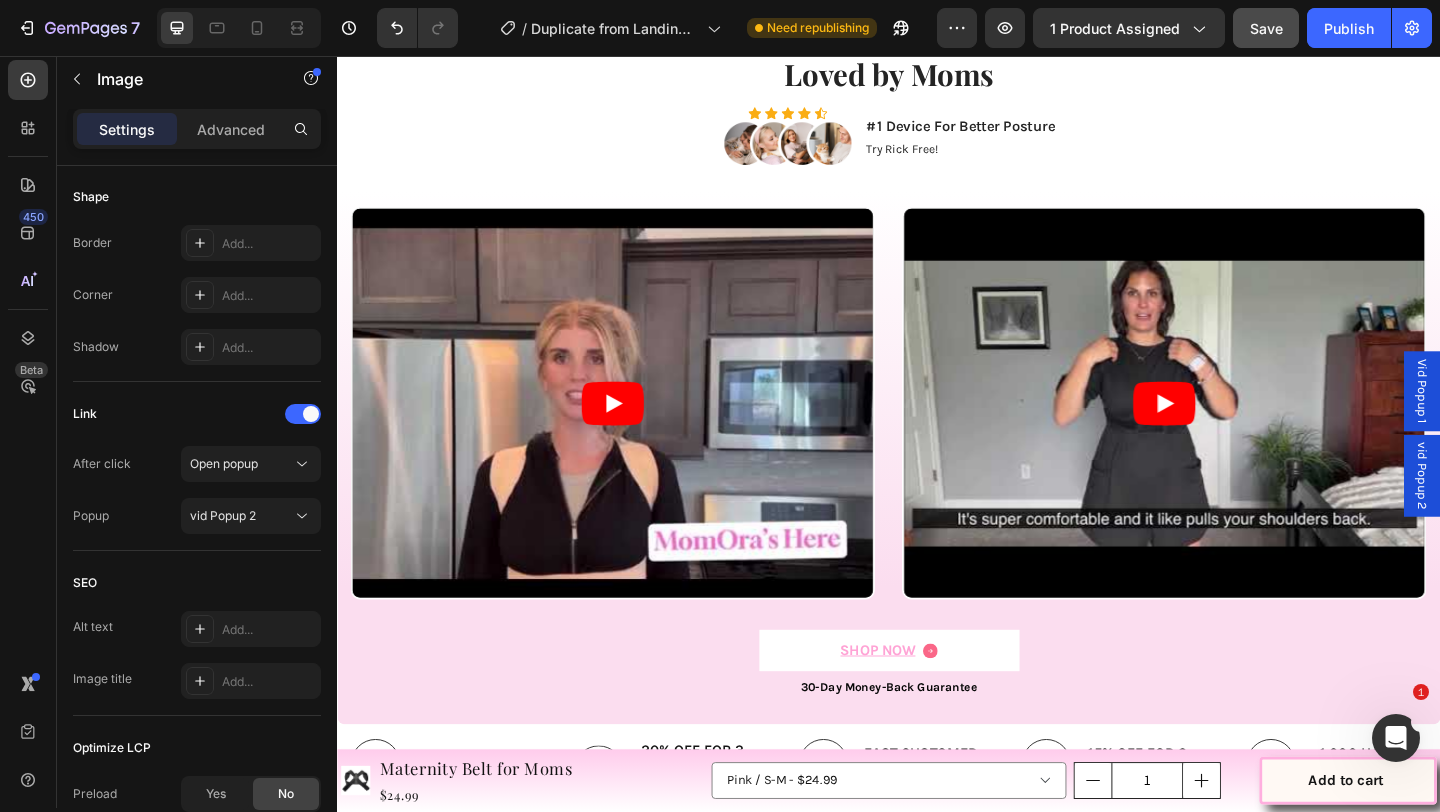 scroll, scrollTop: 2449, scrollLeft: 0, axis: vertical 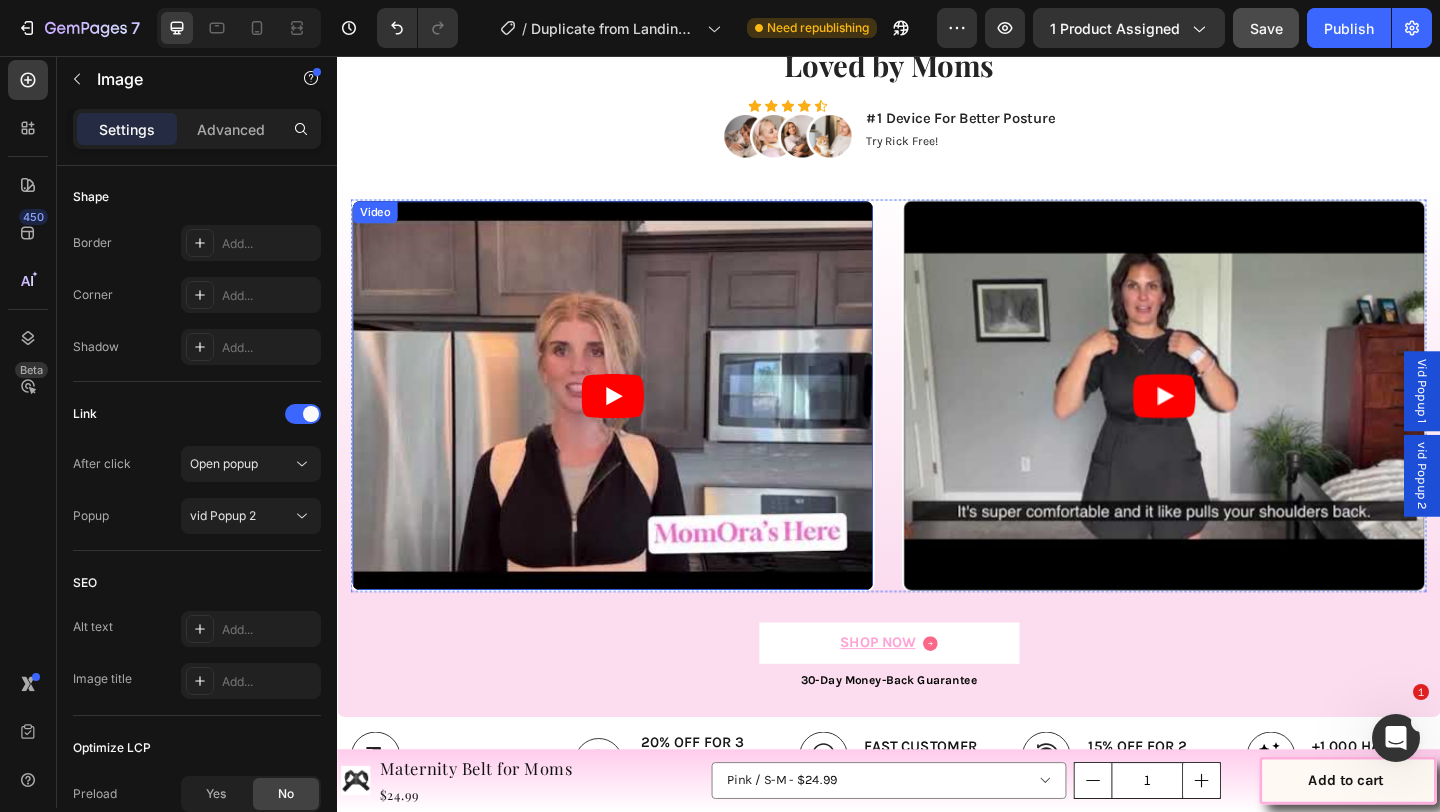 click at bounding box center (637, 426) 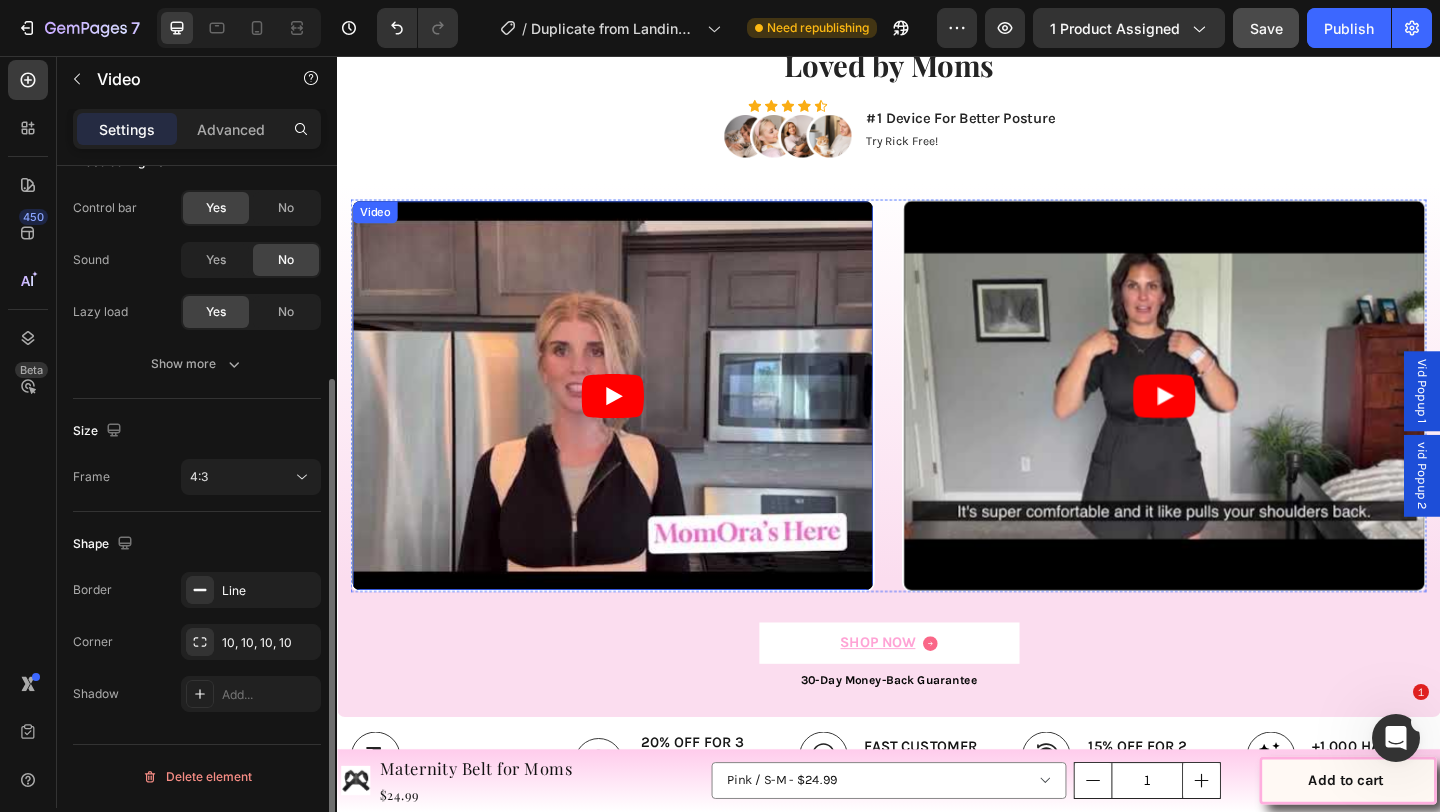 scroll, scrollTop: 0, scrollLeft: 0, axis: both 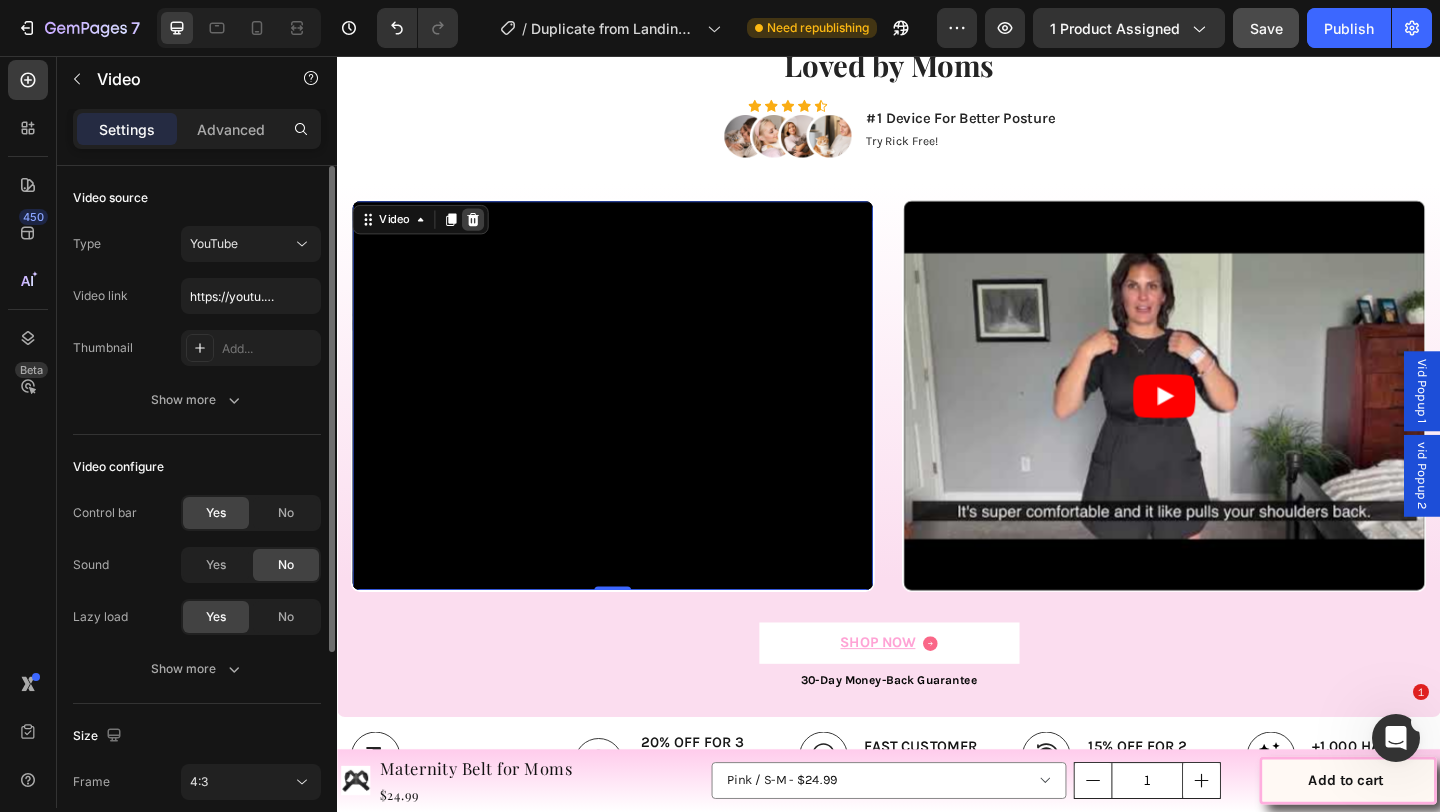 click 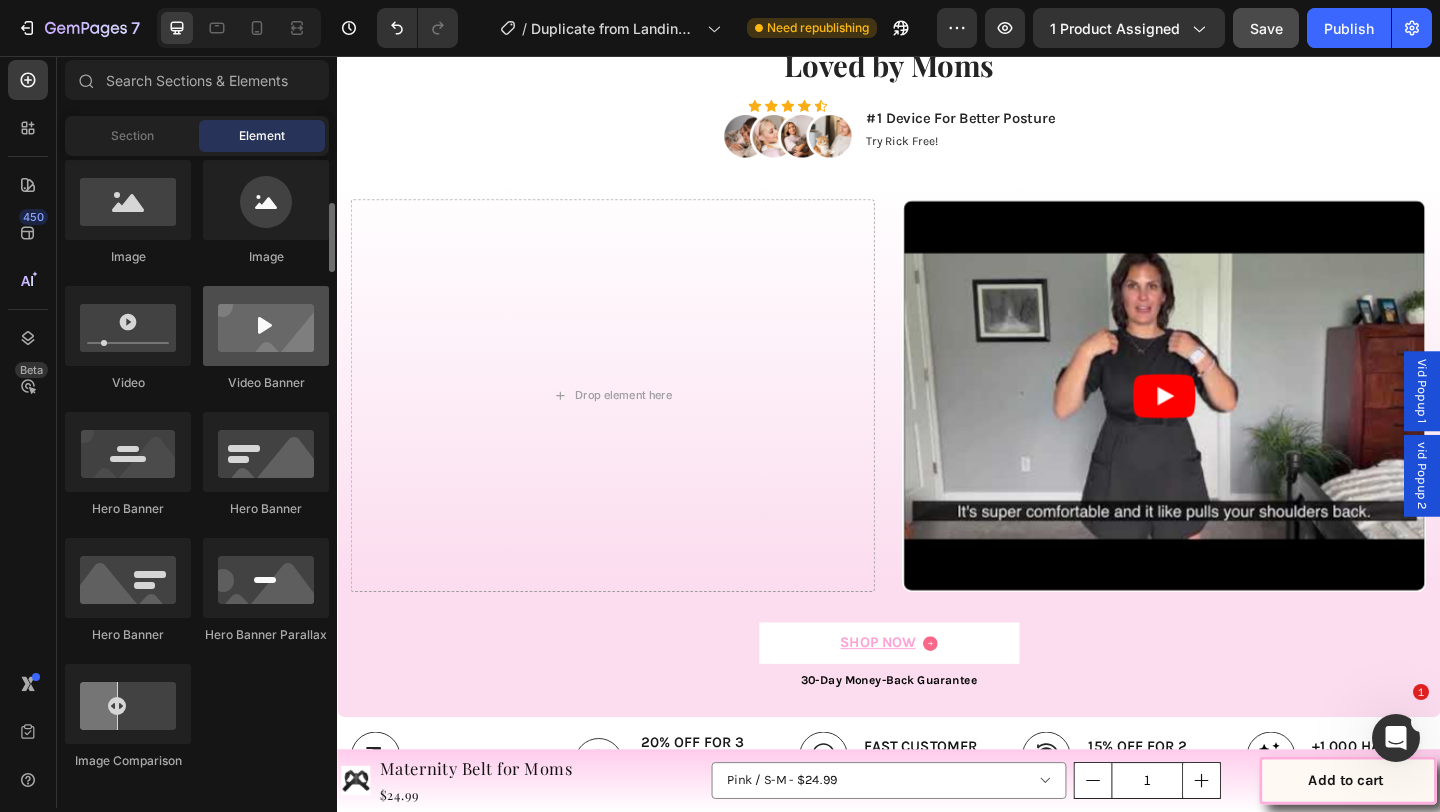 scroll, scrollTop: 631, scrollLeft: 0, axis: vertical 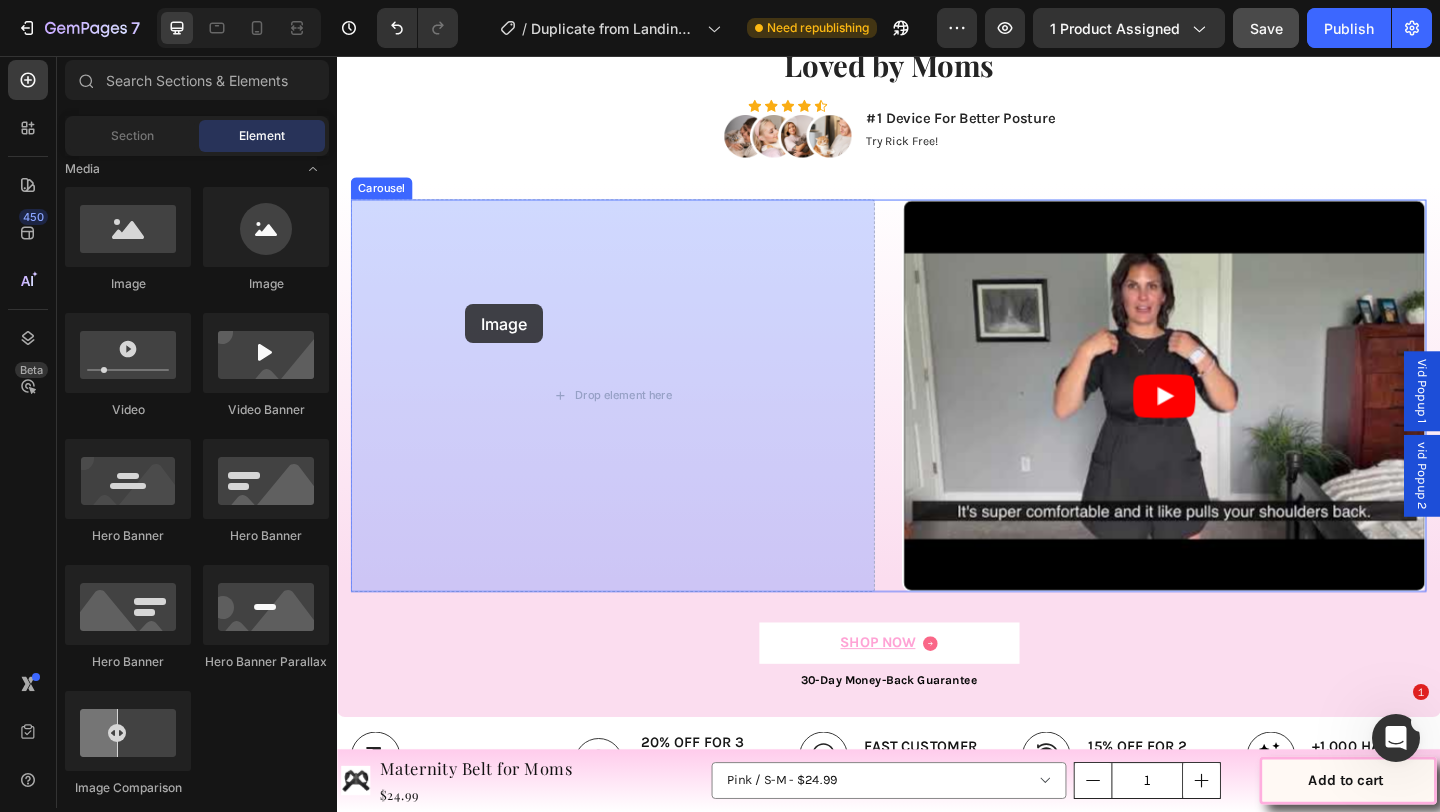 drag, startPoint x: 484, startPoint y: 289, endPoint x: 476, endPoint y: 326, distance: 37.85499 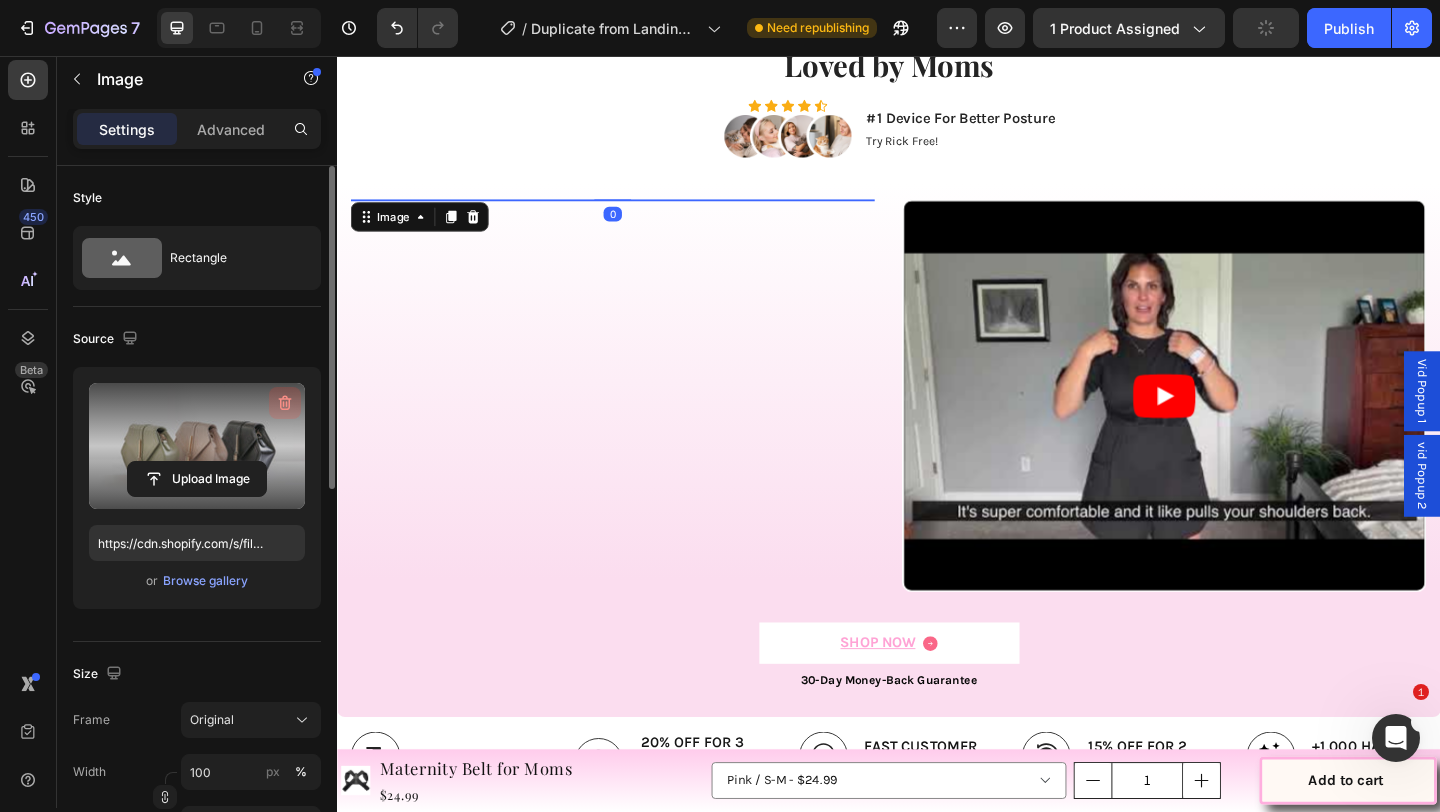 click 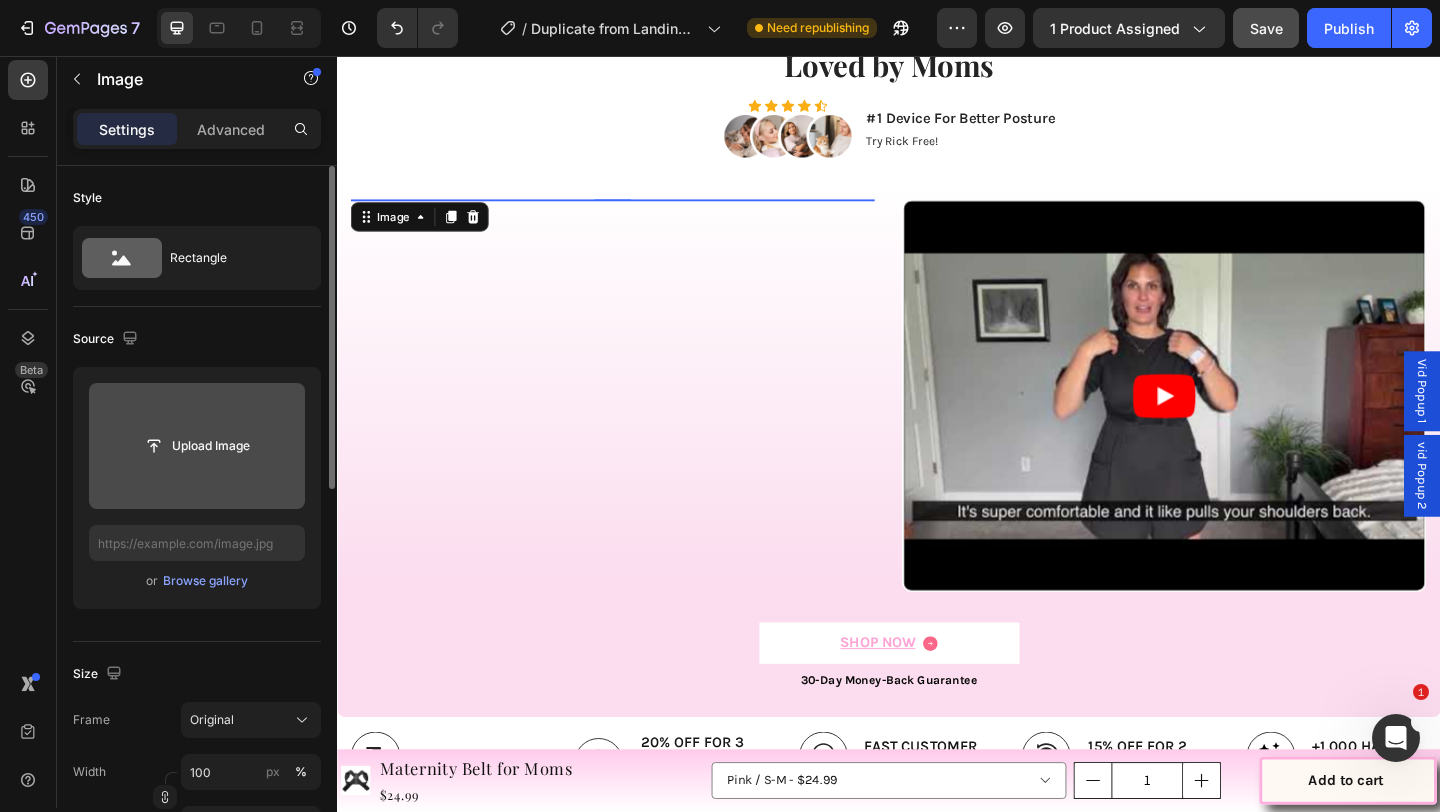 click 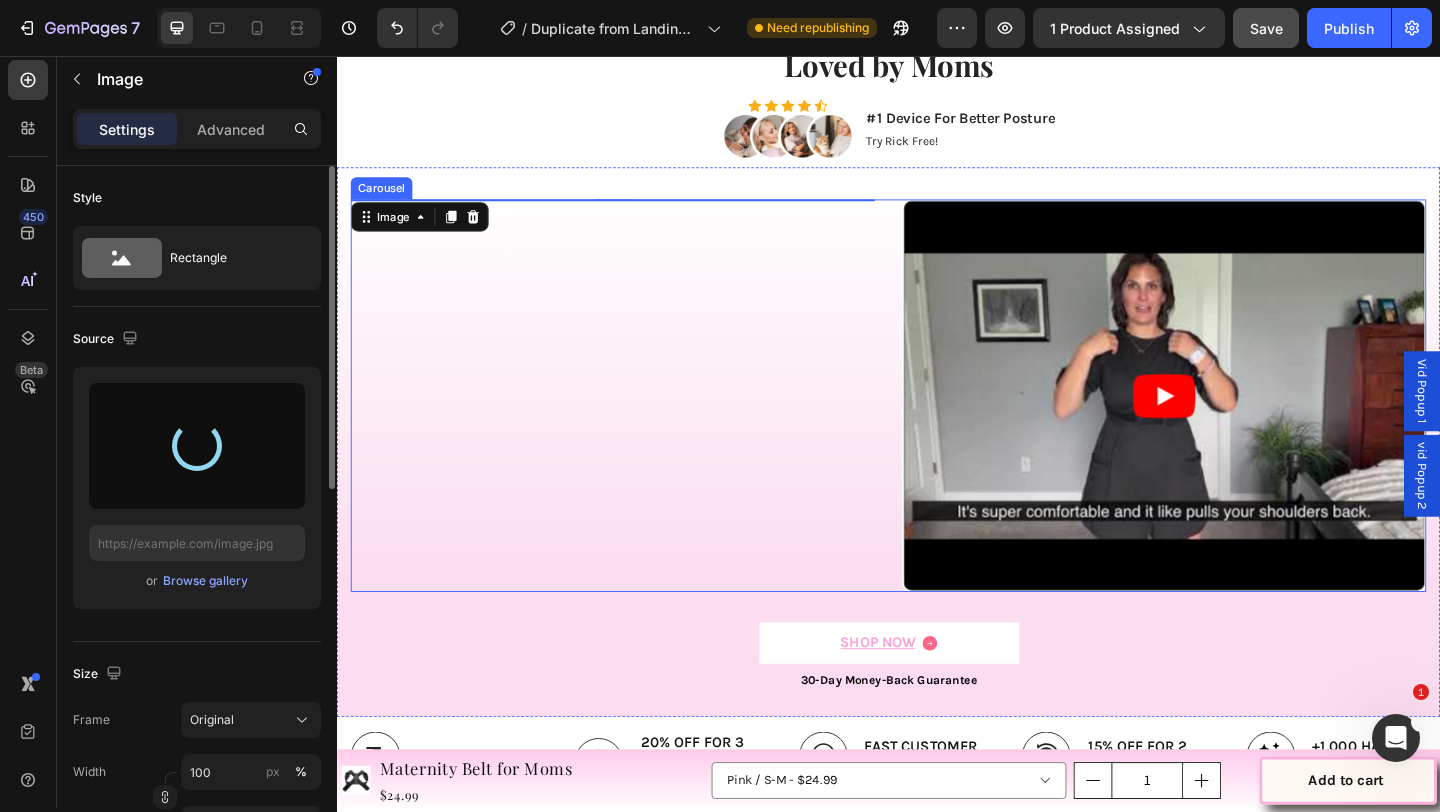 type on "https://cdn.shopify.com/s/files/1/0740/8484/3742/files/gempages_561631520297583829-84041186-8d99-45c9-aa71-13e34ae08cf3.png" 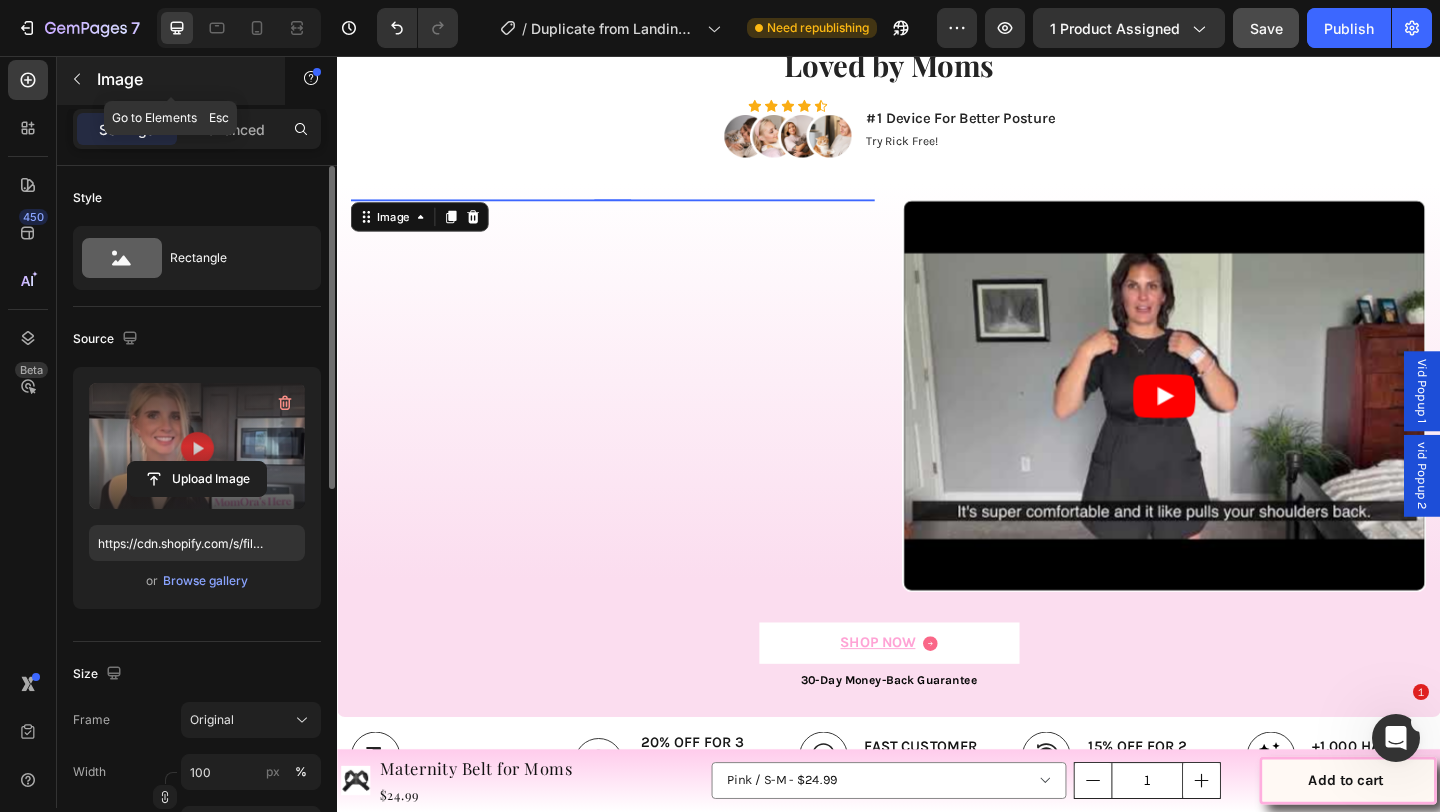 click 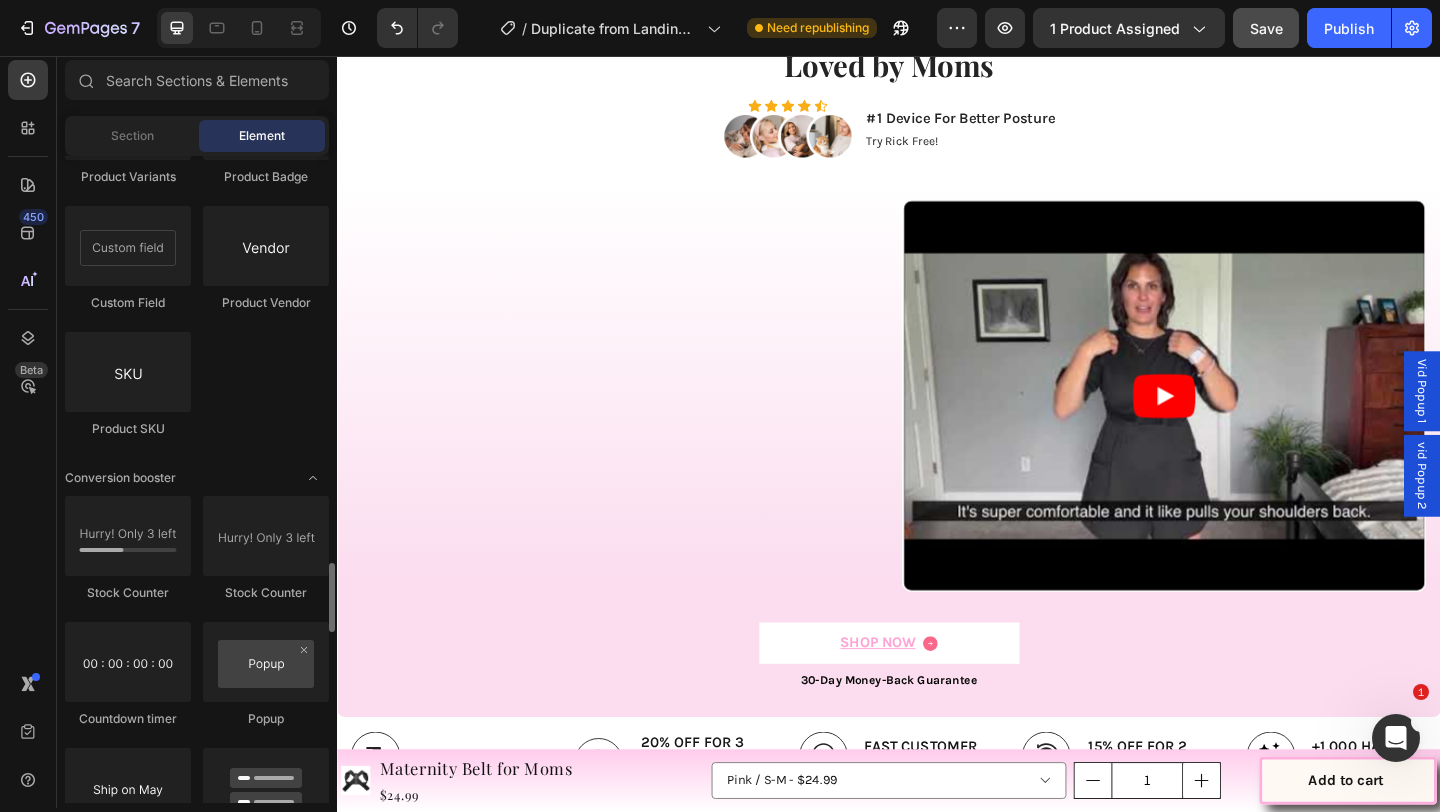 scroll, scrollTop: 3807, scrollLeft: 0, axis: vertical 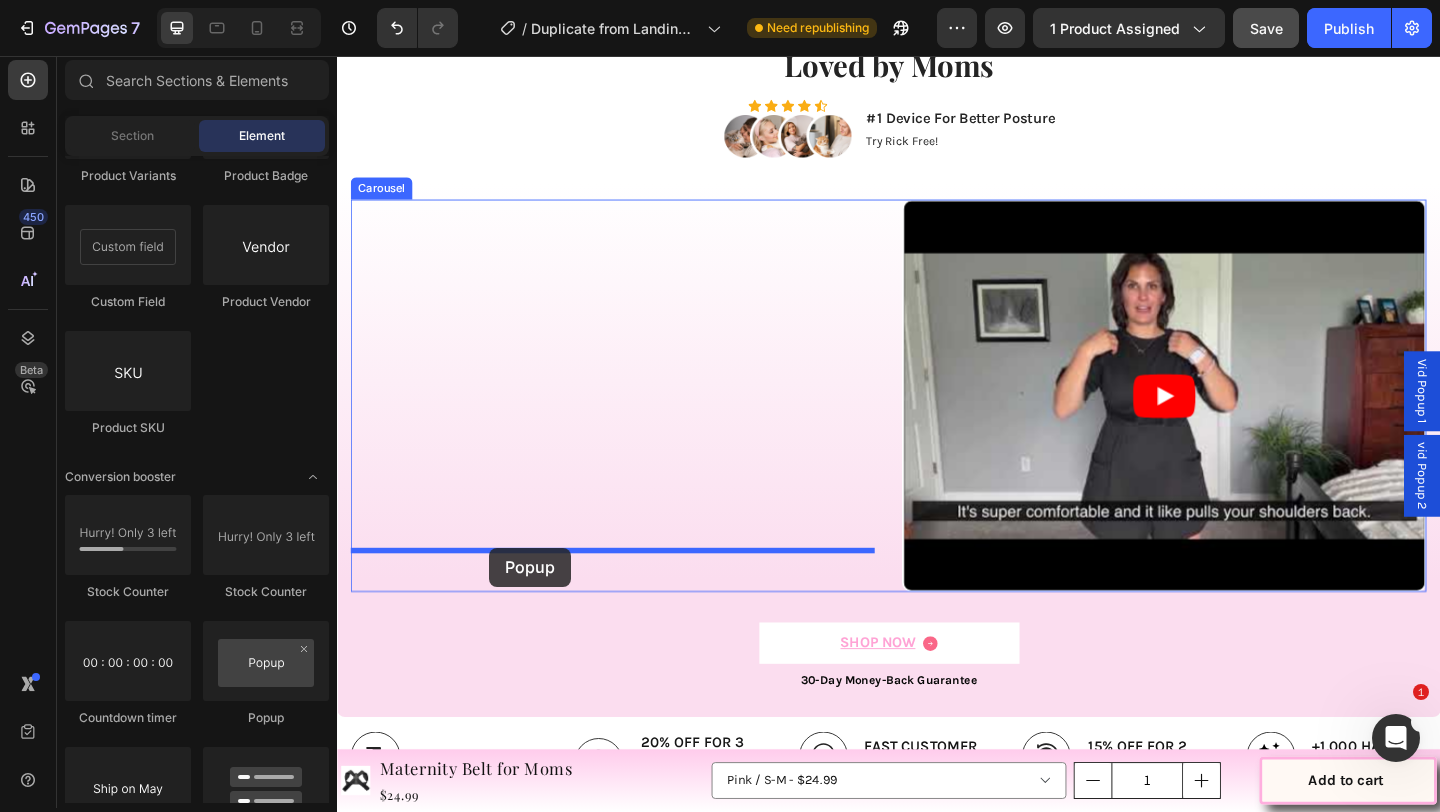 drag, startPoint x: 607, startPoint y: 728, endPoint x: 502, endPoint y: 591, distance: 172.60939 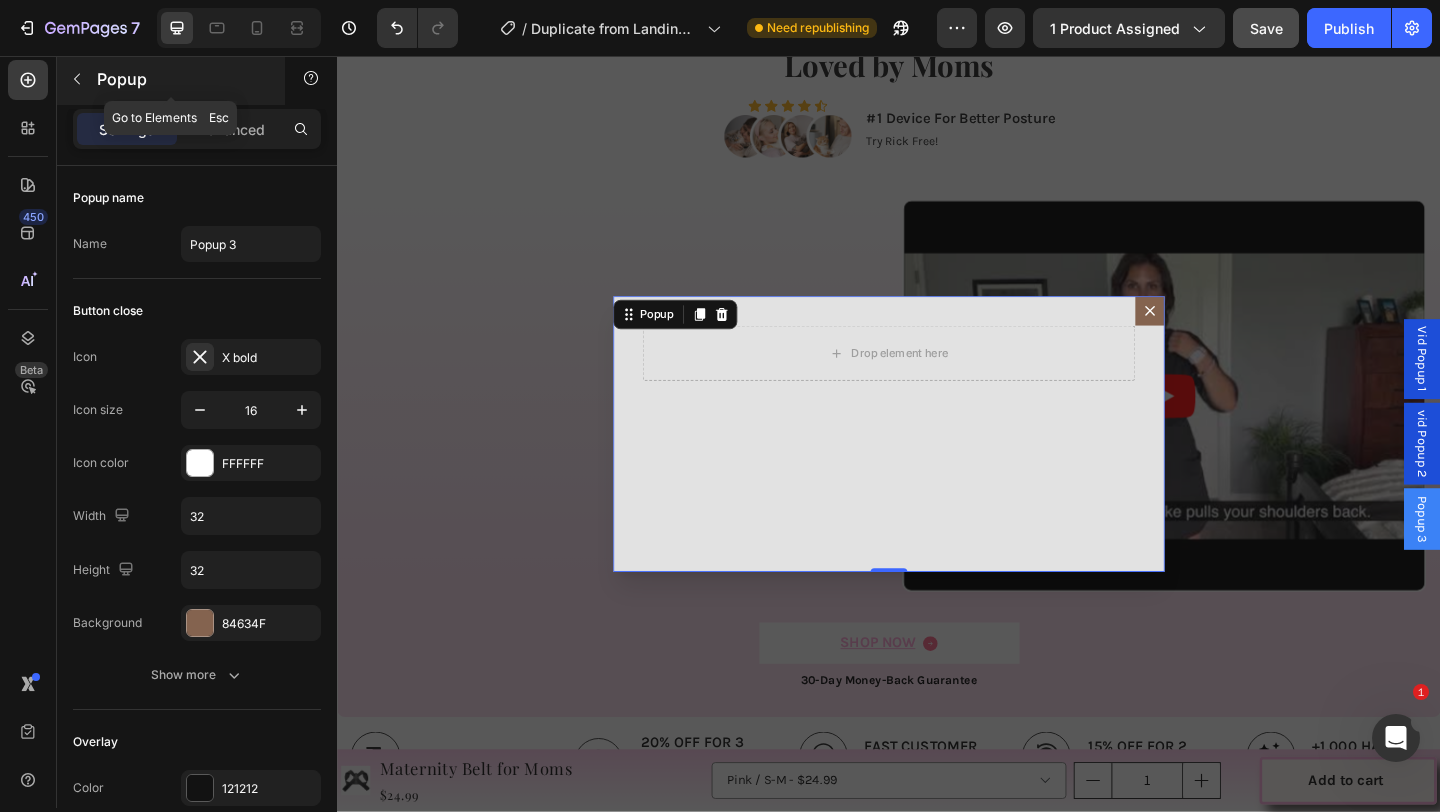 click 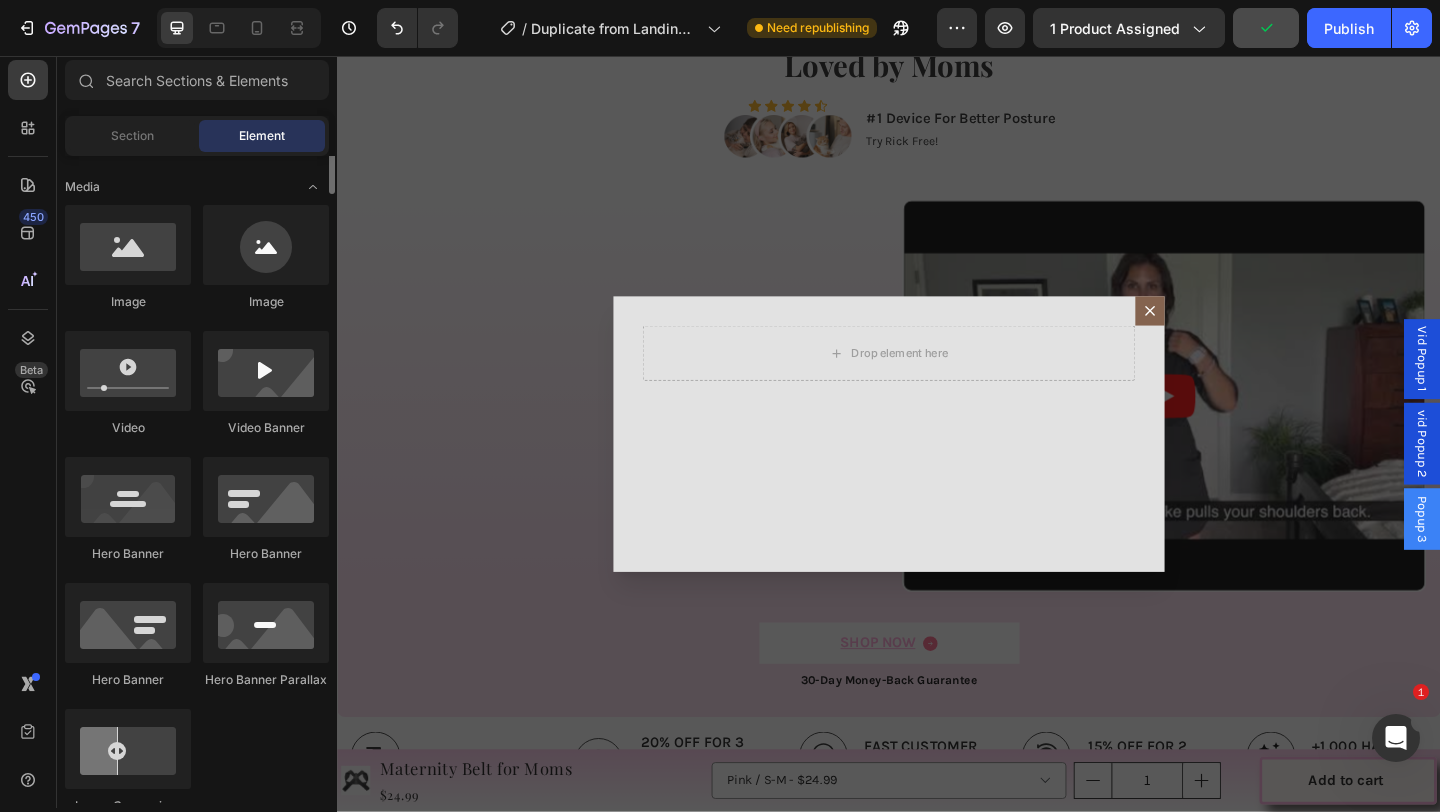 scroll, scrollTop: 513, scrollLeft: 0, axis: vertical 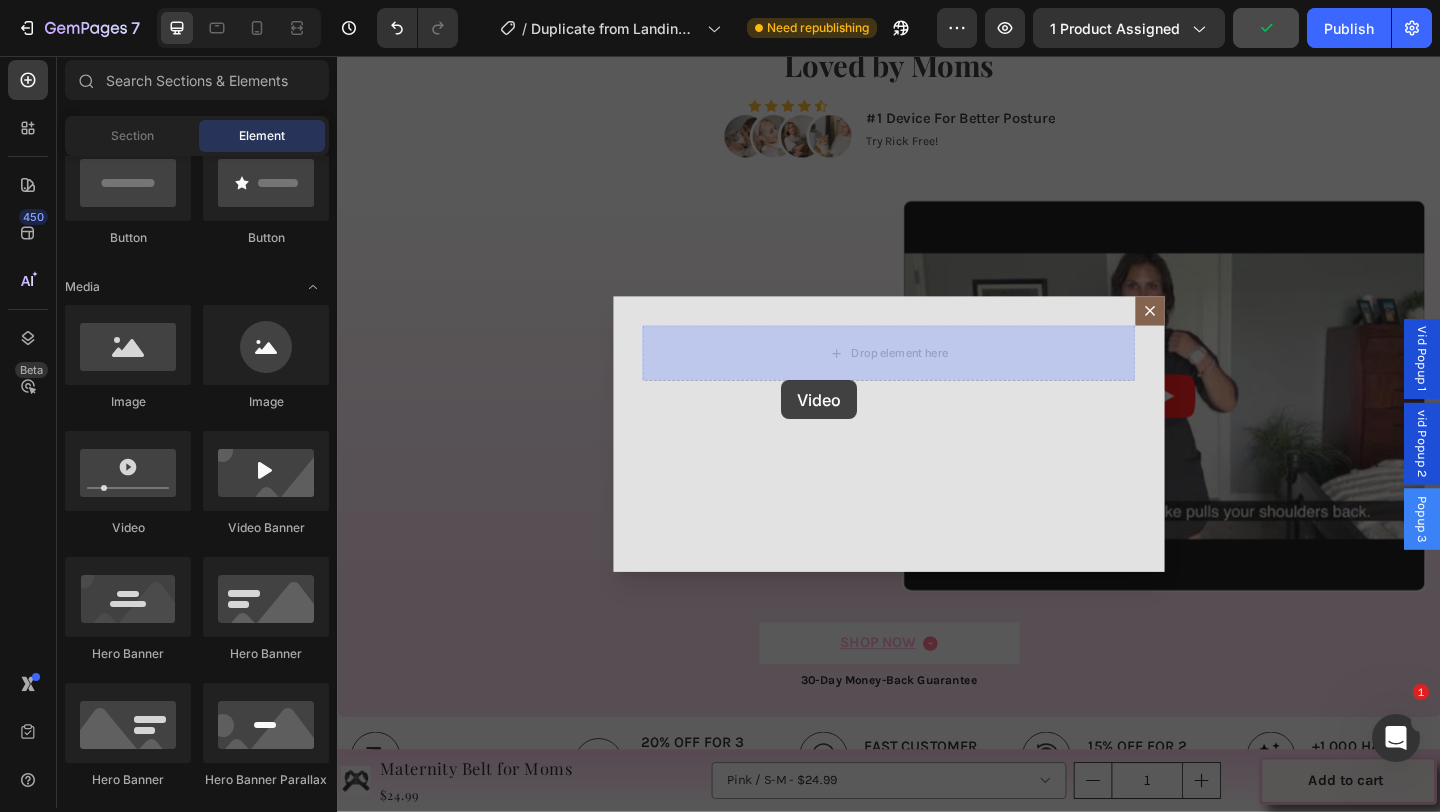 drag, startPoint x: 447, startPoint y: 540, endPoint x: 823, endPoint y: 409, distance: 398.16705 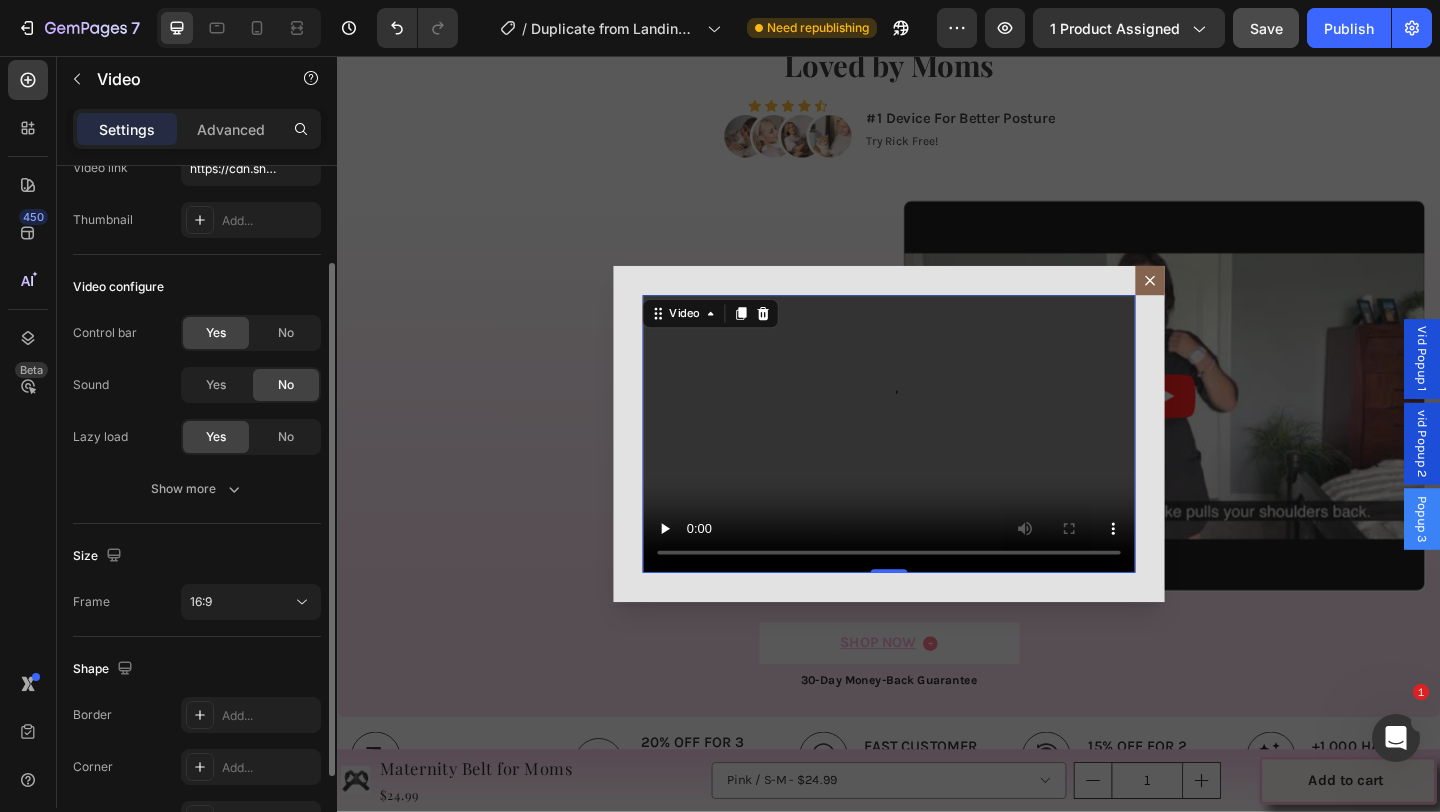 scroll, scrollTop: 253, scrollLeft: 0, axis: vertical 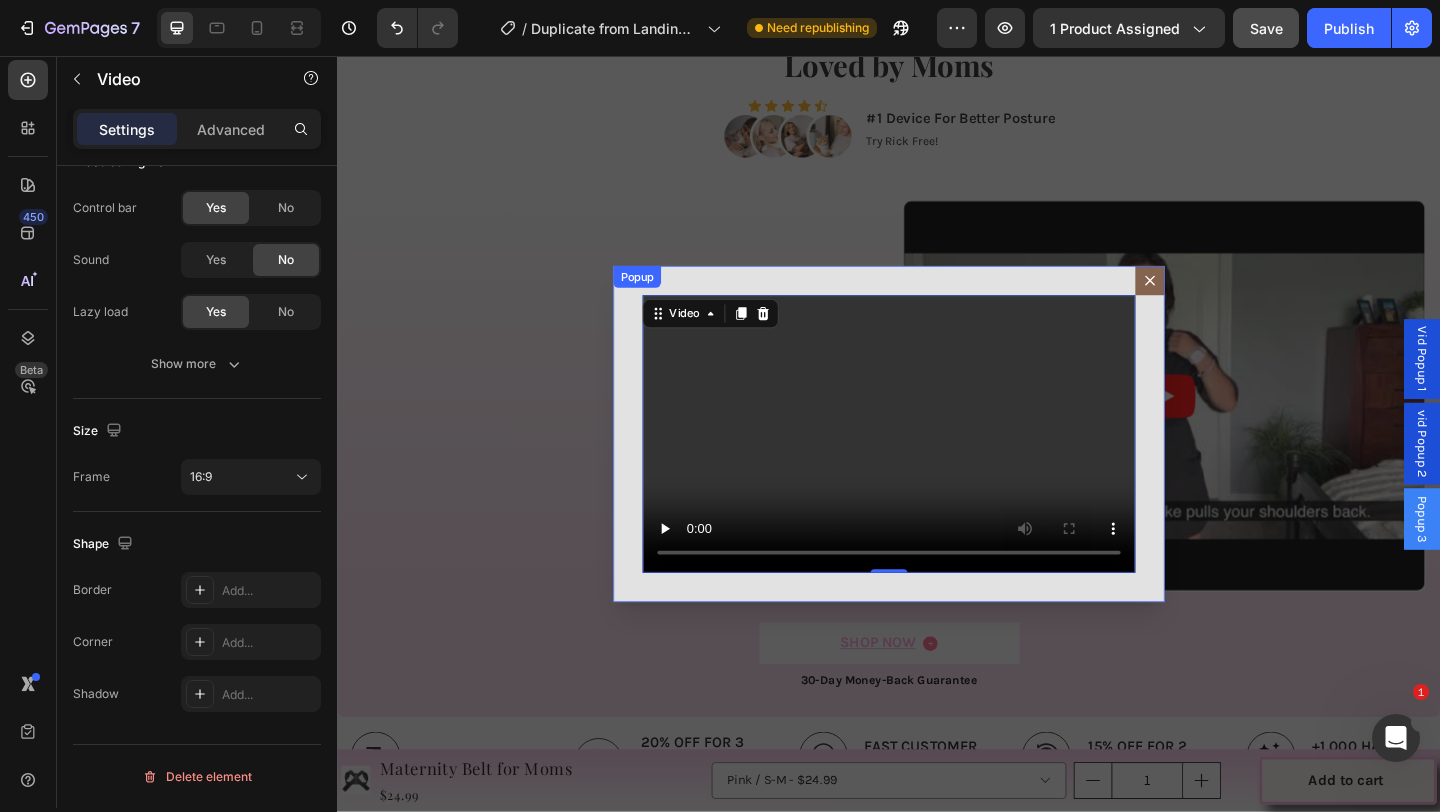 click on "Video   0 Popup" at bounding box center (937, 467) 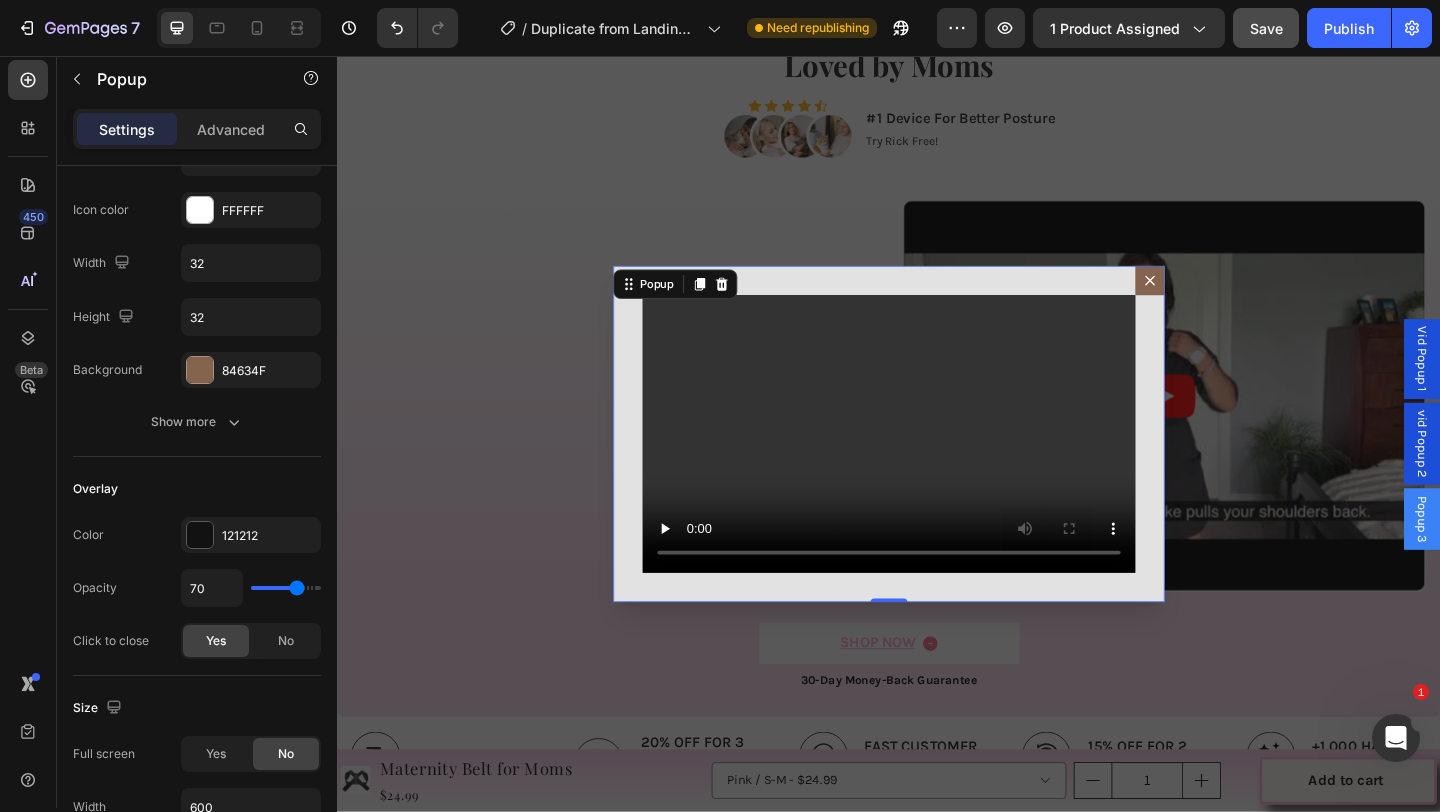 scroll, scrollTop: 0, scrollLeft: 0, axis: both 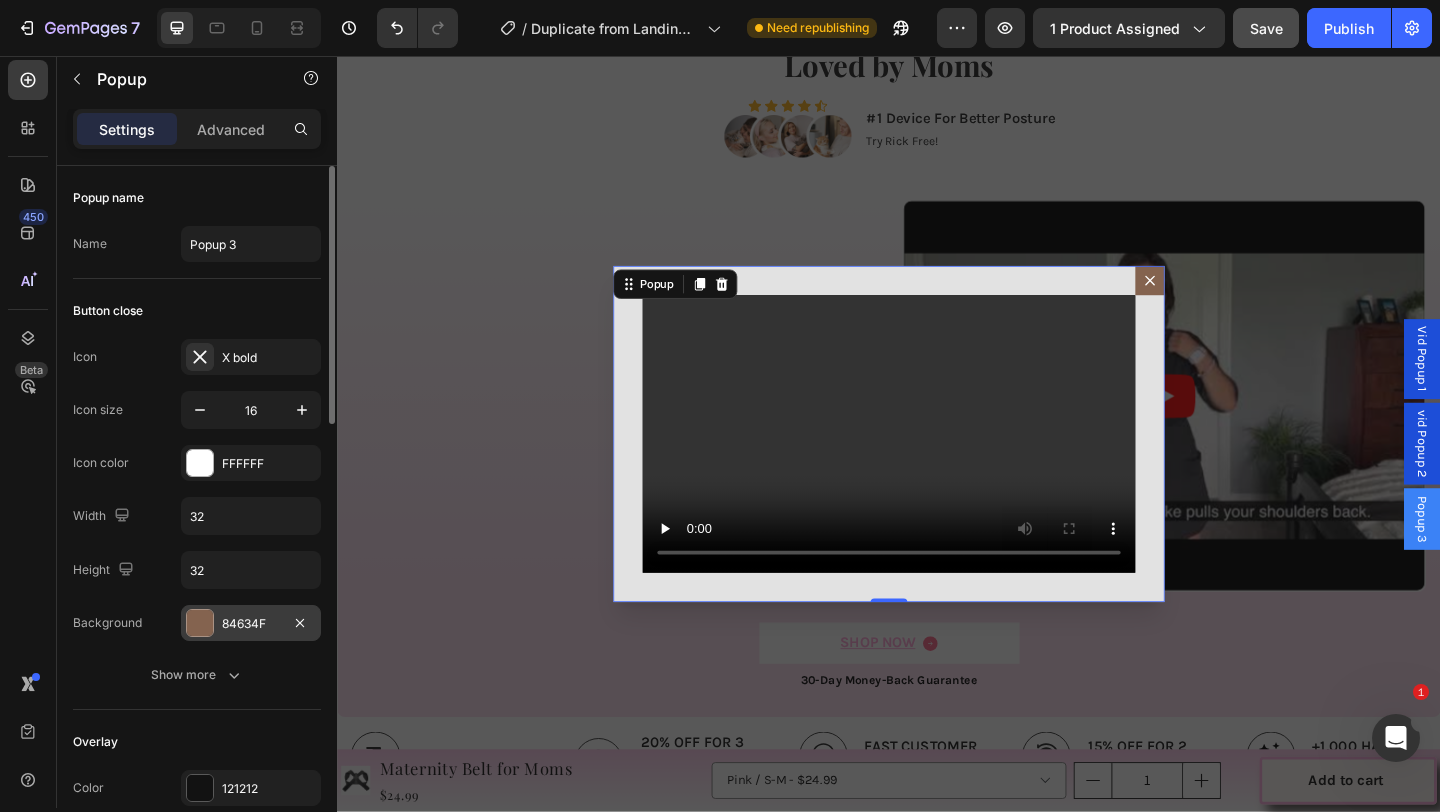click at bounding box center [200, 623] 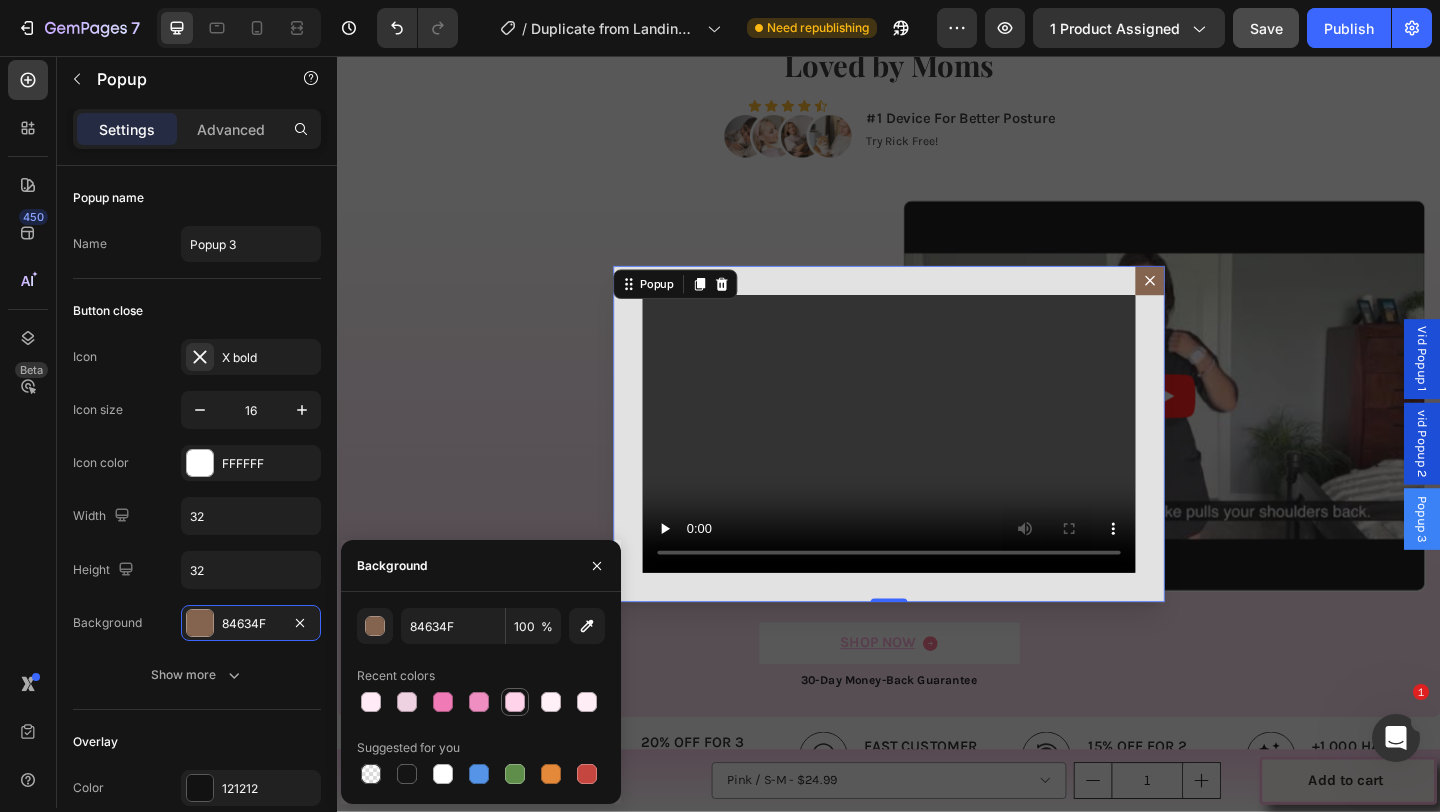 click at bounding box center [515, 702] 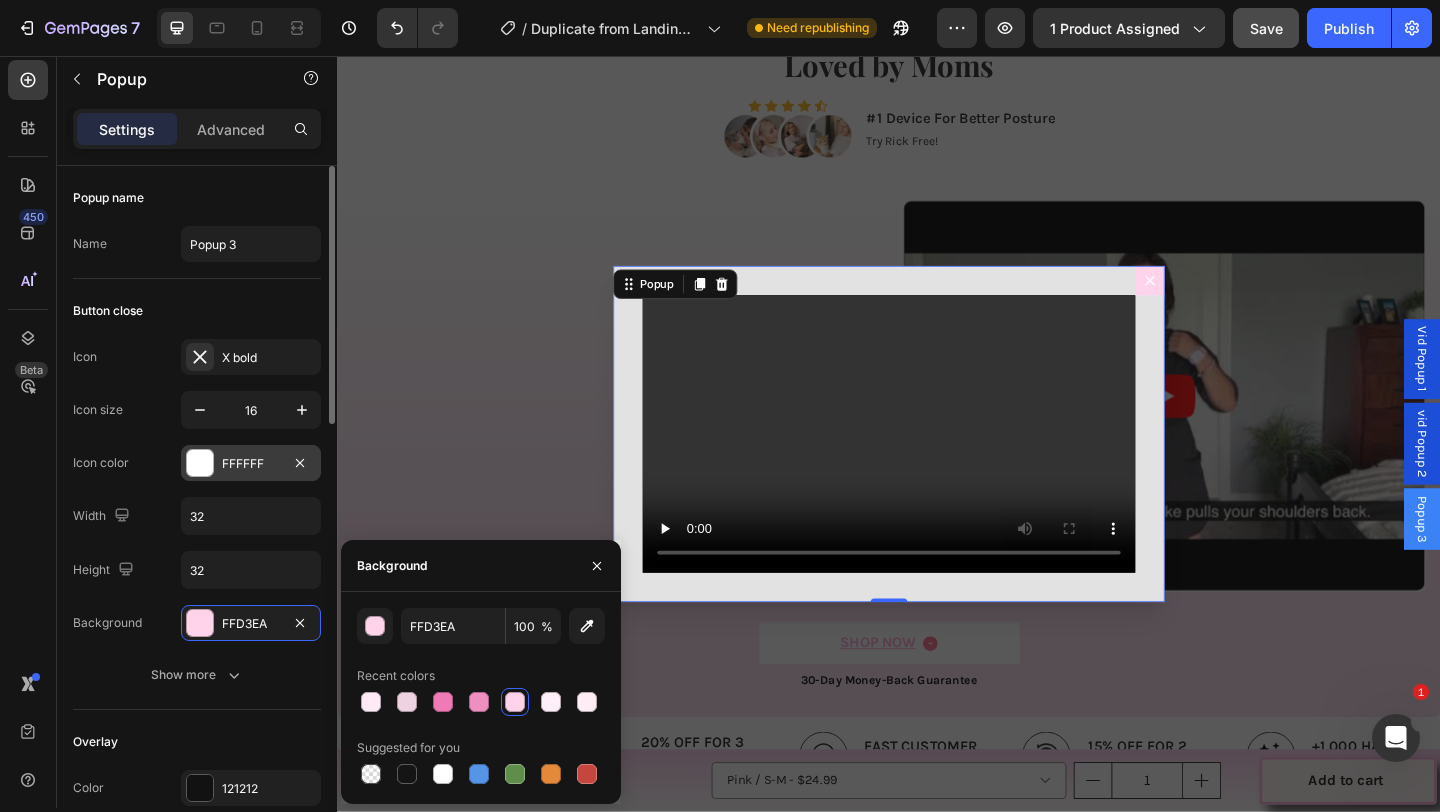 click on "FFFFFF" at bounding box center [251, 463] 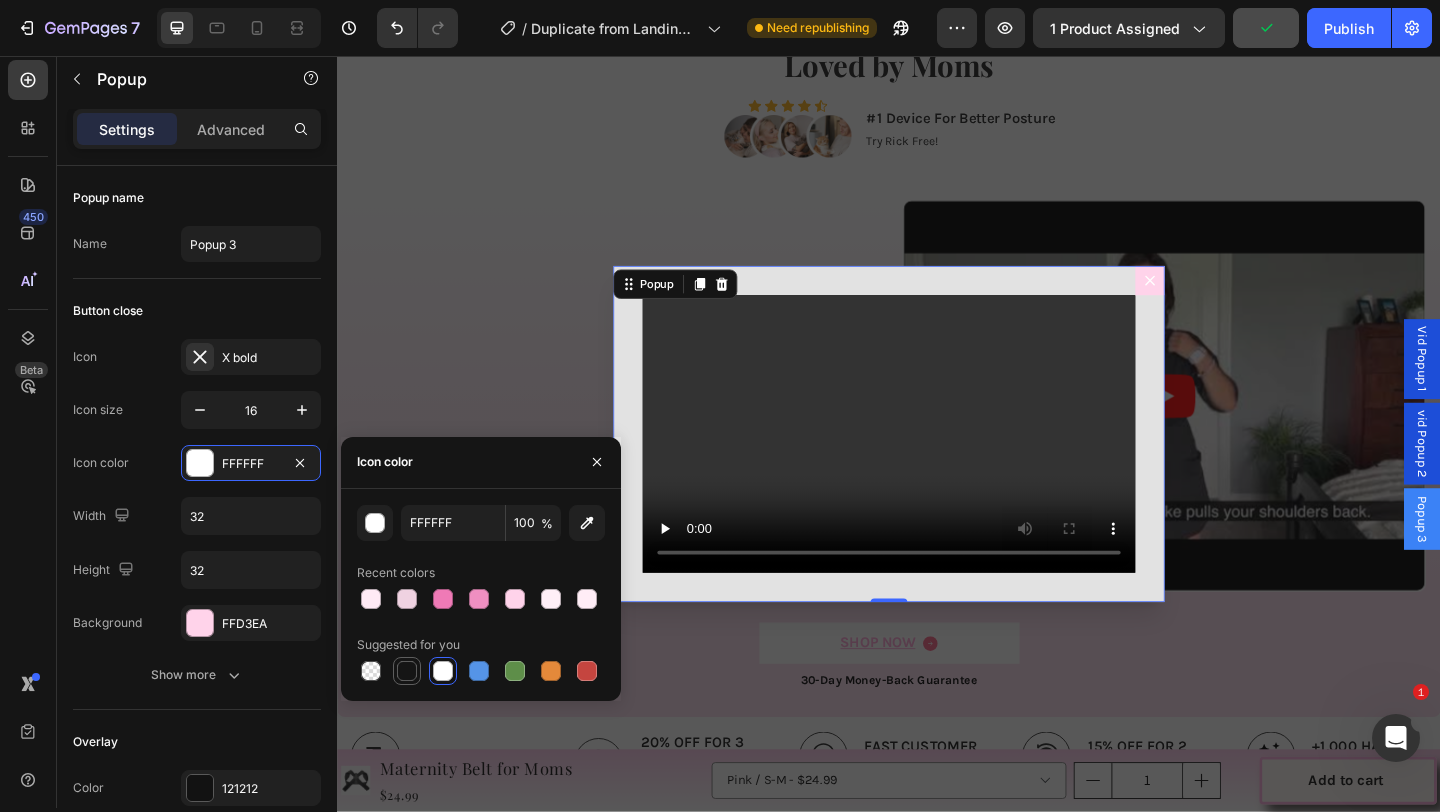 click at bounding box center (407, 671) 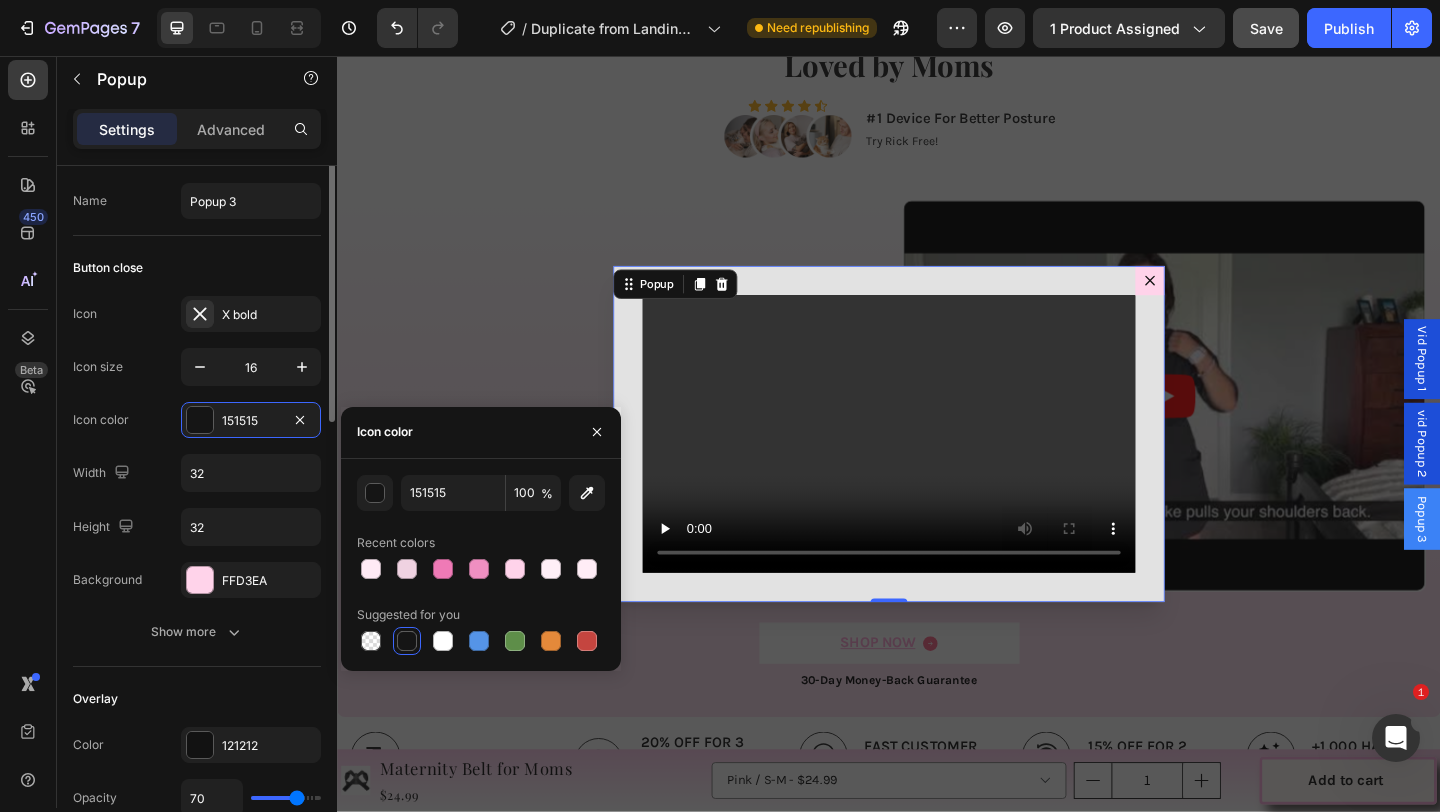 scroll, scrollTop: 0, scrollLeft: 0, axis: both 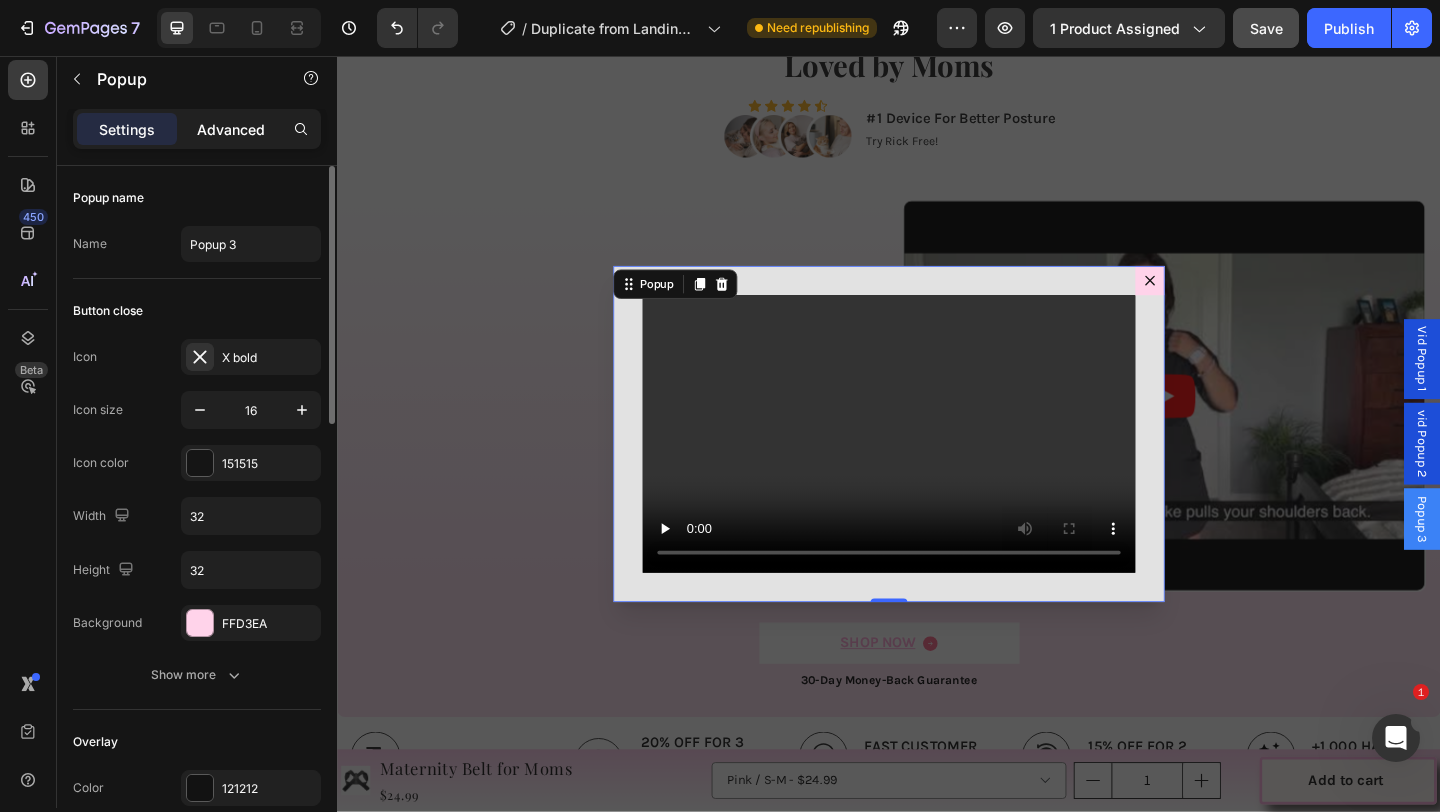 click on "Advanced" at bounding box center (231, 129) 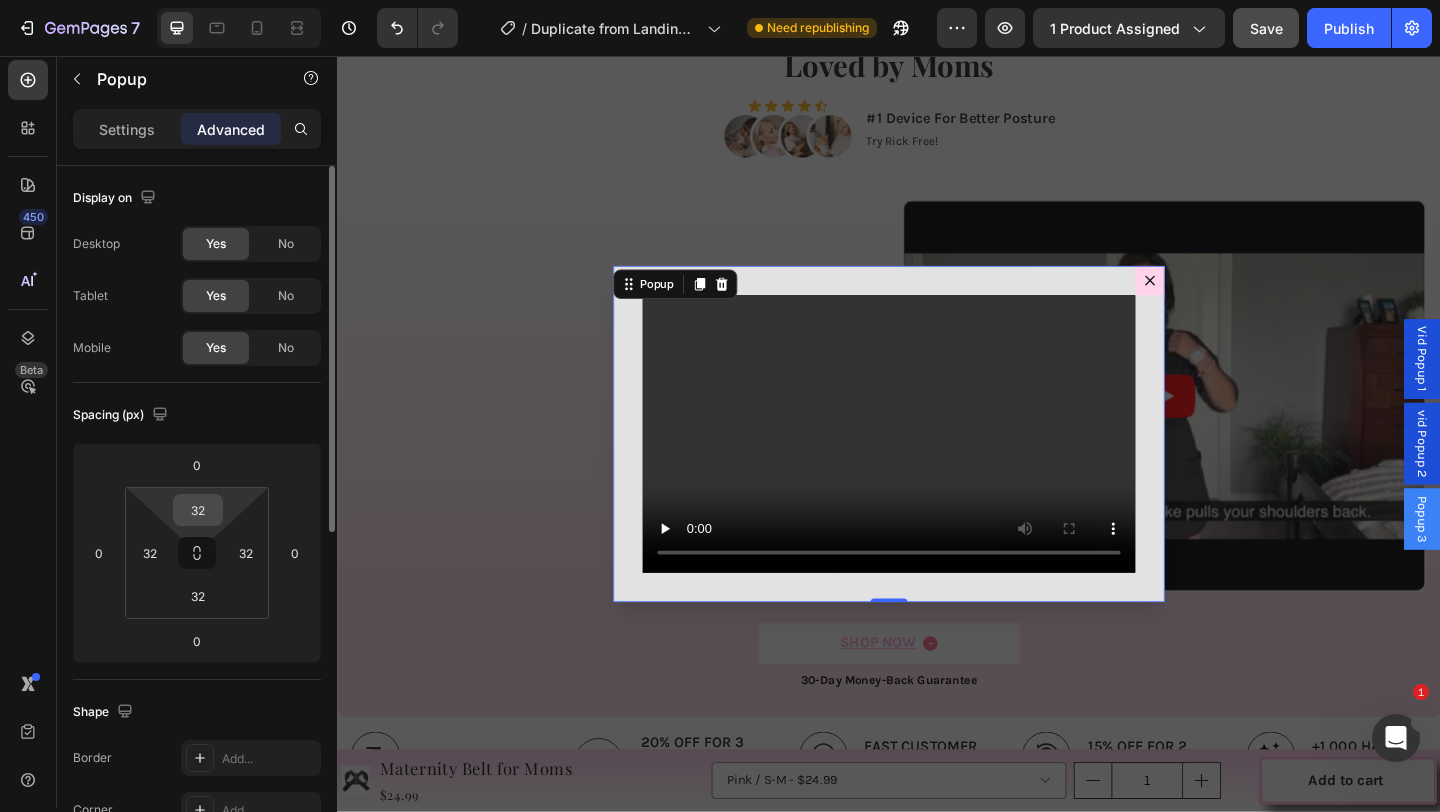 click on "32" at bounding box center (198, 510) 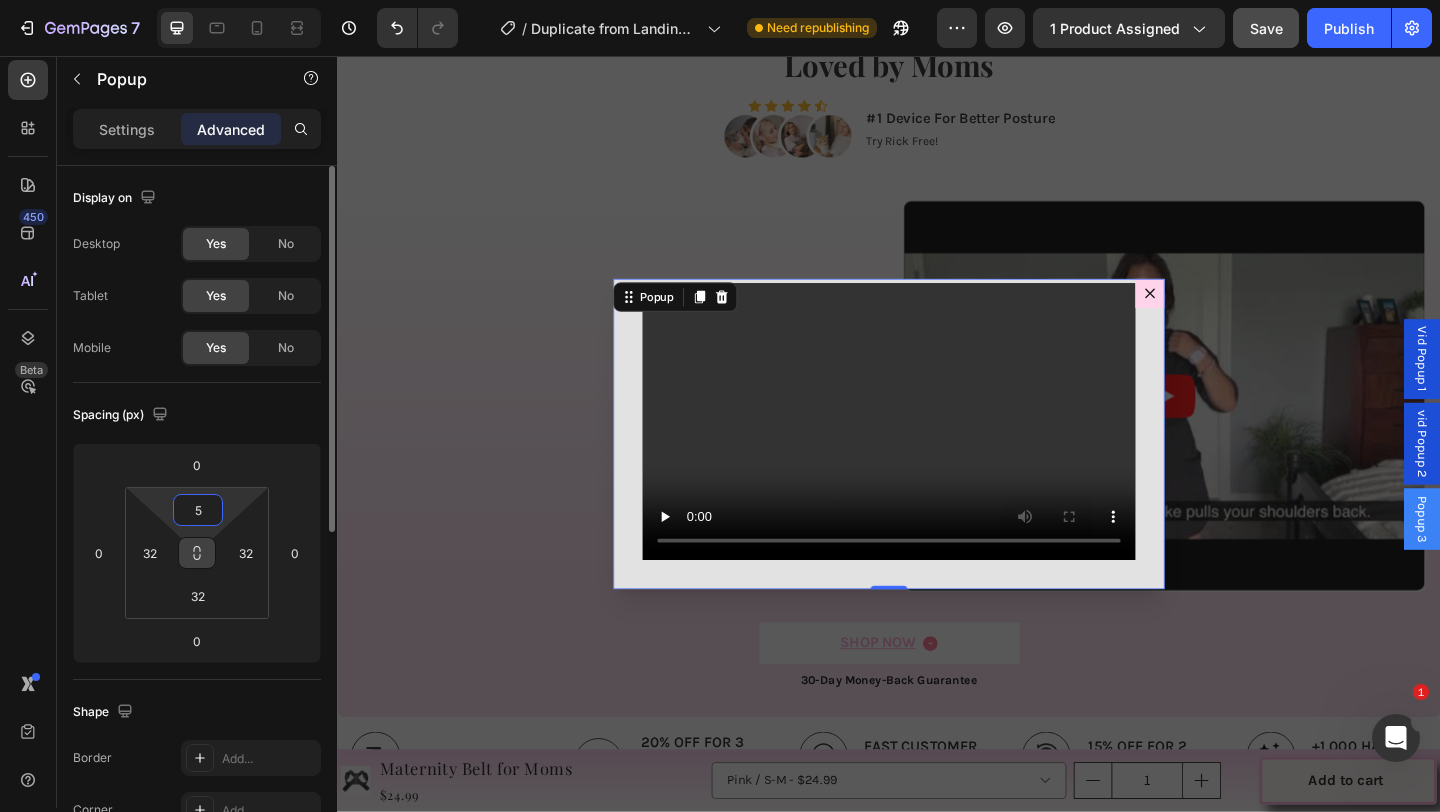 type on "5" 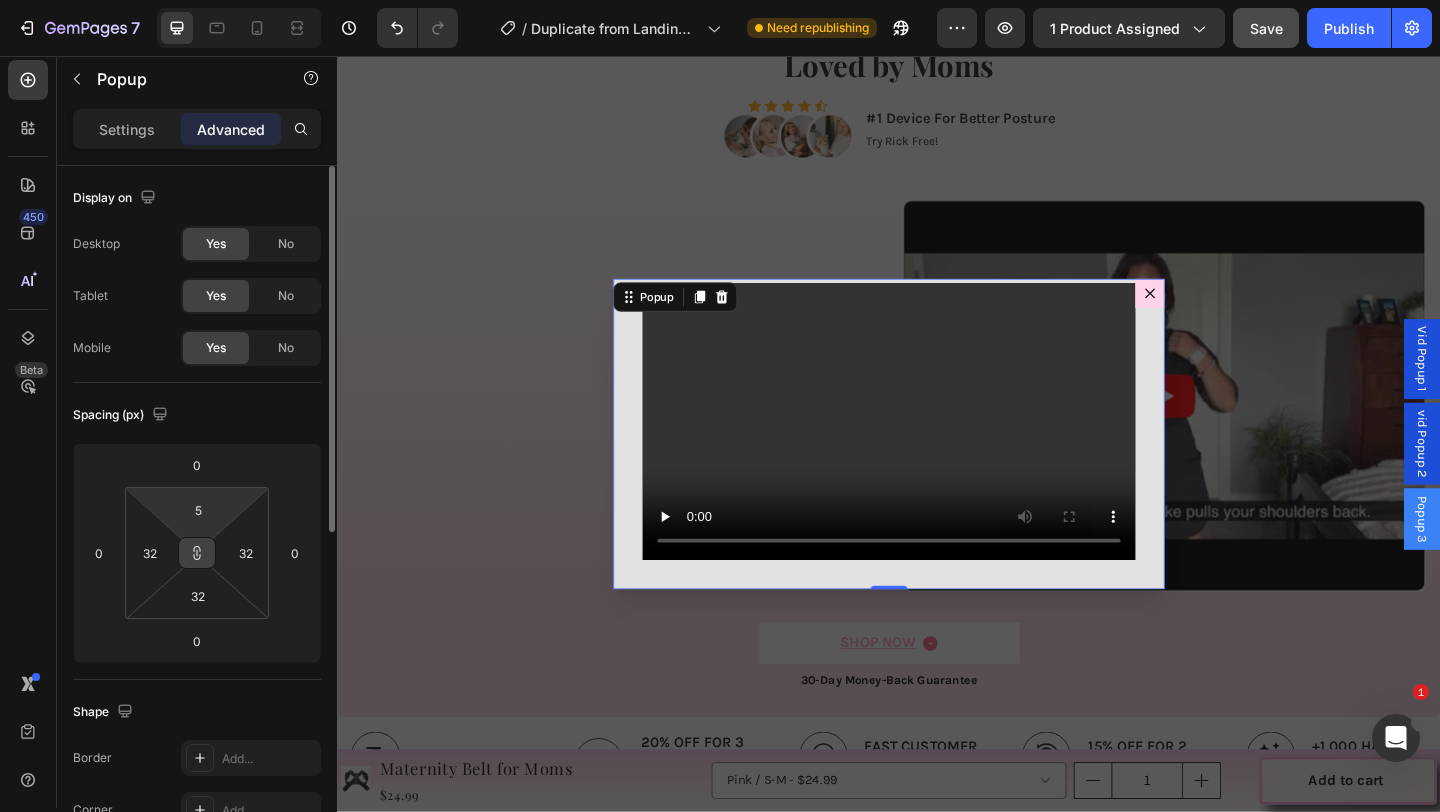 type 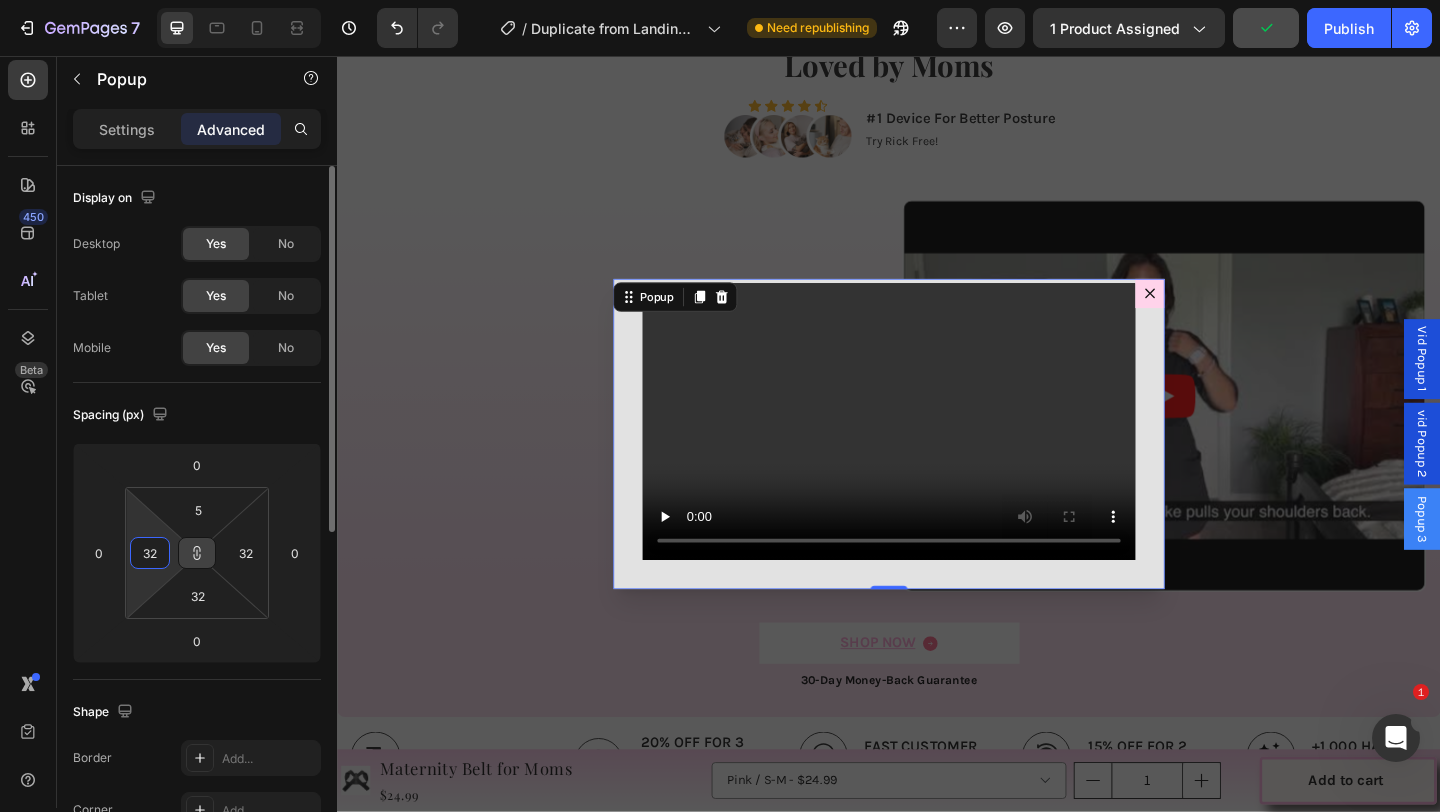 click on "32" at bounding box center [150, 553] 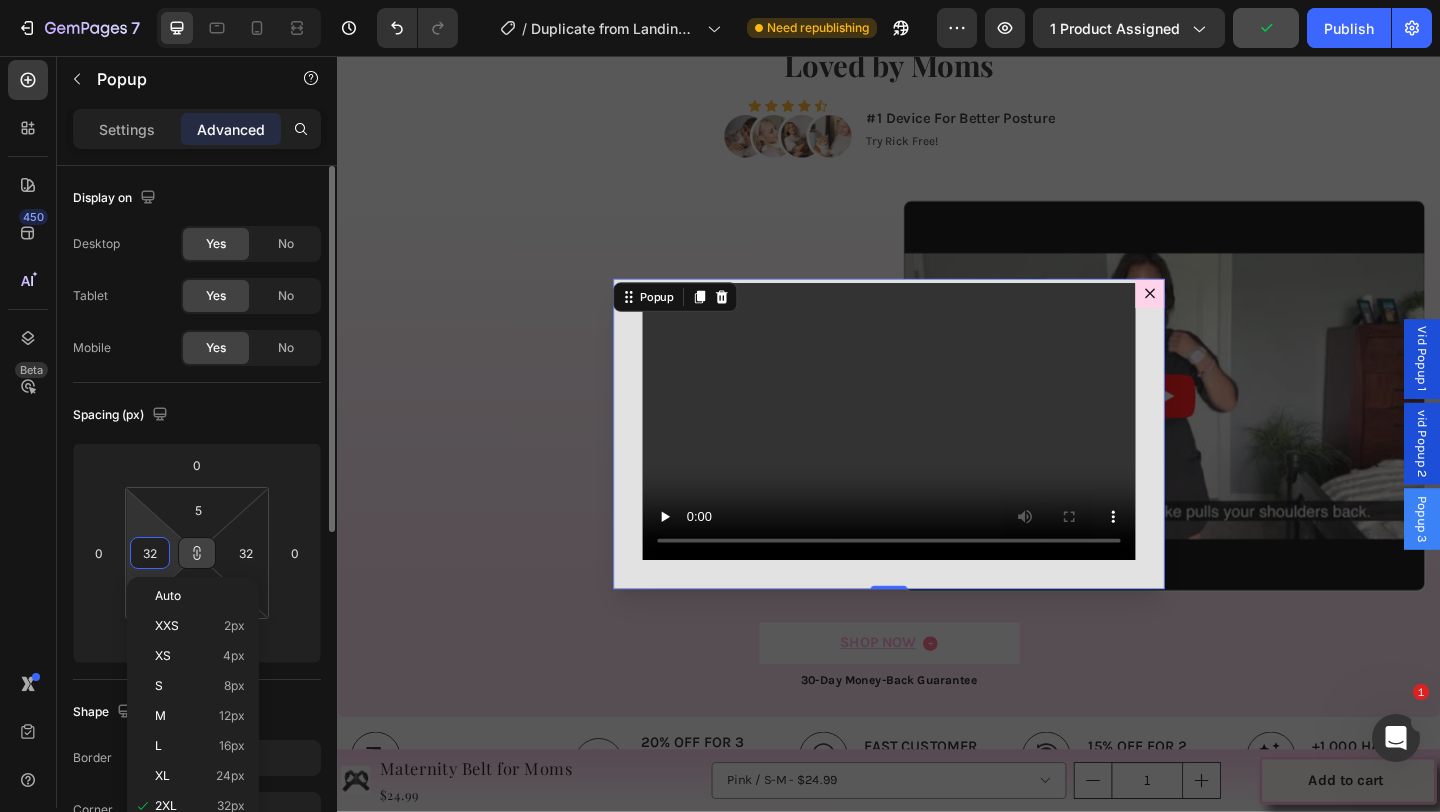 type on "5" 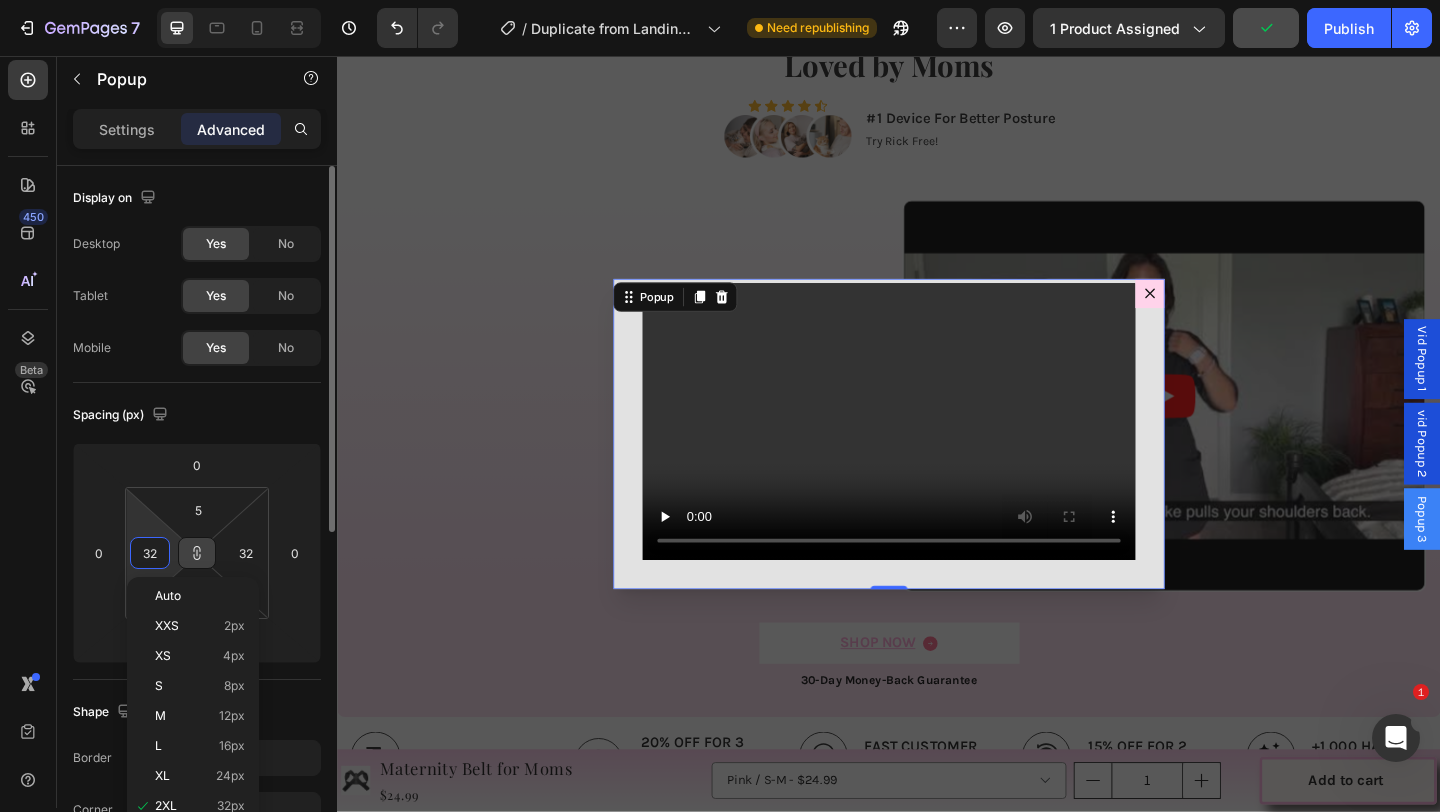 type on "5" 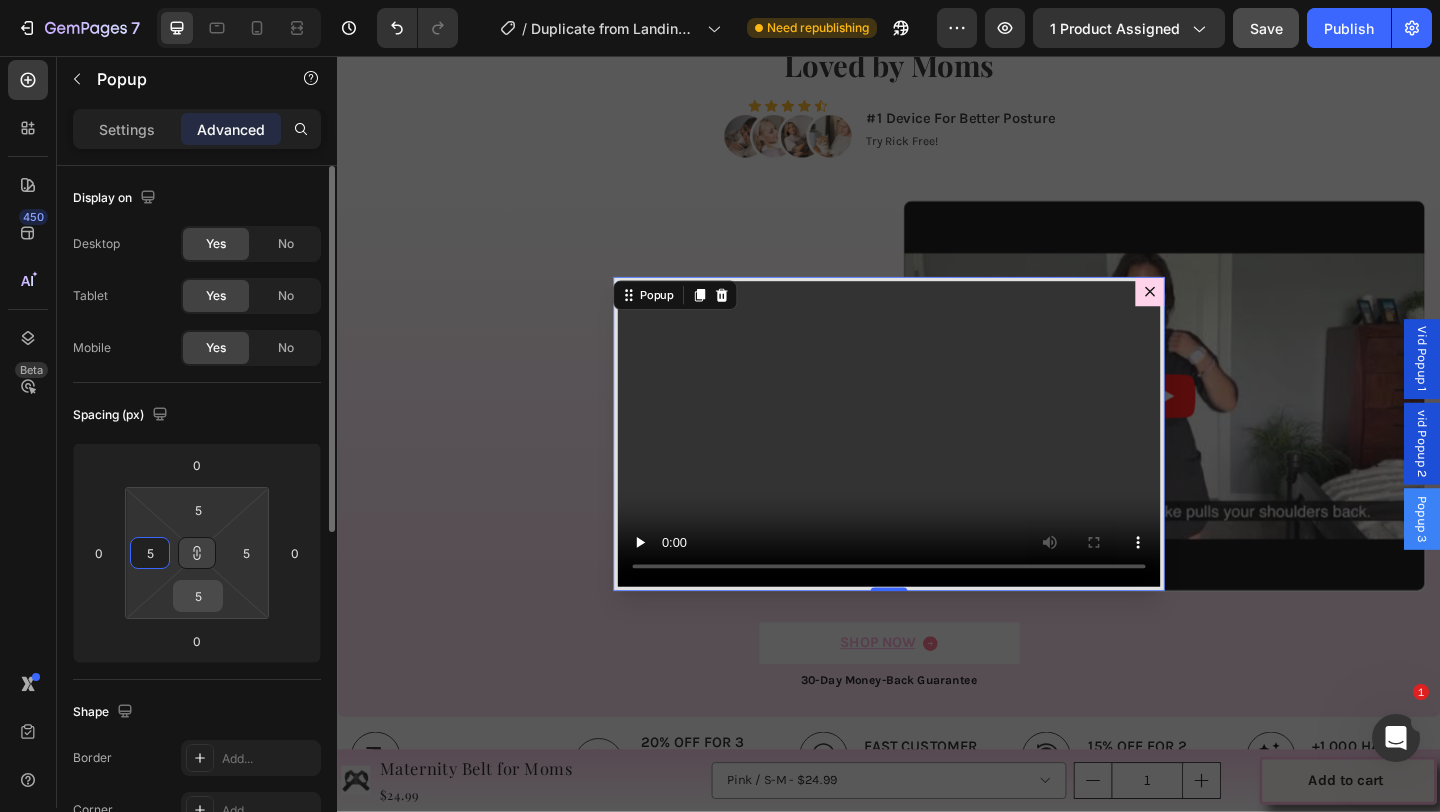 type on "5" 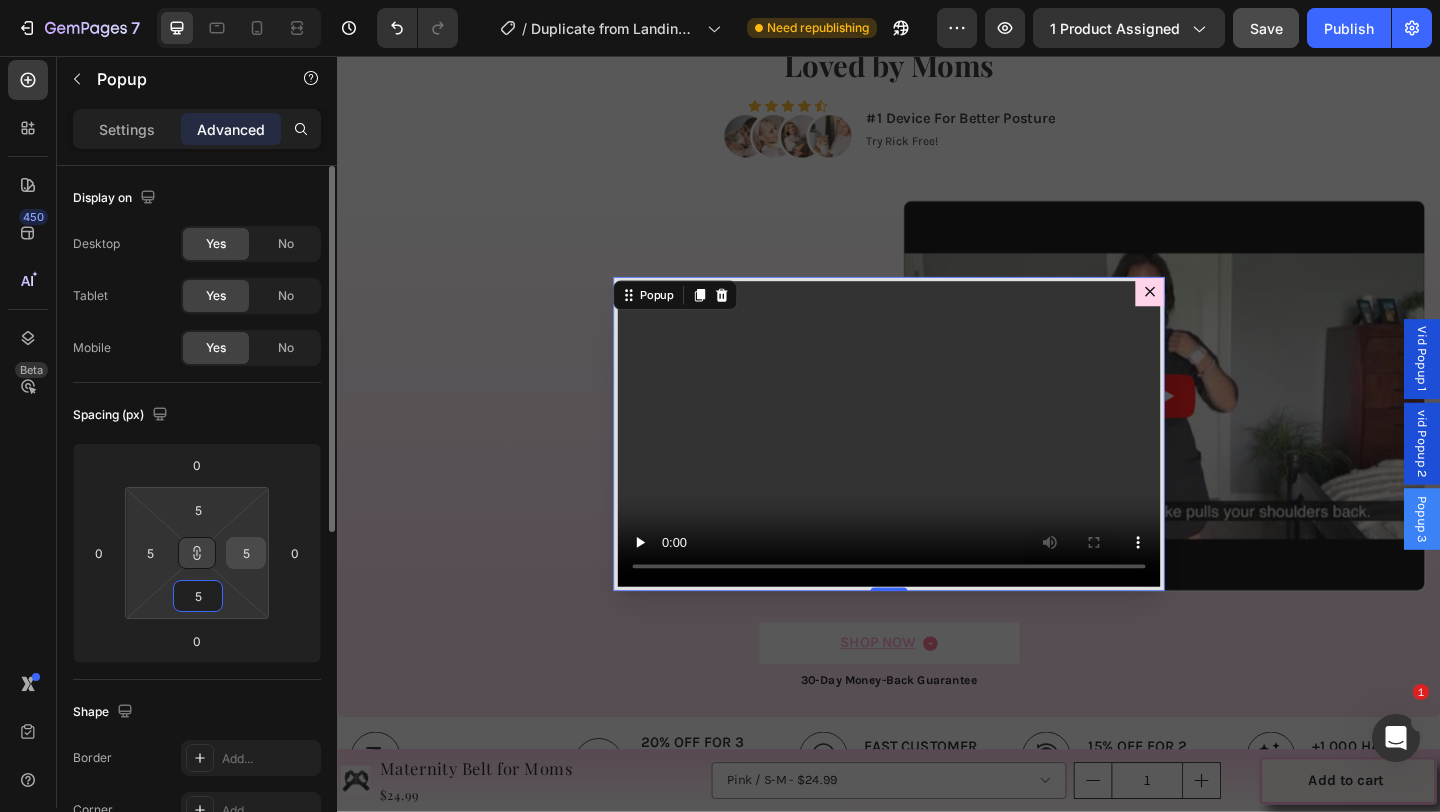 click on "5" at bounding box center (246, 553) 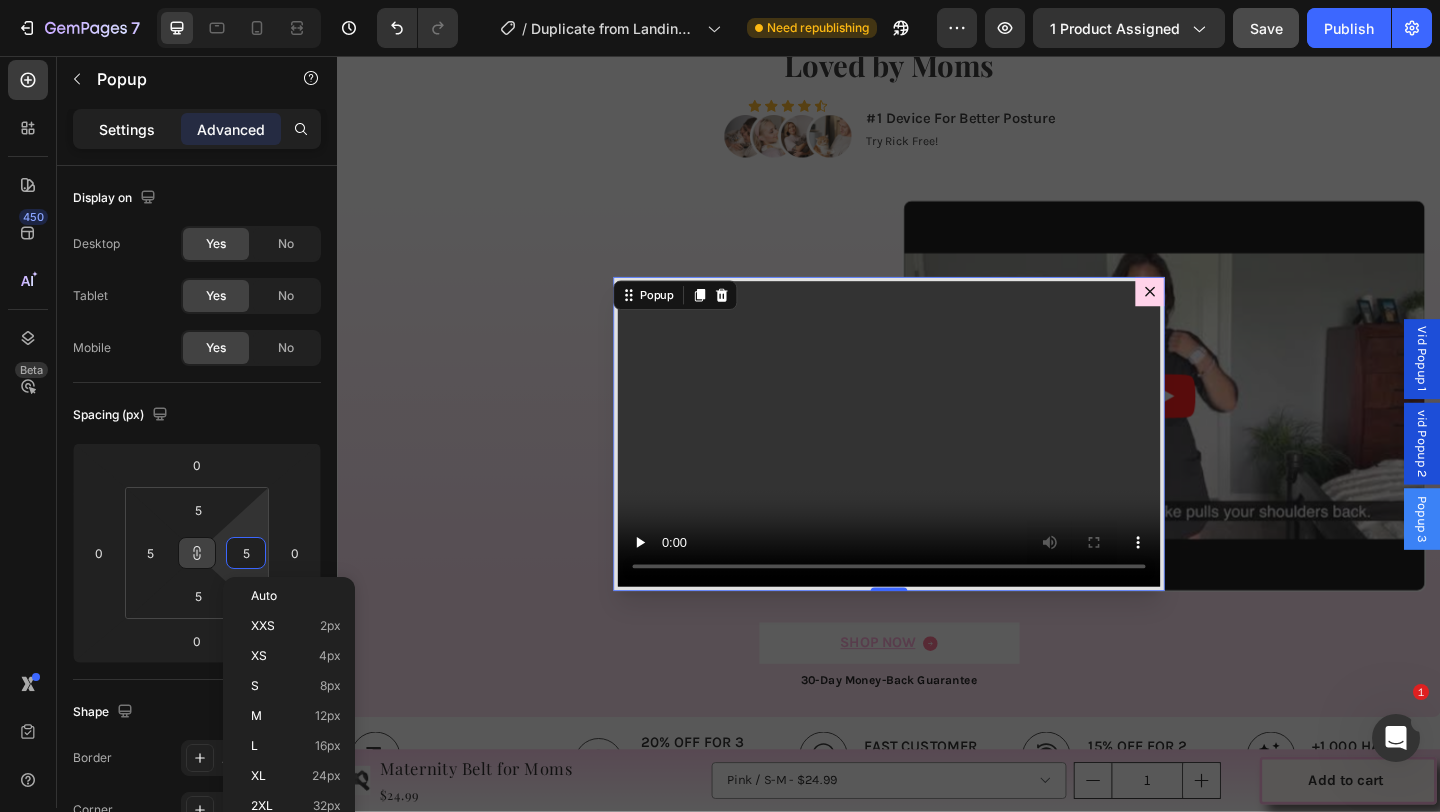 click on "Settings" 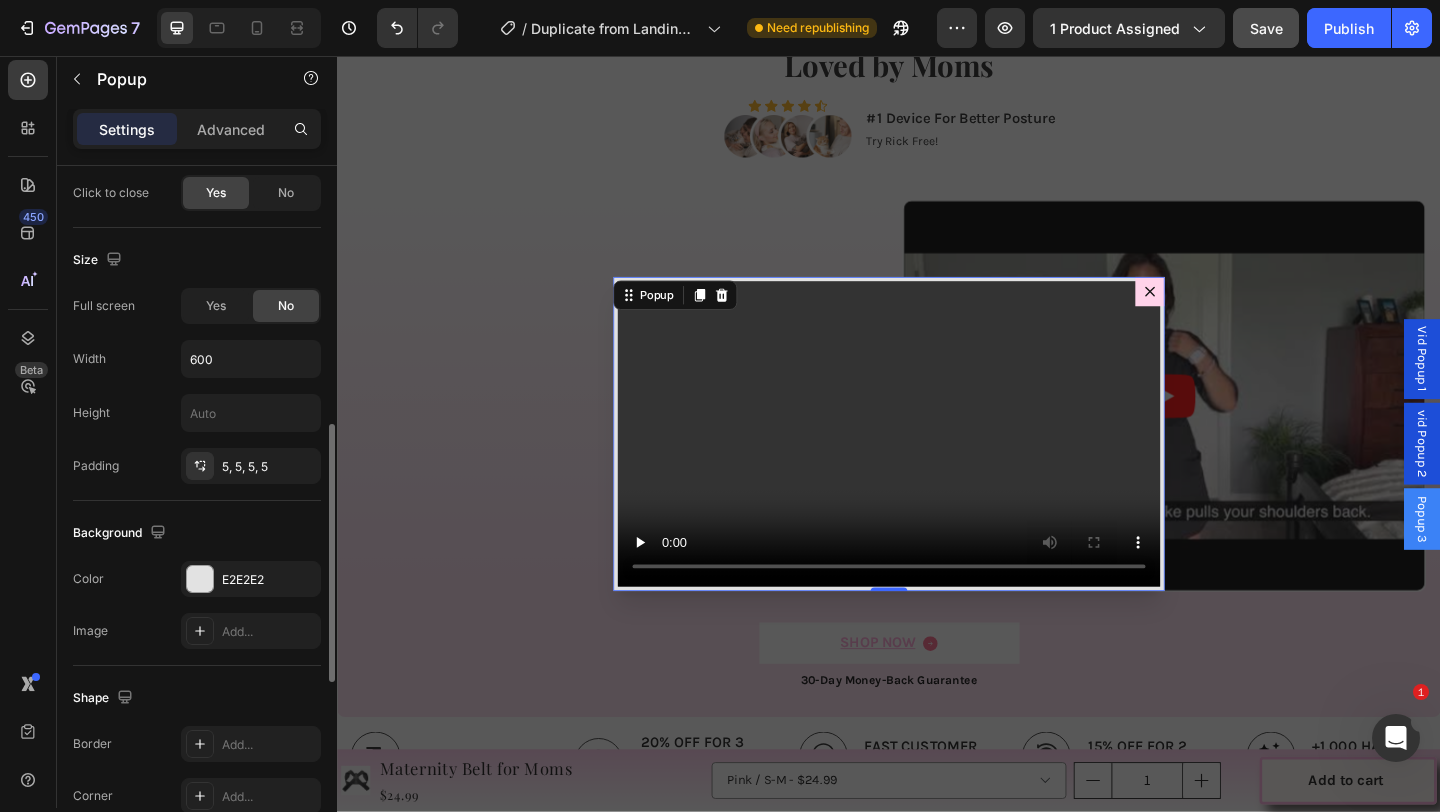 scroll, scrollTop: 731, scrollLeft: 0, axis: vertical 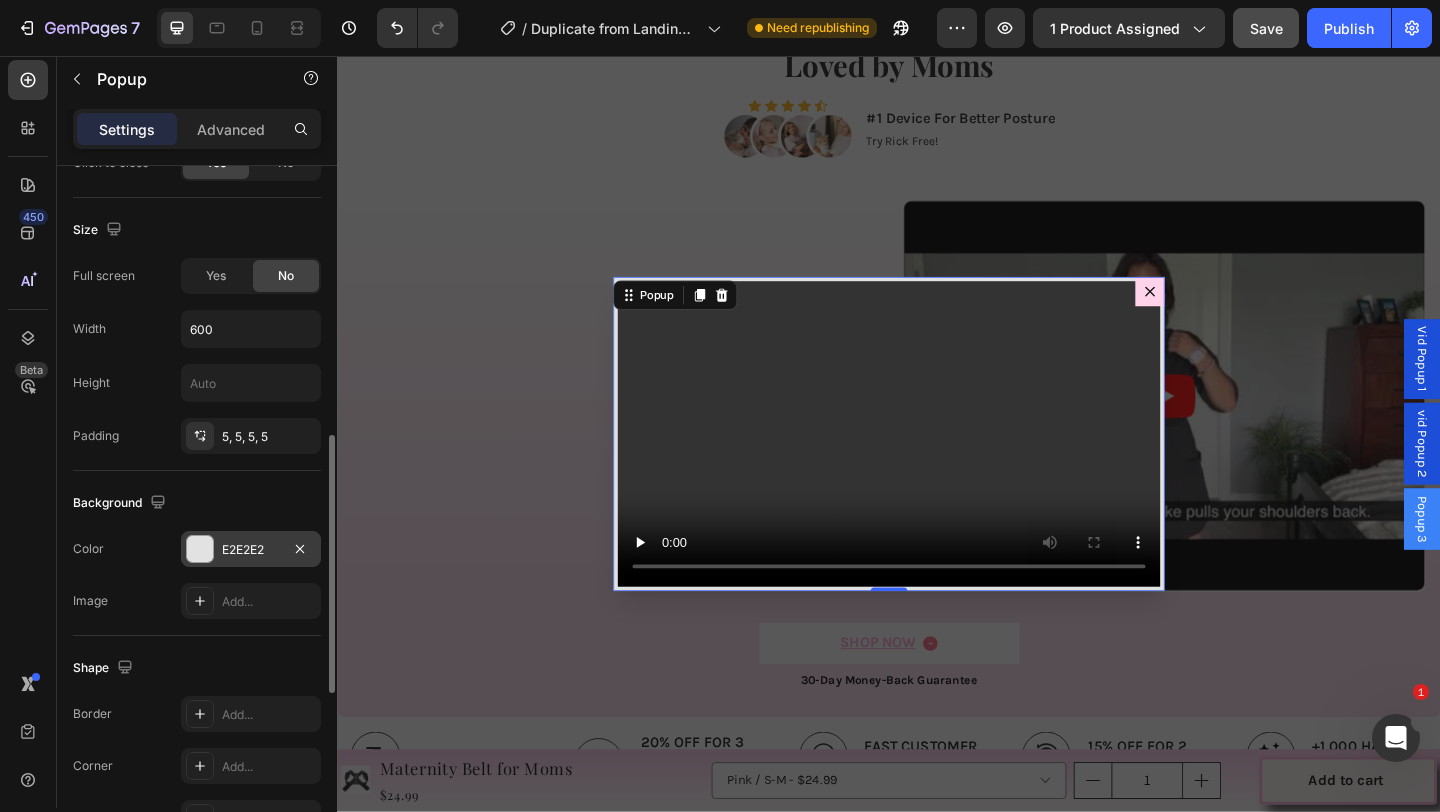 click on "E2E2E2" at bounding box center (251, 550) 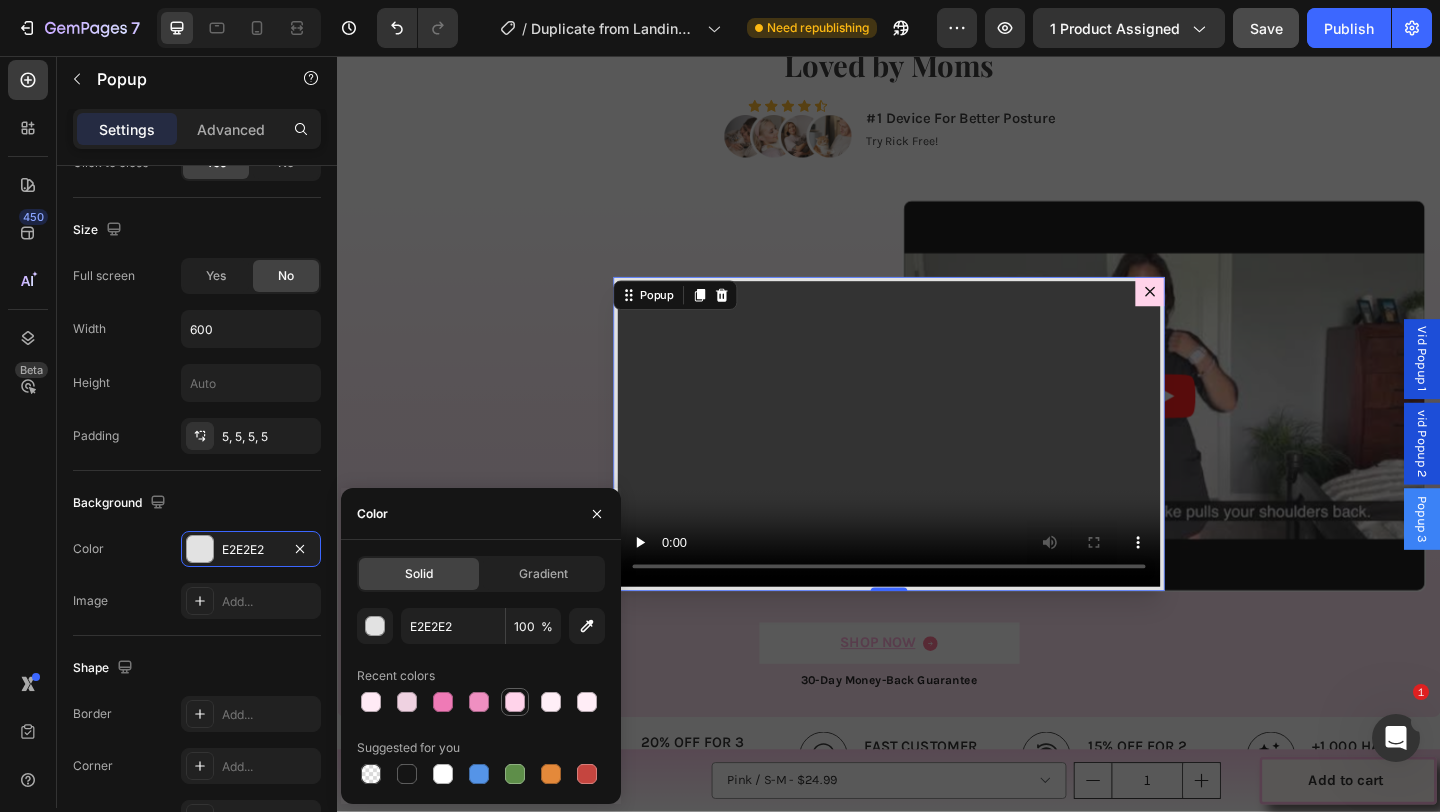 click at bounding box center [515, 702] 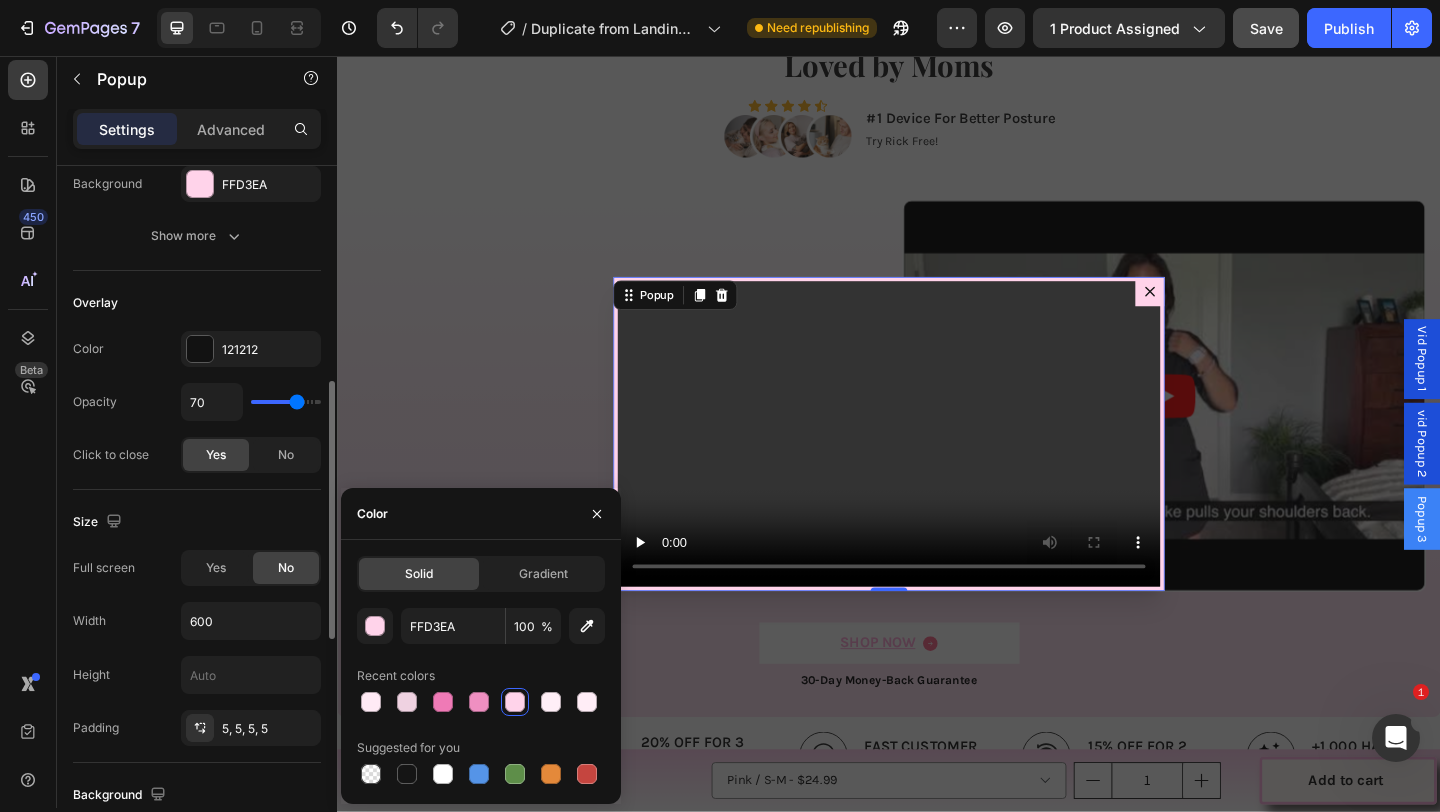 scroll, scrollTop: 406, scrollLeft: 0, axis: vertical 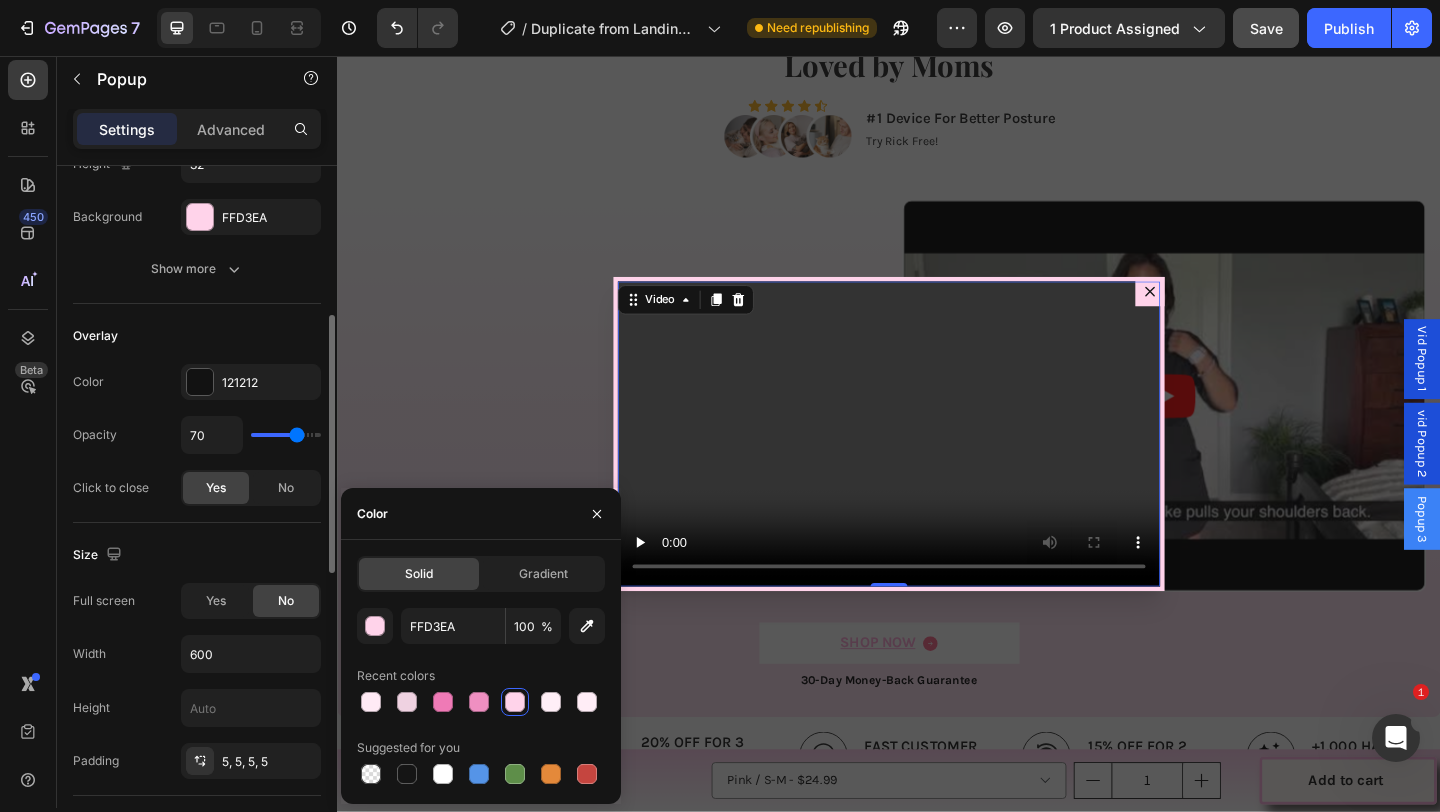 click at bounding box center [937, 467] 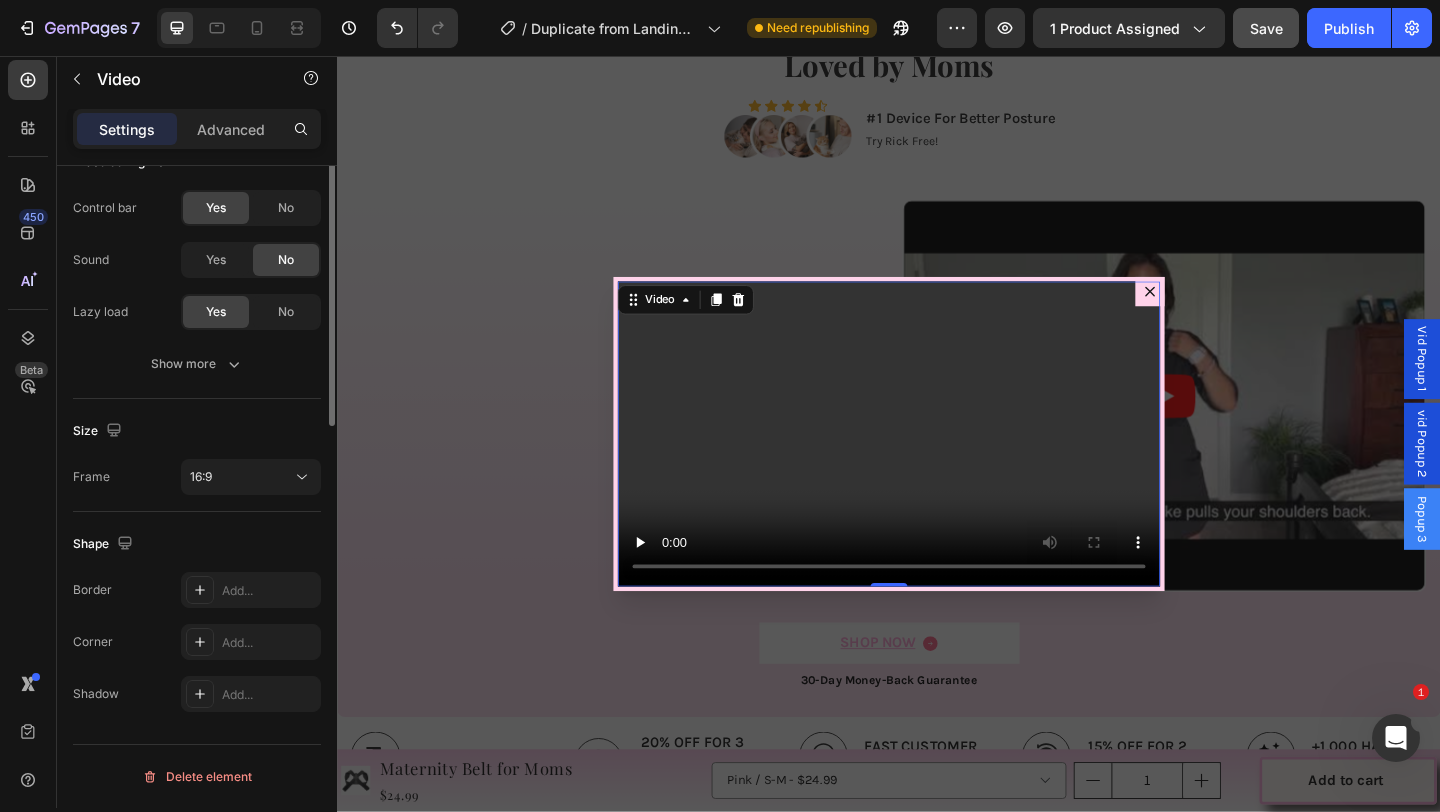 scroll, scrollTop: 0, scrollLeft: 0, axis: both 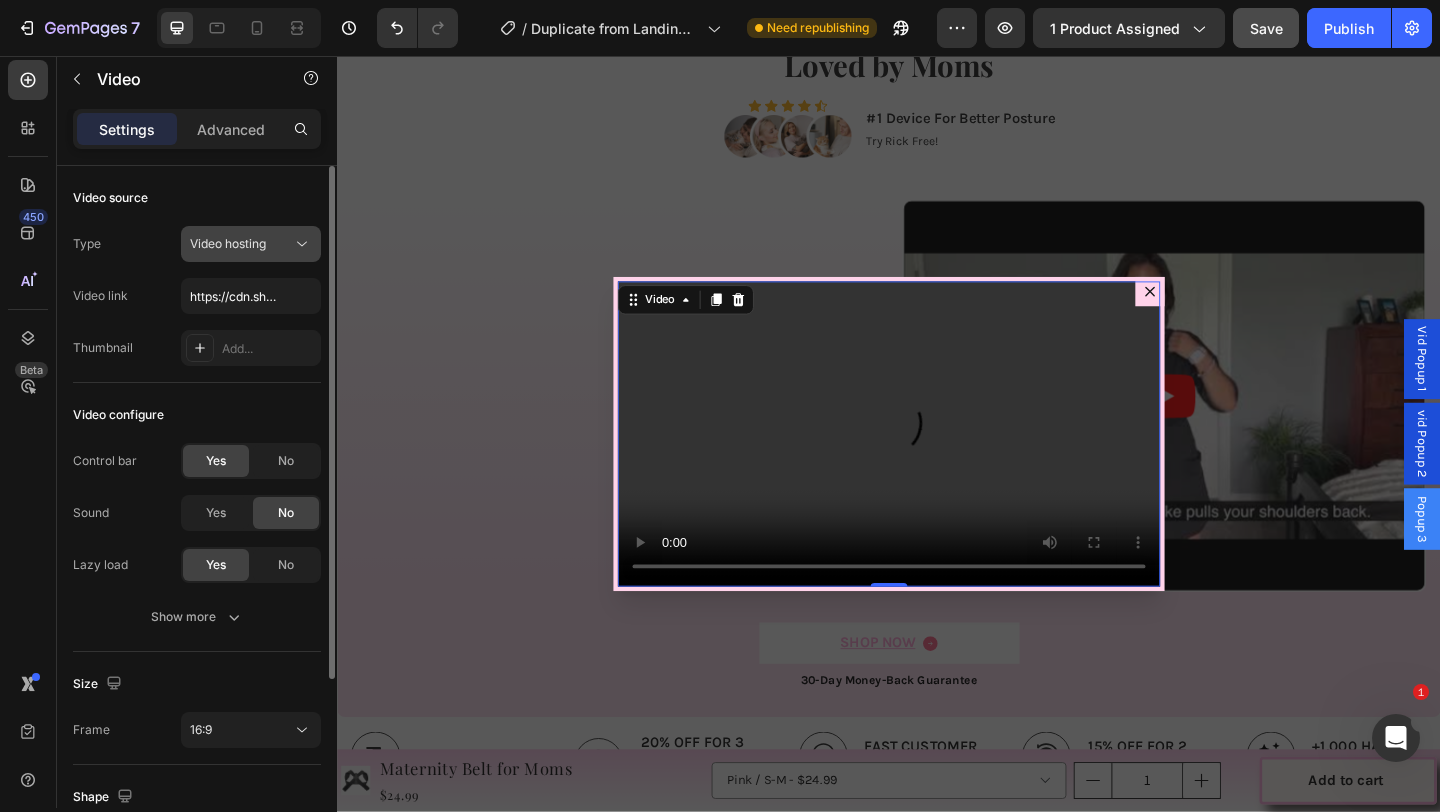 click 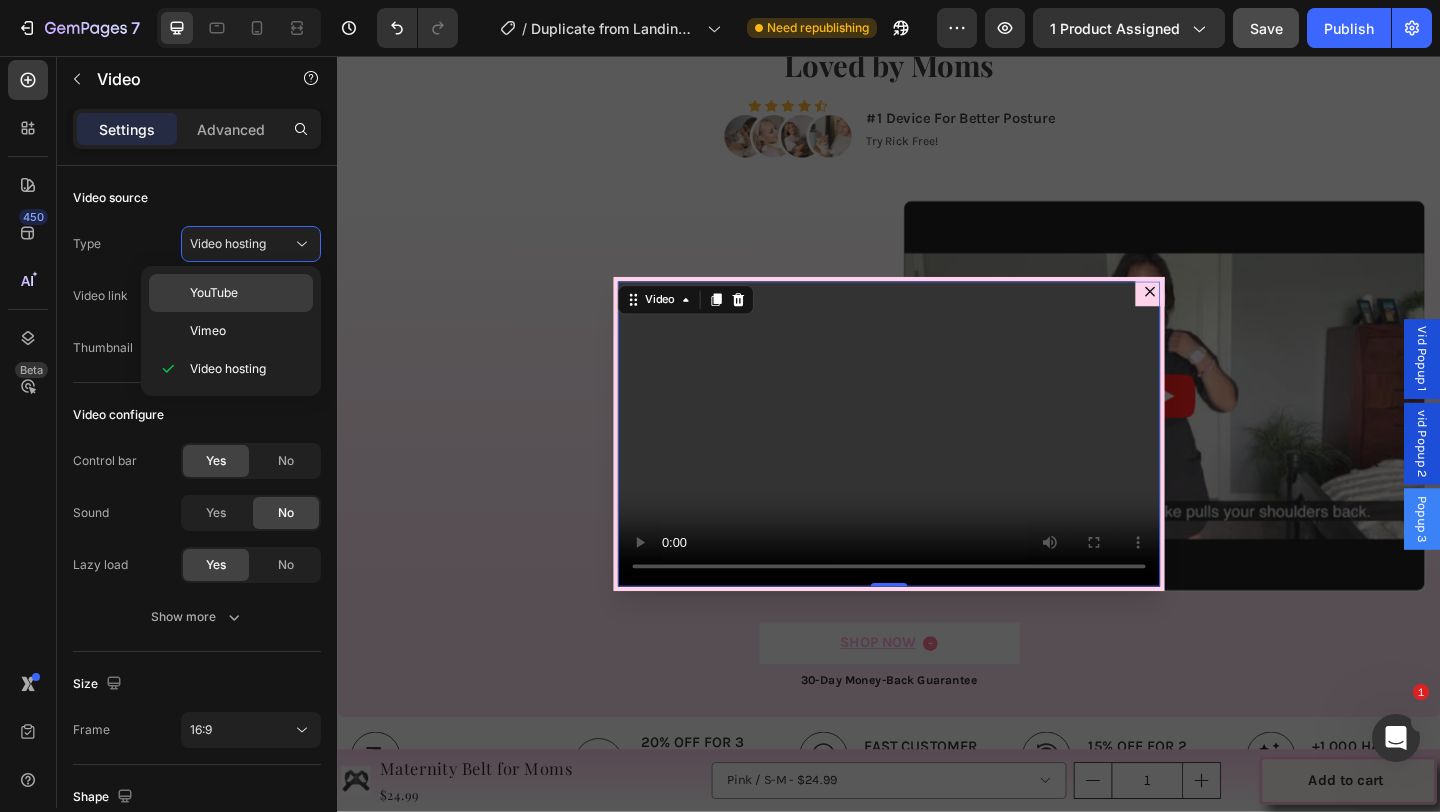 click on "YouTube" at bounding box center (247, 293) 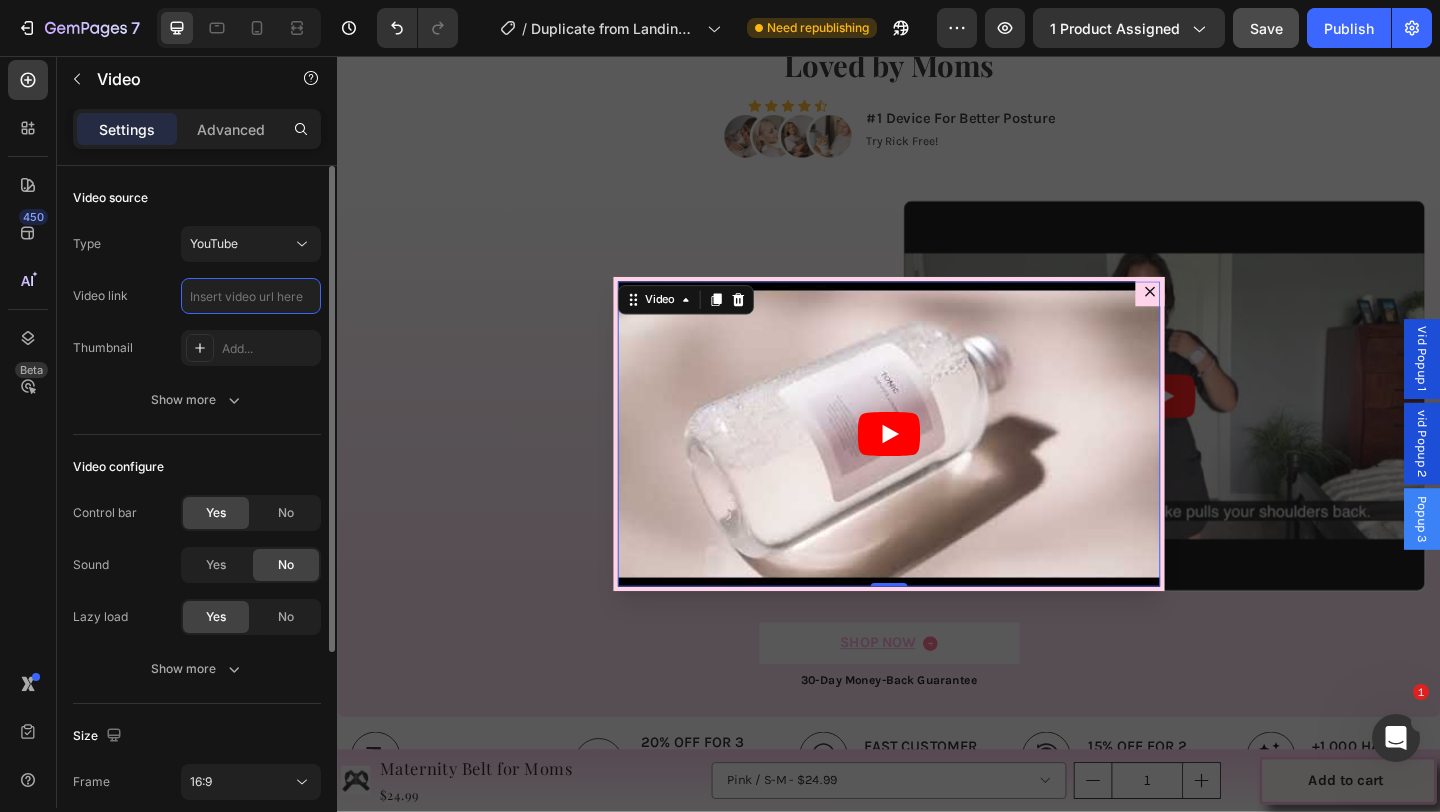 scroll, scrollTop: 0, scrollLeft: 0, axis: both 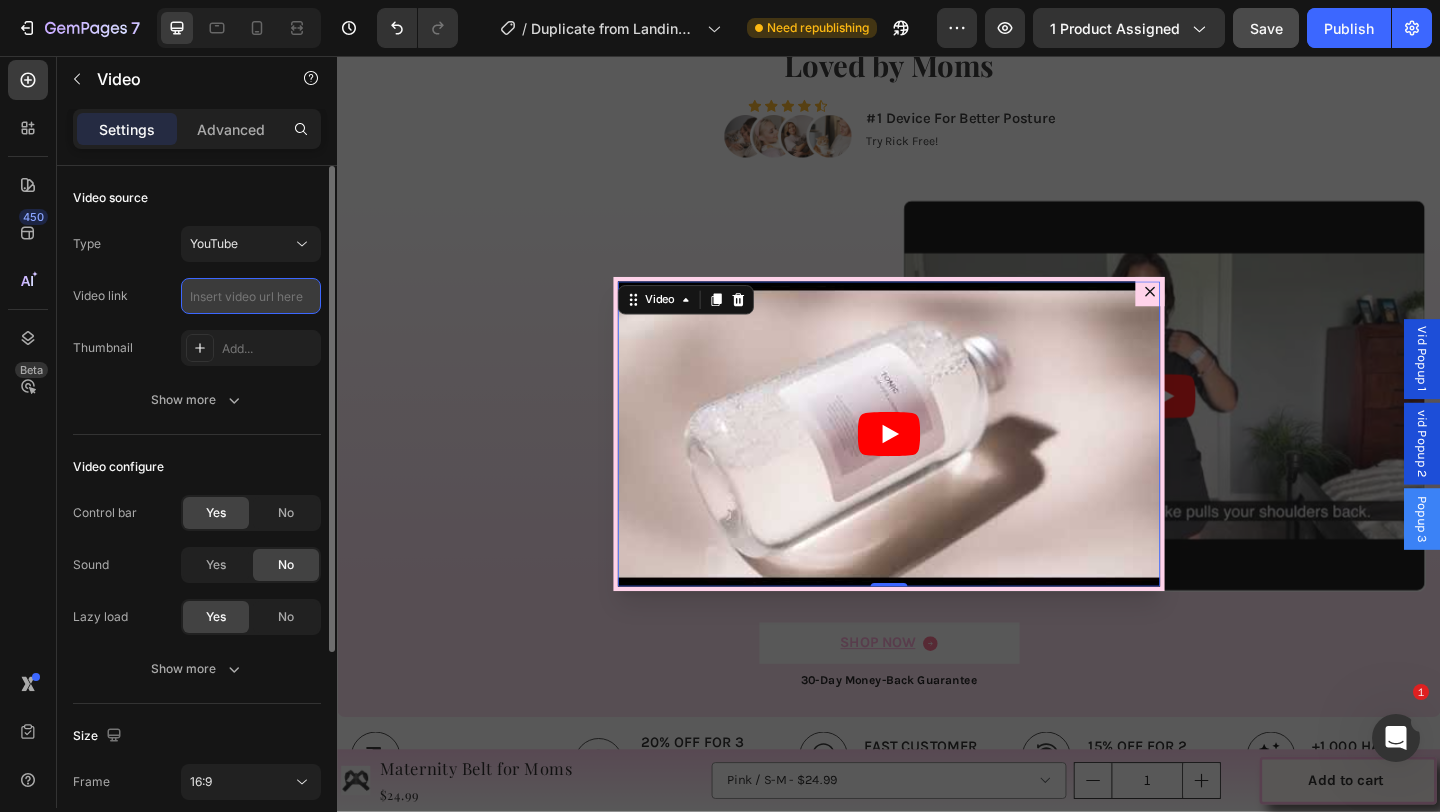paste on "https://www.youtube.com/watch?v=x47MPP1nKbQ" 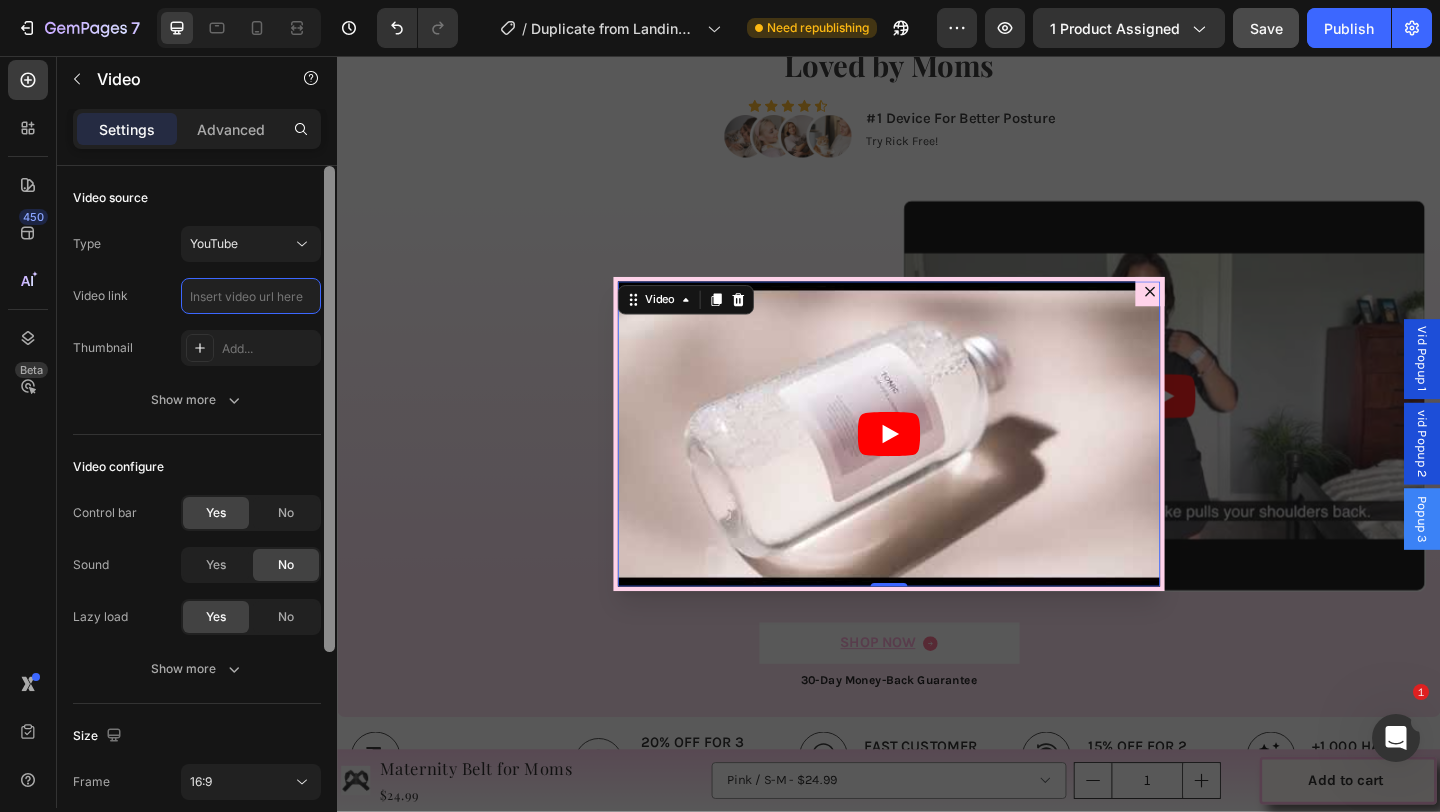 type on "https://www.youtube.com/watch?v=x47MPP1nKbQ" 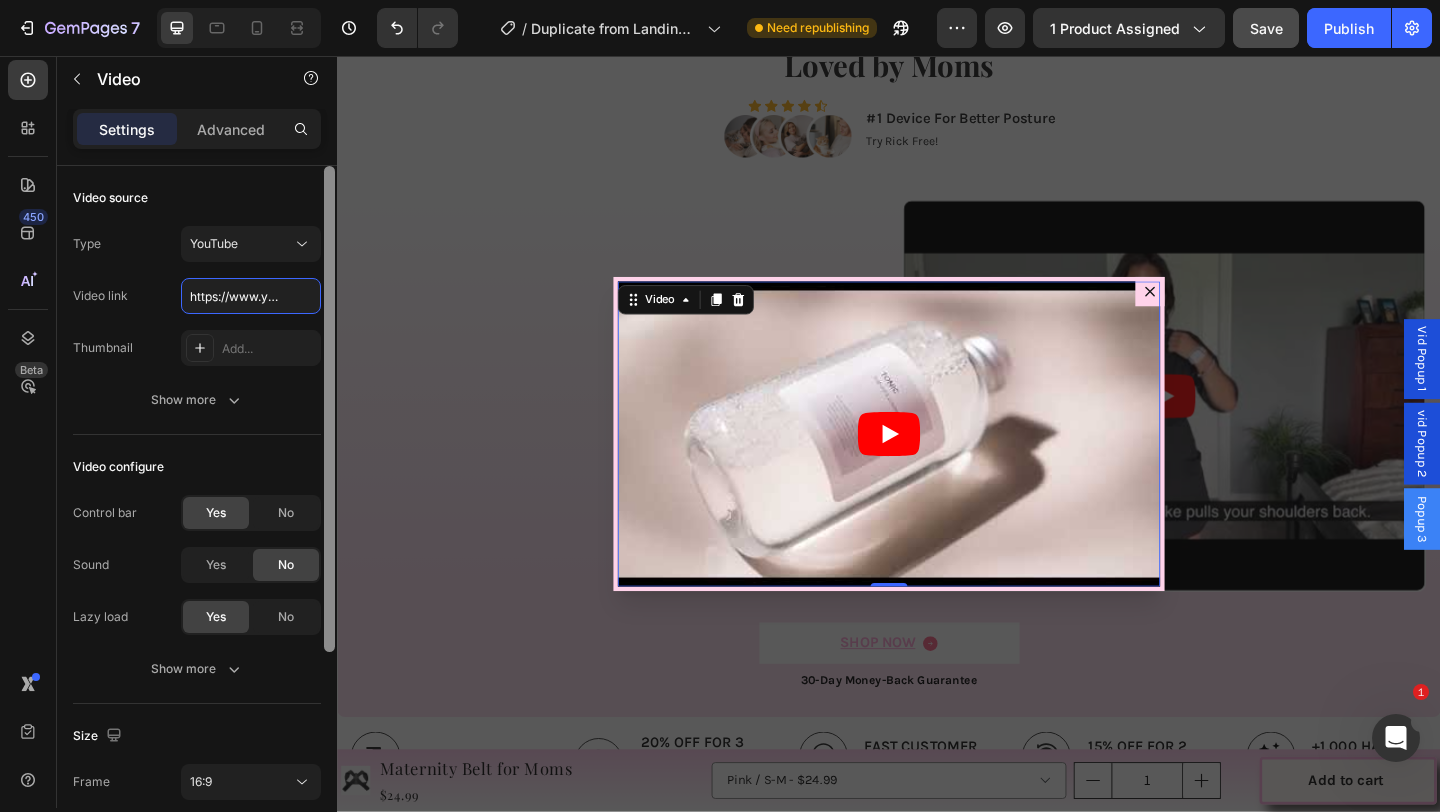 scroll, scrollTop: 0, scrollLeft: 199, axis: horizontal 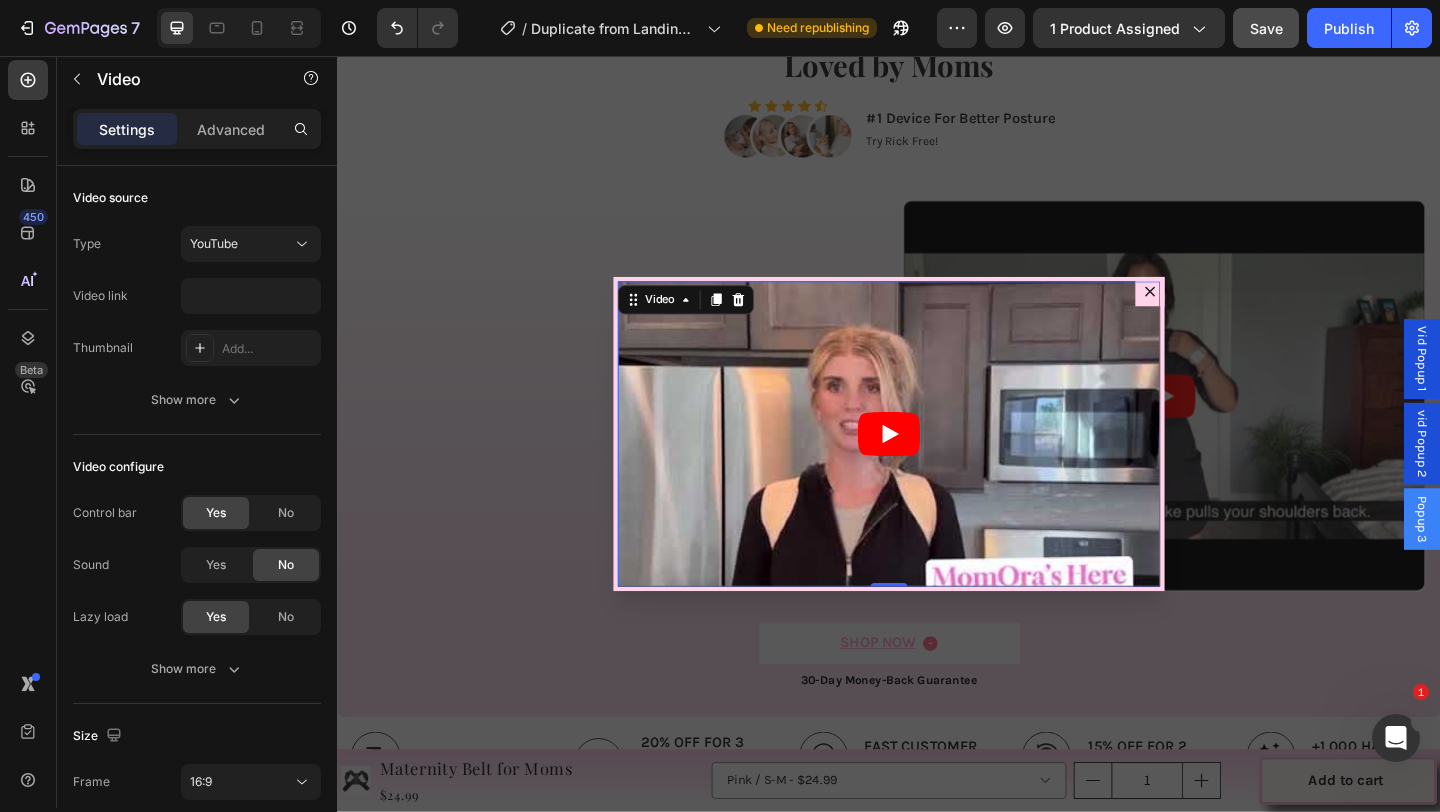 click at bounding box center [937, 467] 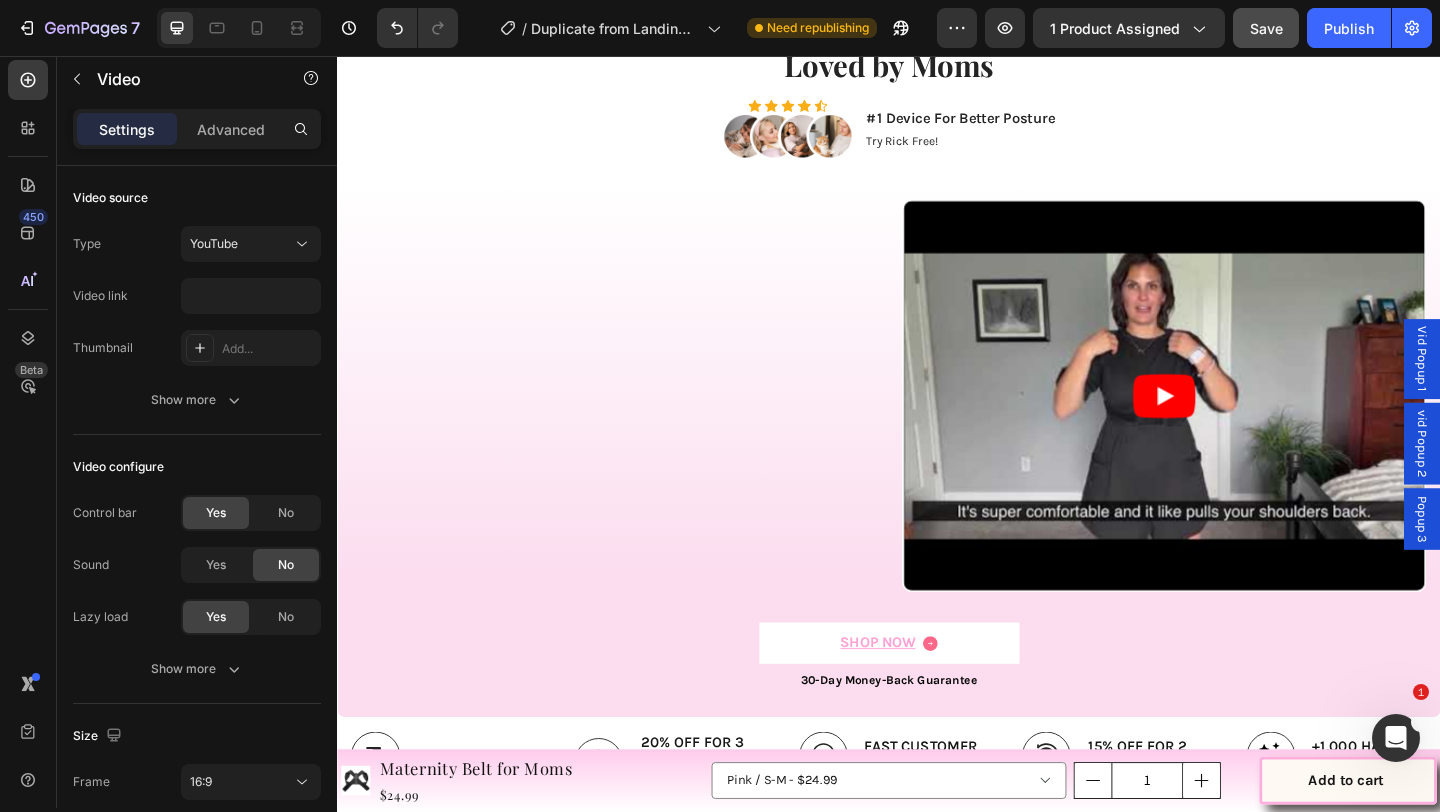 scroll, scrollTop: 0, scrollLeft: 0, axis: both 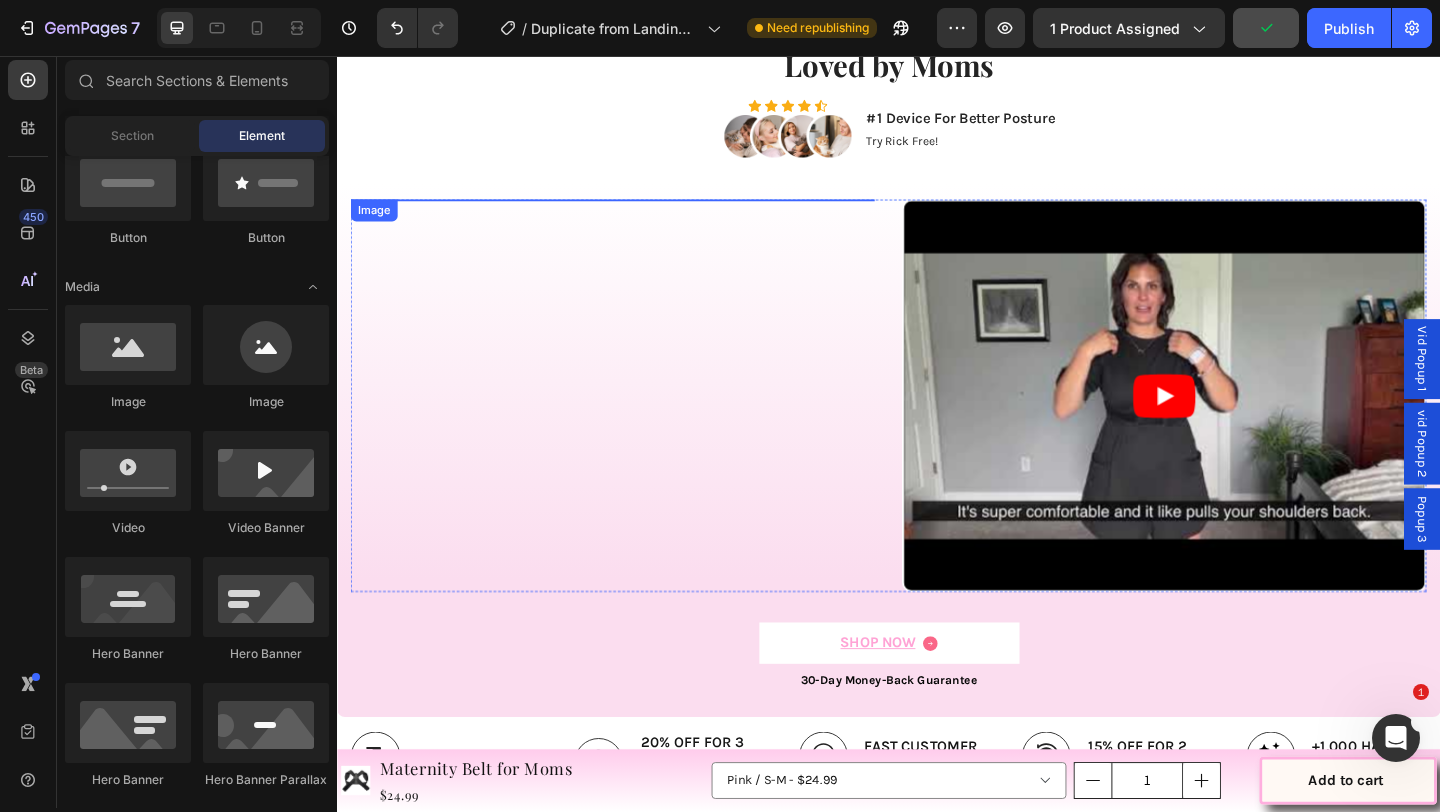 click at bounding box center [637, 212] 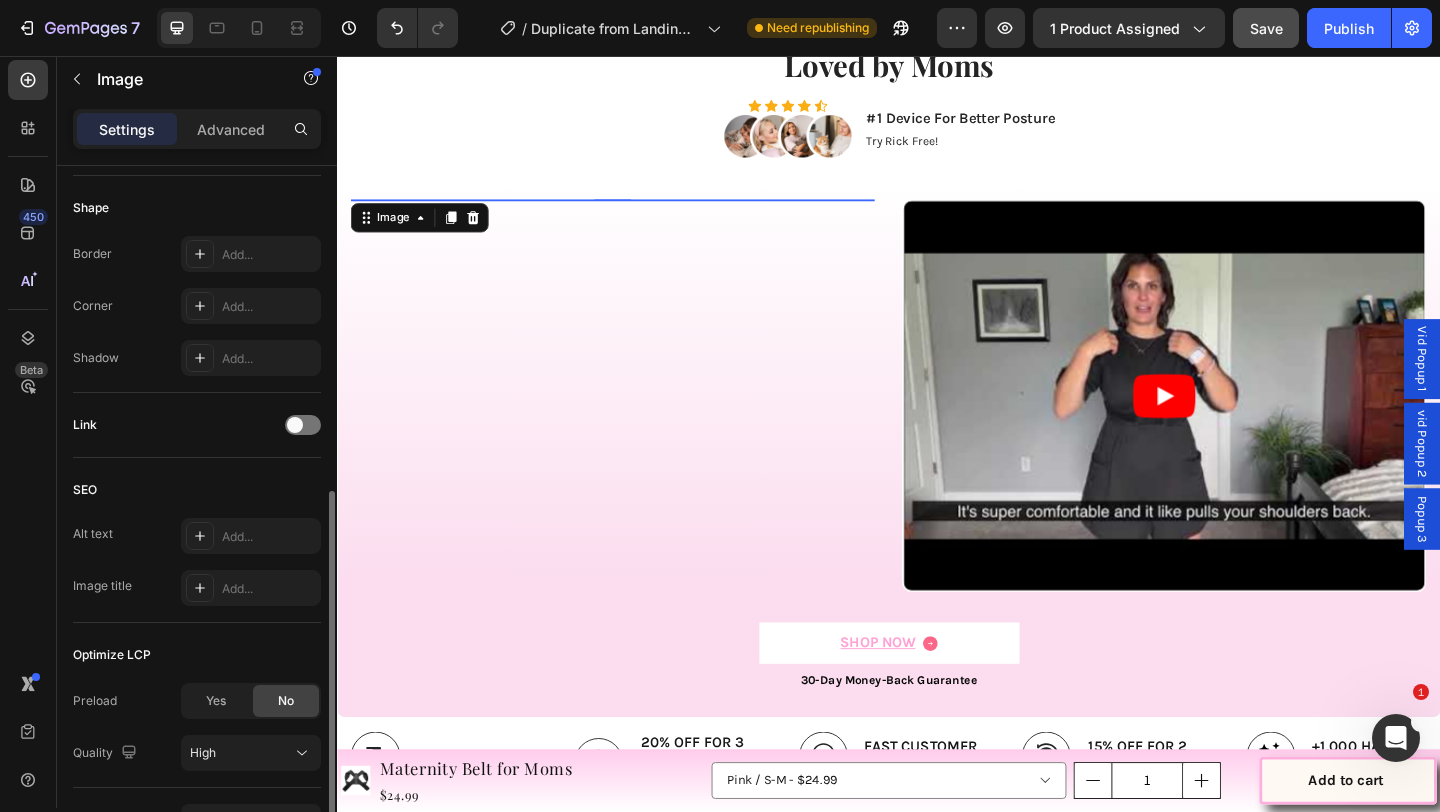 scroll, scrollTop: 676, scrollLeft: 0, axis: vertical 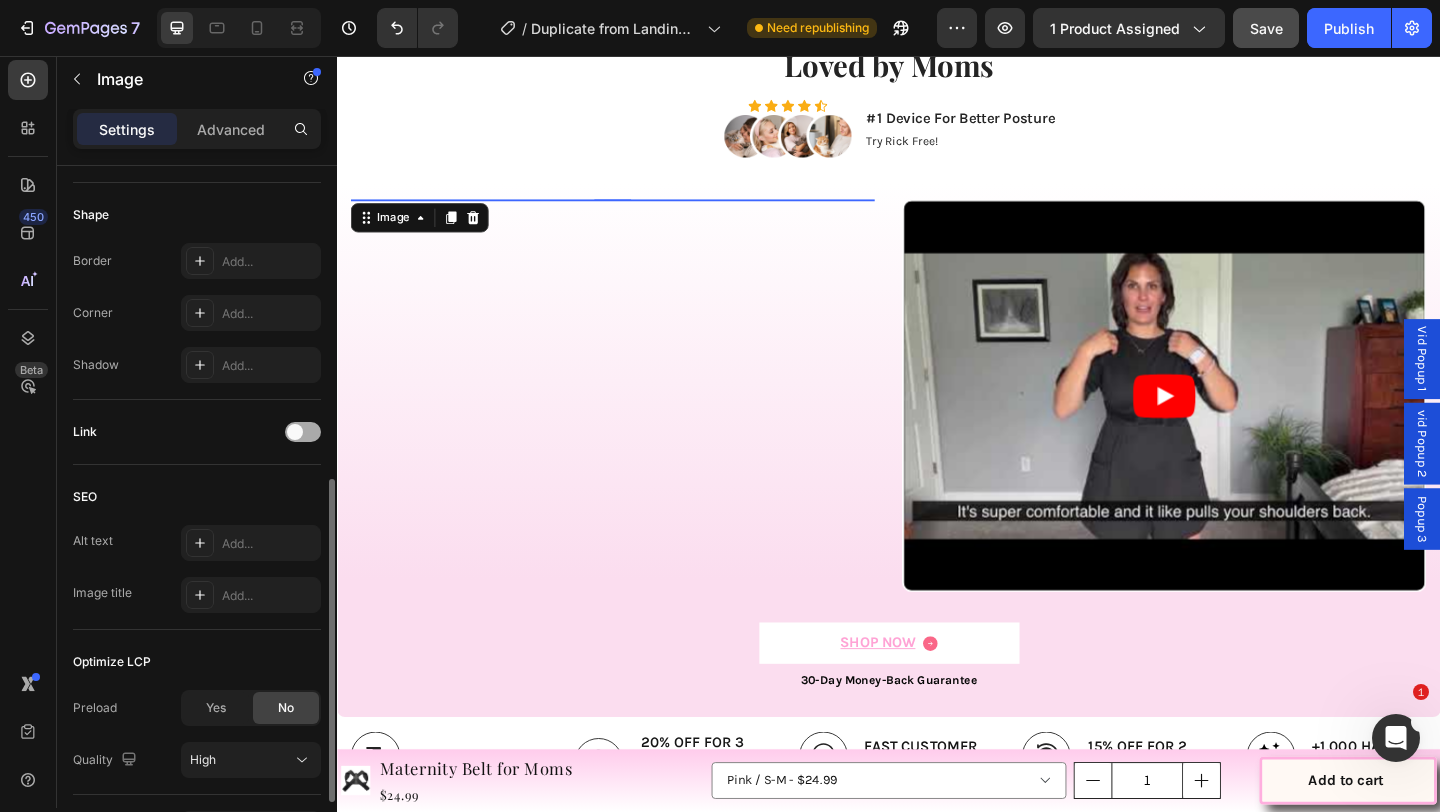 click at bounding box center [295, 432] 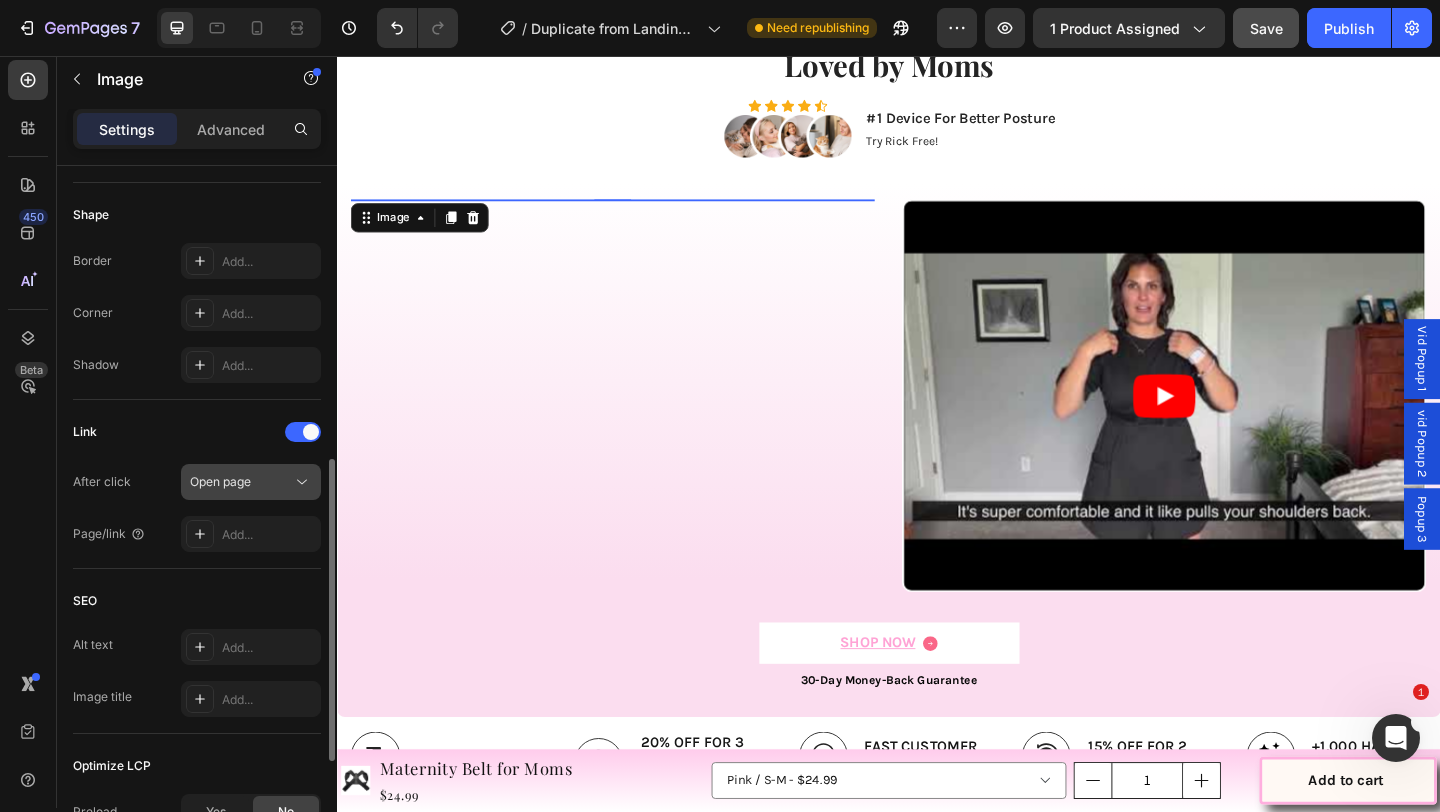 click 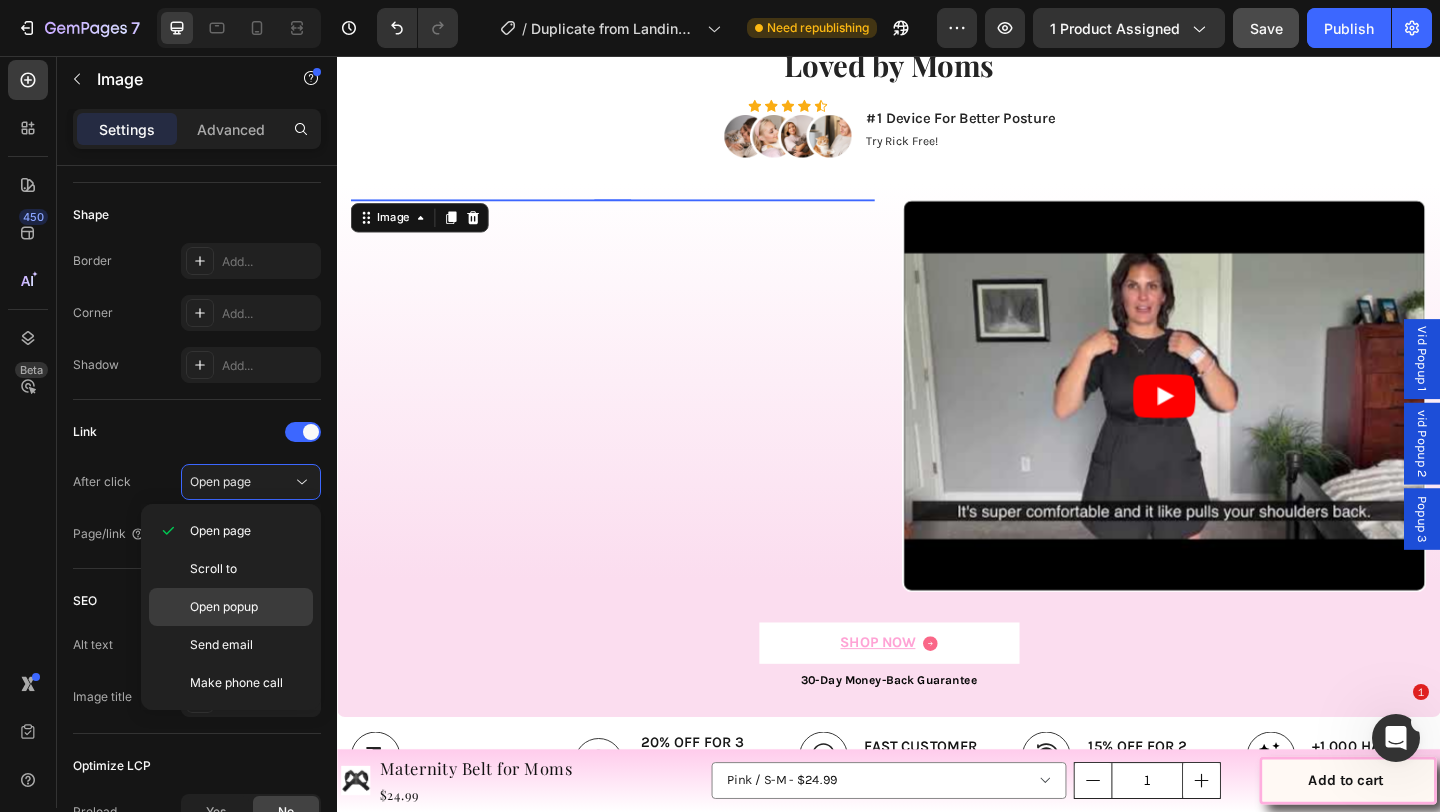 click on "Open popup" at bounding box center (224, 607) 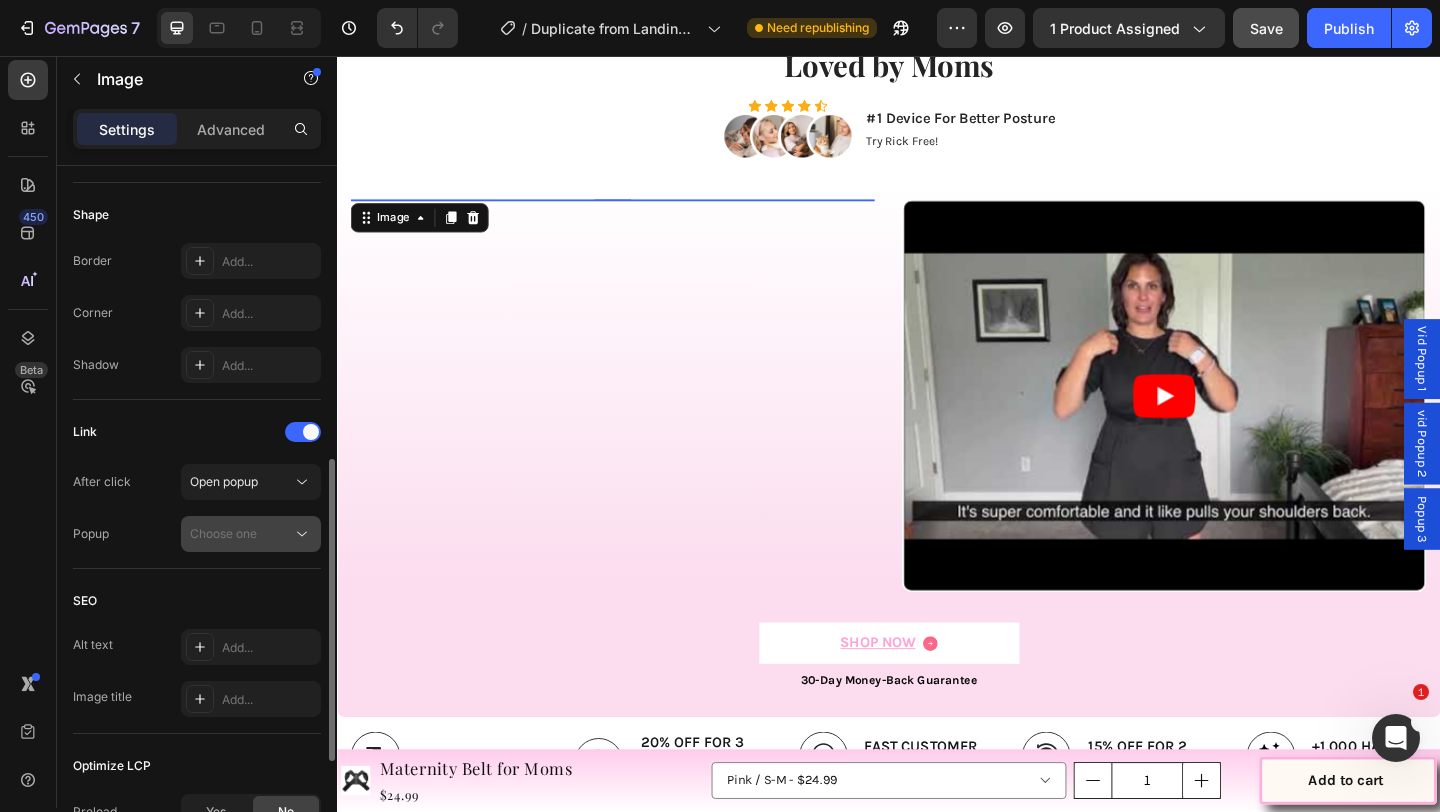 click on "Choose one" at bounding box center [223, 533] 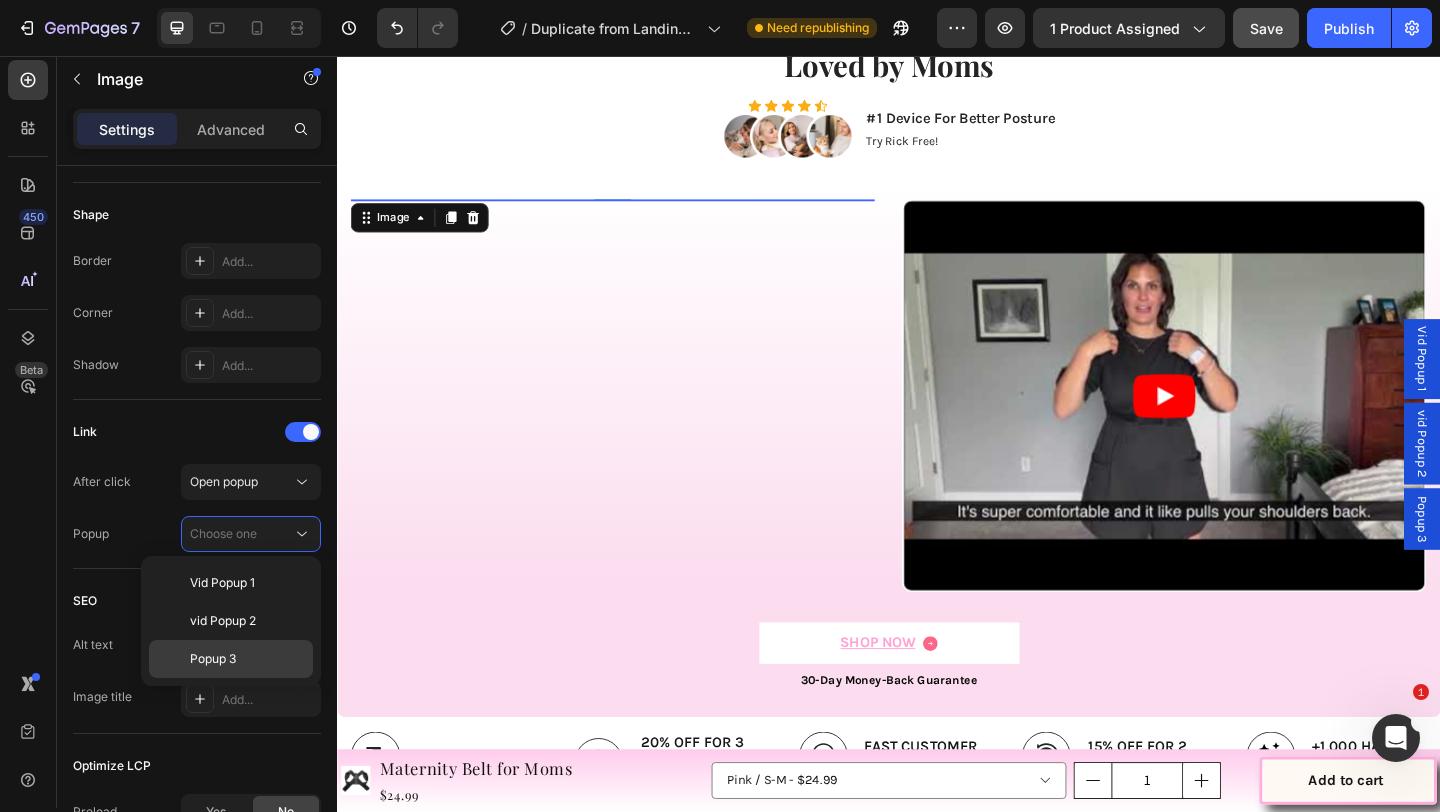 click on "Popup 3" at bounding box center (247, 659) 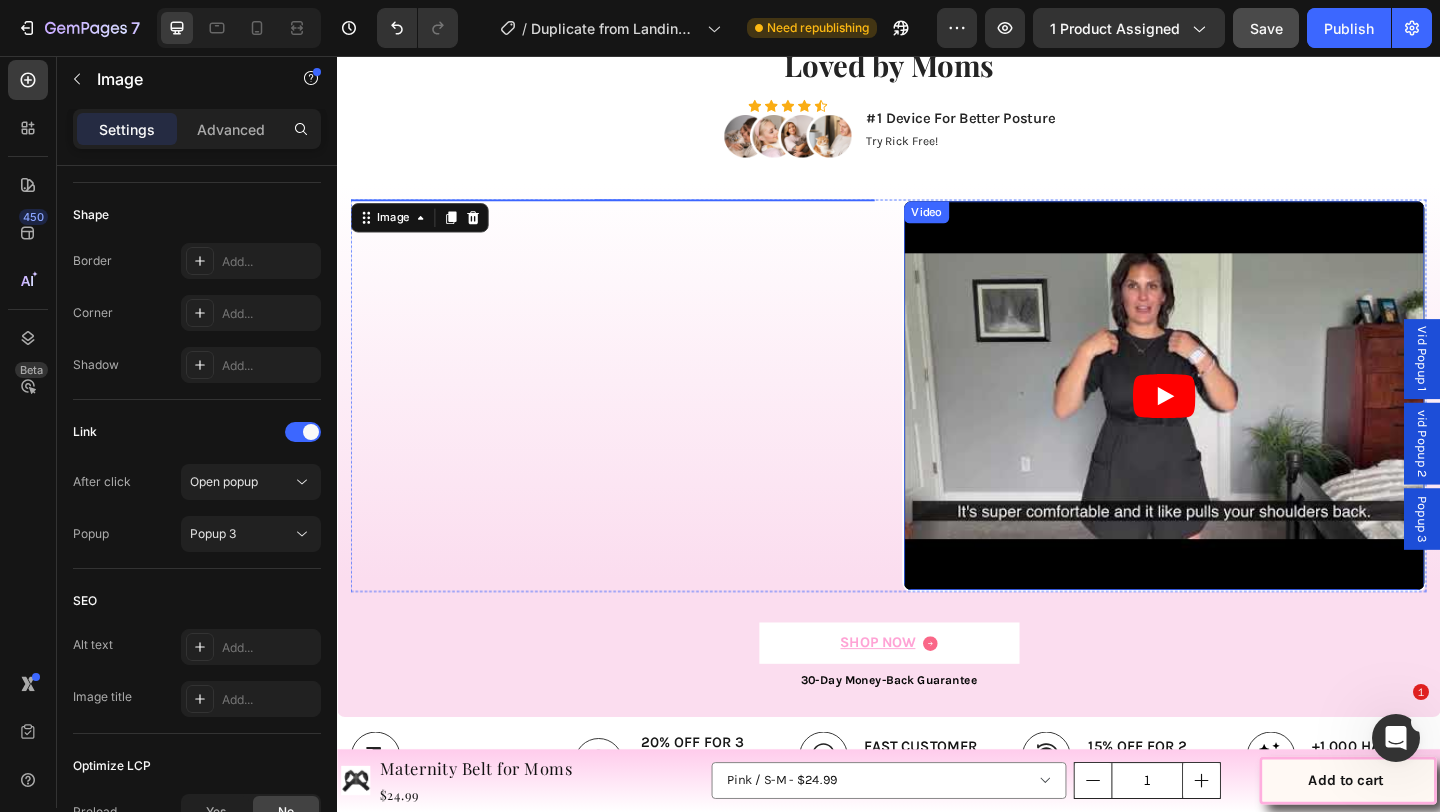 click at bounding box center [1237, 426] 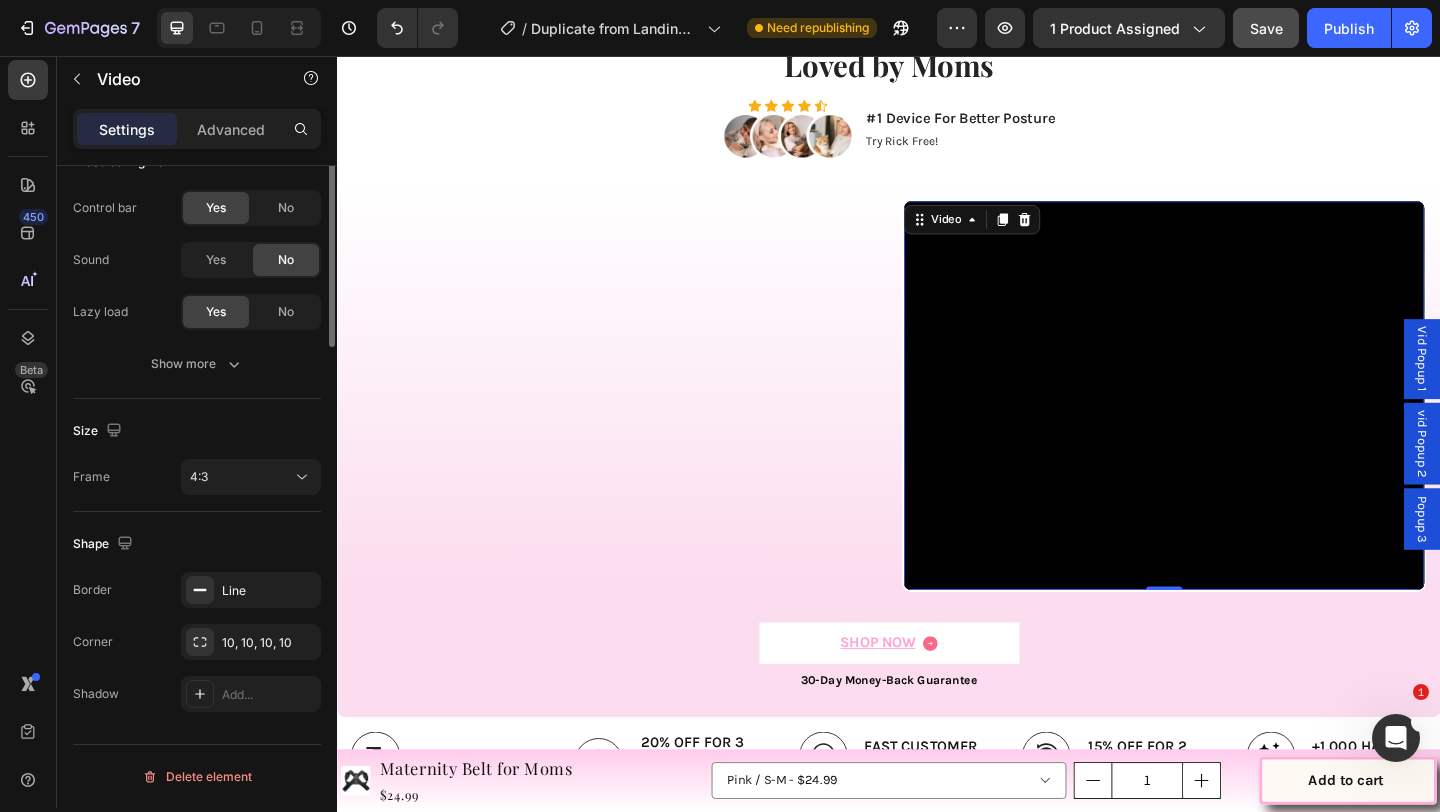 scroll, scrollTop: 0, scrollLeft: 0, axis: both 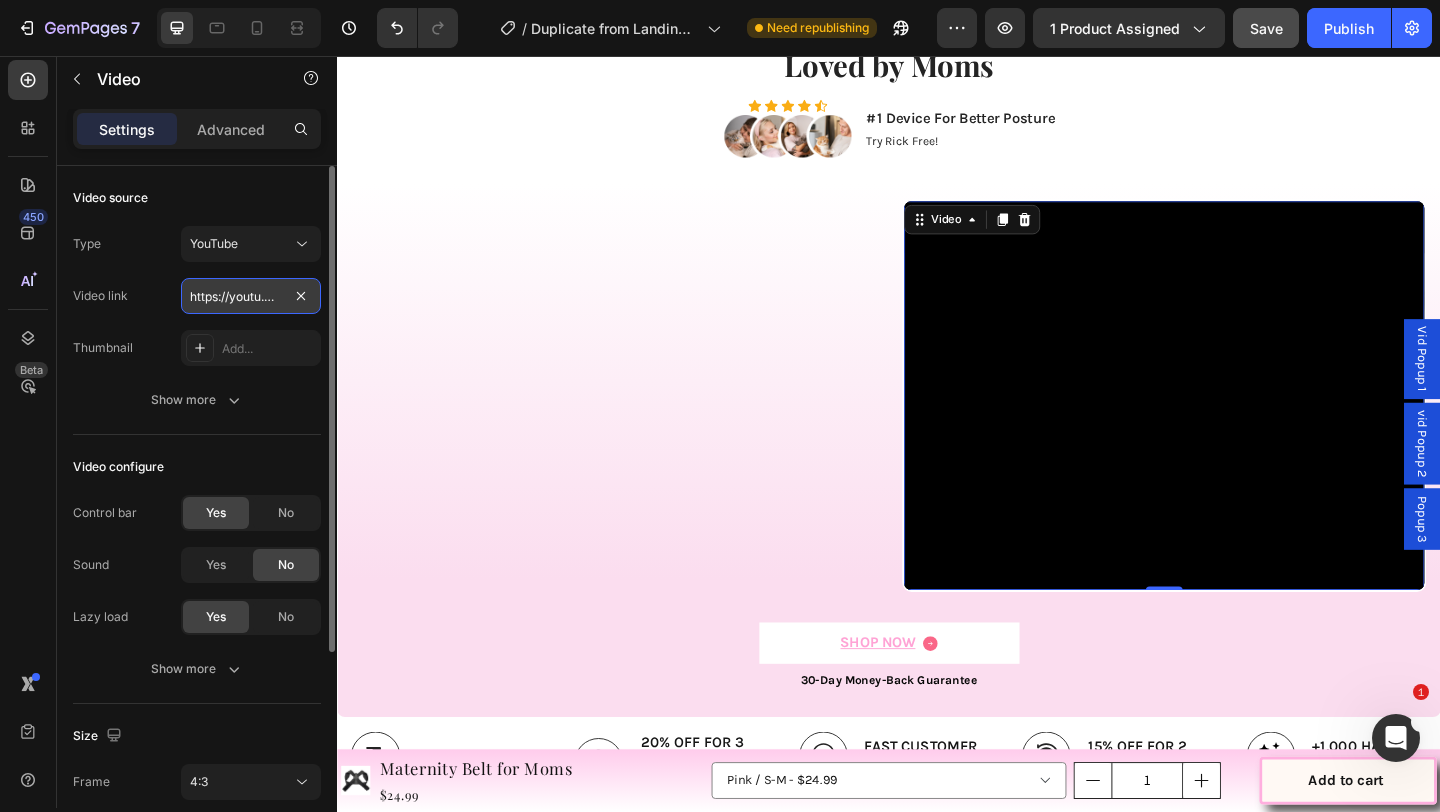 click on "https://youtu.be/NTSvQEhnP8w" at bounding box center (251, 296) 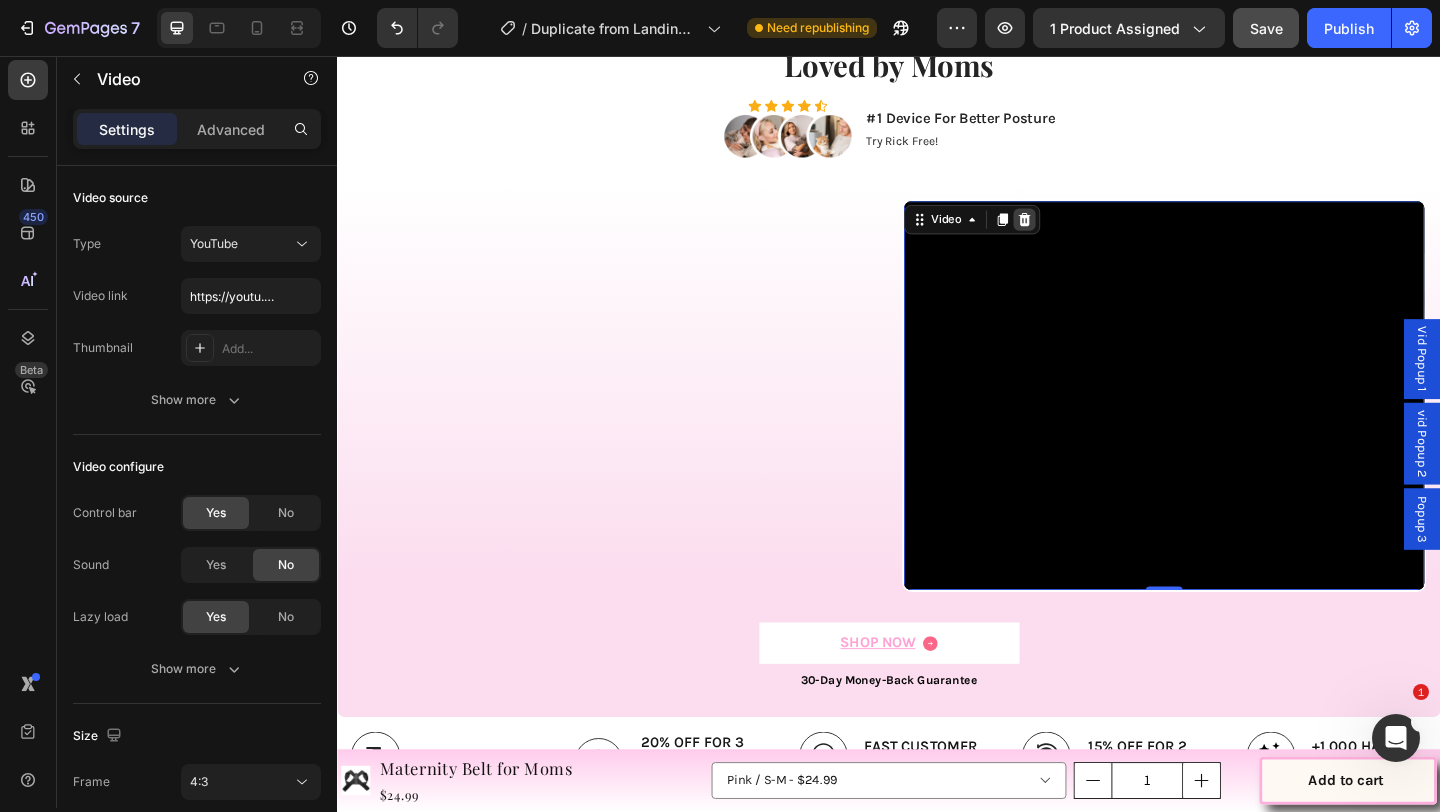 click 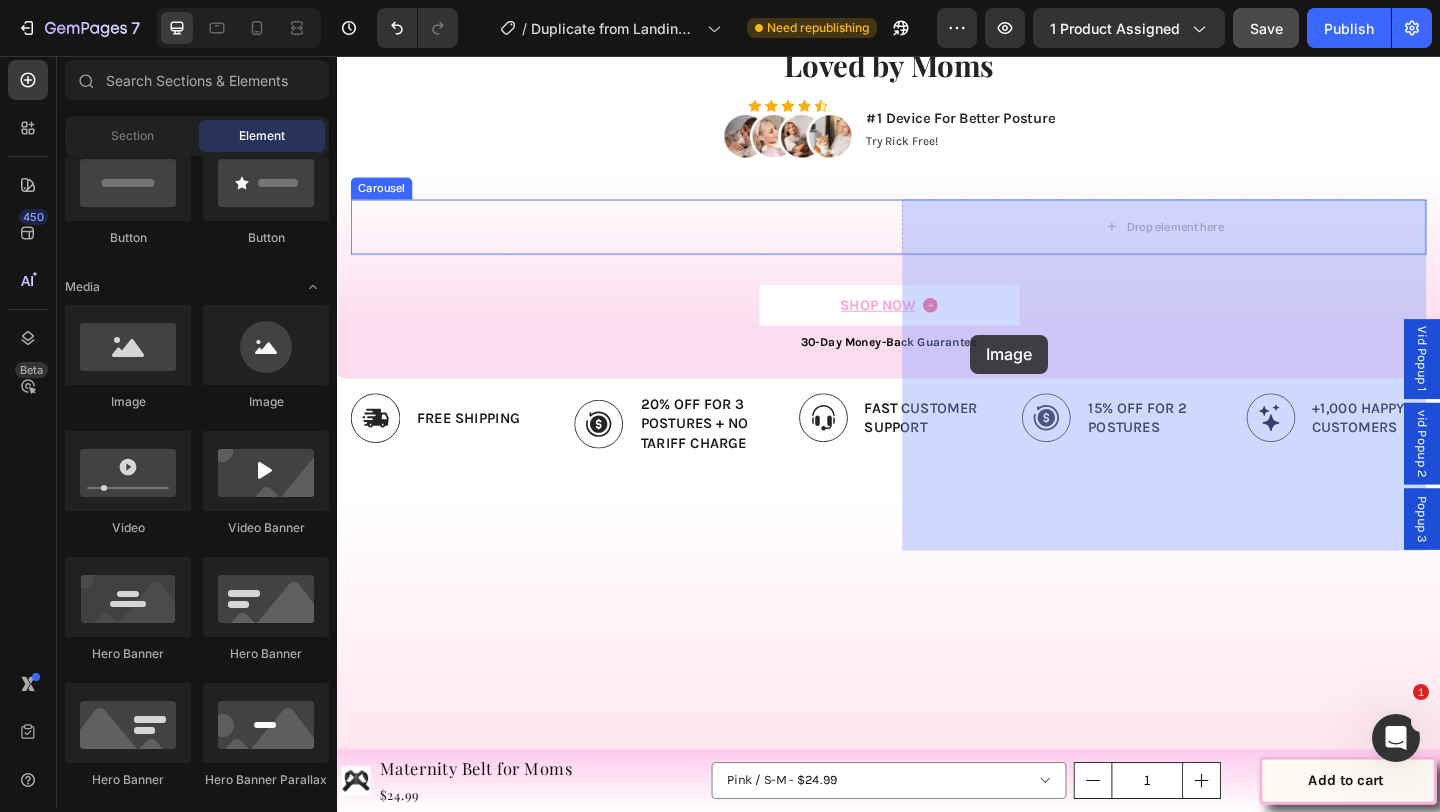 drag, startPoint x: 488, startPoint y: 415, endPoint x: 1027, endPoint y: 355, distance: 542.3292 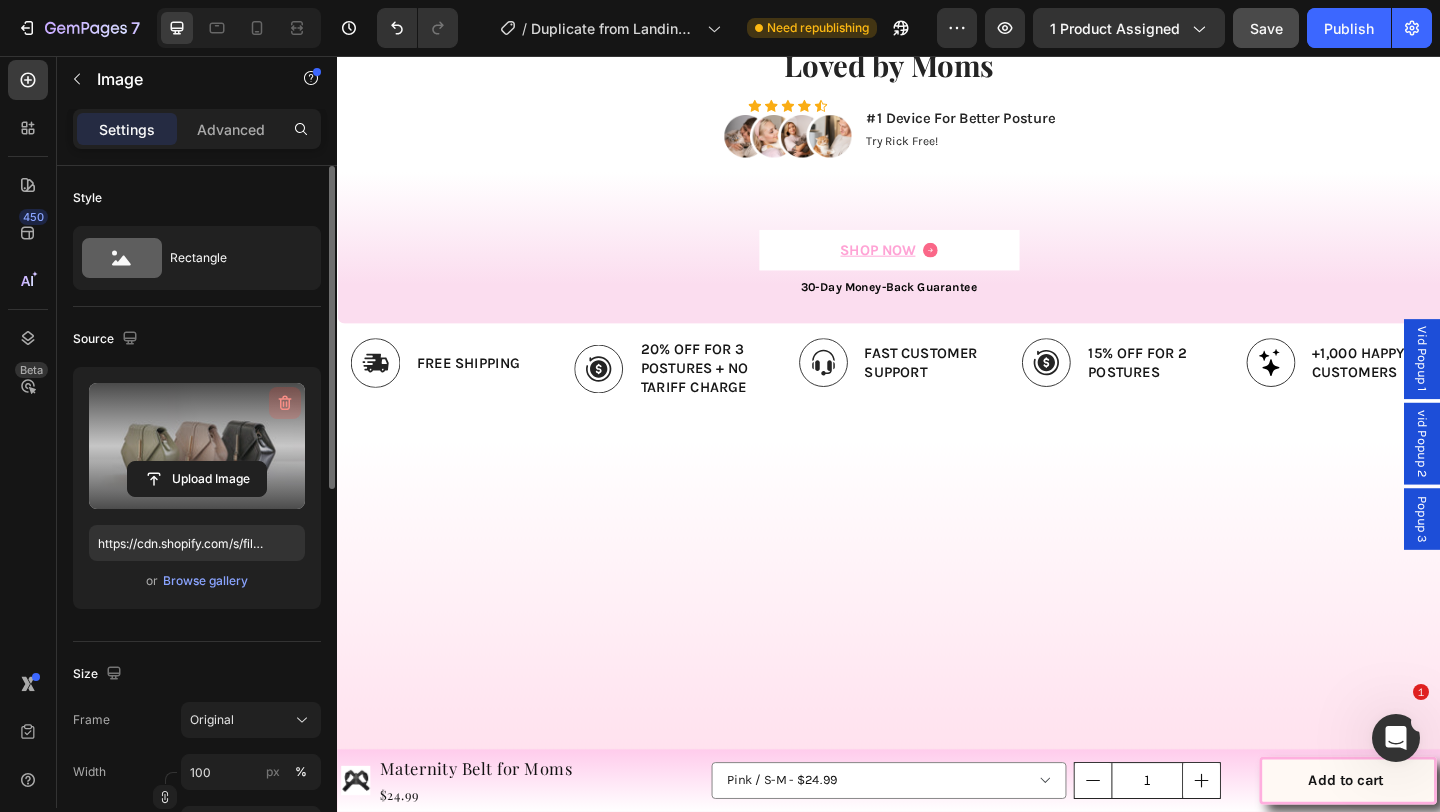 click 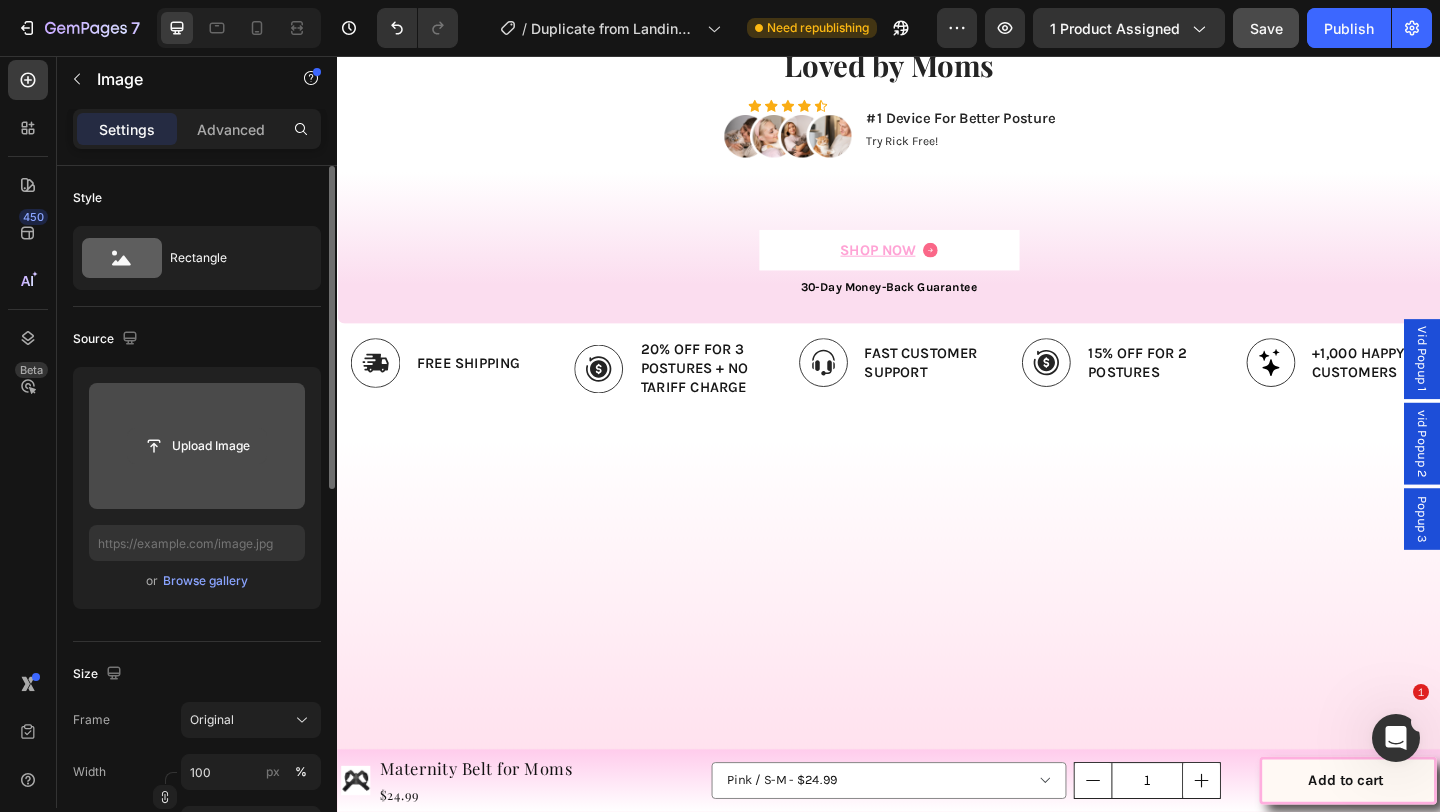 click 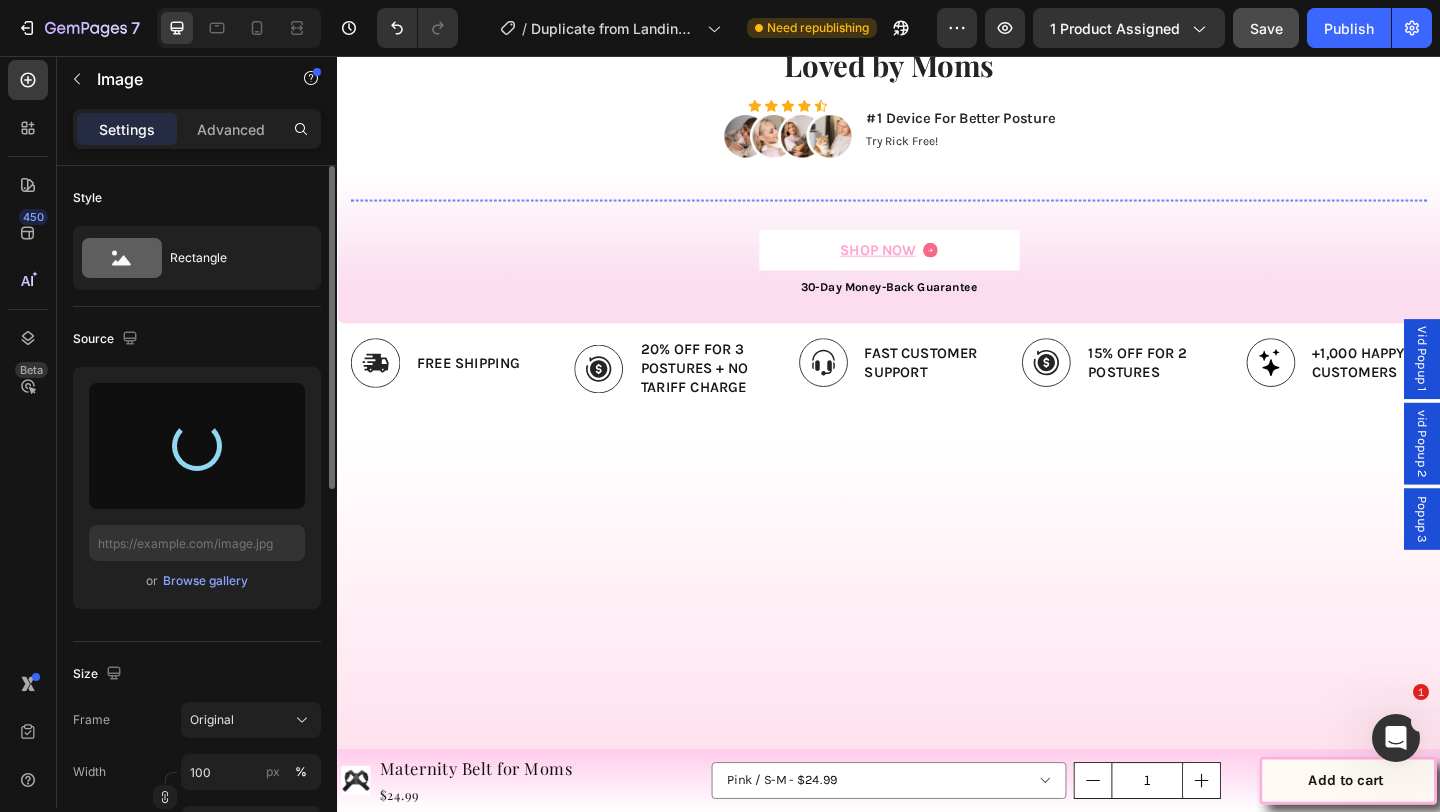 type on "https://cdn.shopify.com/s/files/1/0740/8484/3742/files/gempages_561631520297583829-e3cf5212-3f47-43ca-ae66-c4ec8f53f65b.png" 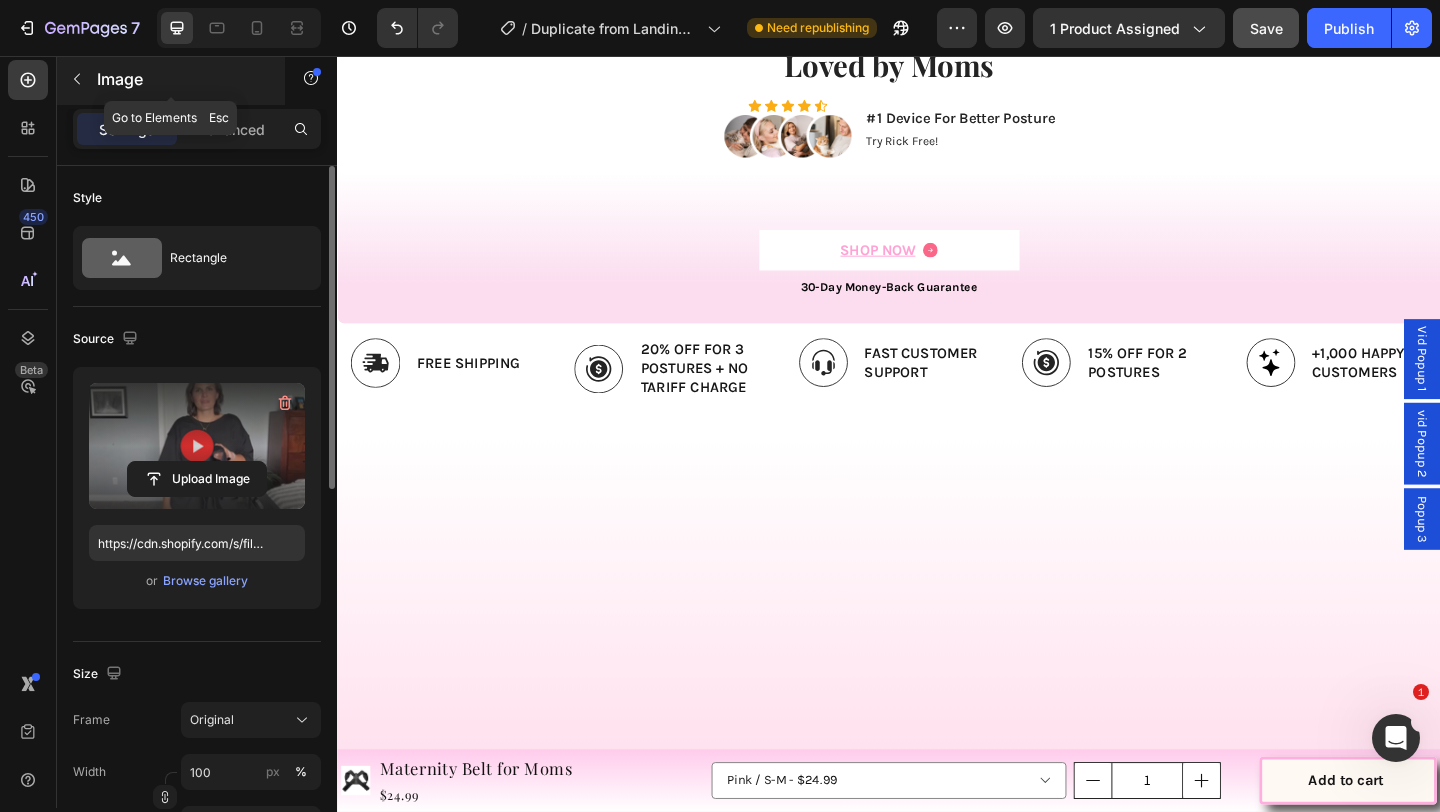 click 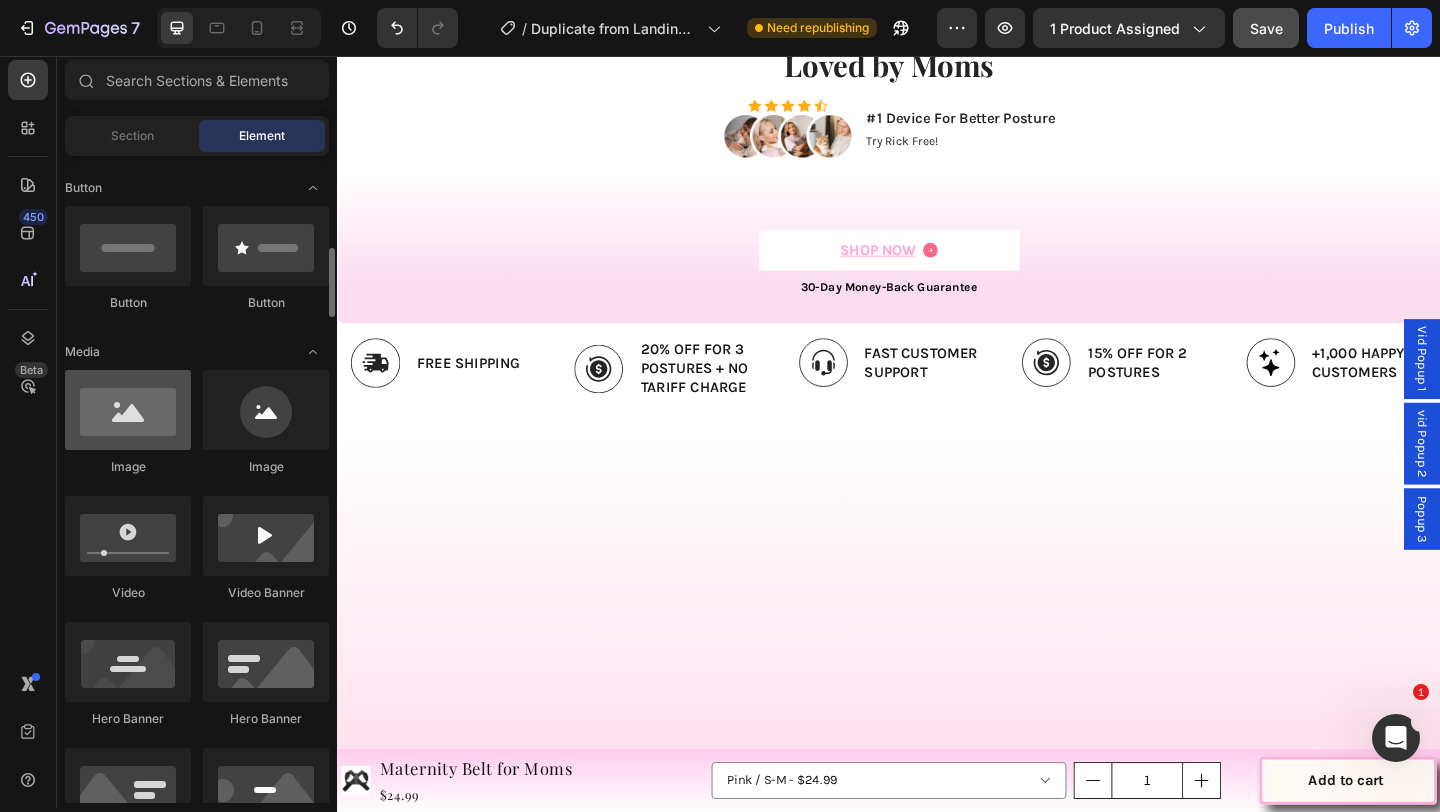 scroll, scrollTop: 488, scrollLeft: 0, axis: vertical 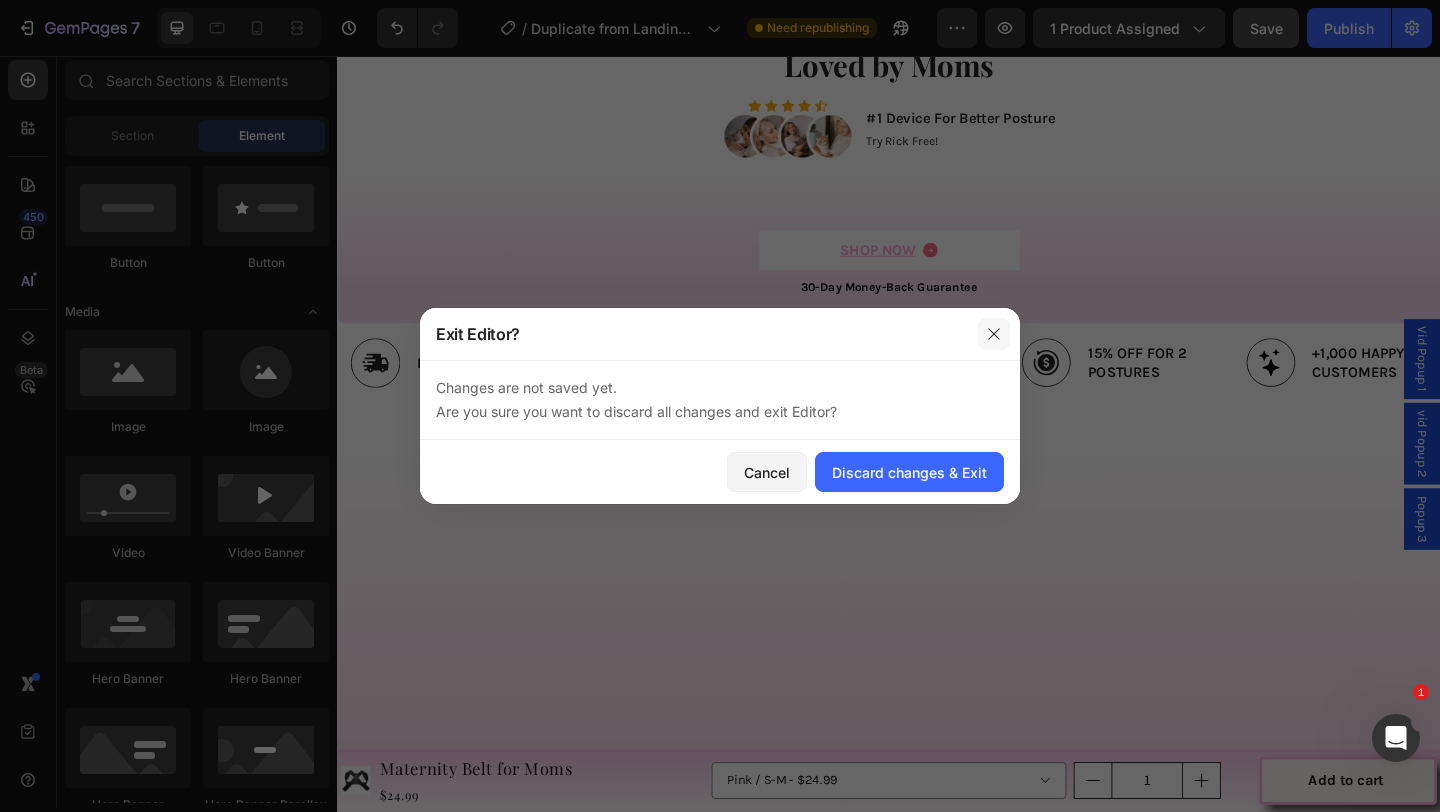 click 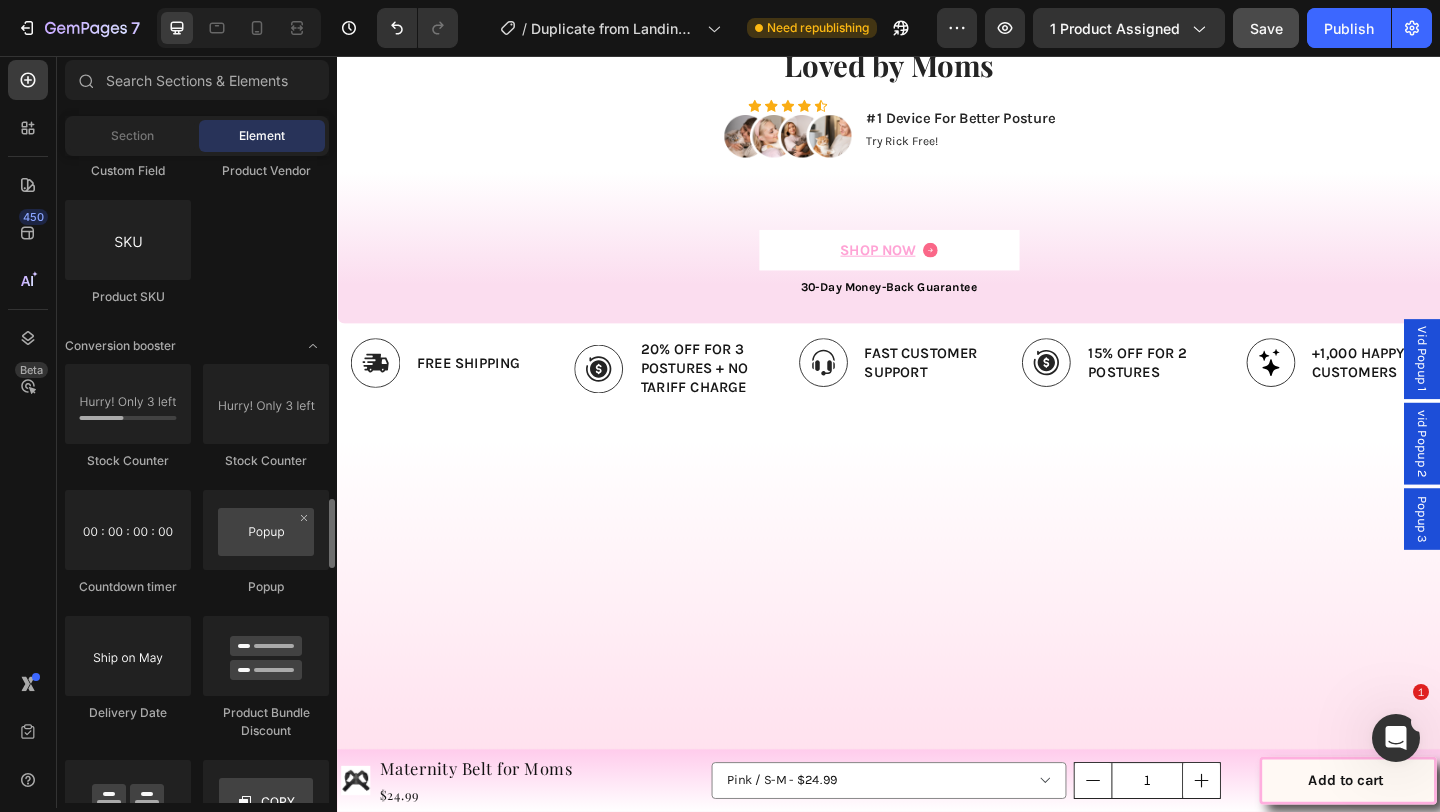 scroll, scrollTop: 3980, scrollLeft: 0, axis: vertical 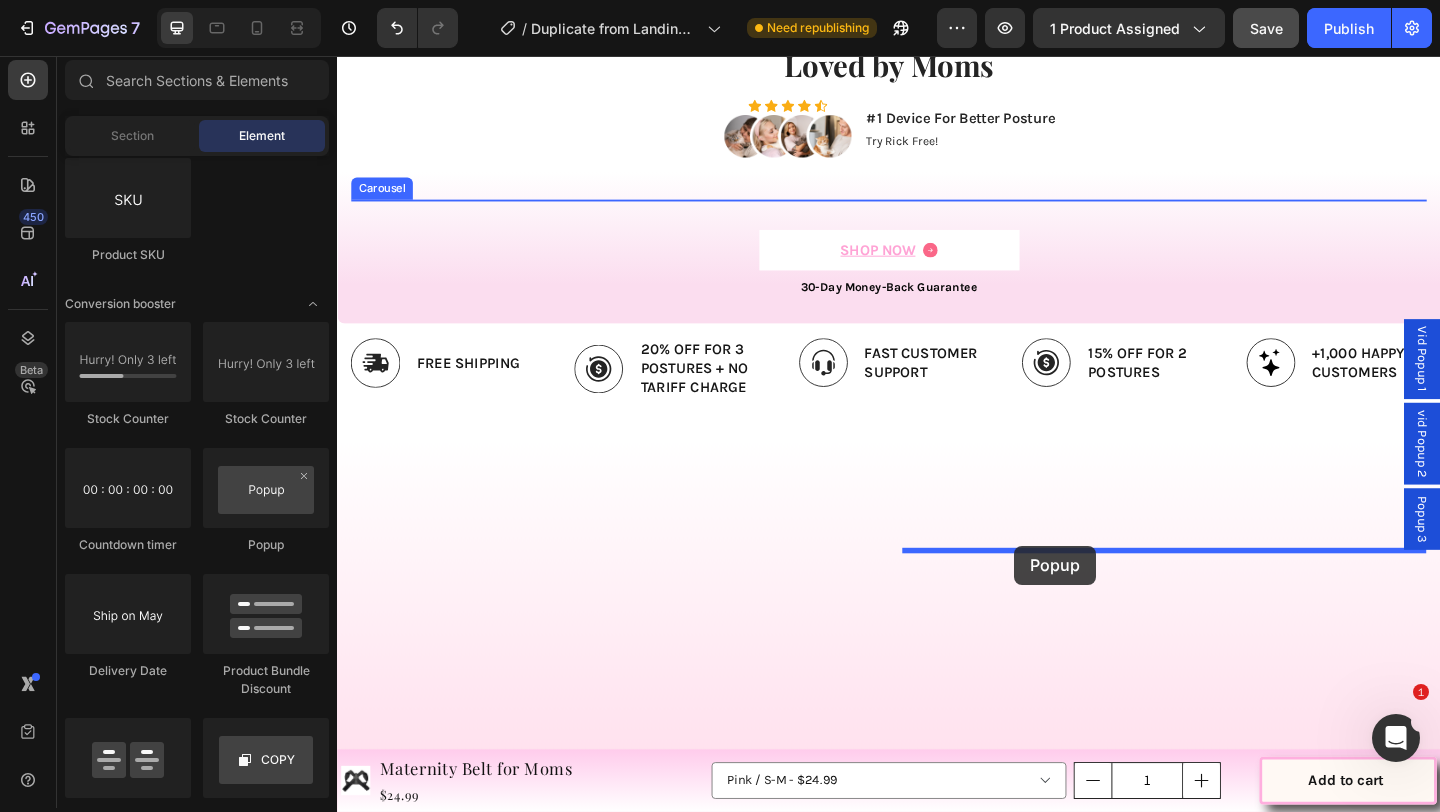 drag, startPoint x: 604, startPoint y: 563, endPoint x: 1073, endPoint y: 586, distance: 469.56363 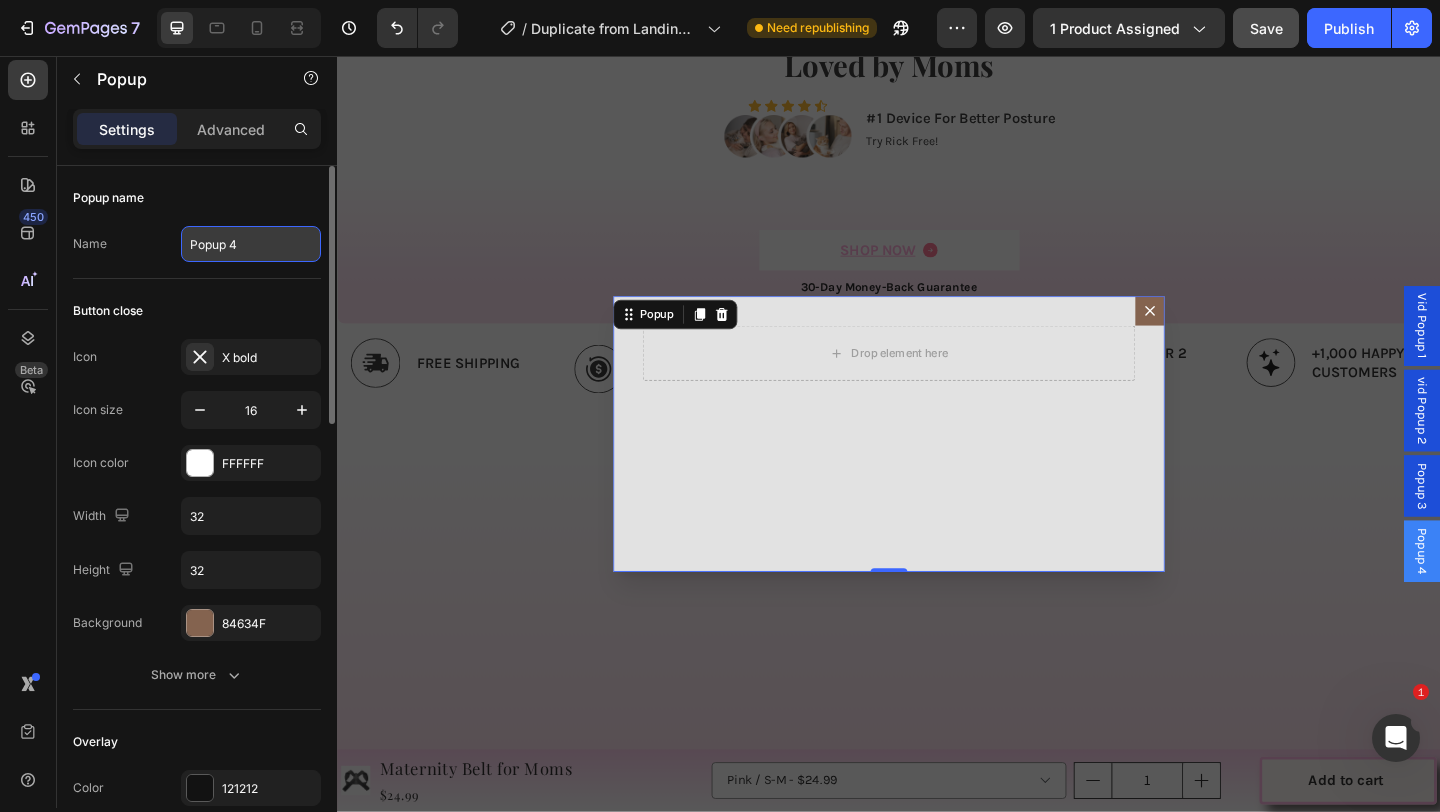 click on "Popup 4" at bounding box center [251, 244] 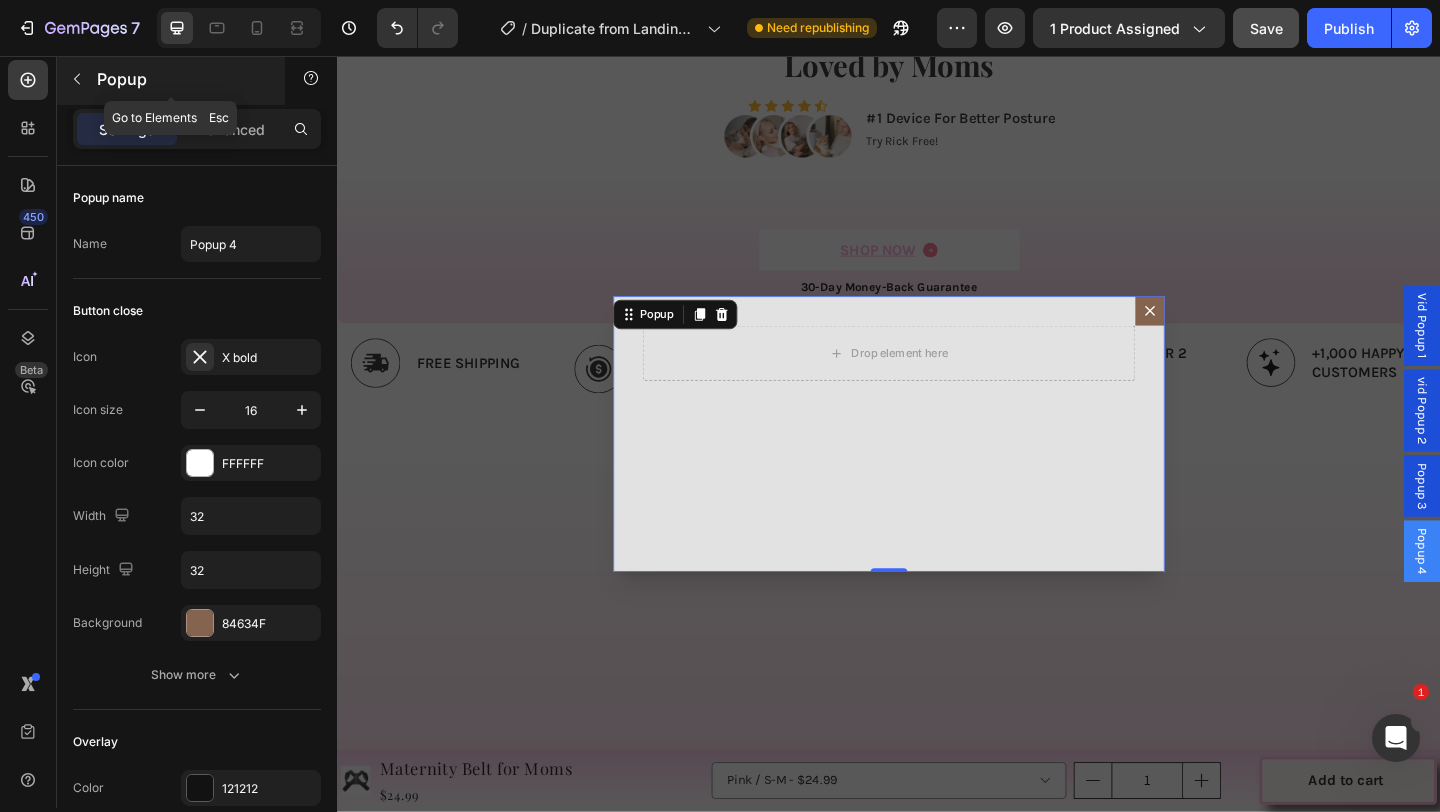 click at bounding box center (77, 79) 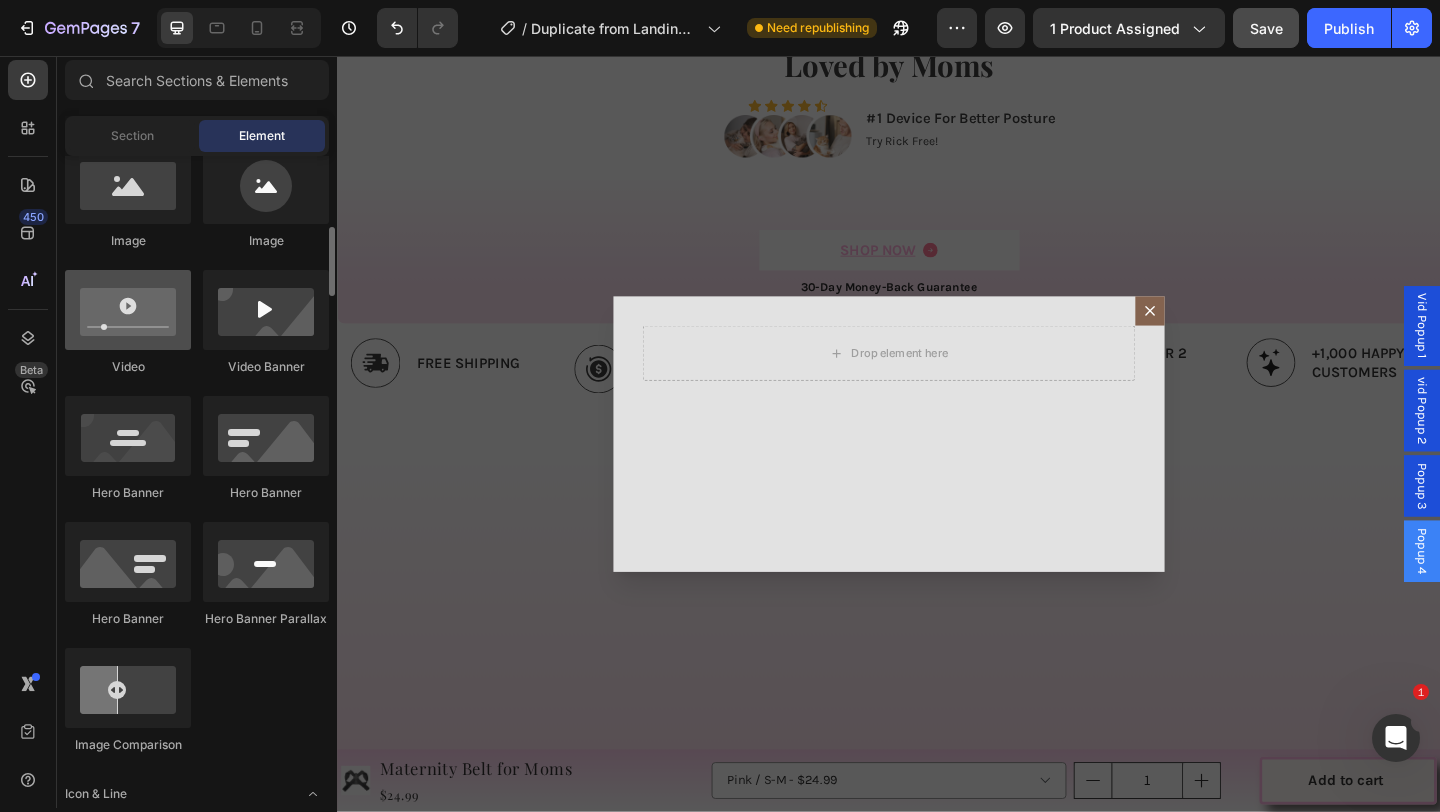 scroll, scrollTop: 666, scrollLeft: 0, axis: vertical 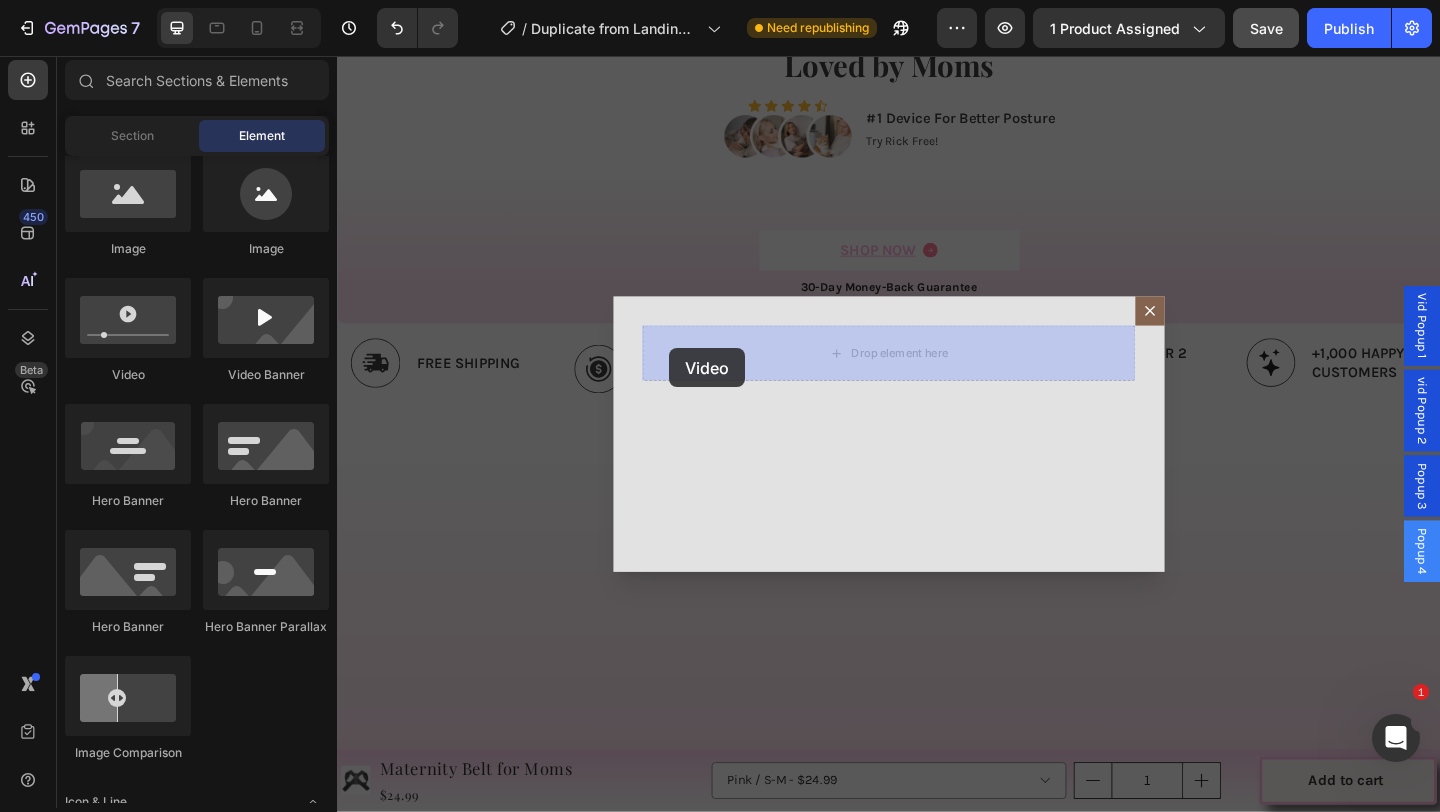 drag, startPoint x: 492, startPoint y: 369, endPoint x: 698, endPoint y: 372, distance: 206.02185 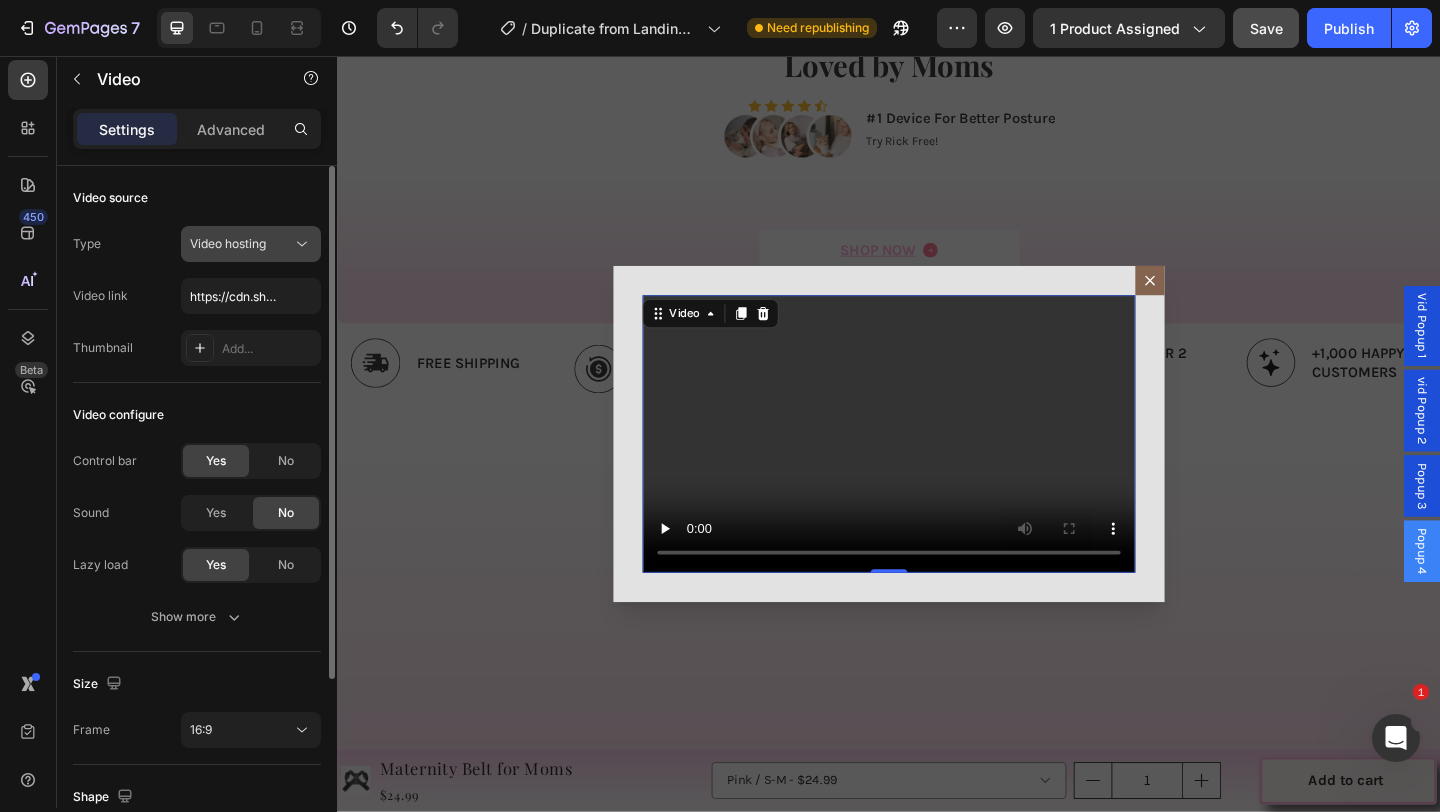 click 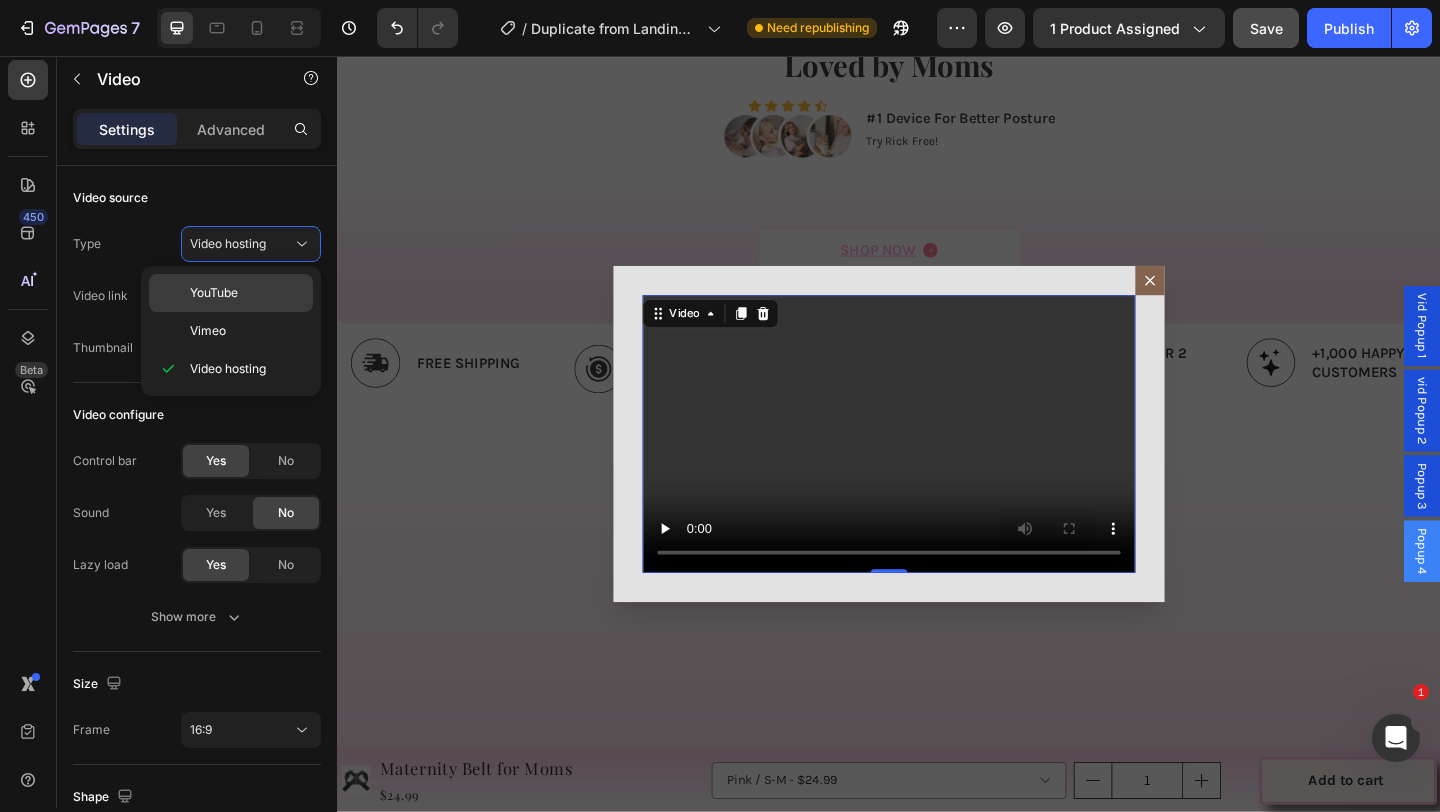 click on "YouTube" at bounding box center (247, 293) 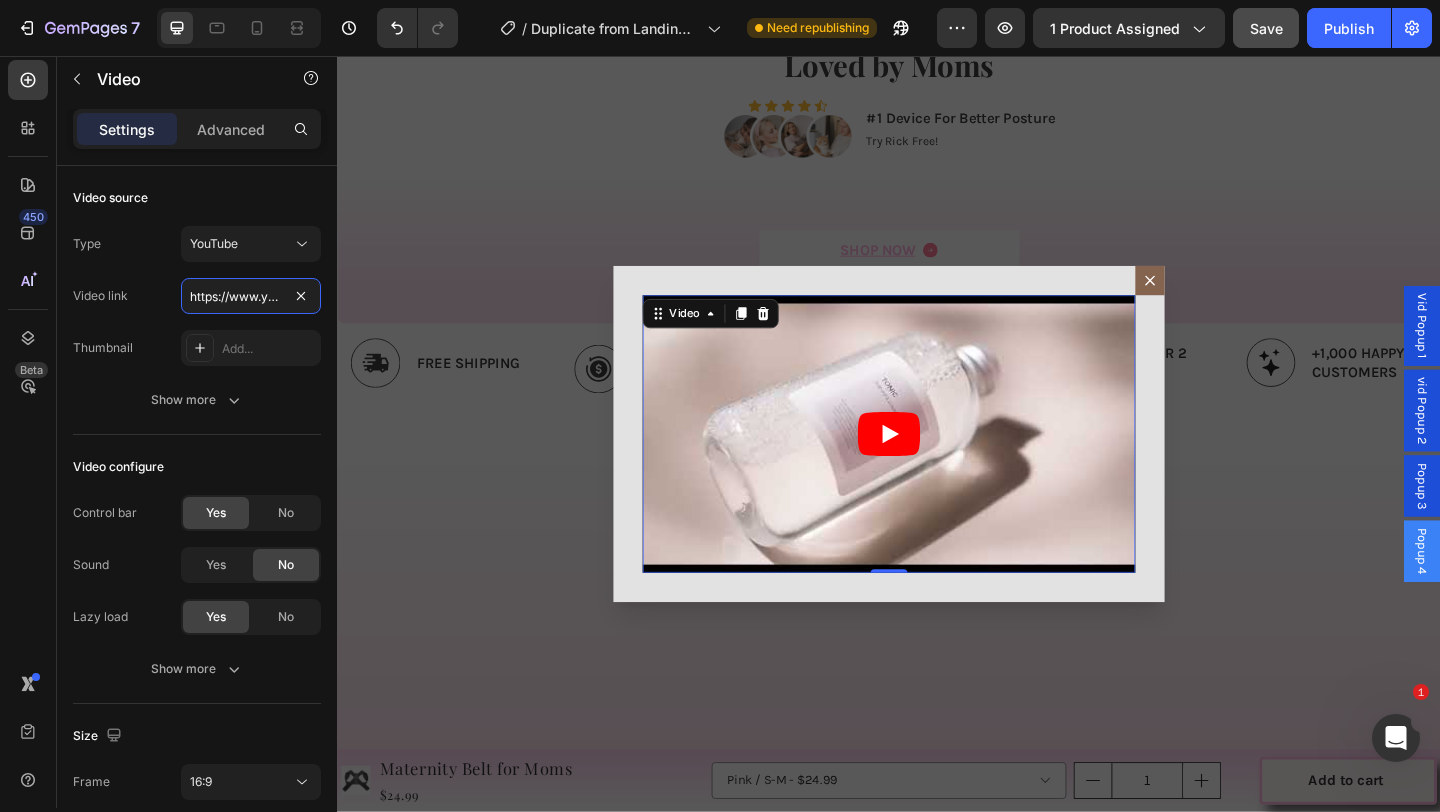 click on "https://www.youtube.com/watch?v=drIt4RH_kyQ" at bounding box center (251, 296) 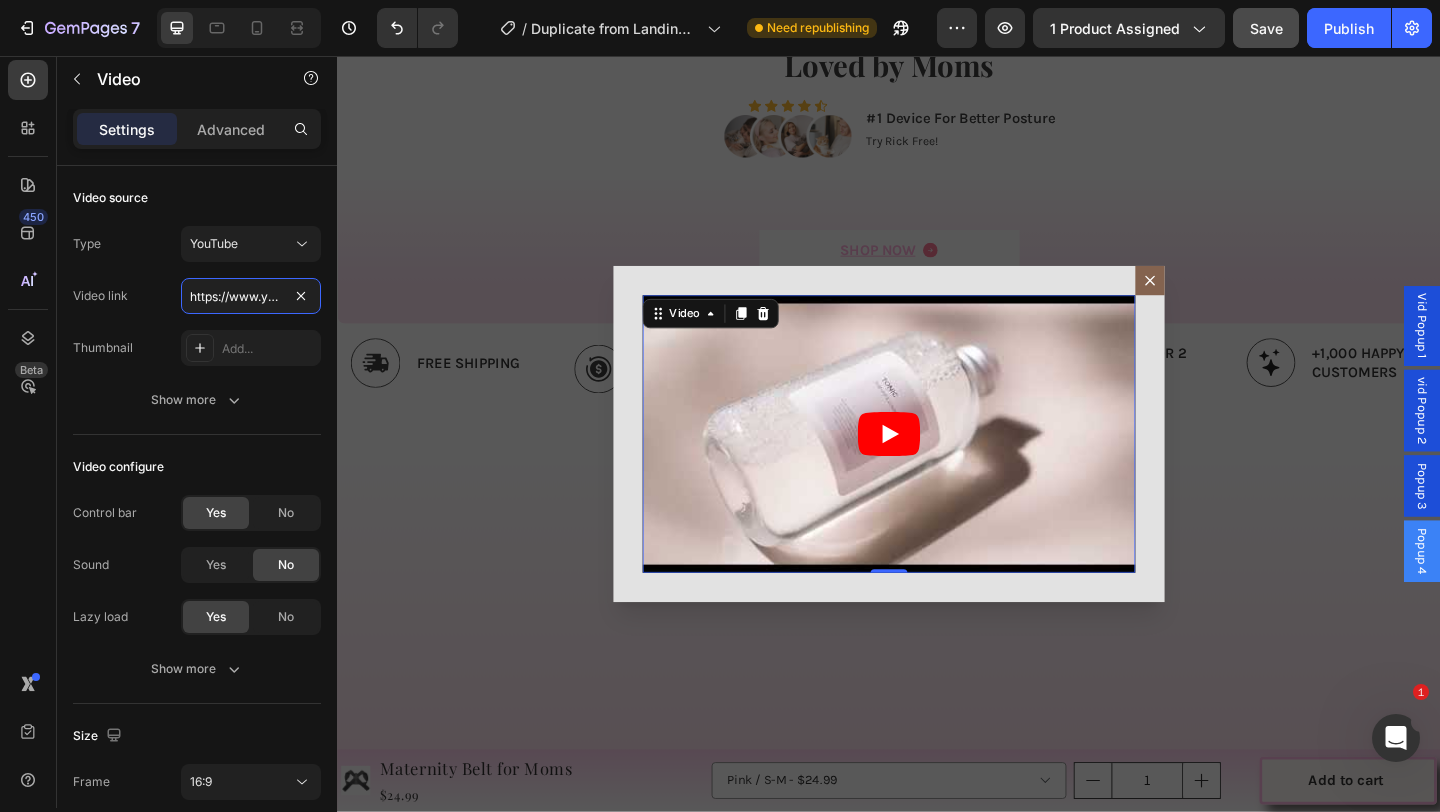 paste on "youtu.be/NTSvQEhnP8w" 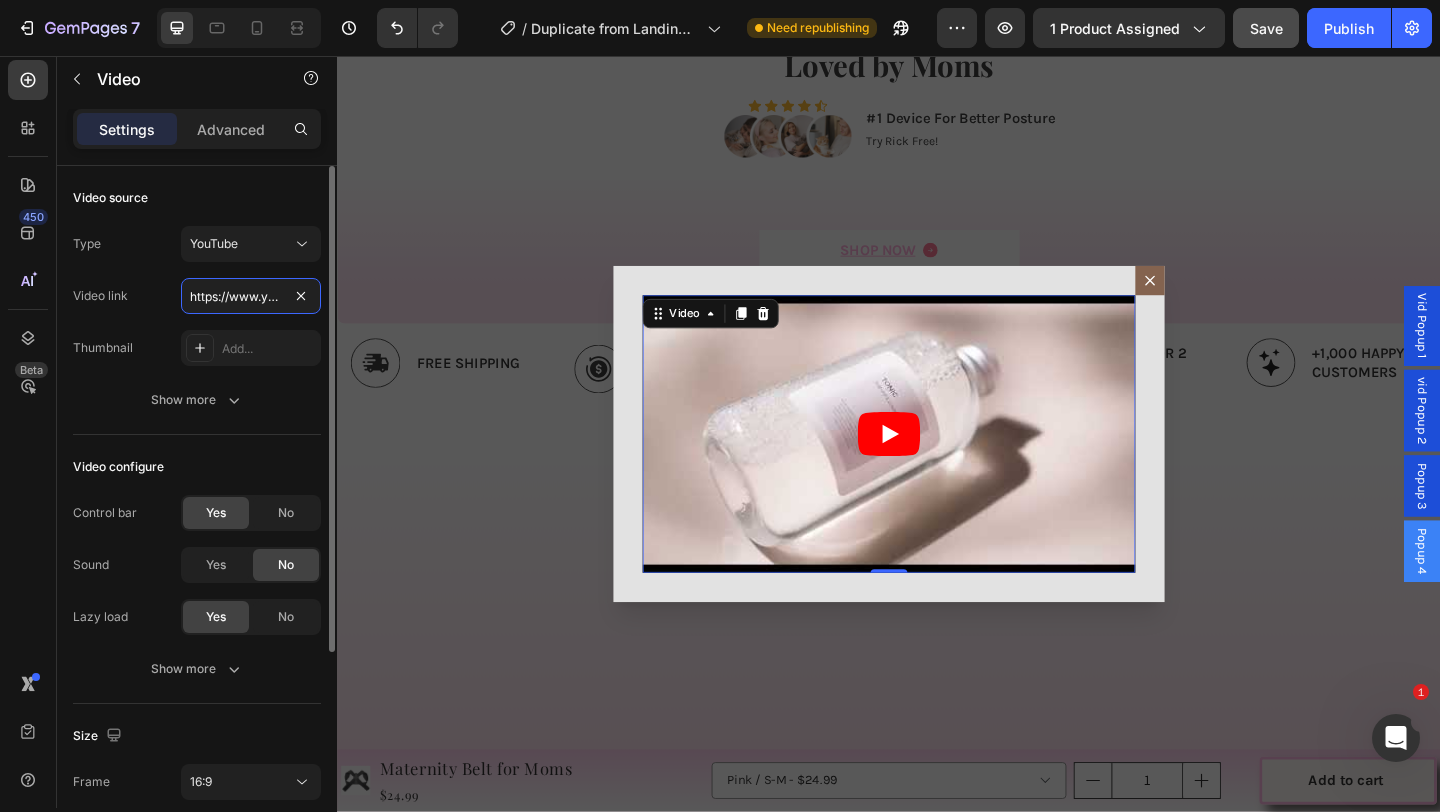type on "https://youtu.be/NTSvQEhnP8w" 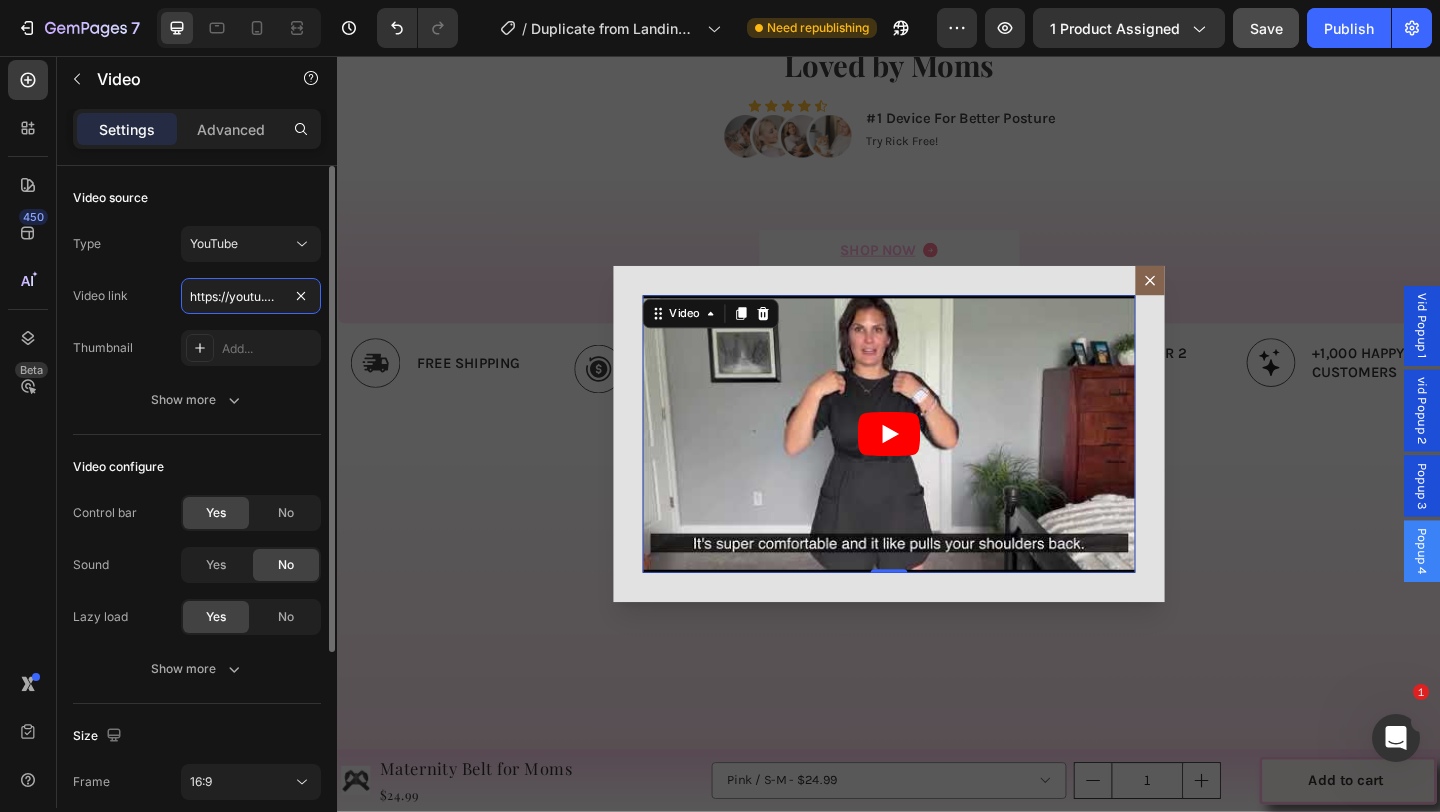 scroll, scrollTop: 0, scrollLeft: 91, axis: horizontal 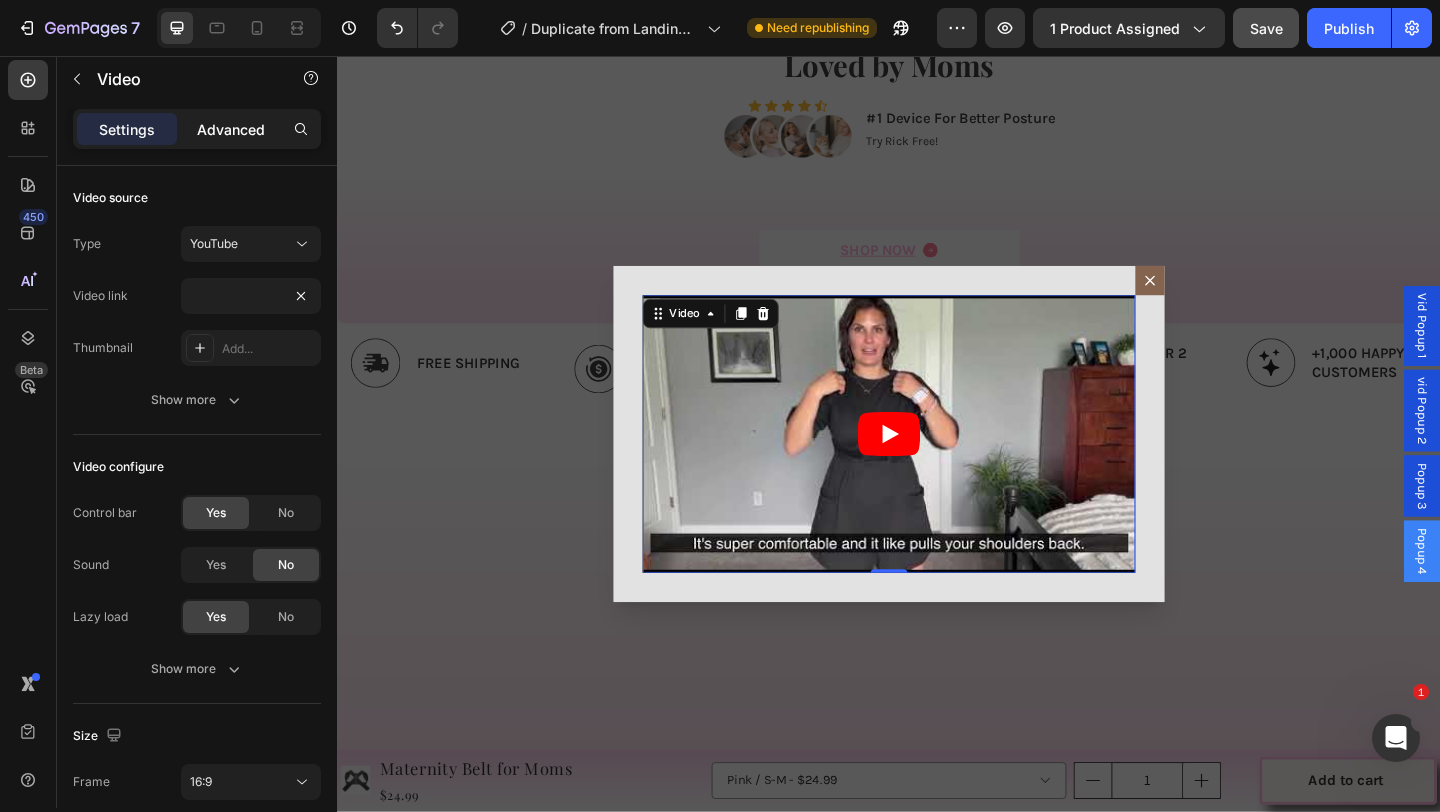 click on "Advanced" at bounding box center (231, 129) 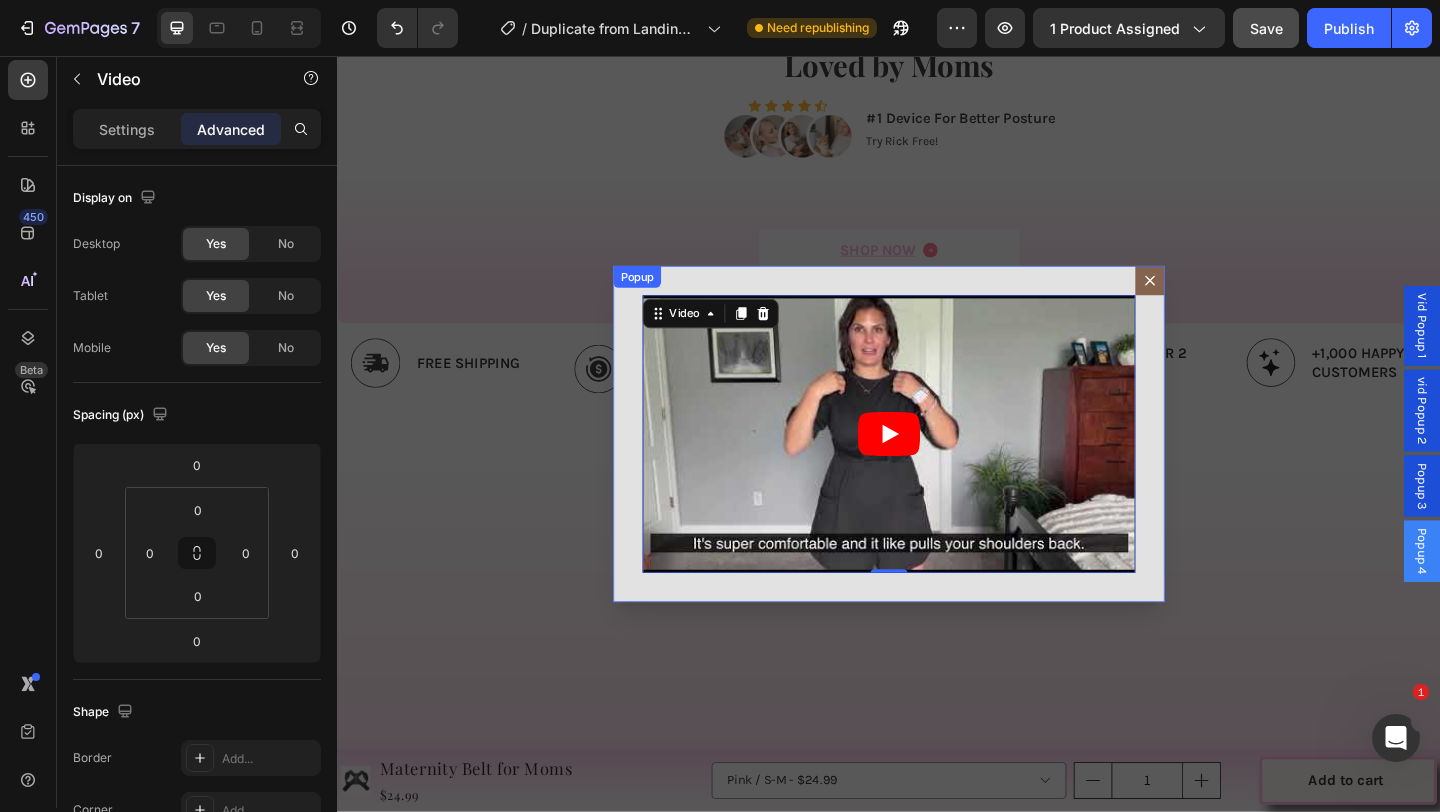 click on "Video   0" at bounding box center (937, 467) 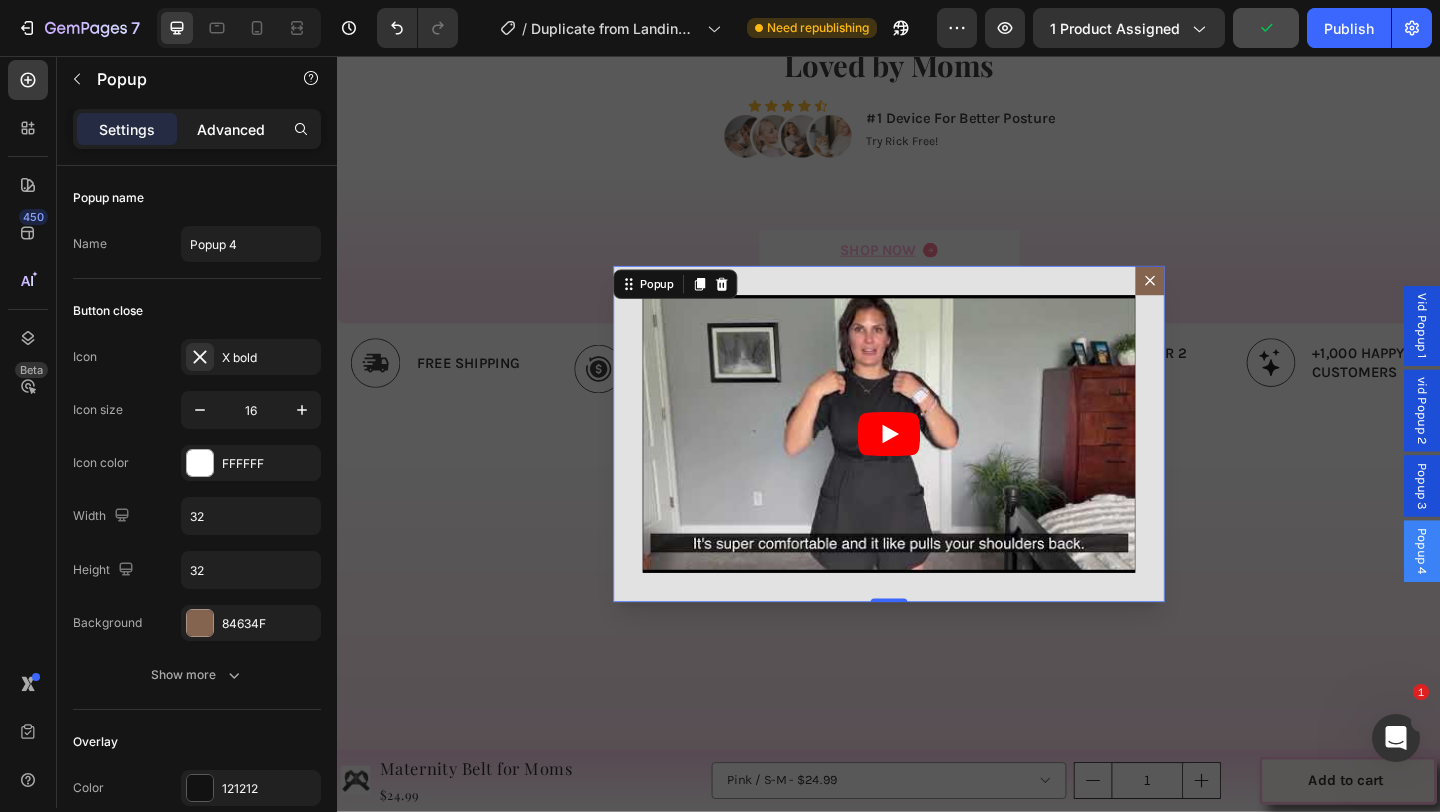 click on "Advanced" 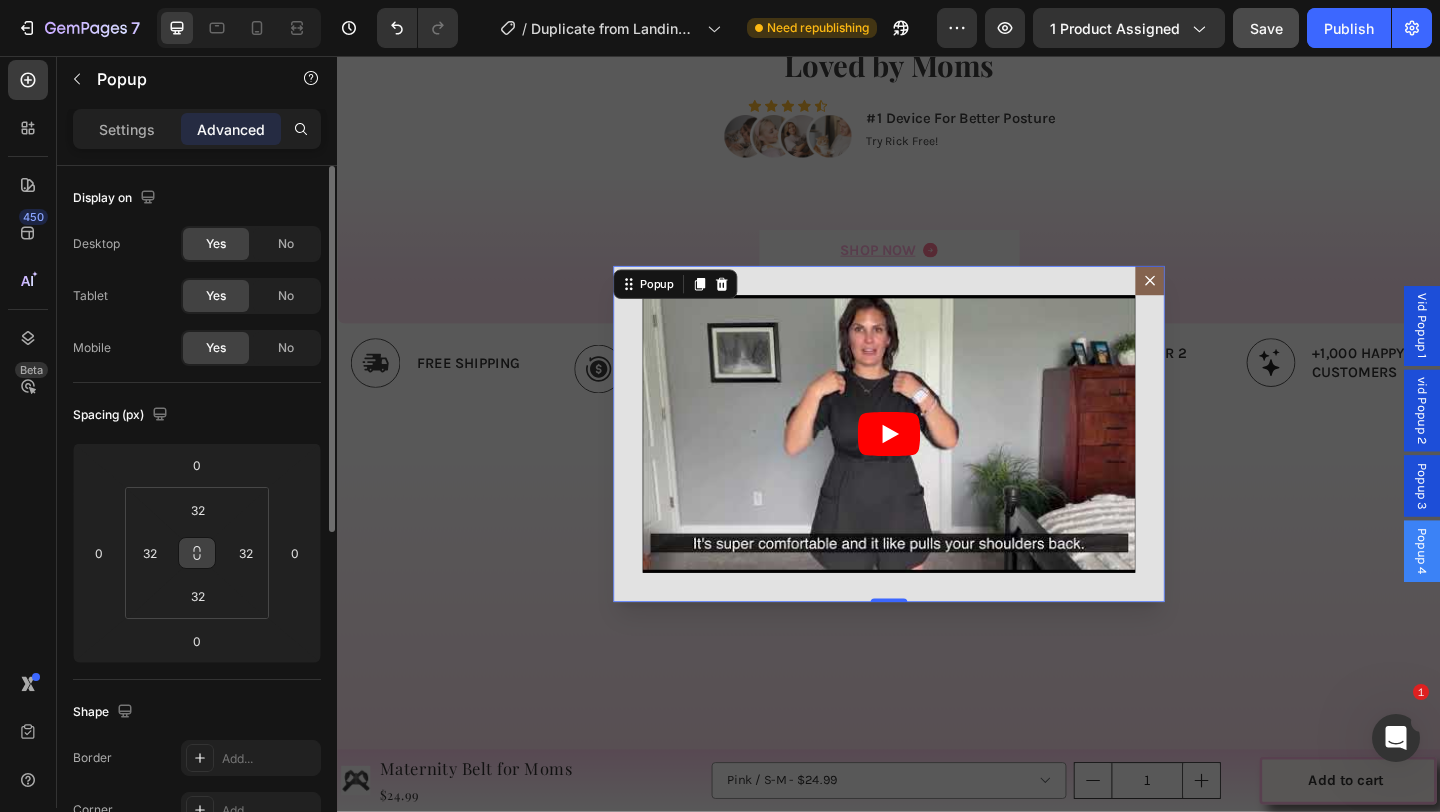 click 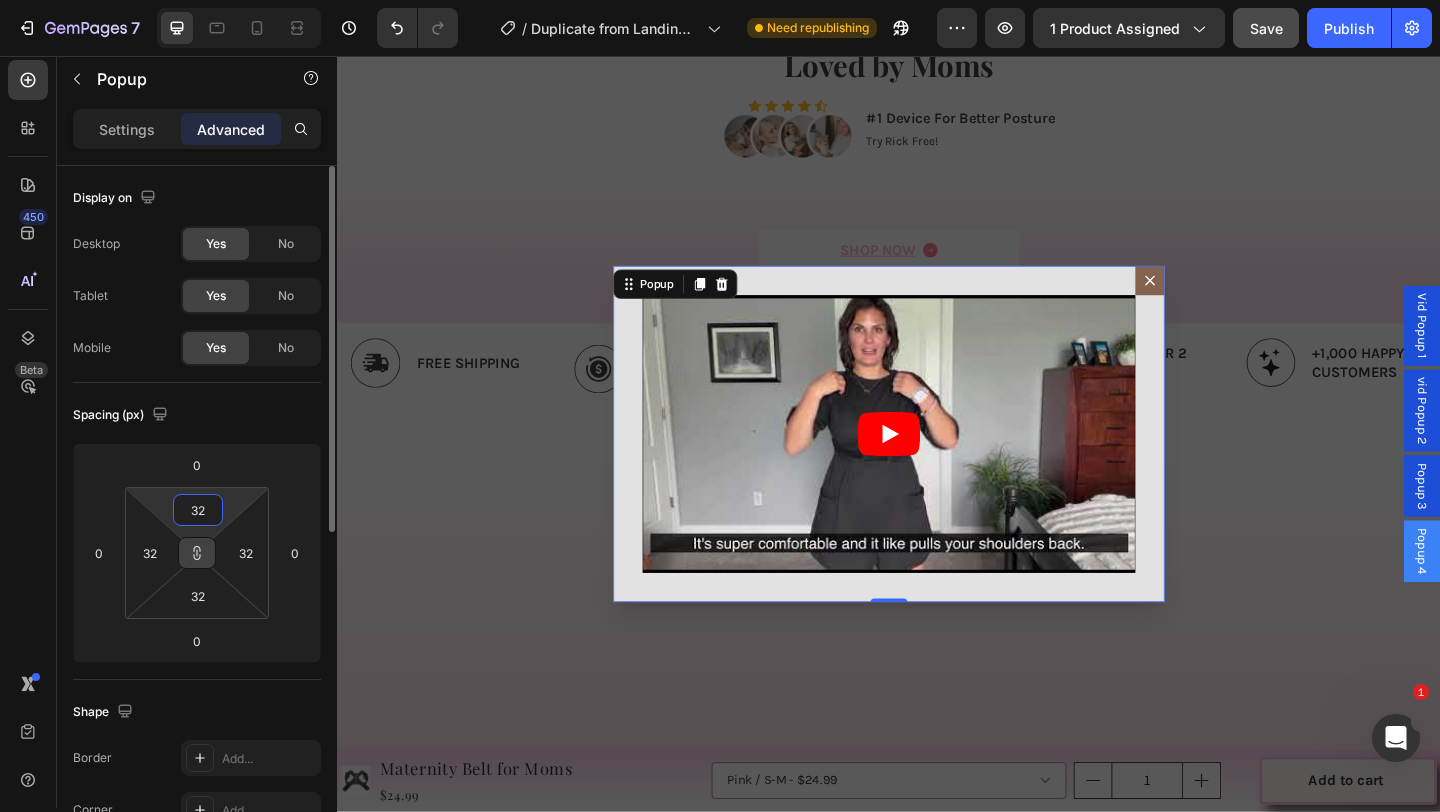 click on "32" at bounding box center [198, 510] 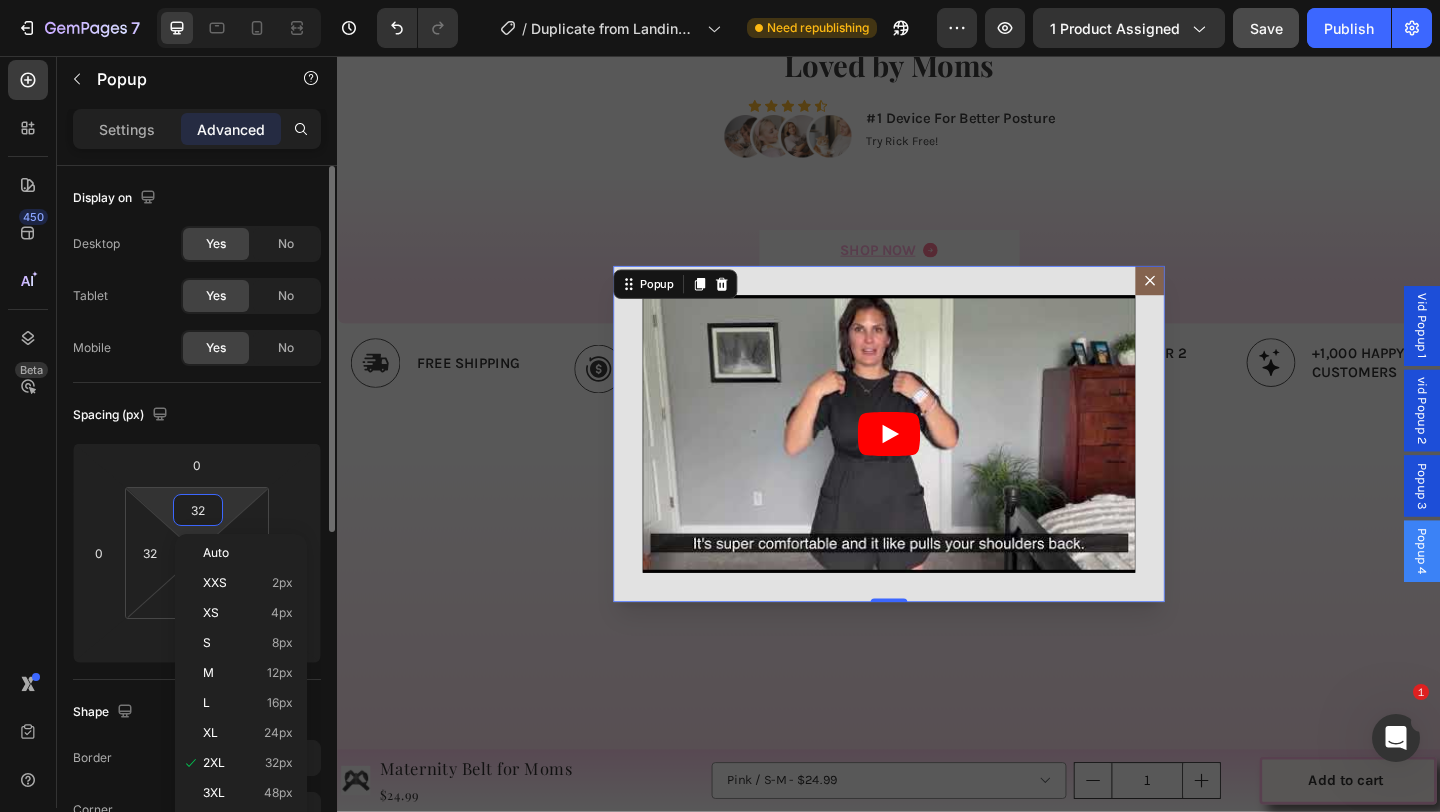 type on "5" 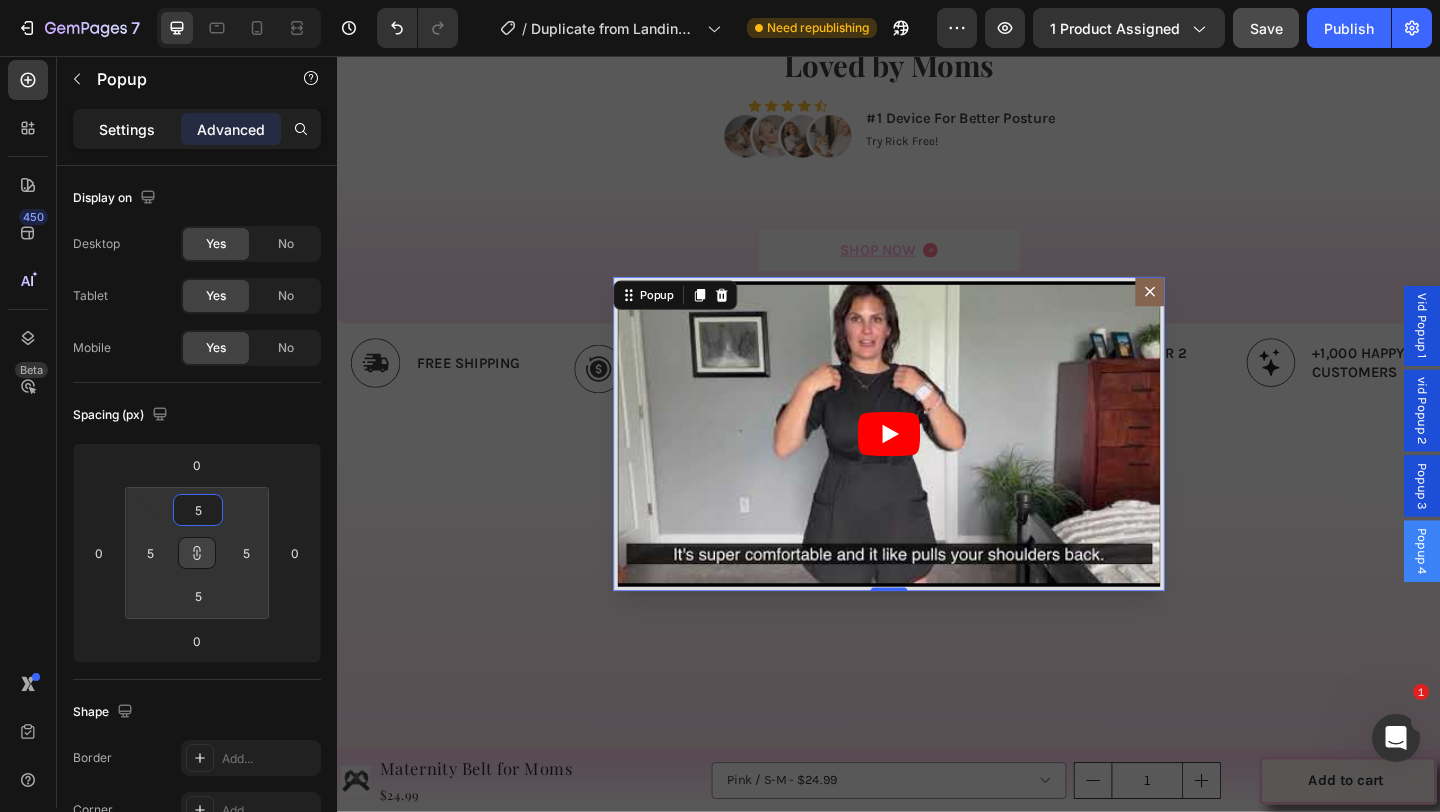 click on "Settings" 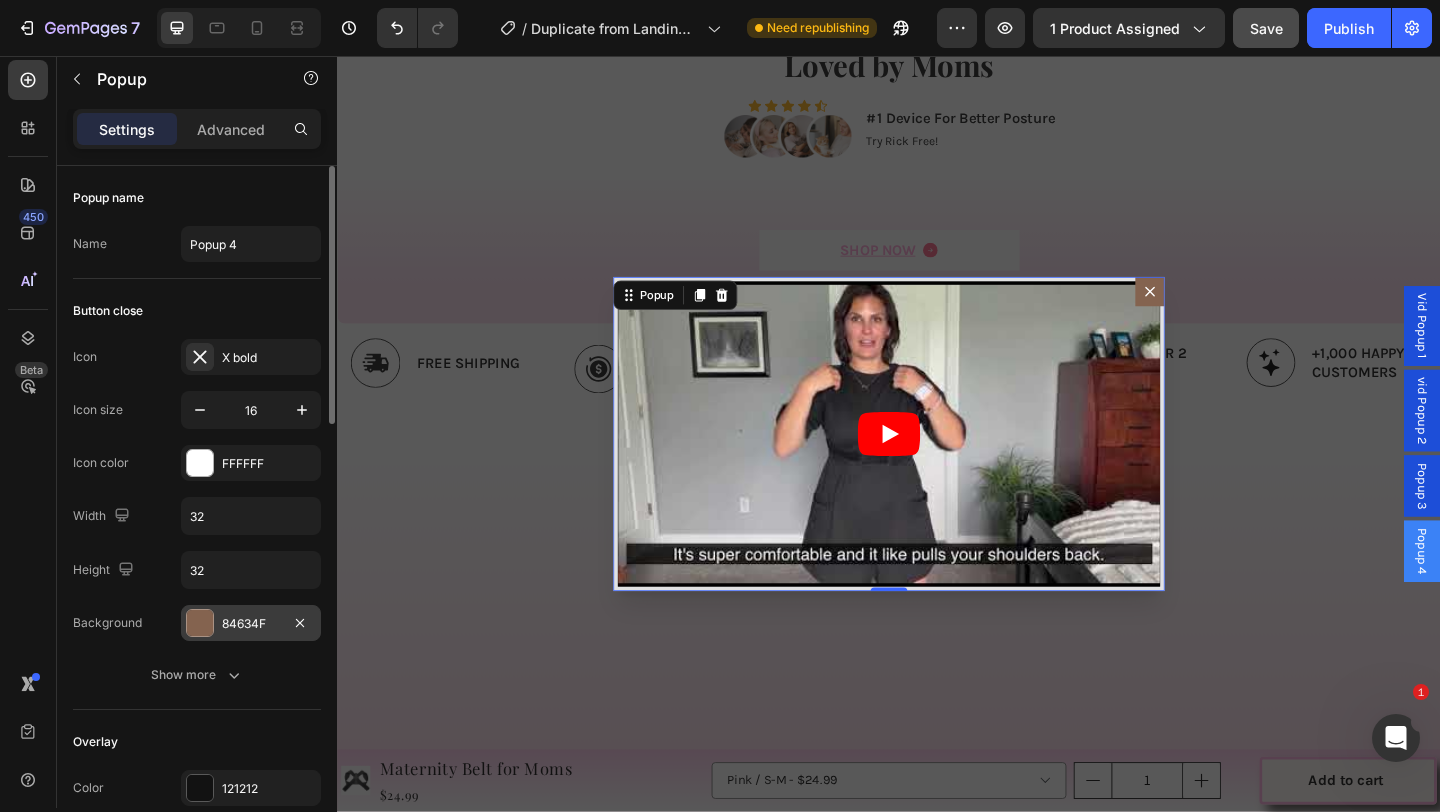 click on "84634F" at bounding box center [251, 623] 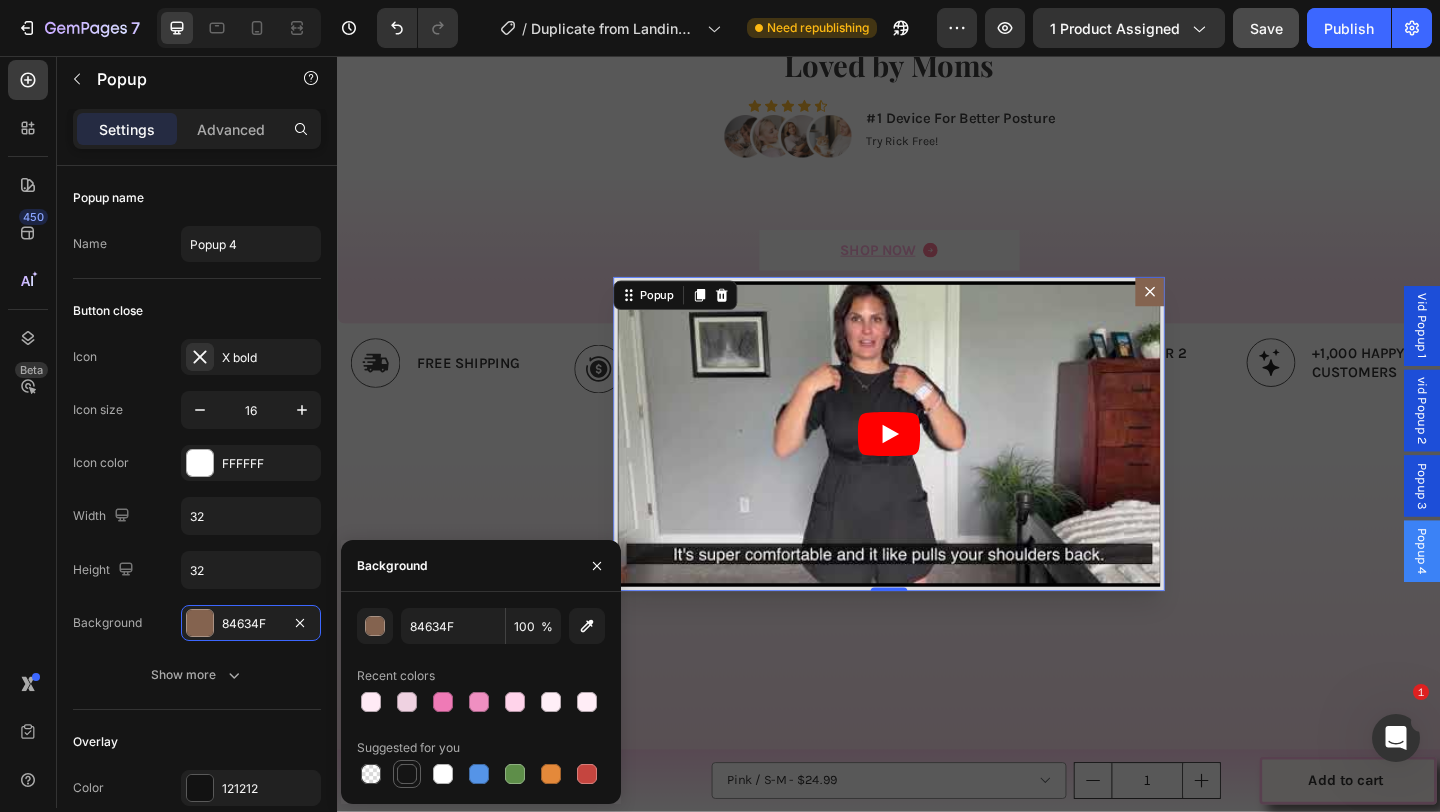 click at bounding box center [407, 774] 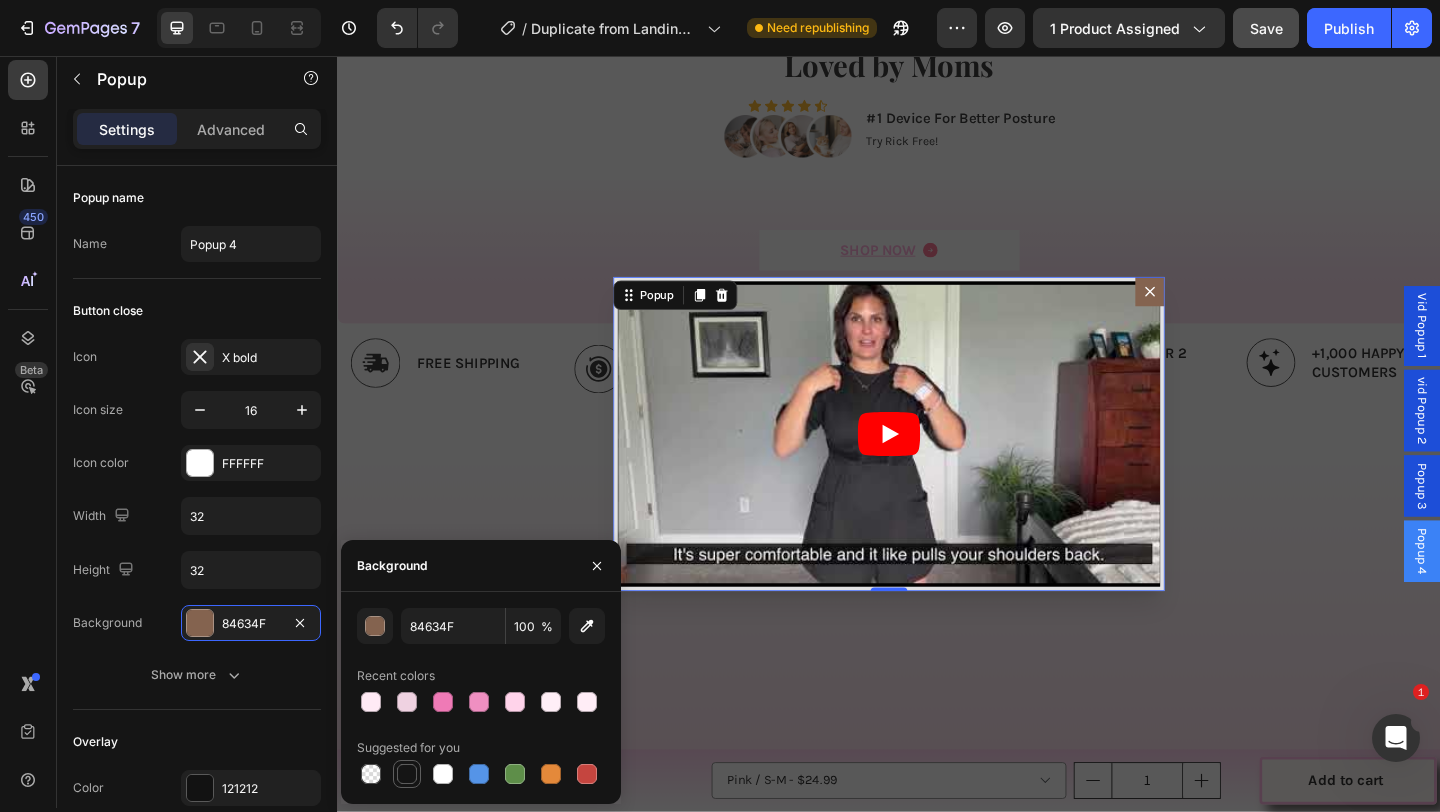type on "151515" 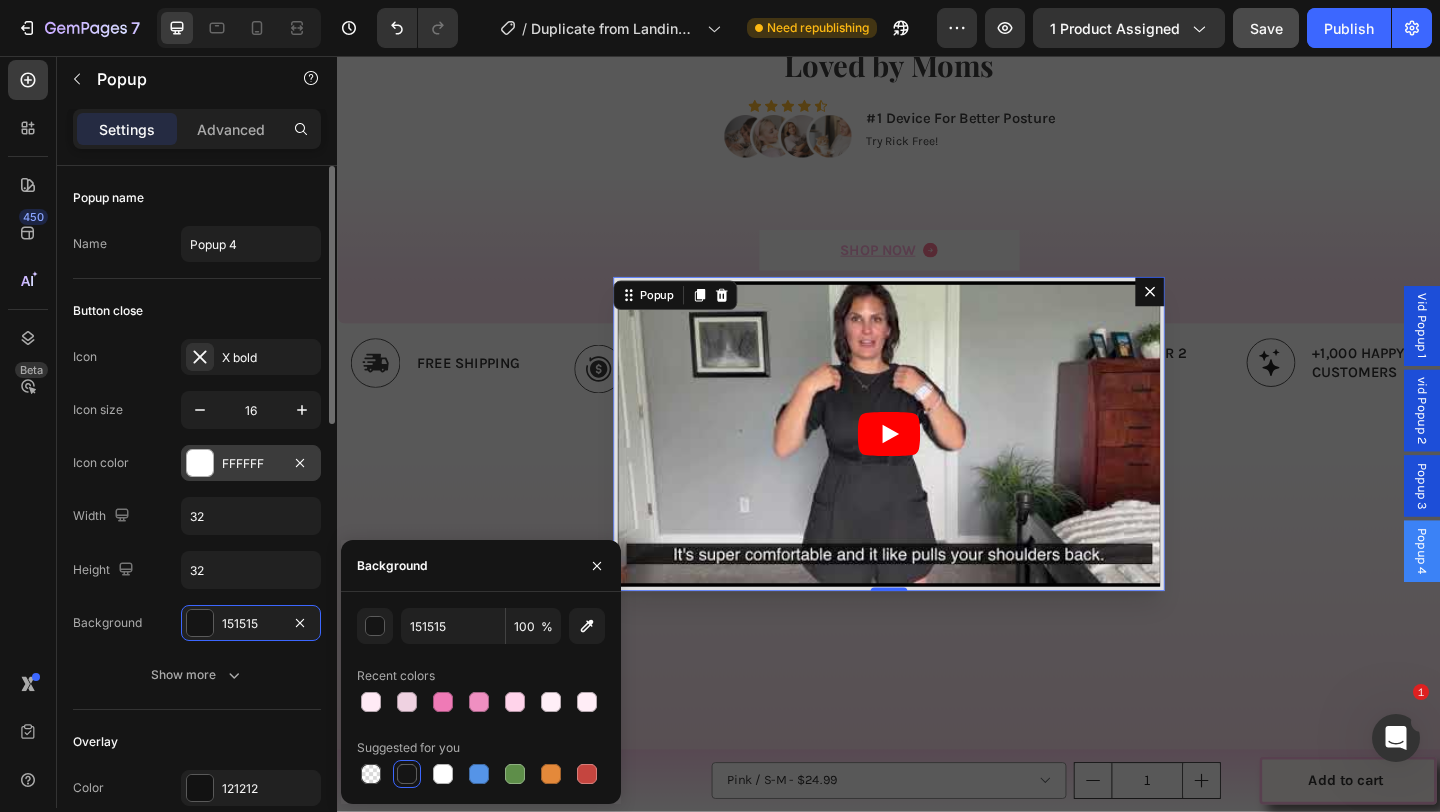 click on "FFFFFF" at bounding box center [251, 464] 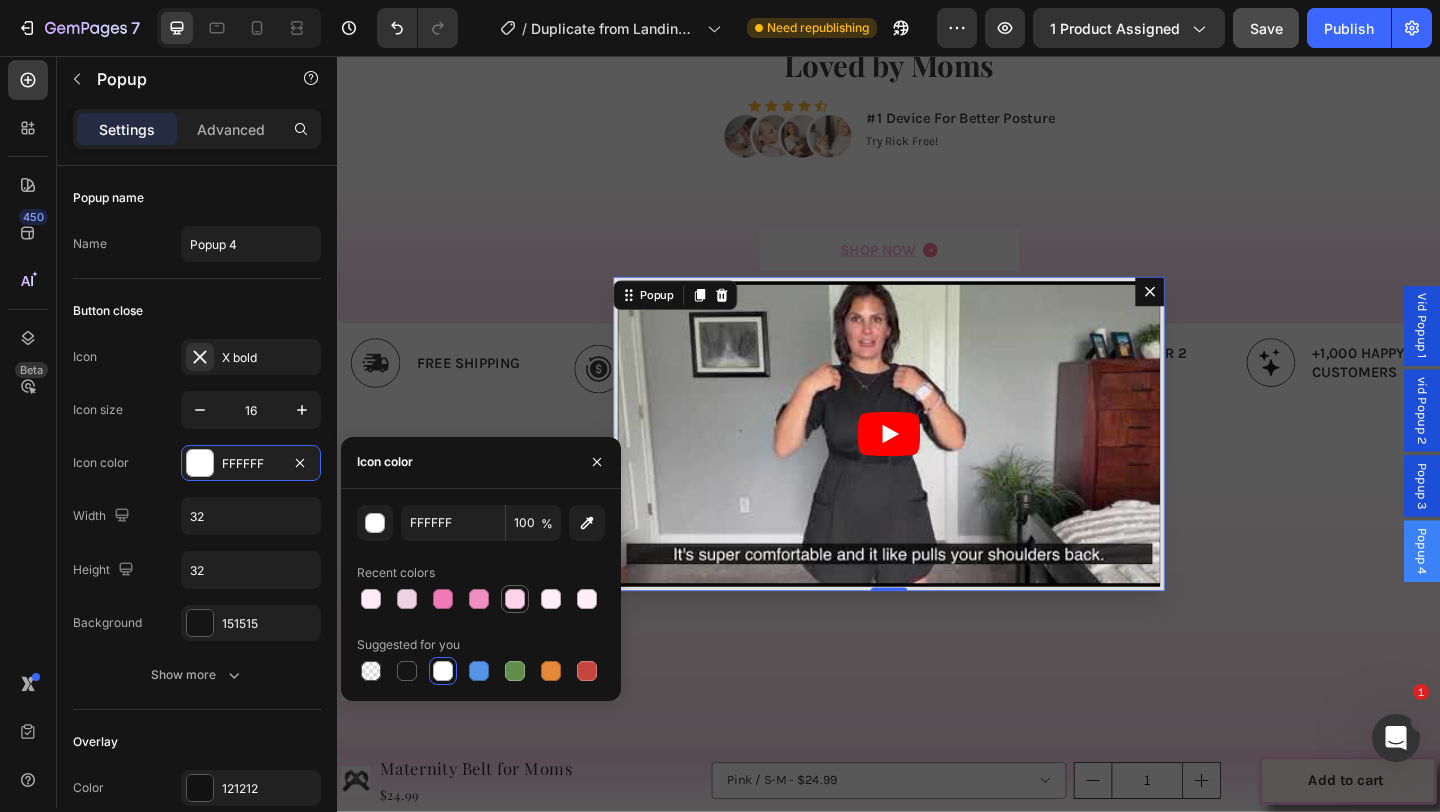 click at bounding box center [515, 599] 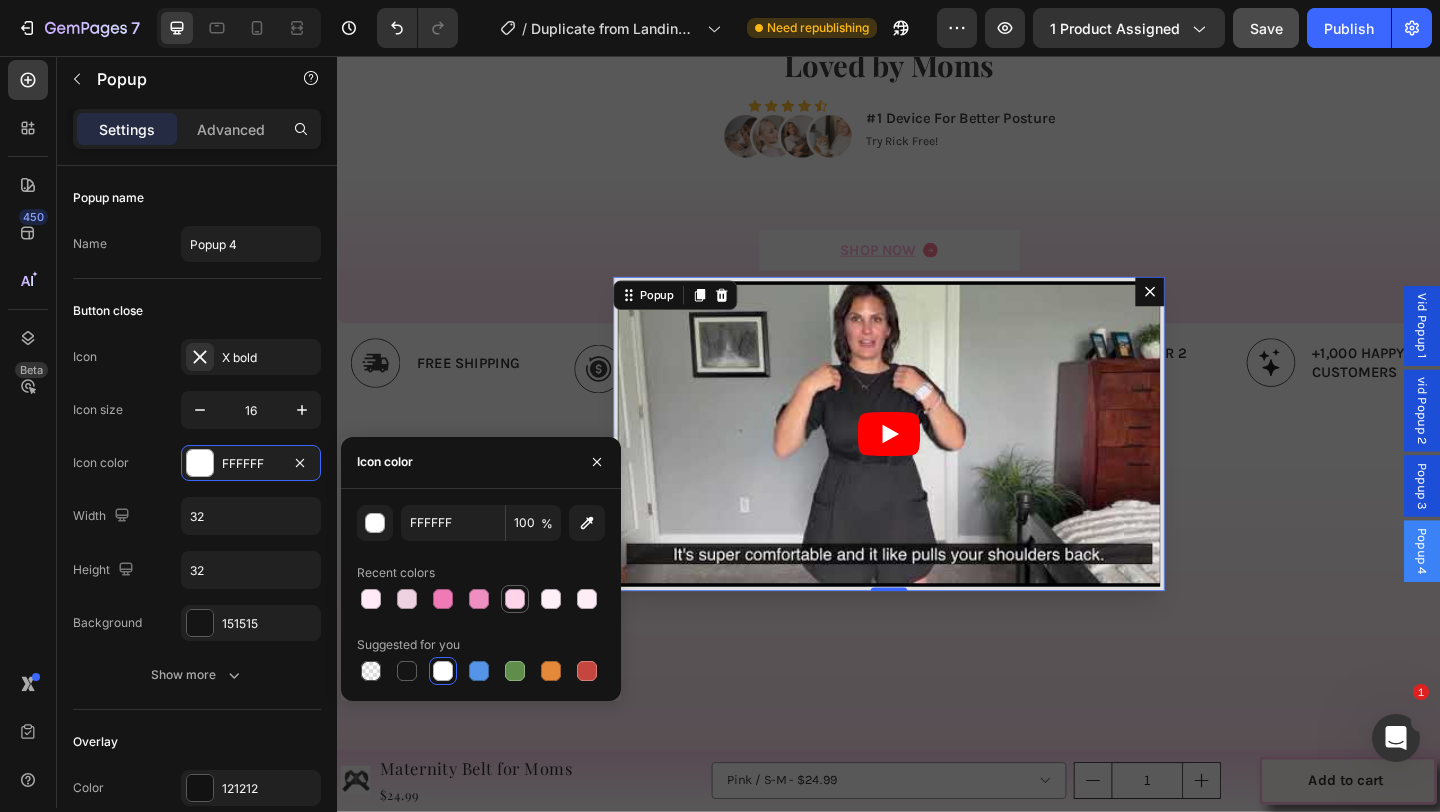 type on "FFD3EA" 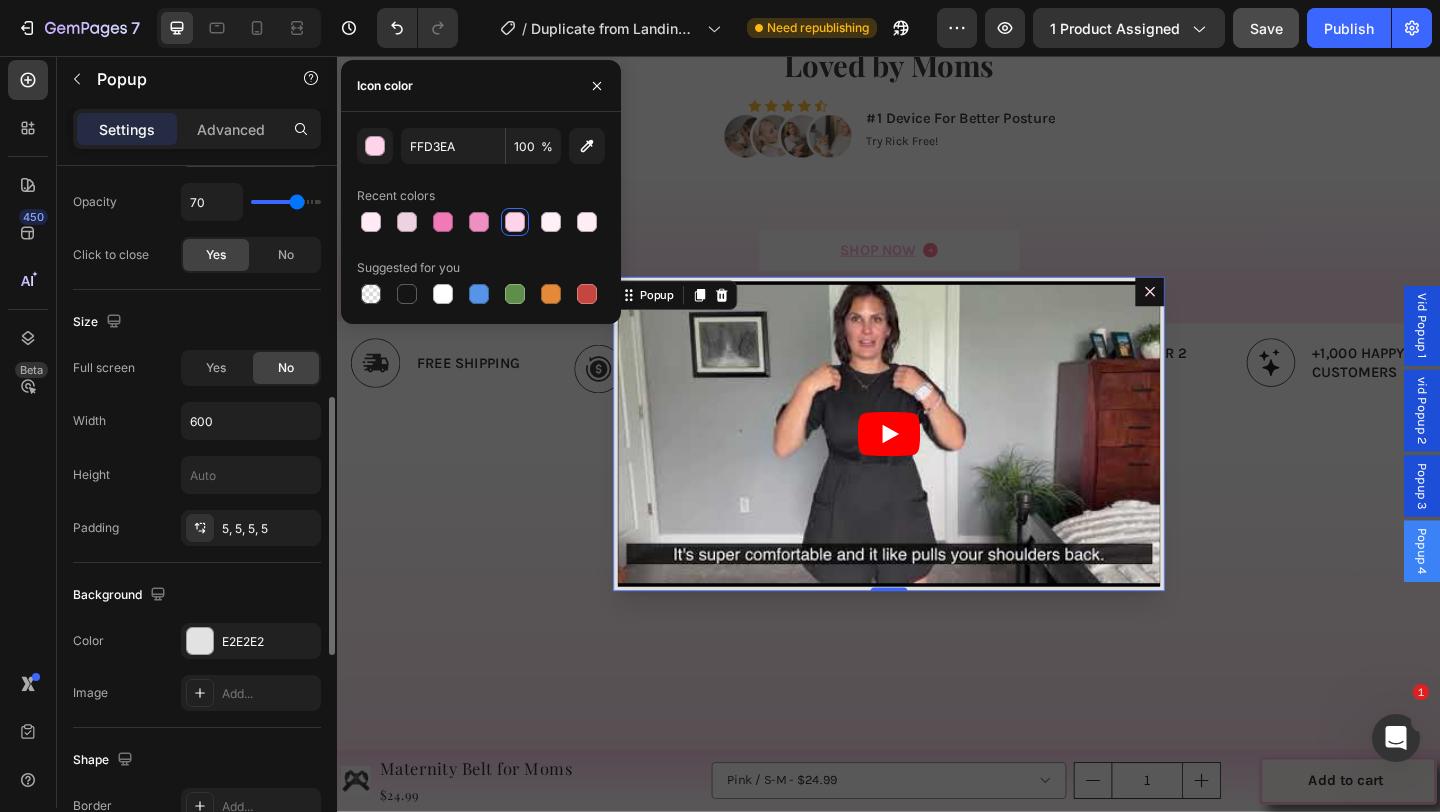 scroll, scrollTop: 643, scrollLeft: 0, axis: vertical 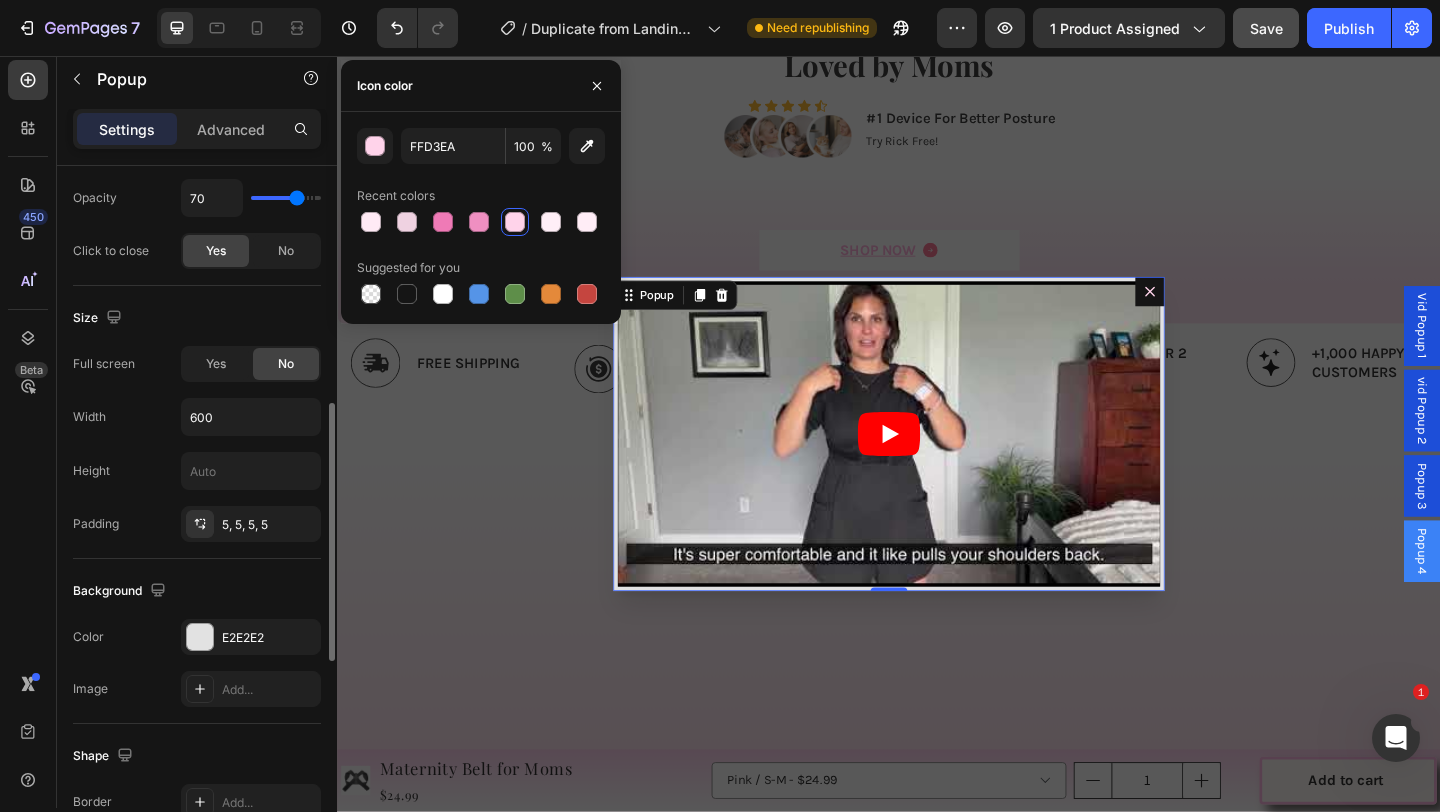 click on "Background" at bounding box center [197, 591] 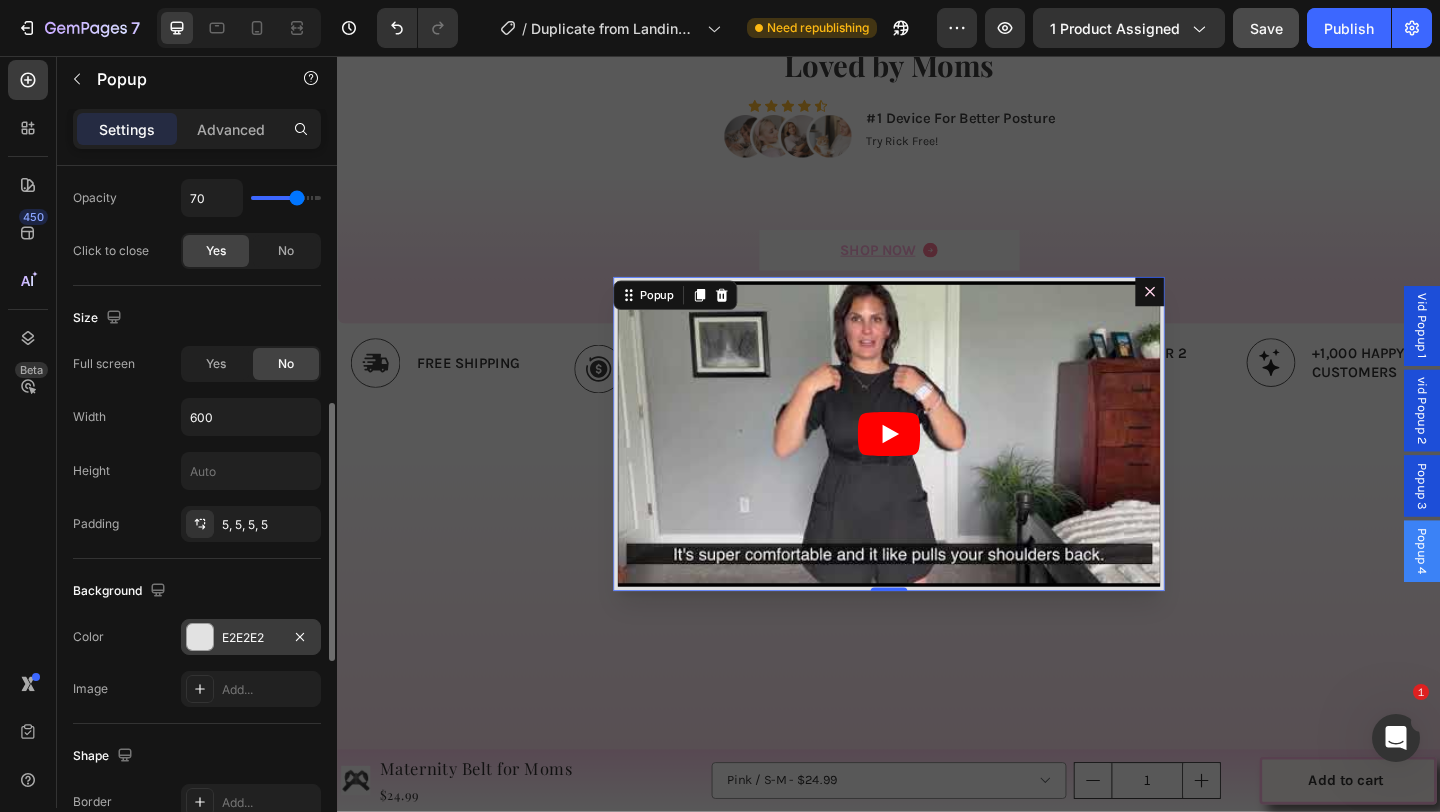click on "E2E2E2" at bounding box center (251, 637) 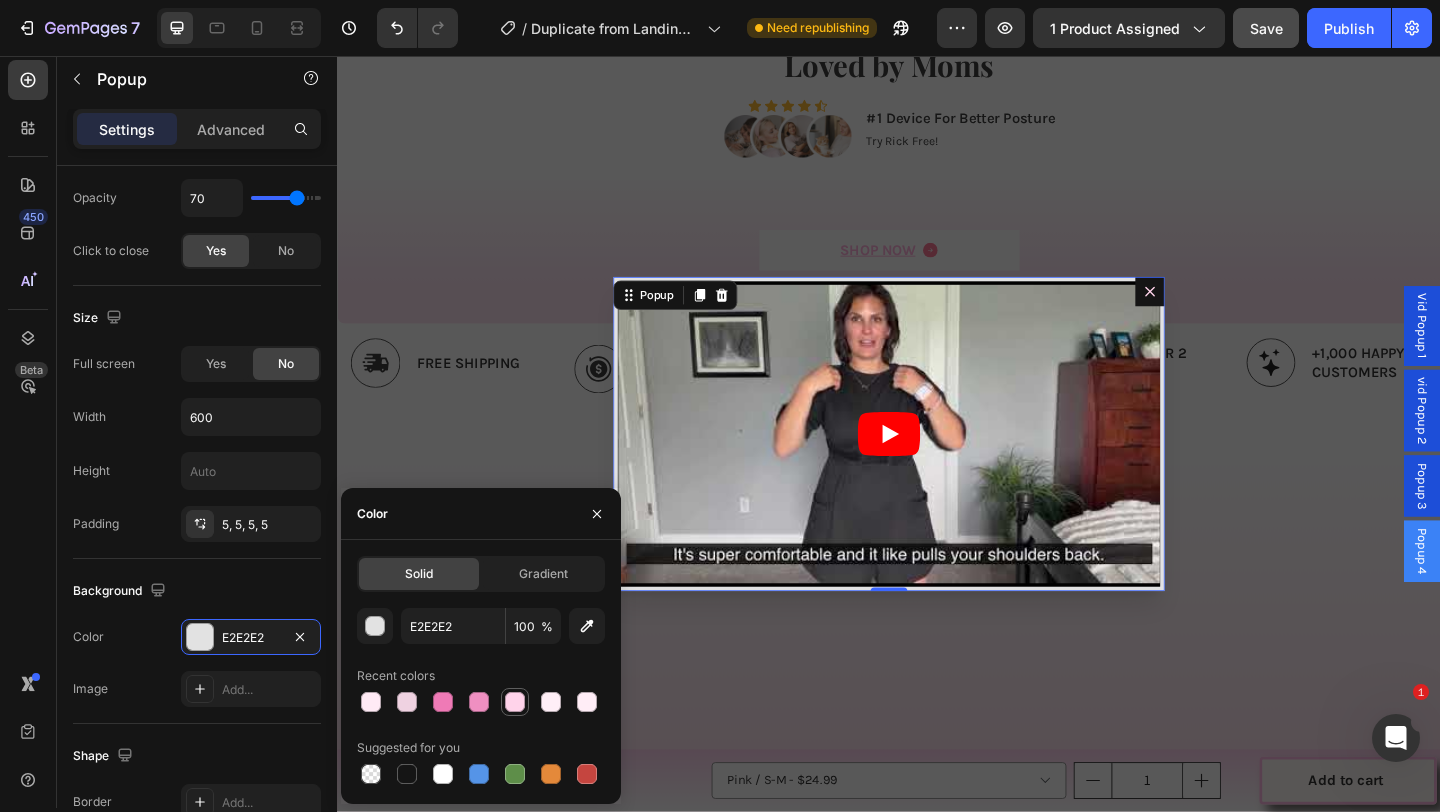 click at bounding box center [515, 702] 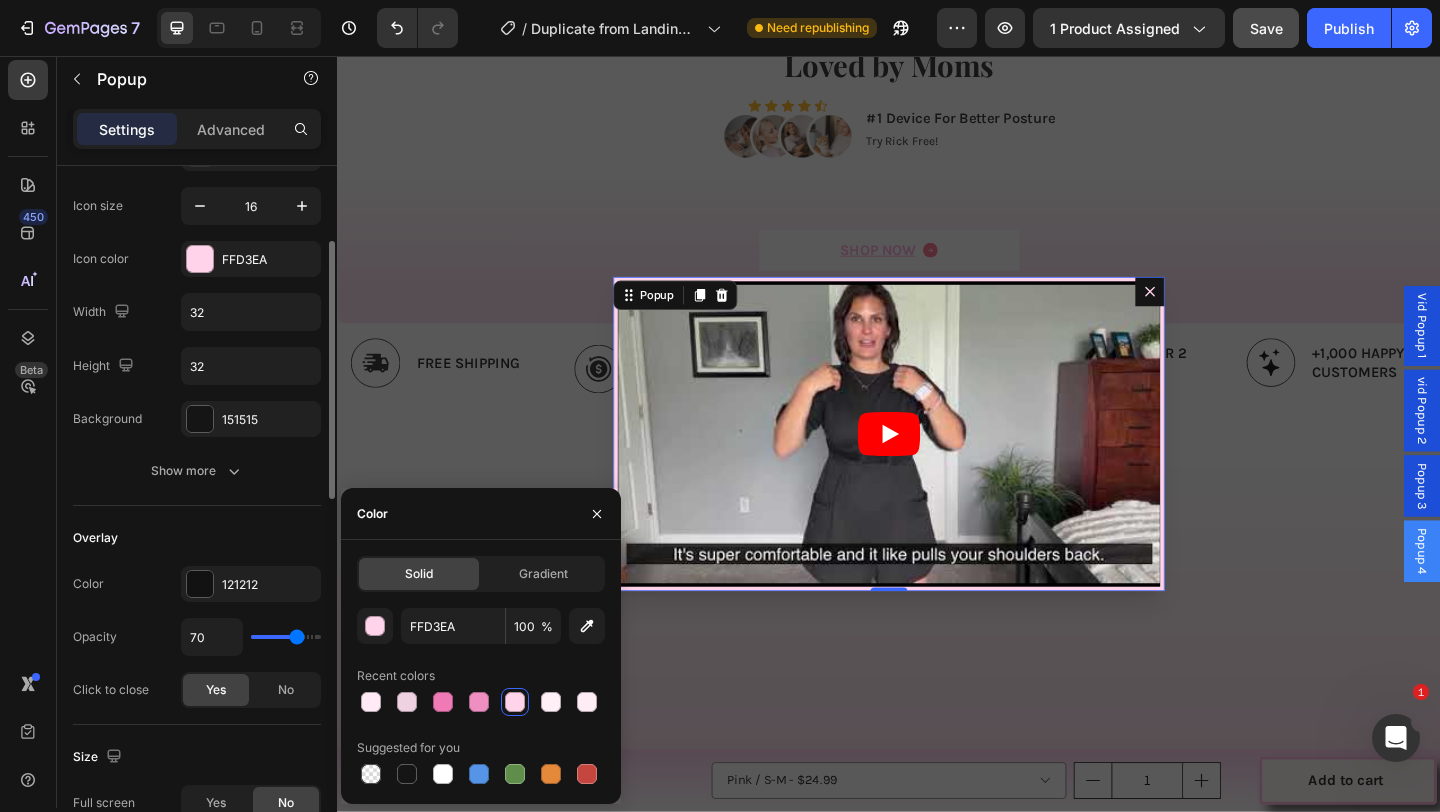 scroll, scrollTop: 87, scrollLeft: 0, axis: vertical 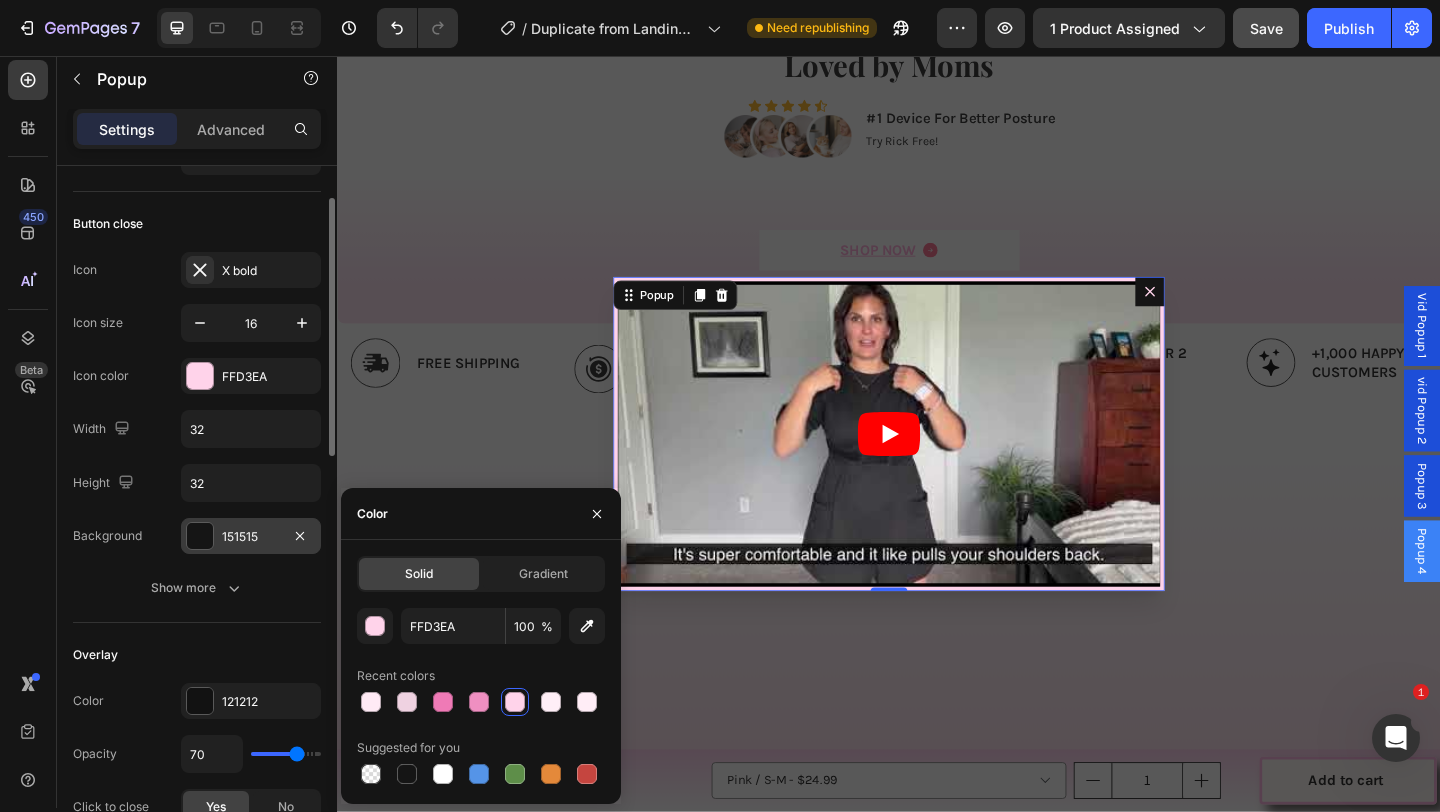 click on "151515" at bounding box center [251, 537] 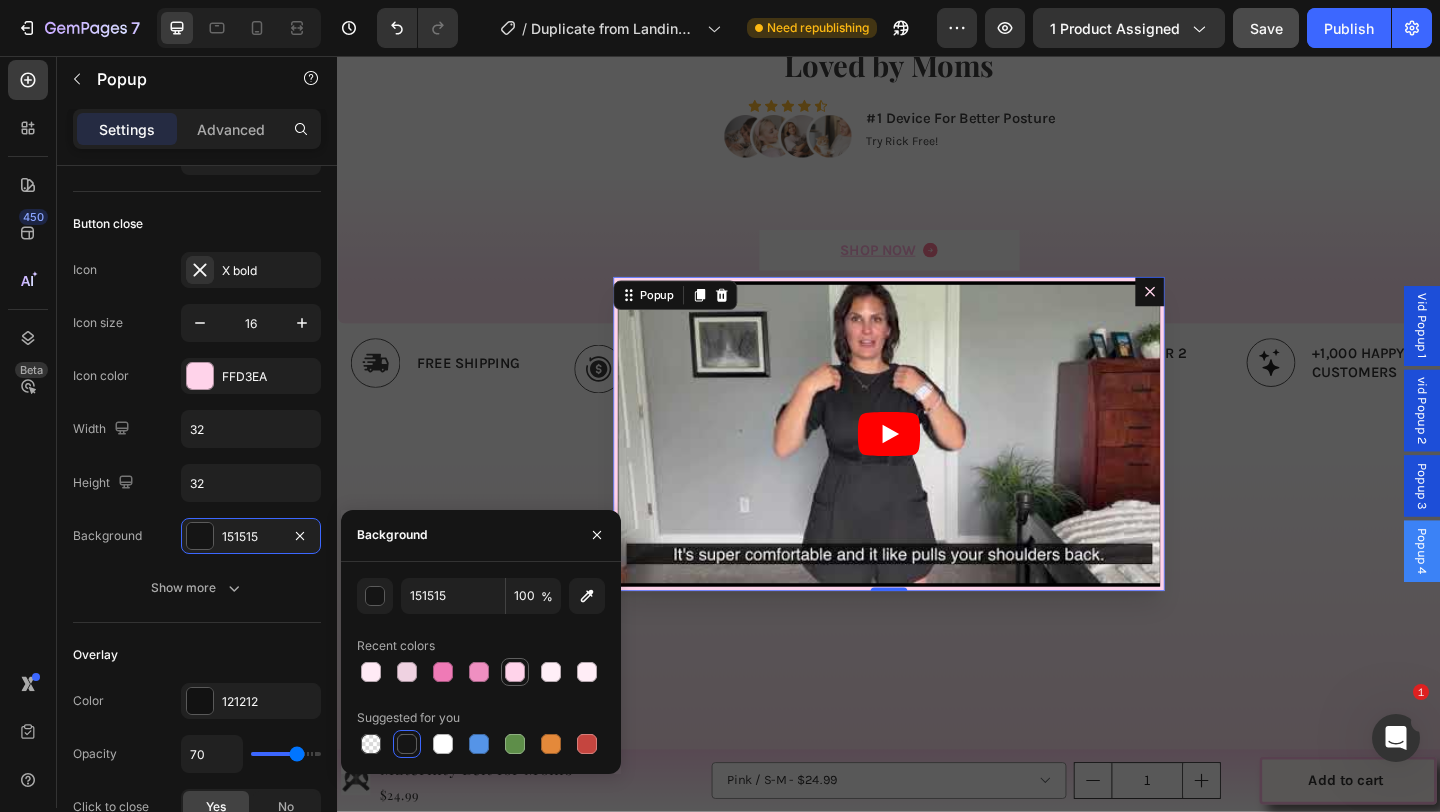 click at bounding box center [515, 672] 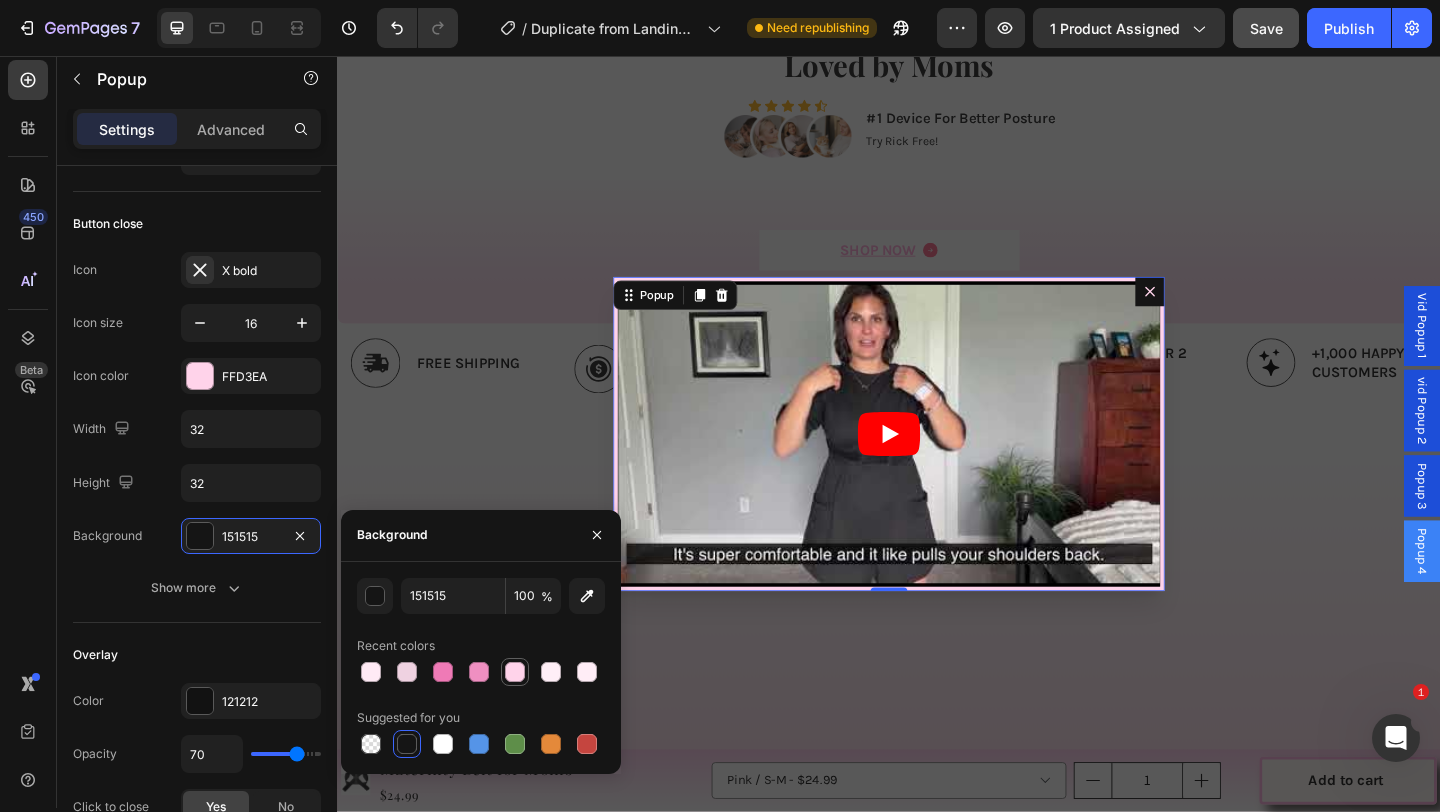 type on "FFD3EA" 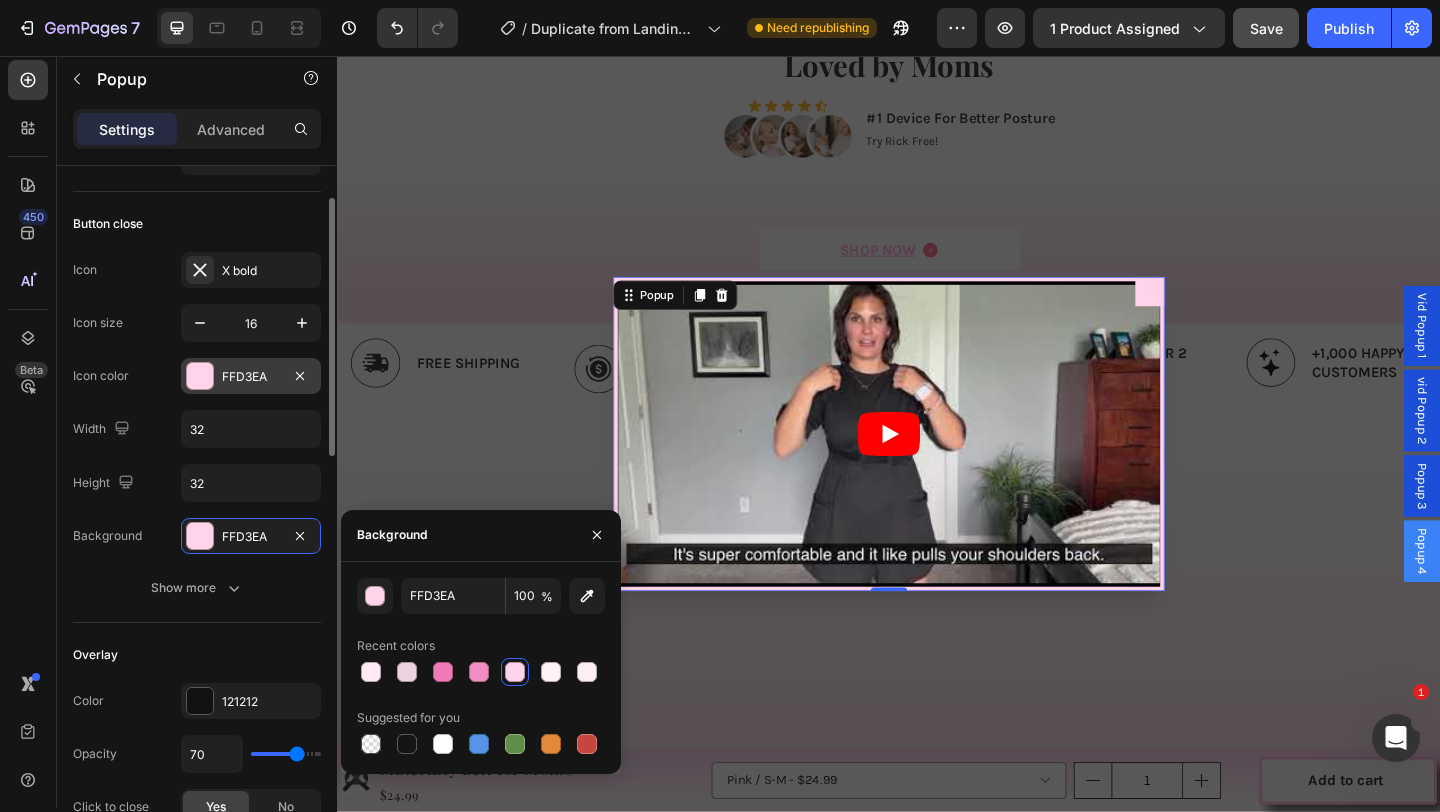 click on "FFD3EA" at bounding box center (251, 377) 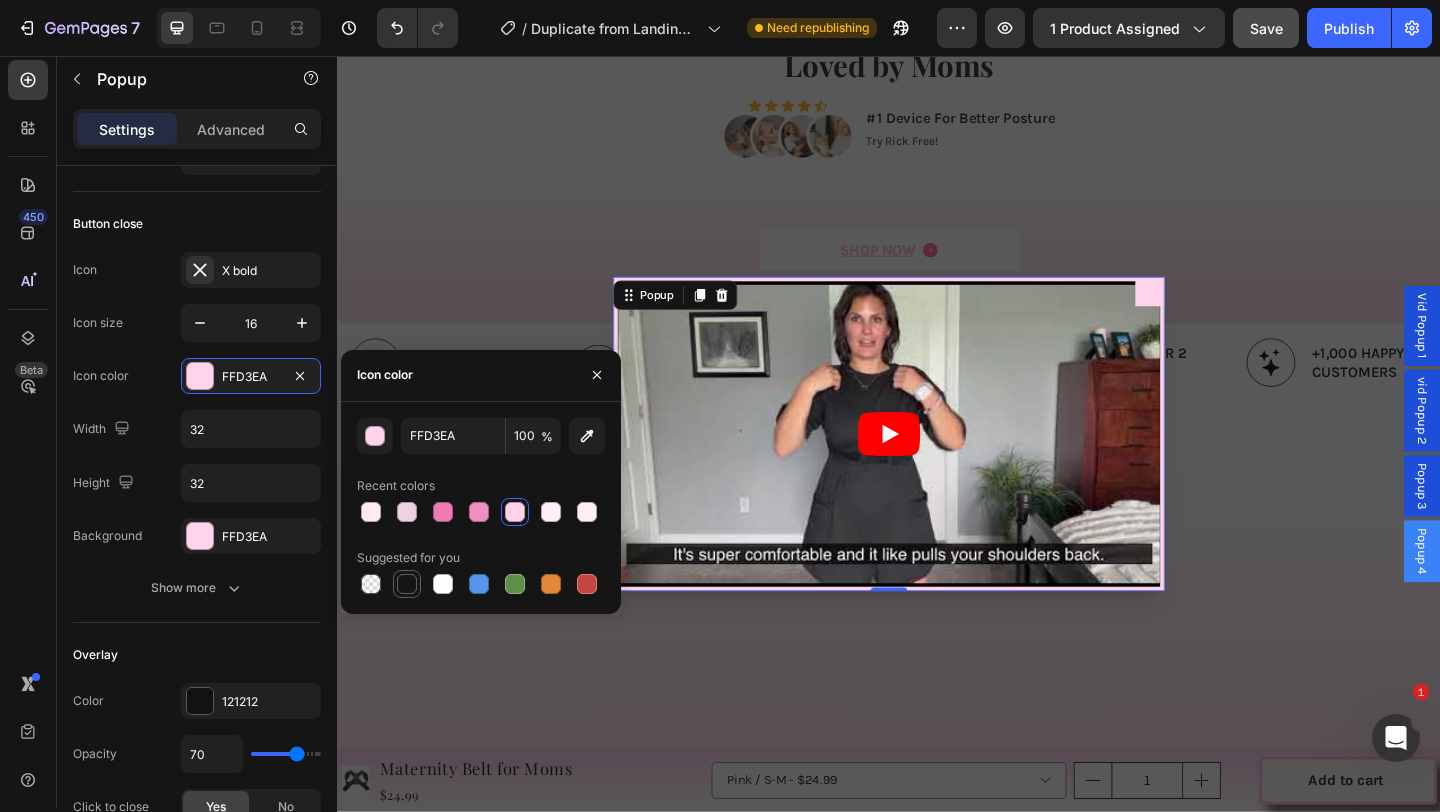 click at bounding box center (407, 584) 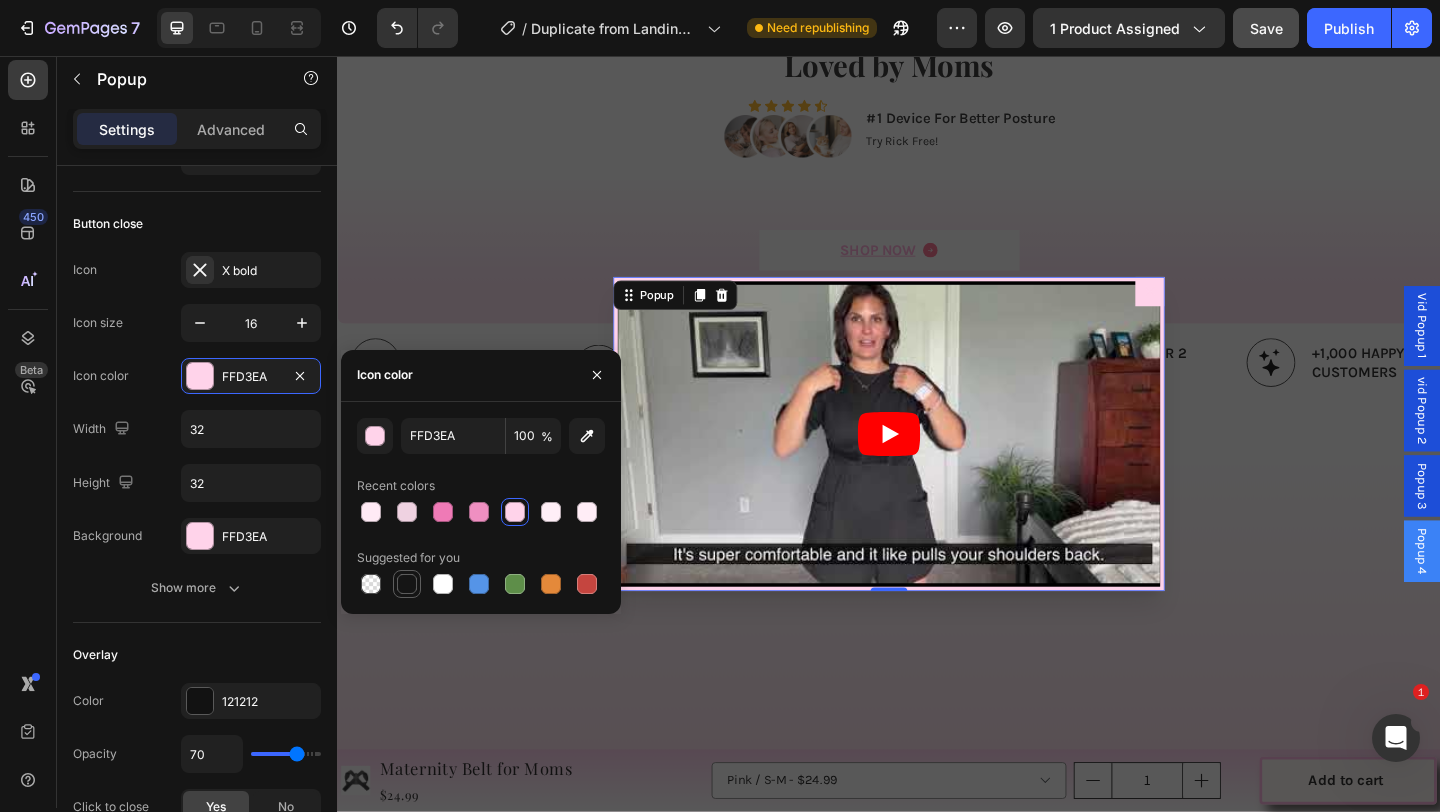 type on "151515" 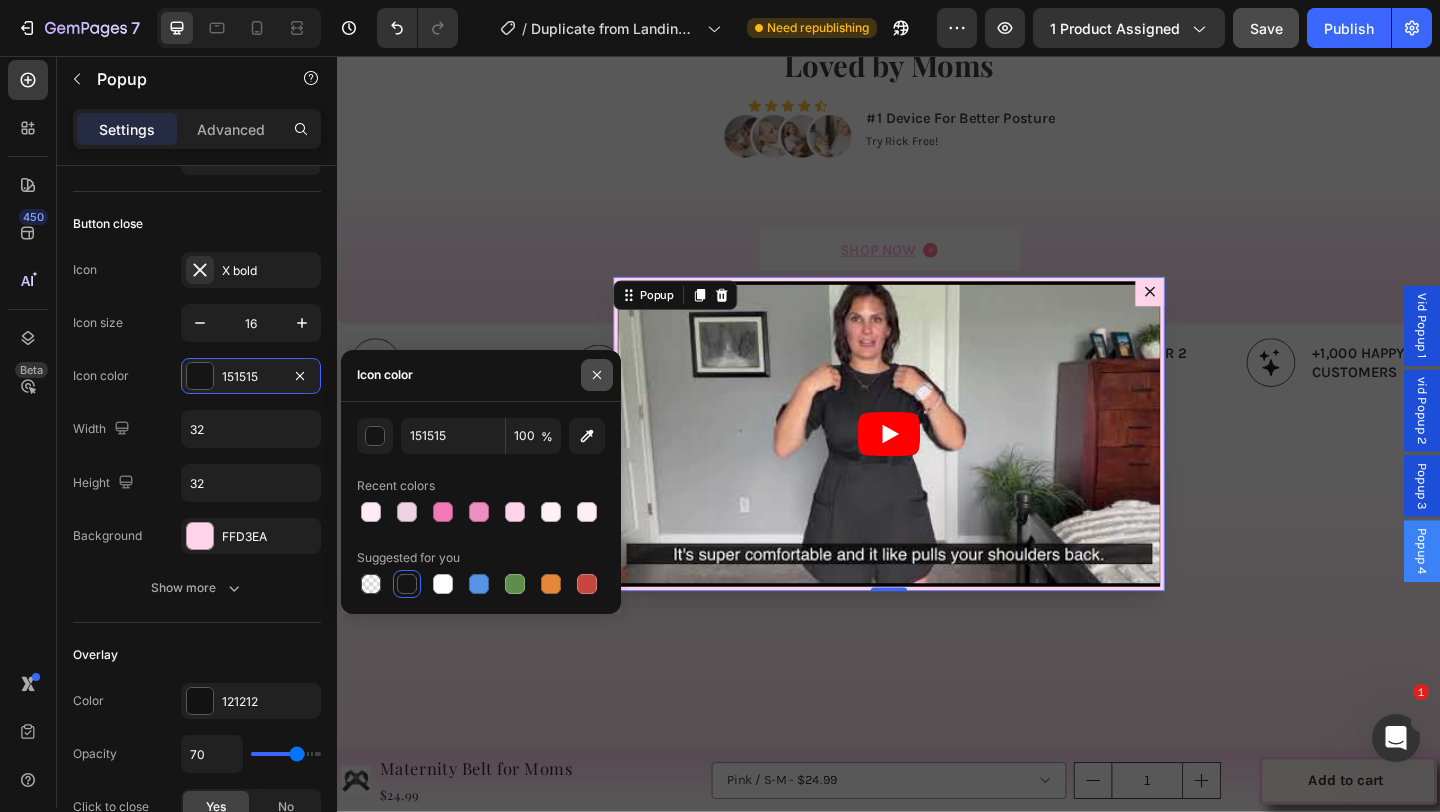 click 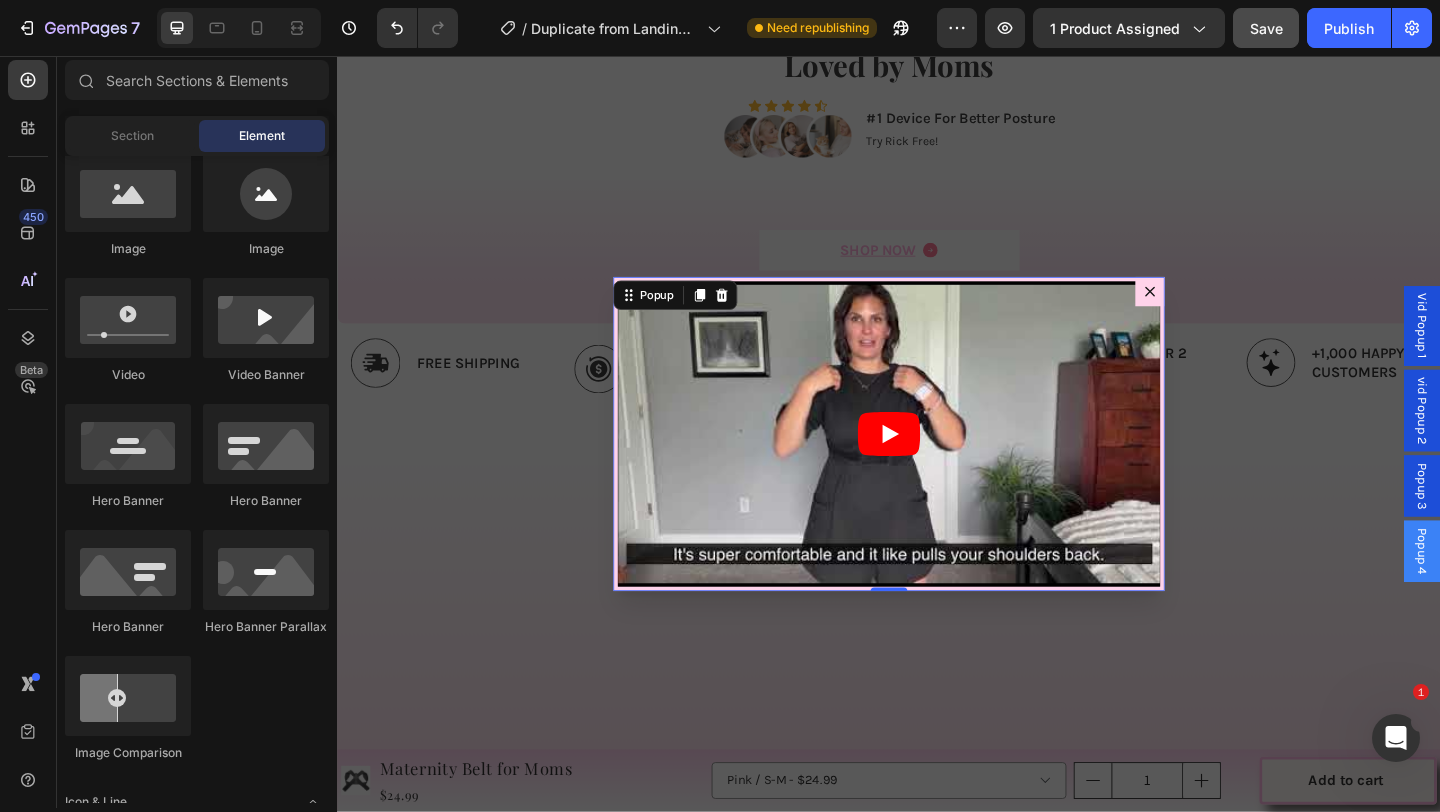 click at bounding box center [937, 467] 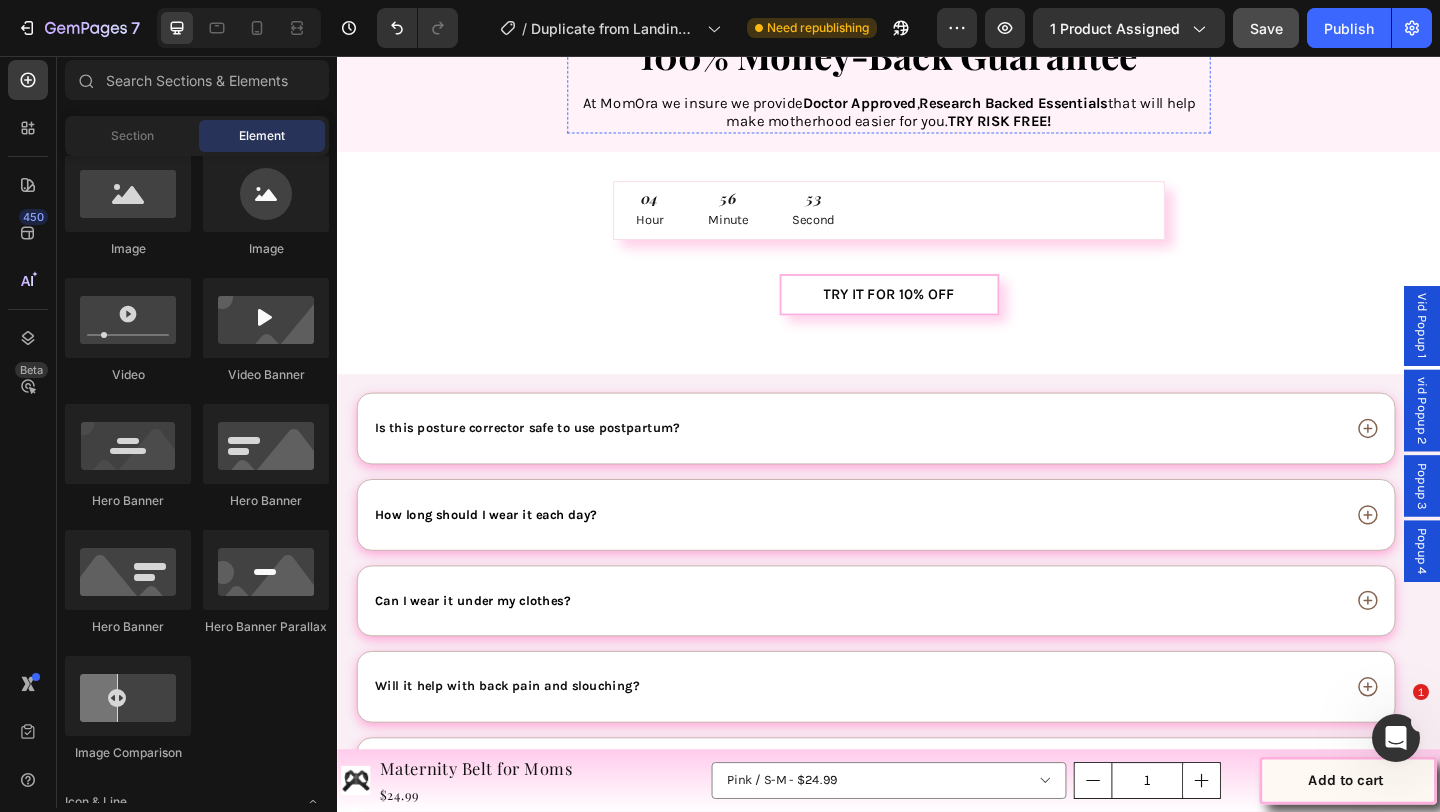 scroll, scrollTop: 5490, scrollLeft: 0, axis: vertical 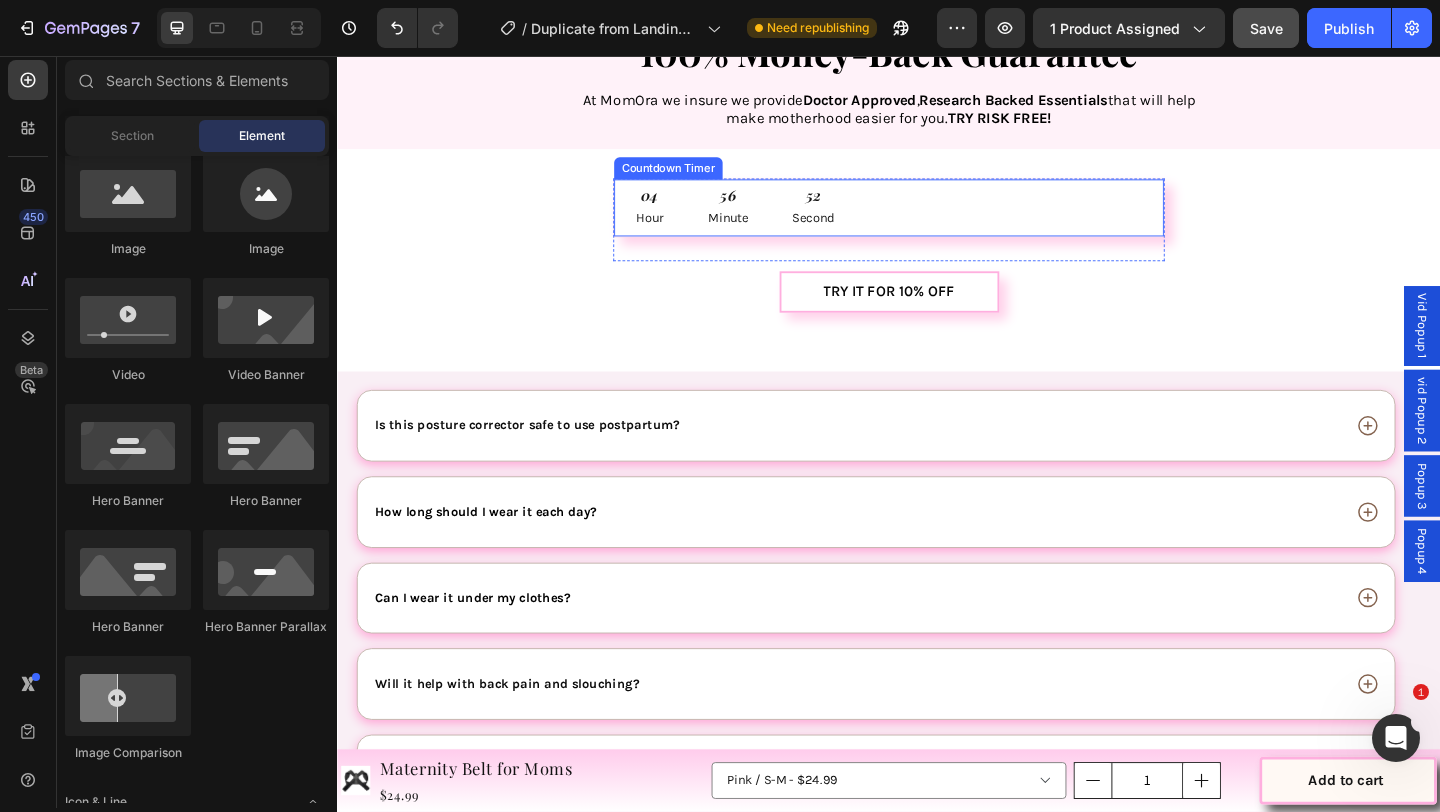 click on "52 Second" at bounding box center [855, 221] 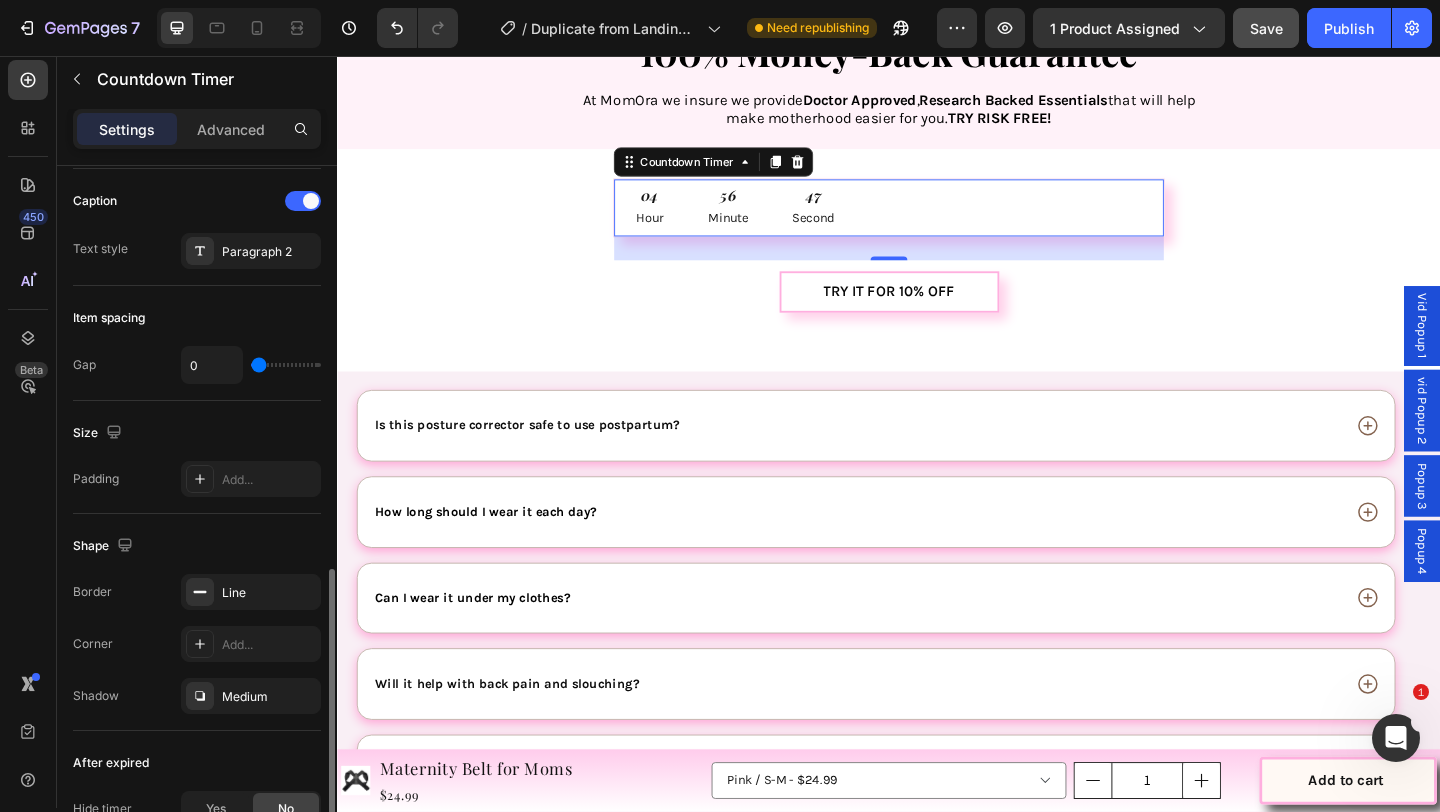 scroll, scrollTop: 1019, scrollLeft: 0, axis: vertical 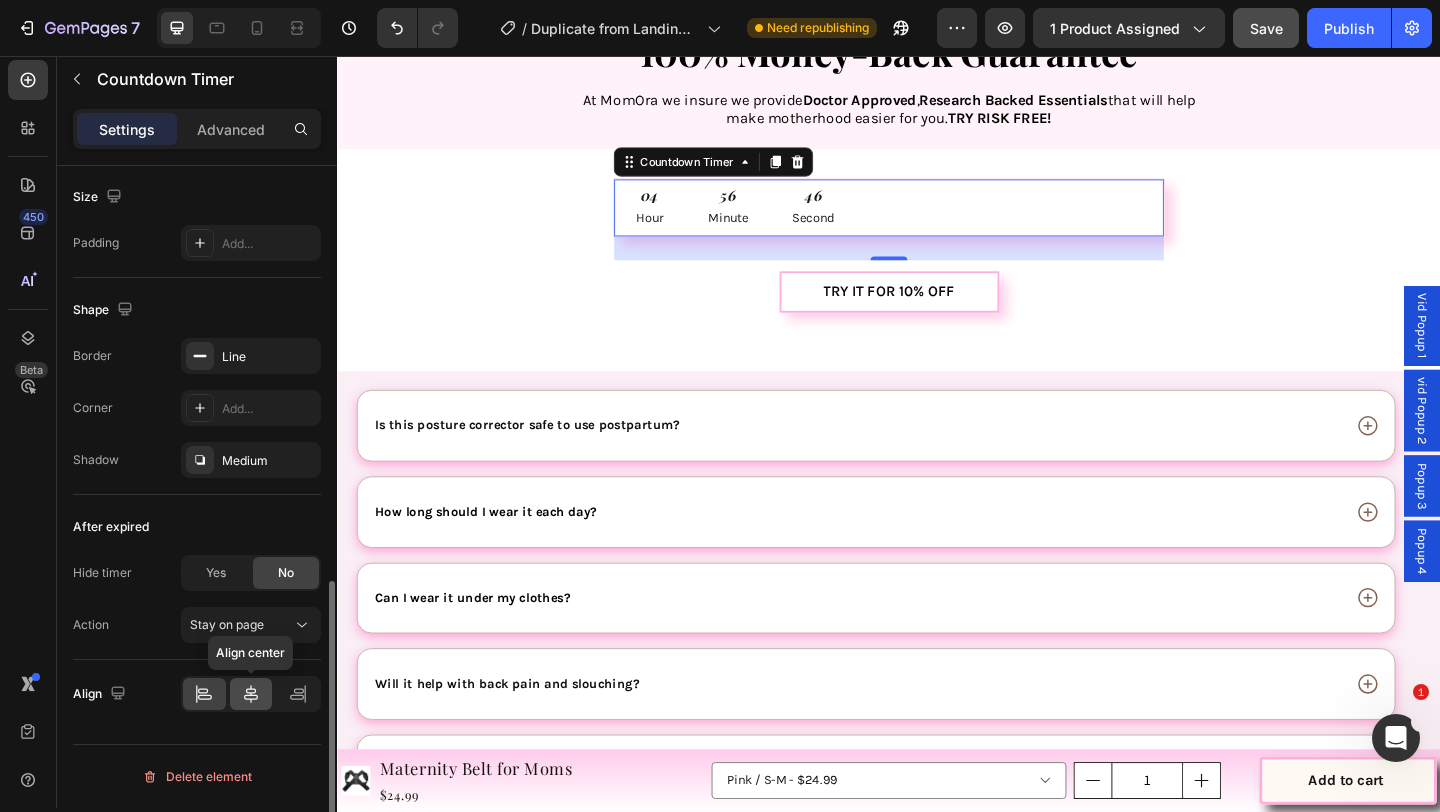 click 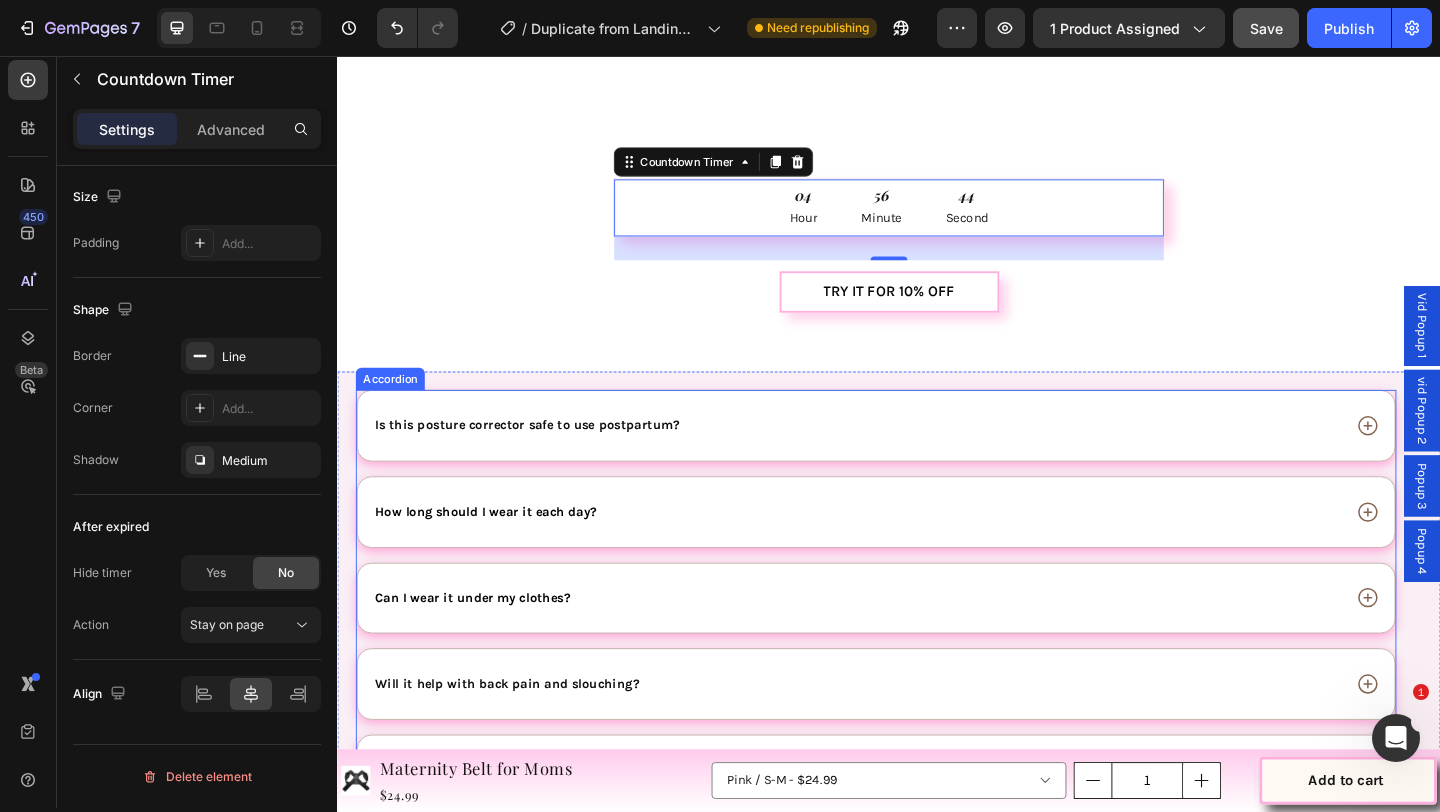scroll, scrollTop: 5875, scrollLeft: 0, axis: vertical 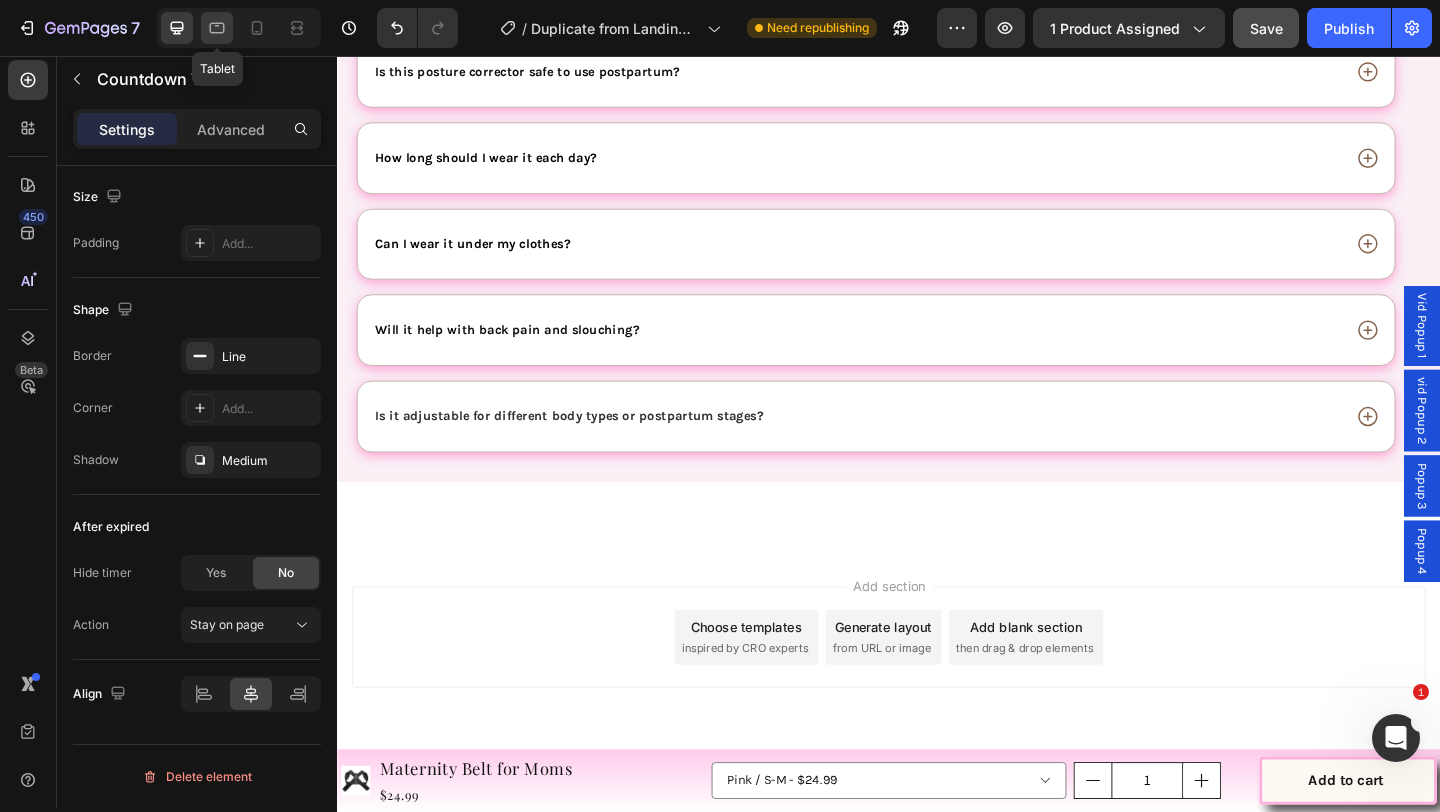 click 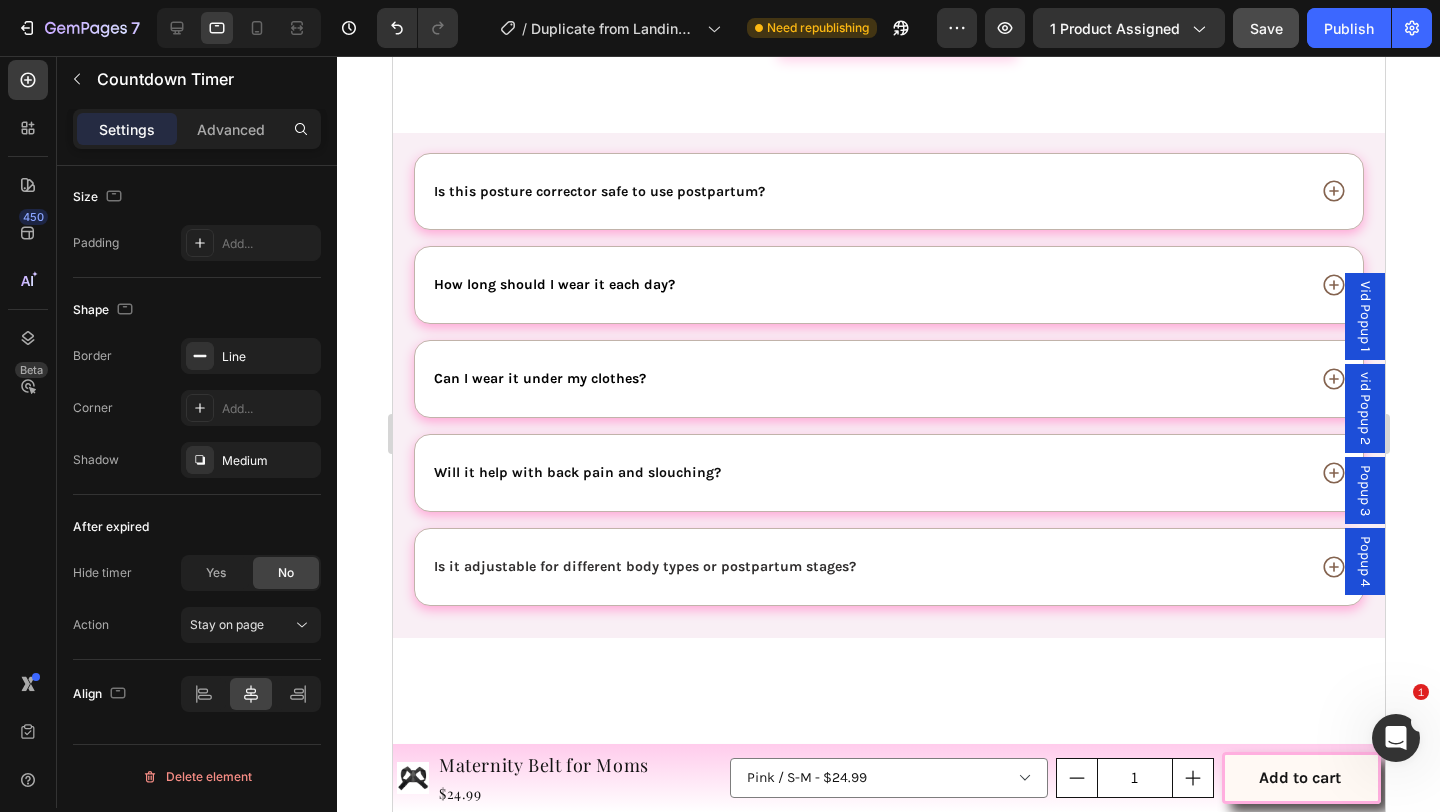 scroll, scrollTop: 5653, scrollLeft: 0, axis: vertical 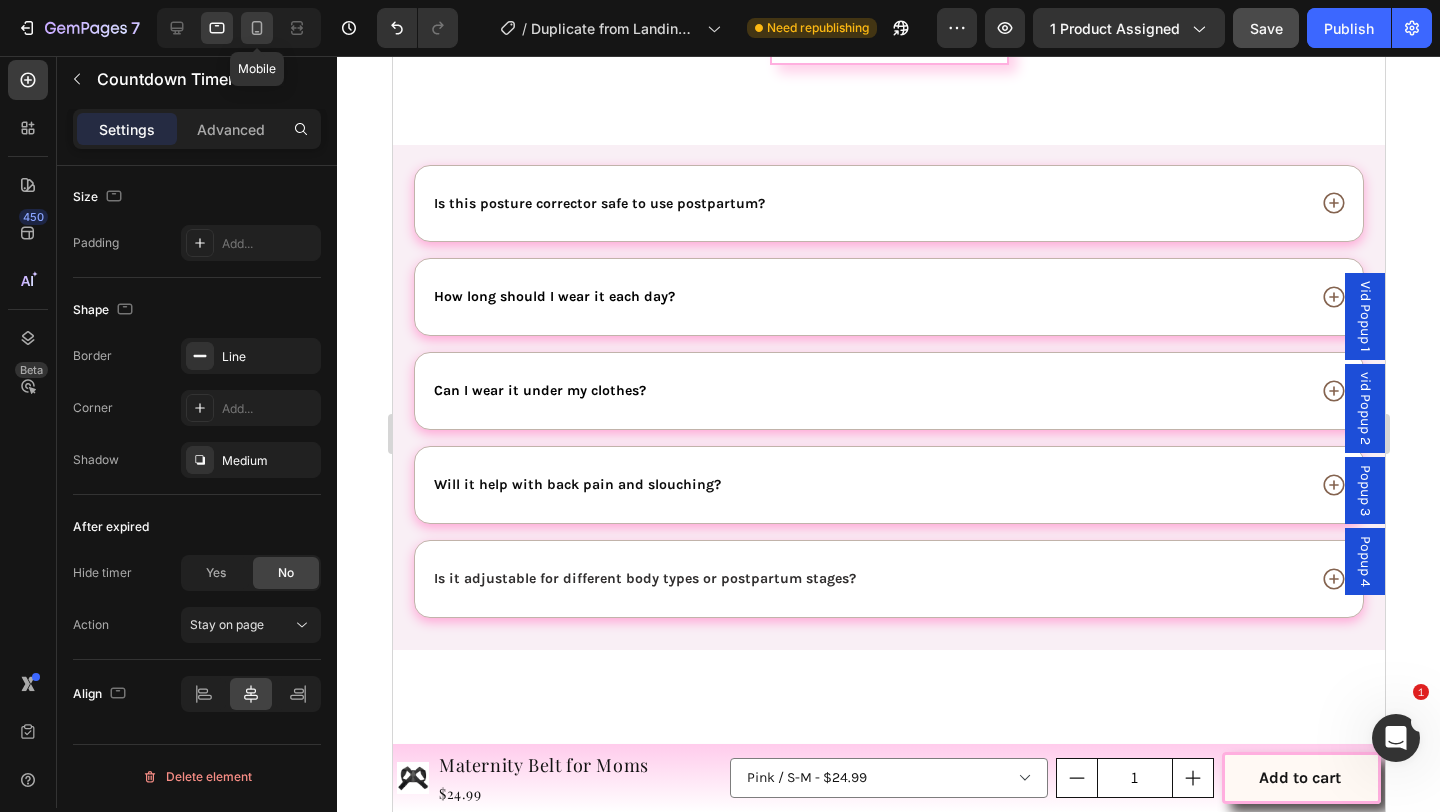 click 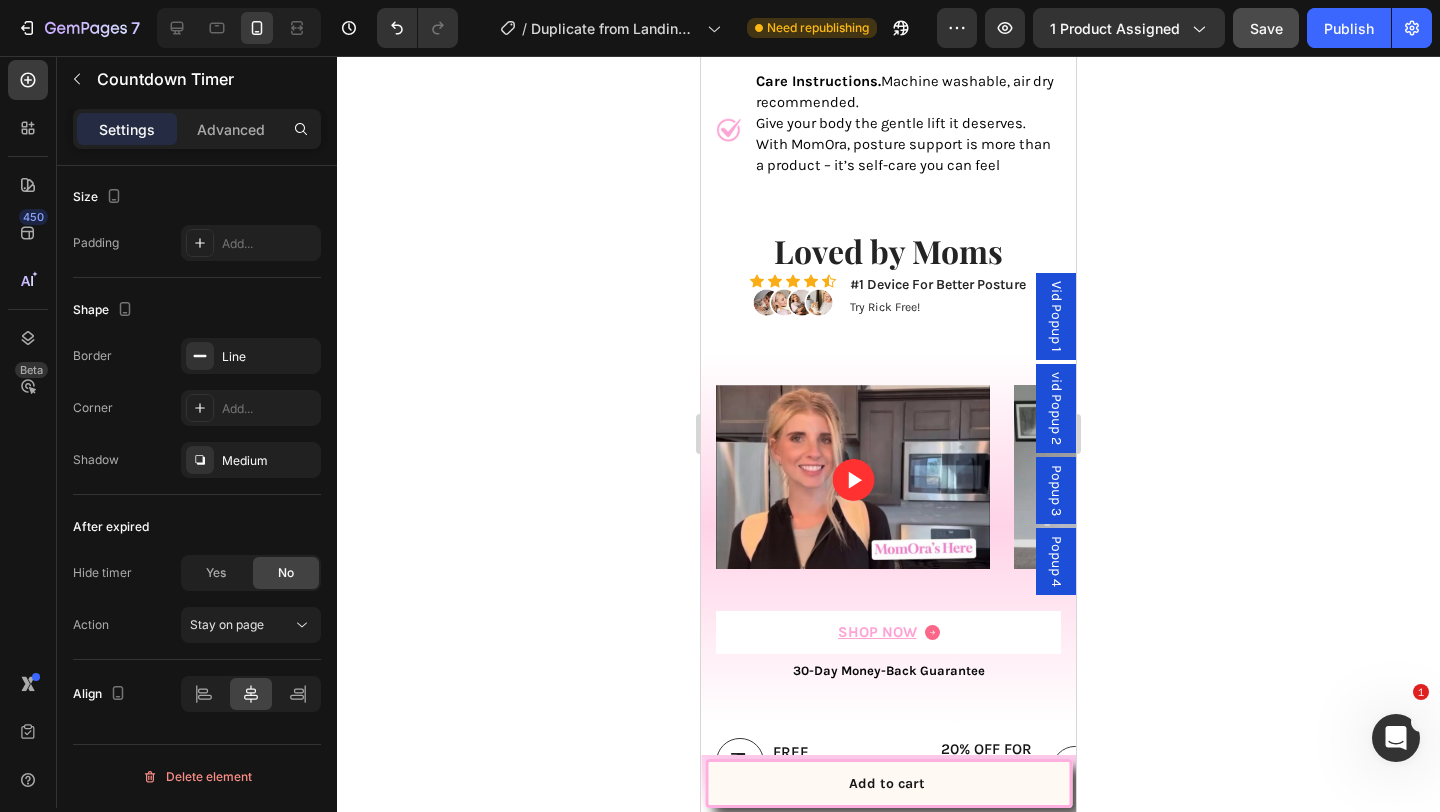 scroll, scrollTop: 3545, scrollLeft: 0, axis: vertical 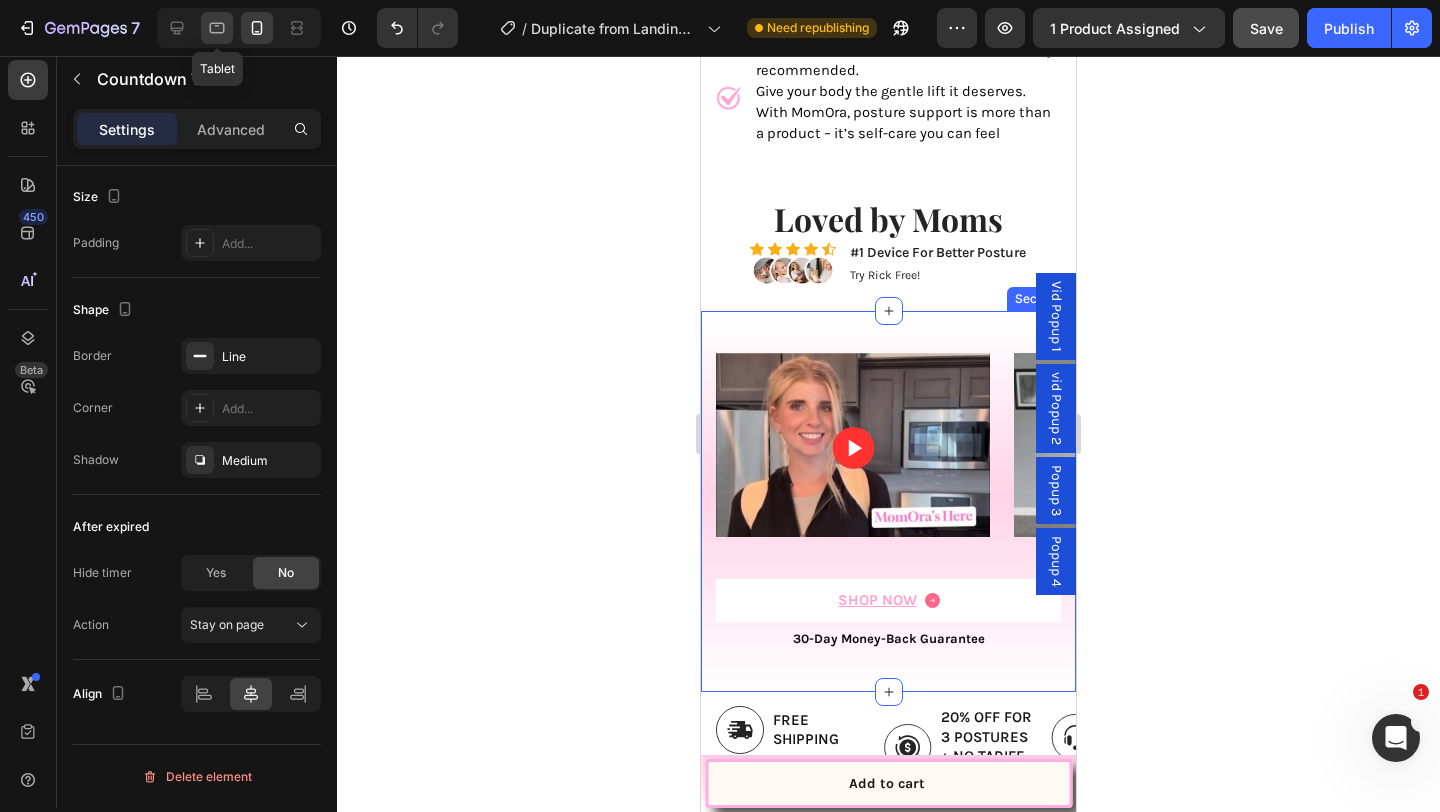 click 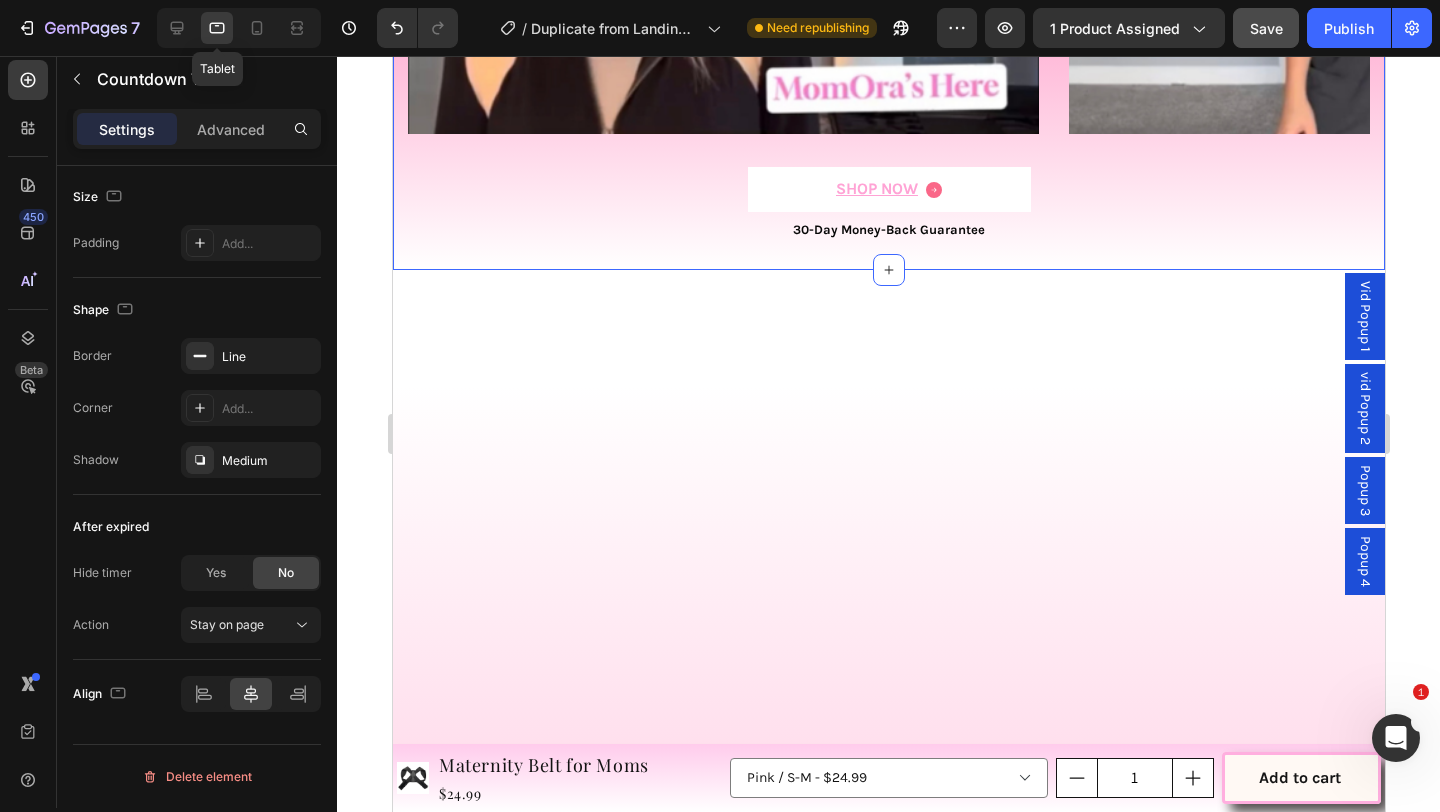 scroll, scrollTop: 2829, scrollLeft: 0, axis: vertical 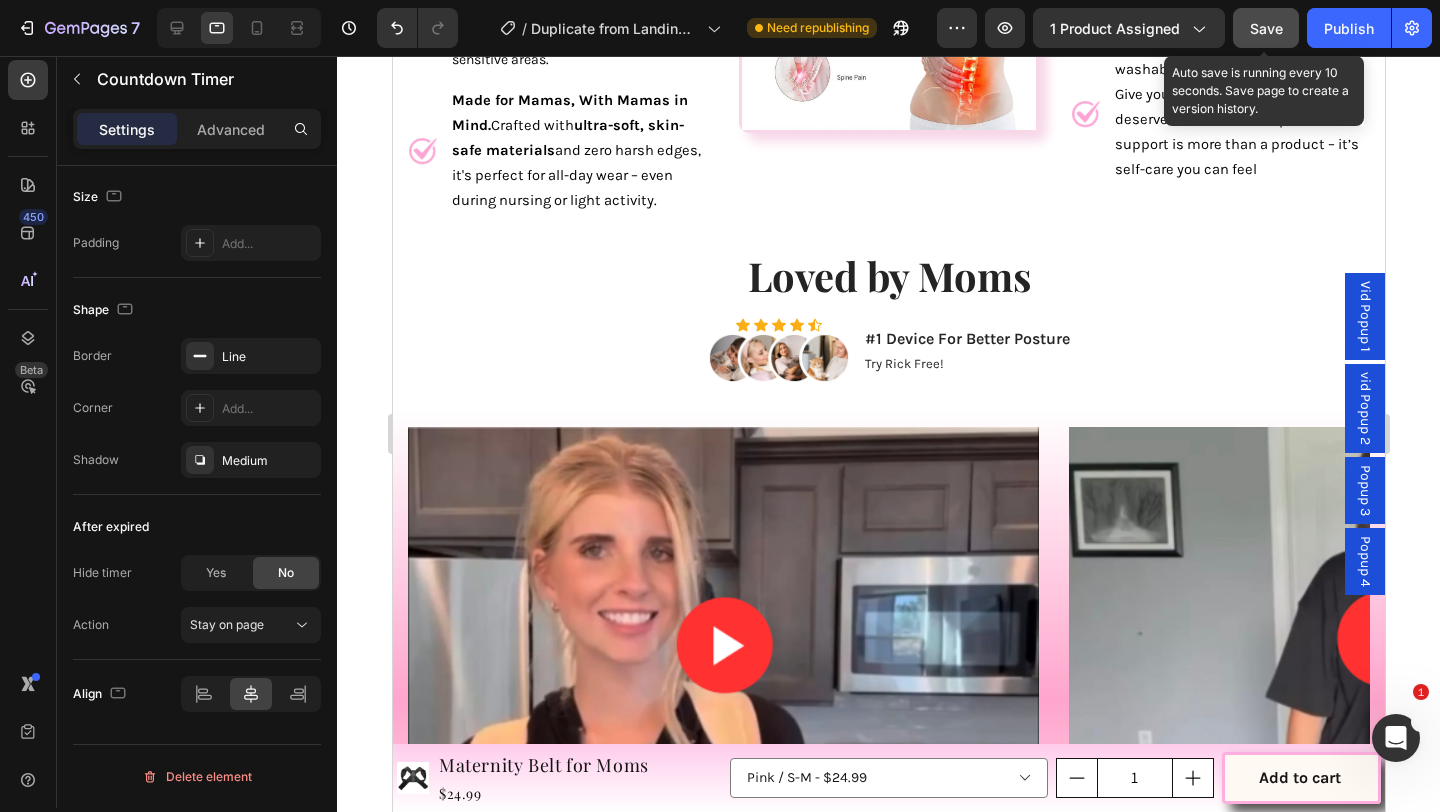 click on "Save" 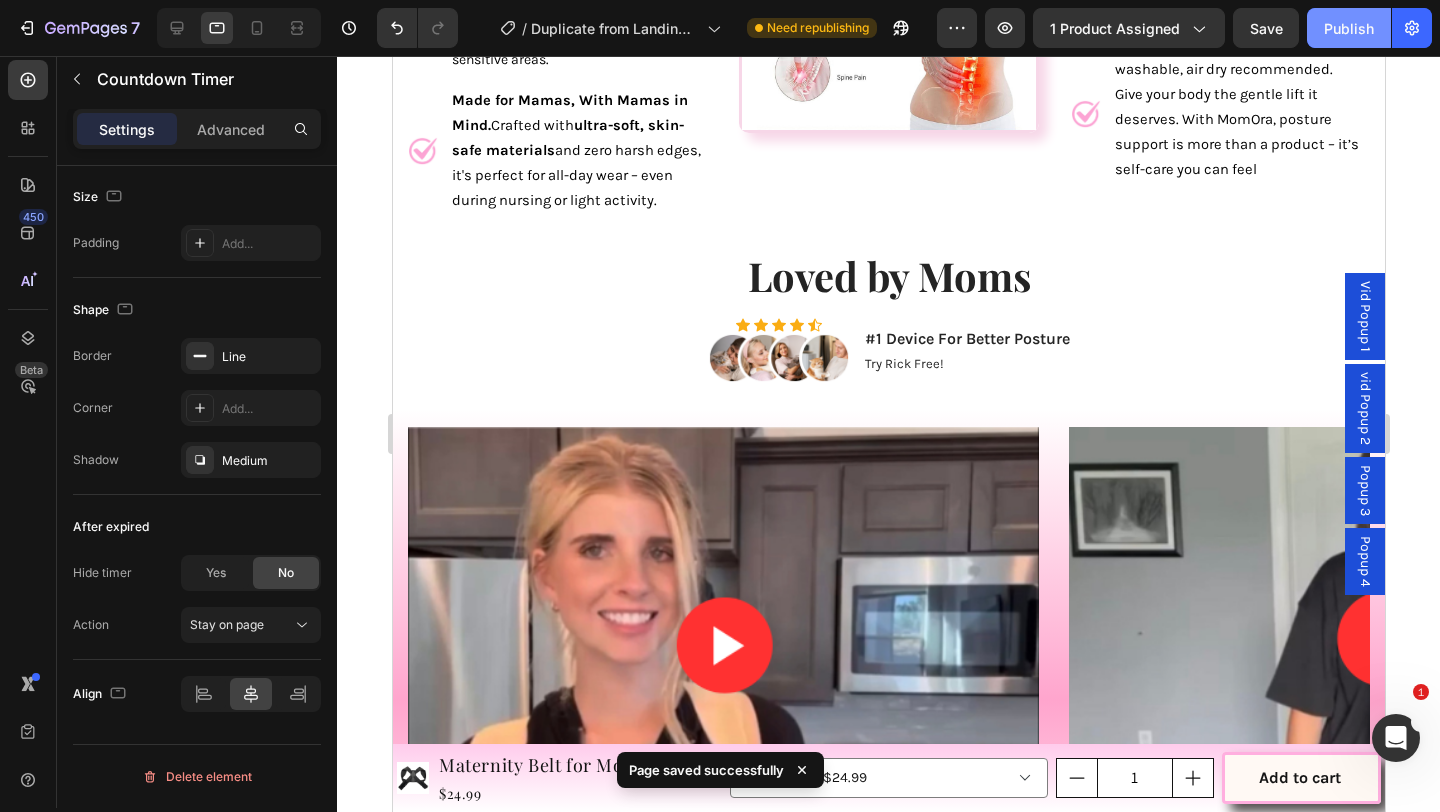 click on "Publish" 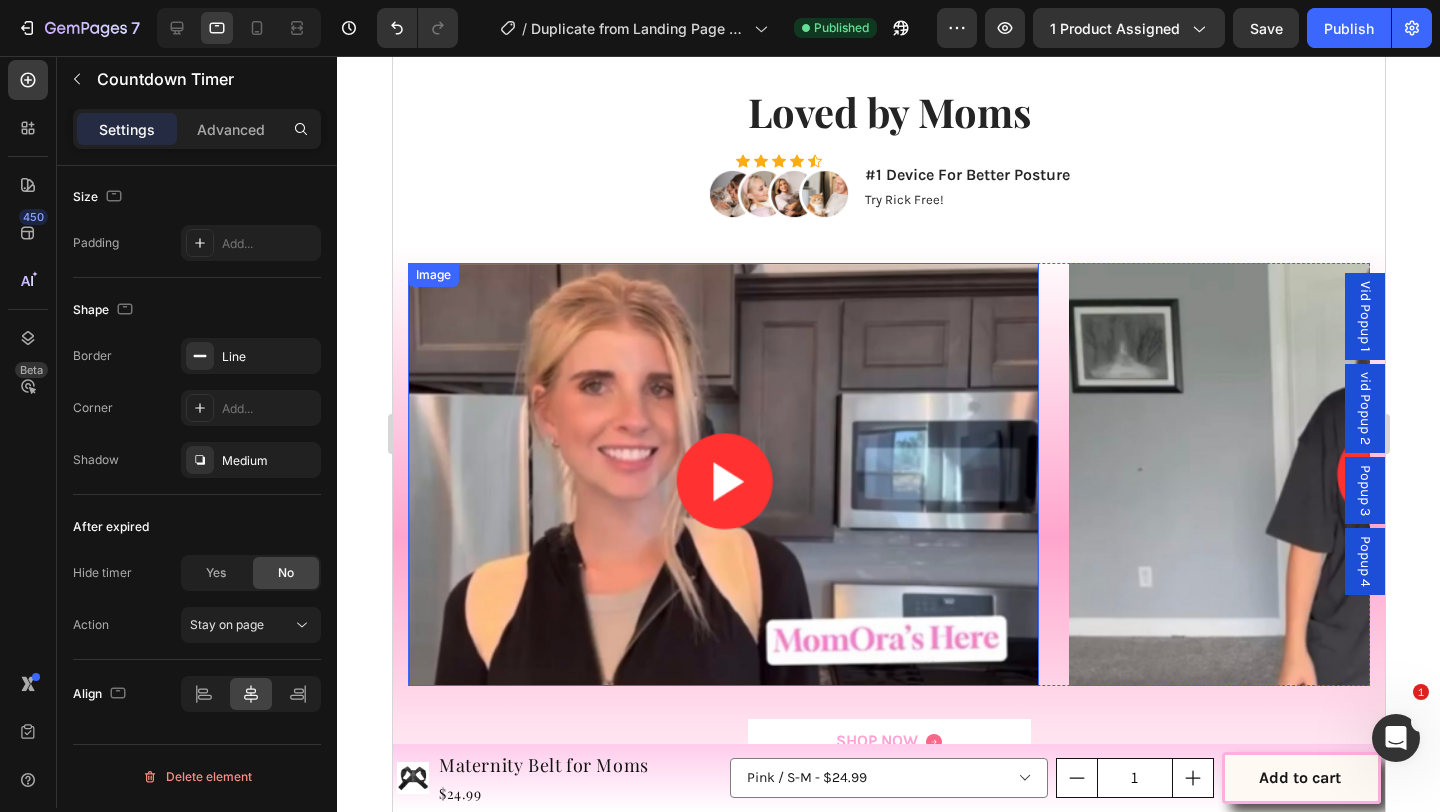 scroll, scrollTop: 3087, scrollLeft: 0, axis: vertical 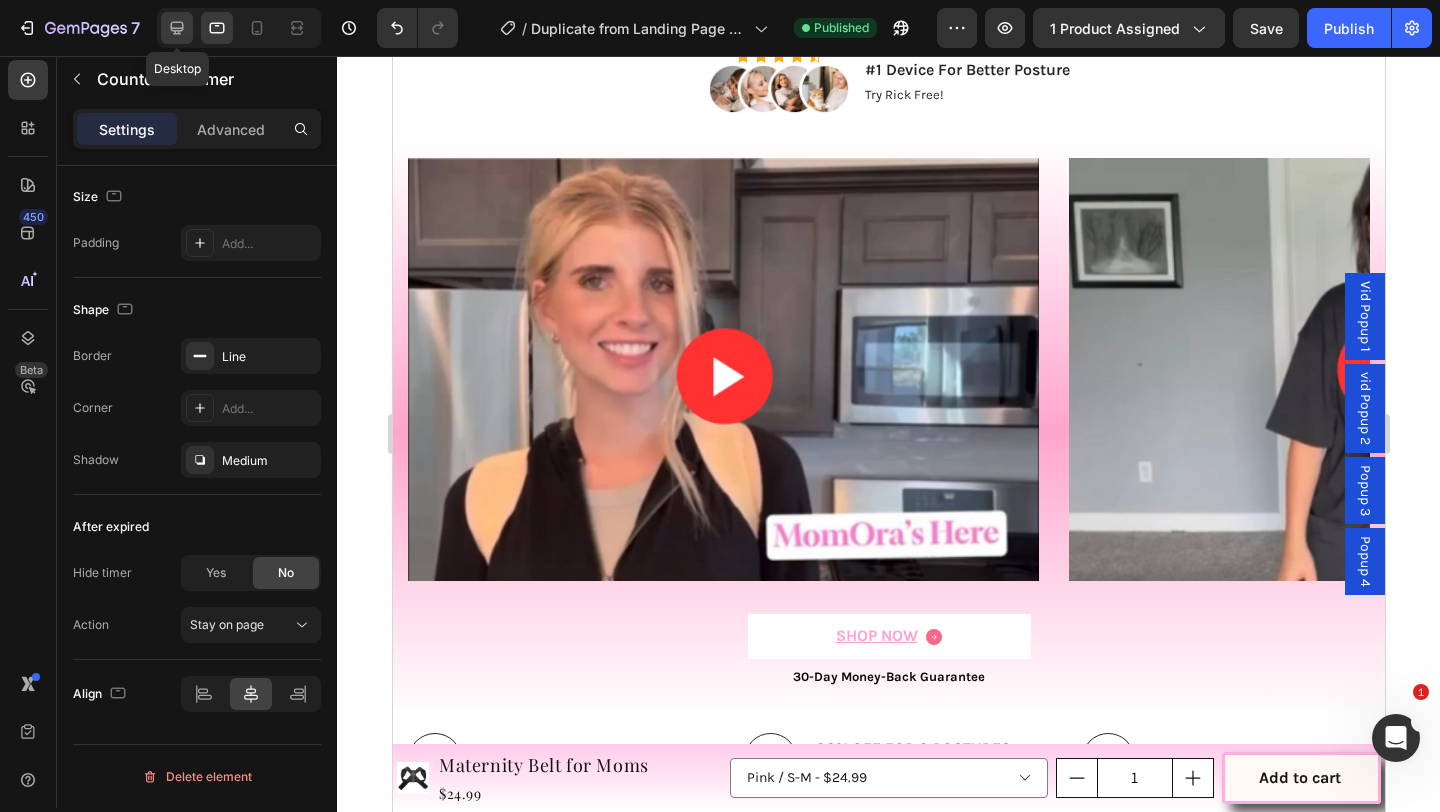 click 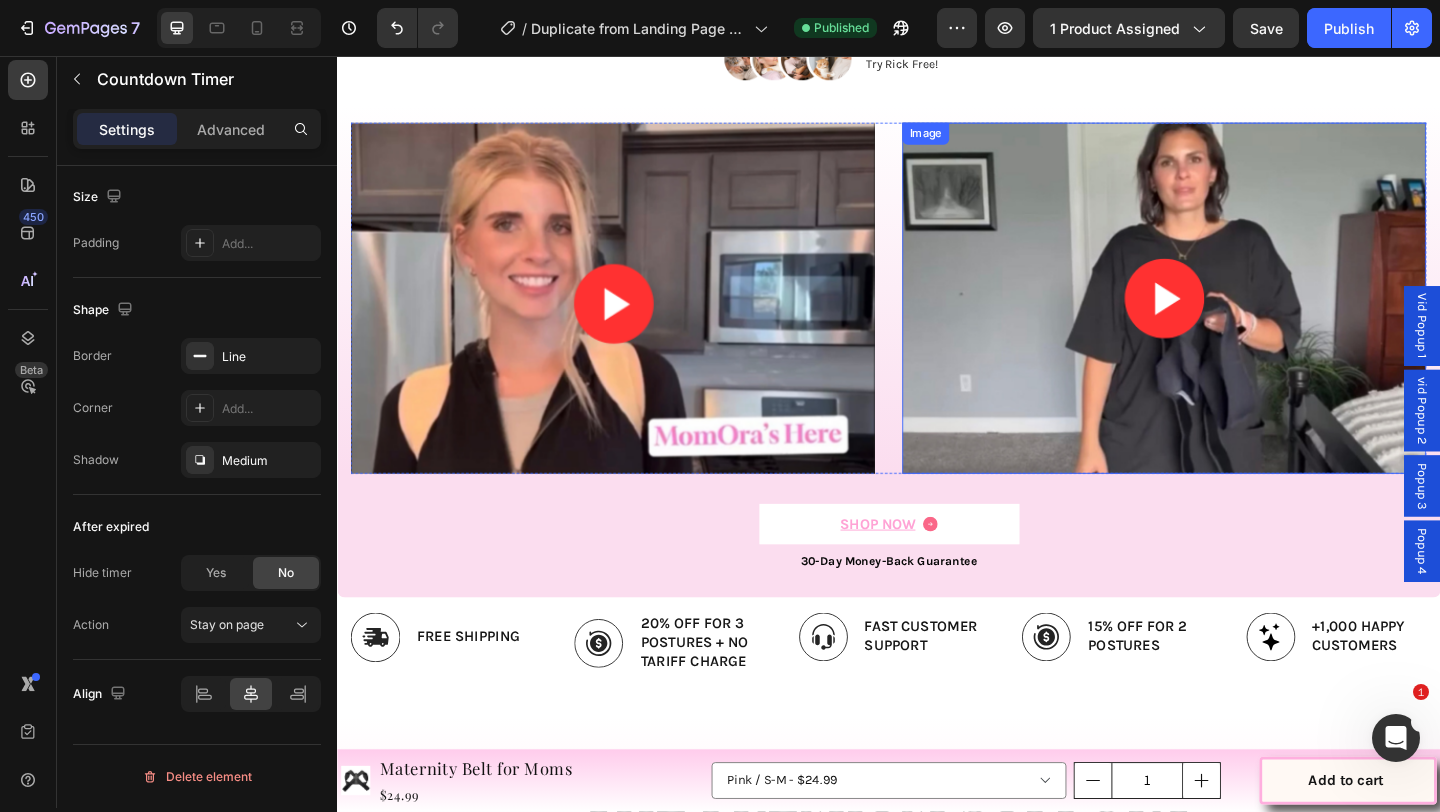 click at bounding box center [1237, 319] 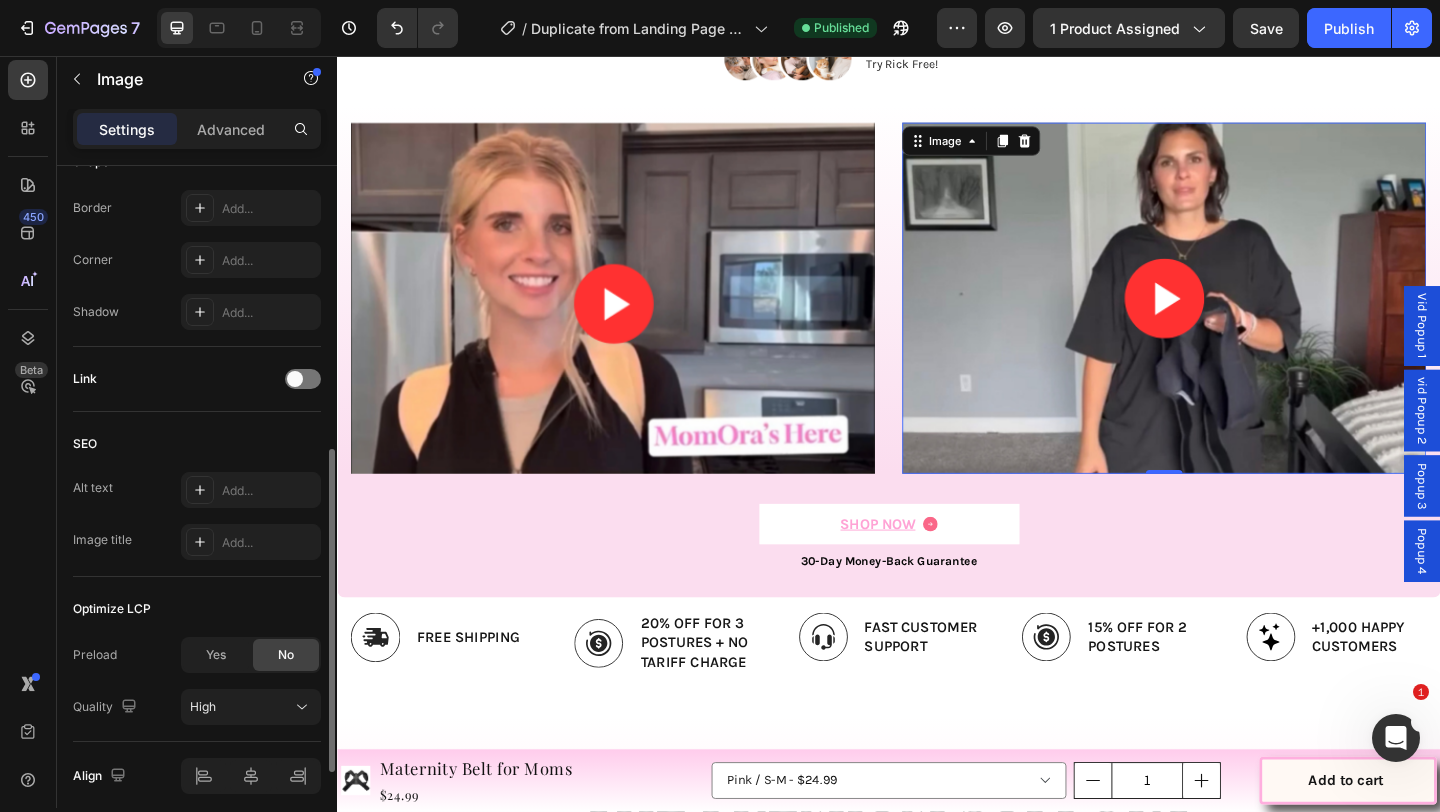 scroll, scrollTop: 811, scrollLeft: 0, axis: vertical 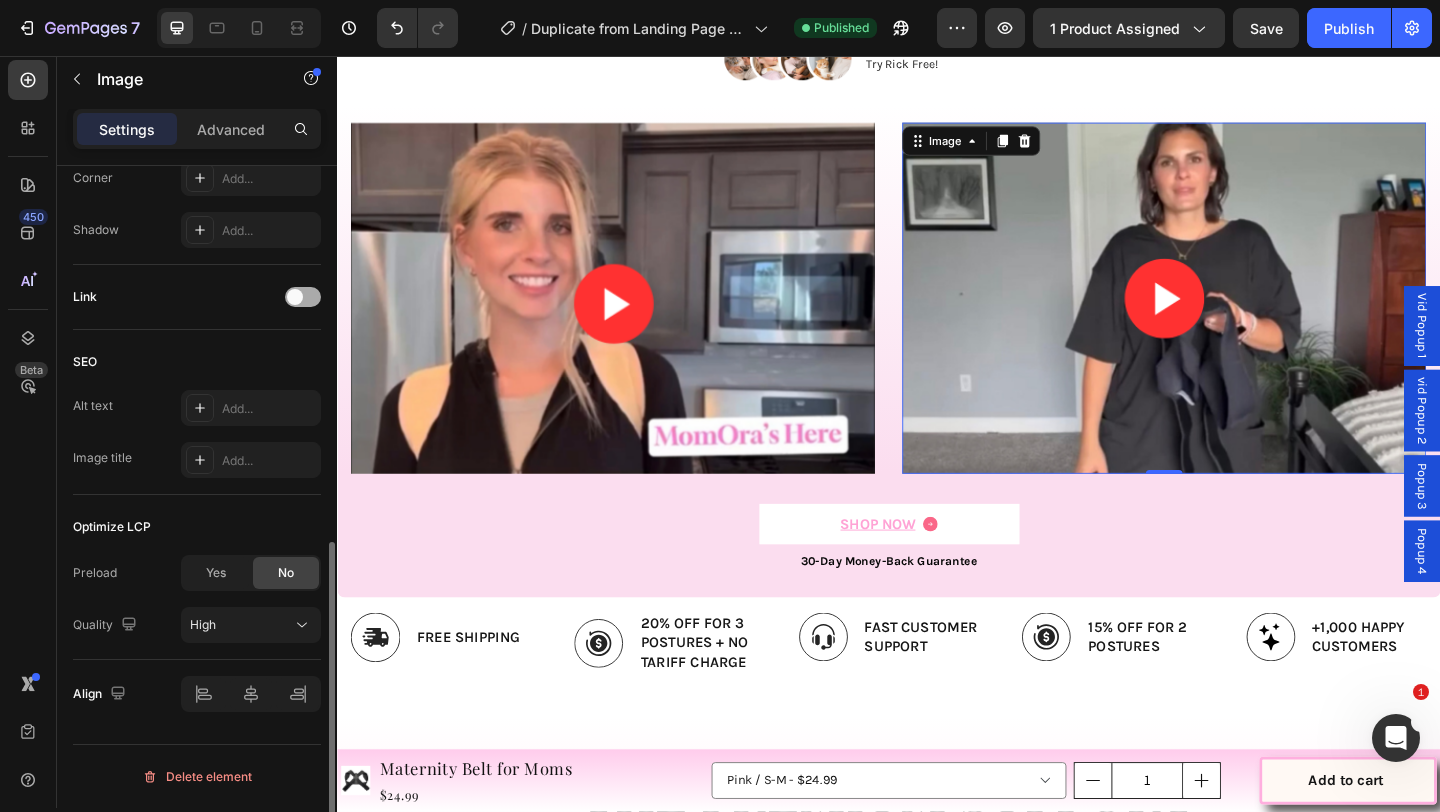 click at bounding box center [303, 297] 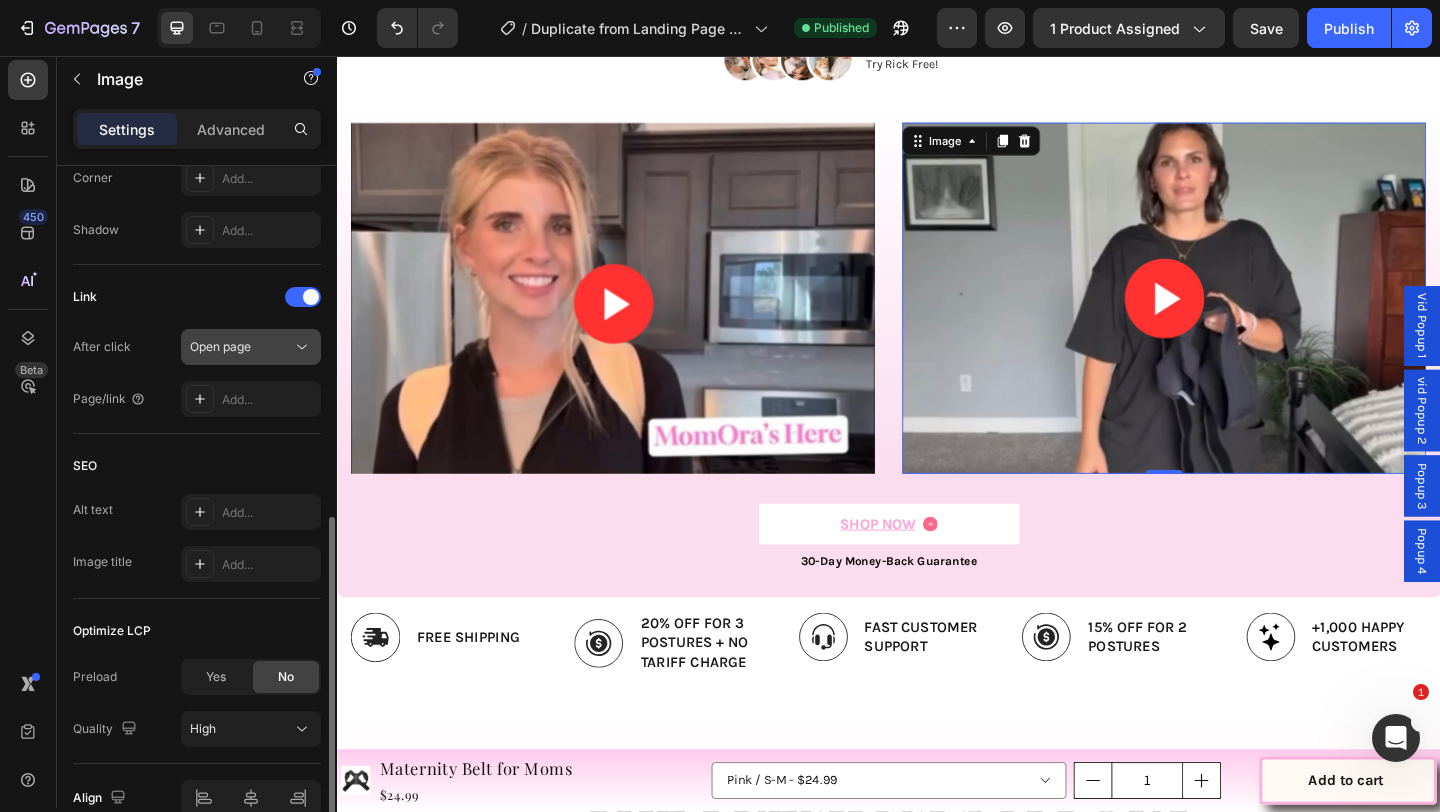click on "Open page" at bounding box center [241, 347] 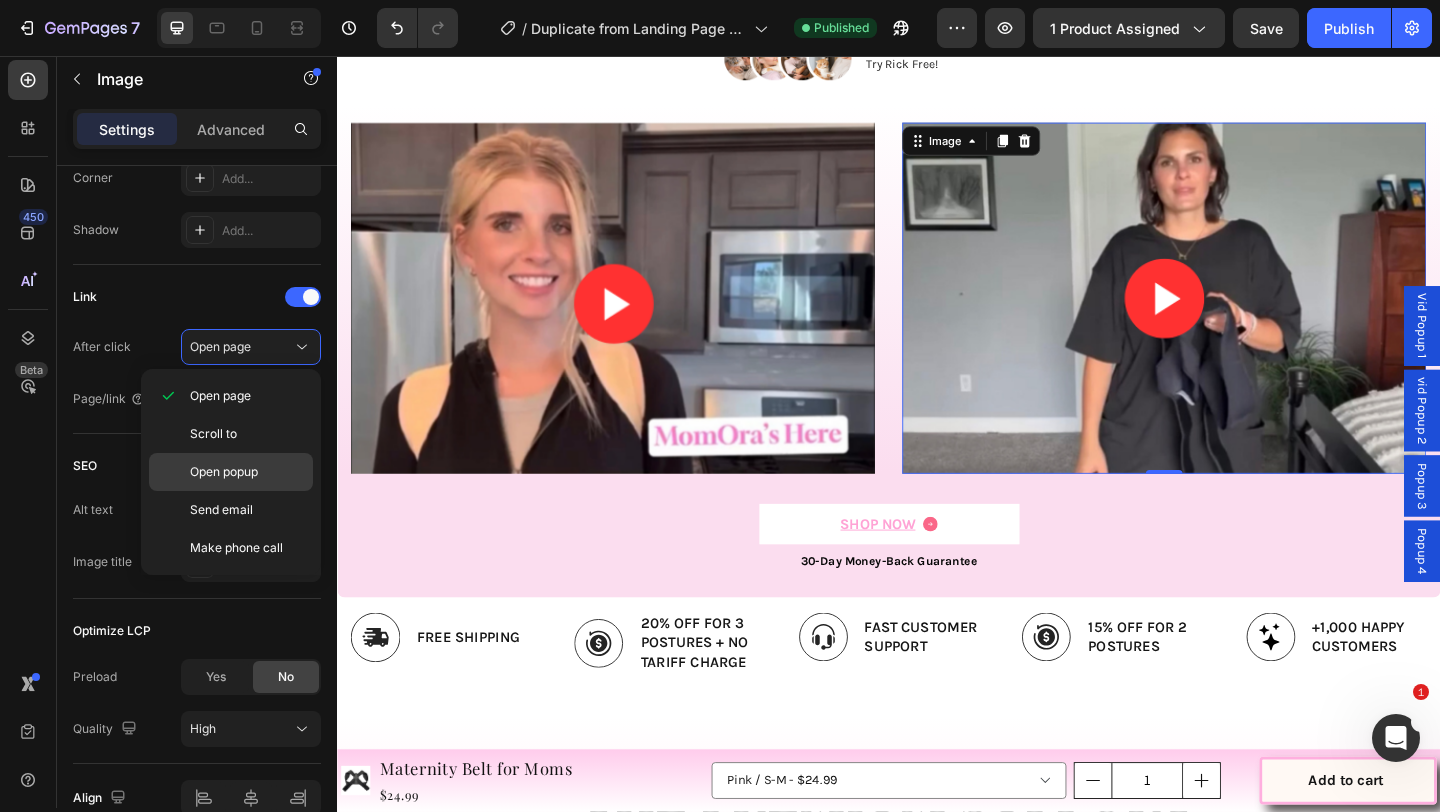 click on "Open popup" at bounding box center (224, 472) 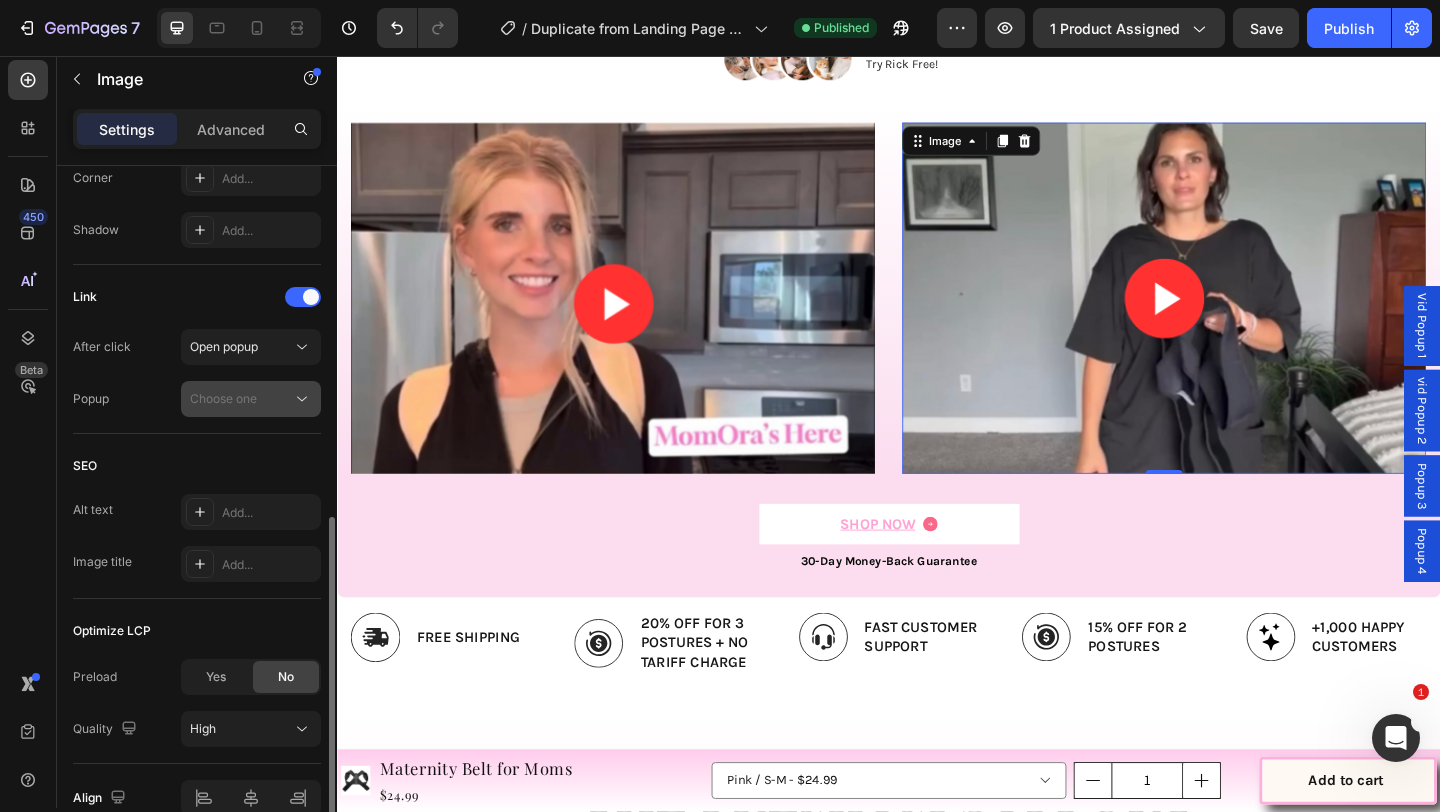 click on "Choose one" at bounding box center (241, 399) 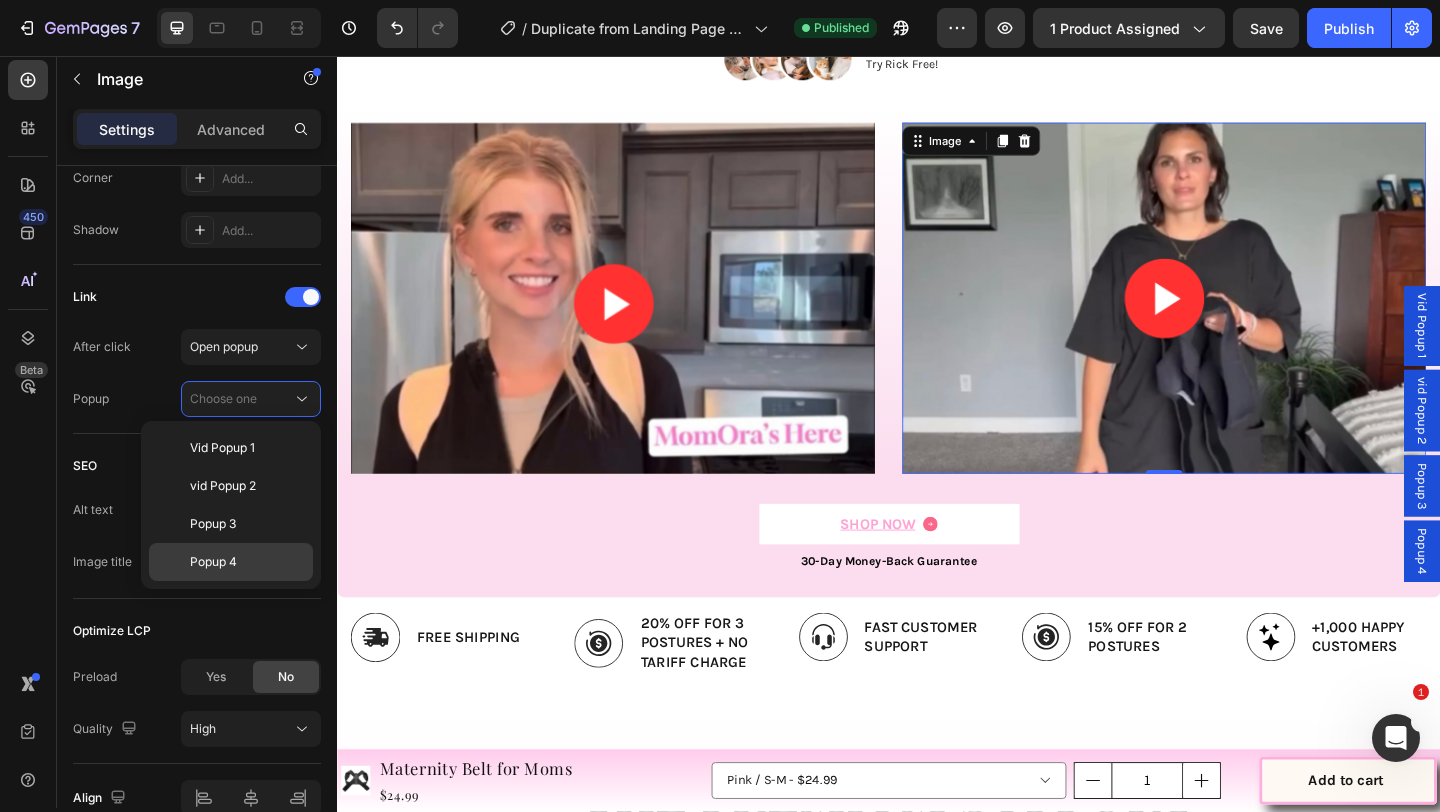 click on "Popup 4" 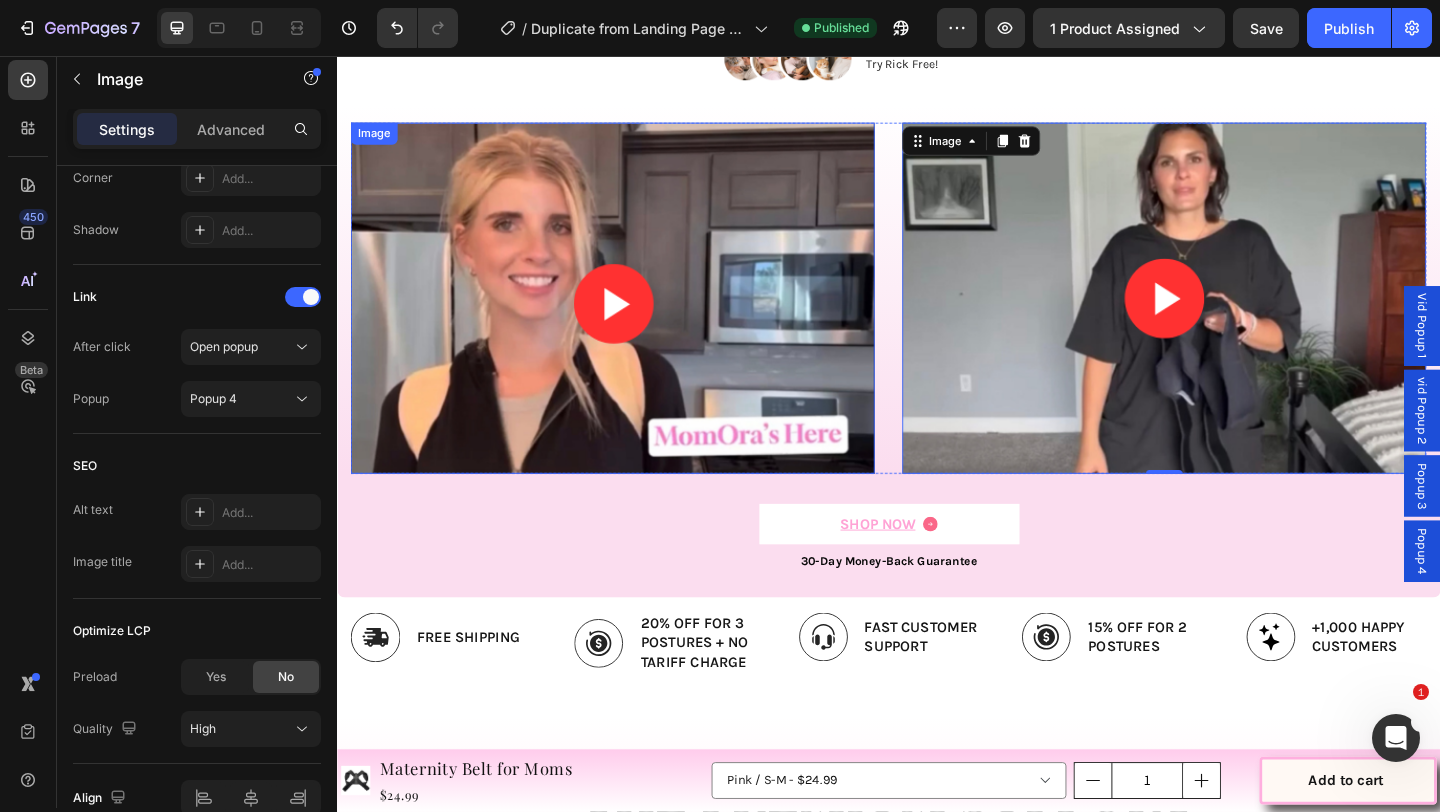 click at bounding box center [637, 319] 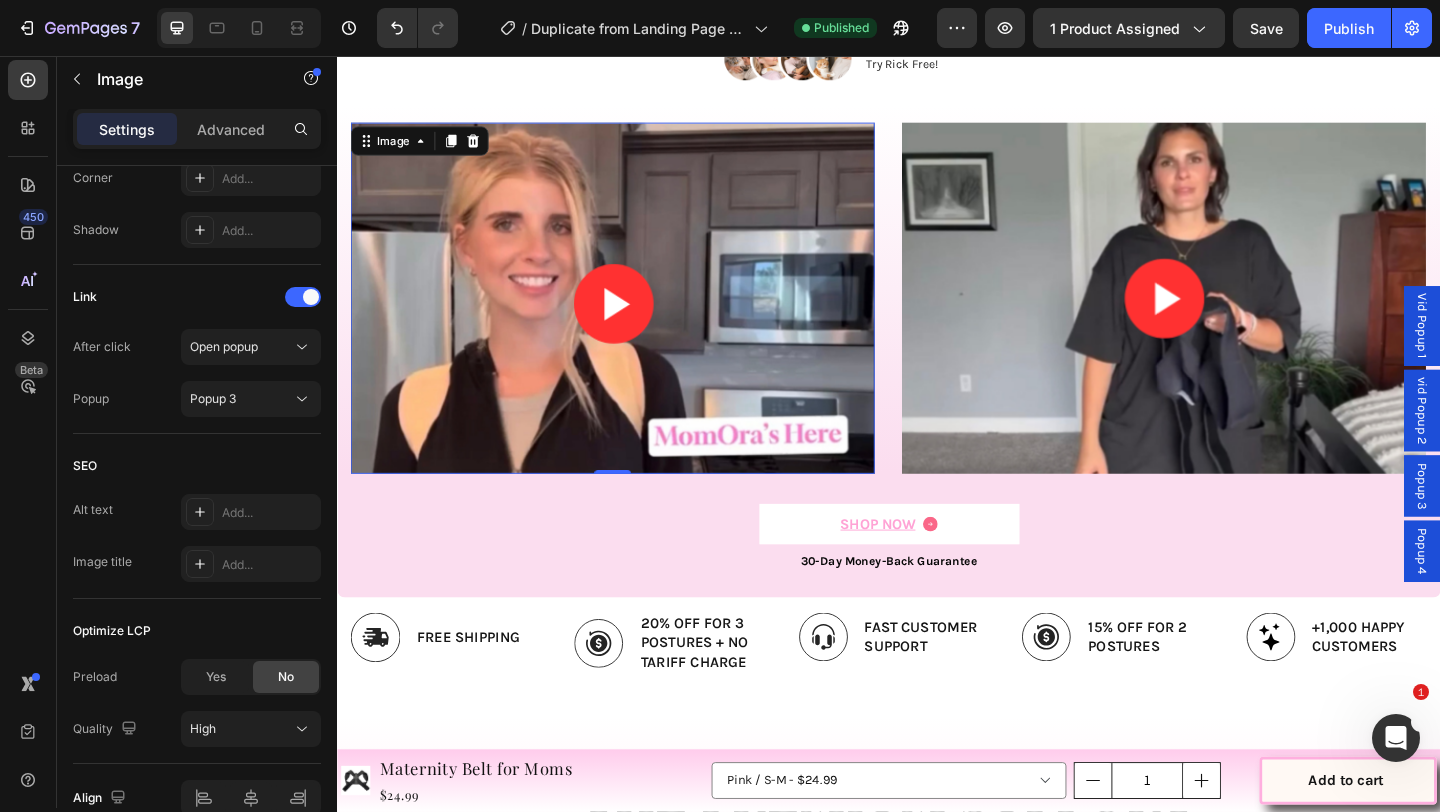 click at bounding box center [637, 319] 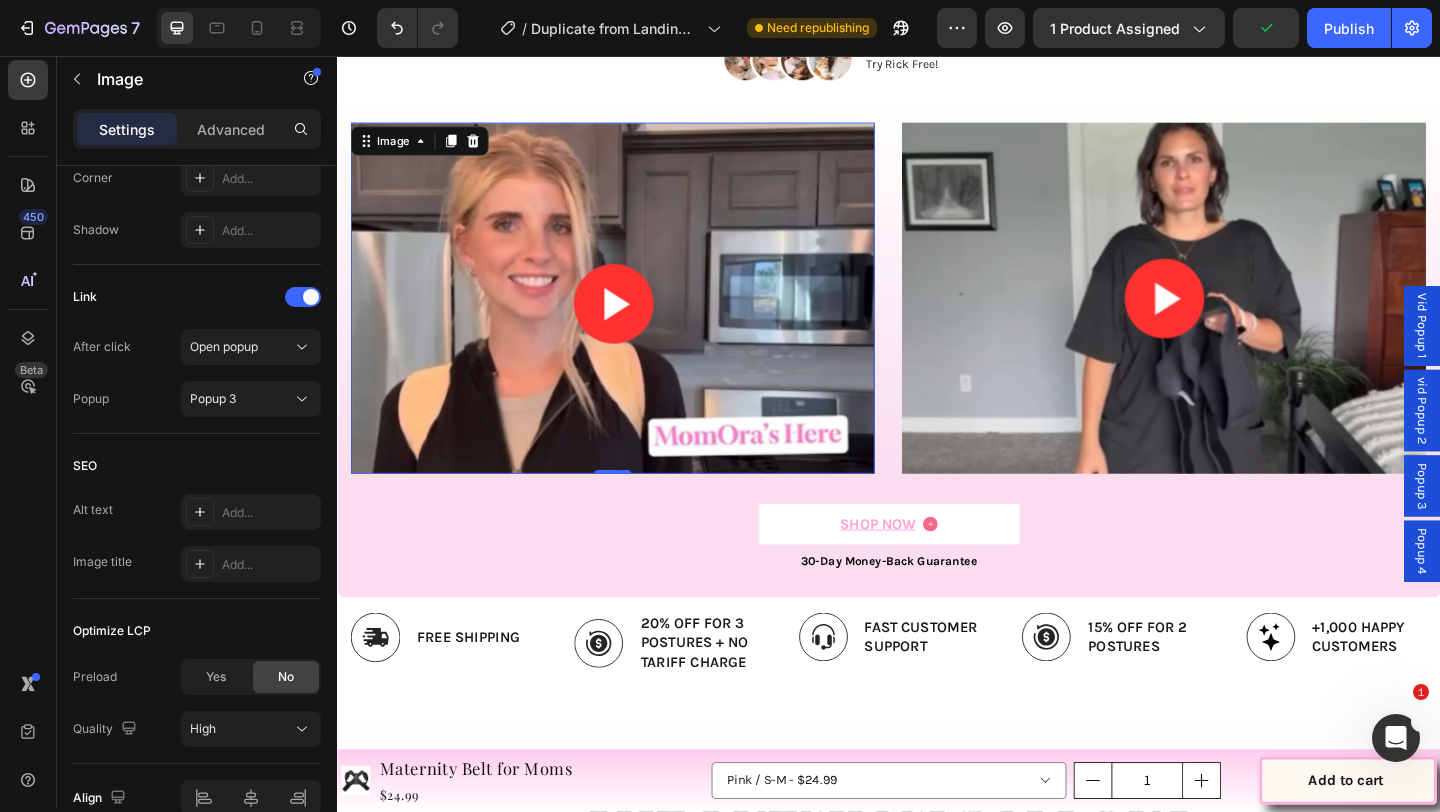 click at bounding box center [637, 319] 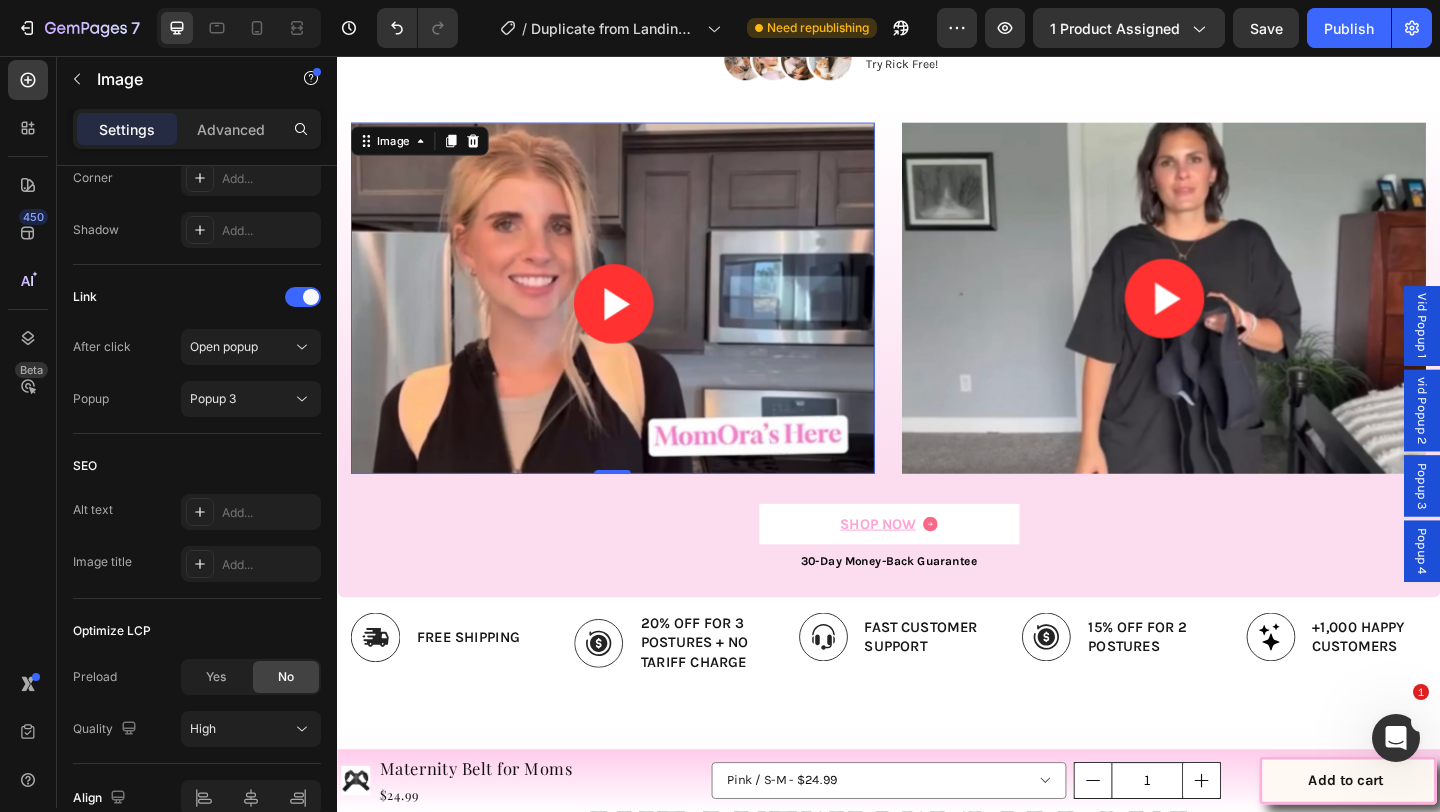 click on "Popup 3" at bounding box center (1517, 523) 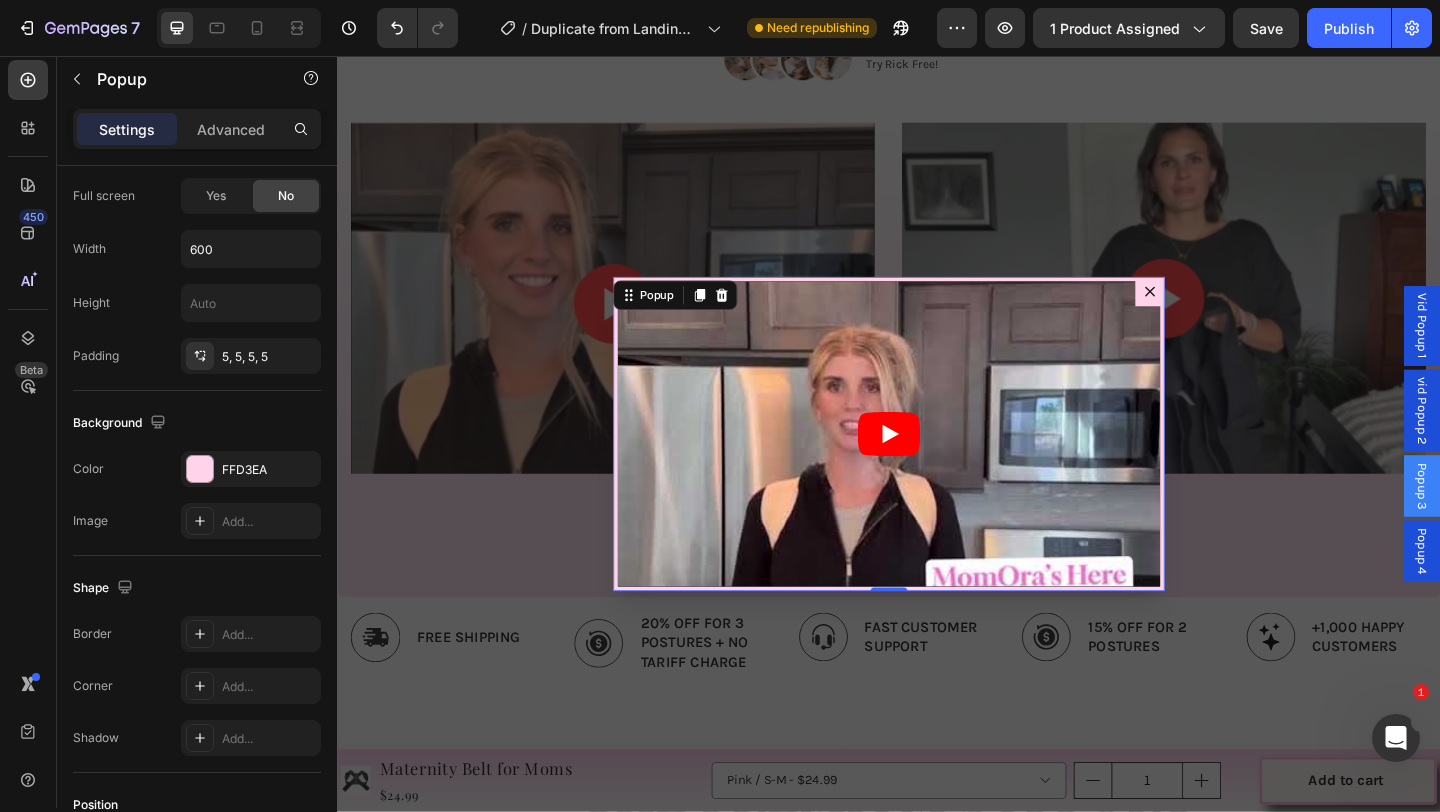 scroll, scrollTop: 0, scrollLeft: 0, axis: both 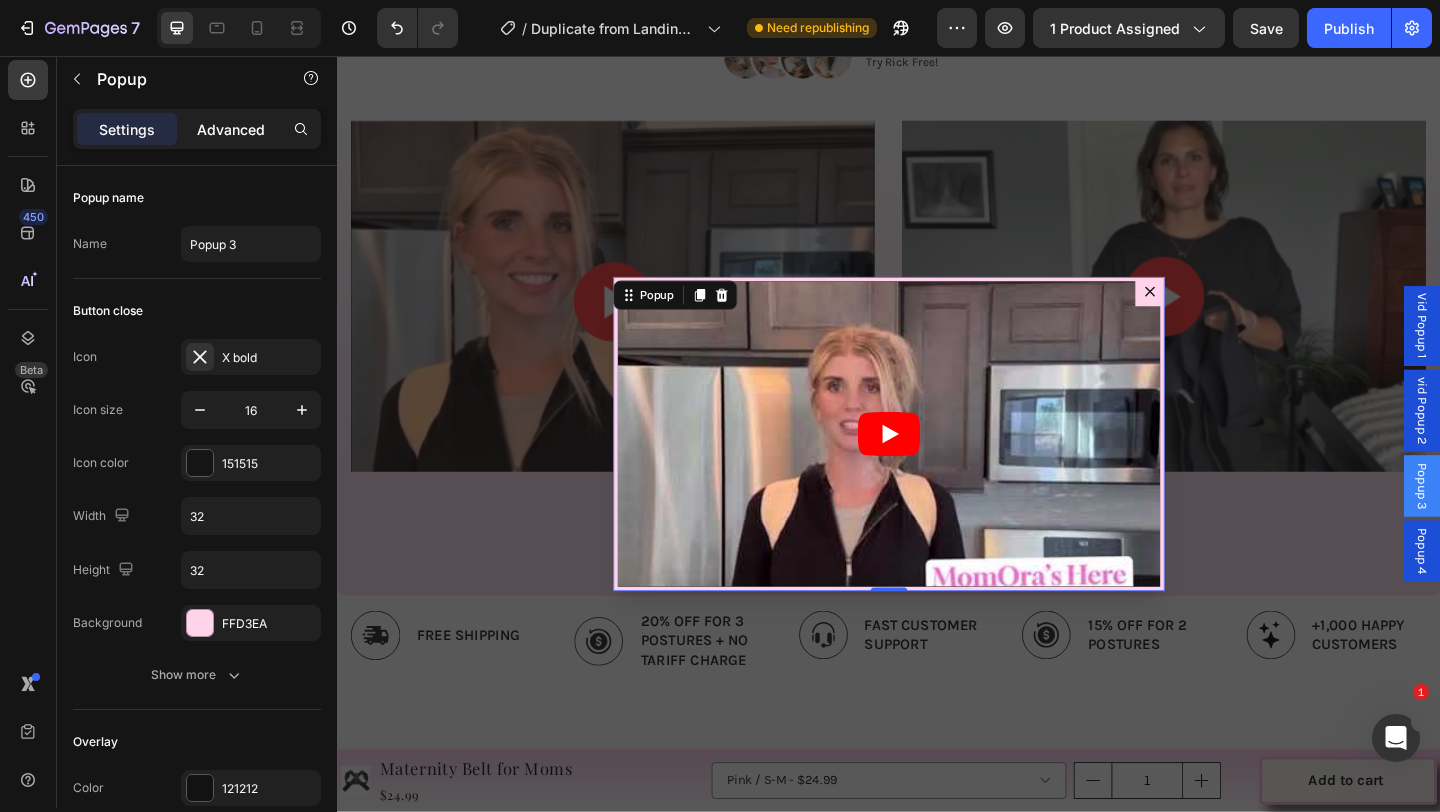 click on "Advanced" at bounding box center [231, 129] 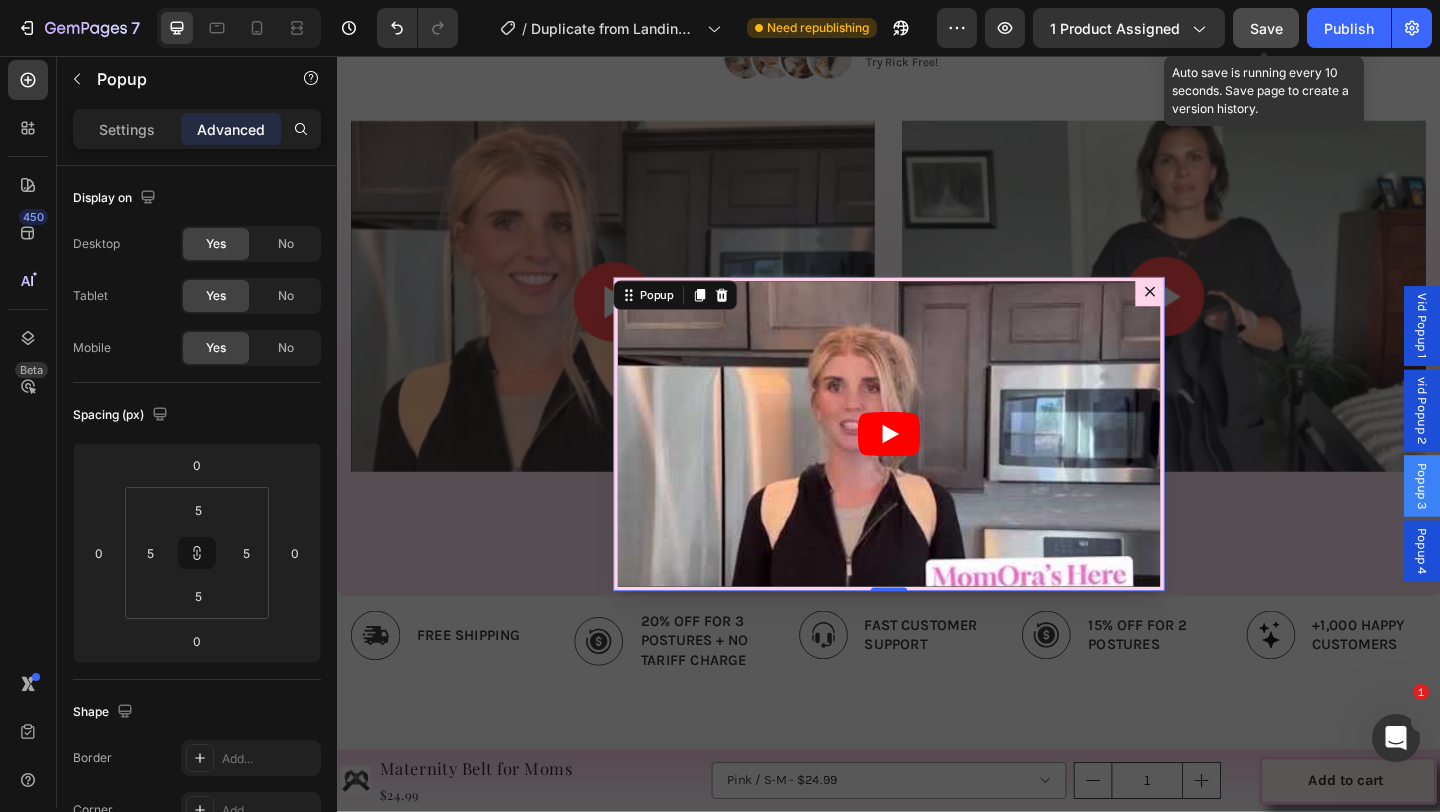 click on "Save" 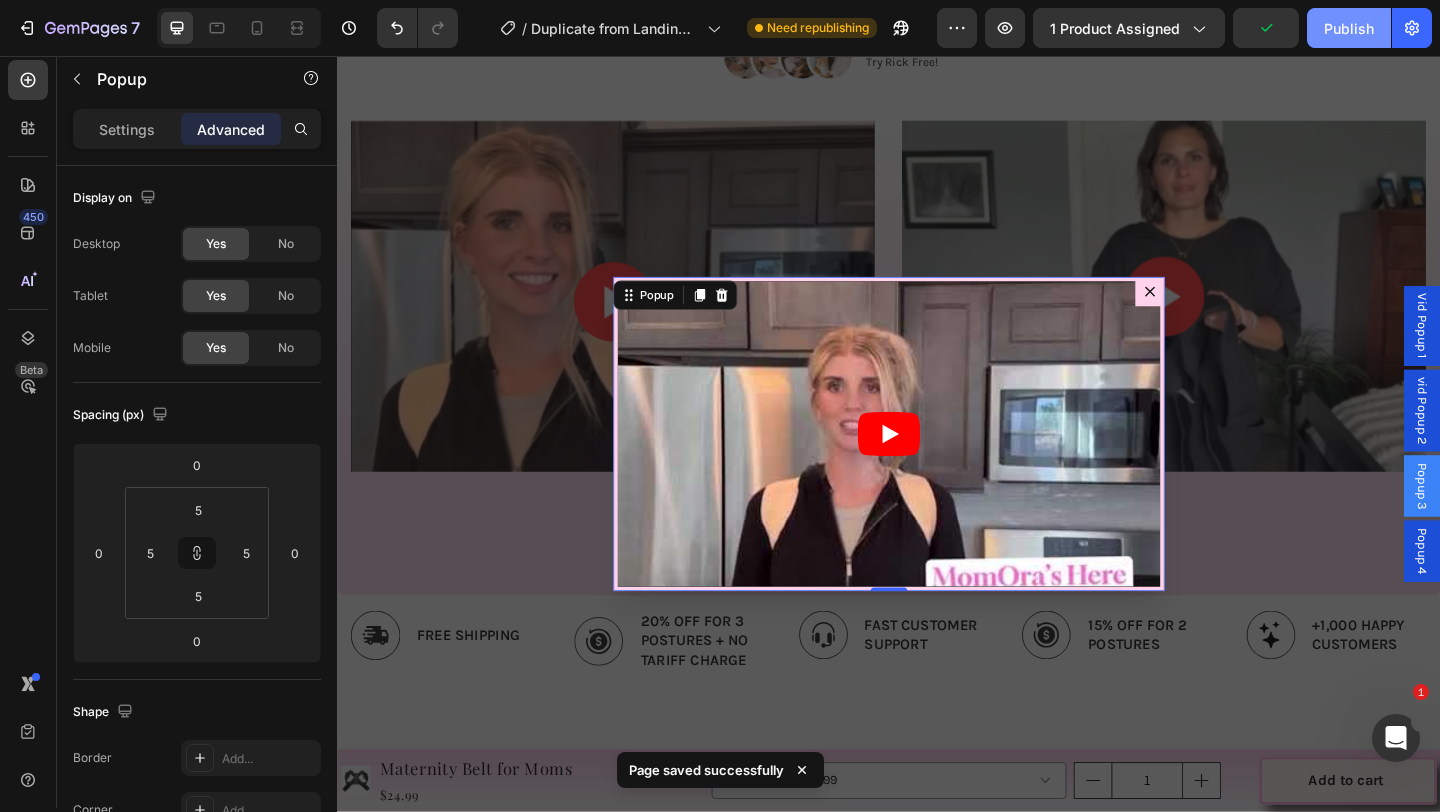 click on "Publish" at bounding box center (1349, 28) 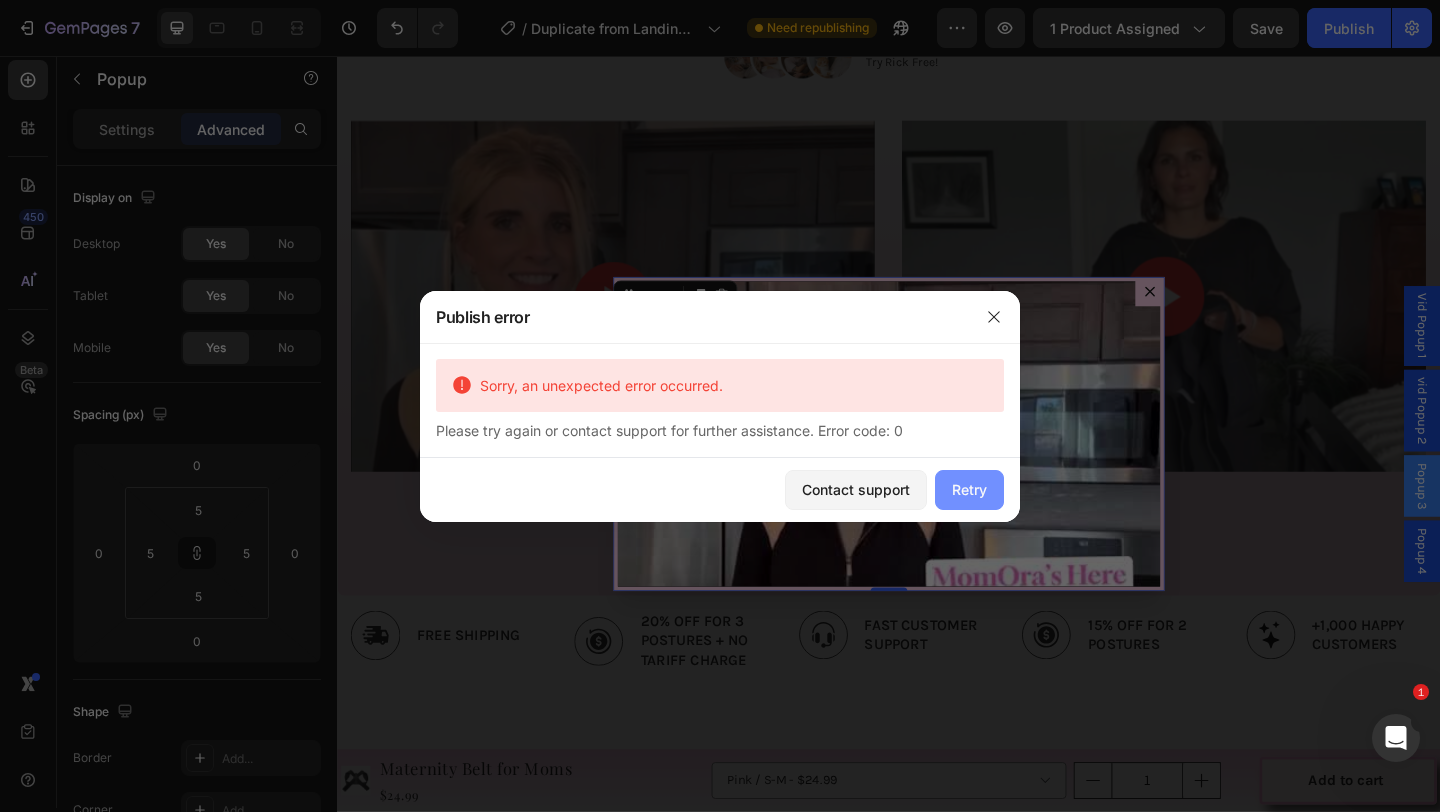 drag, startPoint x: 969, startPoint y: 489, endPoint x: 688, endPoint y: 471, distance: 281.57593 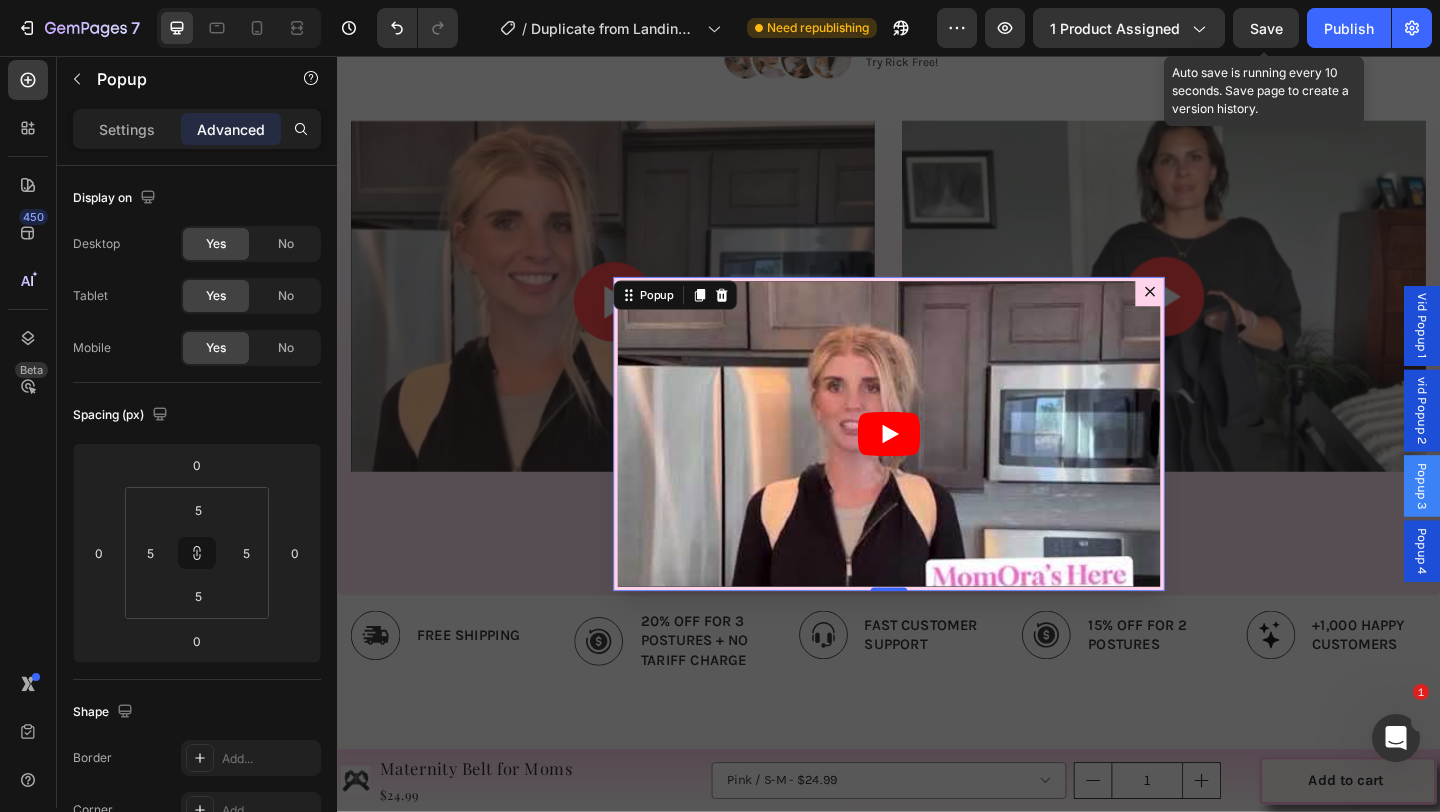 click on "Save" at bounding box center [1266, 28] 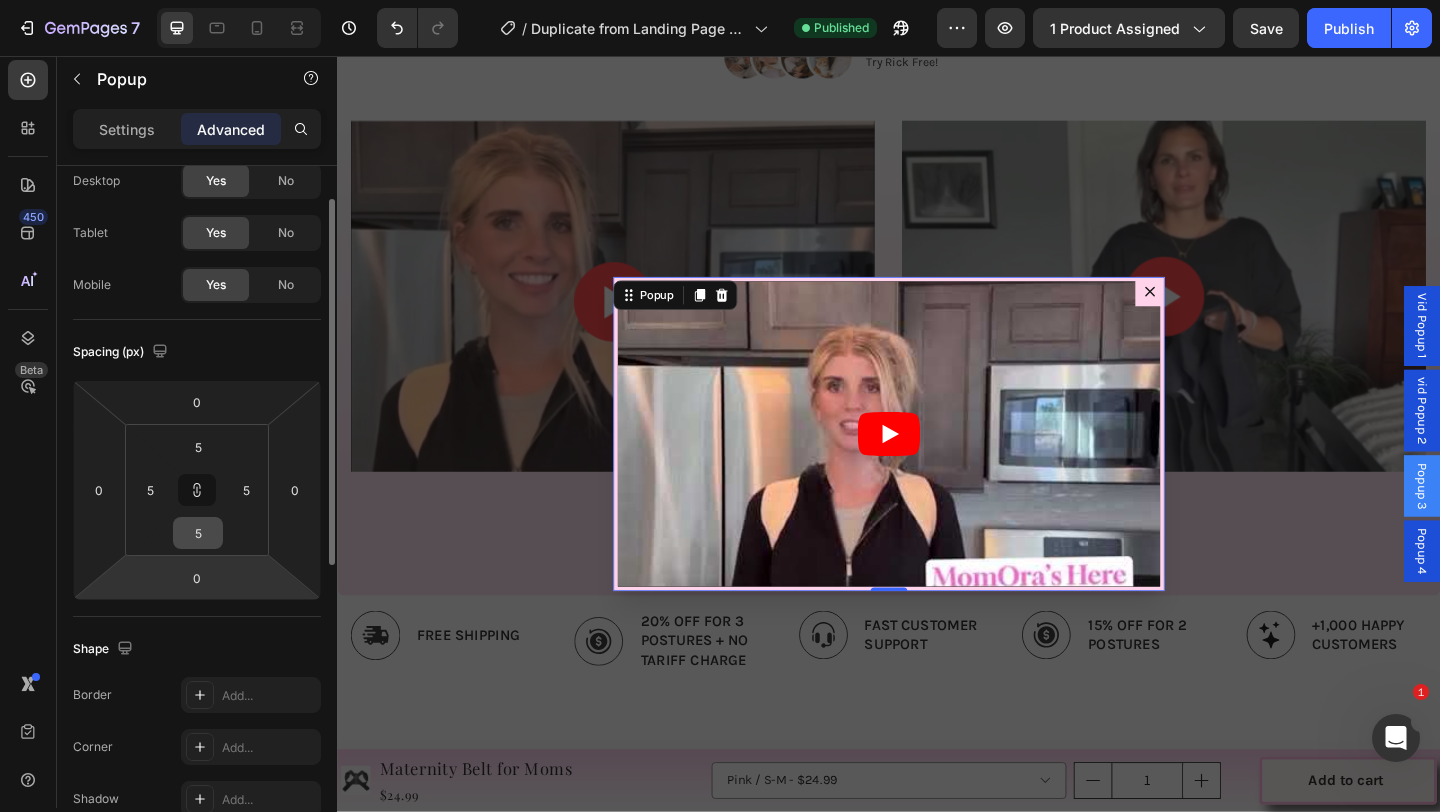scroll, scrollTop: 59, scrollLeft: 0, axis: vertical 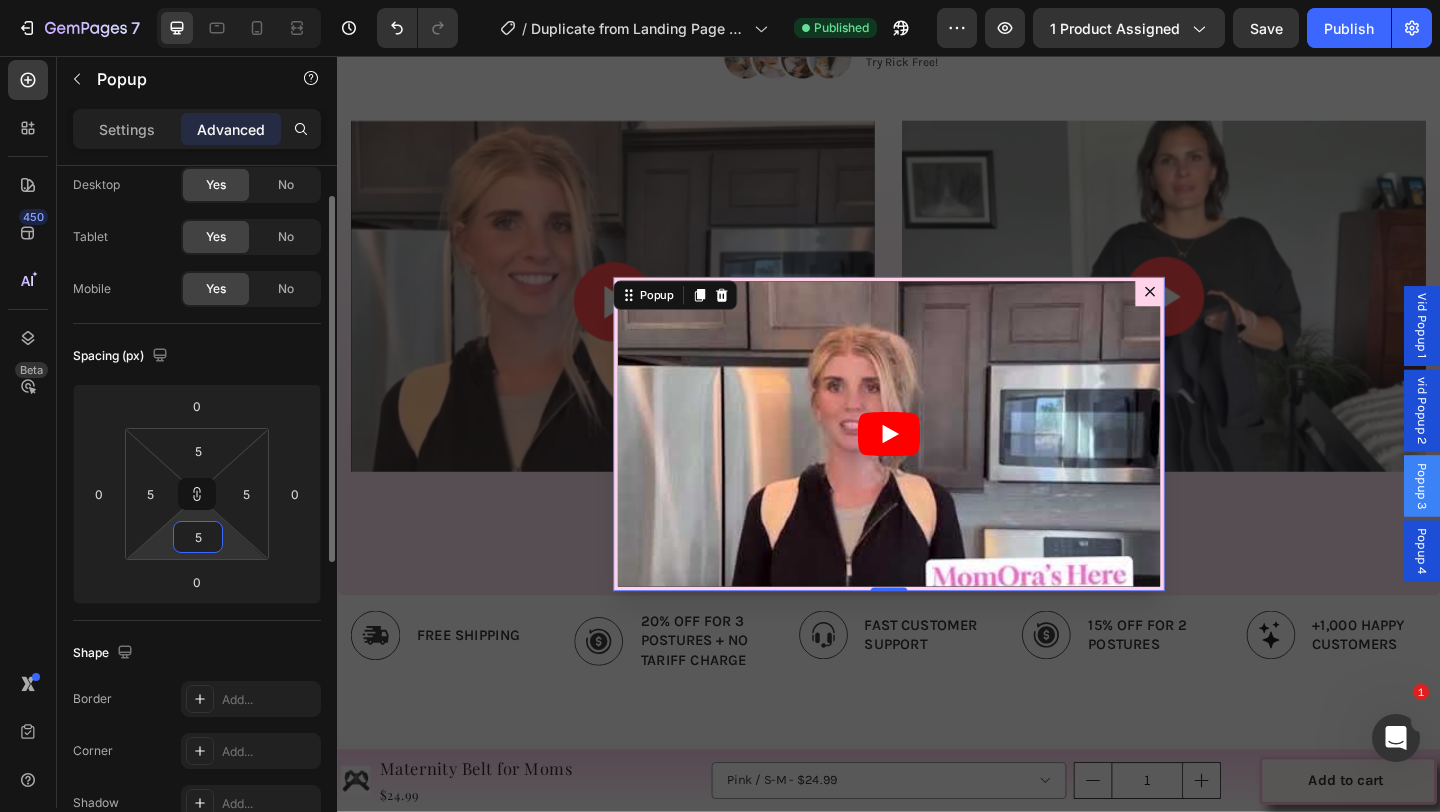 click on "5" at bounding box center [198, 537] 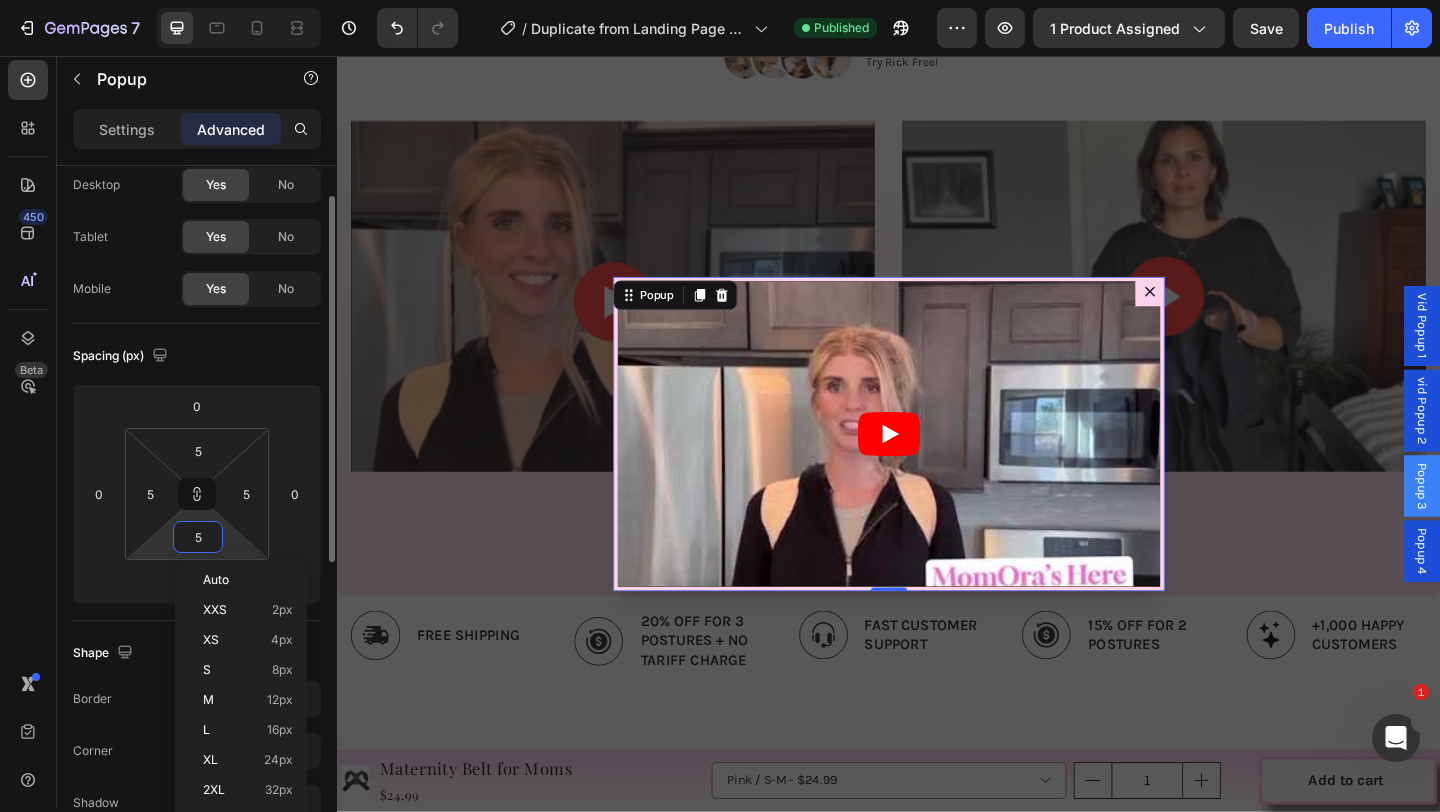 type 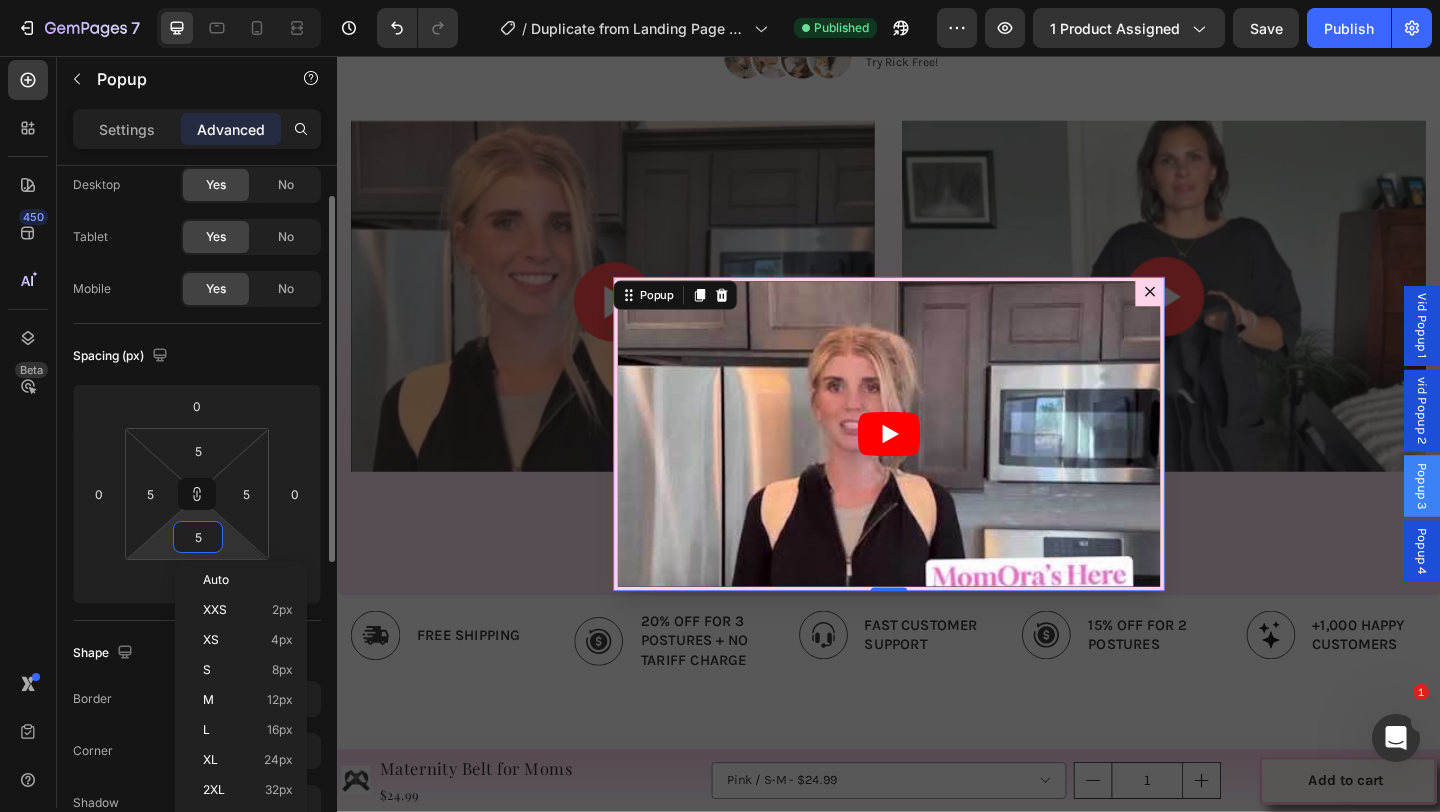 type 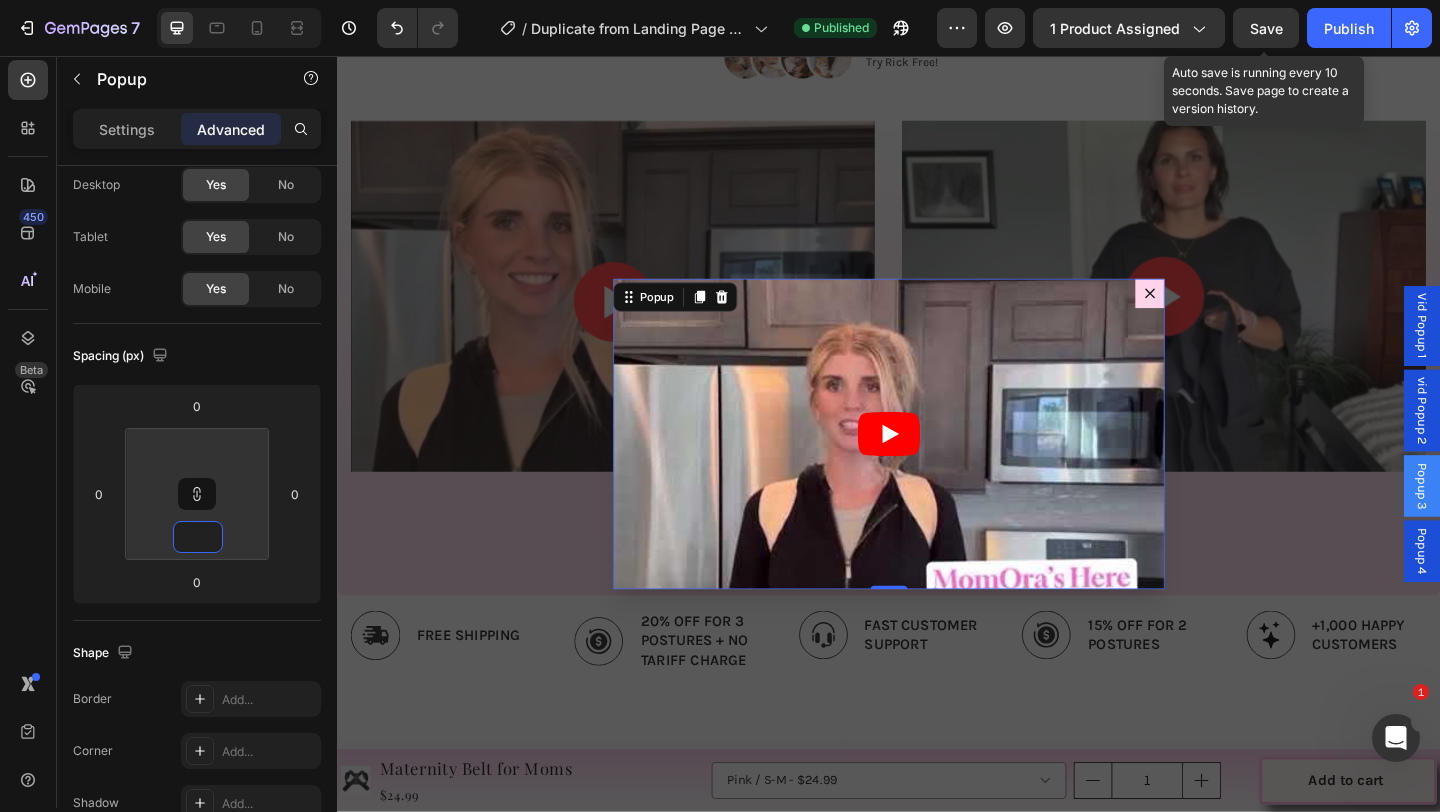 type 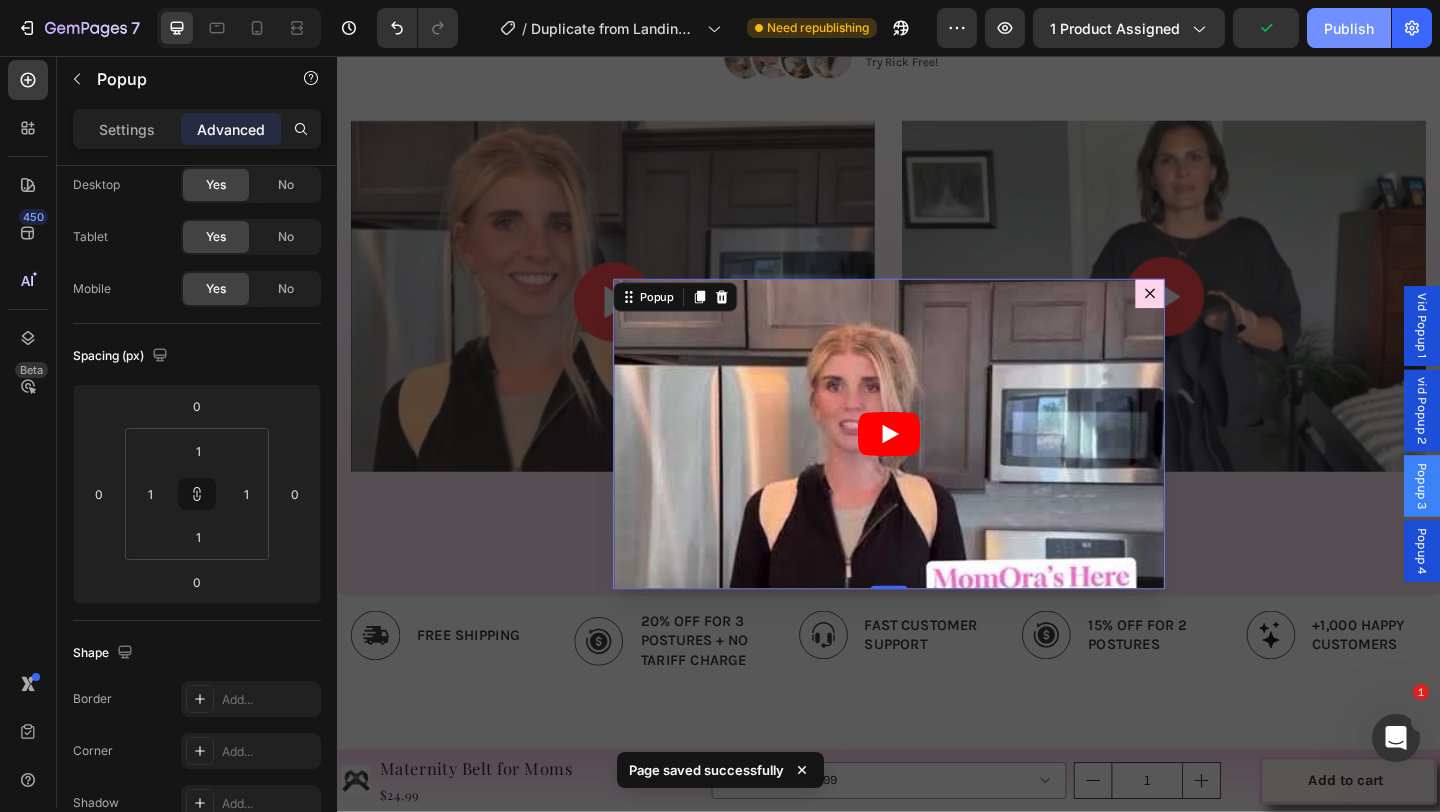 click on "Publish" at bounding box center [1349, 28] 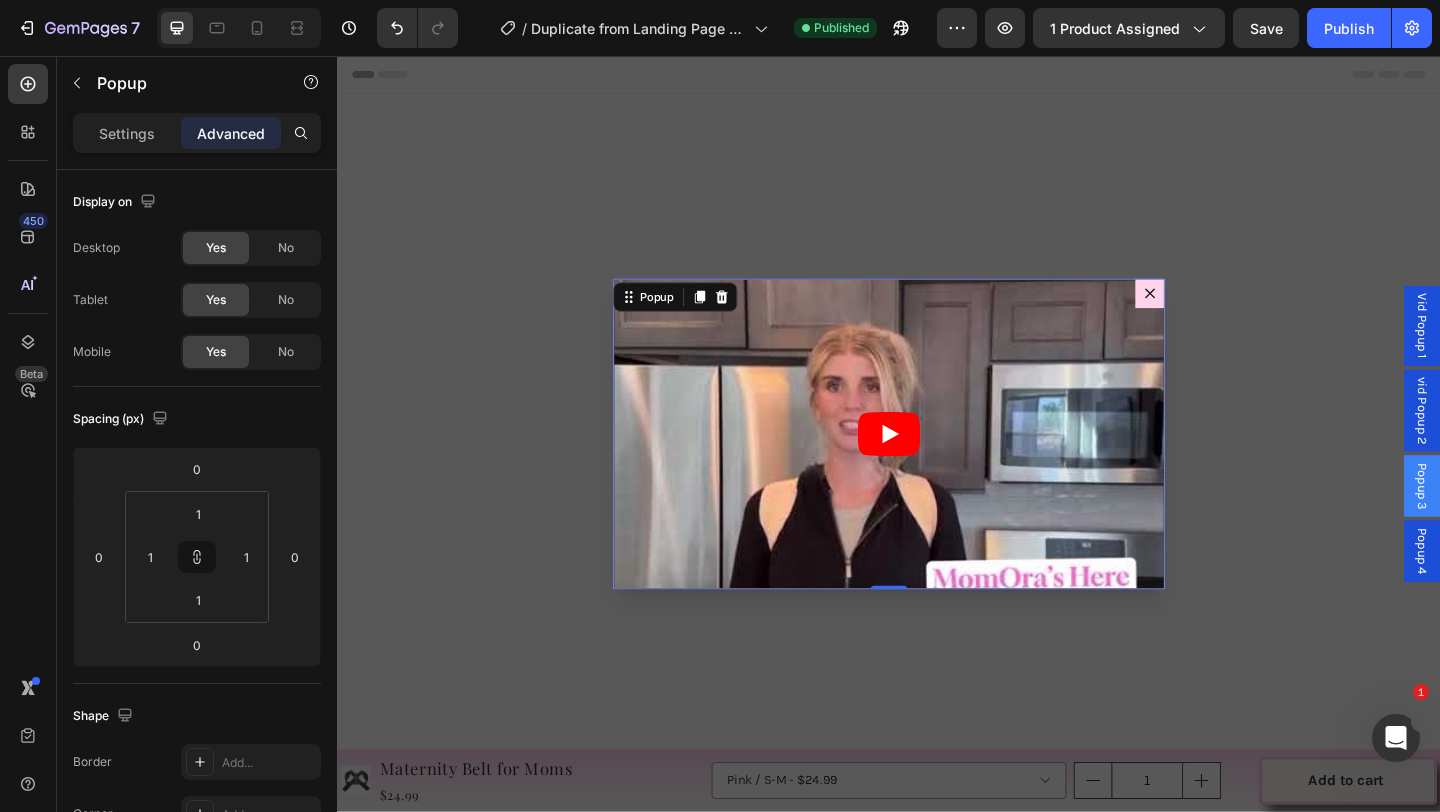 scroll, scrollTop: 0, scrollLeft: 0, axis: both 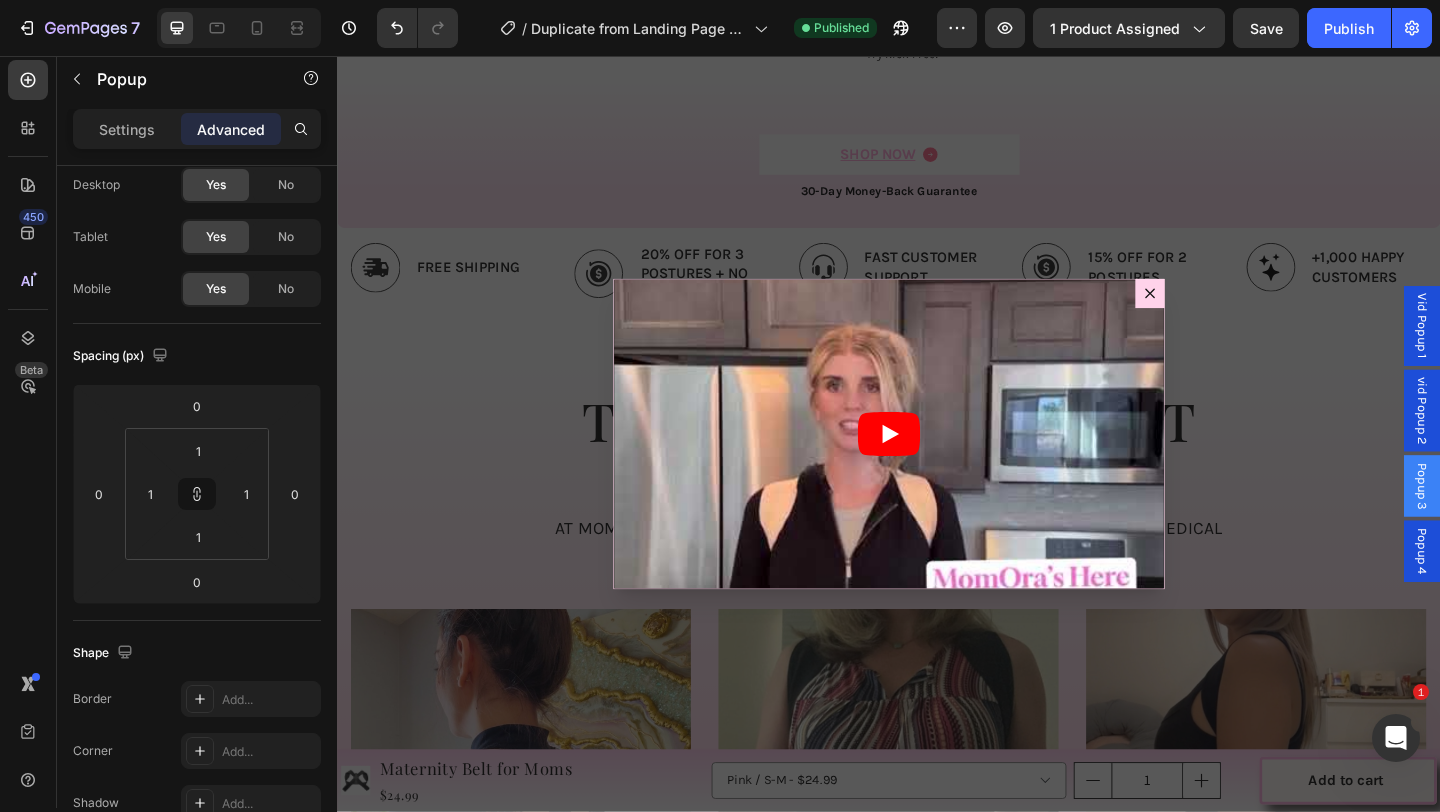 click at bounding box center (937, 467) 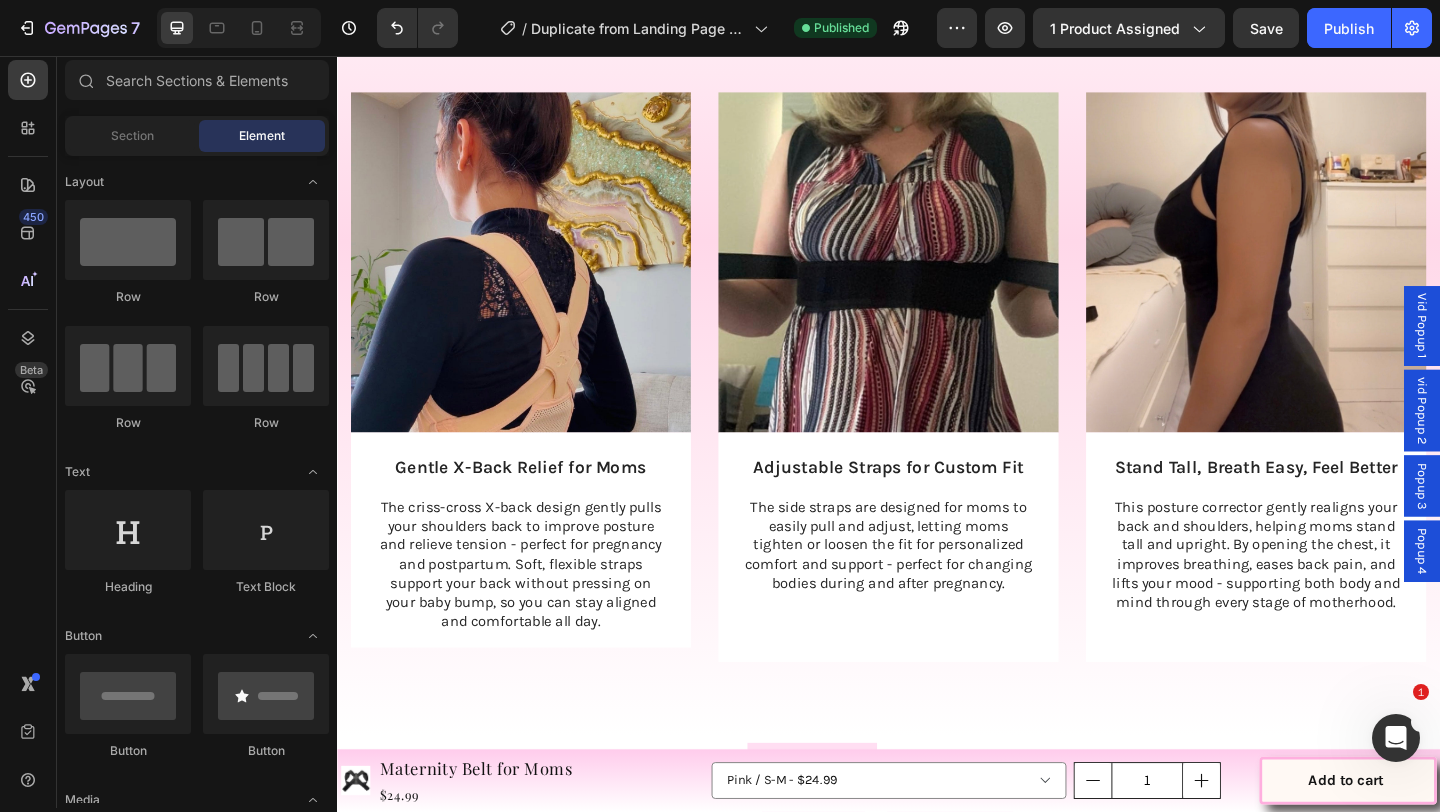 scroll, scrollTop: 4052, scrollLeft: 0, axis: vertical 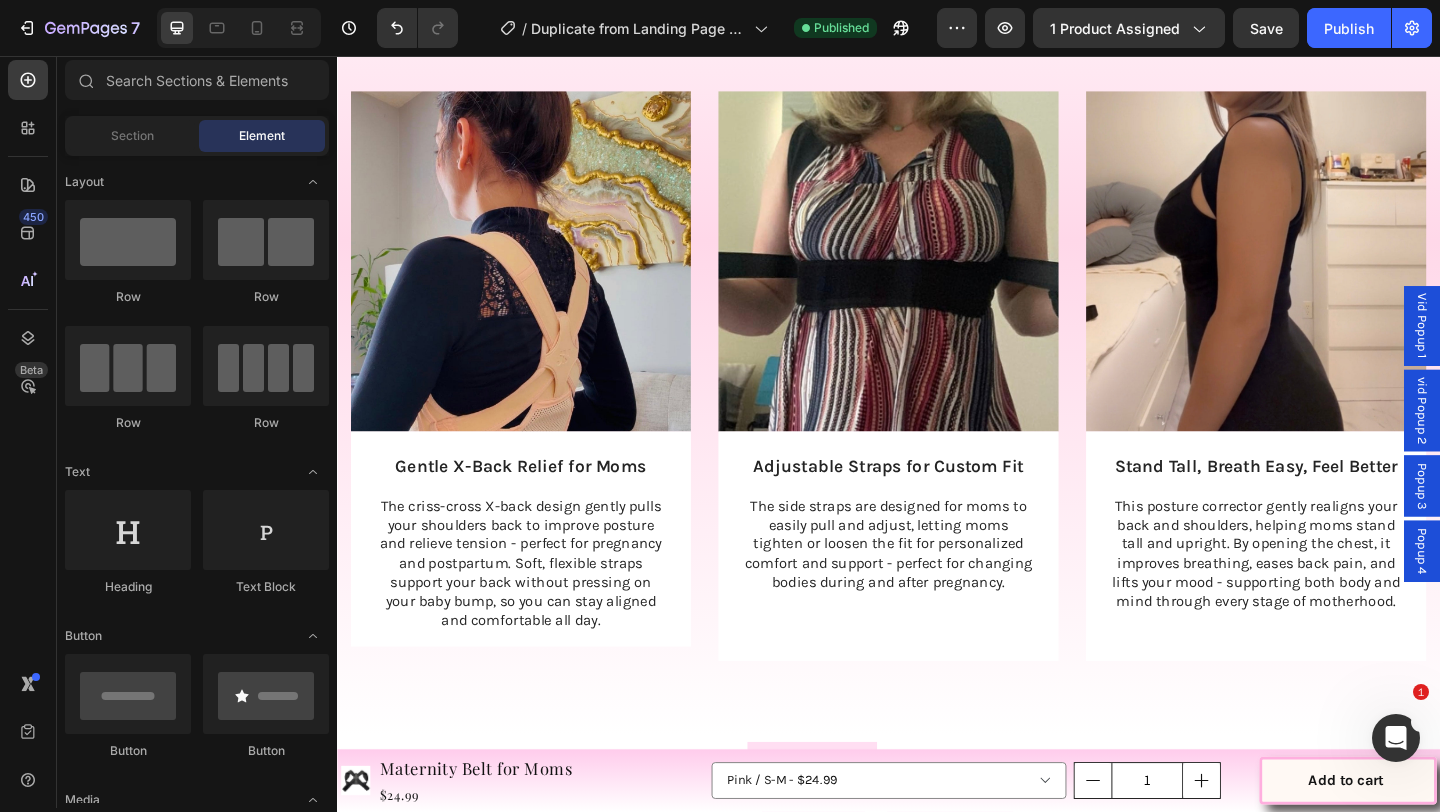 click at bounding box center [537, 279] 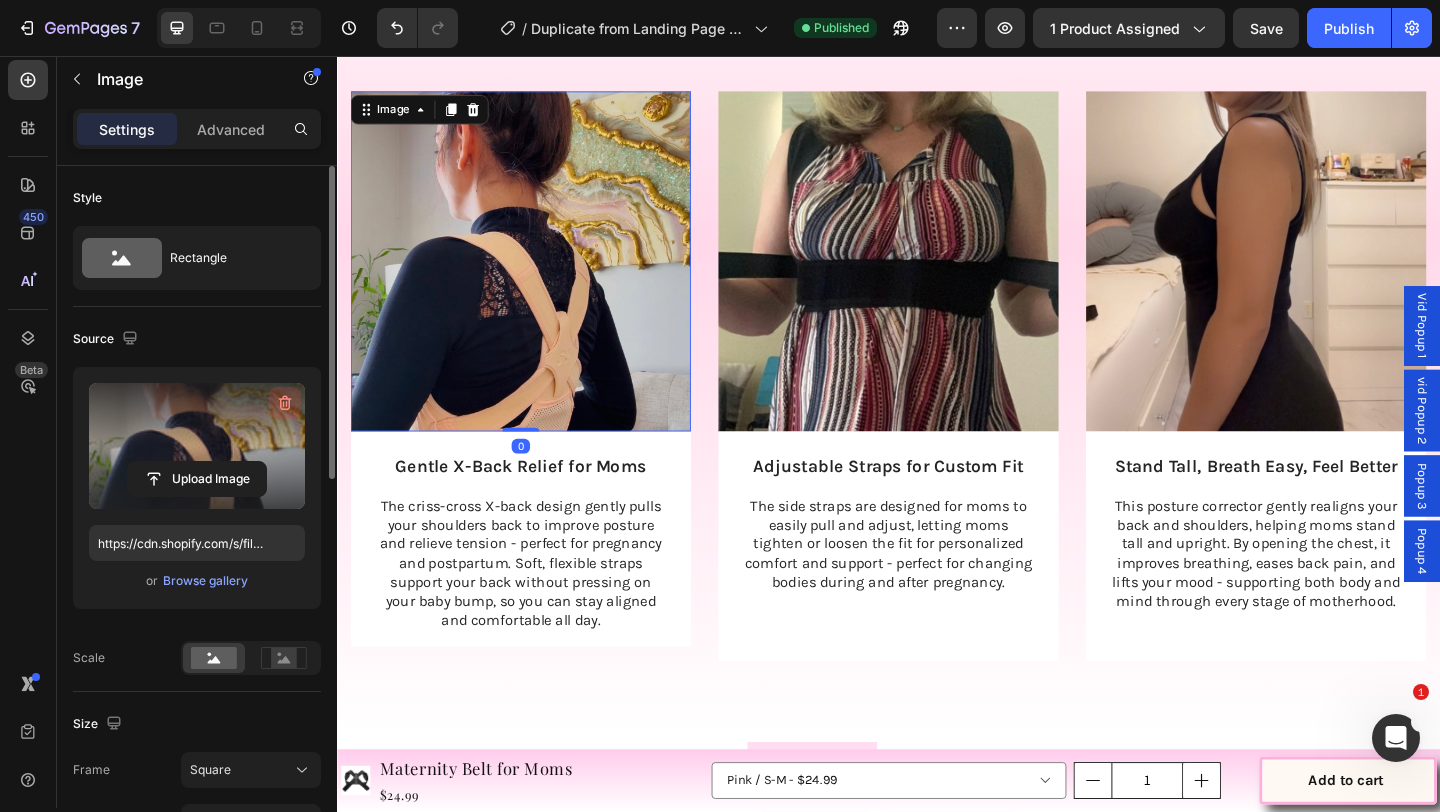 click 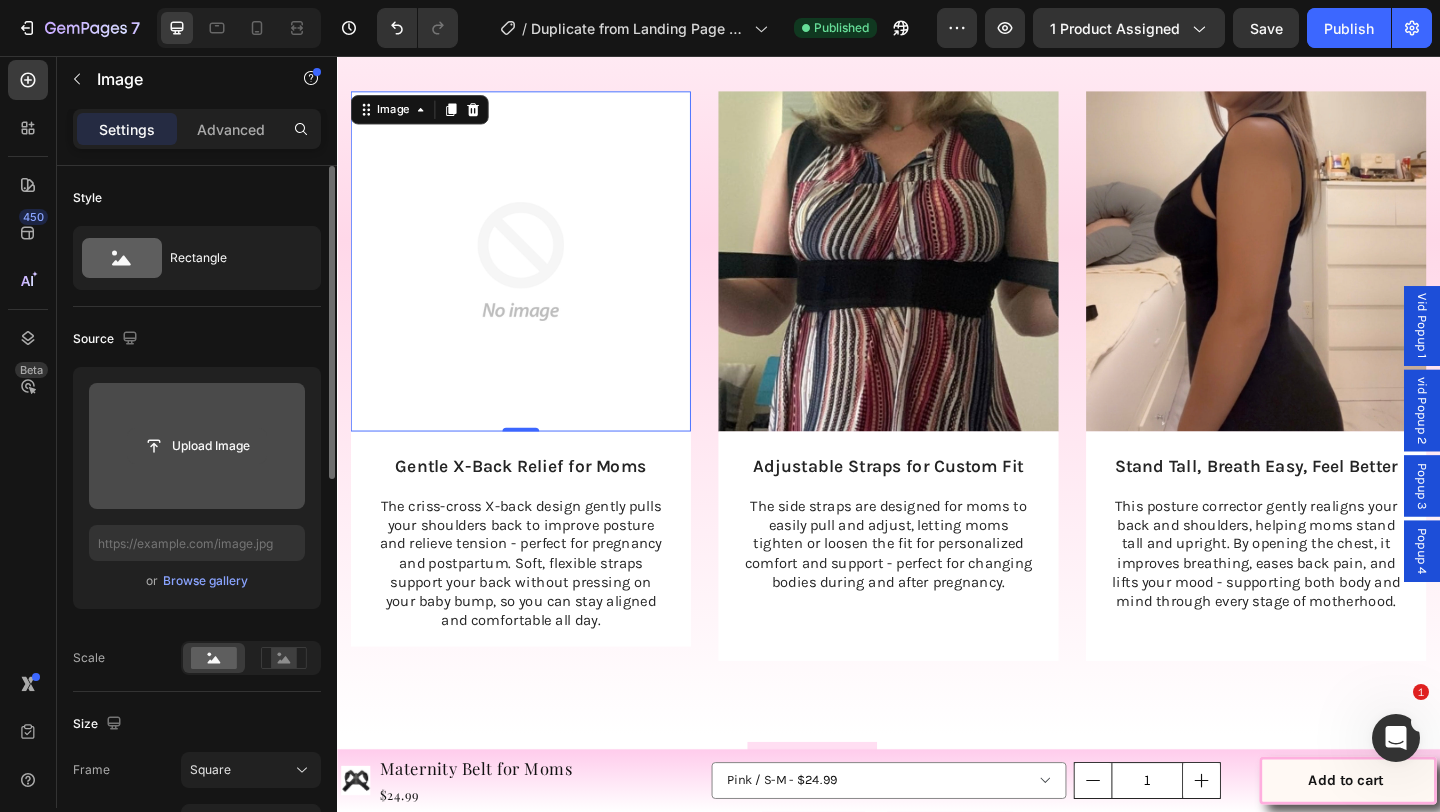 click 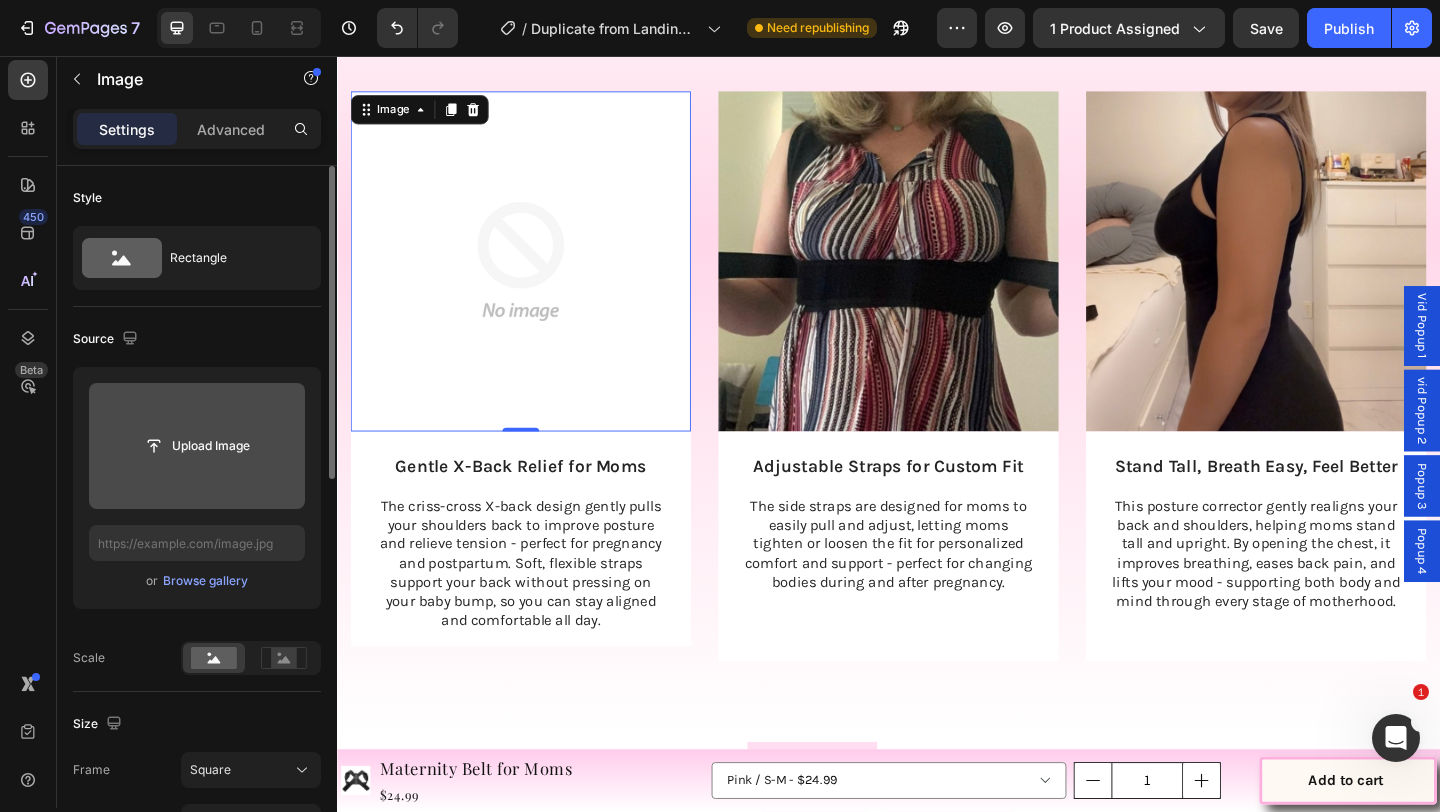click 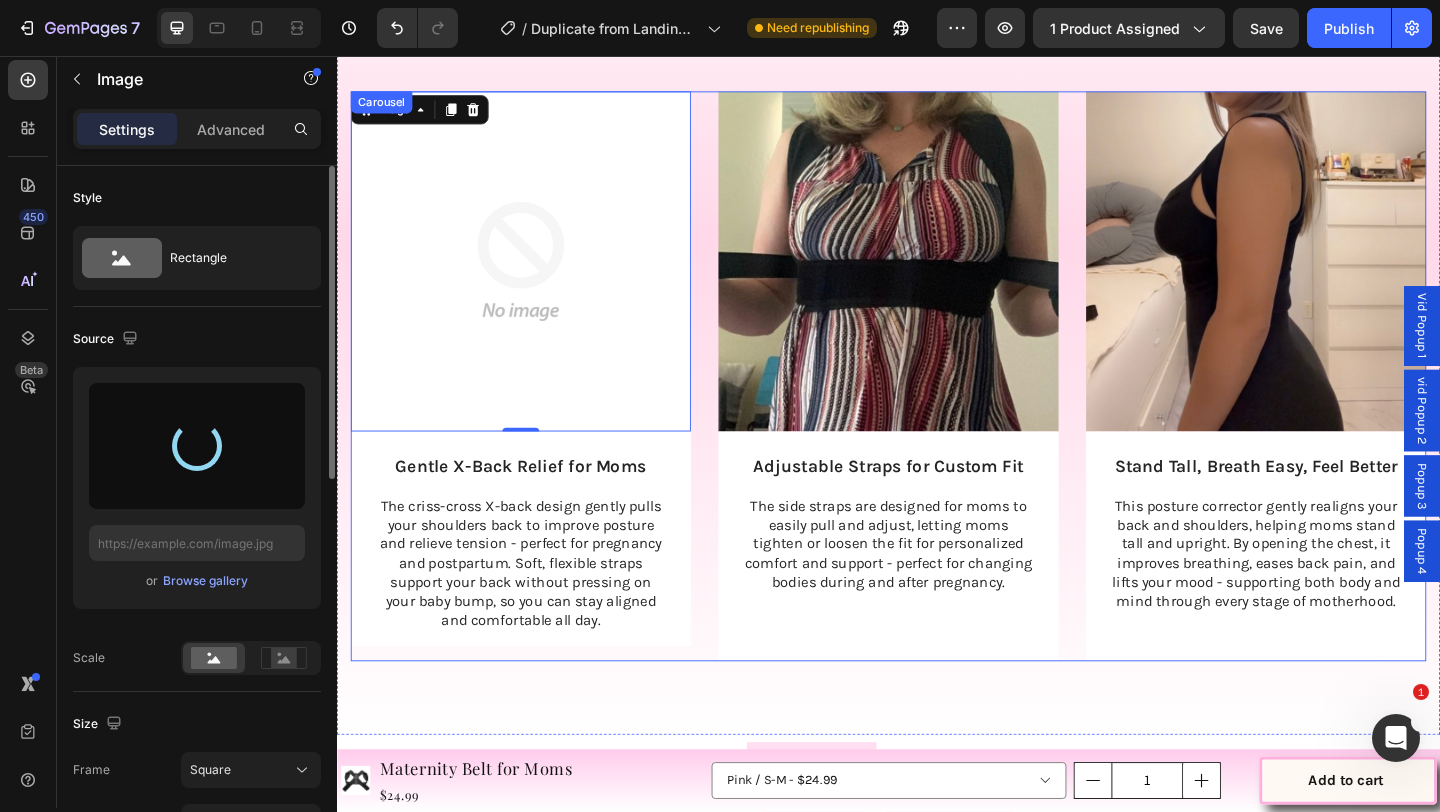 type on "https://cdn.shopify.com/s/files/1/0740/8484/3742/files/gempages_561631520297583829-7d78c6f6-d894-4d86-9af2-648757cdd615.jpg" 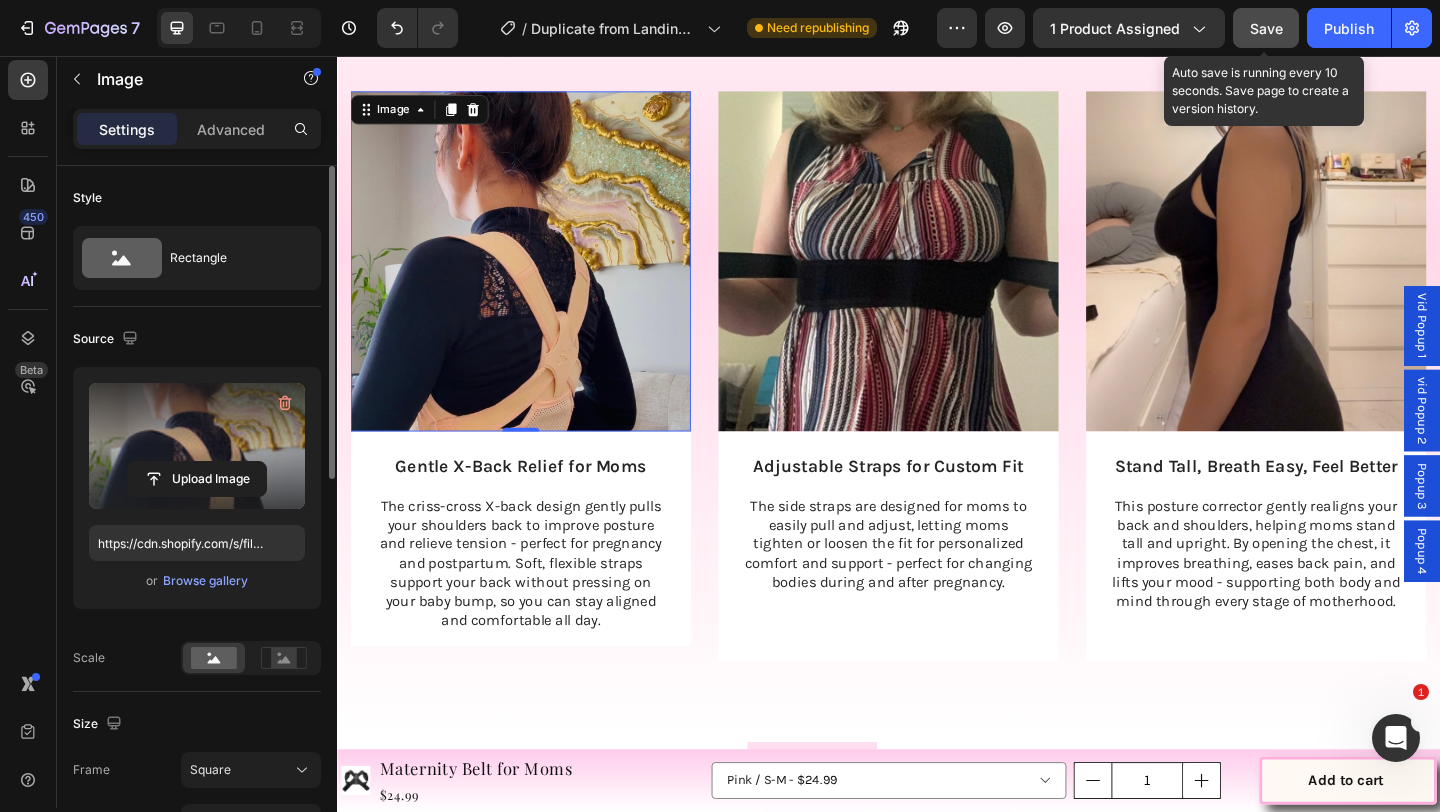 click on "Save" 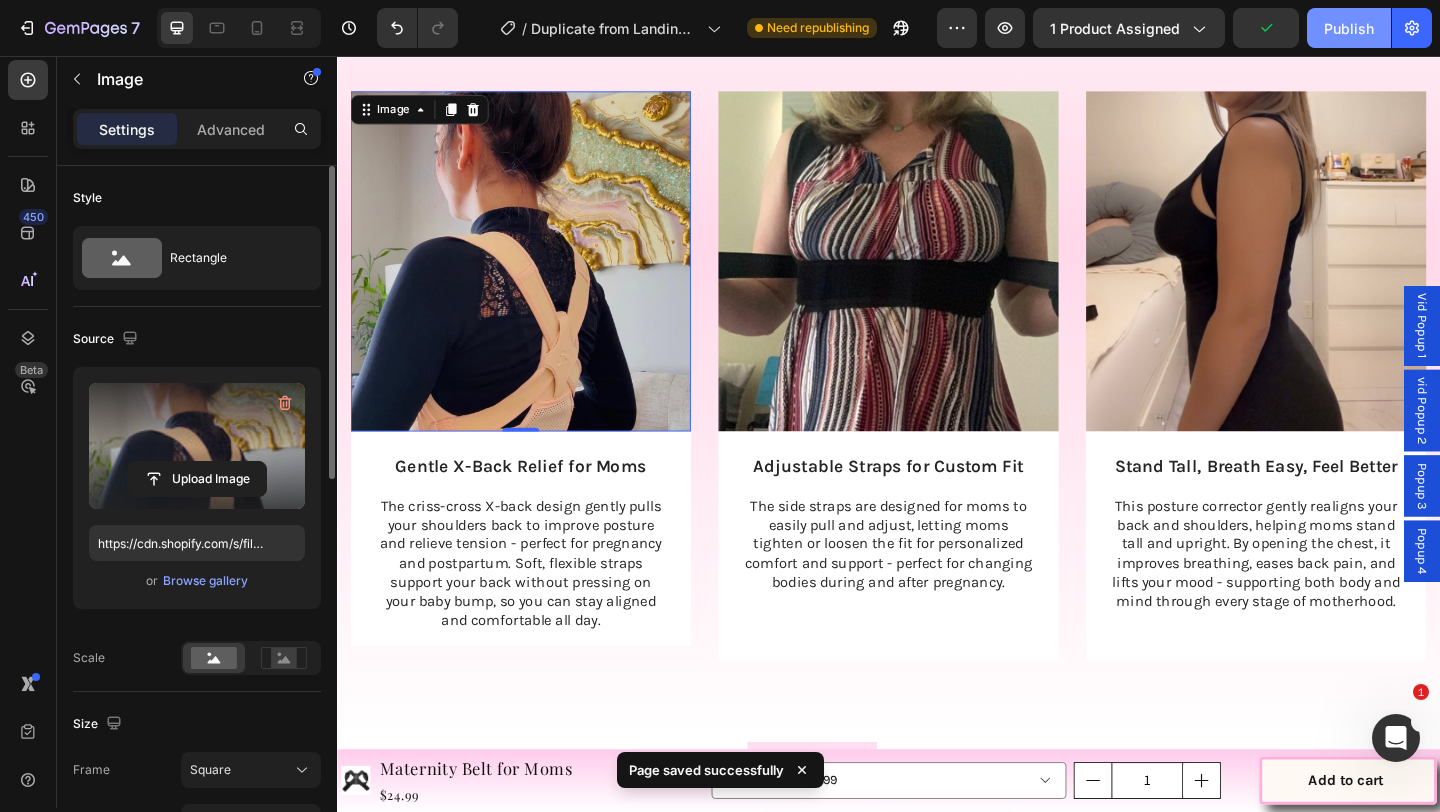 click on "Publish" at bounding box center (1349, 28) 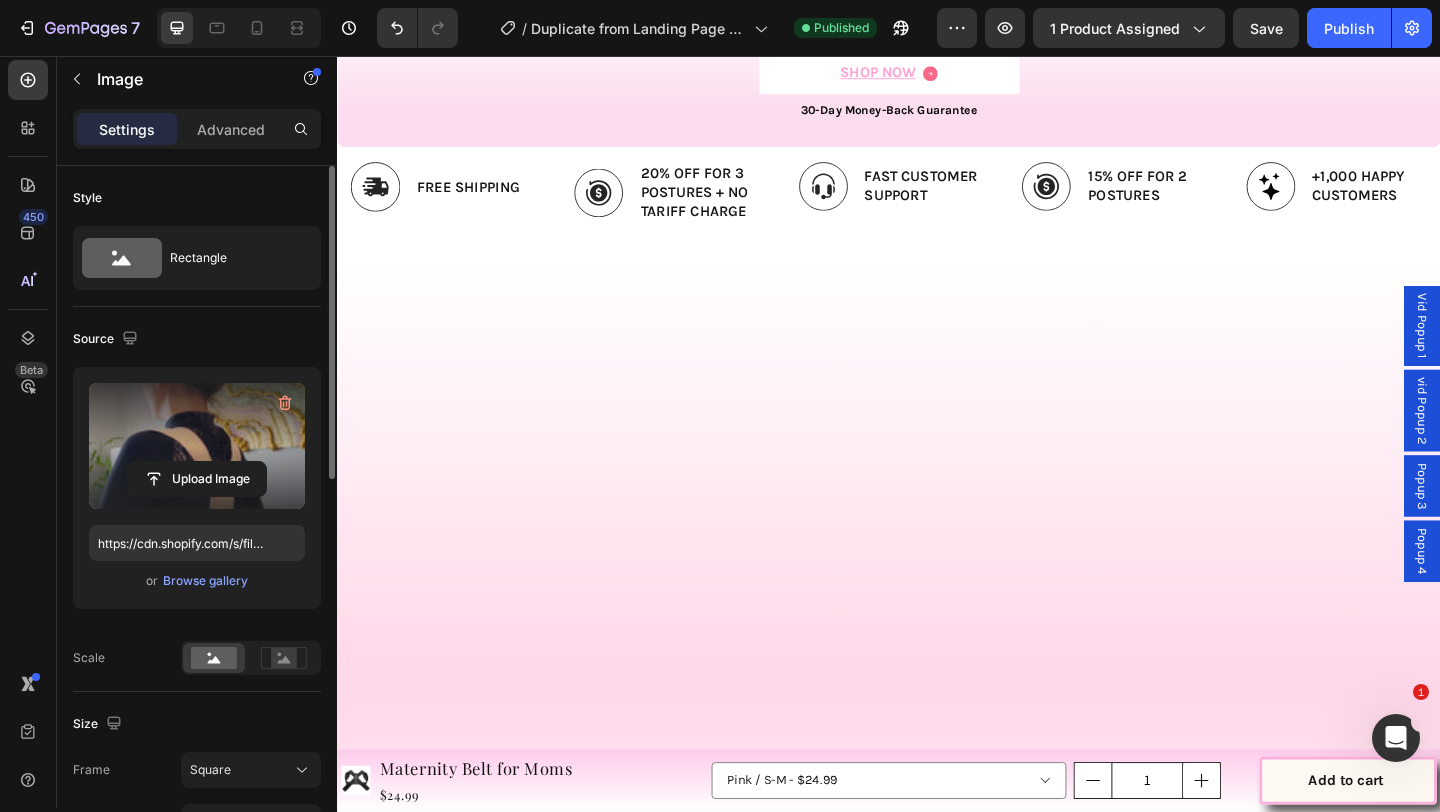 scroll, scrollTop: 2831, scrollLeft: 0, axis: vertical 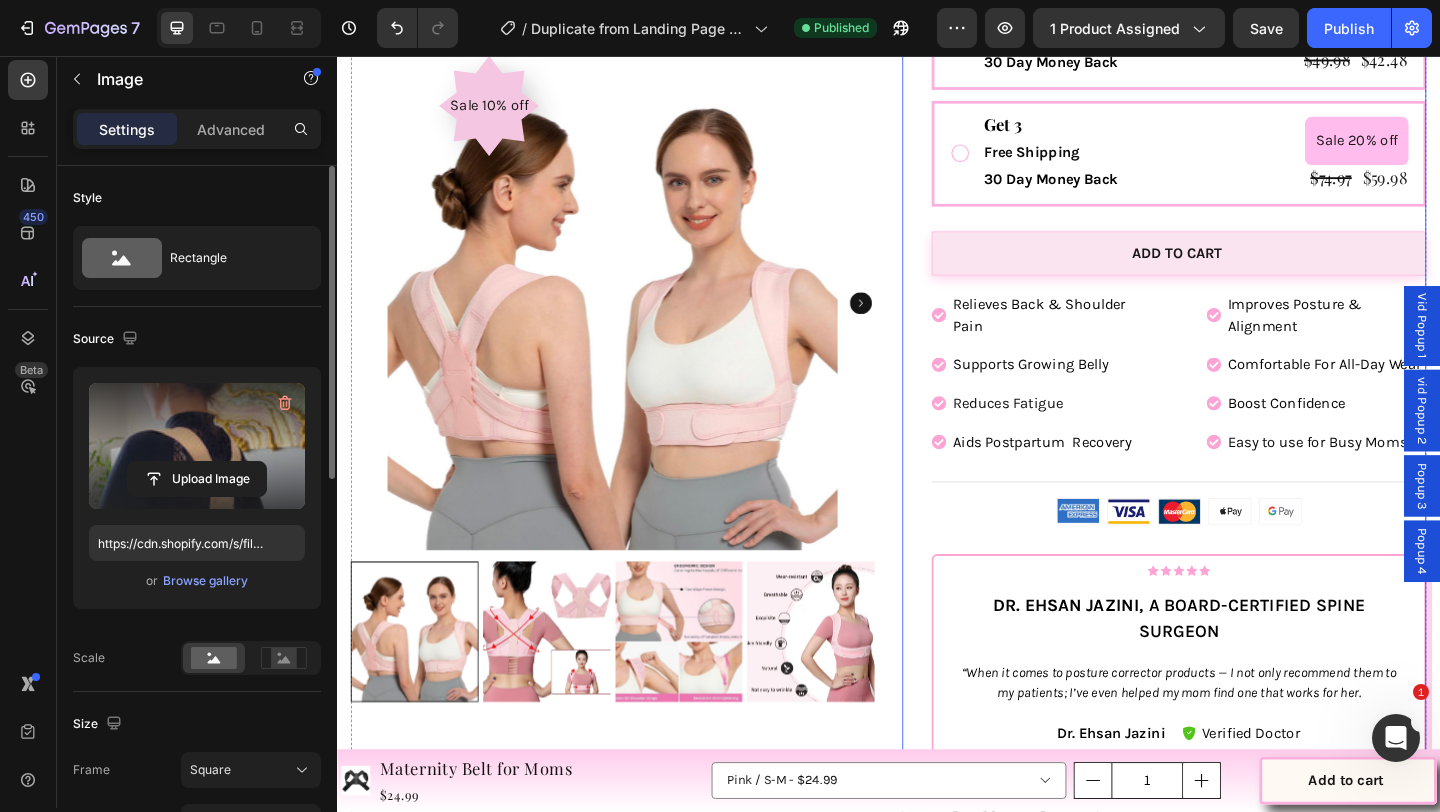 click at bounding box center [763, 1116] 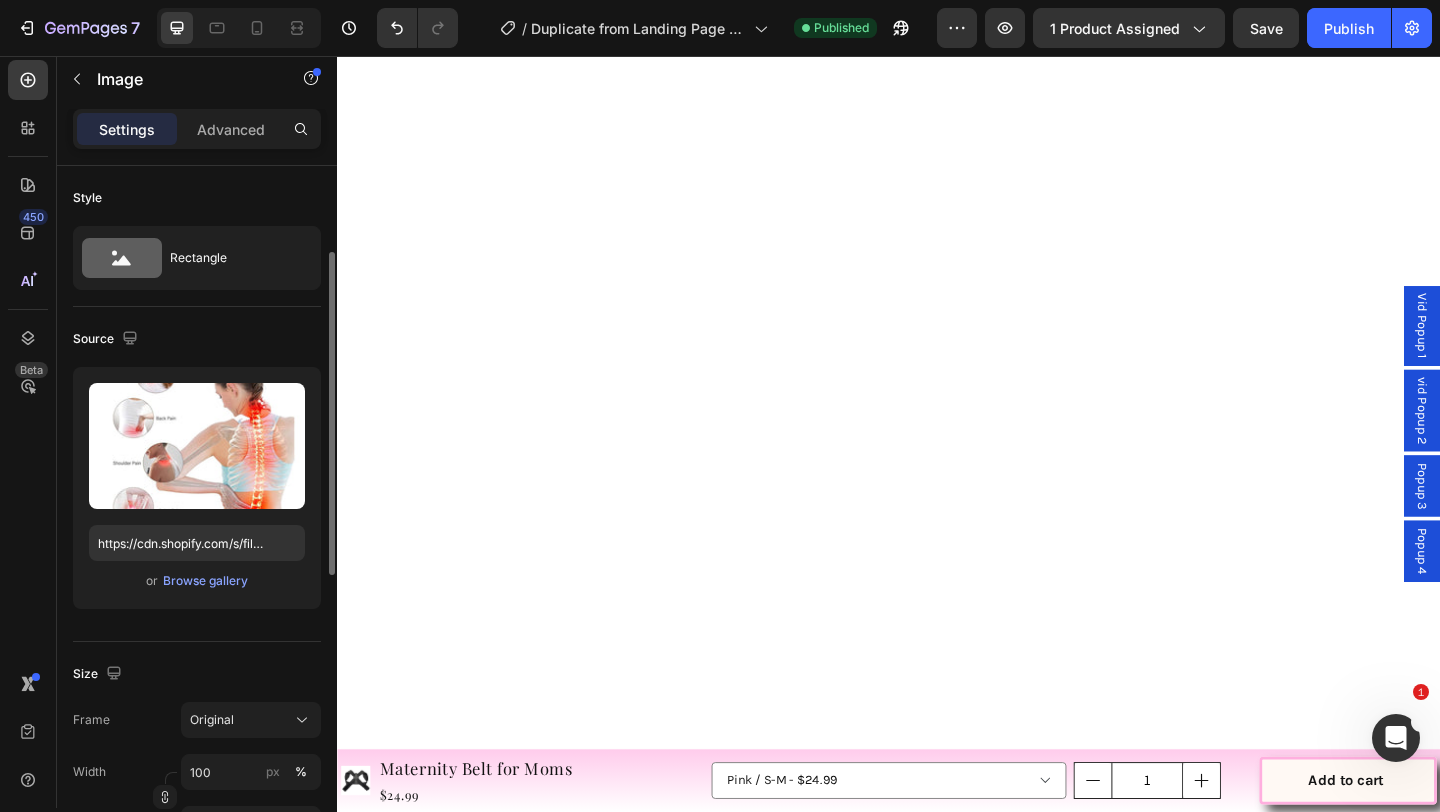 scroll, scrollTop: 2114, scrollLeft: 0, axis: vertical 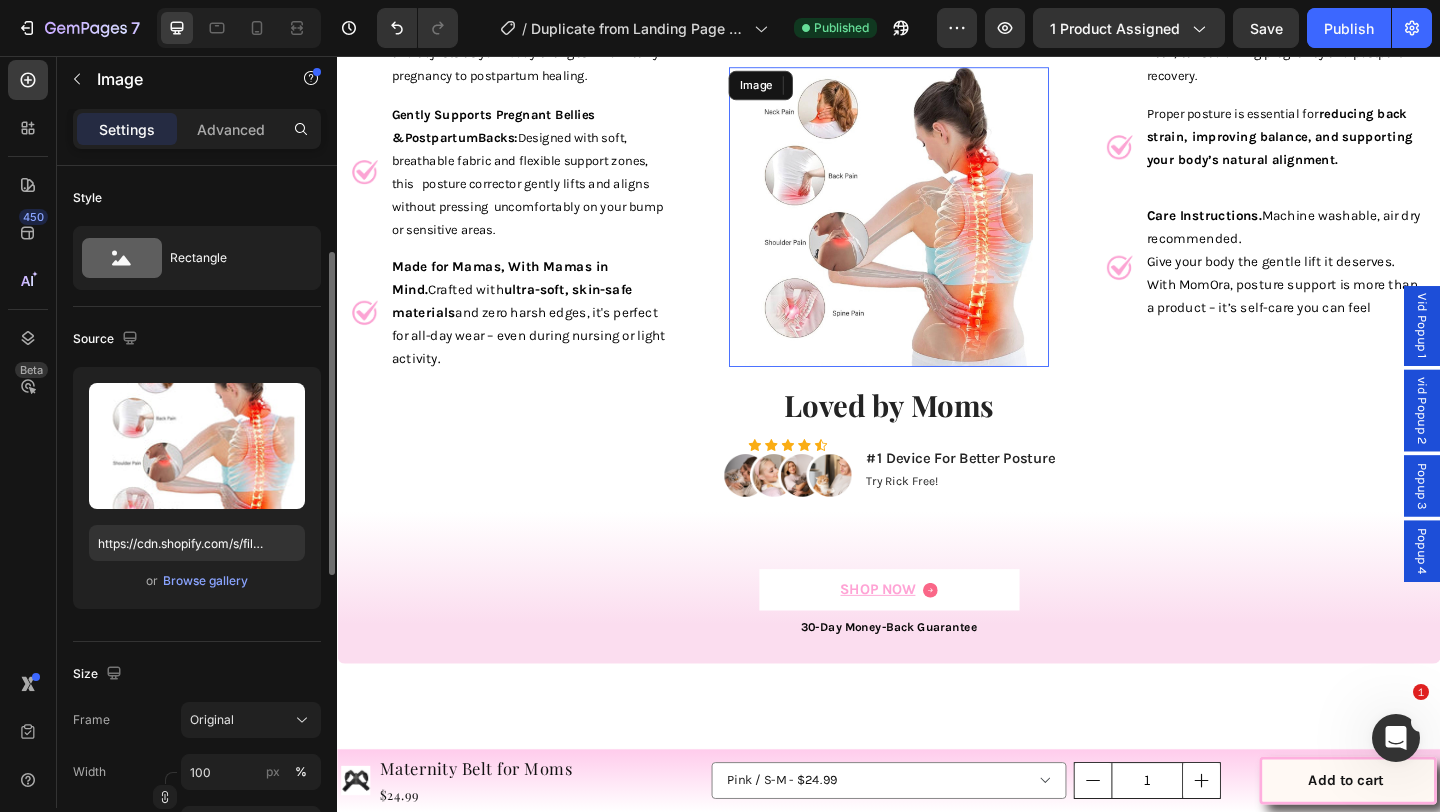 click at bounding box center [937, 231] 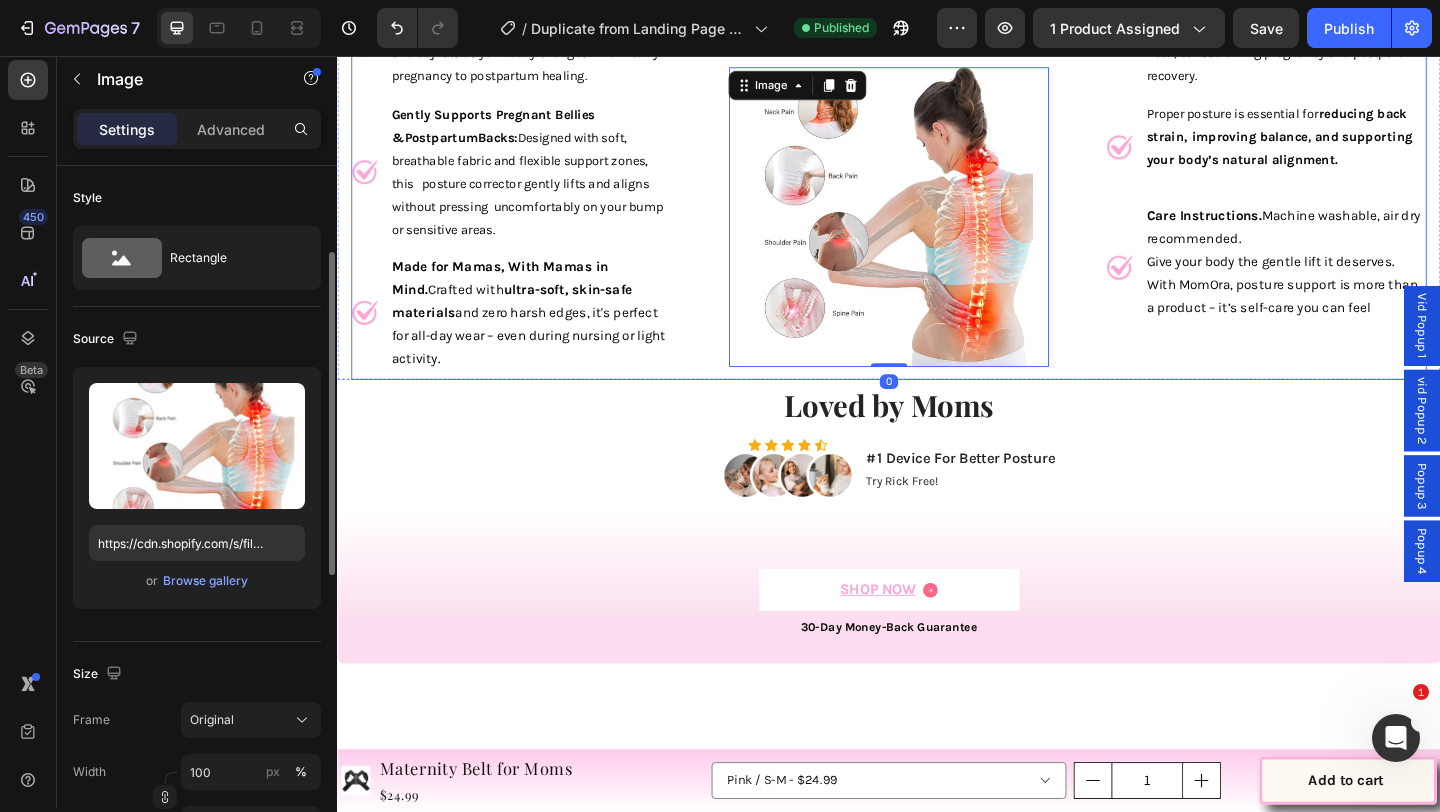 scroll, scrollTop: 2053, scrollLeft: 0, axis: vertical 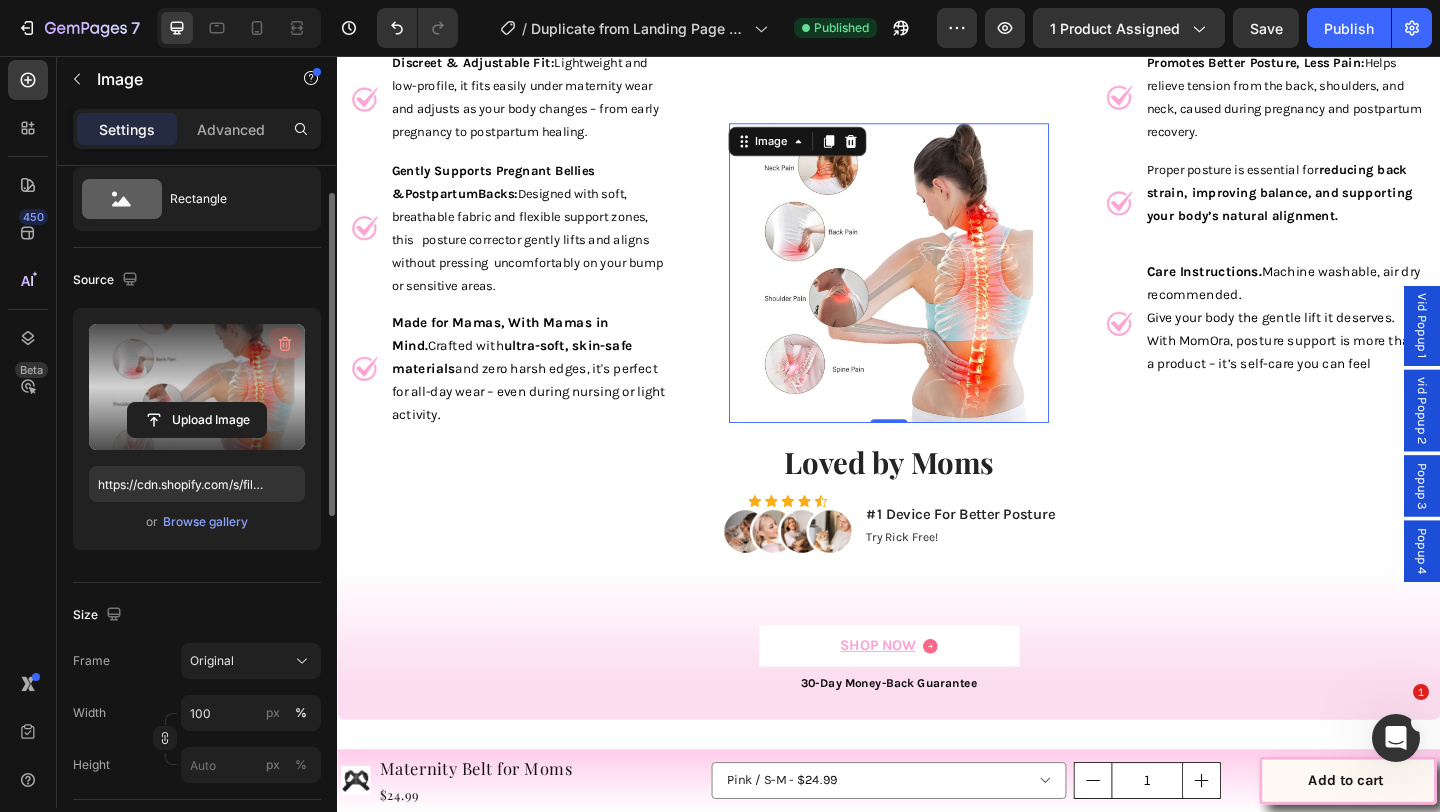 click 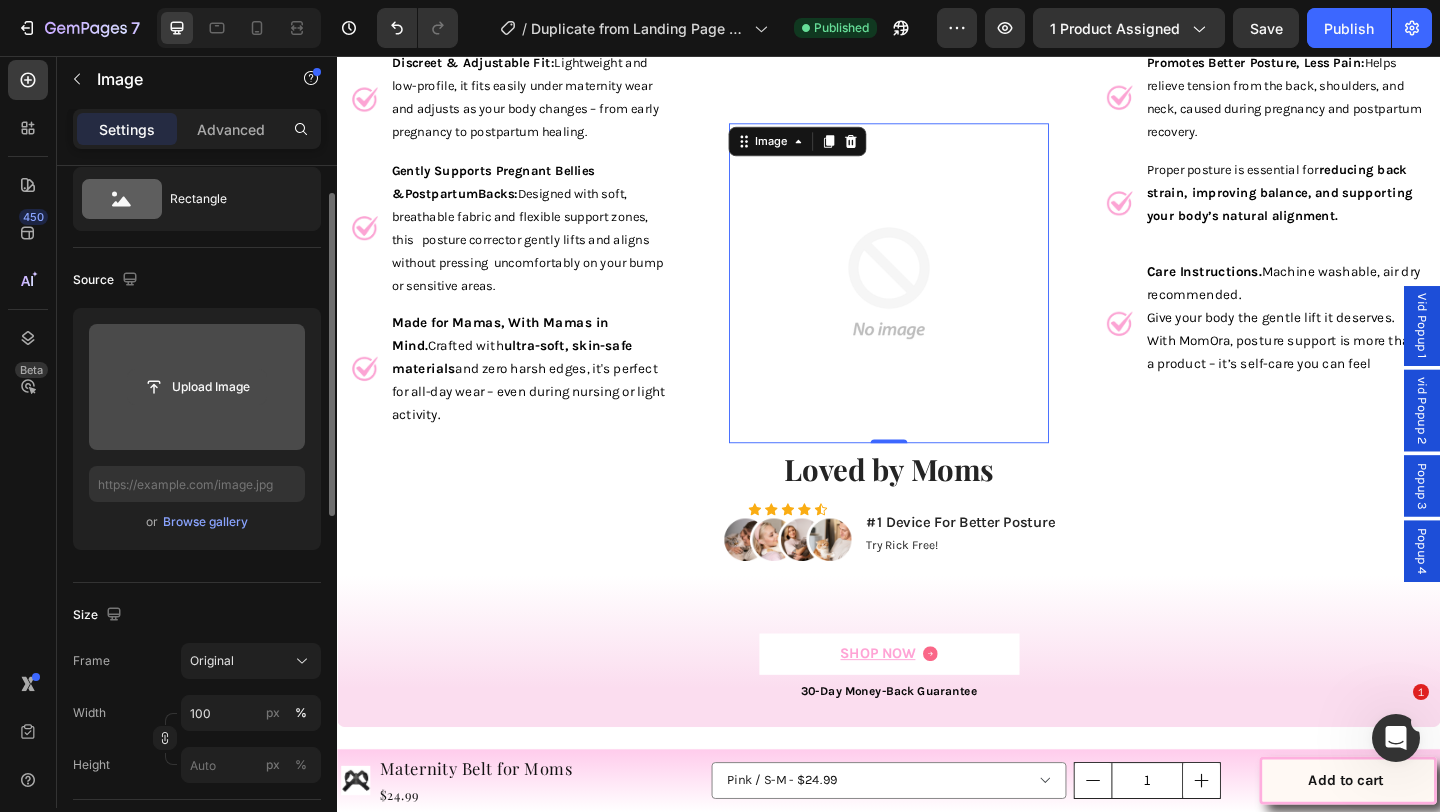 click 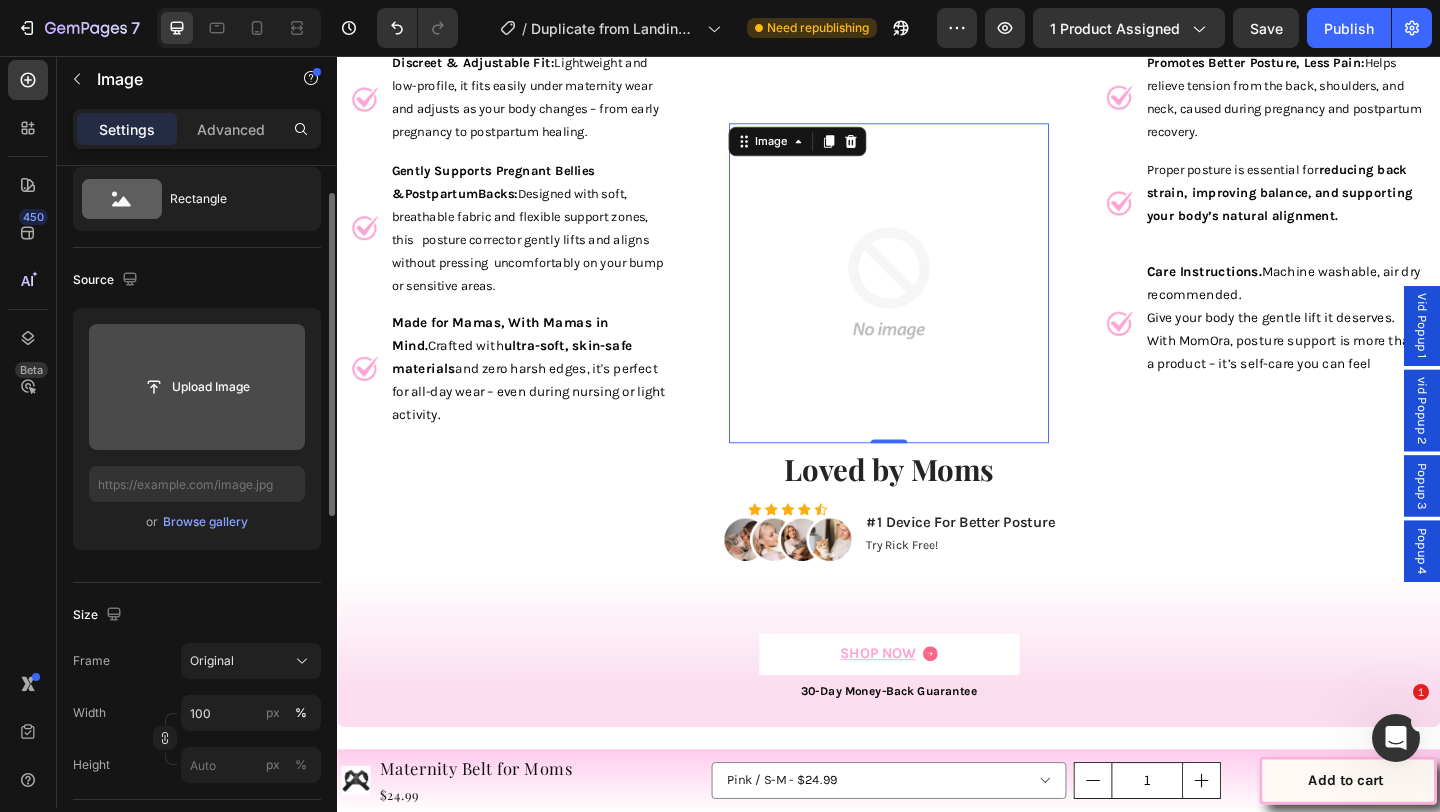 click 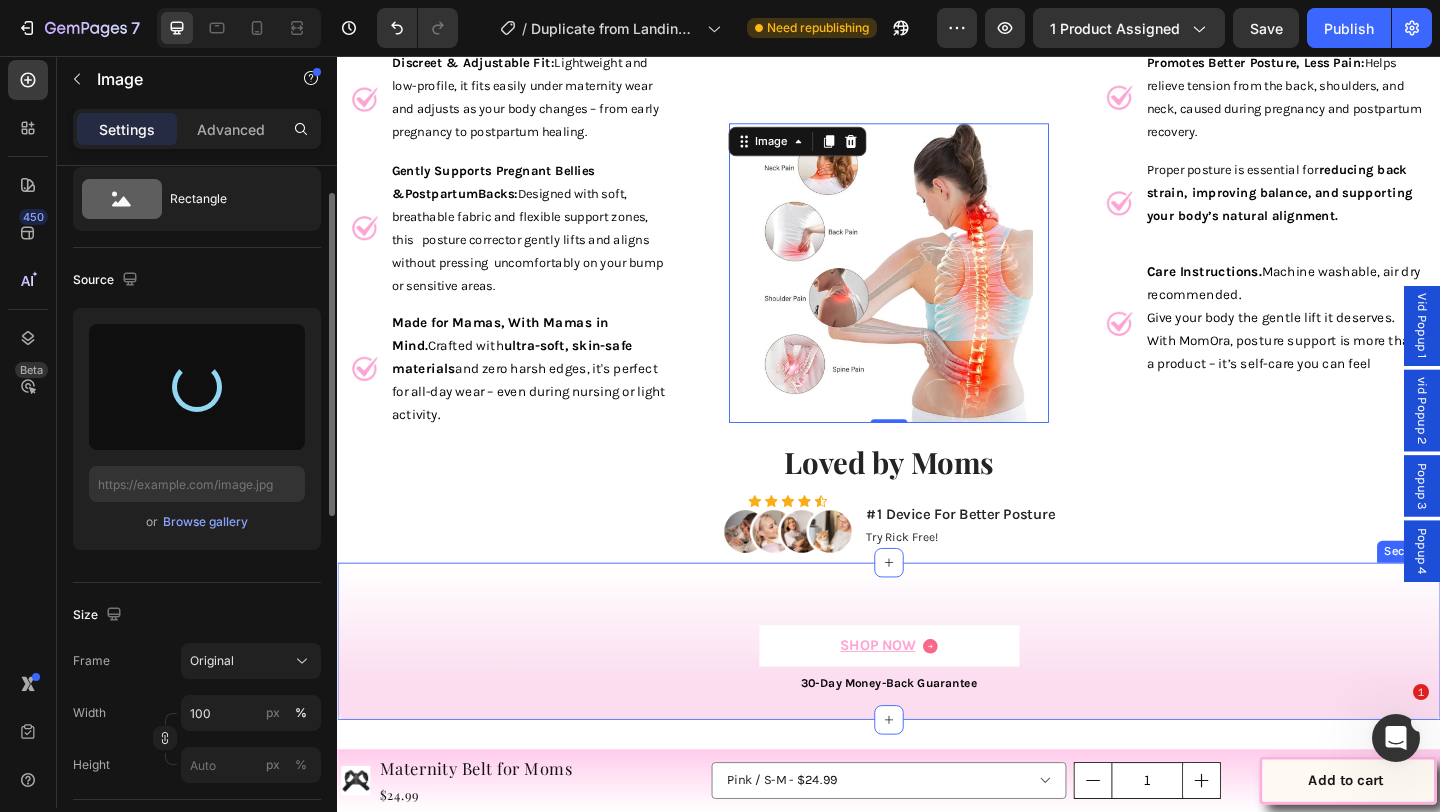 type on "https://cdn.shopify.com/s/files/1/0740/8484/3742/files/gempages_561631520297583829-580cdca6-fada-4246-ad11-ff761b517c33.jpg" 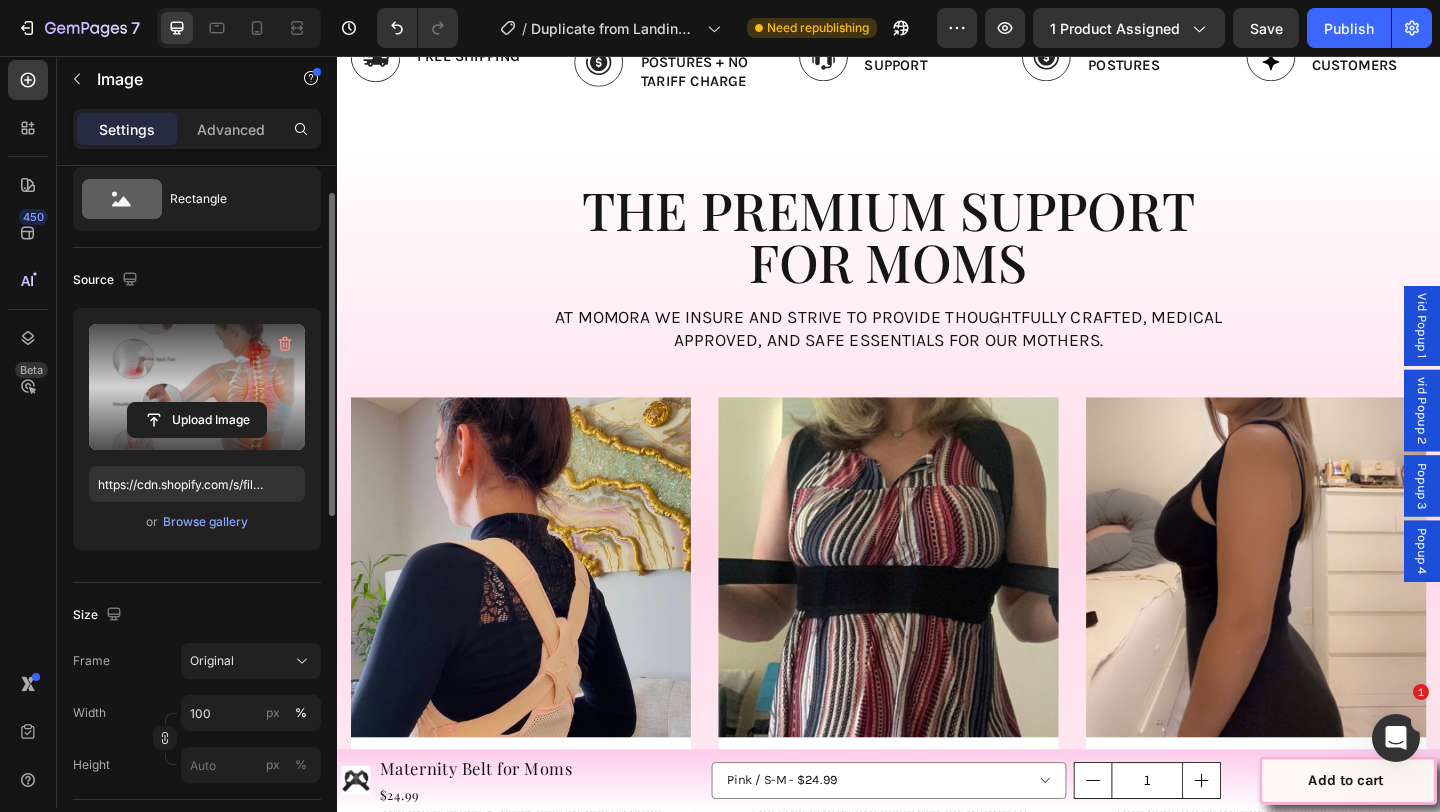 scroll, scrollTop: 2796, scrollLeft: 0, axis: vertical 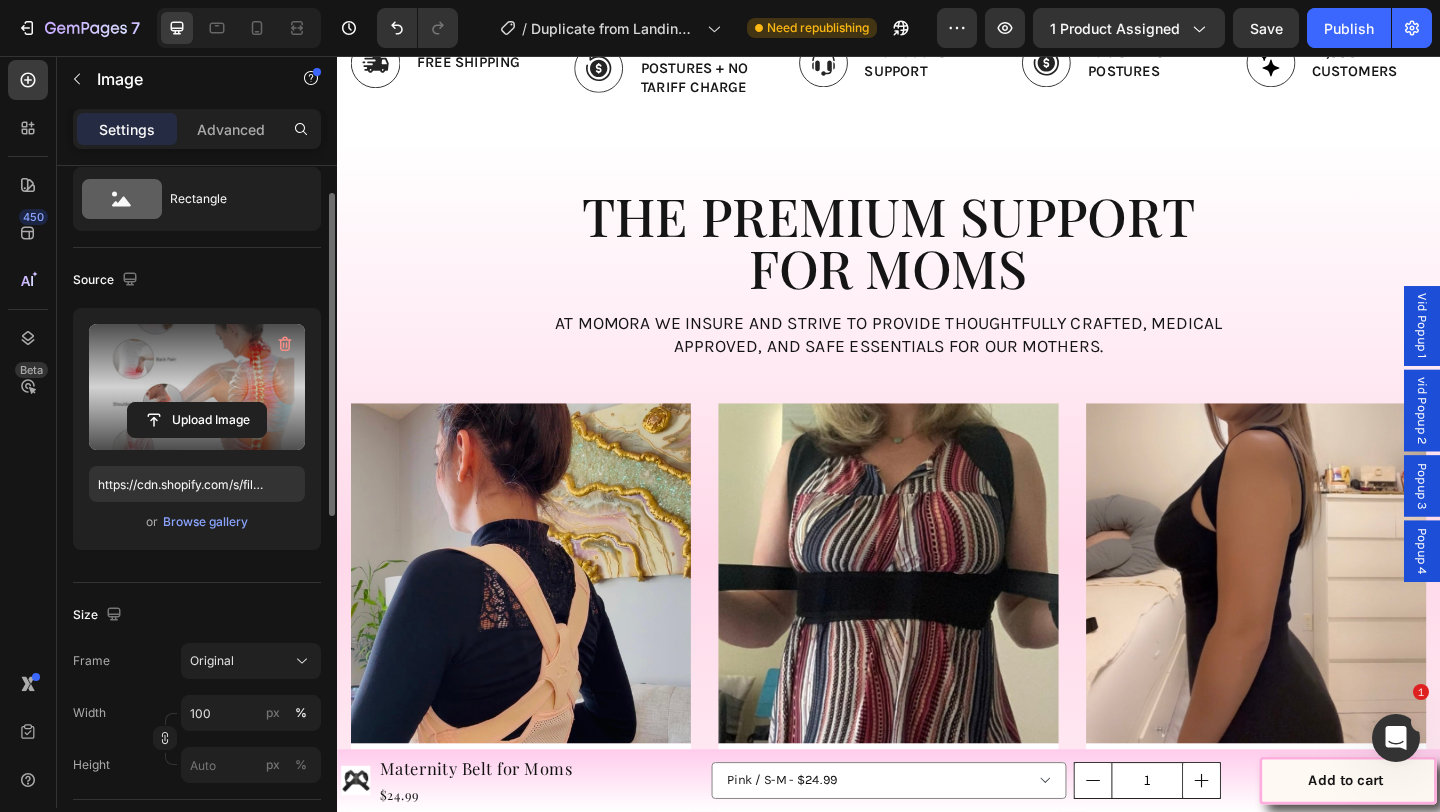 click at bounding box center [637, -115] 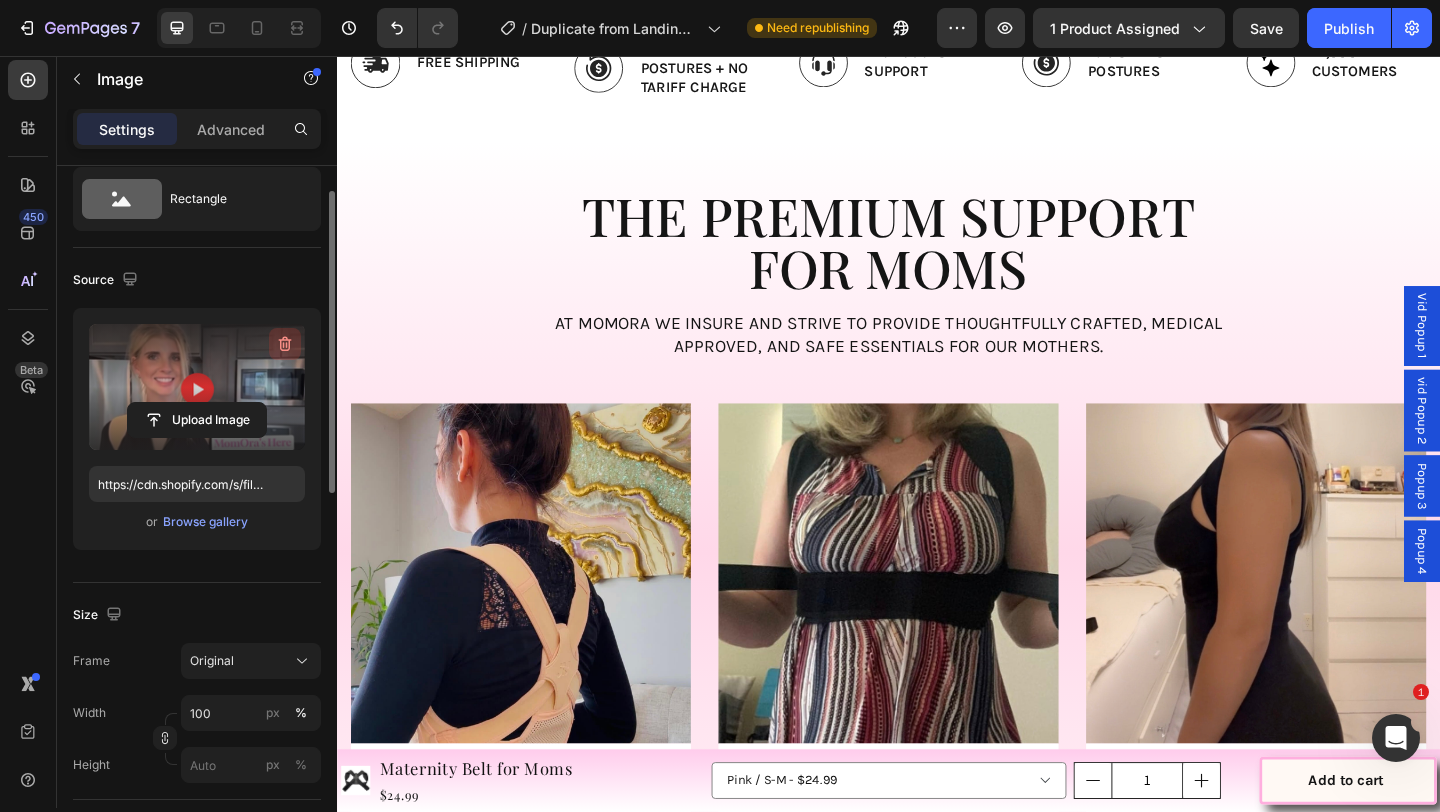 click 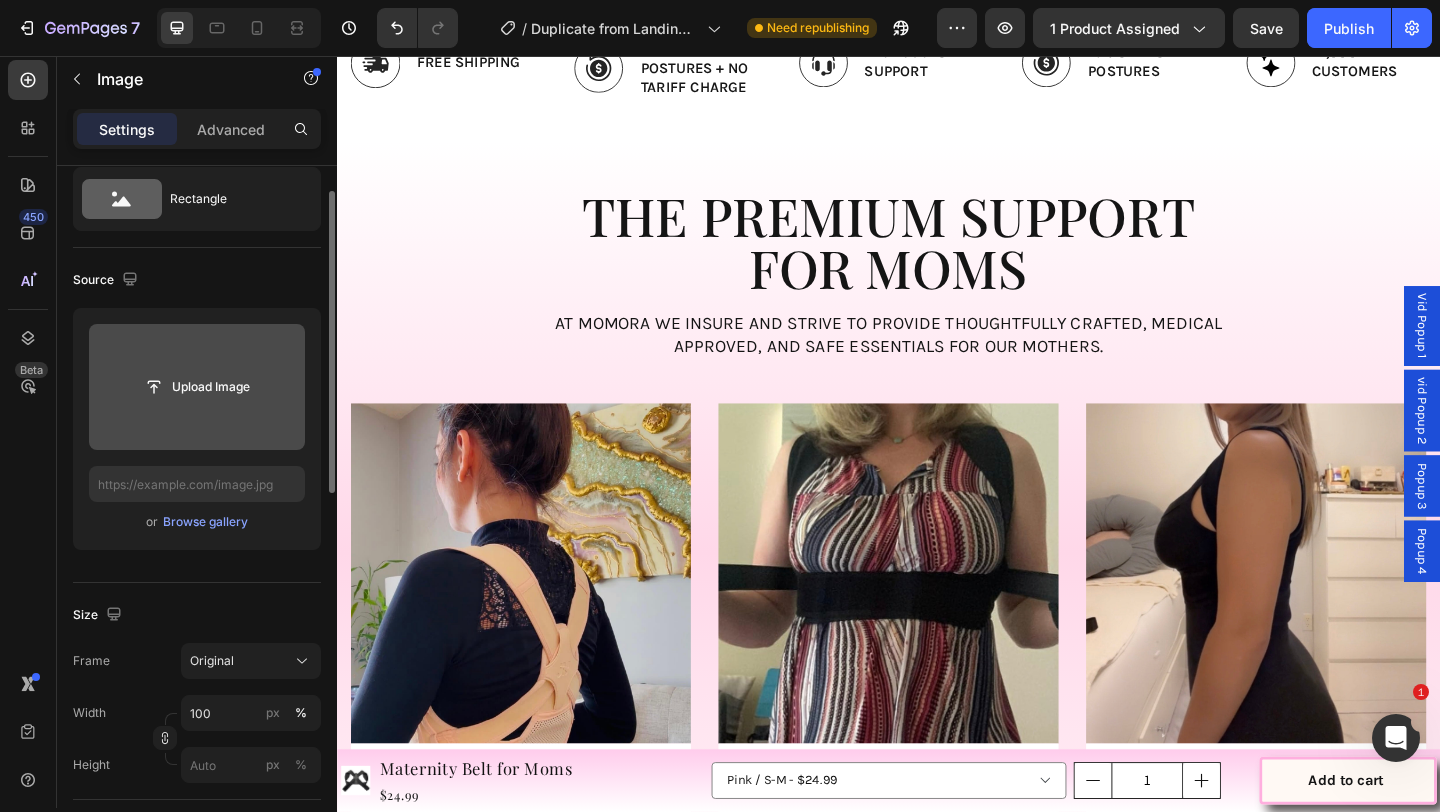 click at bounding box center (197, 387) 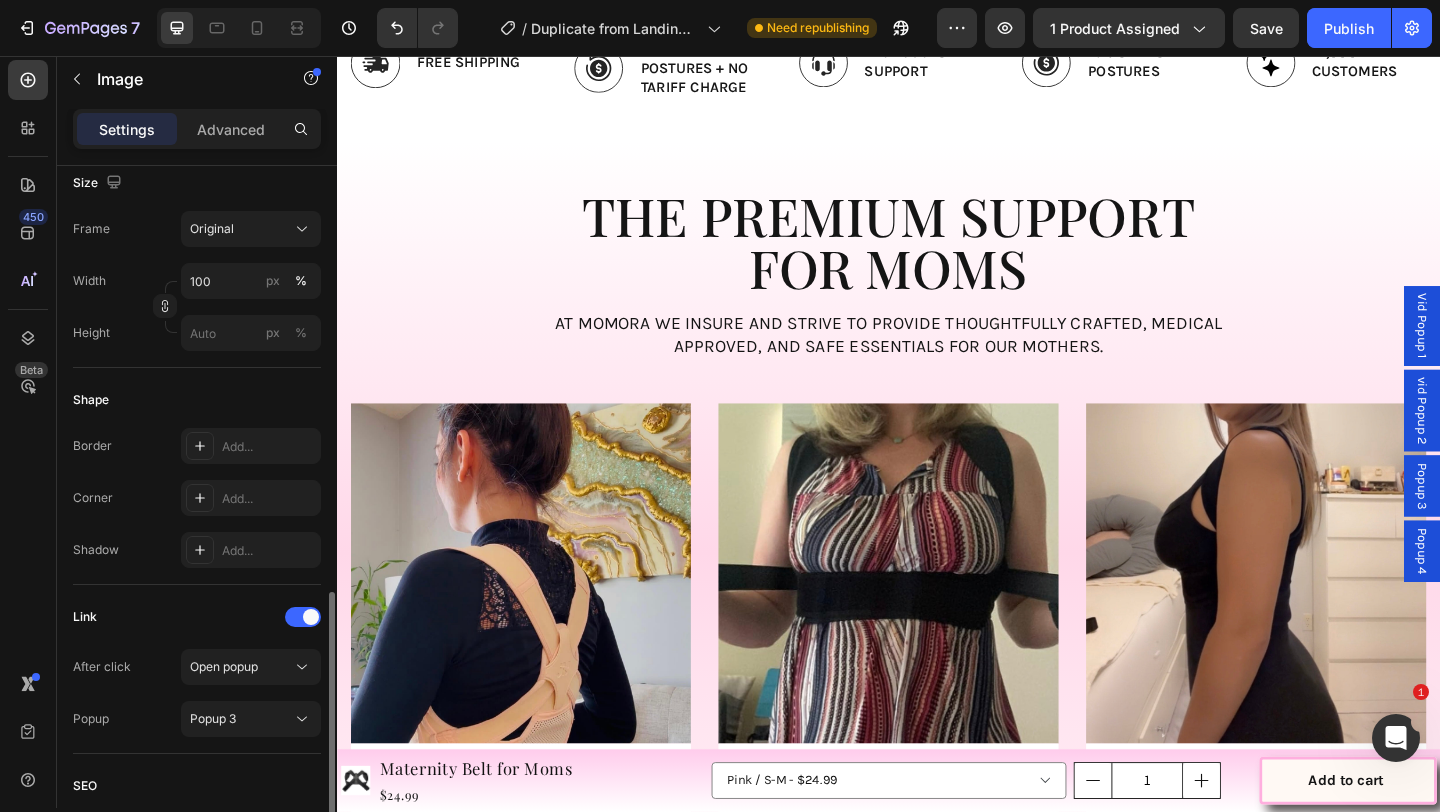 scroll, scrollTop: 640, scrollLeft: 0, axis: vertical 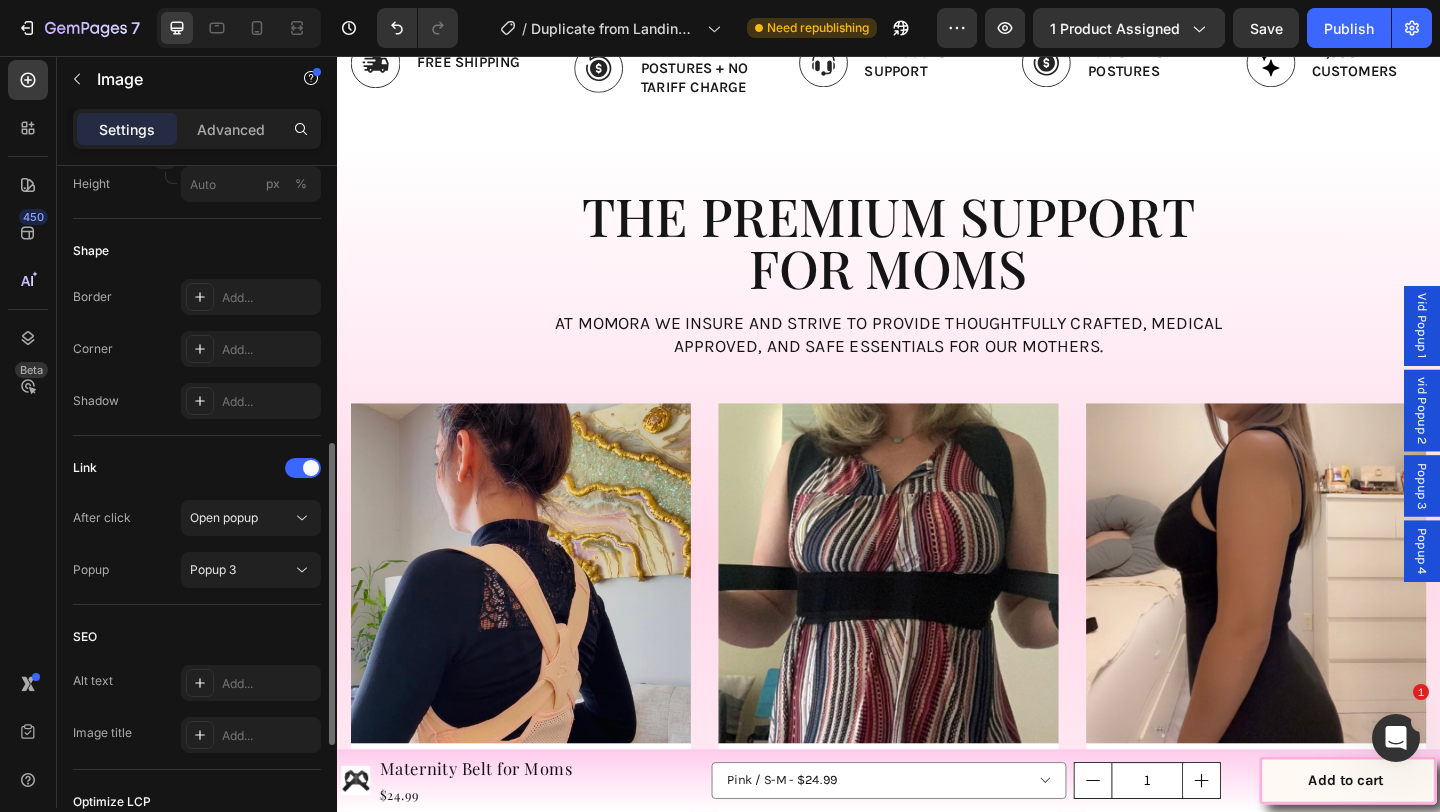 type on "https://cdn.shopify.com/s/files/1/0740/8484/3742/files/gempages_561631520297583829-c286073b-09a1-458c-8c2d-9b718d89c169.png" 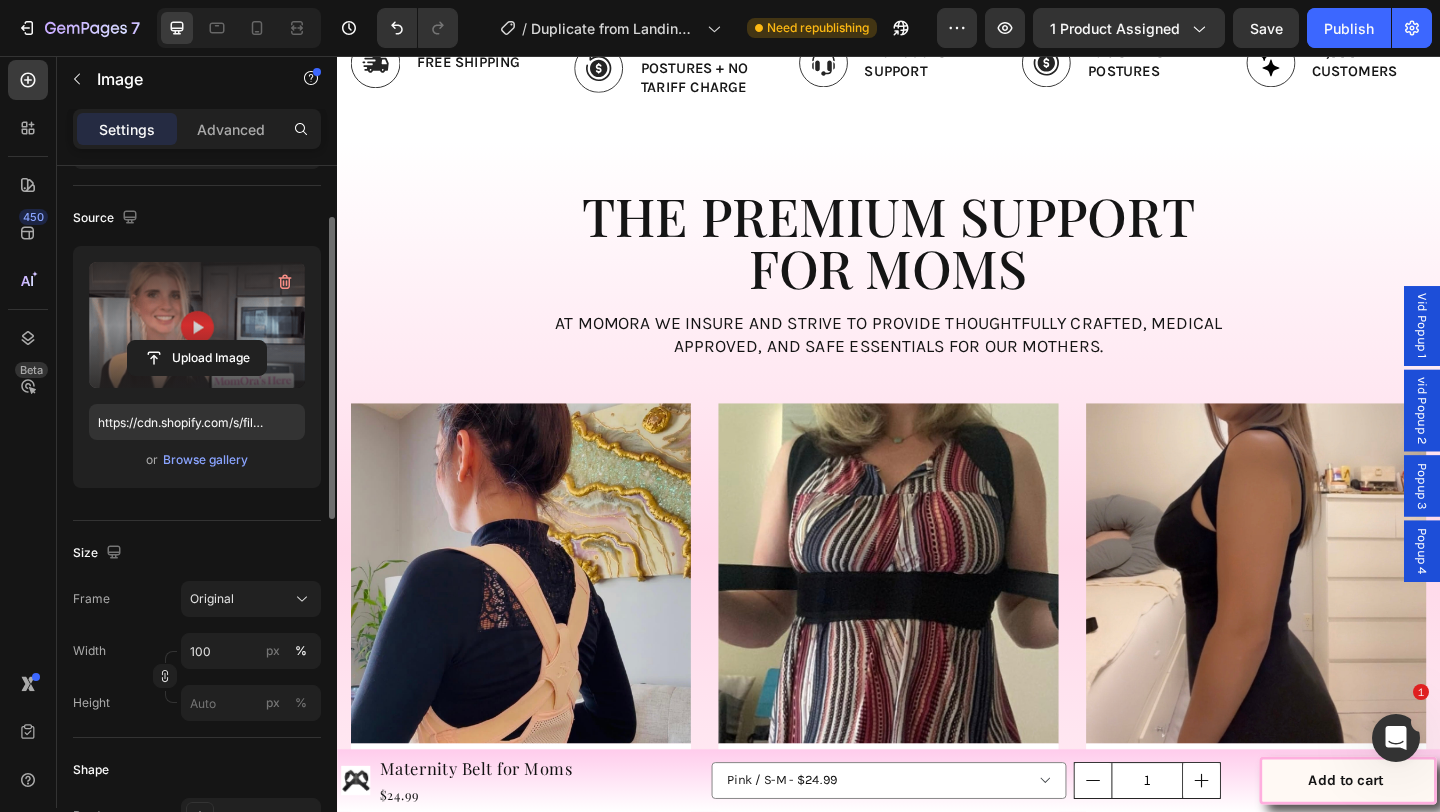 scroll, scrollTop: 120, scrollLeft: 0, axis: vertical 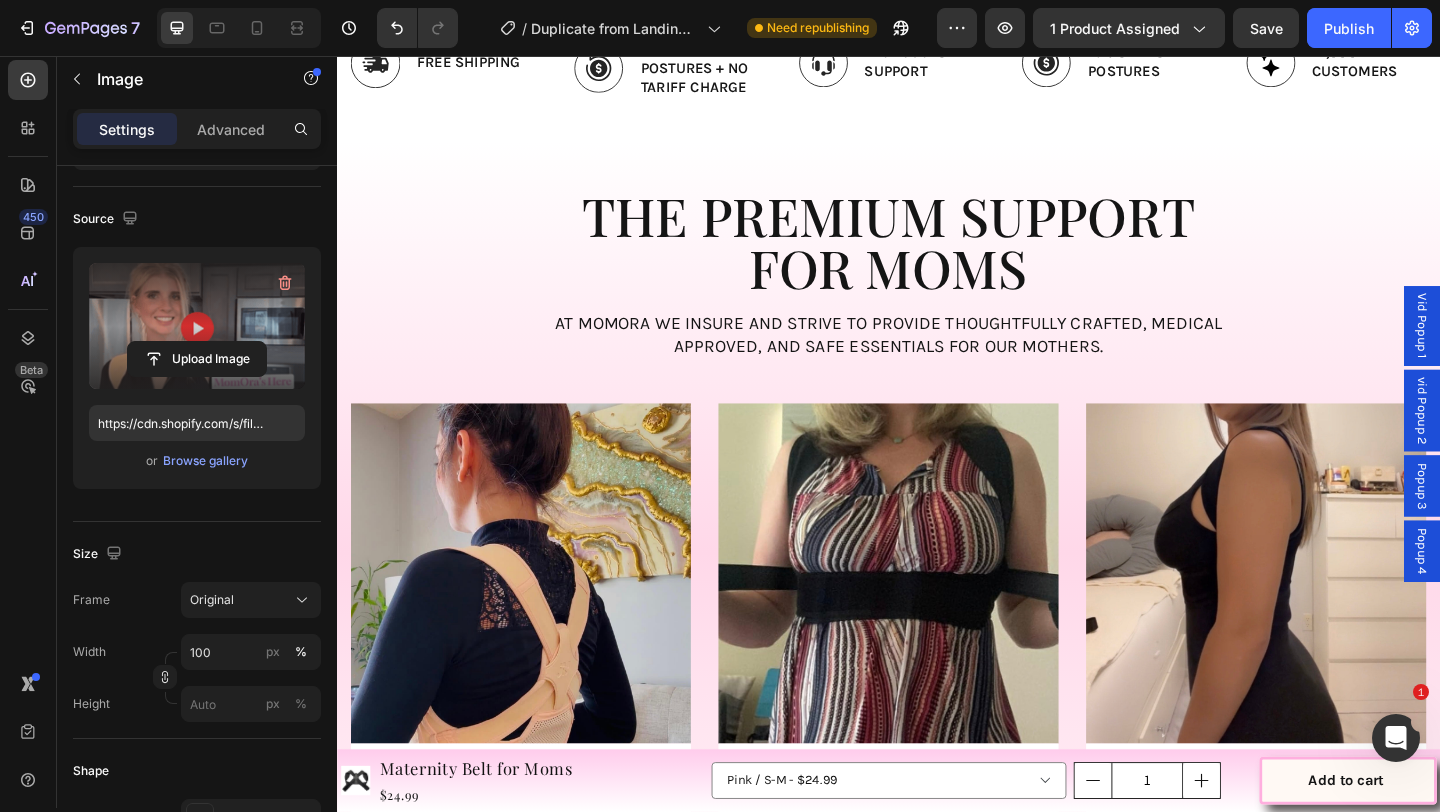 click at bounding box center [1237, -115] 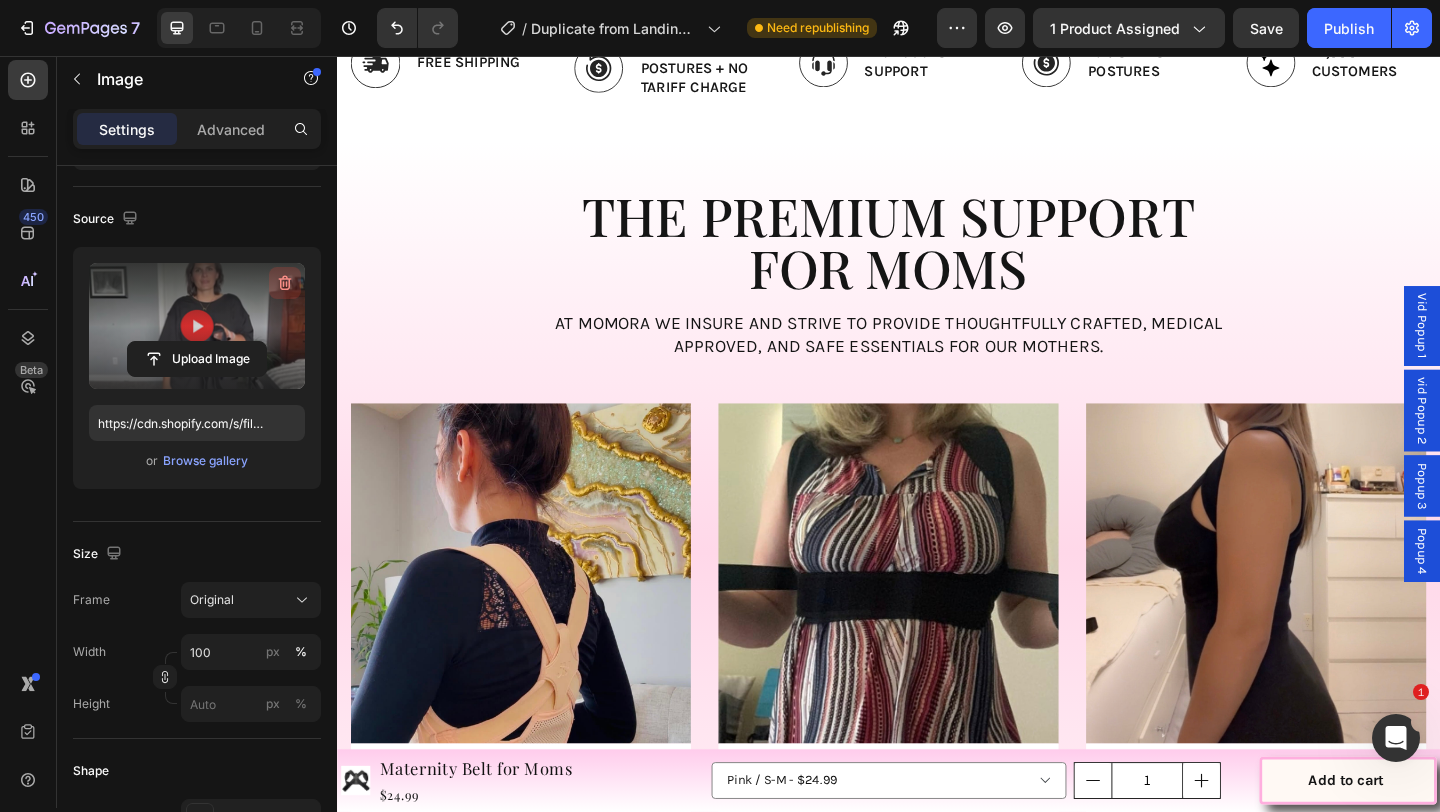 click 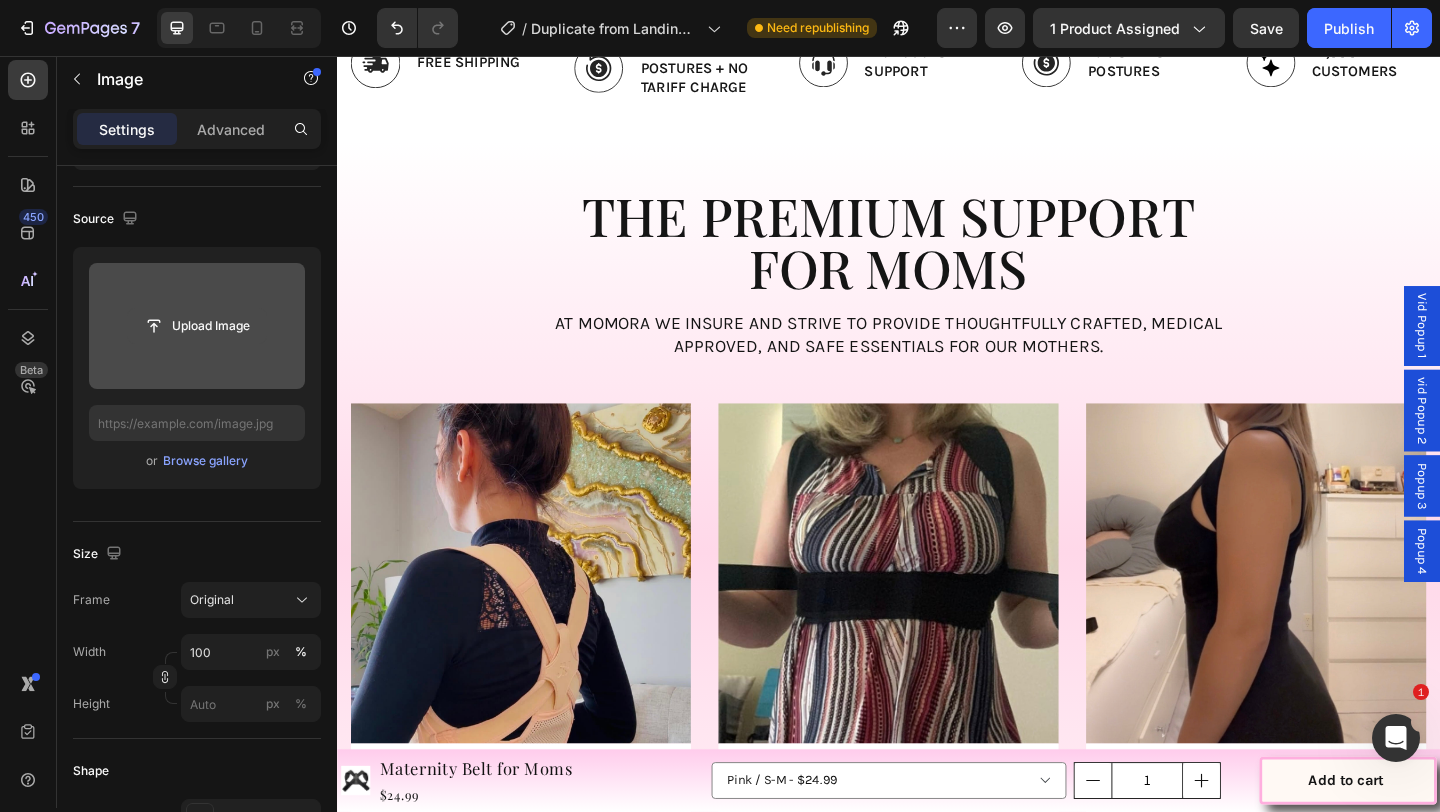 click 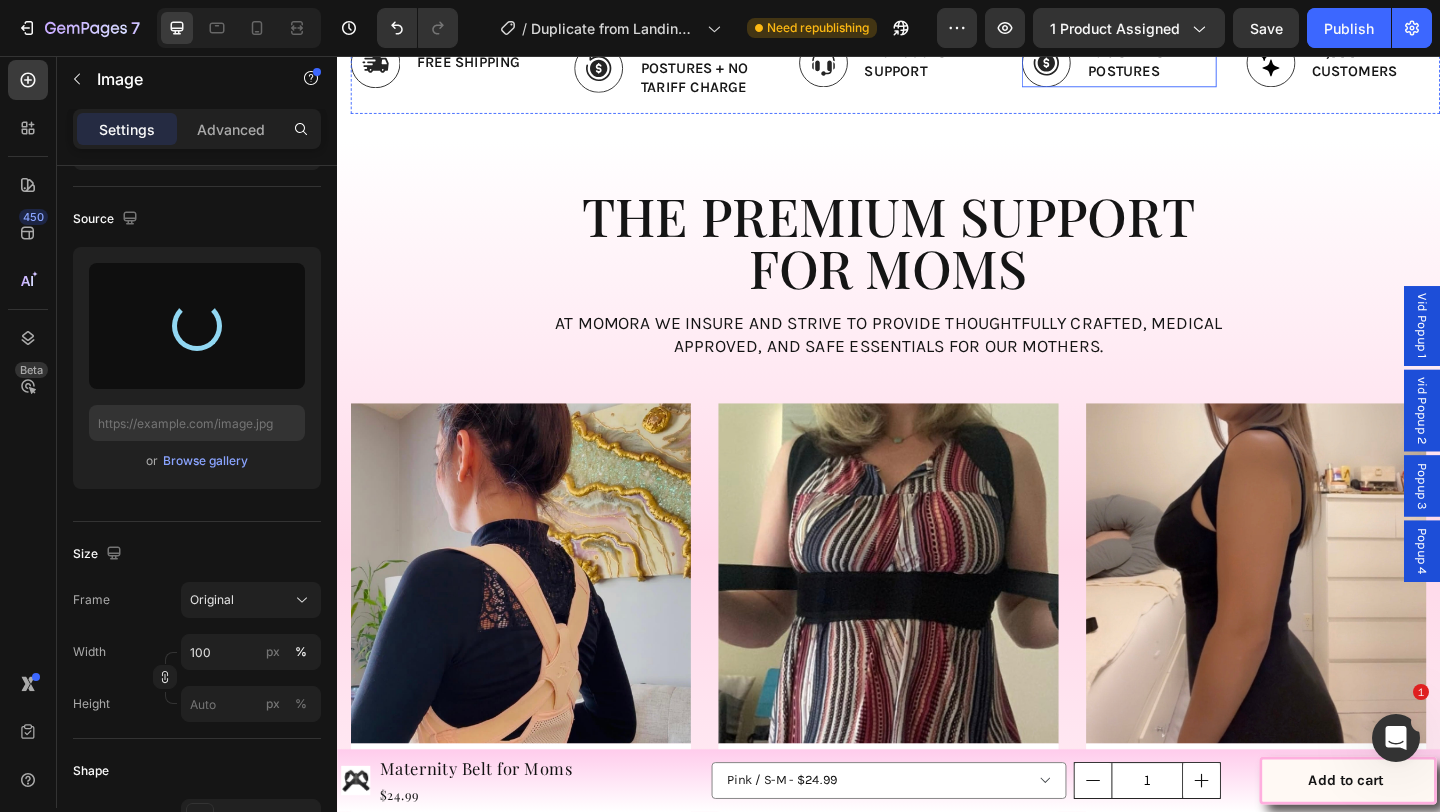 type on "https://cdn.shopify.com/s/files/1/0740/8484/3742/files/gempages_561631520297583829-c66a5b64-40b6-49f1-af48-368d7bb345ac.png" 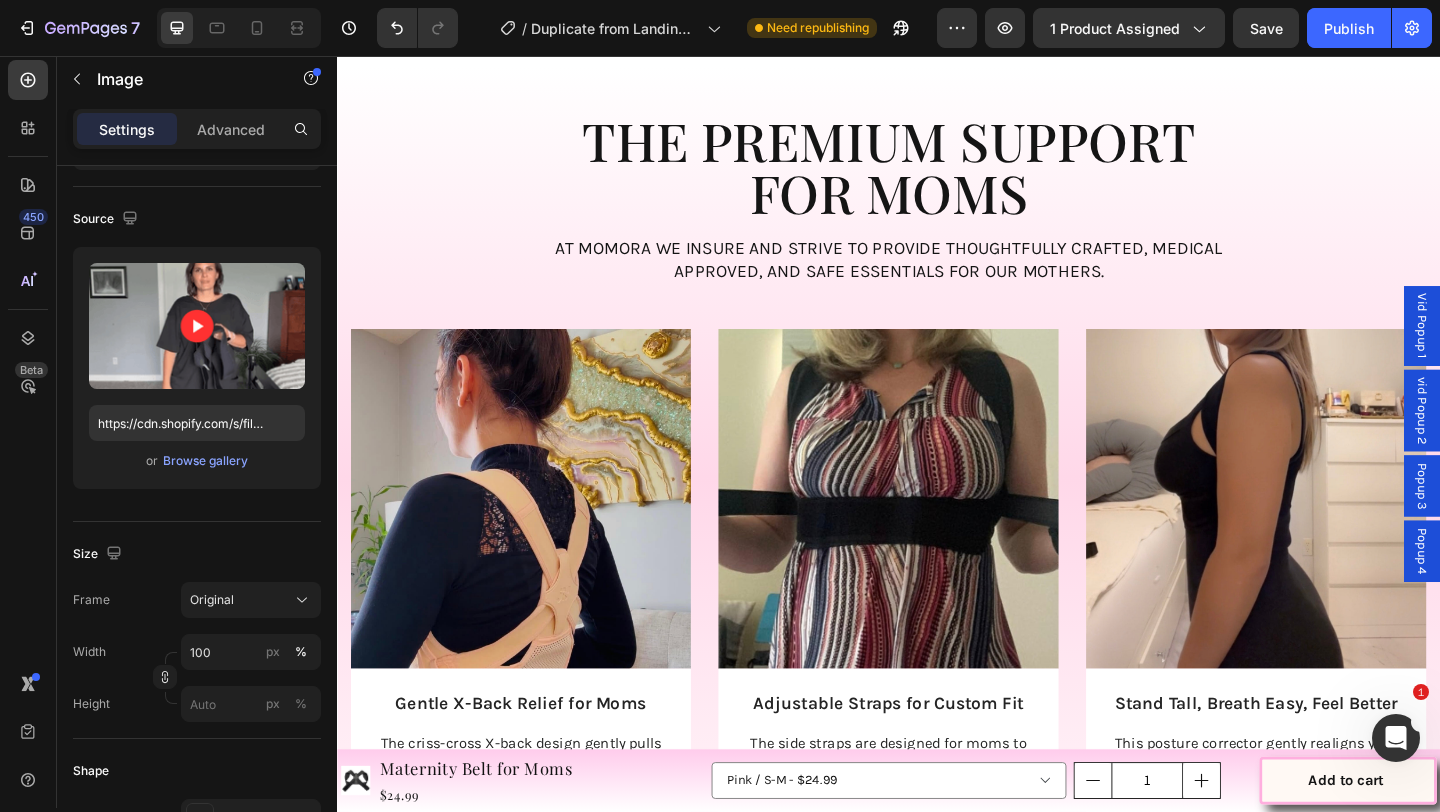 scroll, scrollTop: 3348, scrollLeft: 0, axis: vertical 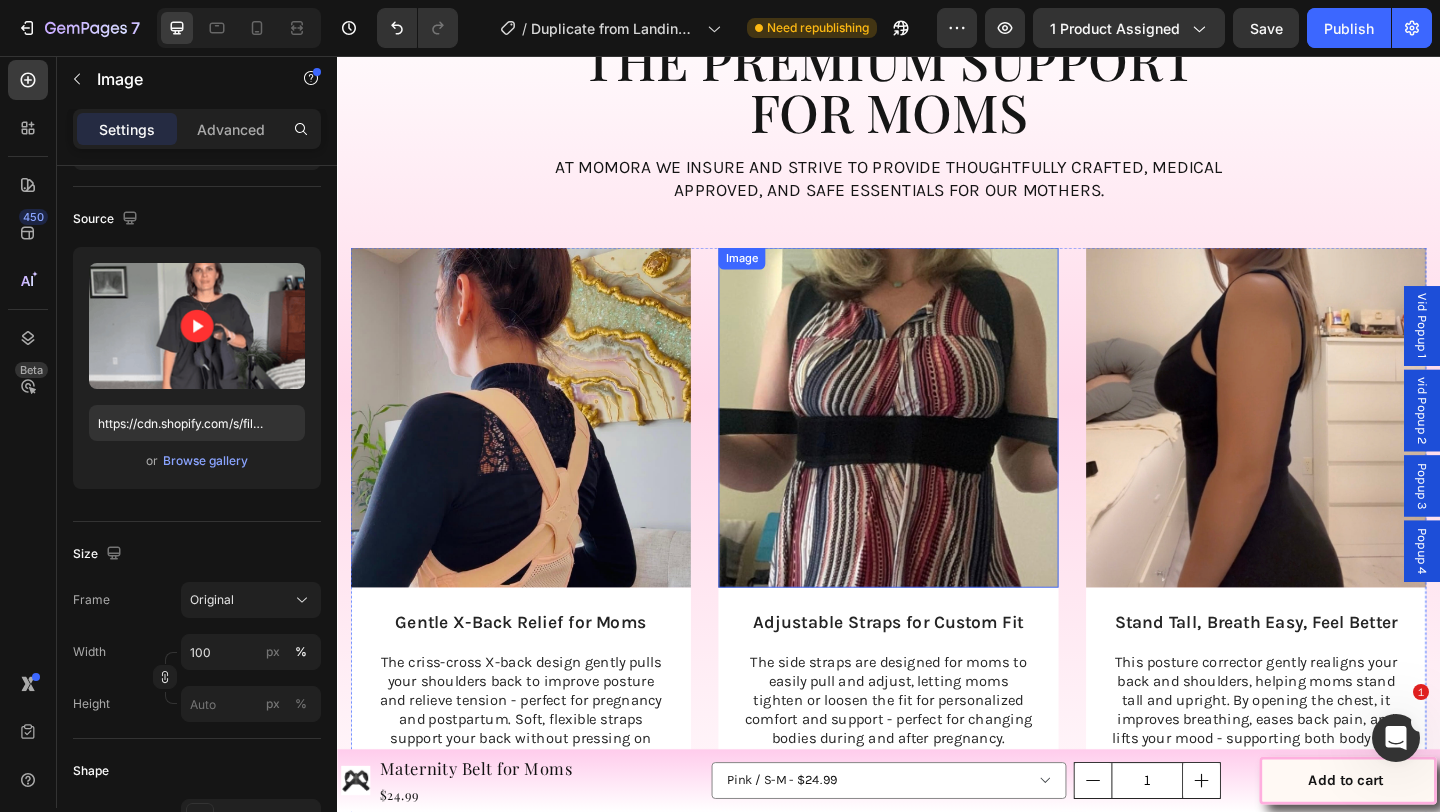 click at bounding box center [937, 449] 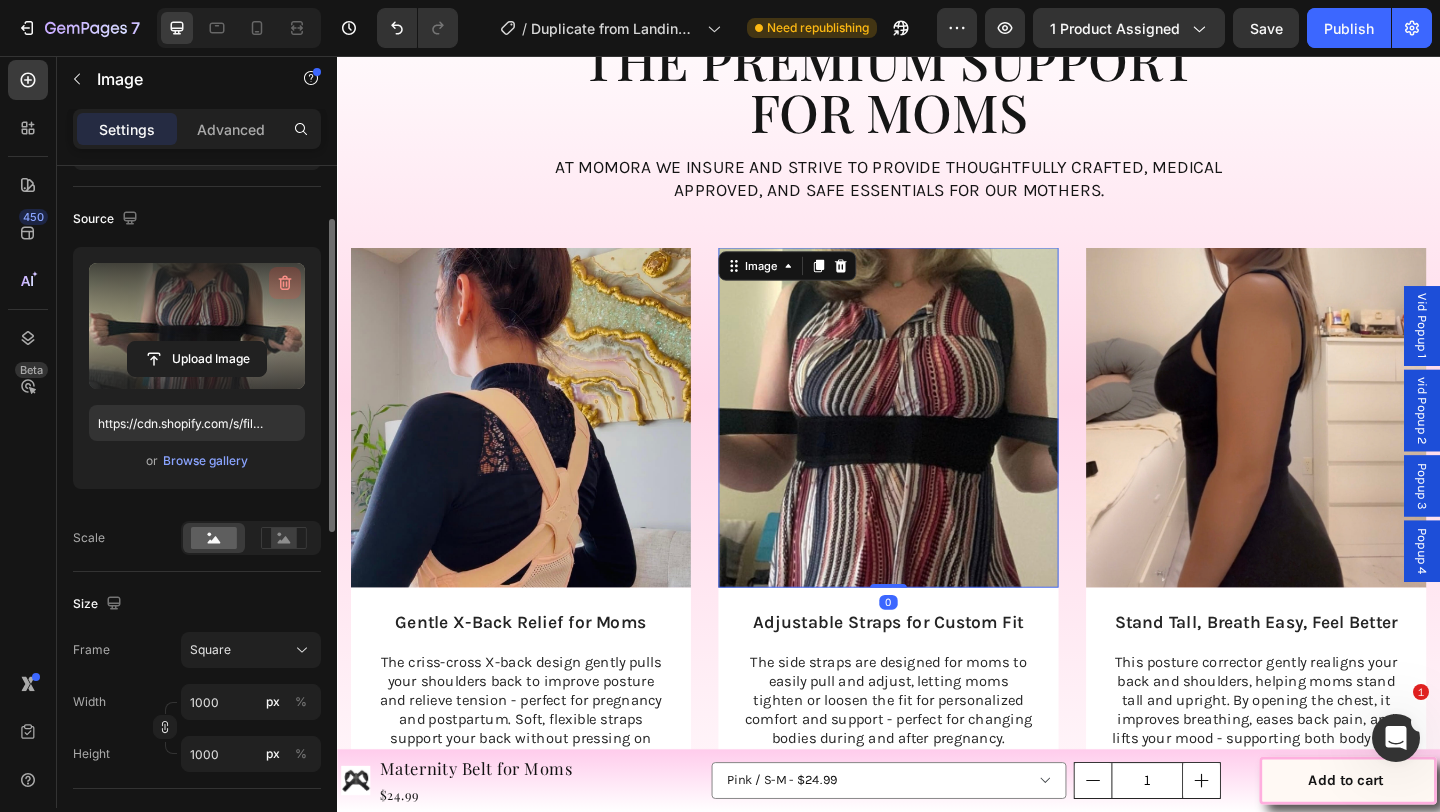 click 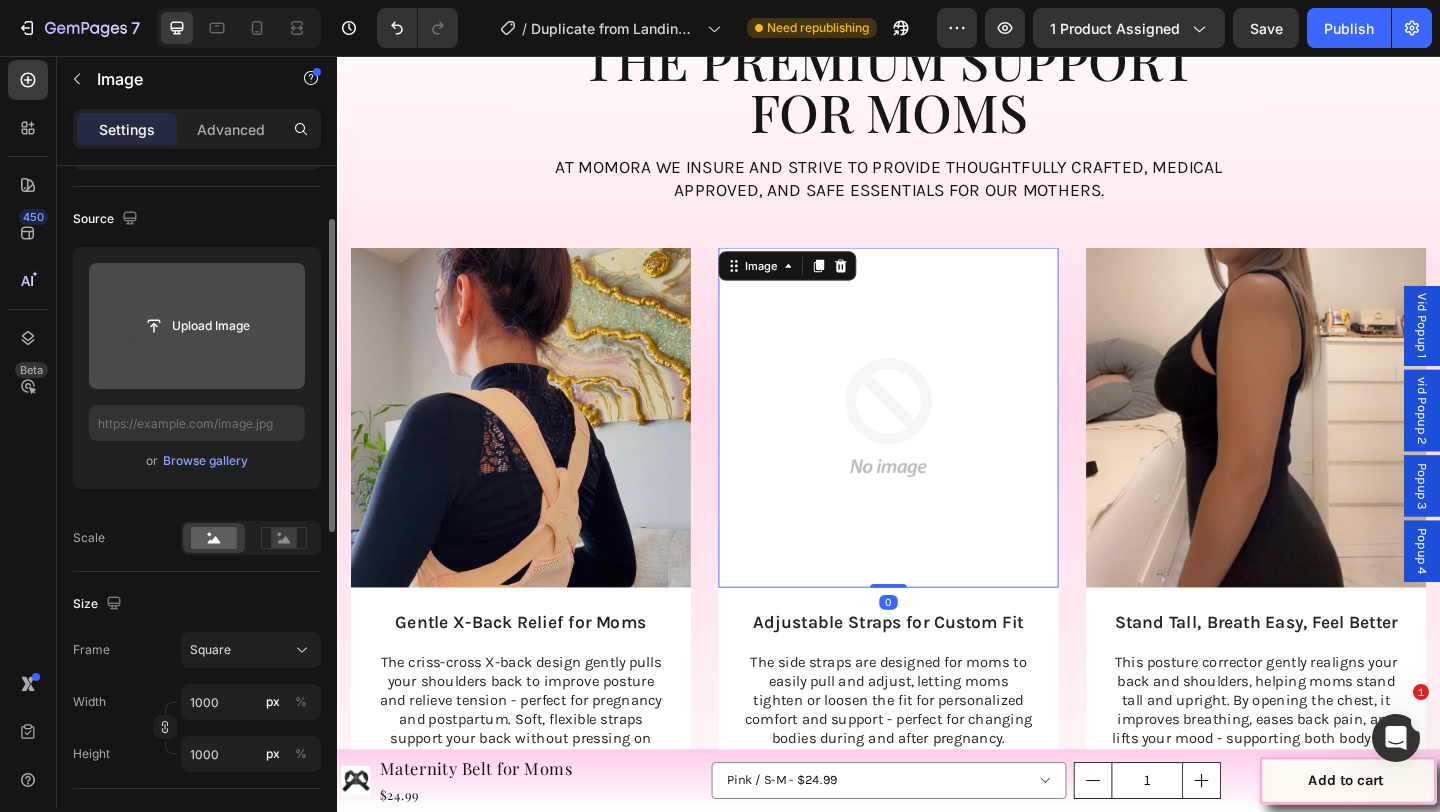 click 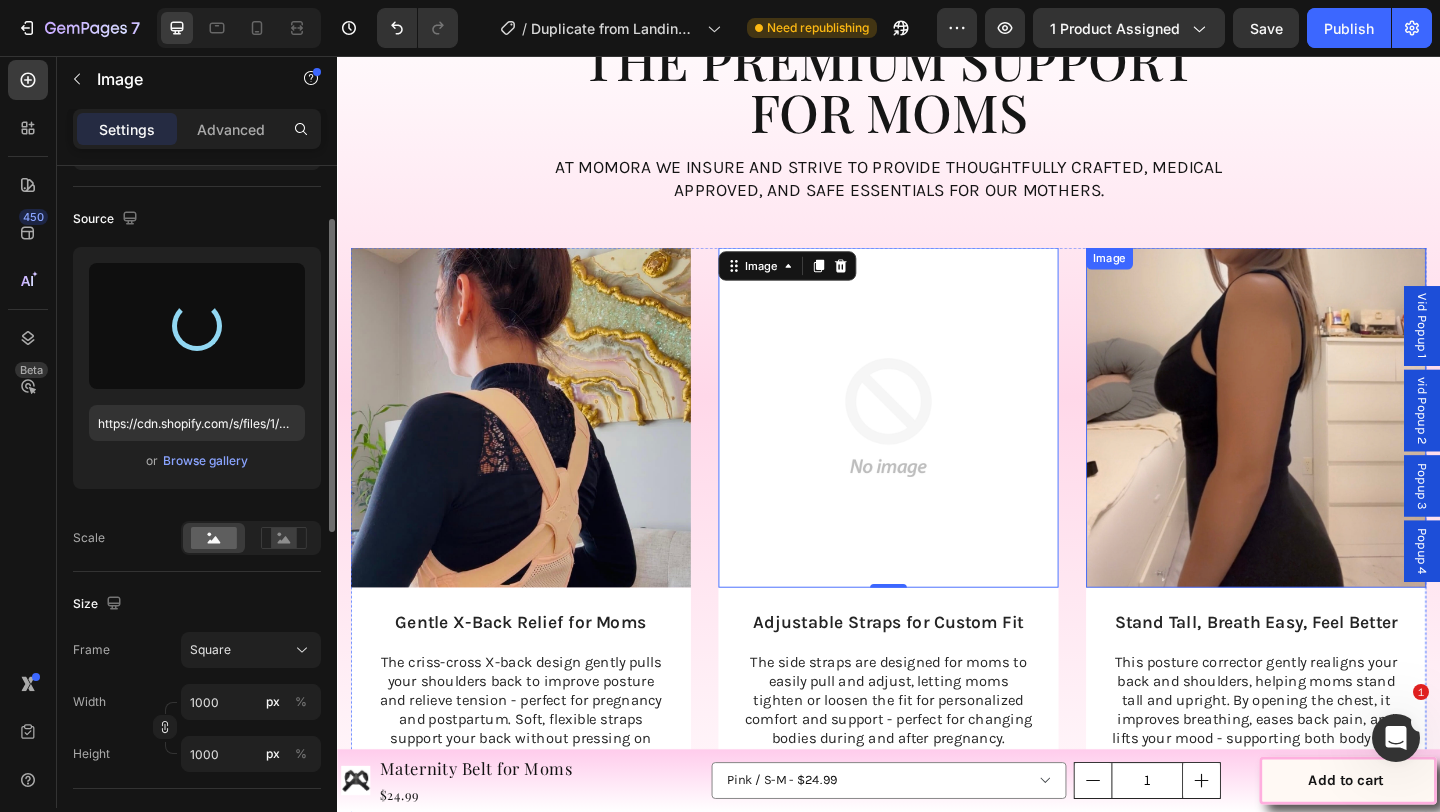 click at bounding box center (1337, 449) 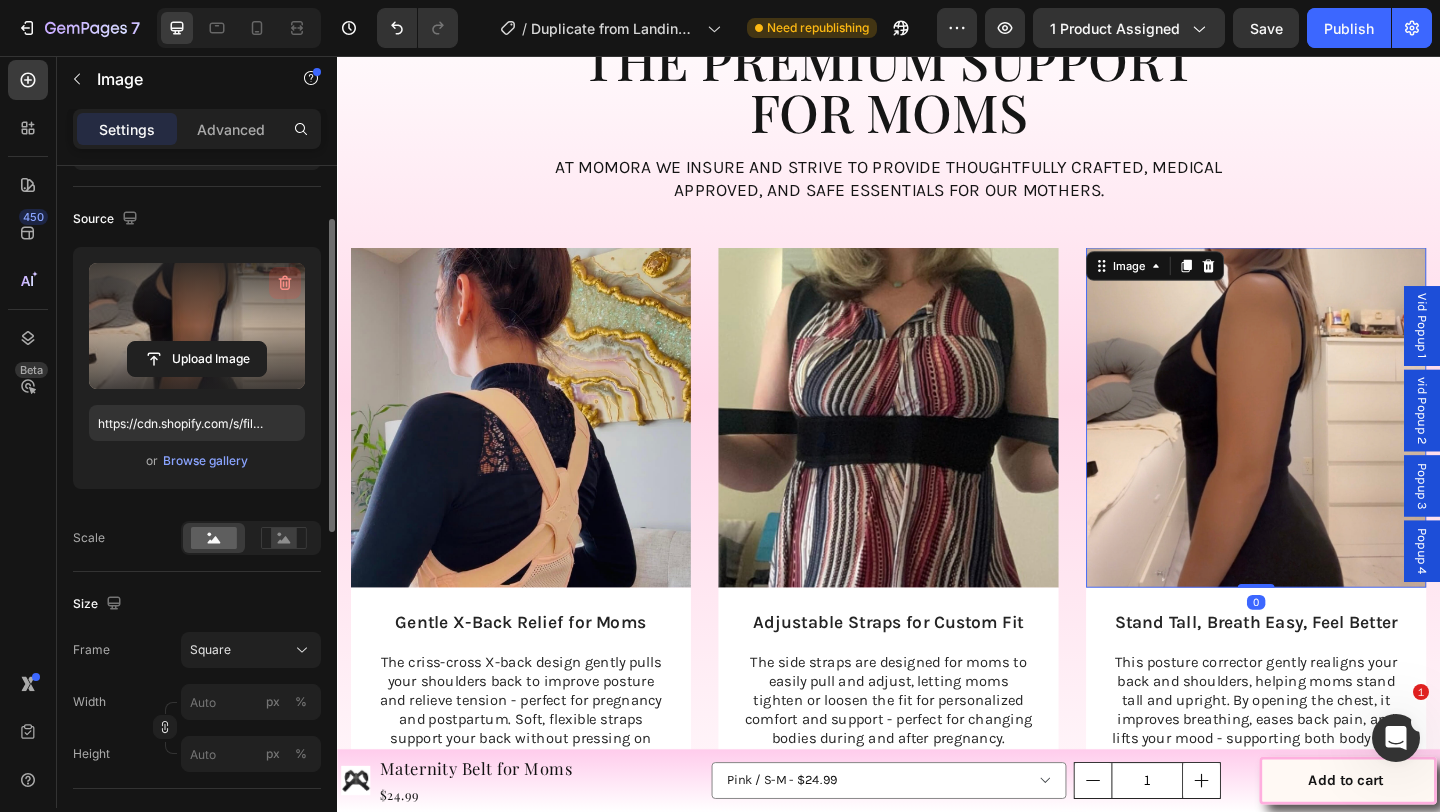 click 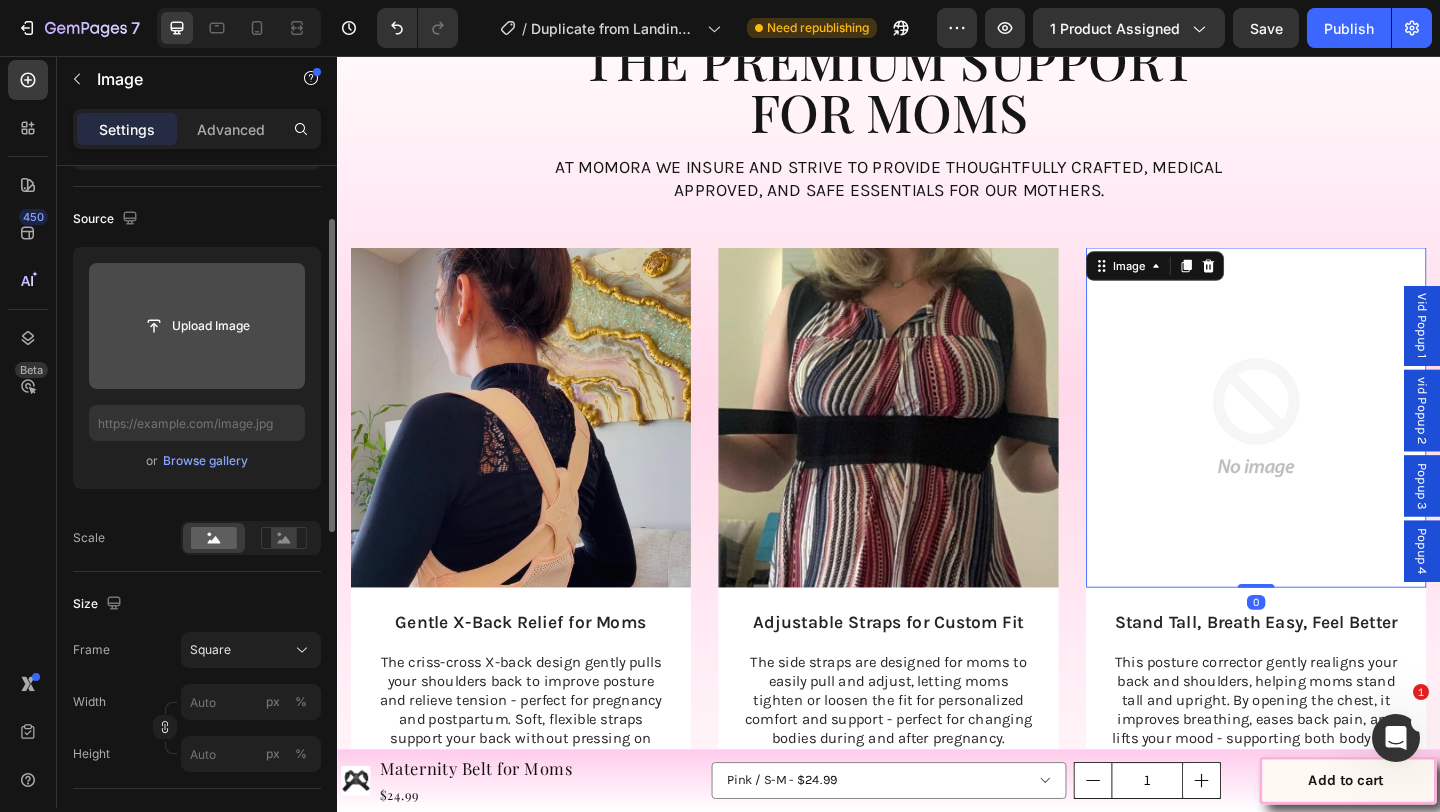 click 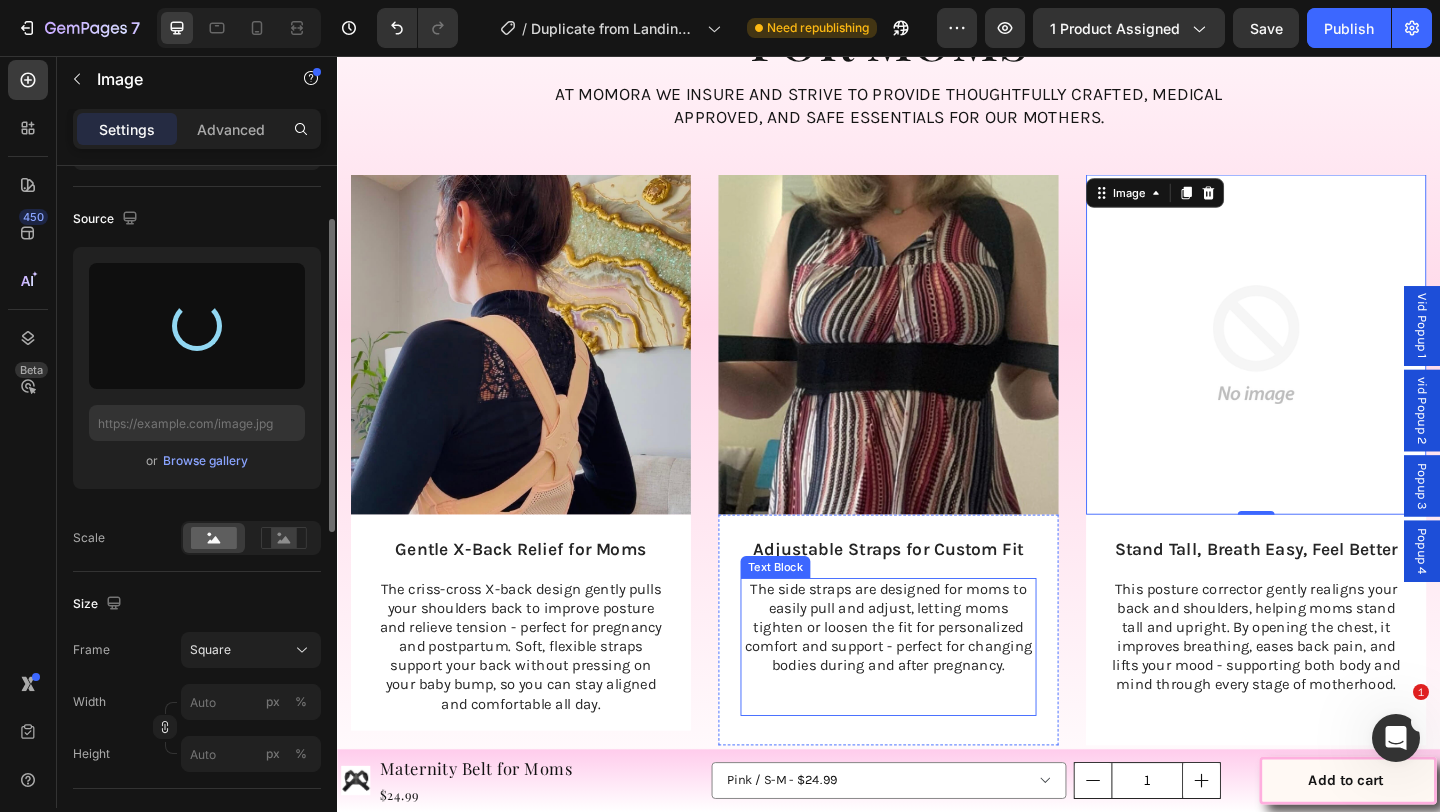 scroll, scrollTop: 3434, scrollLeft: 0, axis: vertical 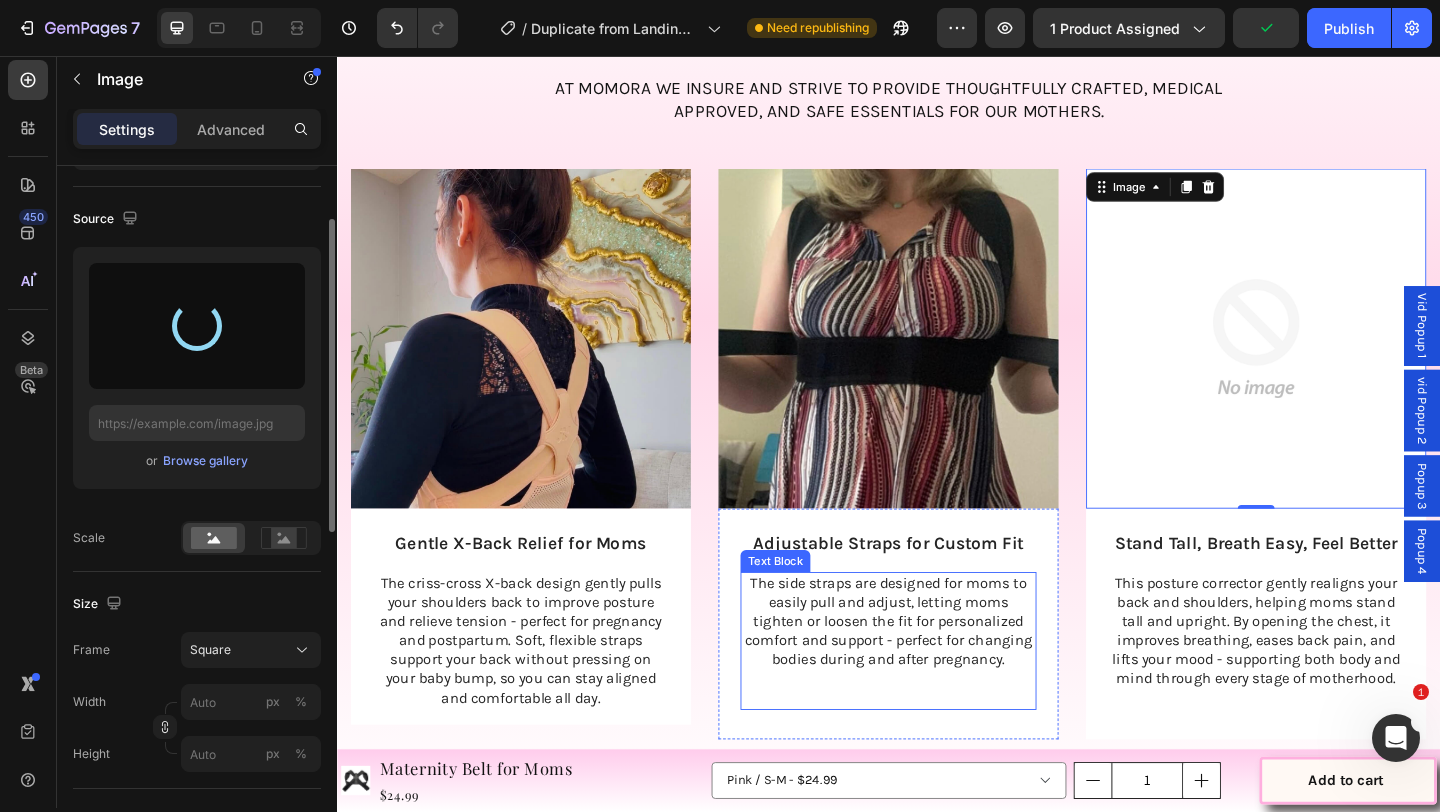 type on "https://cdn.shopify.com/s/files/1/0740/8484/3742/files/gempages_561631520297583829-90eb4400-4e5b-48dc-842b-33bc3d49328a.jpg" 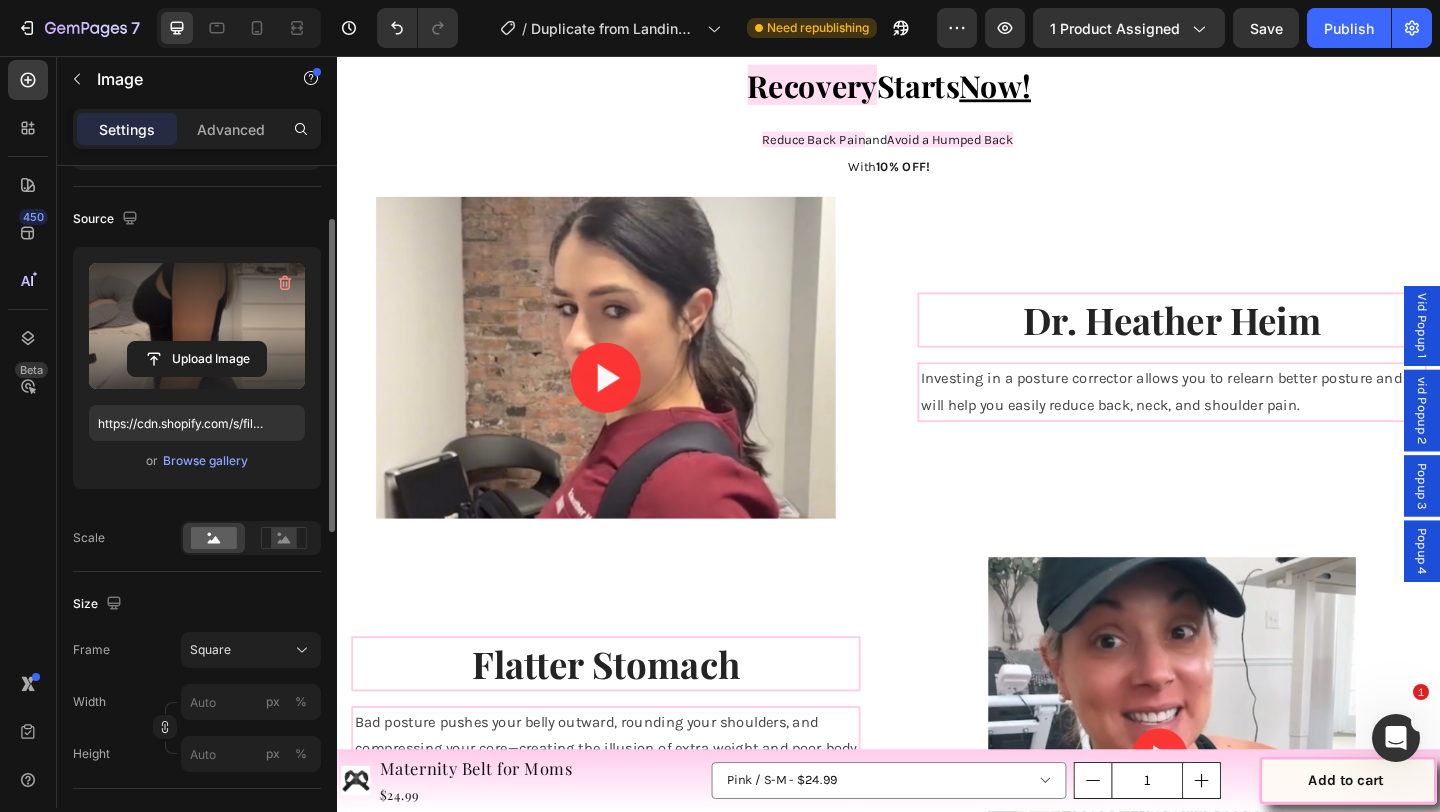 scroll, scrollTop: 4304, scrollLeft: 0, axis: vertical 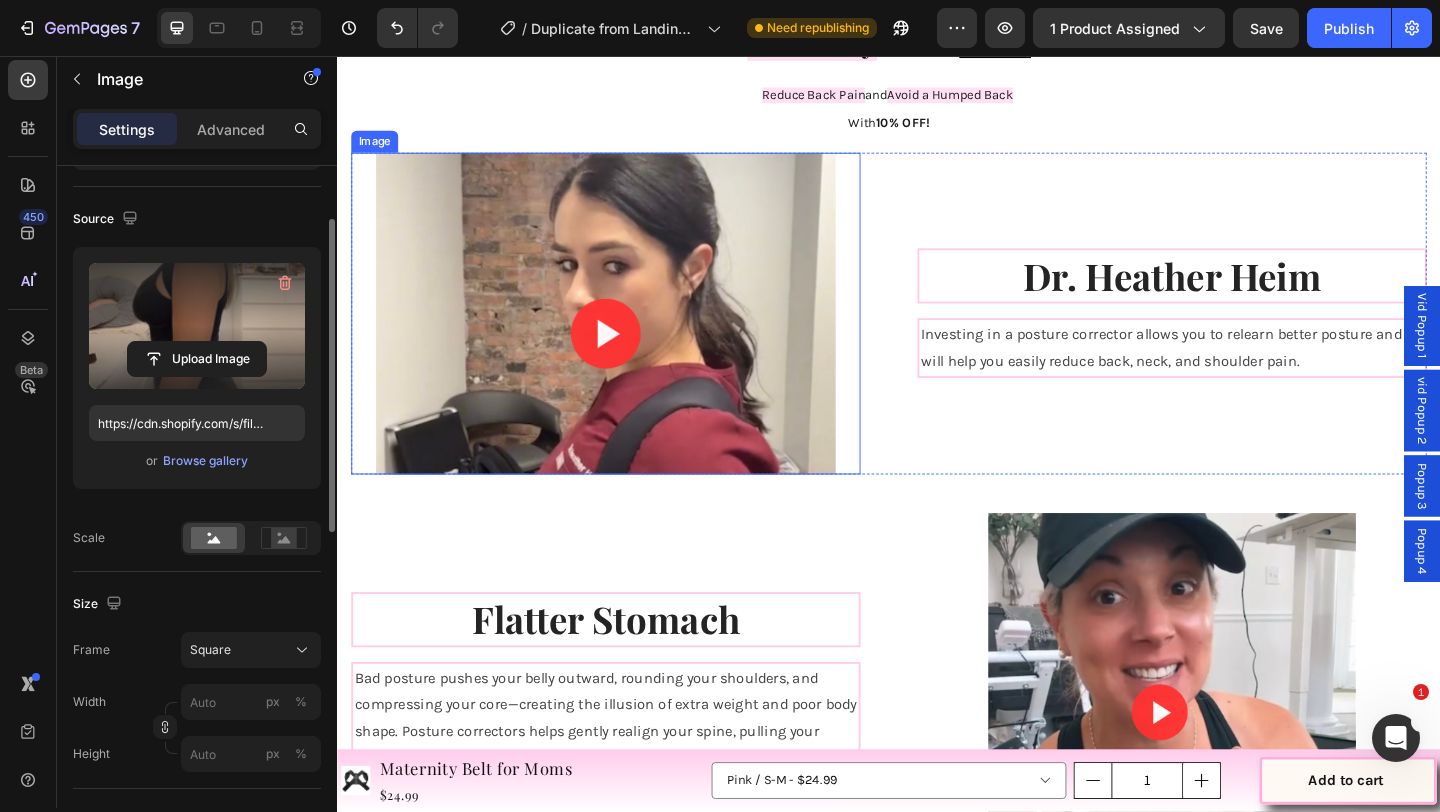 click at bounding box center (629, 336) 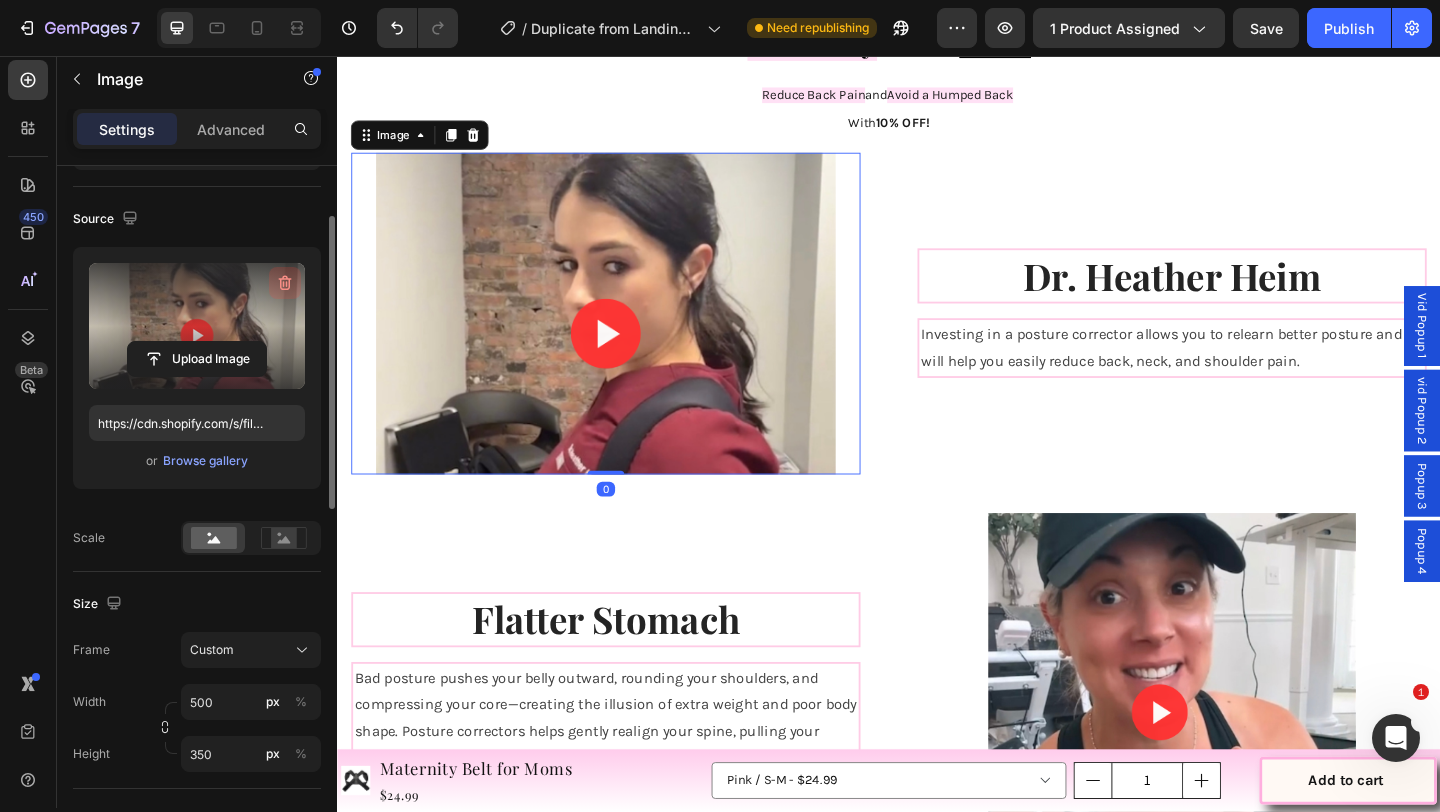 click 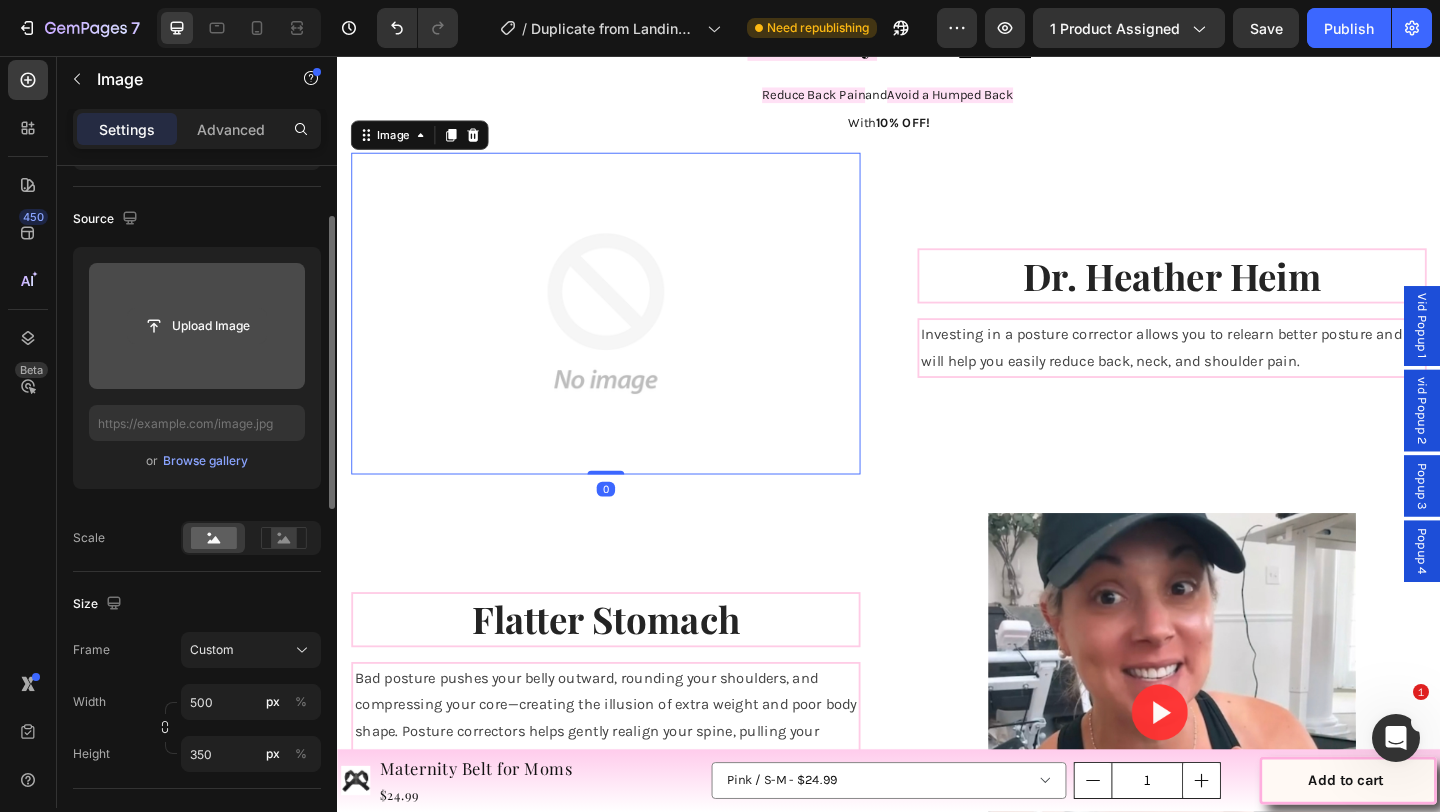 click 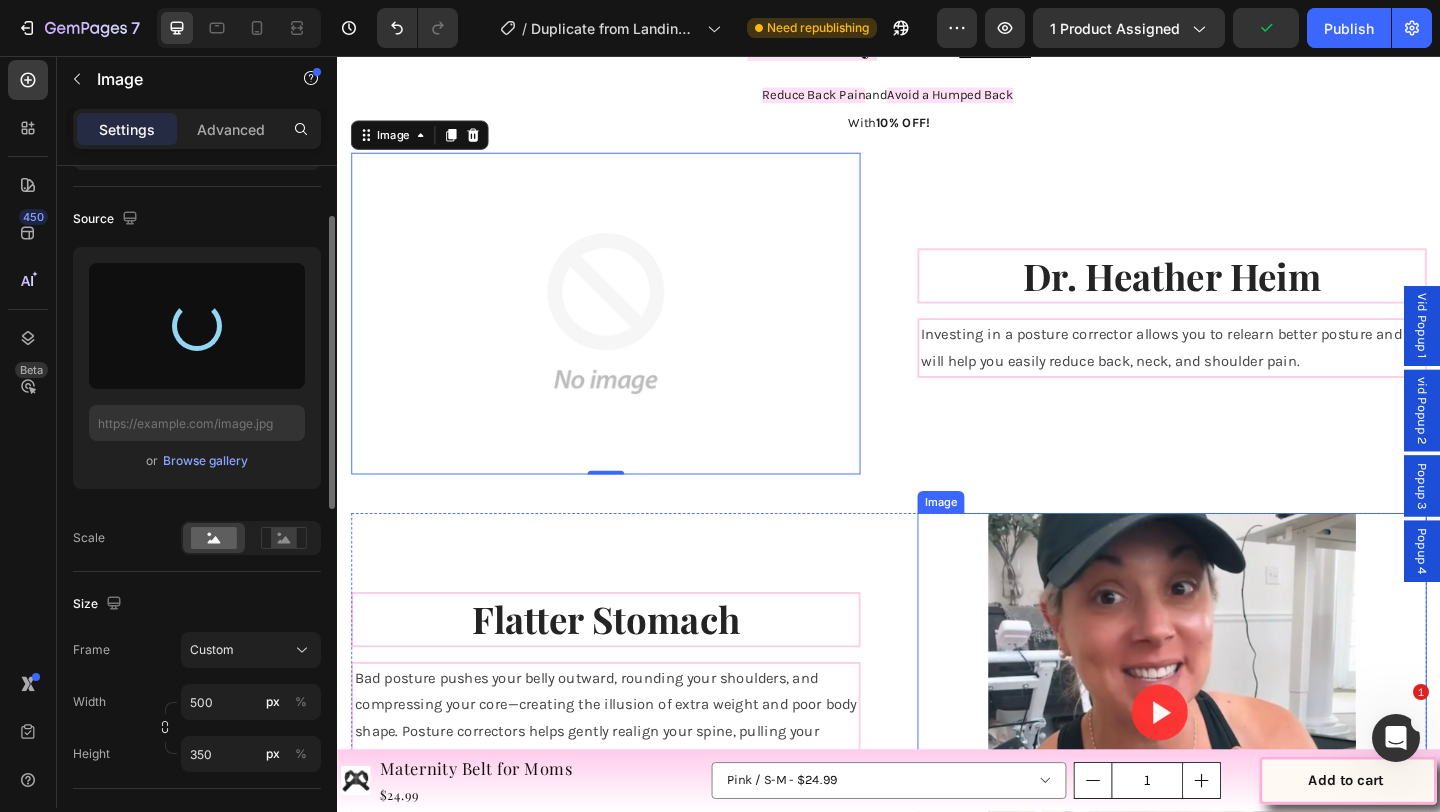 click at bounding box center (1245, 753) 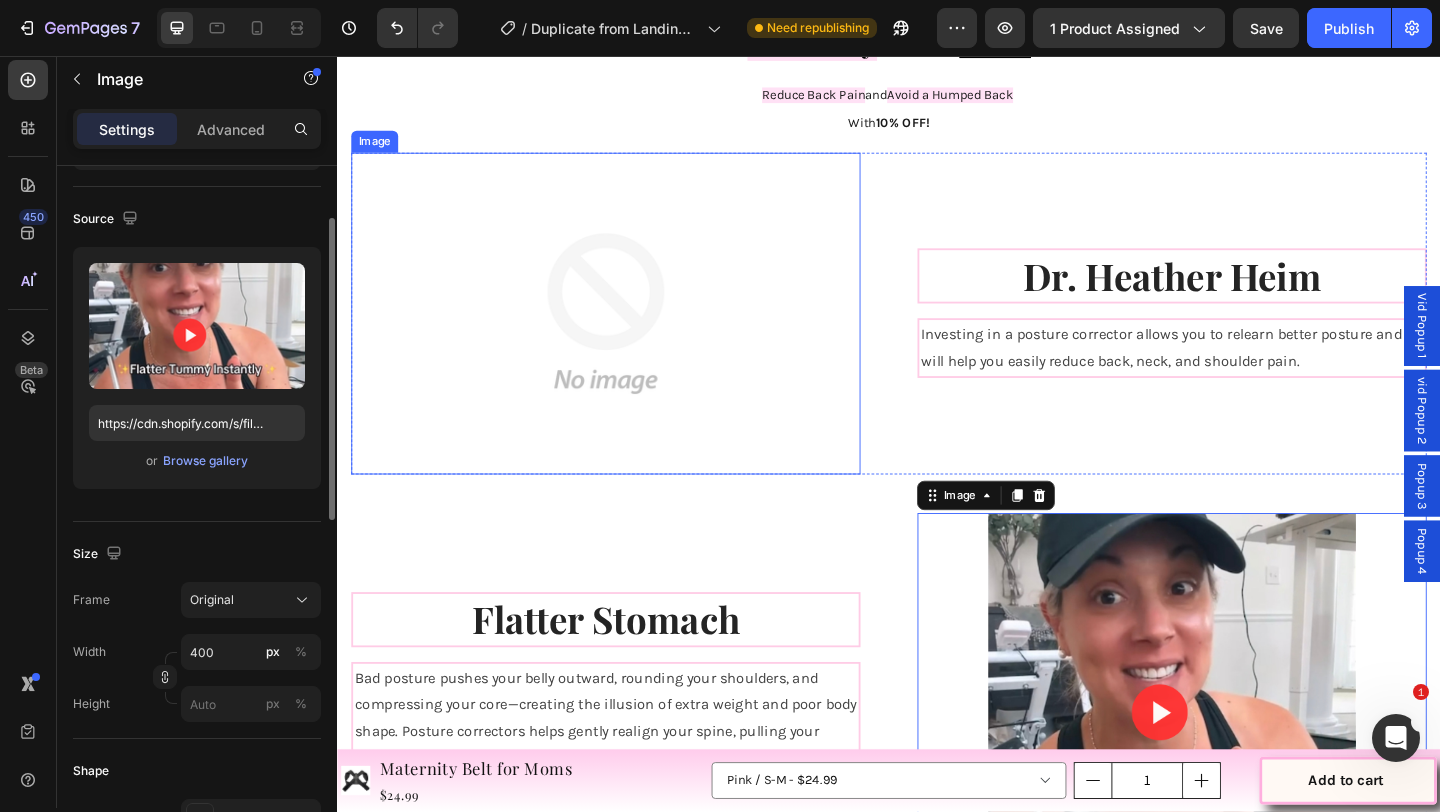 click at bounding box center (629, 336) 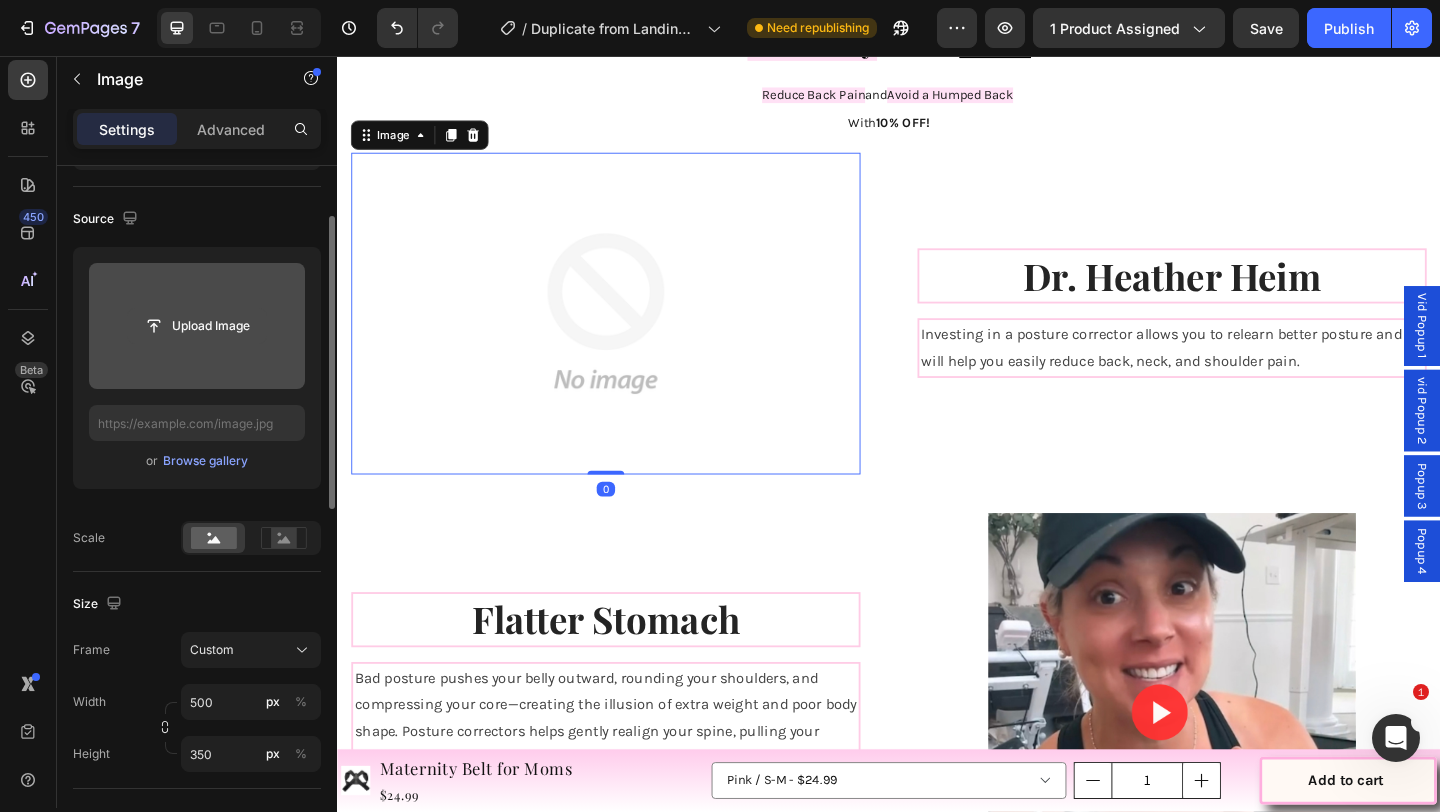 click 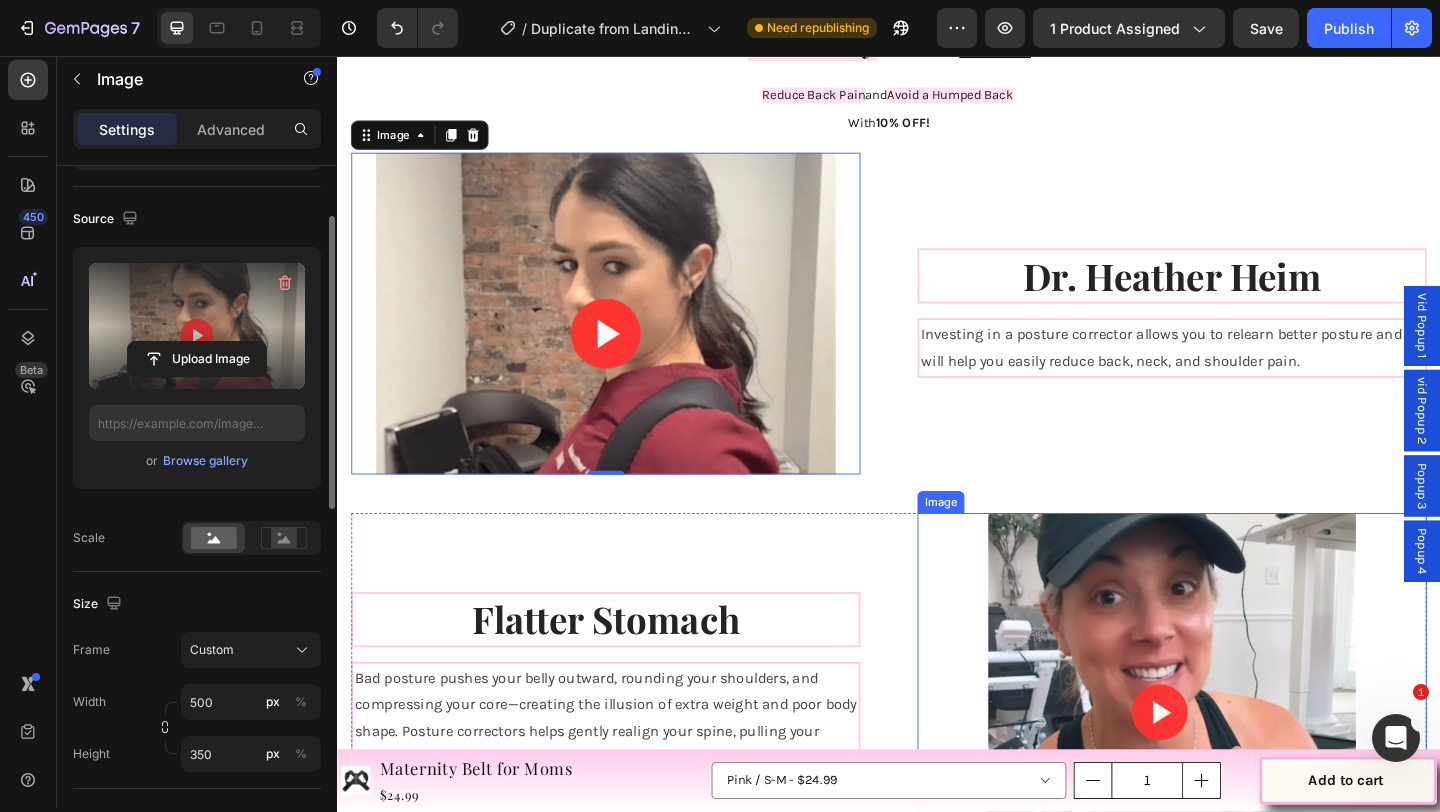 type on "https://cdn.shopify.com/s/files/1/0740/8484/3742/files/gempages_561631520297583829-f29ee81a-22e9-4d57-9cf6-b62ca1980149.png" 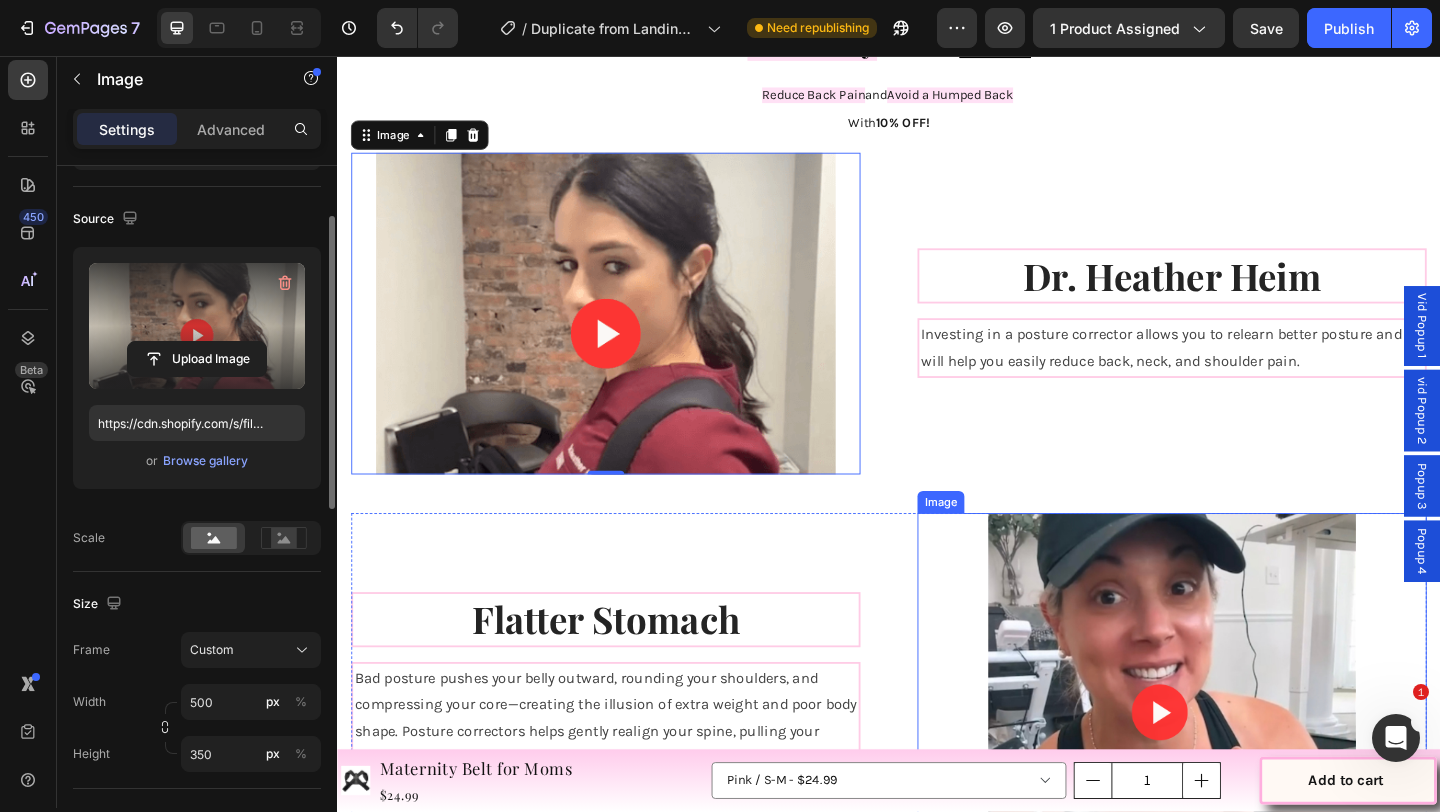 click at bounding box center (1245, 753) 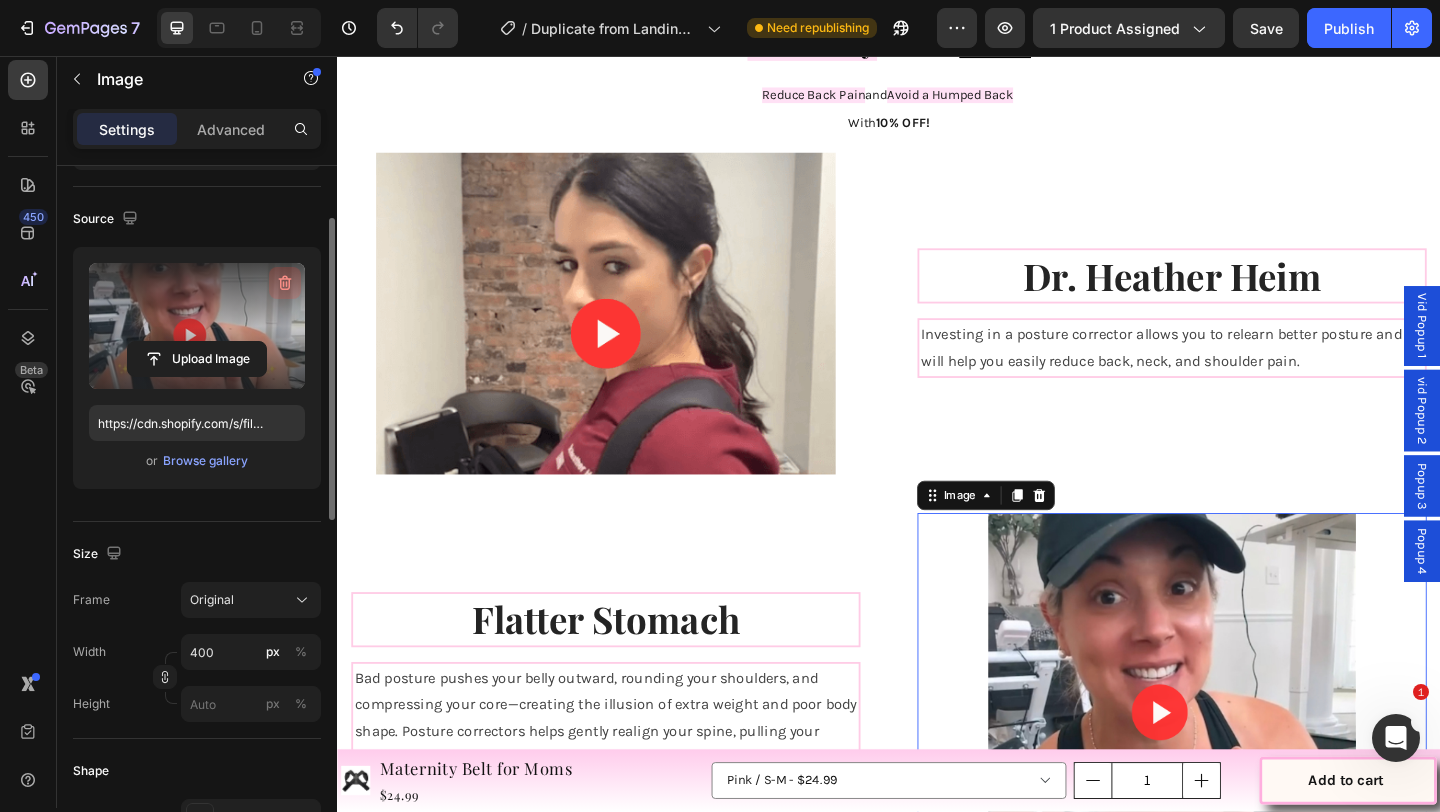 click 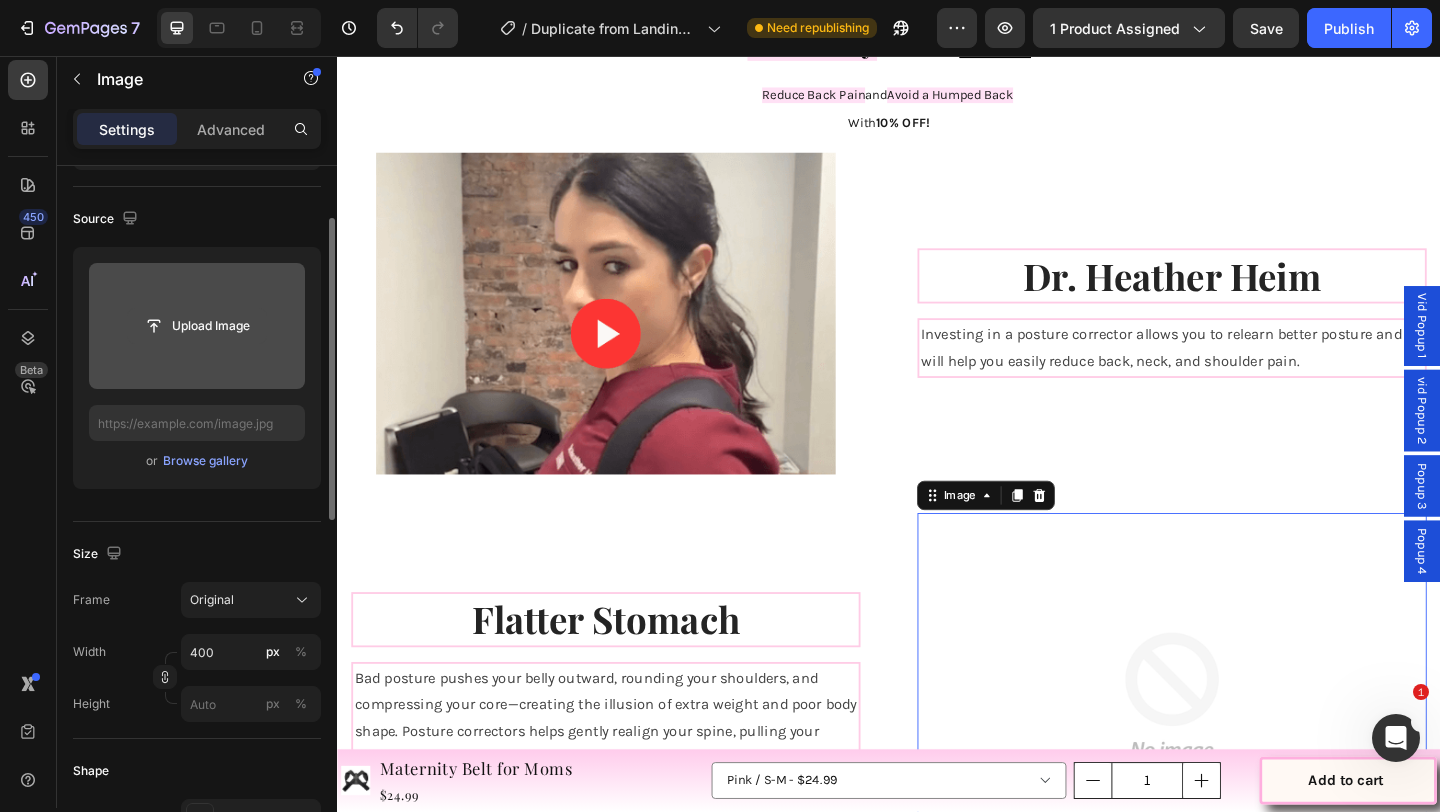 click 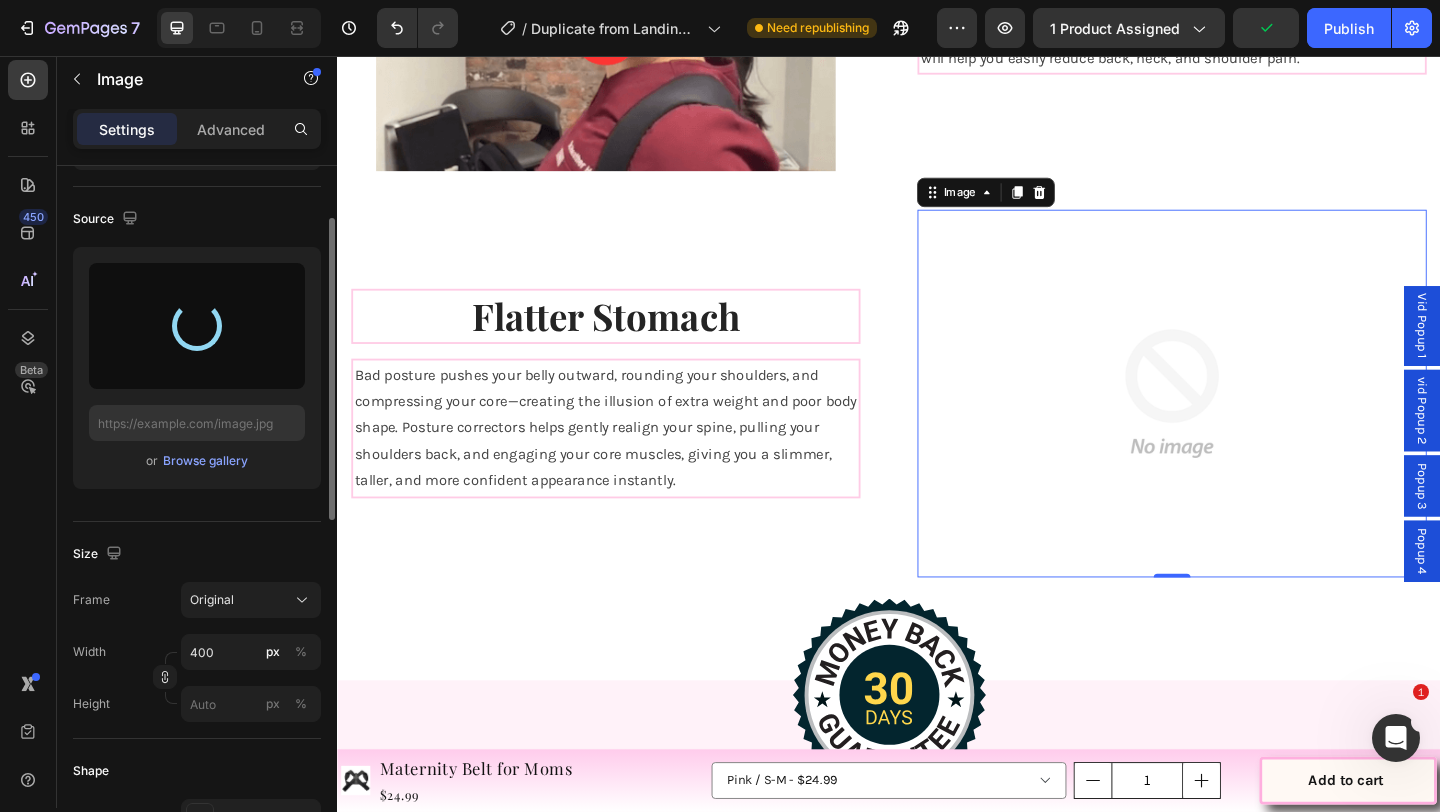 scroll, scrollTop: 4665, scrollLeft: 0, axis: vertical 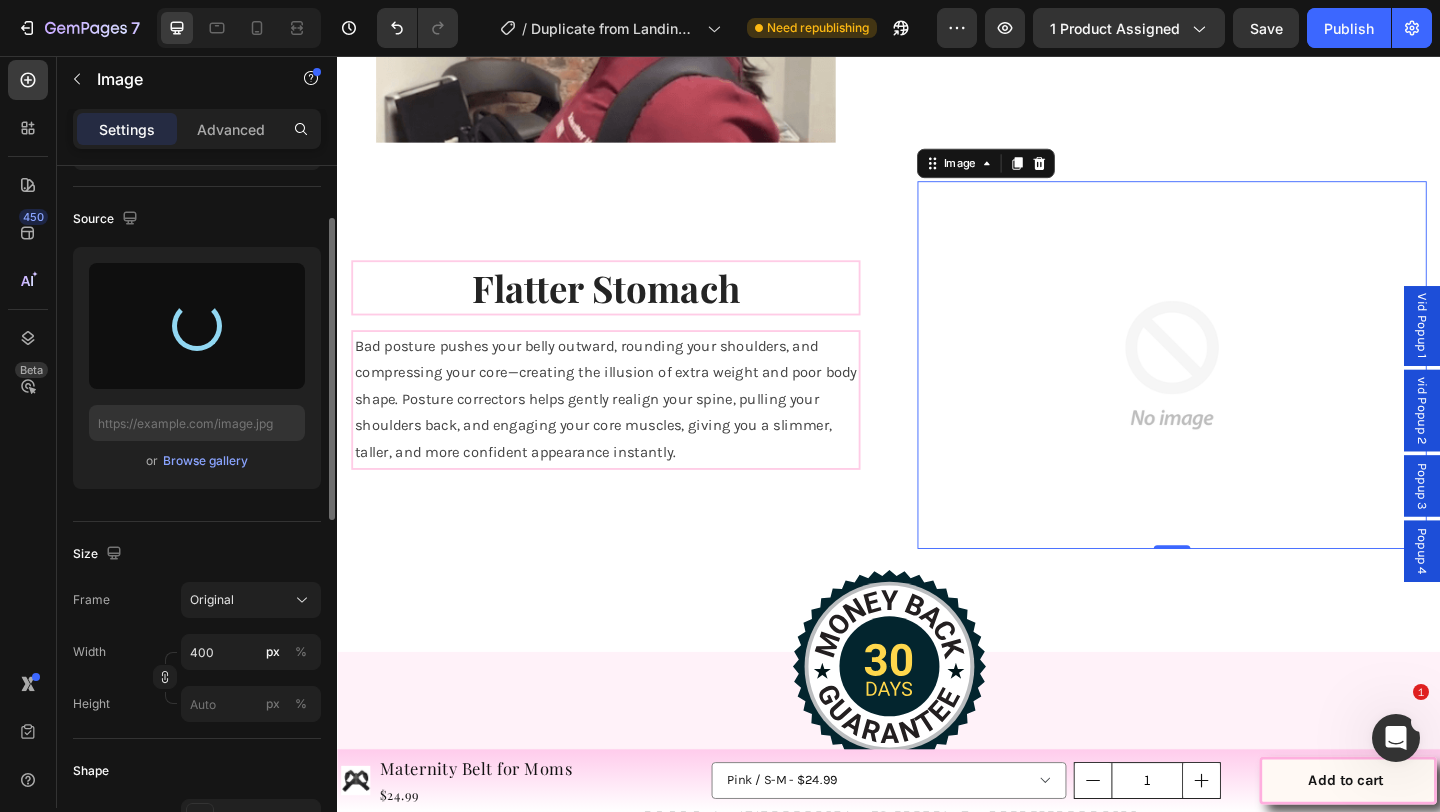 type on "https://cdn.shopify.com/s/files/1/0740/8484/3742/files/gempages_561631520297583829-2e469057-ecdb-4e14-a164-5e78600aa594.png" 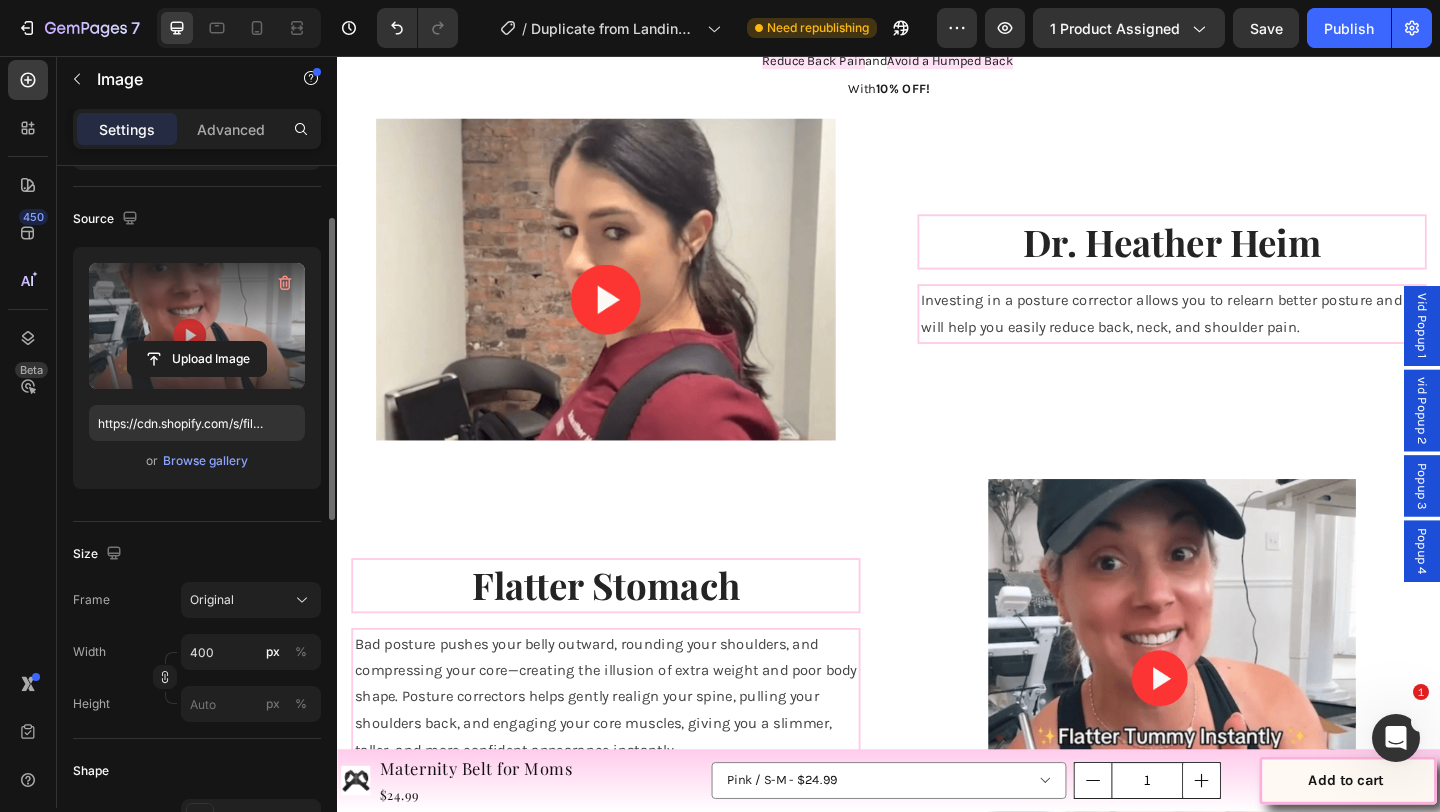 scroll, scrollTop: 3231, scrollLeft: 0, axis: vertical 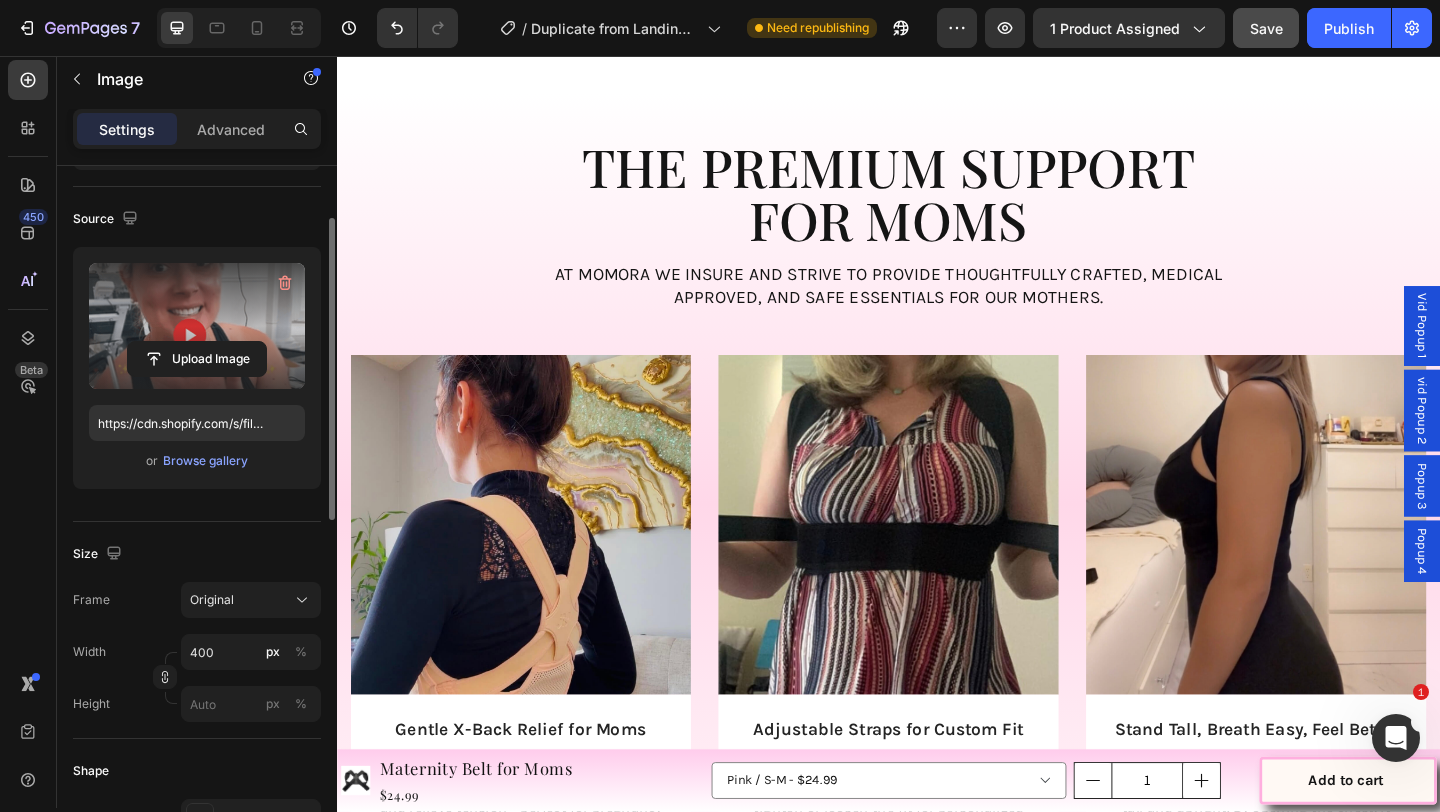 click on "Save" at bounding box center [1266, 28] 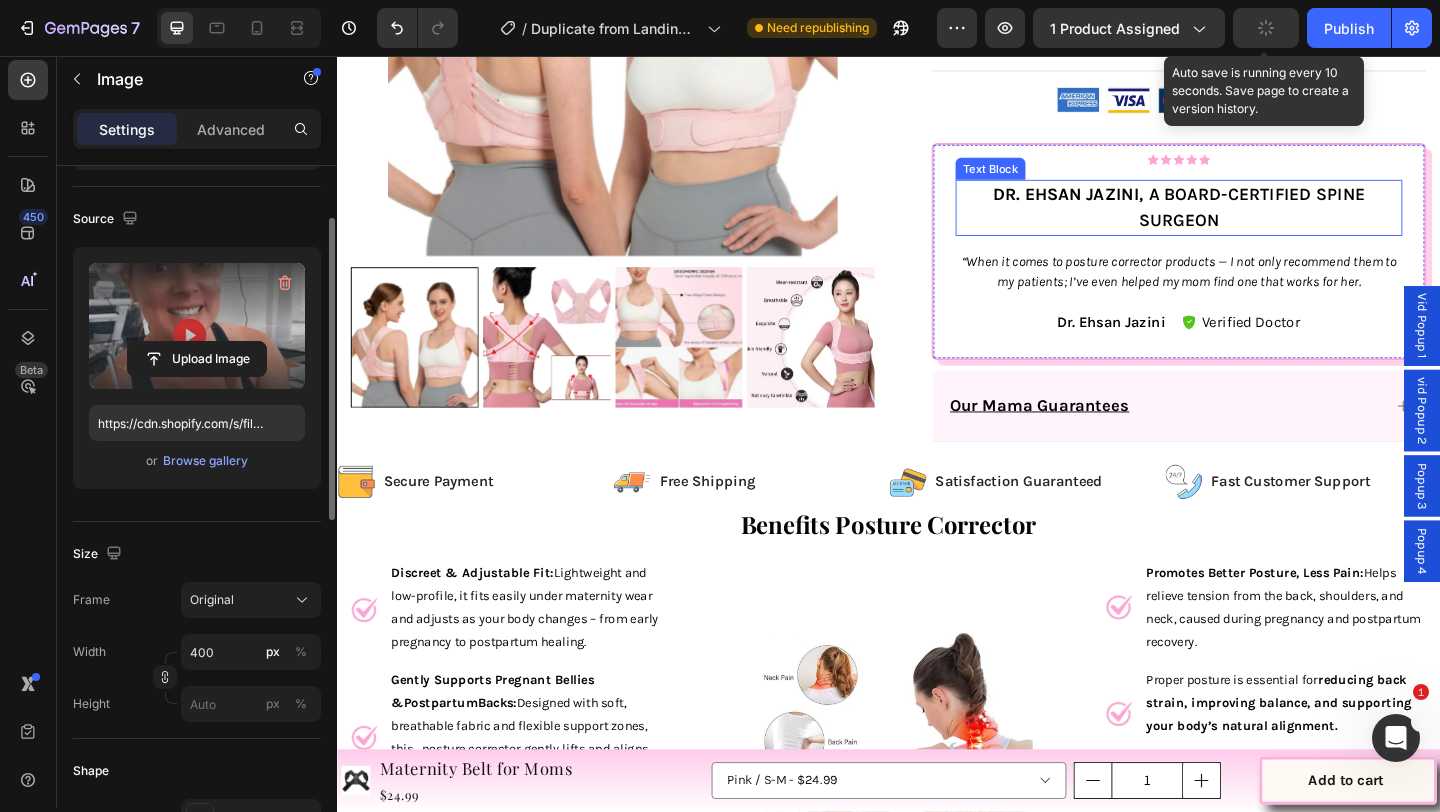 scroll, scrollTop: 756, scrollLeft: 0, axis: vertical 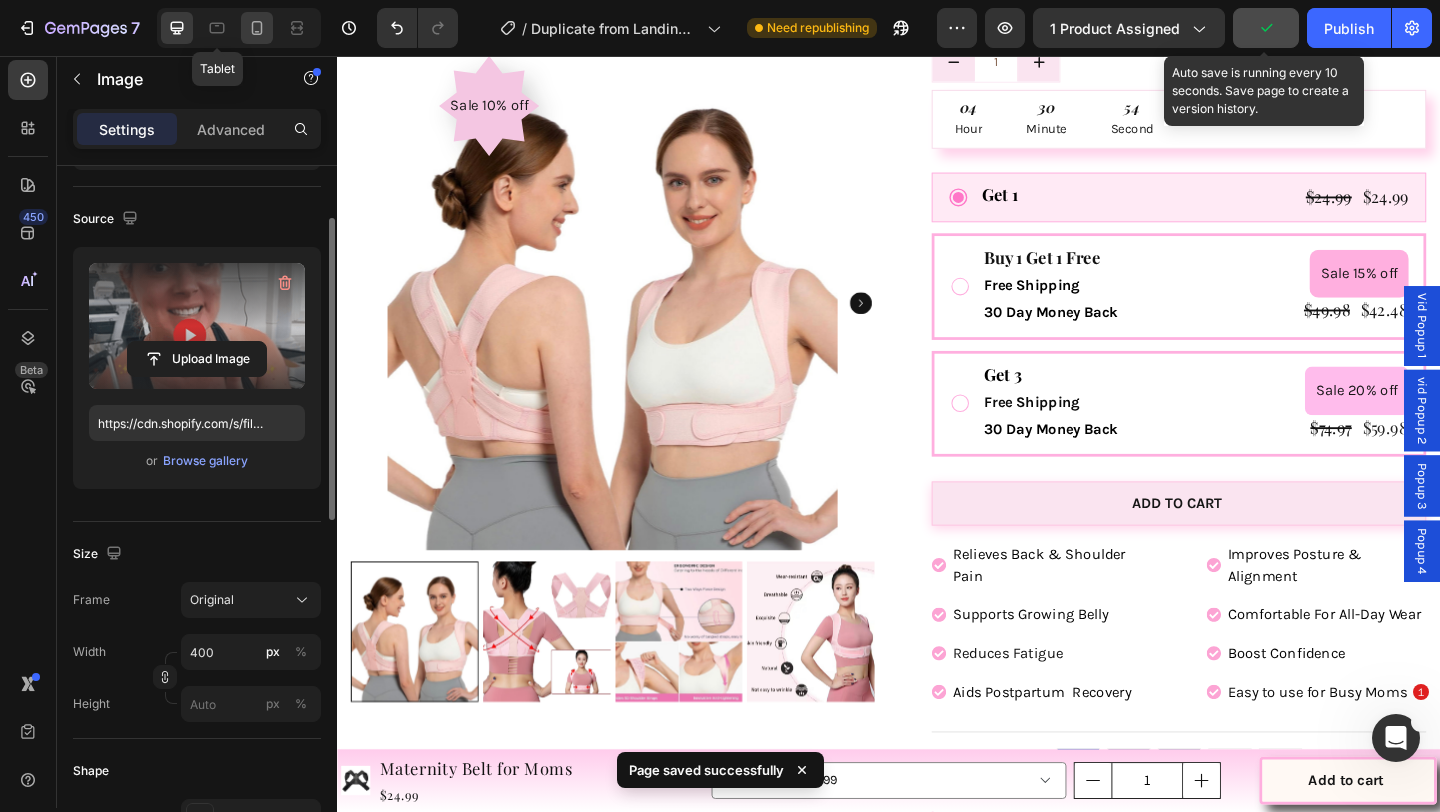 drag, startPoint x: 219, startPoint y: 27, endPoint x: 241, endPoint y: 19, distance: 23.409399 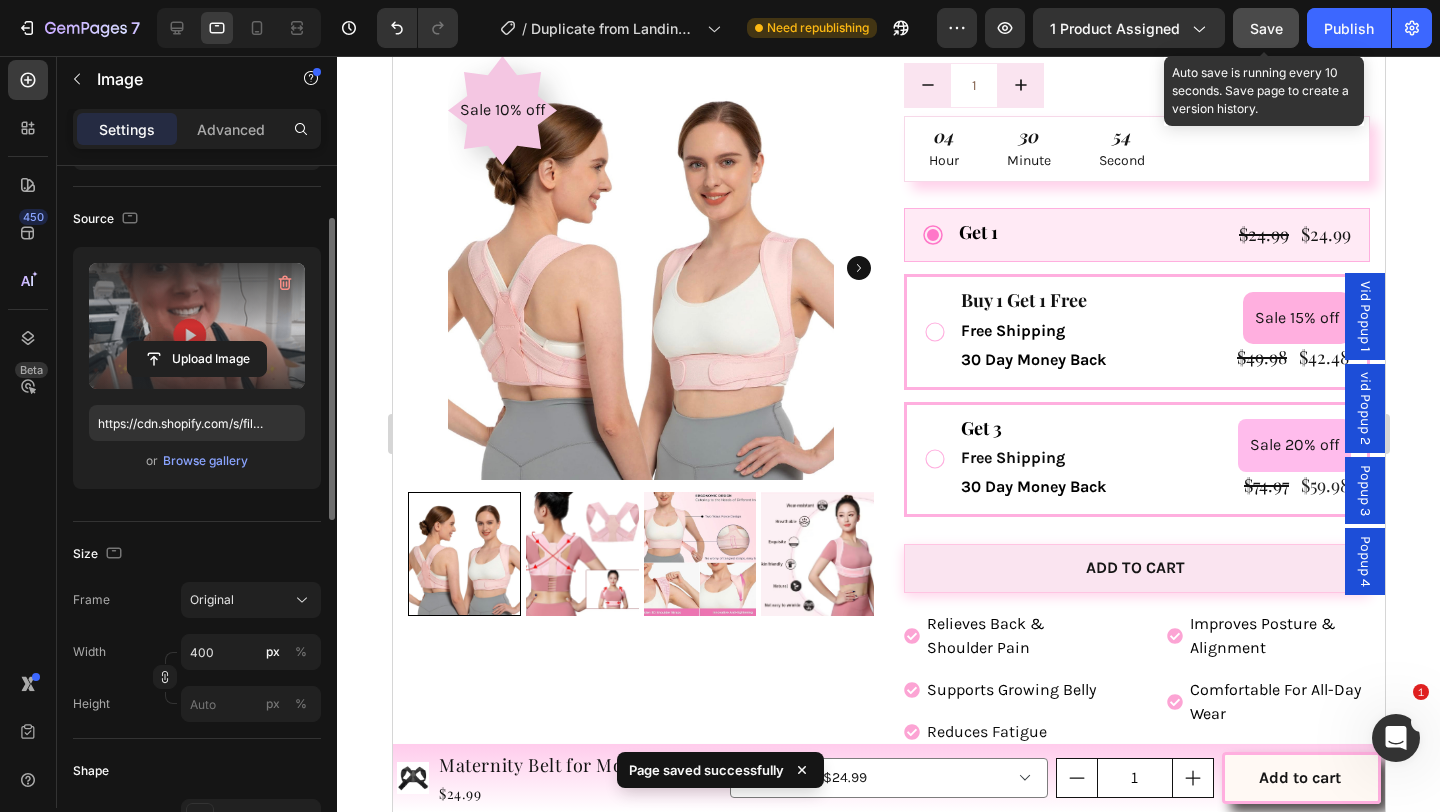click 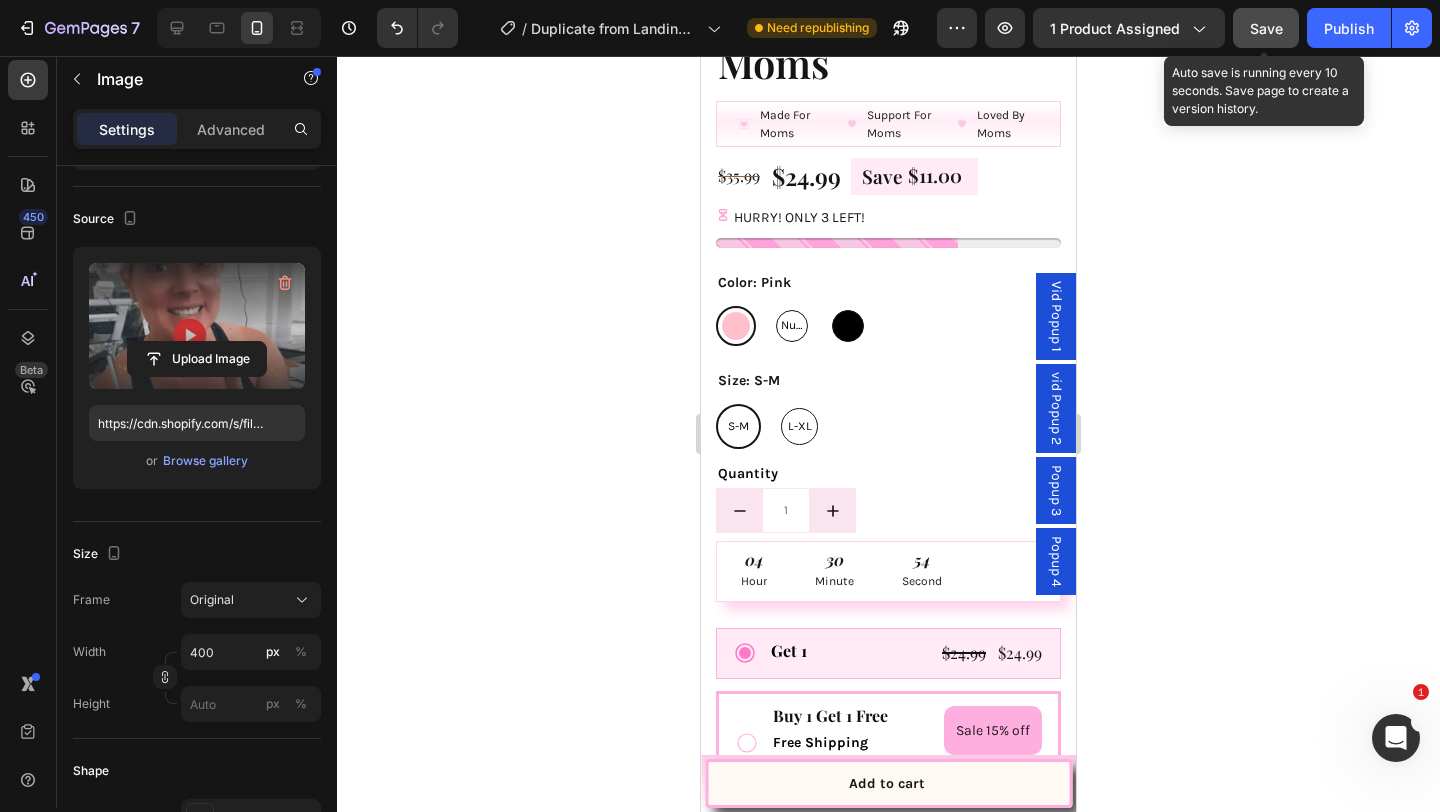 click at bounding box center [197, 326] 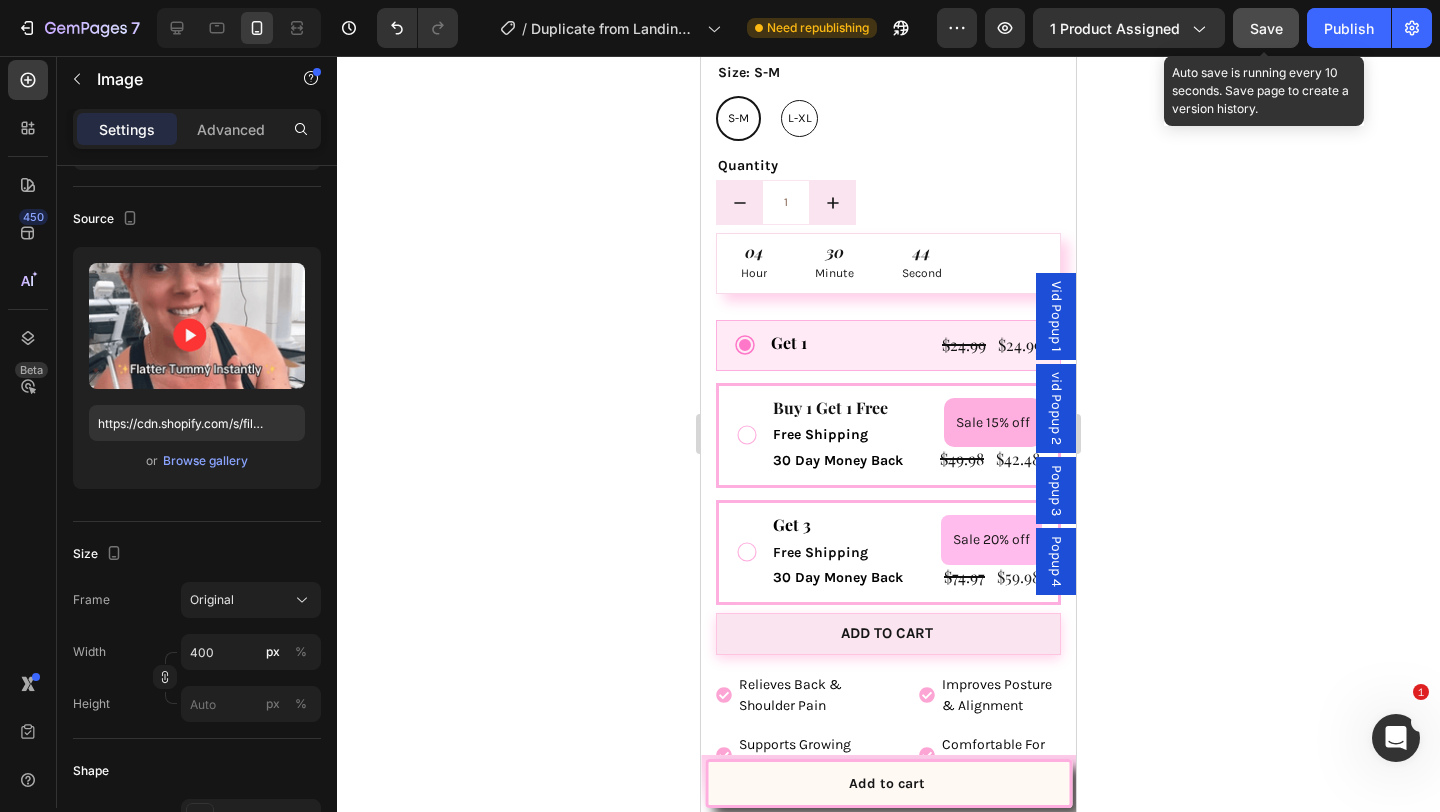 scroll, scrollTop: 1858, scrollLeft: 0, axis: vertical 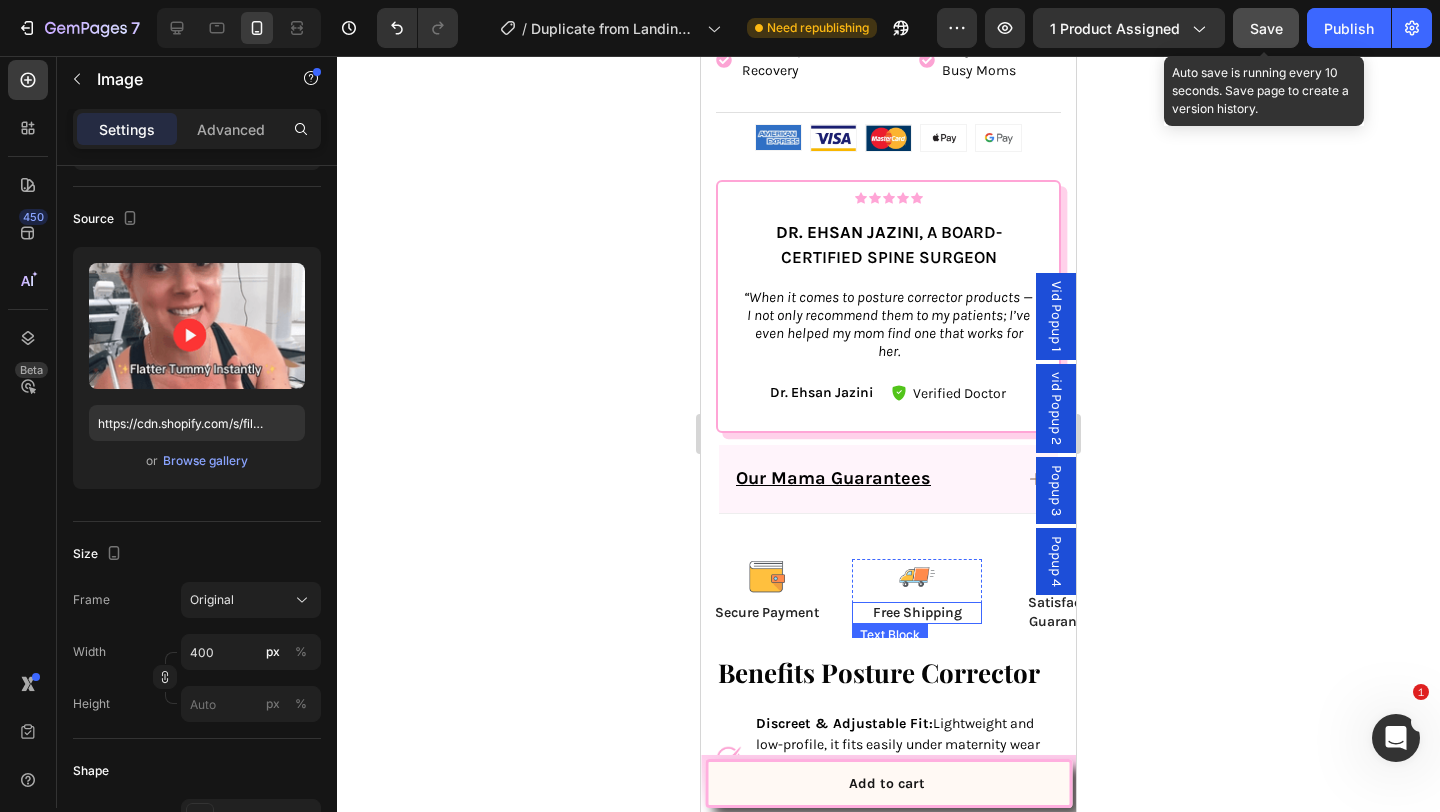 click on "Image" at bounding box center [888, 1338] 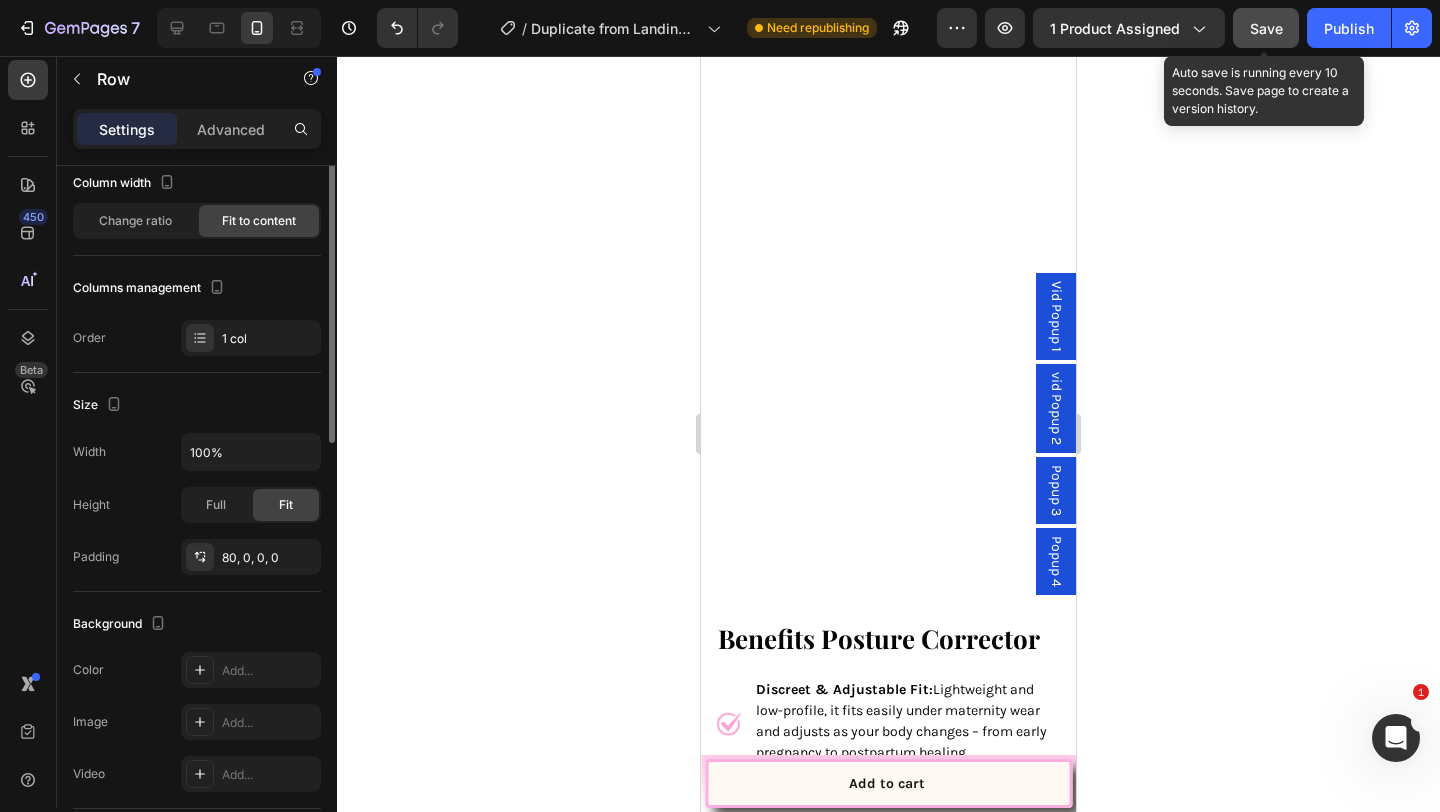 scroll, scrollTop: 2866, scrollLeft: 0, axis: vertical 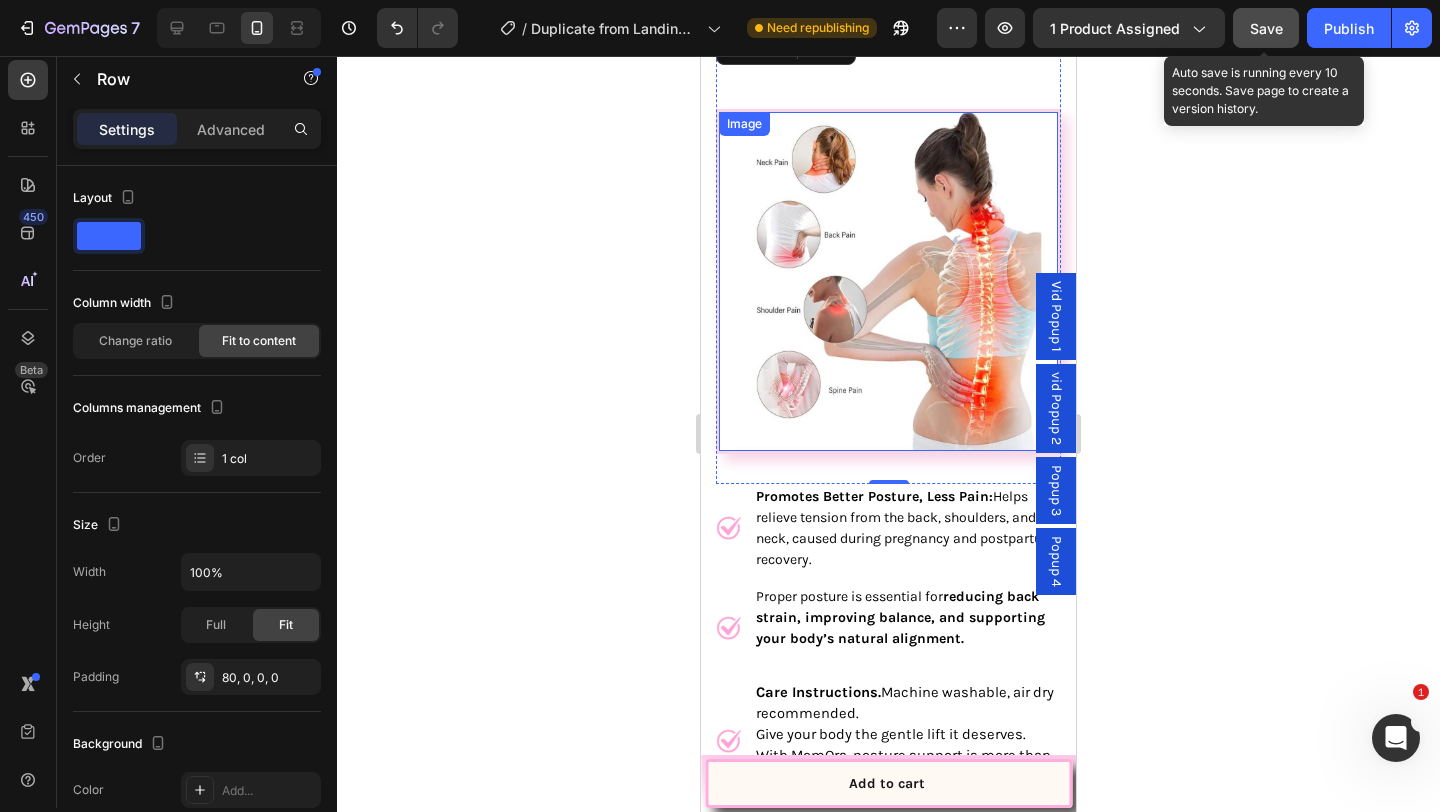 click at bounding box center (888, 281) 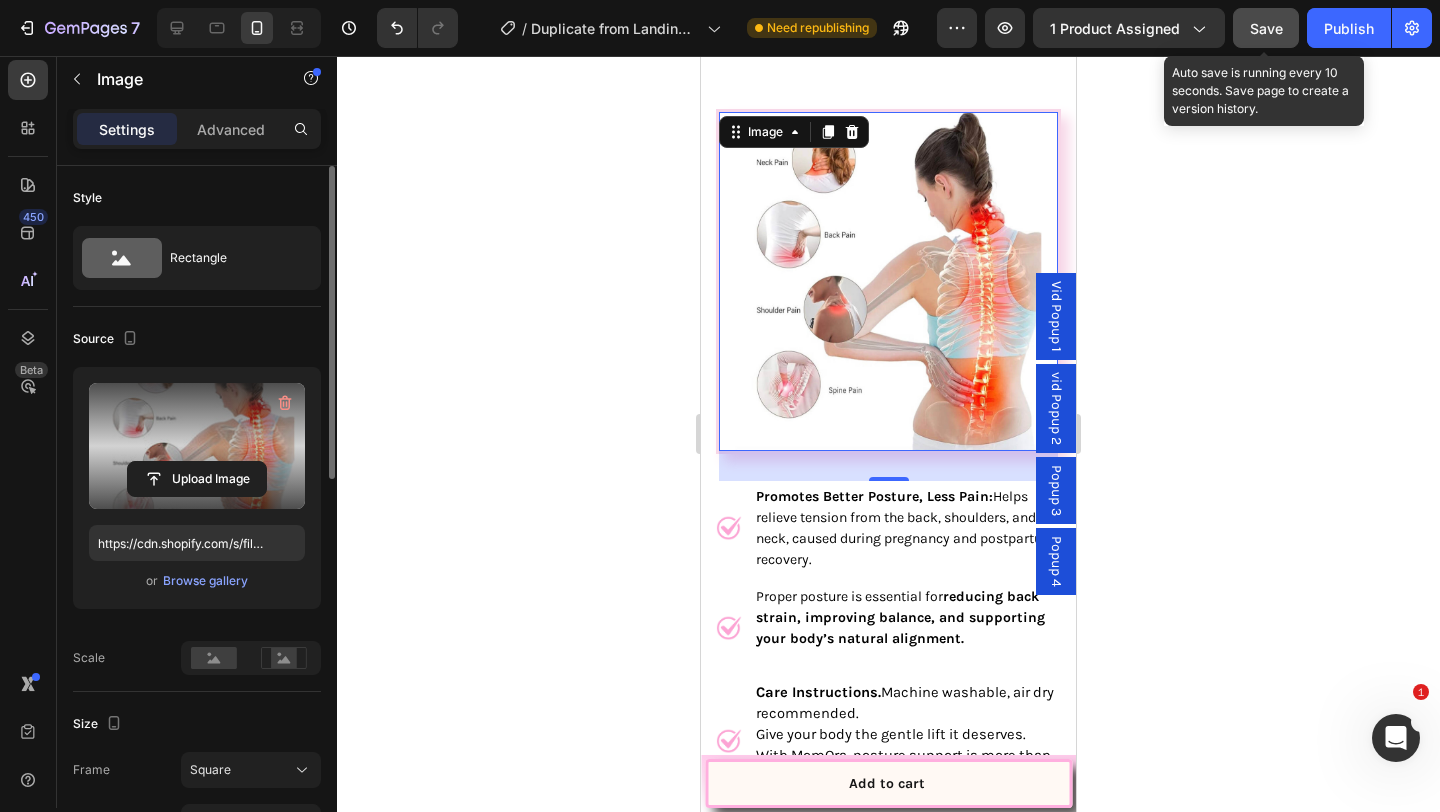 click at bounding box center [197, 446] 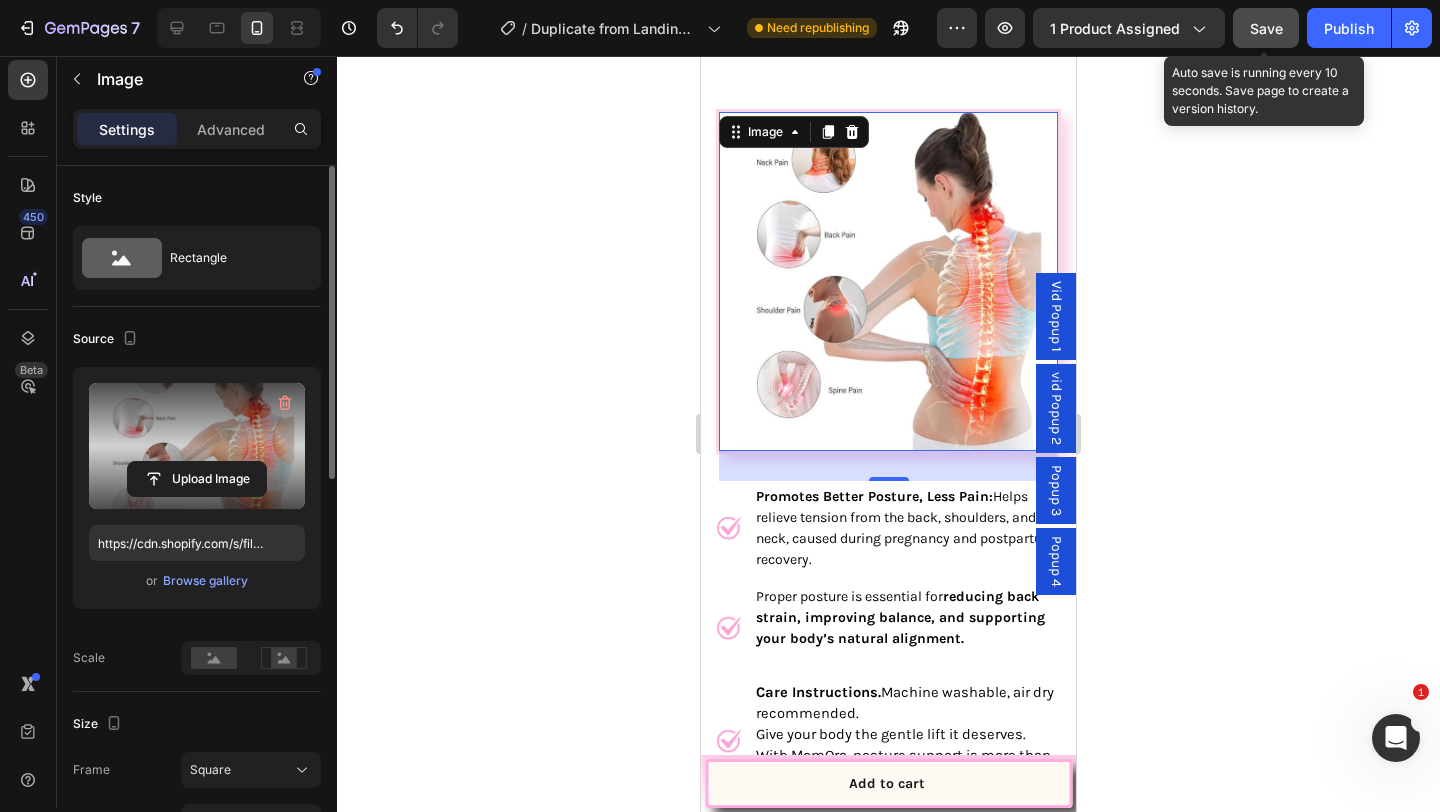 scroll, scrollTop: 3424, scrollLeft: 0, axis: vertical 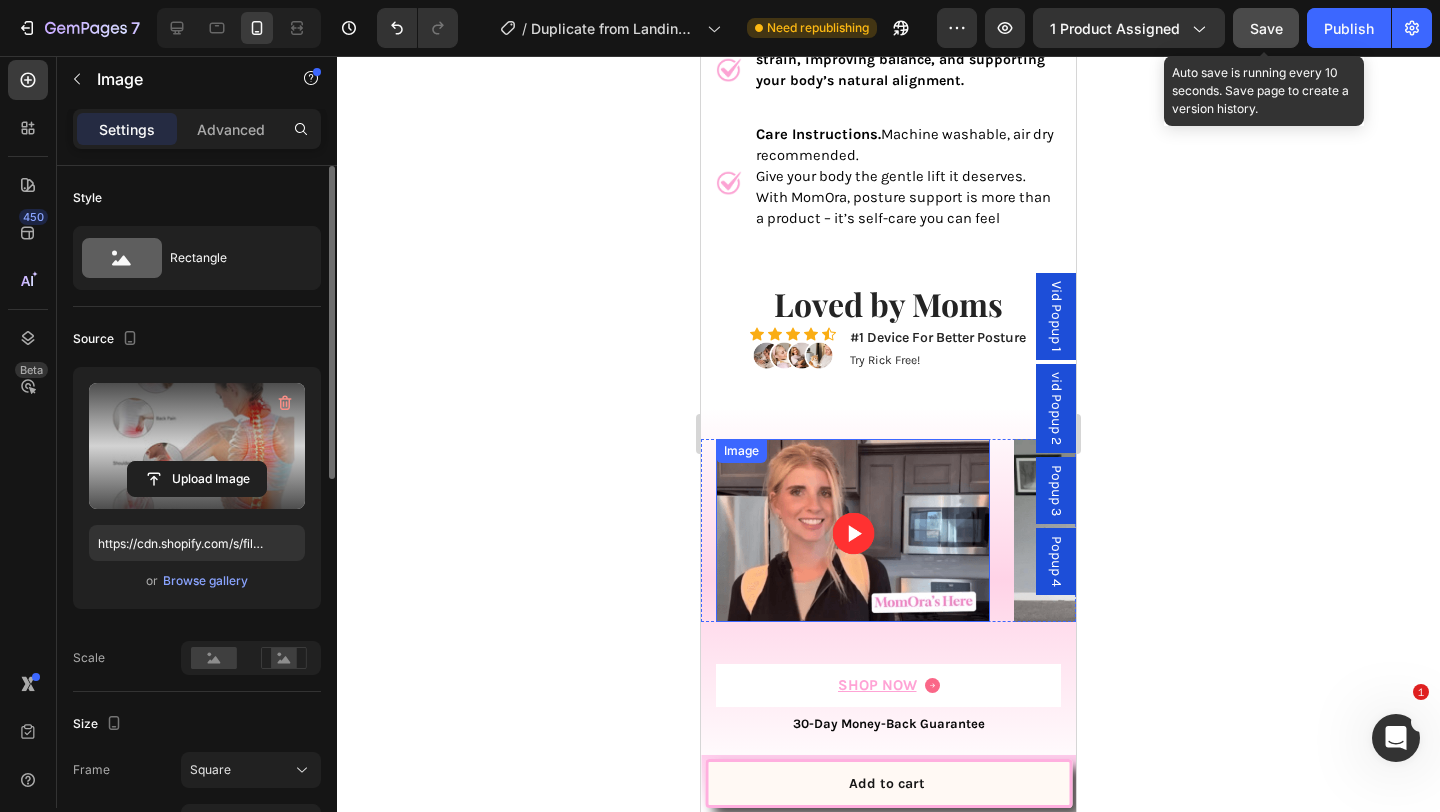 click at bounding box center [853, 530] 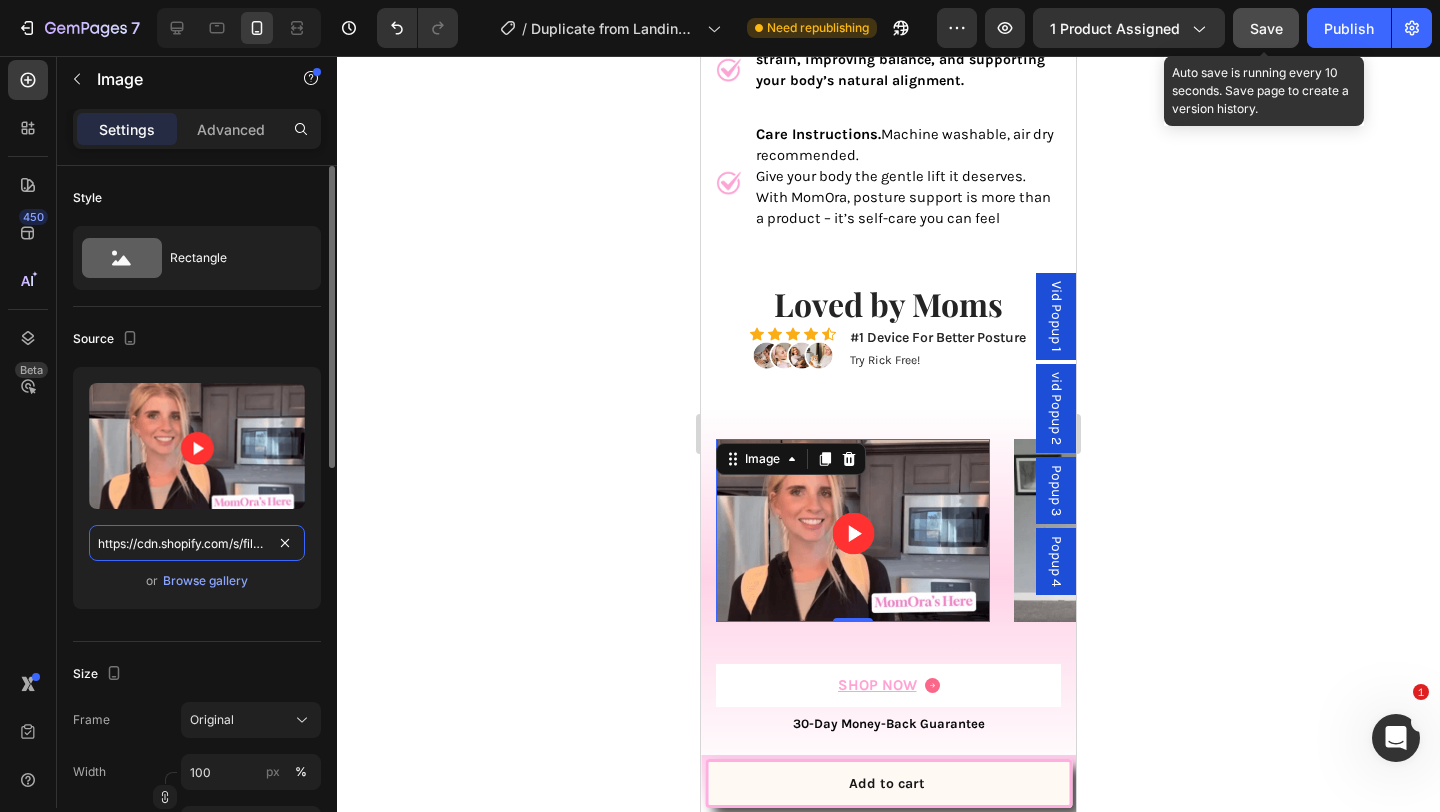 click on "https://cdn.shopify.com/s/files/1/0740/8484/3742/files/gempages_561631520297583829-c286073b-09a1-458c-8c2d-9b718d89c169.png" at bounding box center [197, 543] 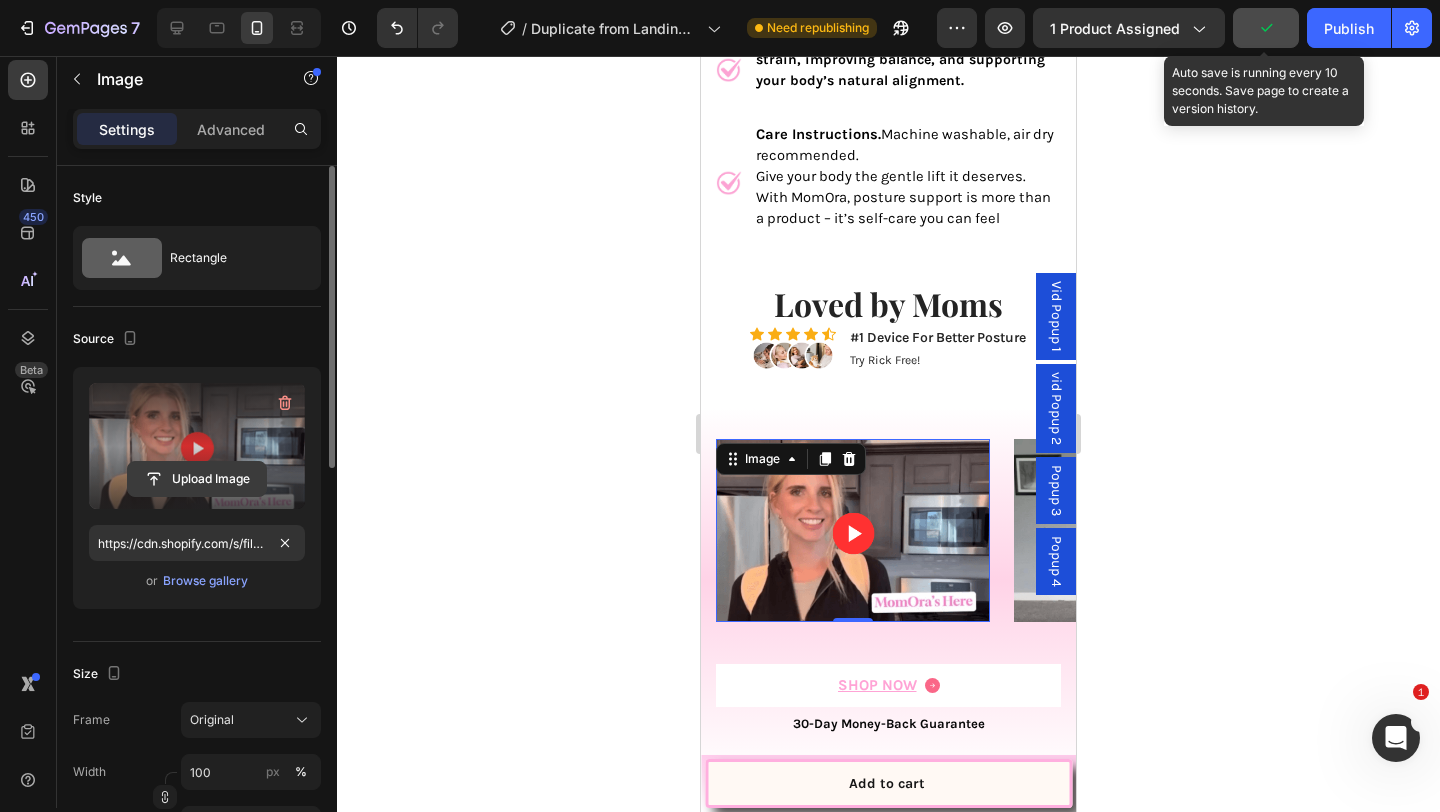 click 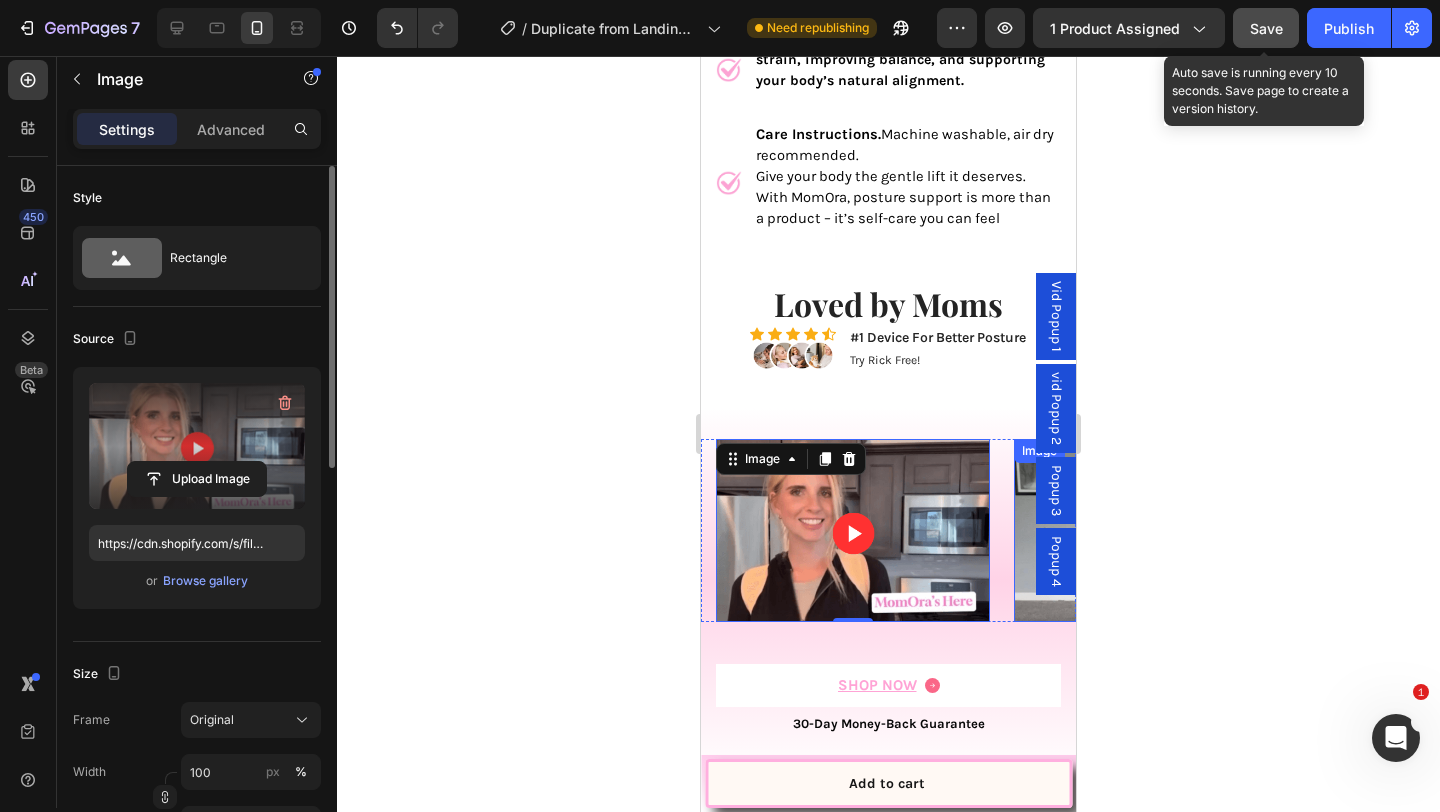 click at bounding box center [1151, 530] 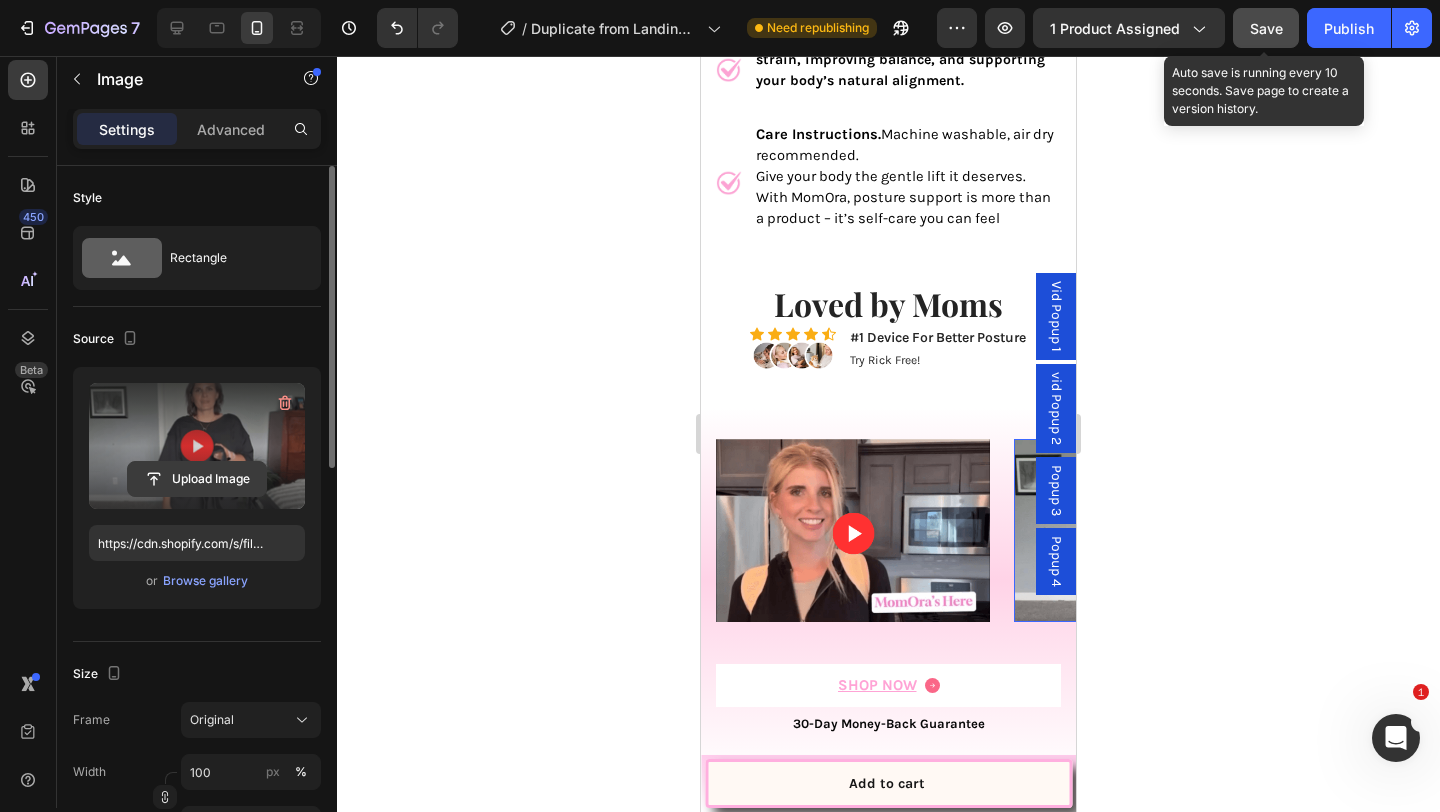 click 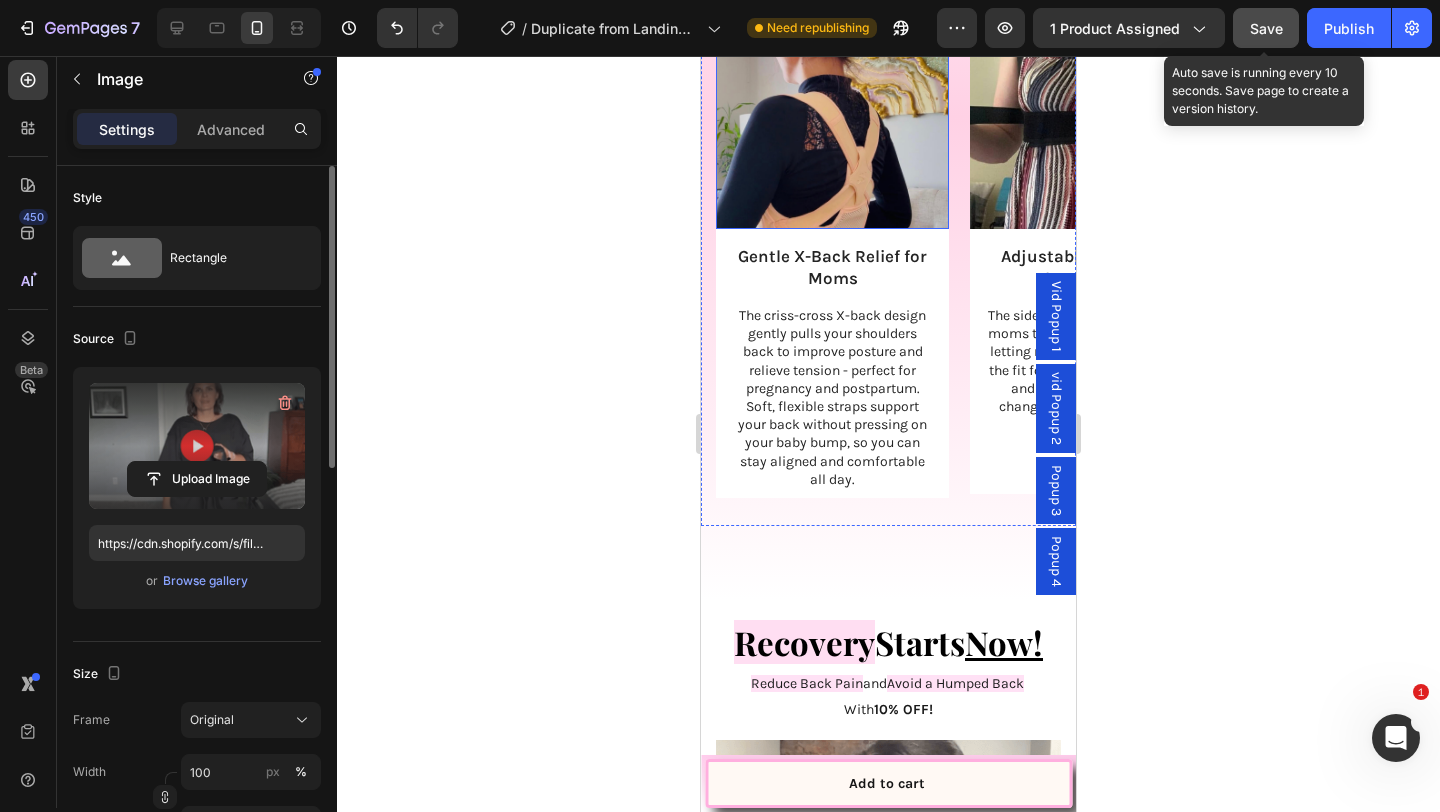 scroll, scrollTop: 4569, scrollLeft: 0, axis: vertical 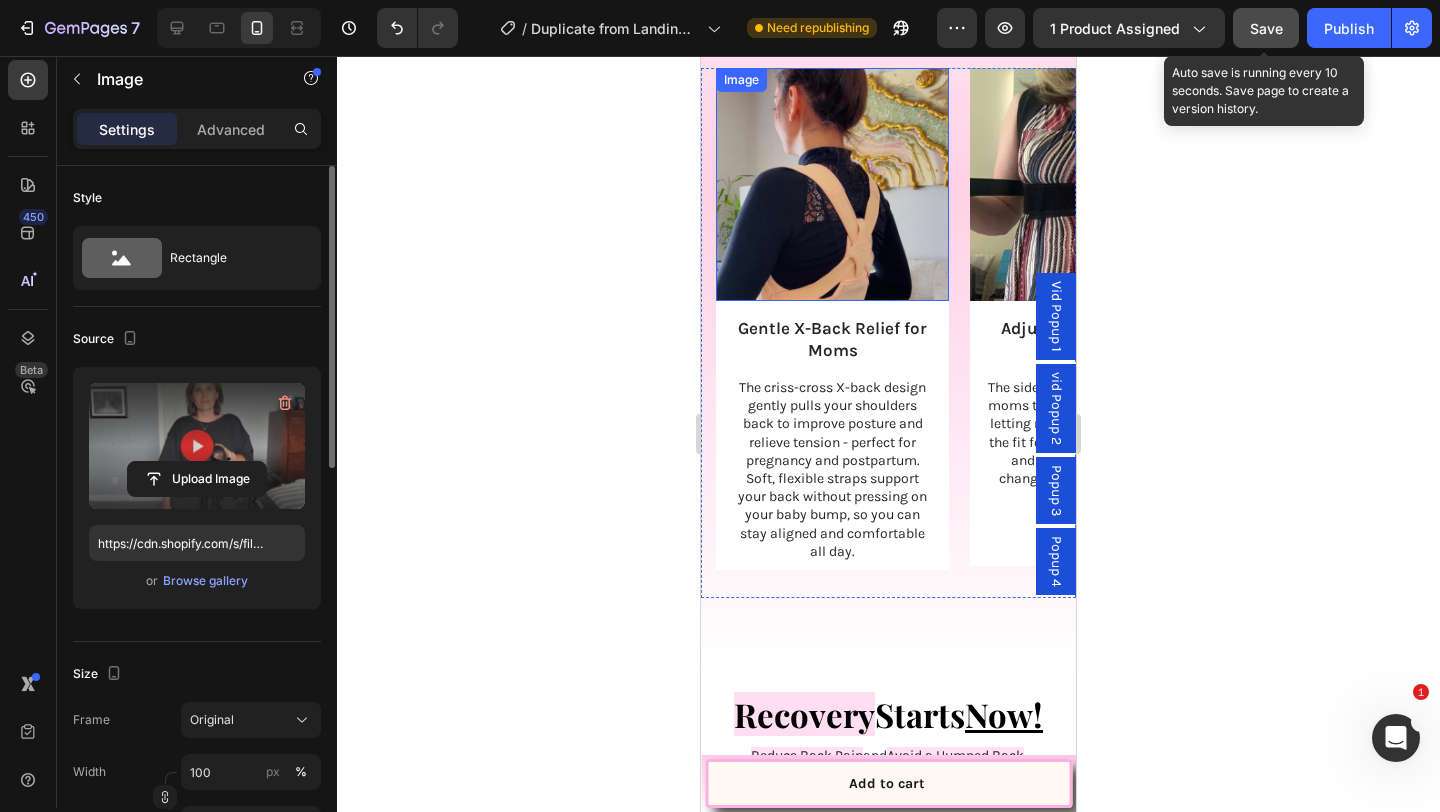 click at bounding box center [832, 184] 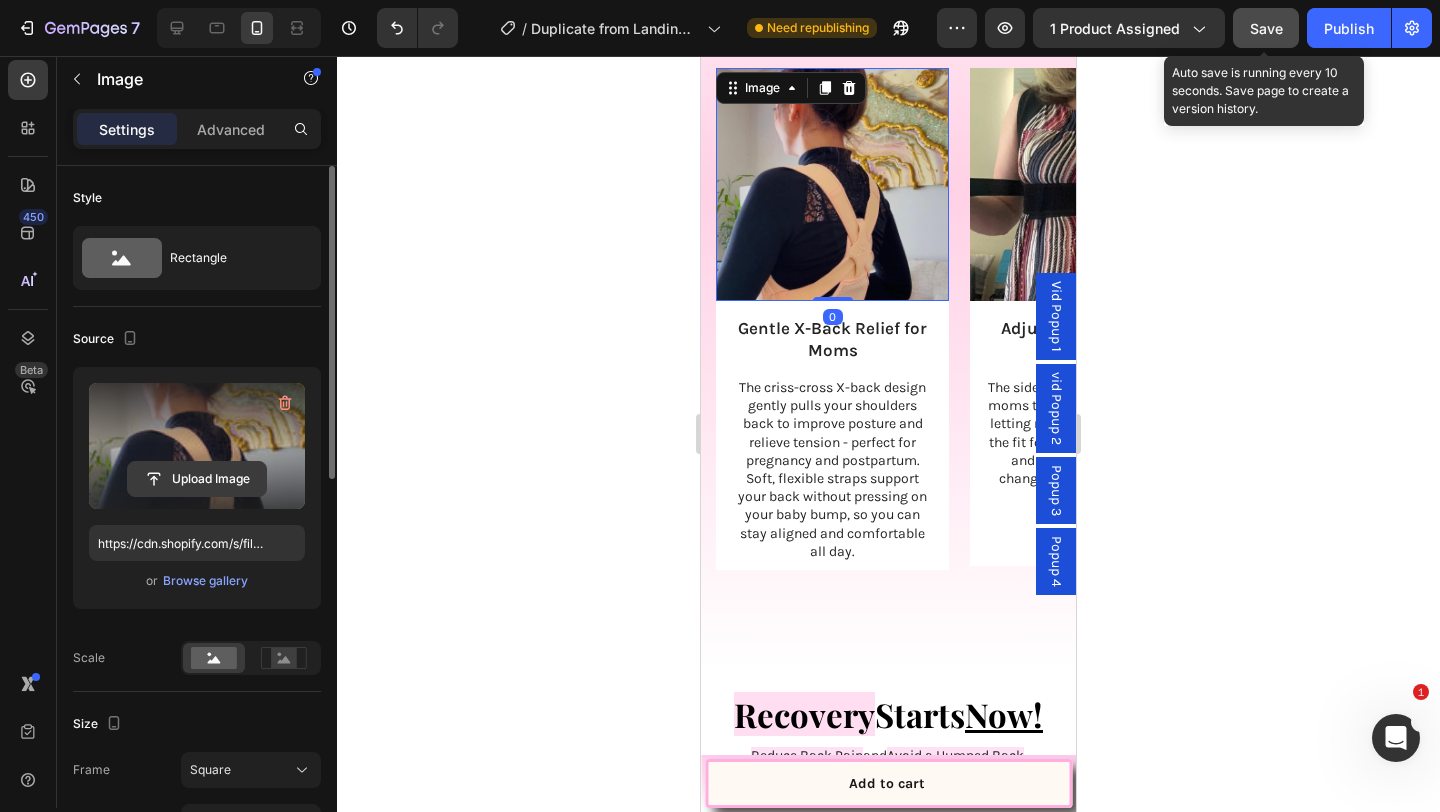 drag, startPoint x: 281, startPoint y: 399, endPoint x: 234, endPoint y: 441, distance: 63.03174 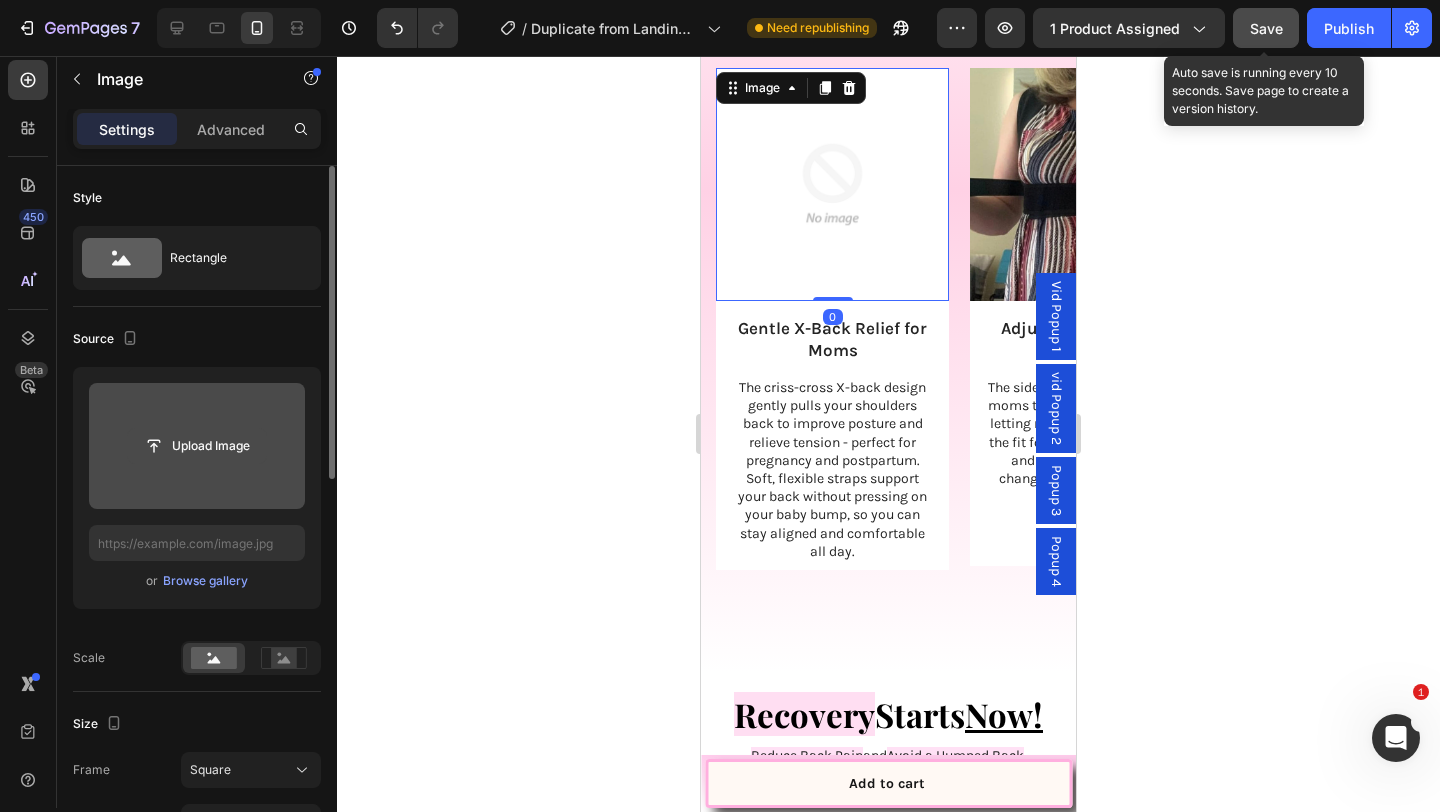 click 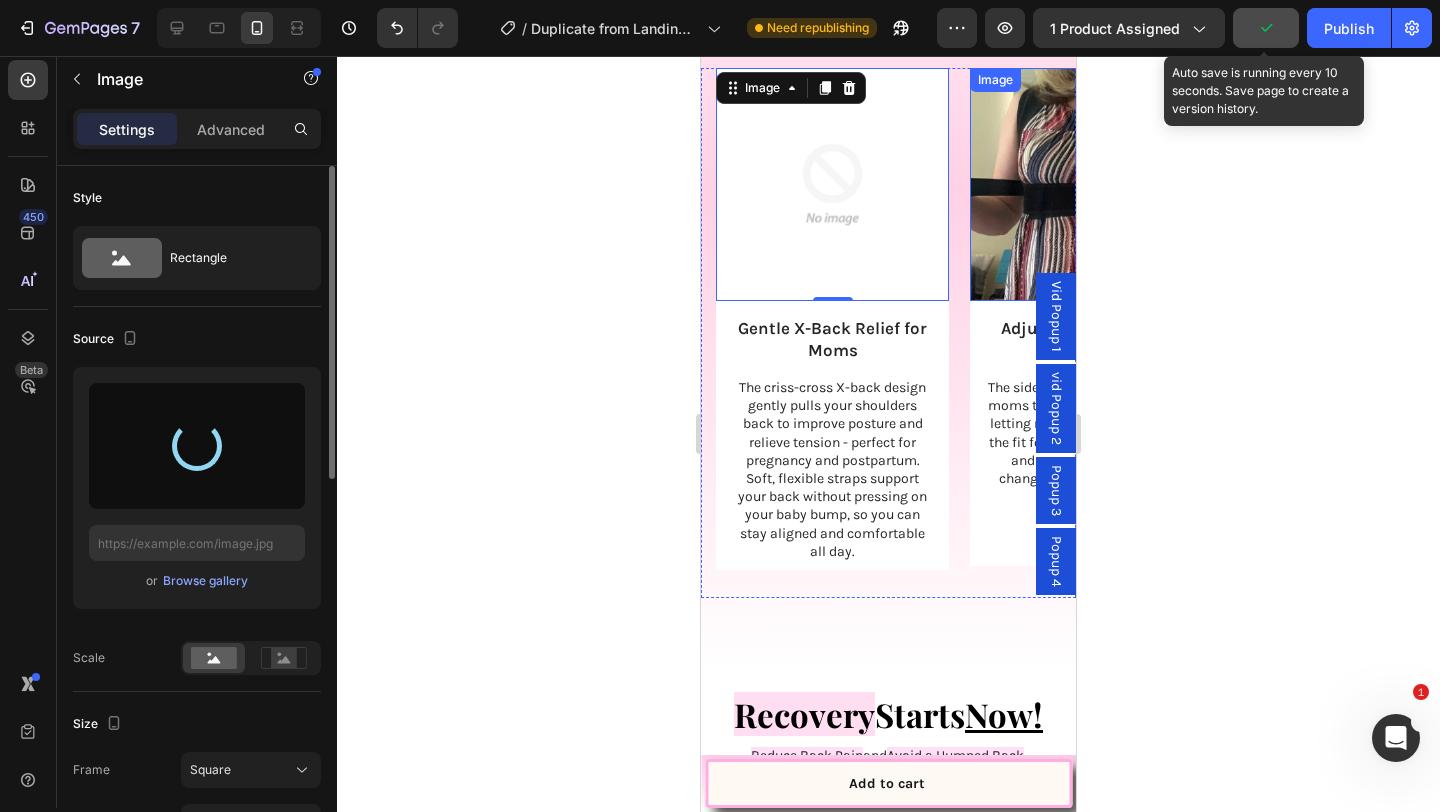 type on "https://cdn.shopify.com/s/files/1/0740/8484/3742/files/gempages_561631520297583829-7d78c6f6-d894-4d86-9af2-648757cdd615.jpg" 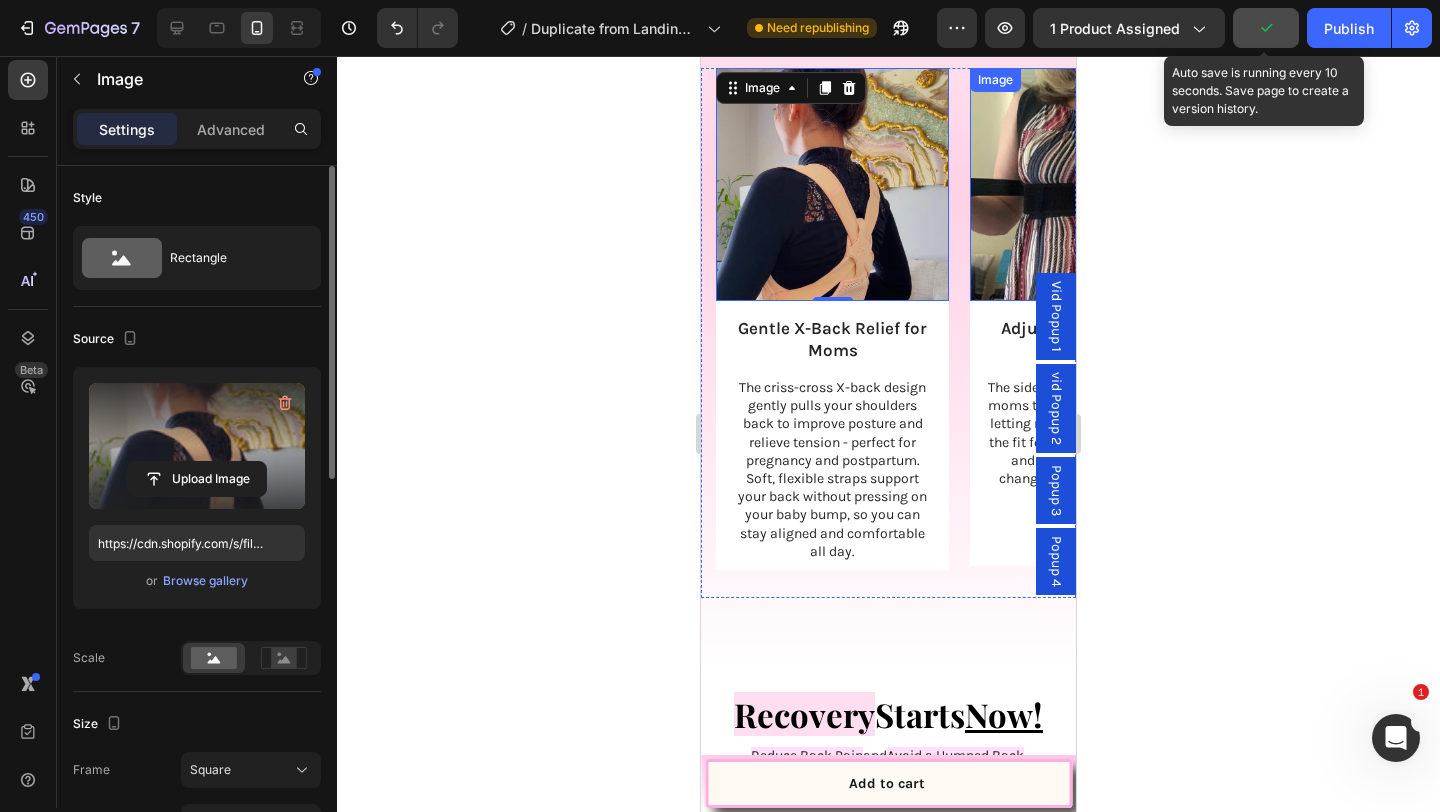 click at bounding box center (1086, 184) 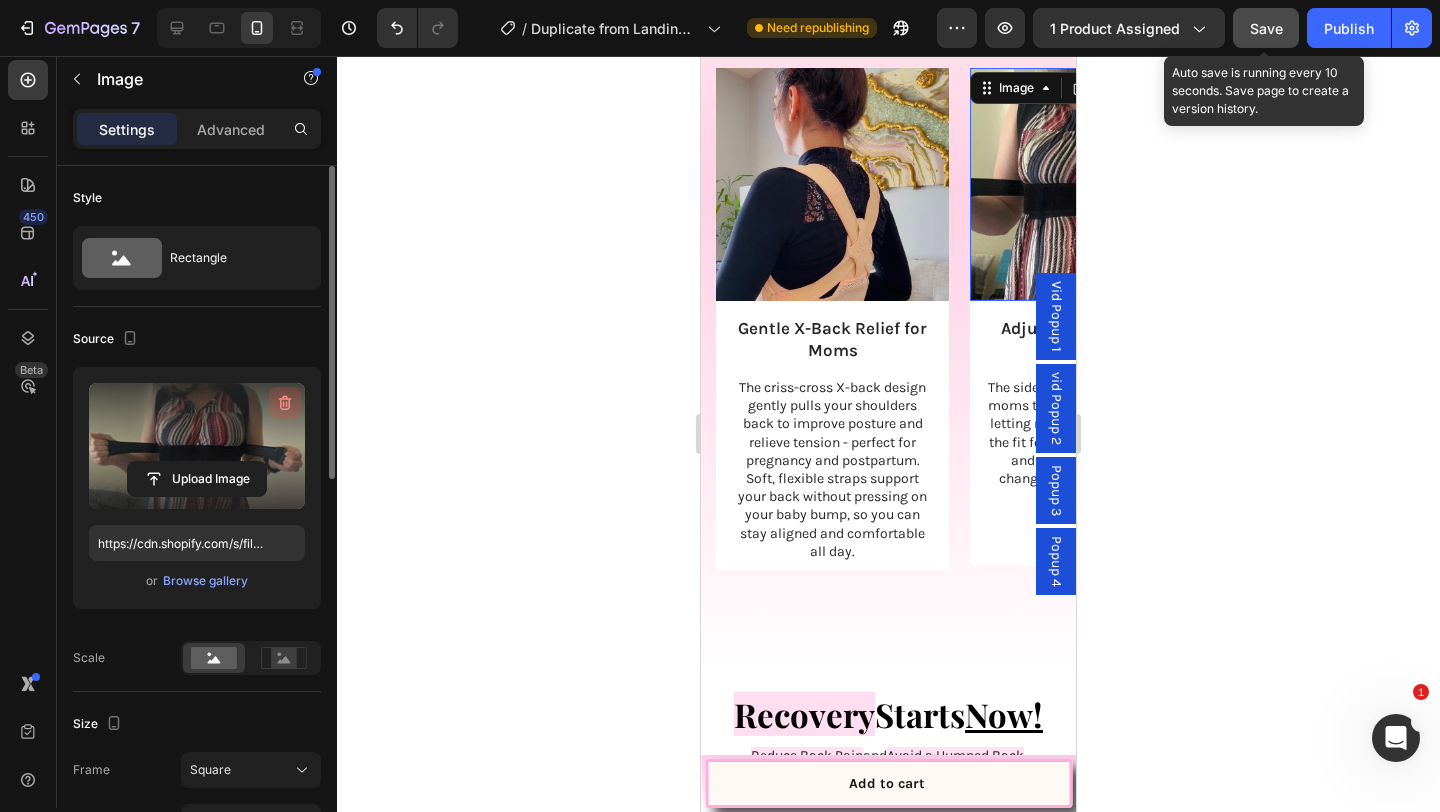 click 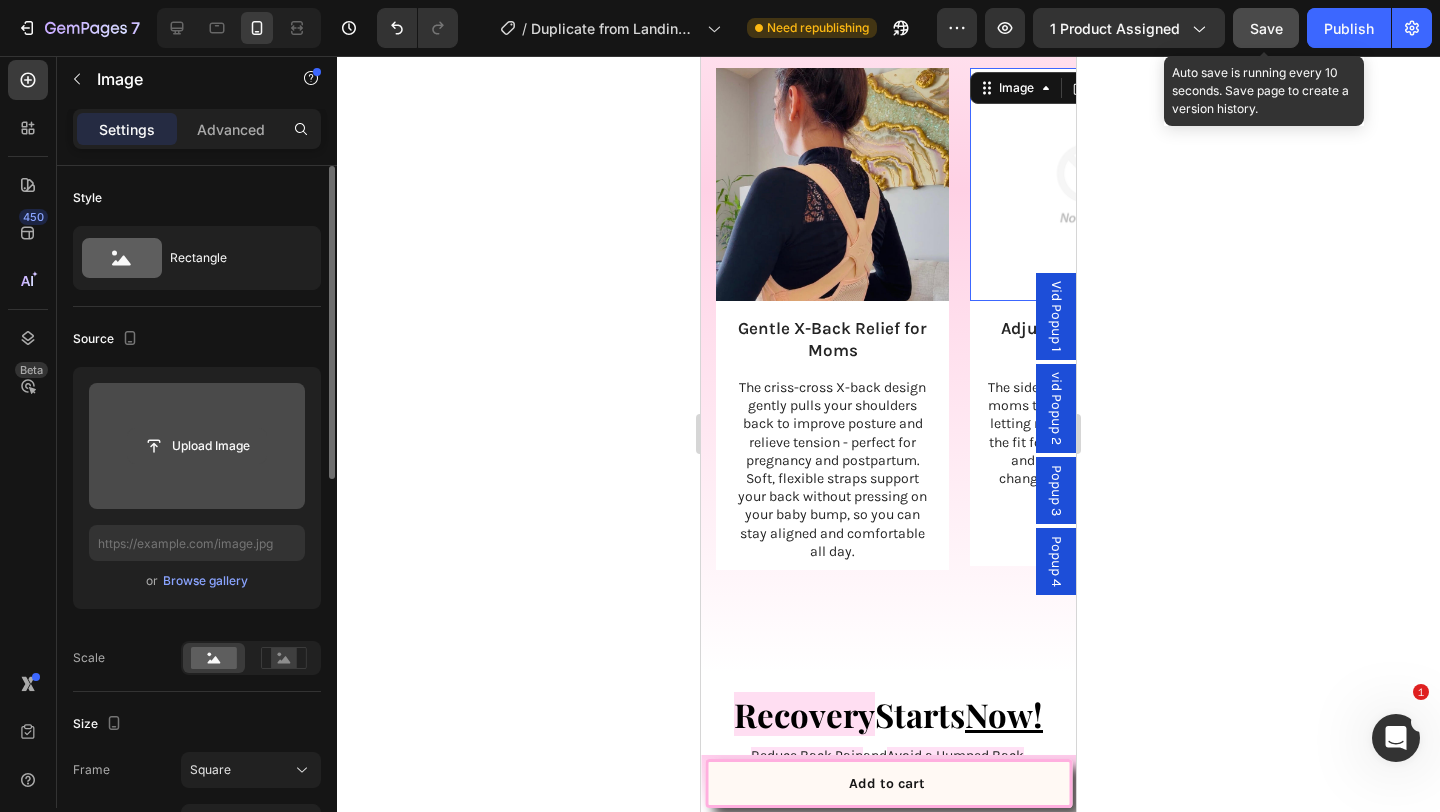 click 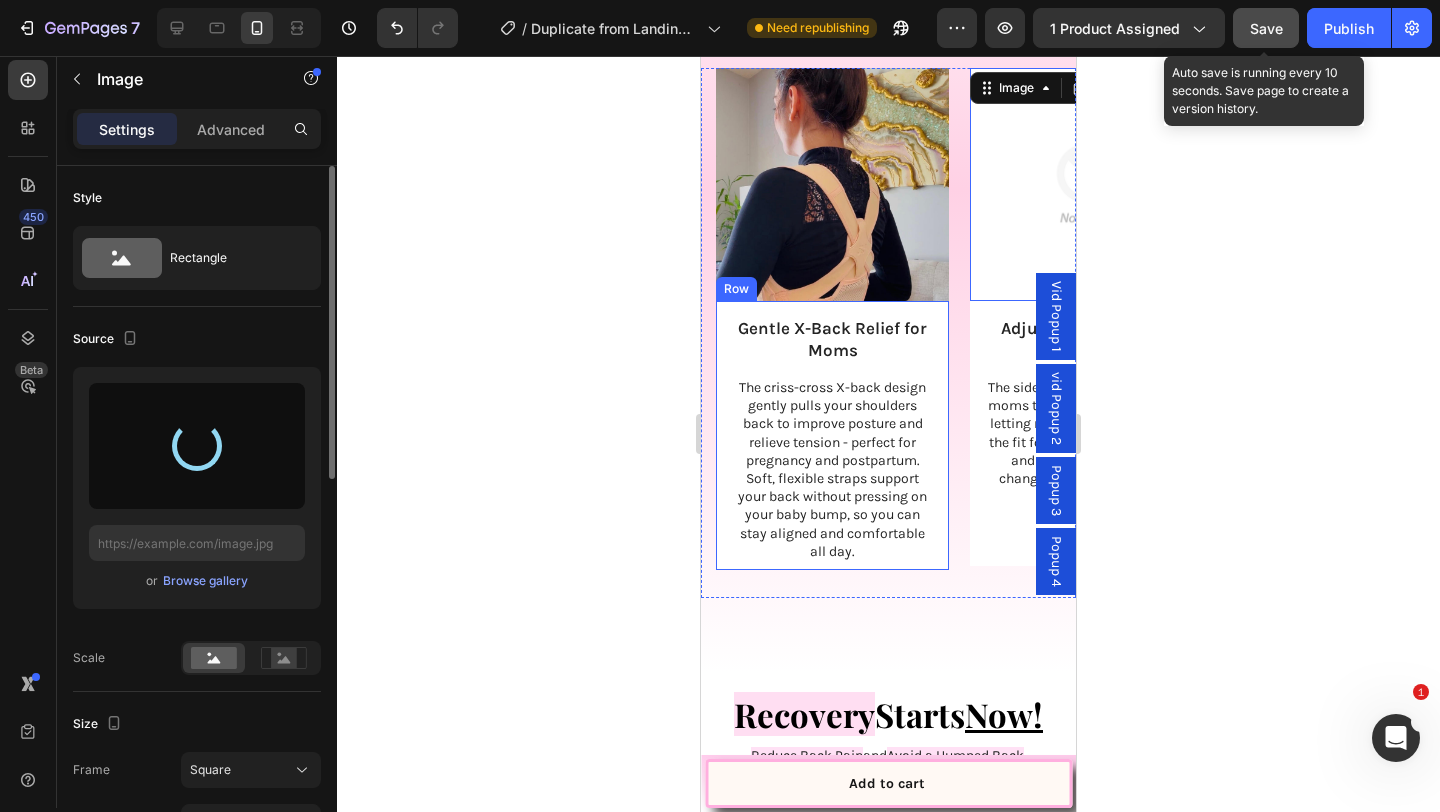 type on "https://cdn.shopify.com/s/files/1/0740/8484/3742/files/gempages_561631520297583829-d39f512b-5ea9-456e-9109-08688446d2e8.jpg" 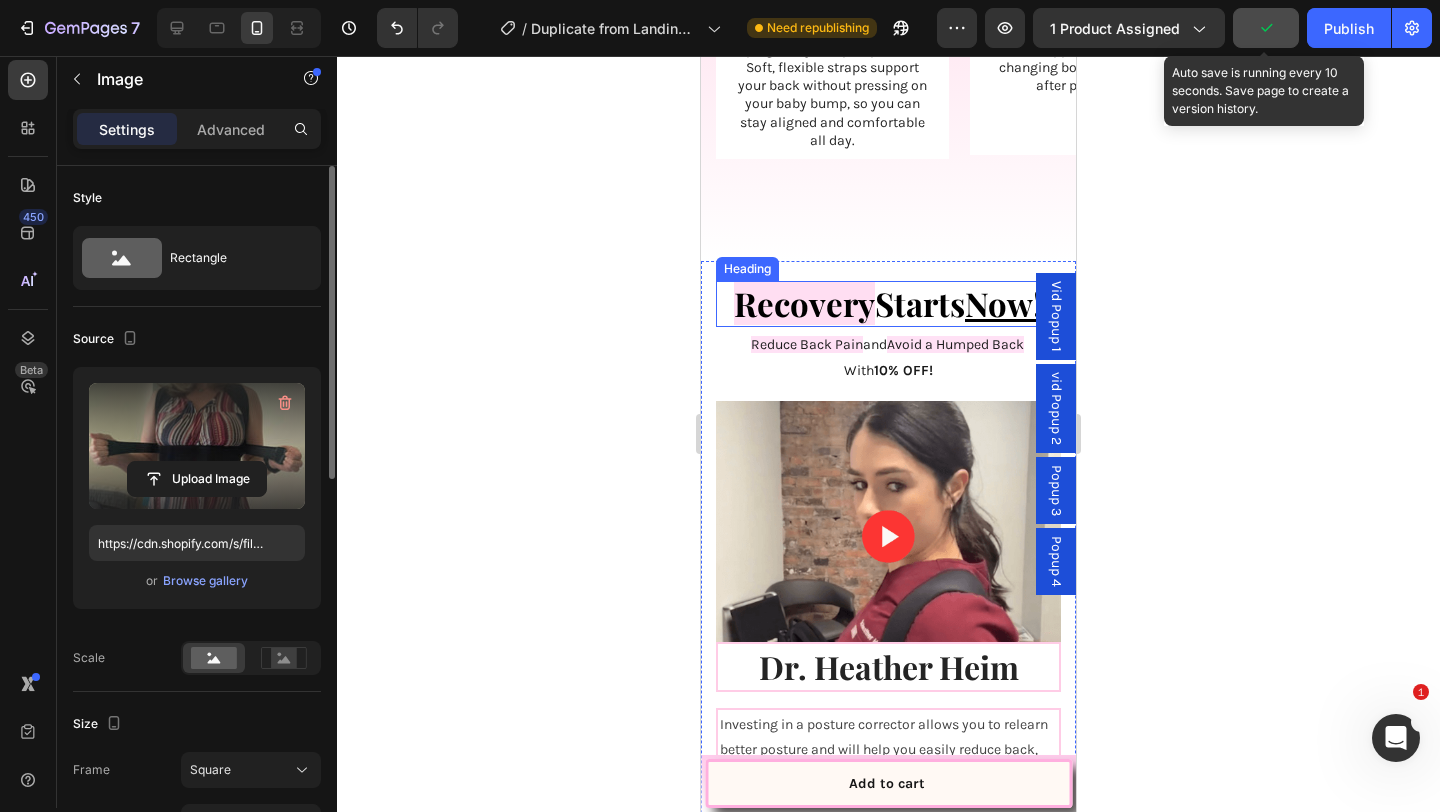 scroll, scrollTop: 4987, scrollLeft: 0, axis: vertical 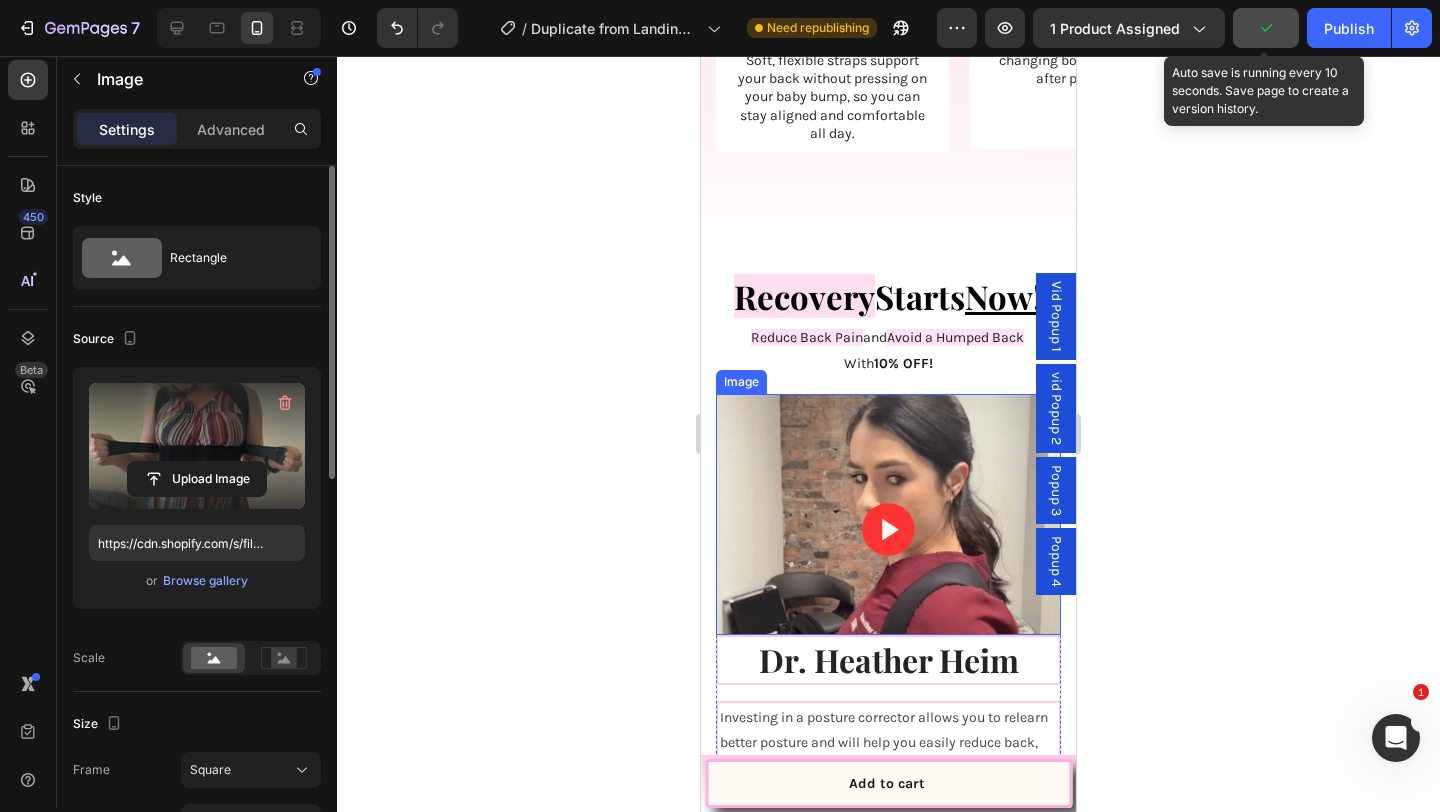 click at bounding box center [888, 515] 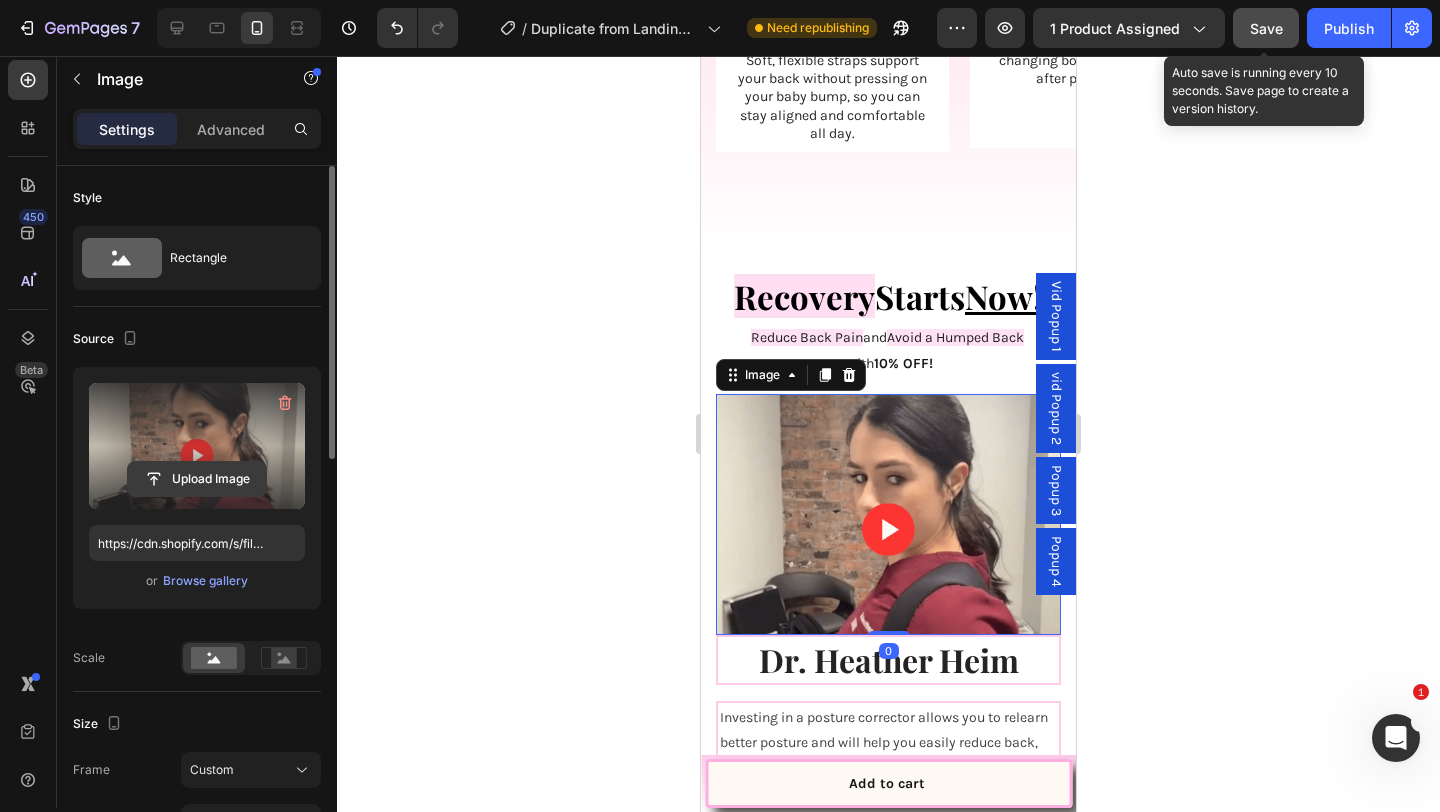 click 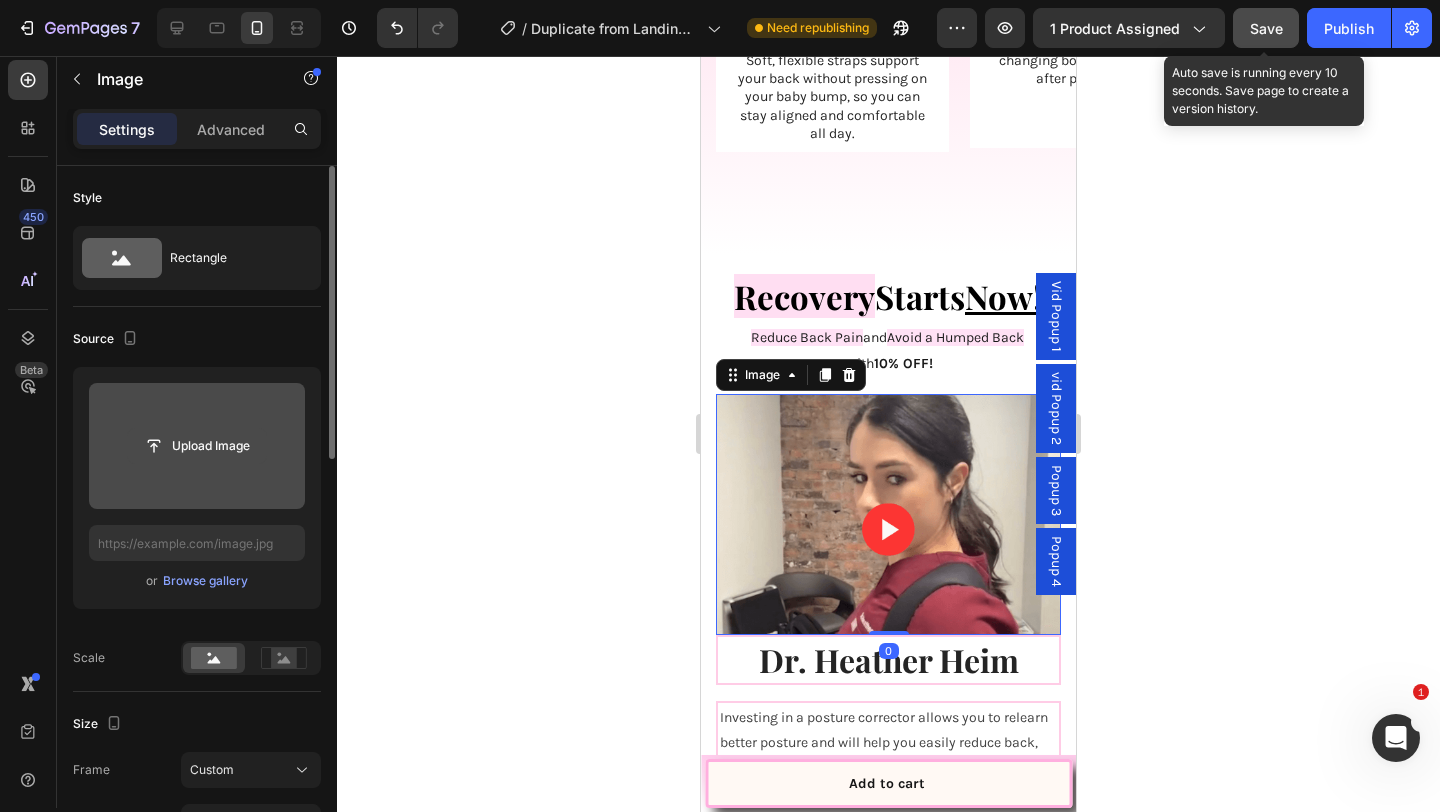 click on "Upload Image" at bounding box center (197, 446) 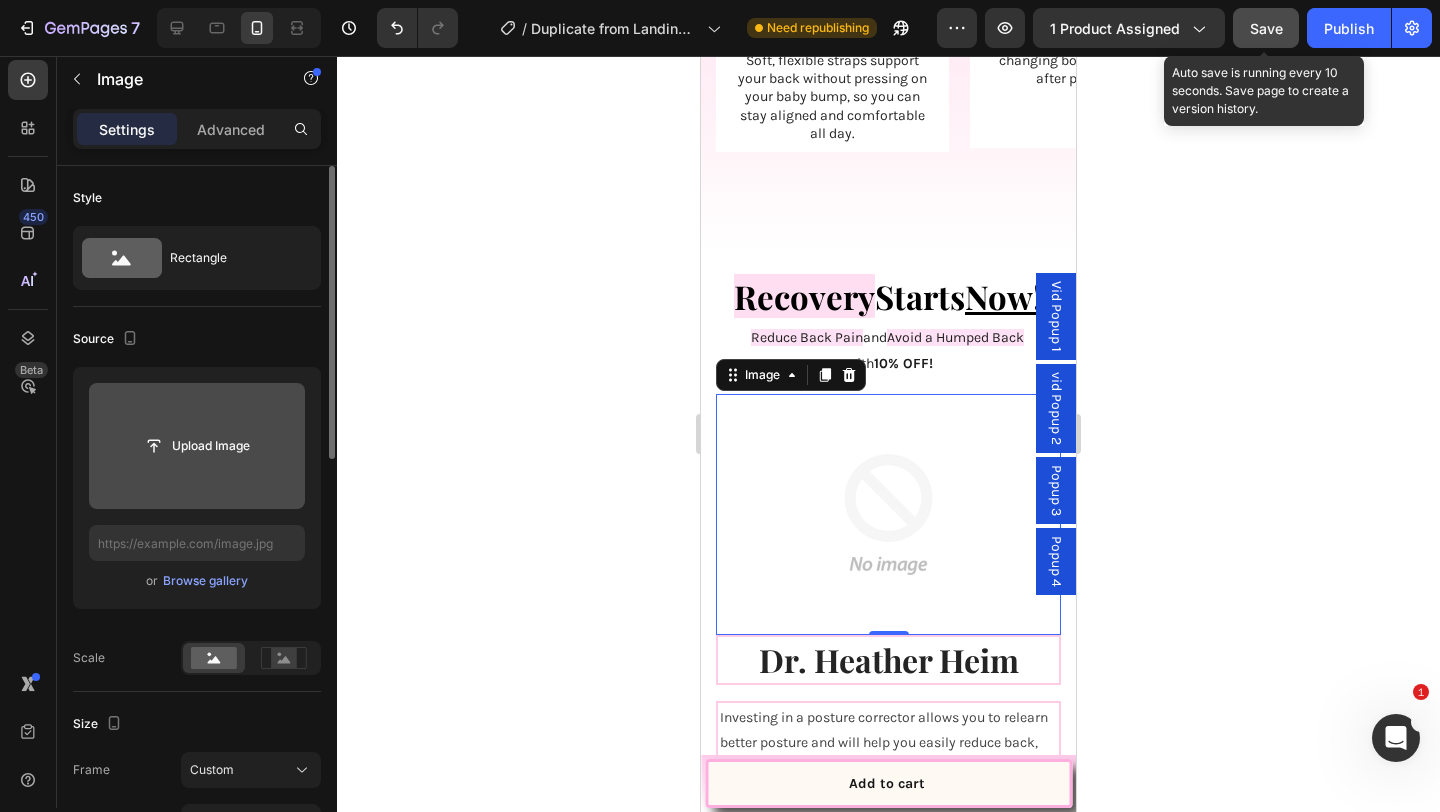 click 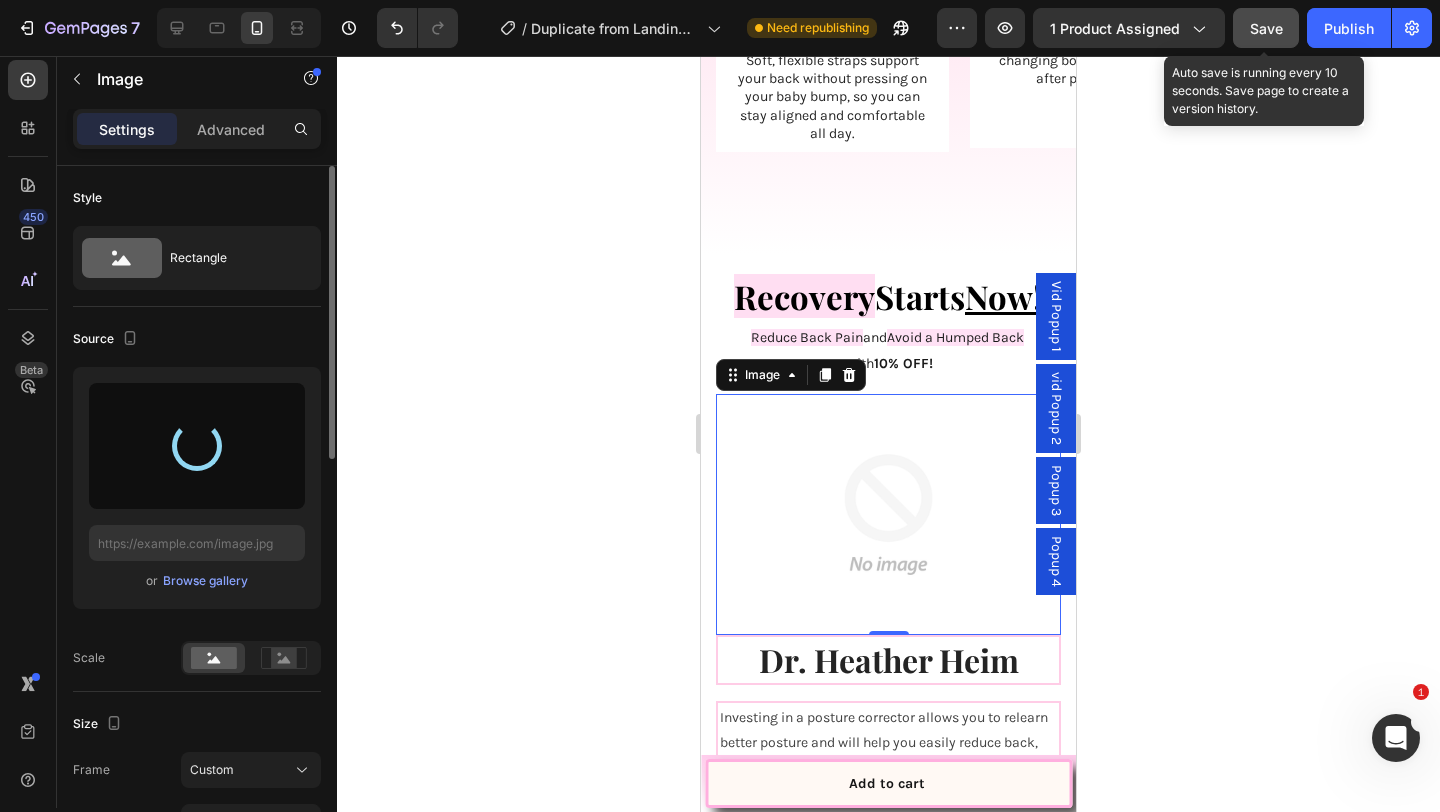 type on "https://cdn.shopify.com/s/files/1/0740/8484/3742/files/gempages_561631520297583829-f29ee81a-22e9-4d57-9cf6-b62ca1980149.png" 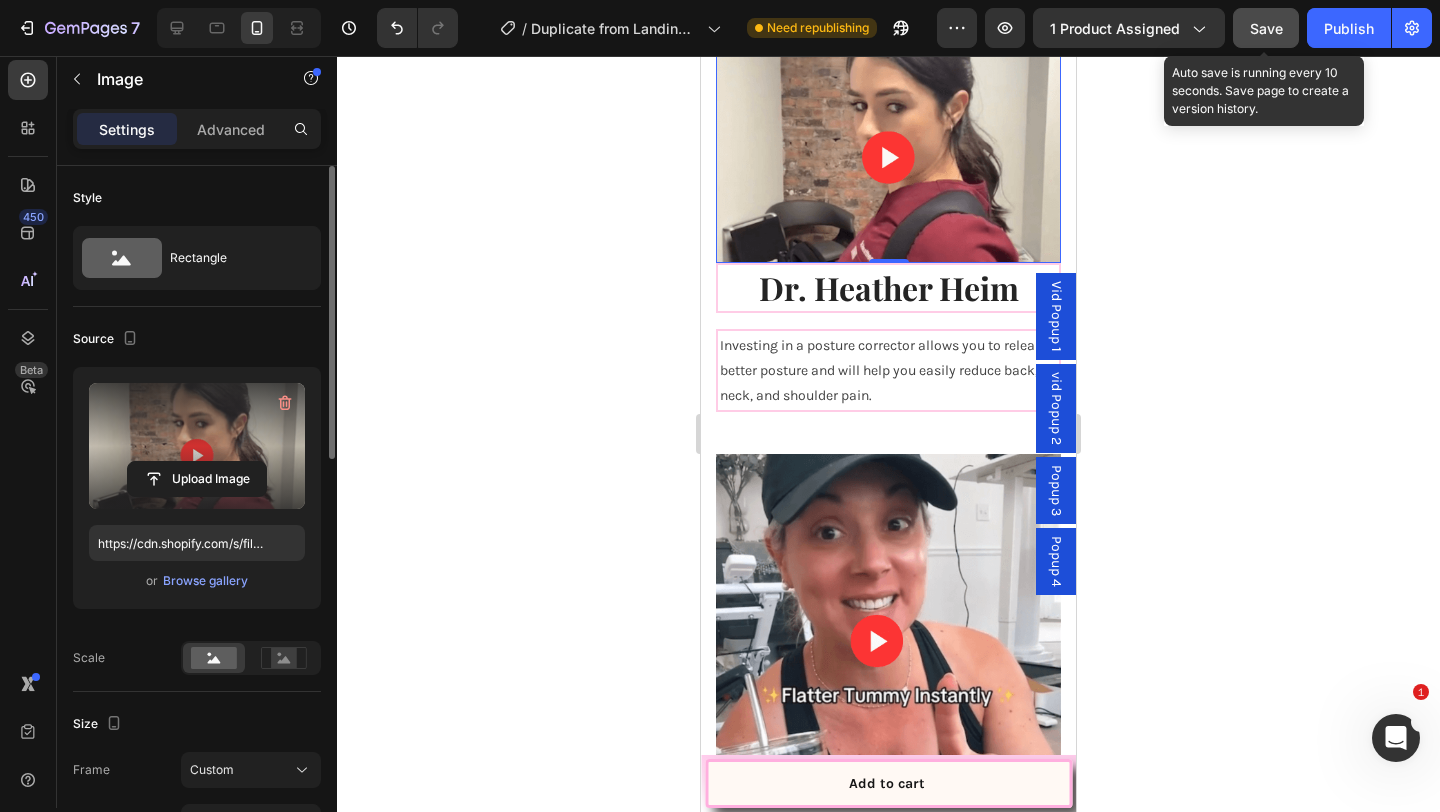 scroll, scrollTop: 5599, scrollLeft: 0, axis: vertical 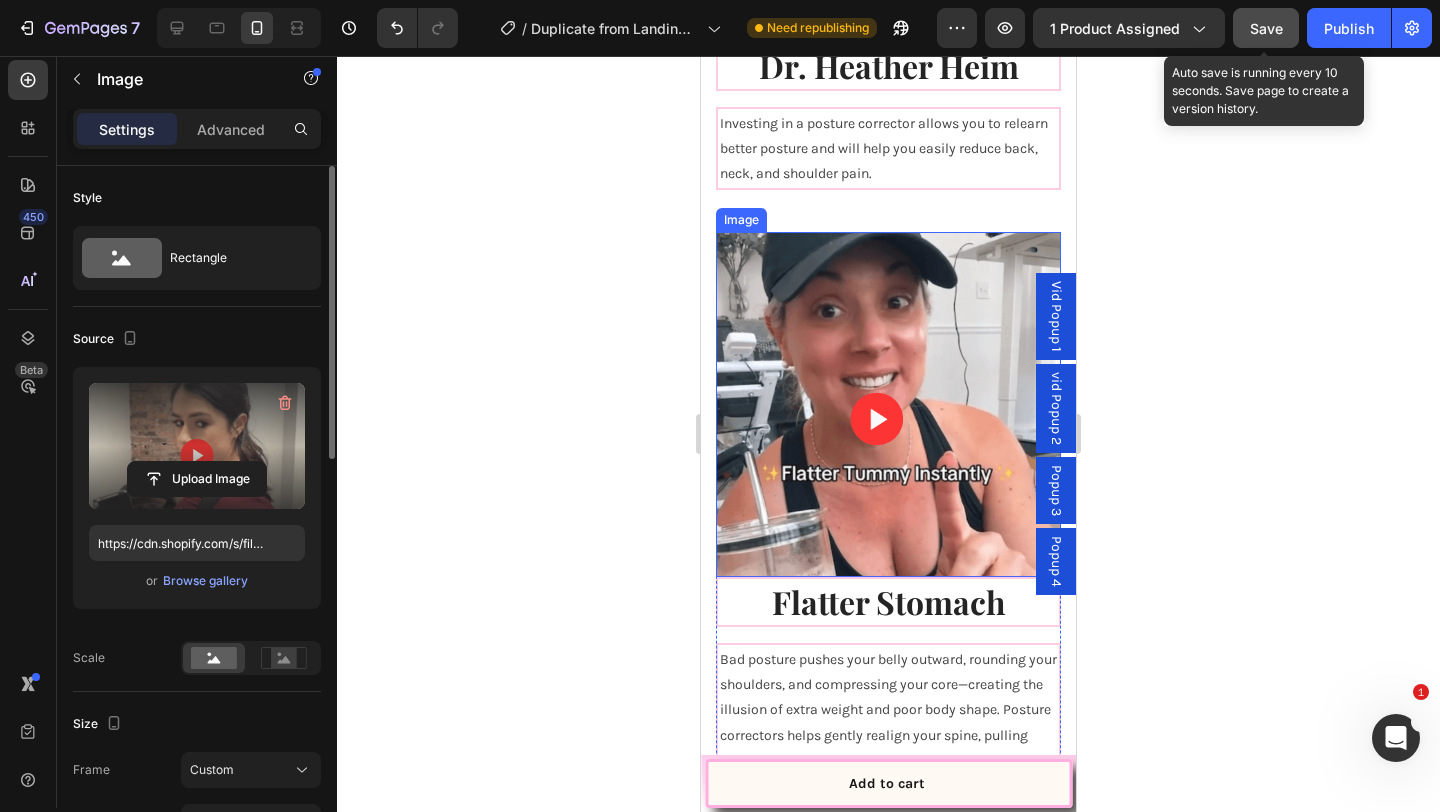 click at bounding box center [888, 404] 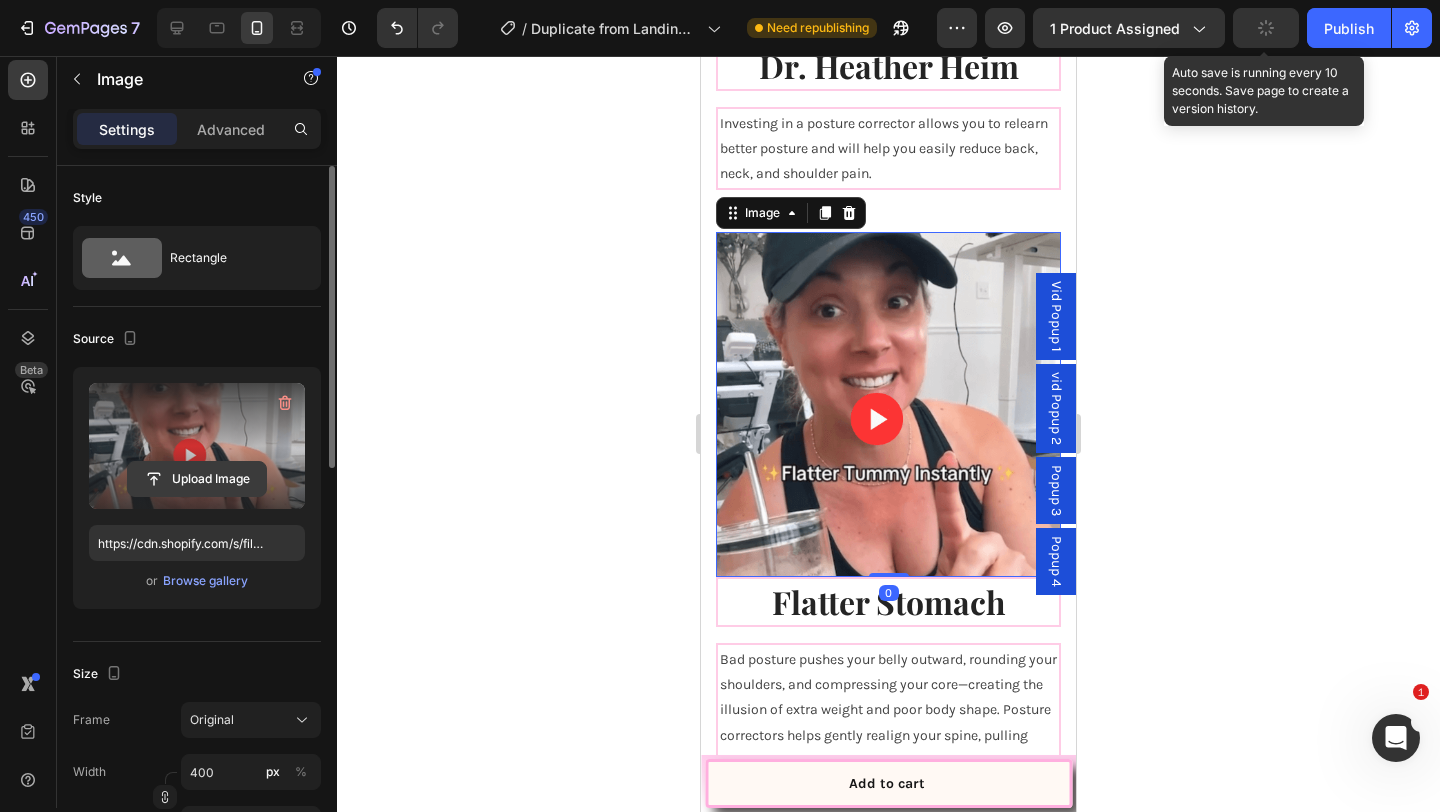 click 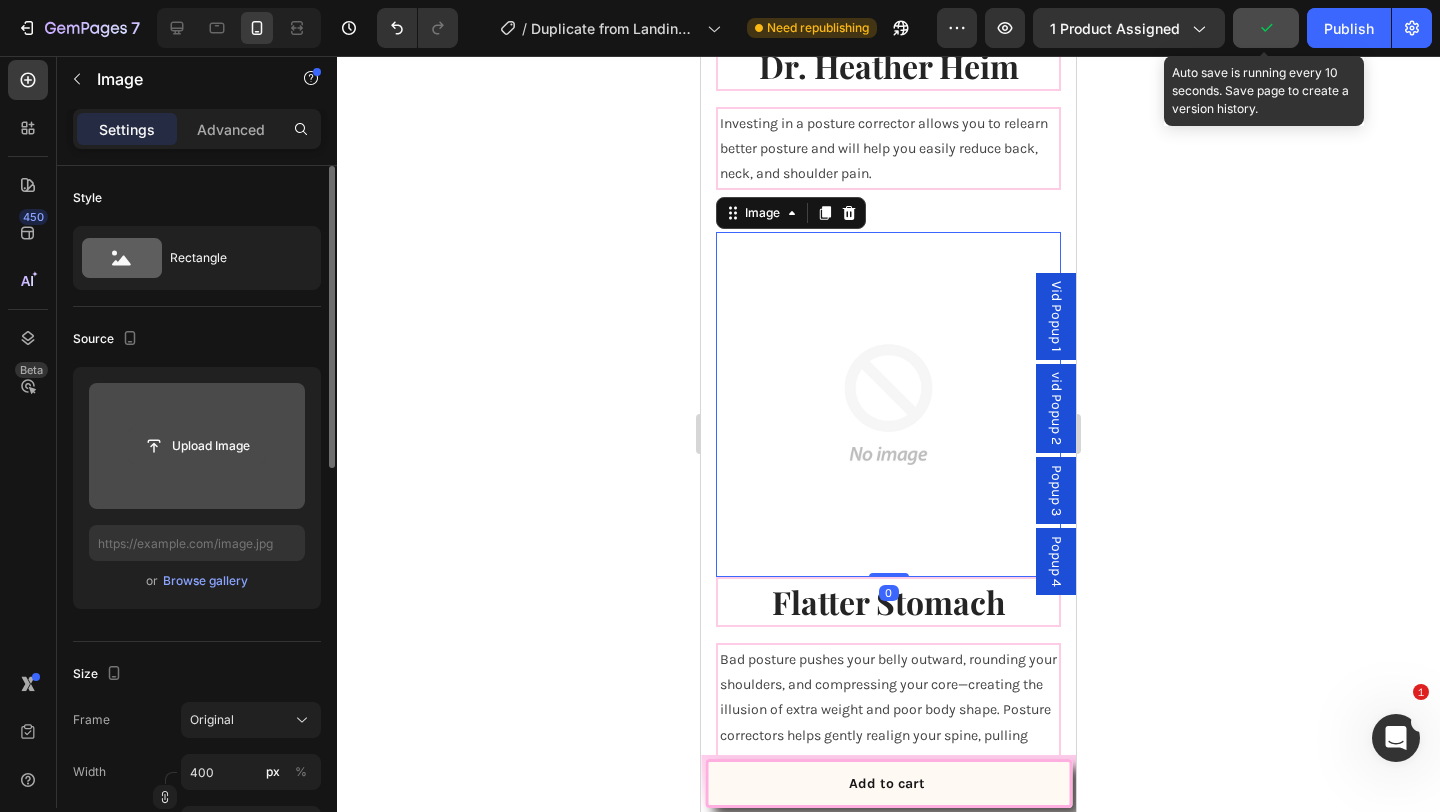click 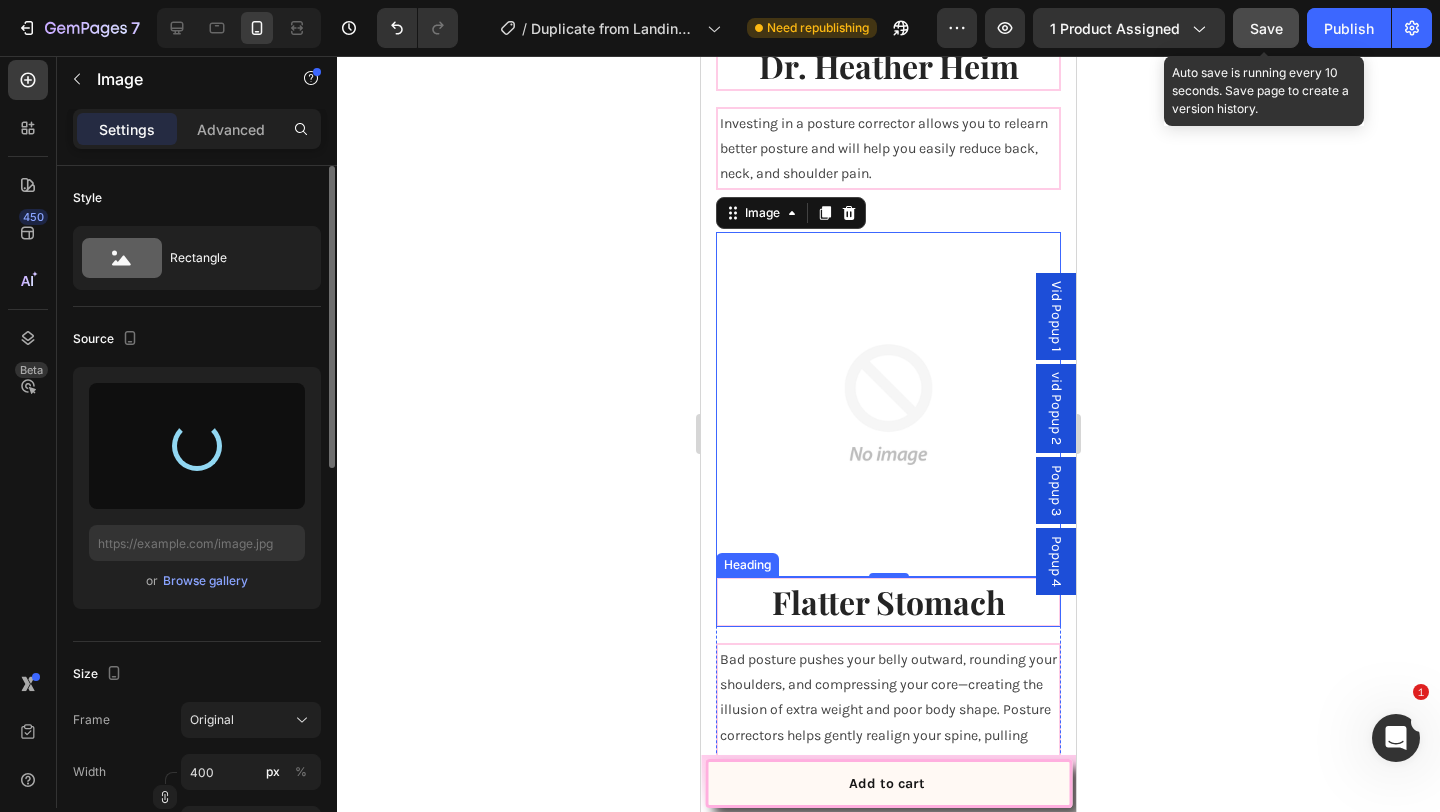 type on "https://cdn.shopify.com/s/files/1/0740/8484/3742/files/gempages_561631520297583829-2e469057-ecdb-4e14-a164-5e78600aa594.png" 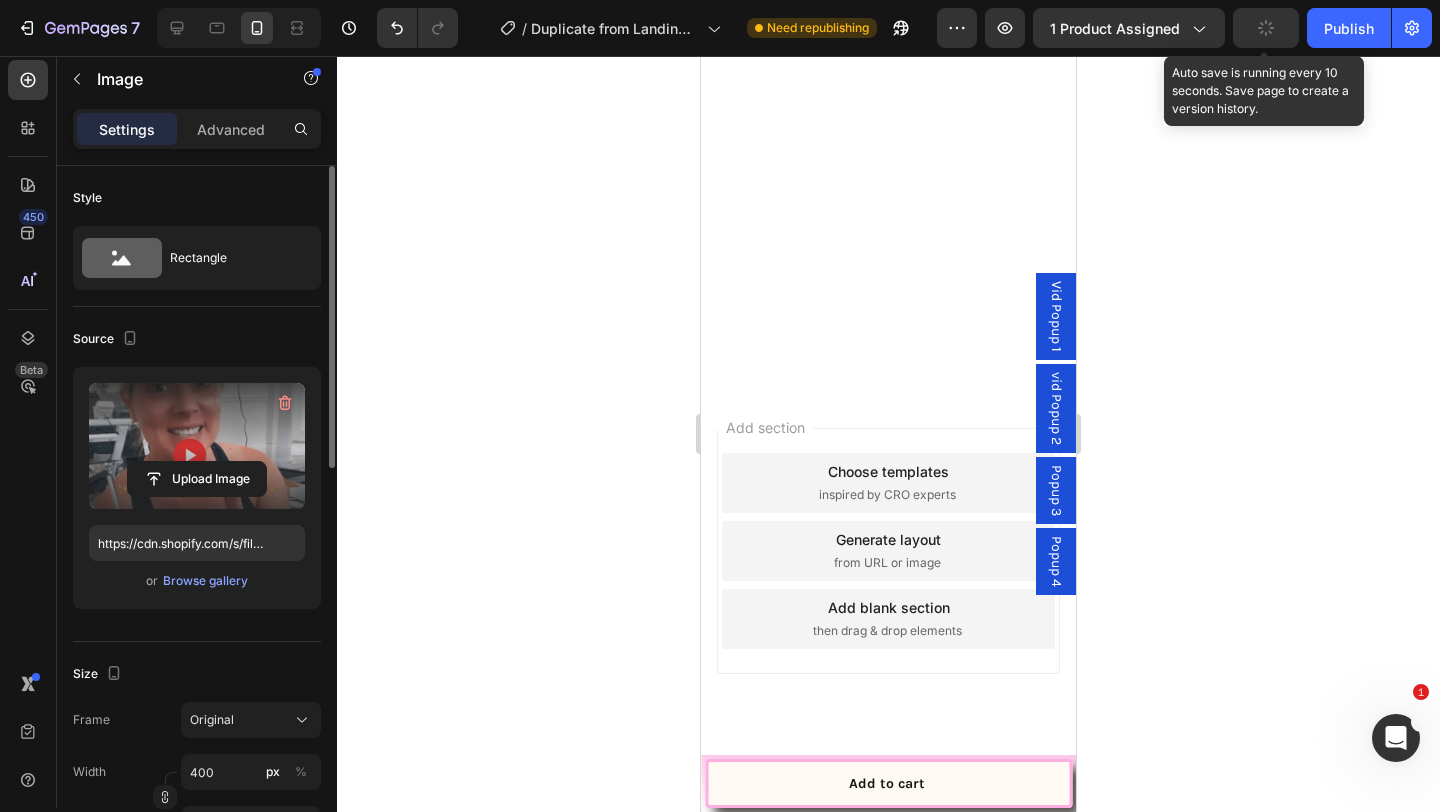 scroll, scrollTop: 5263, scrollLeft: 0, axis: vertical 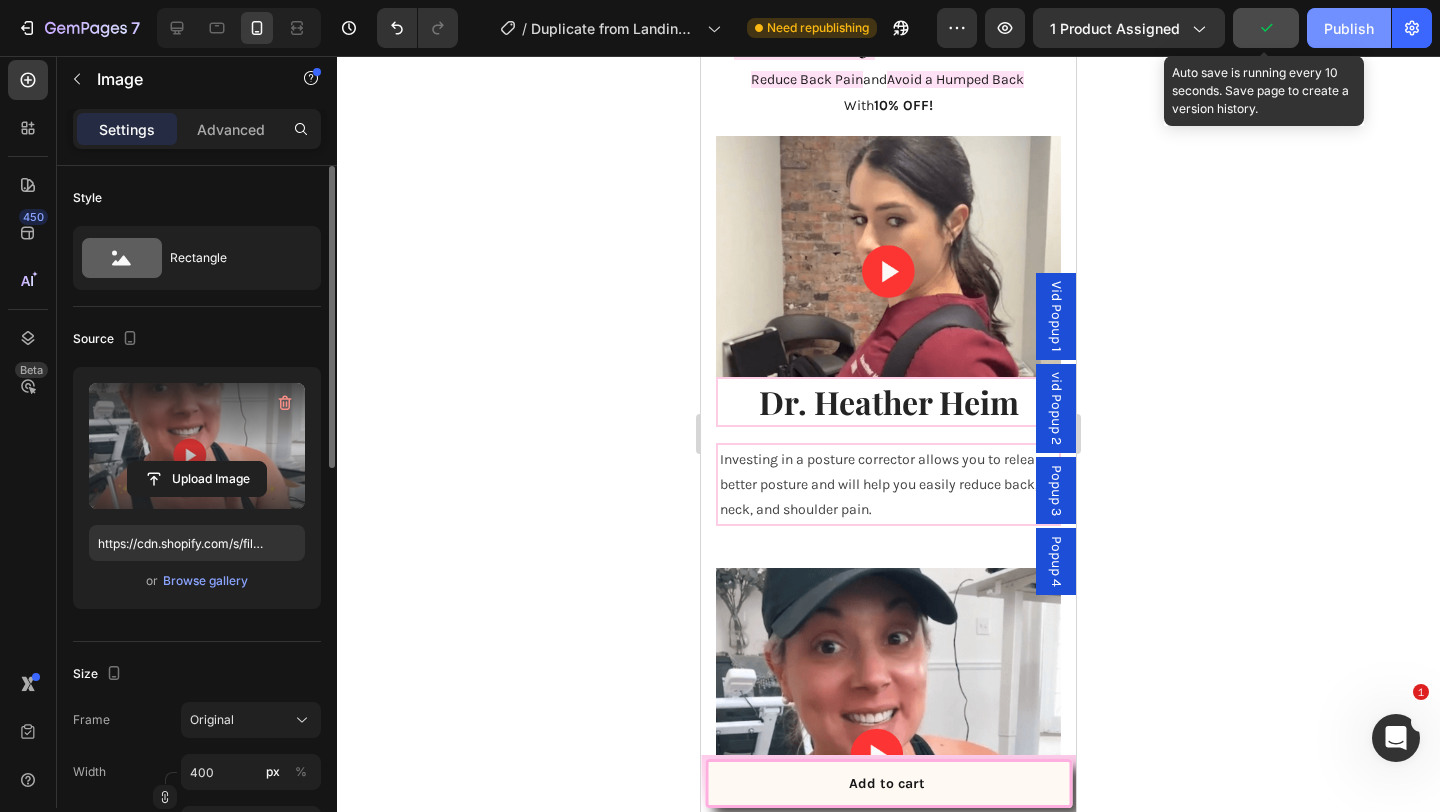 click on "Publish" at bounding box center [1349, 28] 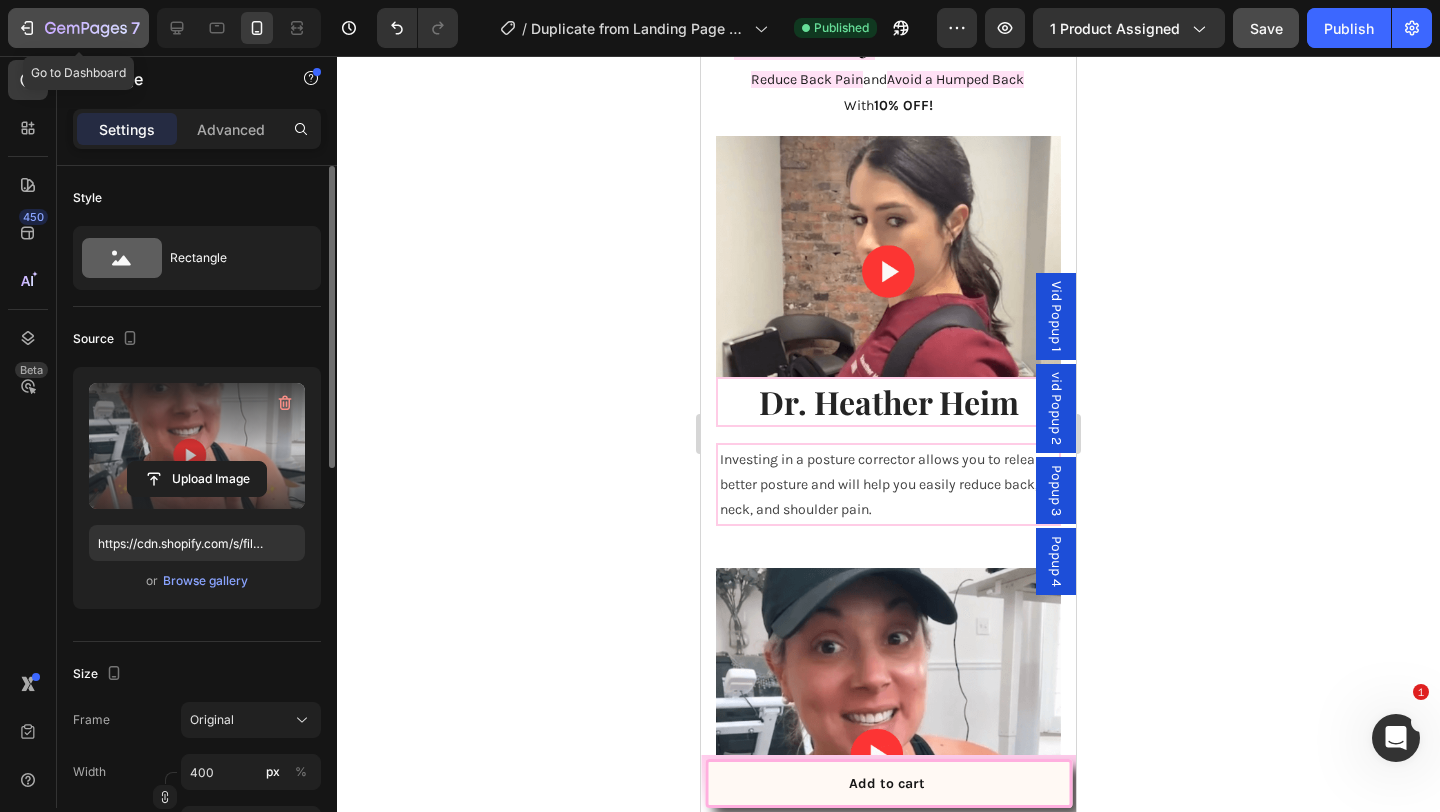 click on "7" at bounding box center [78, 28] 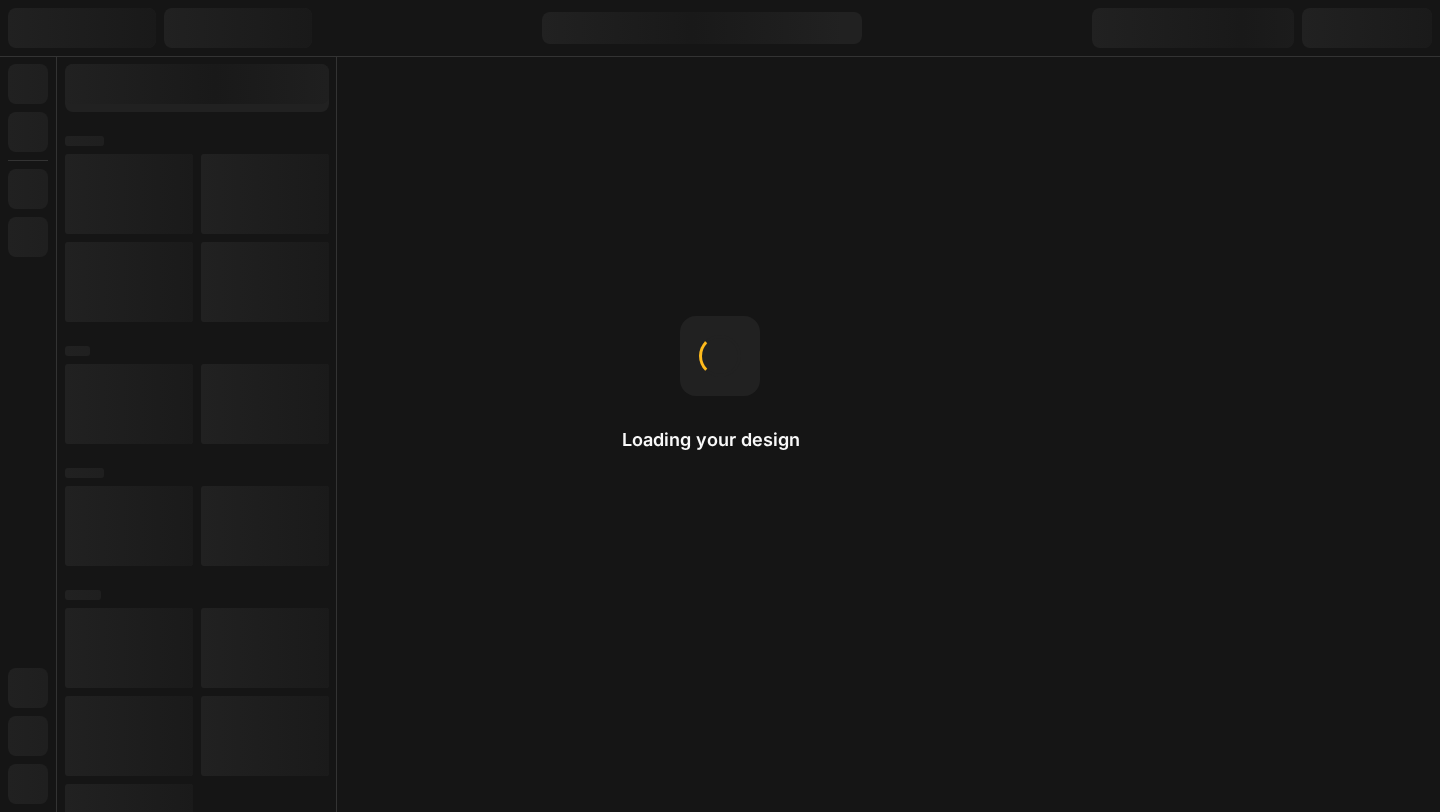scroll, scrollTop: 0, scrollLeft: 0, axis: both 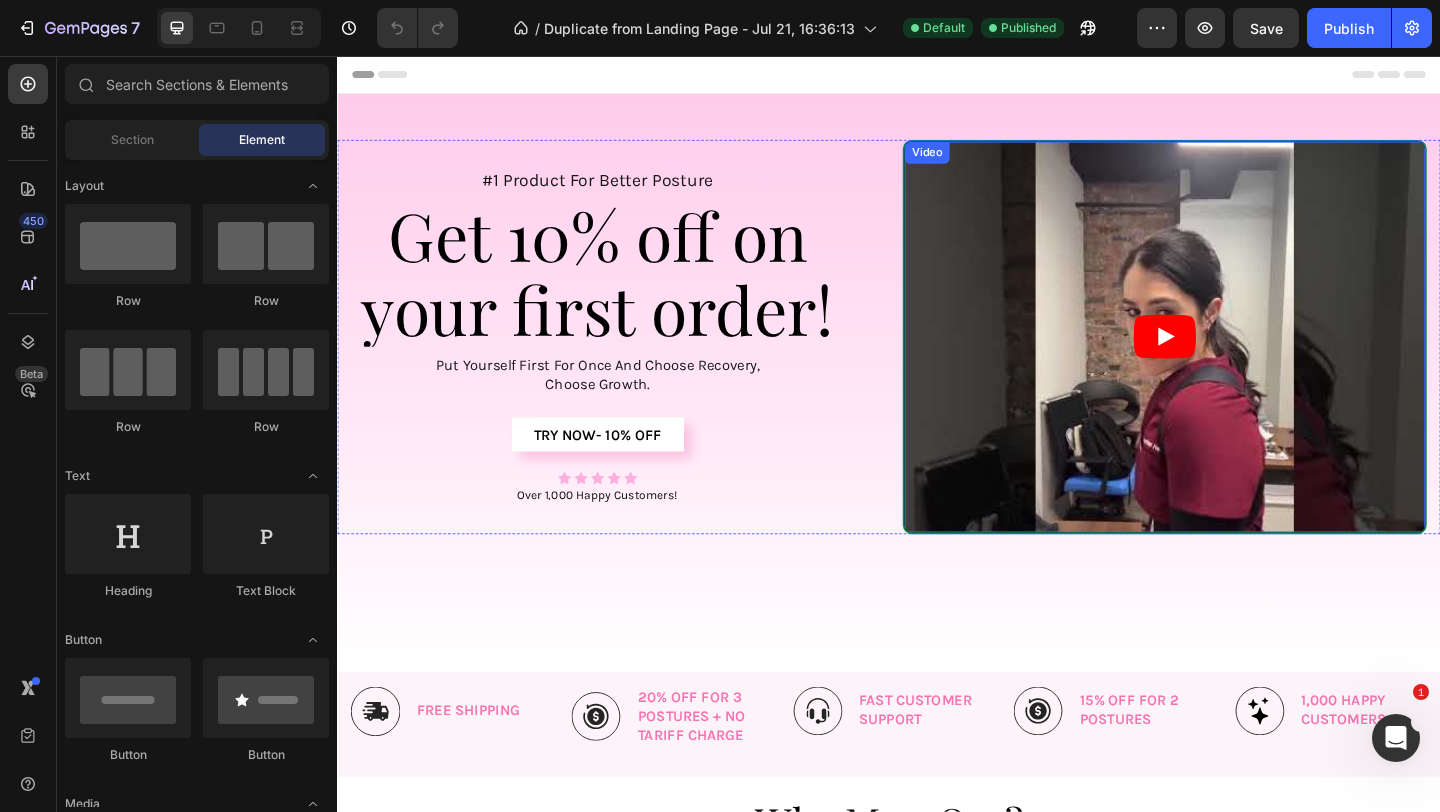 click at bounding box center [1237, 361] 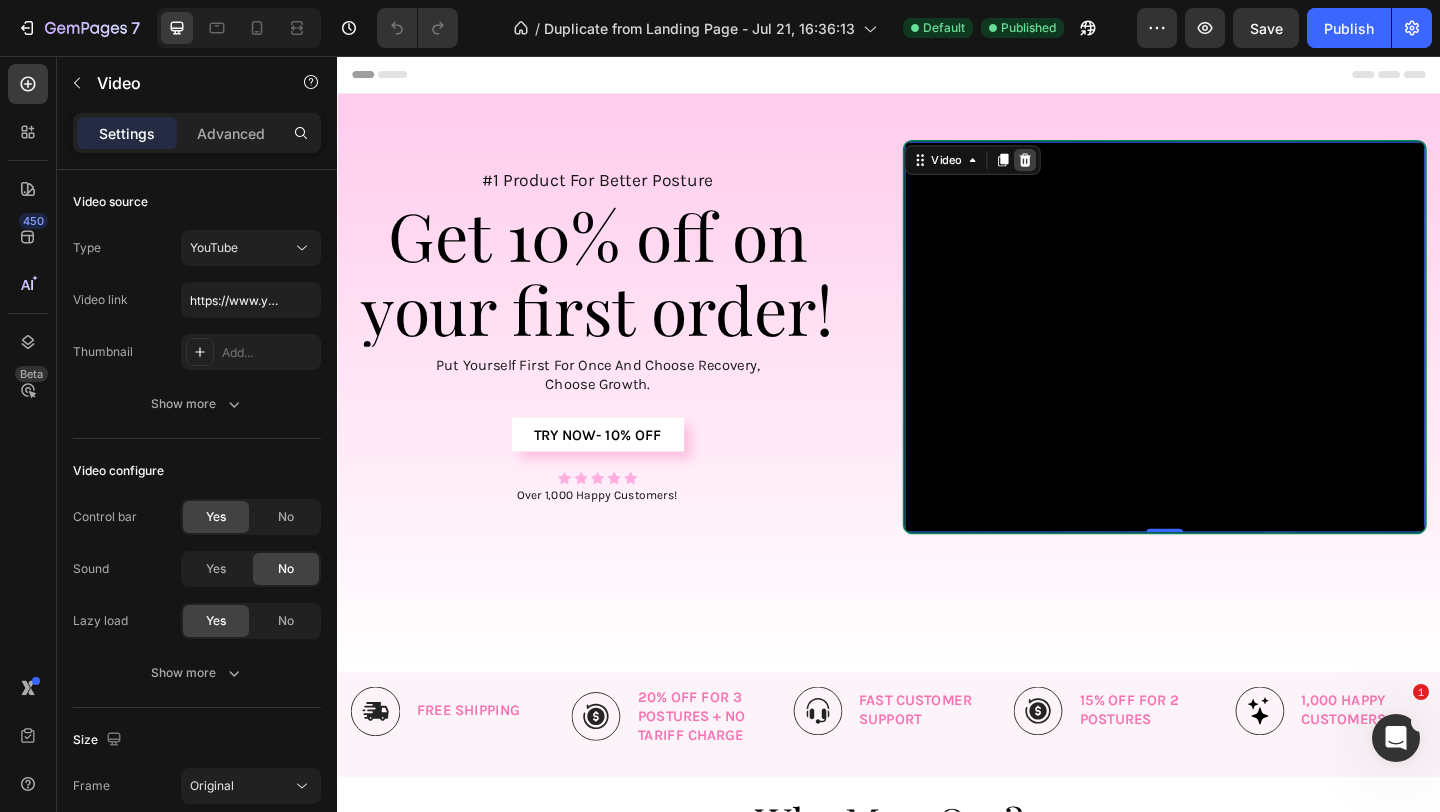 click 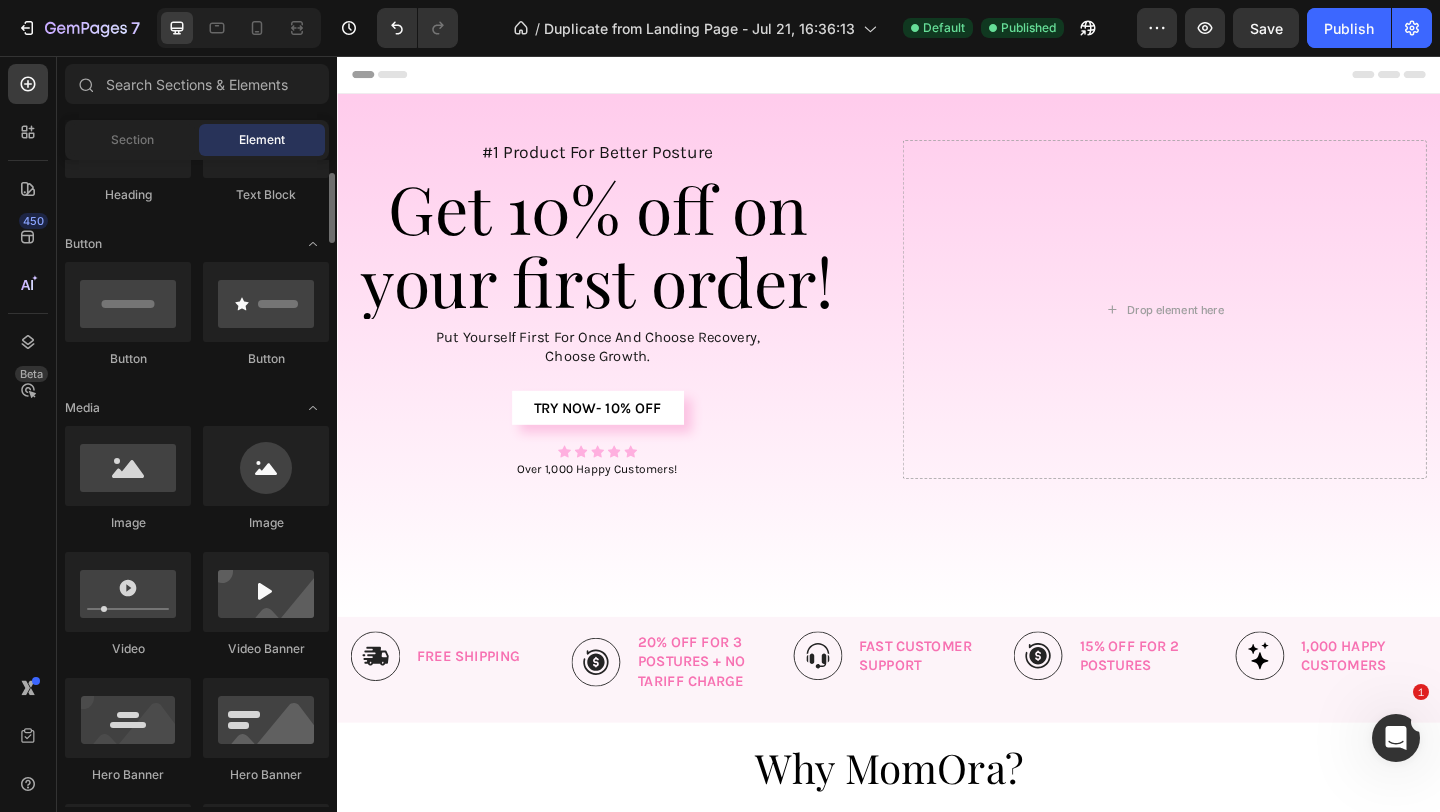scroll, scrollTop: 414, scrollLeft: 0, axis: vertical 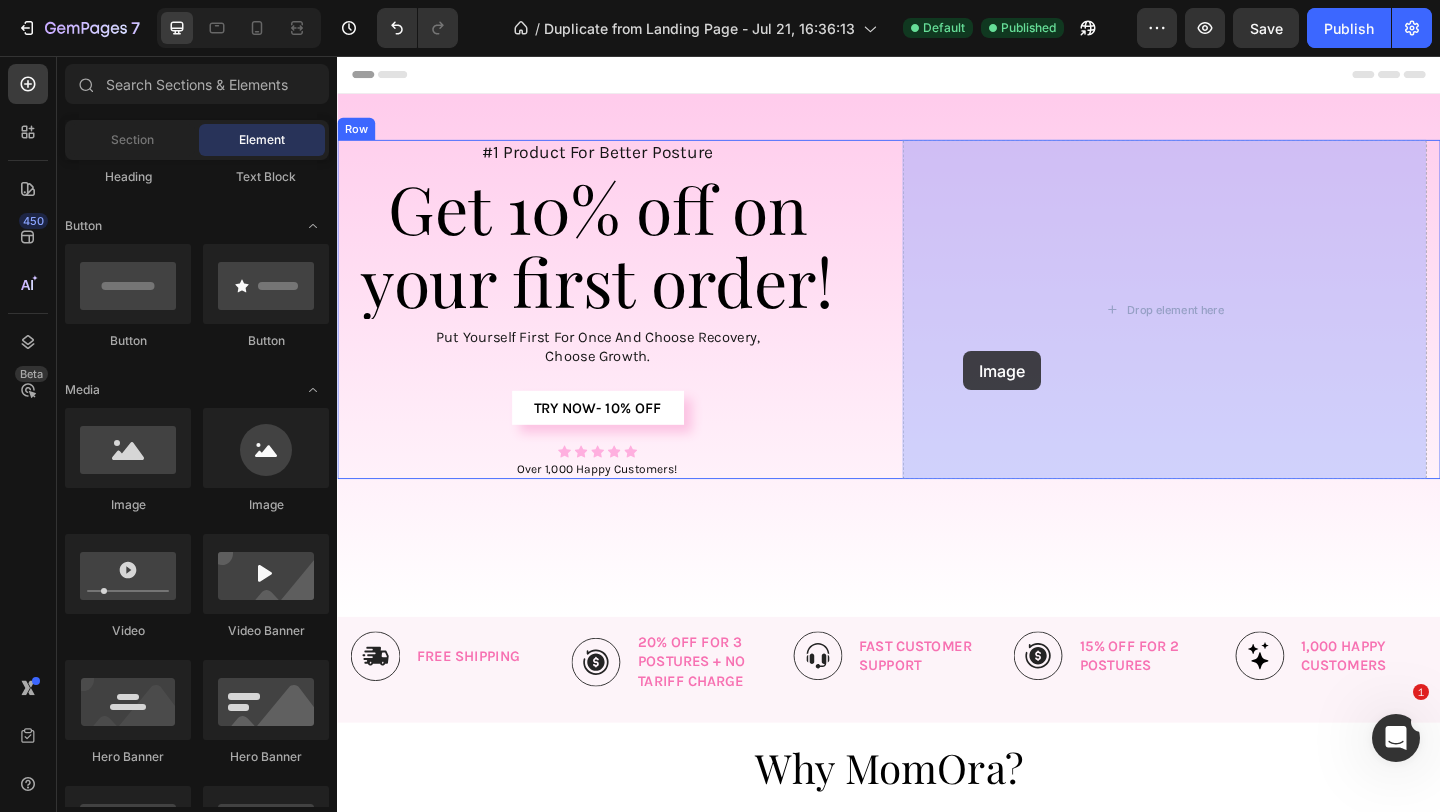 drag, startPoint x: 495, startPoint y: 515, endPoint x: 1021, endPoint y: 376, distance: 544.0561 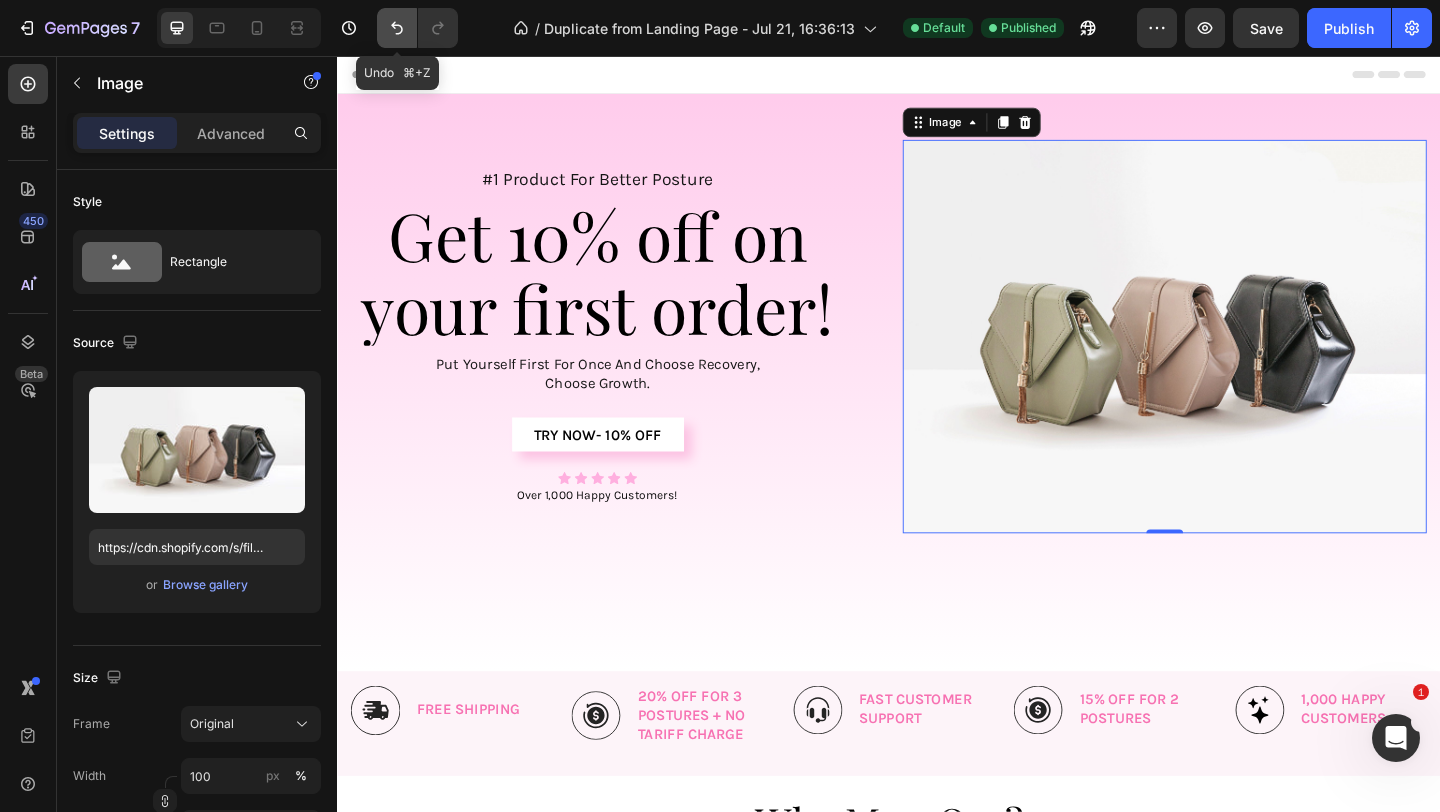 click 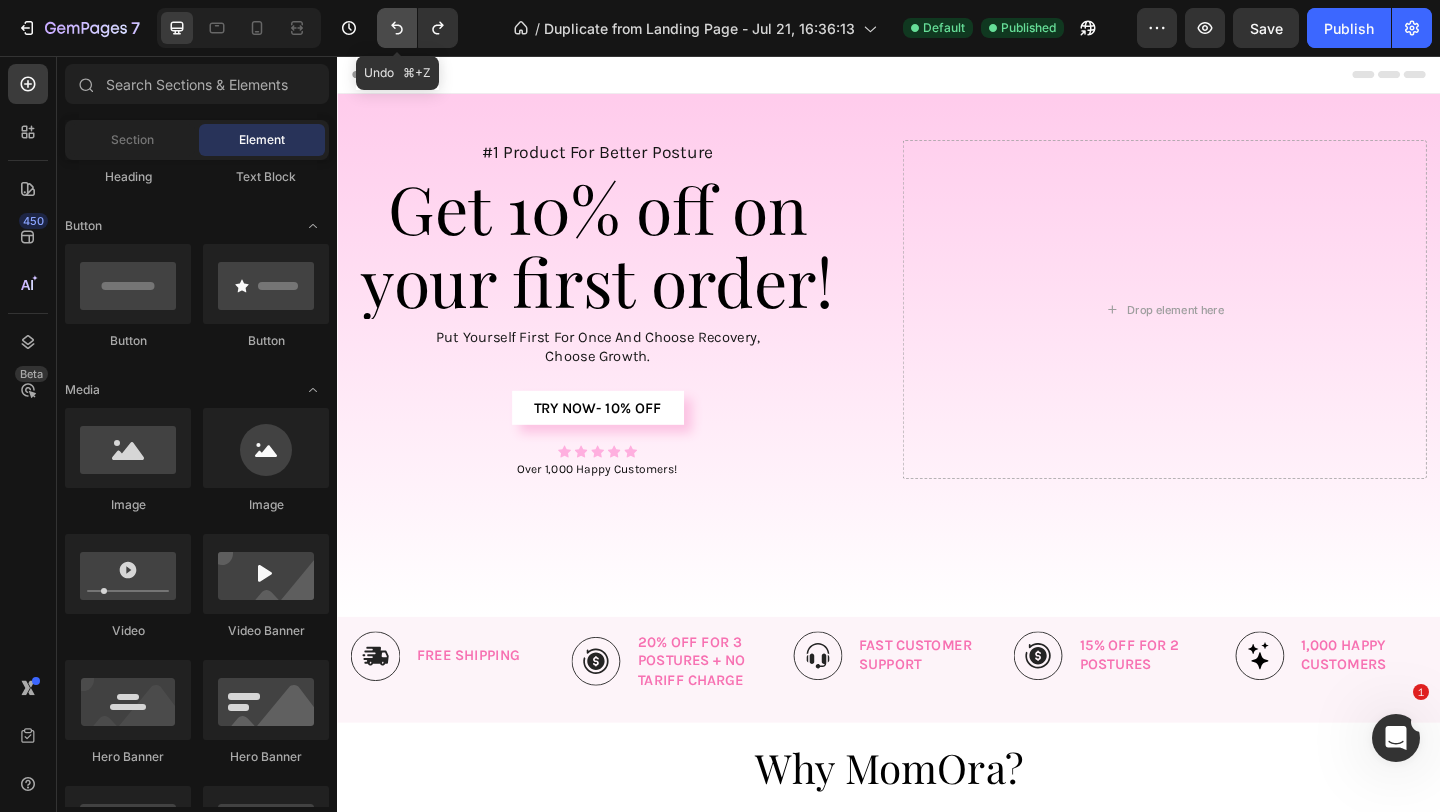 click 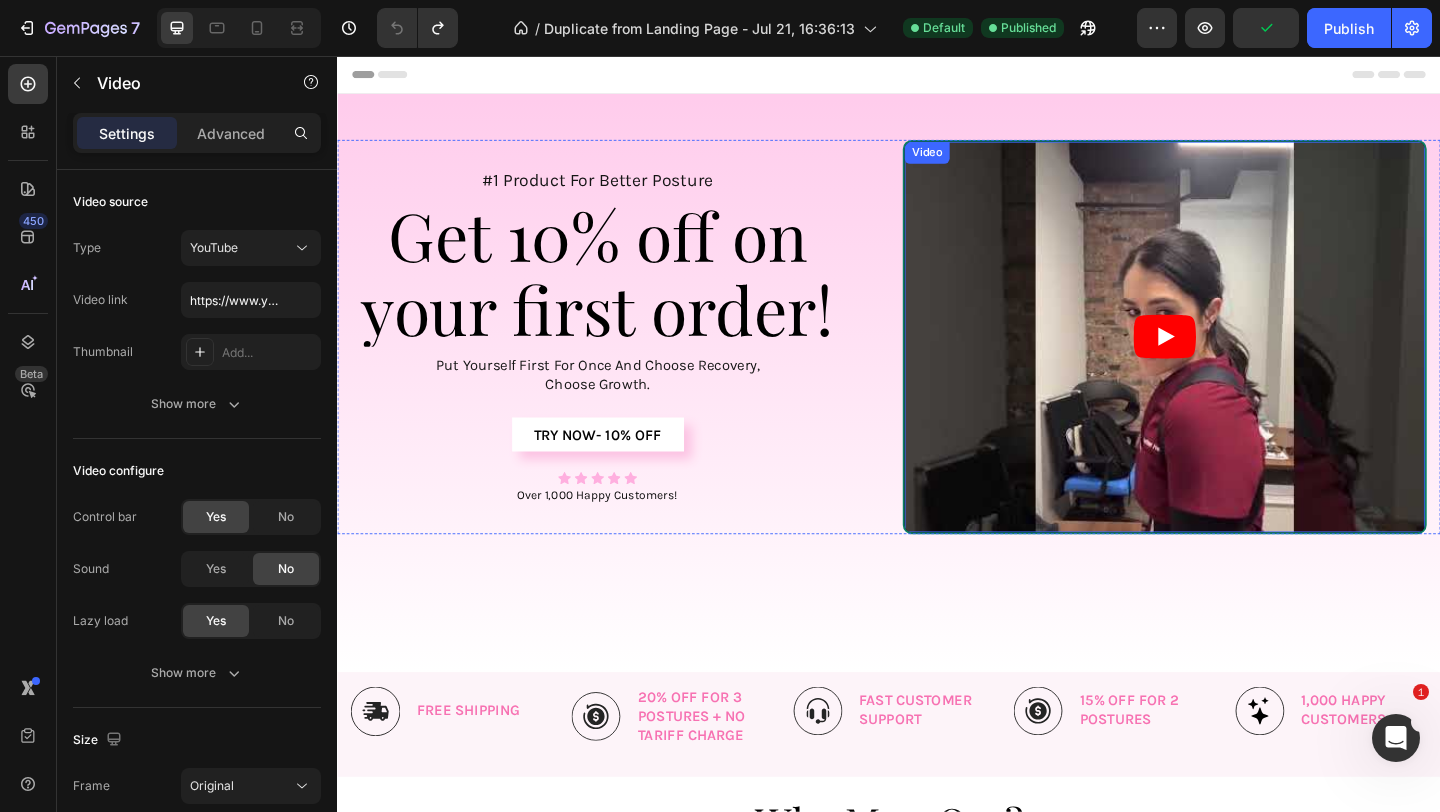 click at bounding box center [1237, 361] 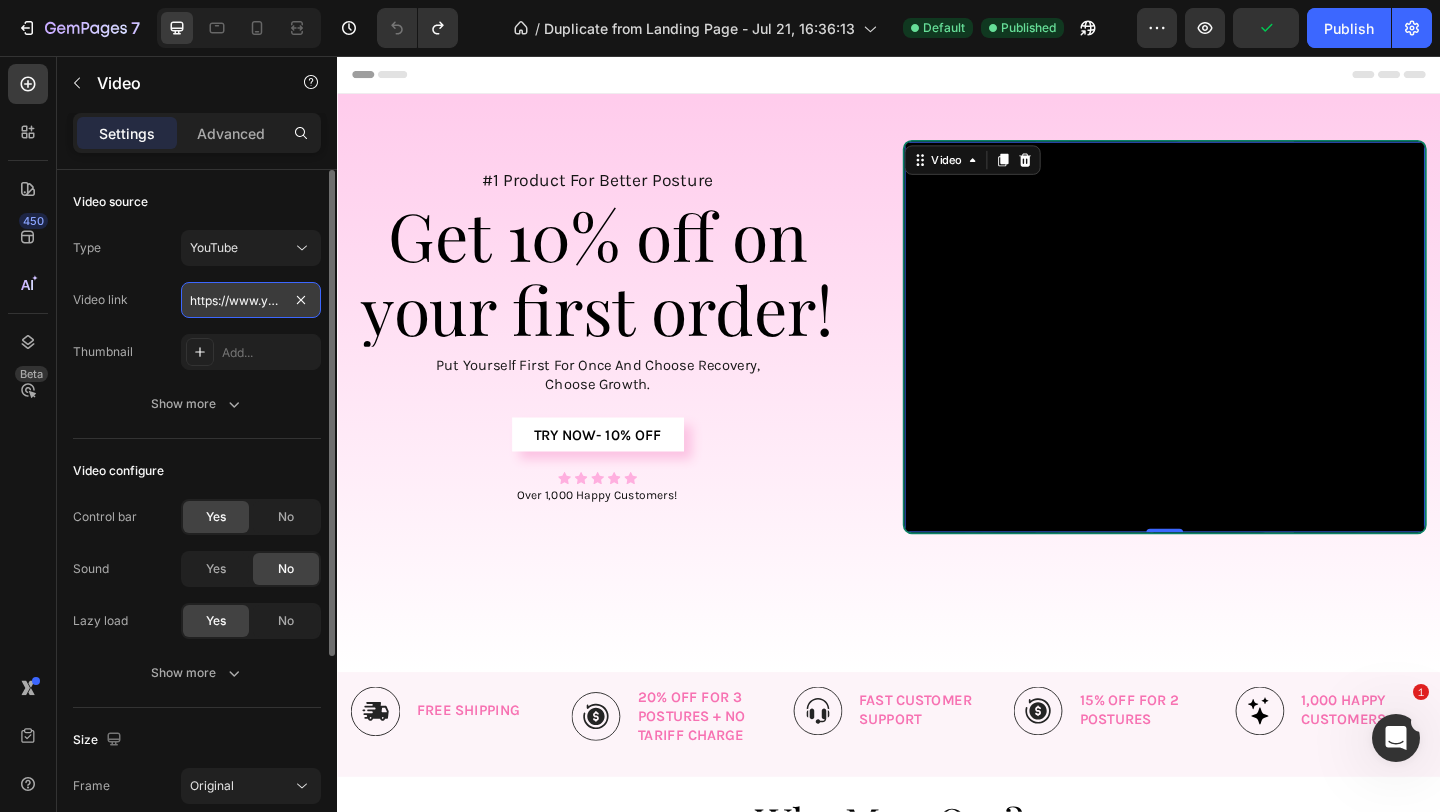 click on "https://www.youtube.com/shorts/RbpzucVdUjA" at bounding box center [251, 300] 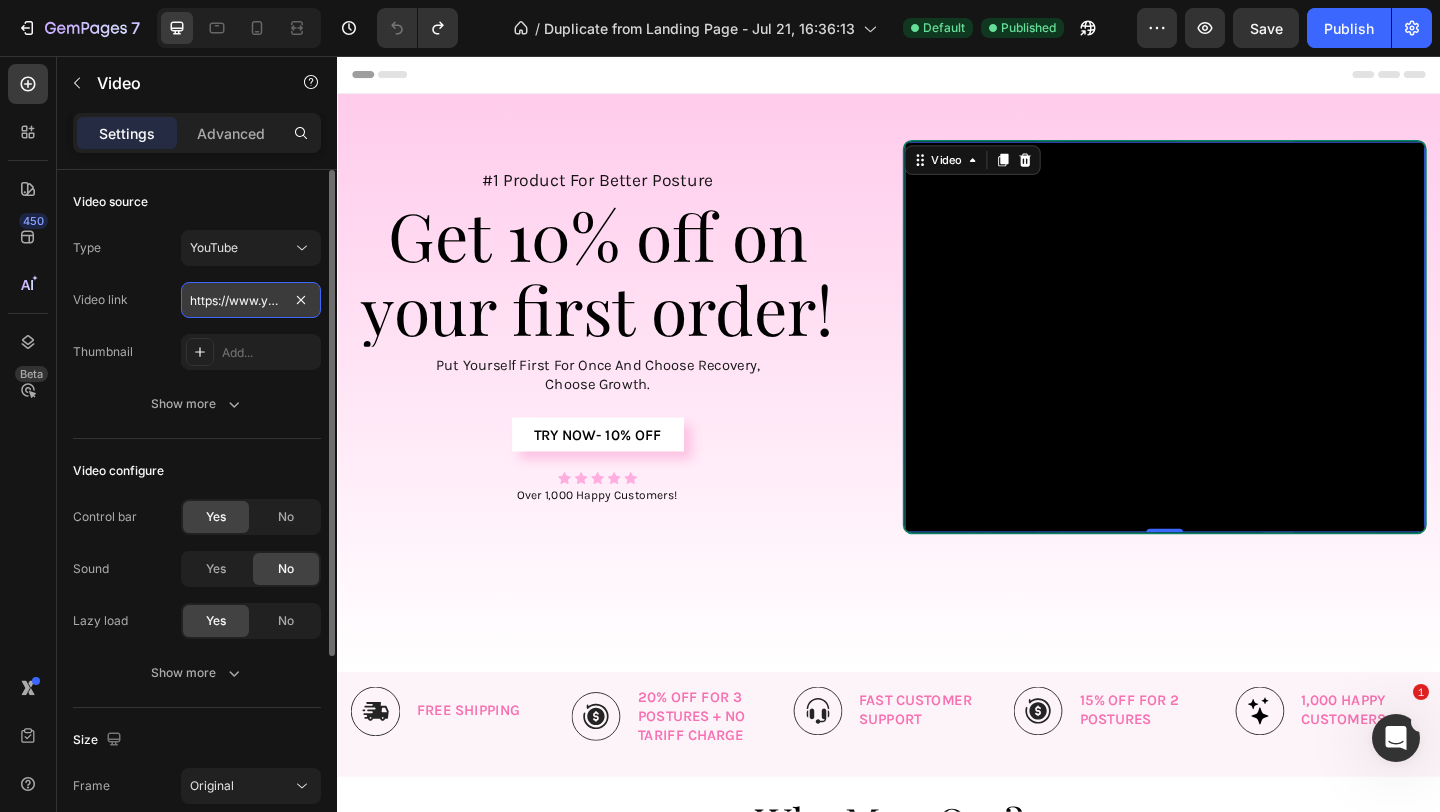 click on "https://www.youtube.com/shorts/RbpzucVdUjA" at bounding box center [251, 300] 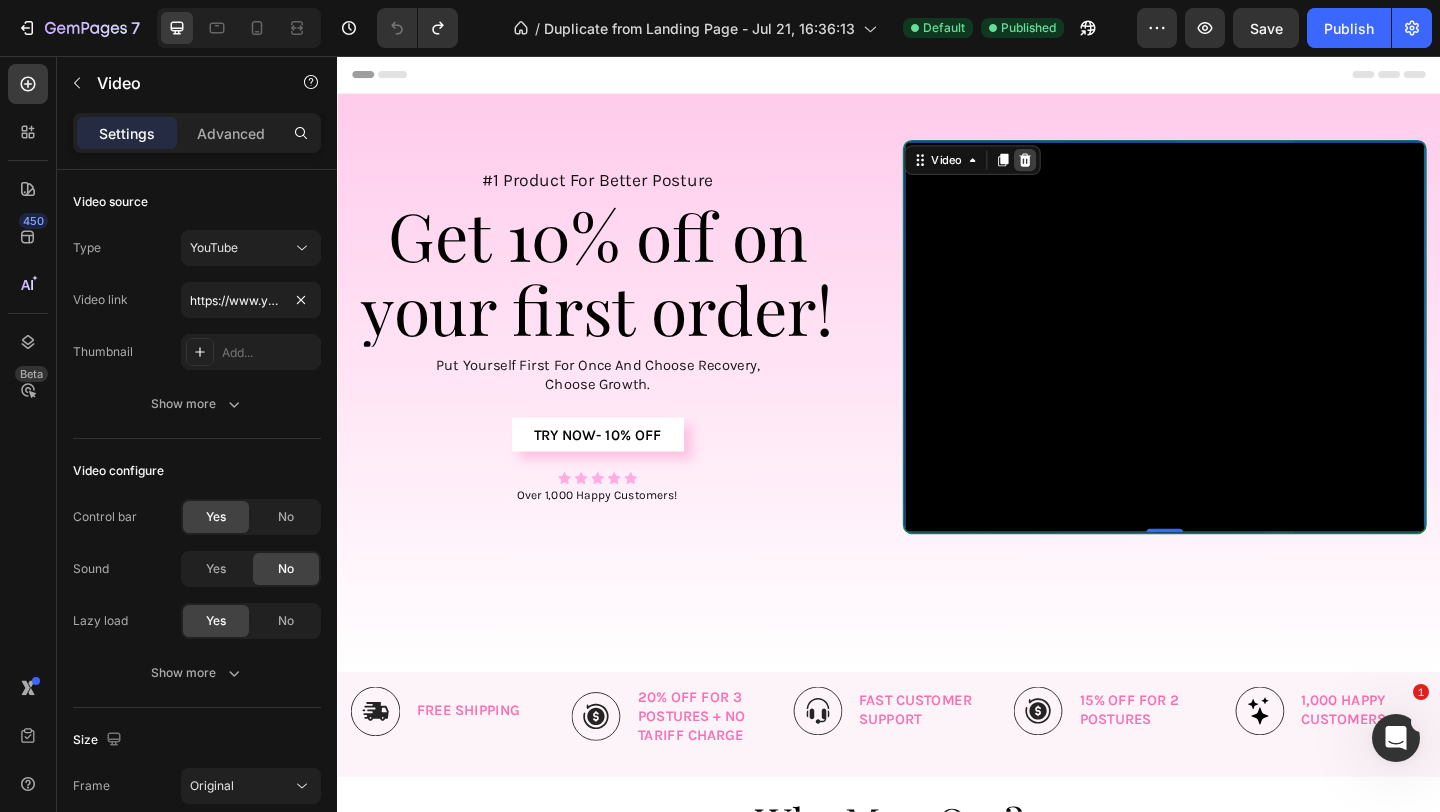 click 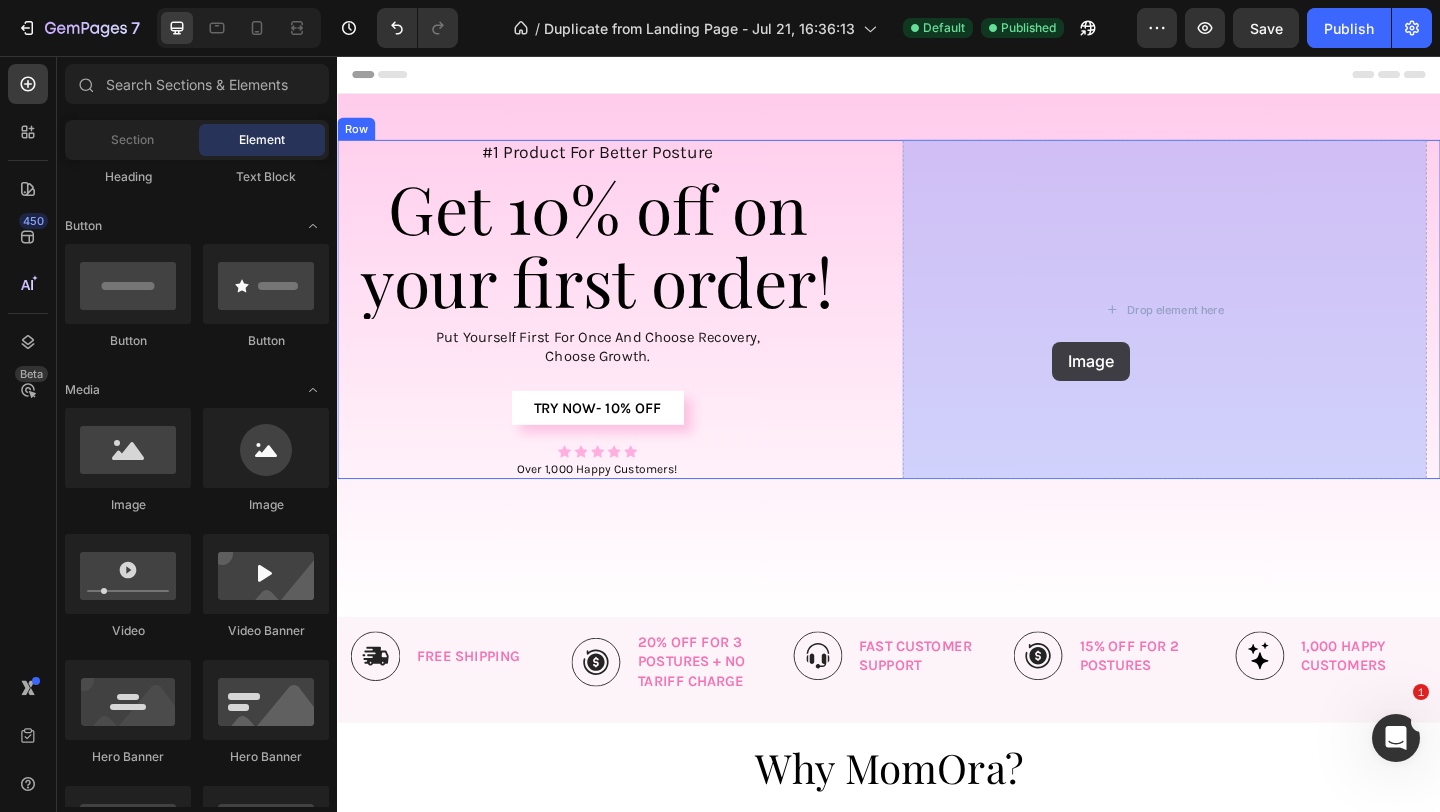 drag, startPoint x: 494, startPoint y: 536, endPoint x: 928, endPoint y: 359, distance: 468.70566 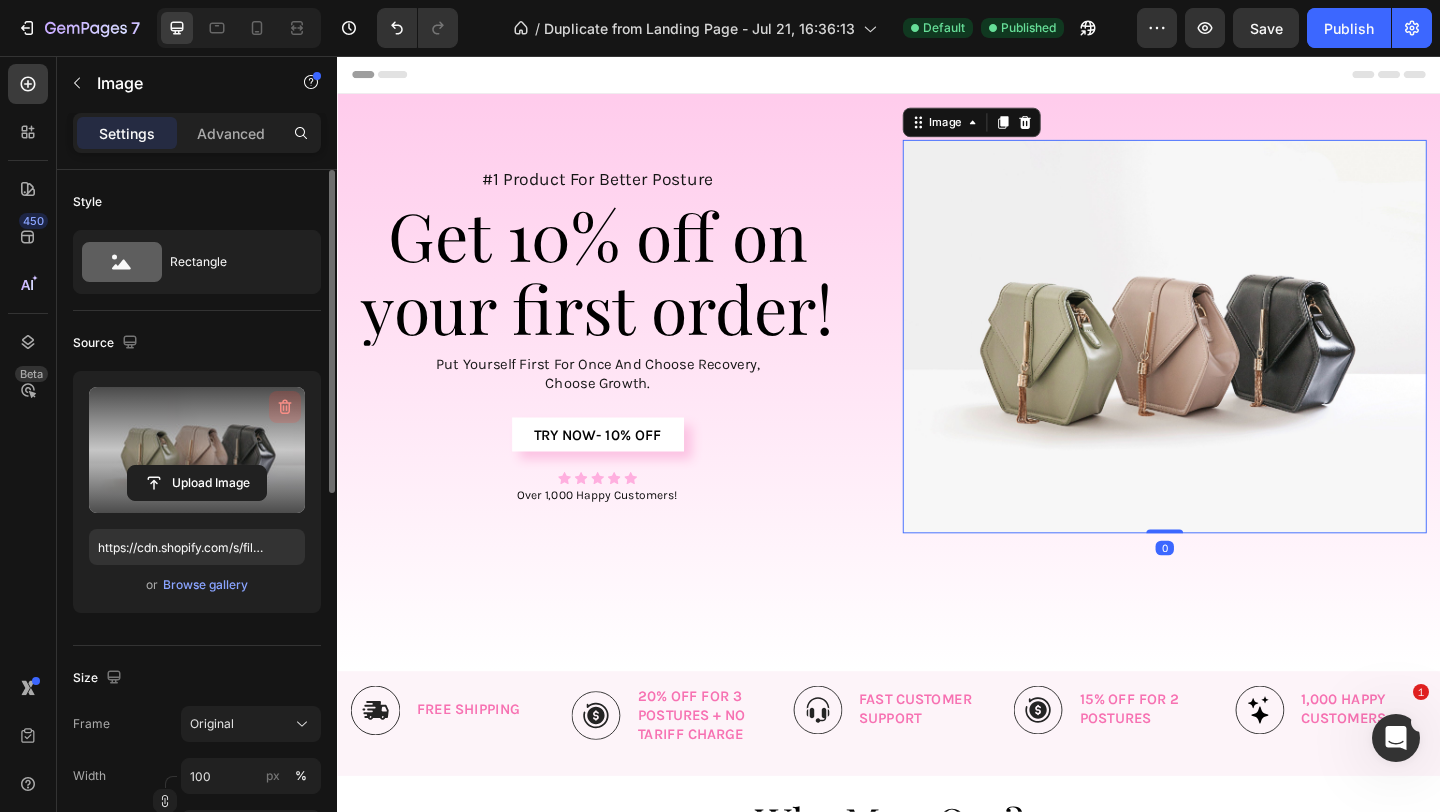 click 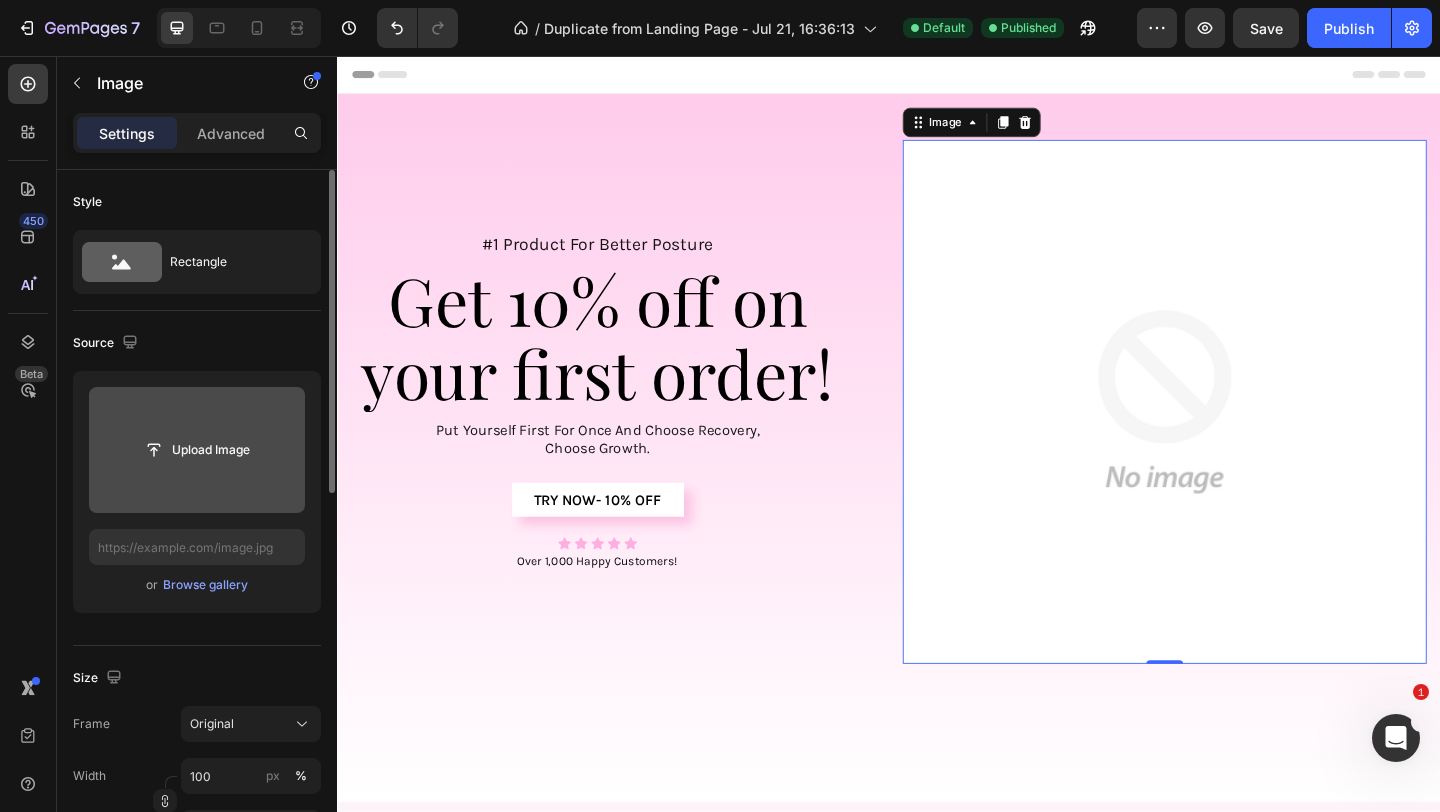 click 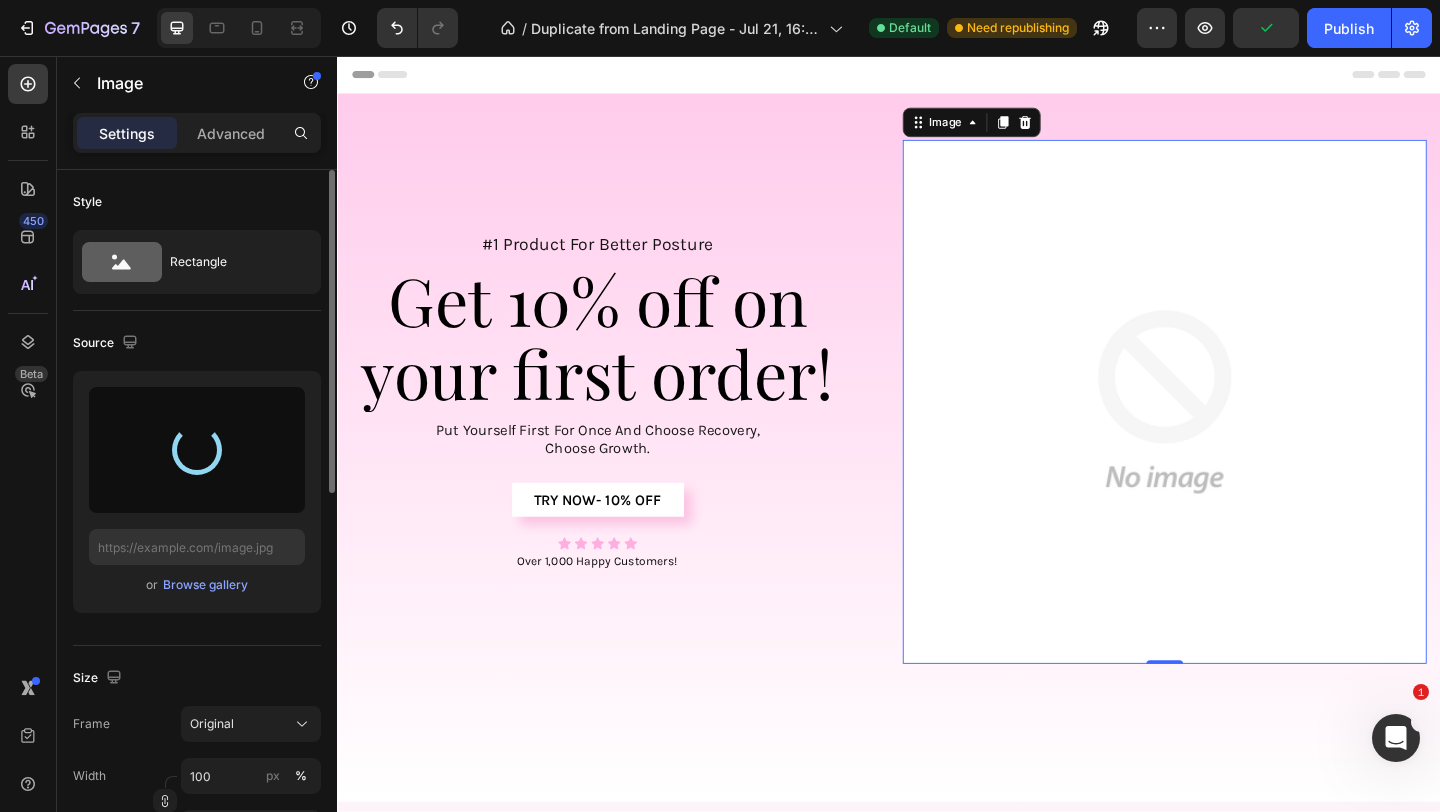 type on "https://cdn.shopify.com/s/files/1/0740/8484/3742/files/gempages_561631520297583829-f29ee81a-22e9-4d57-9cf6-b62ca1980149.png" 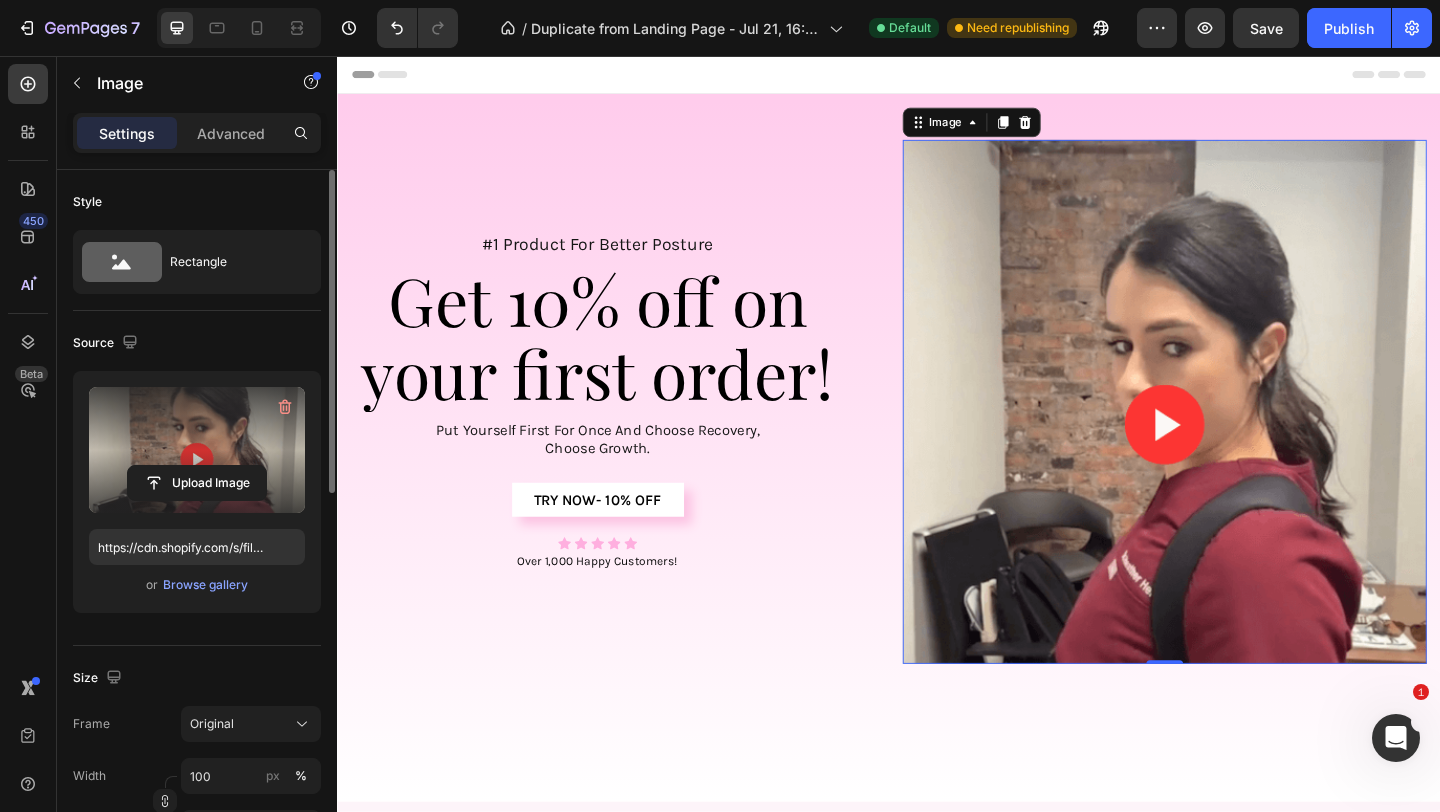click on "Frame Original Width 100 px % Height px %" 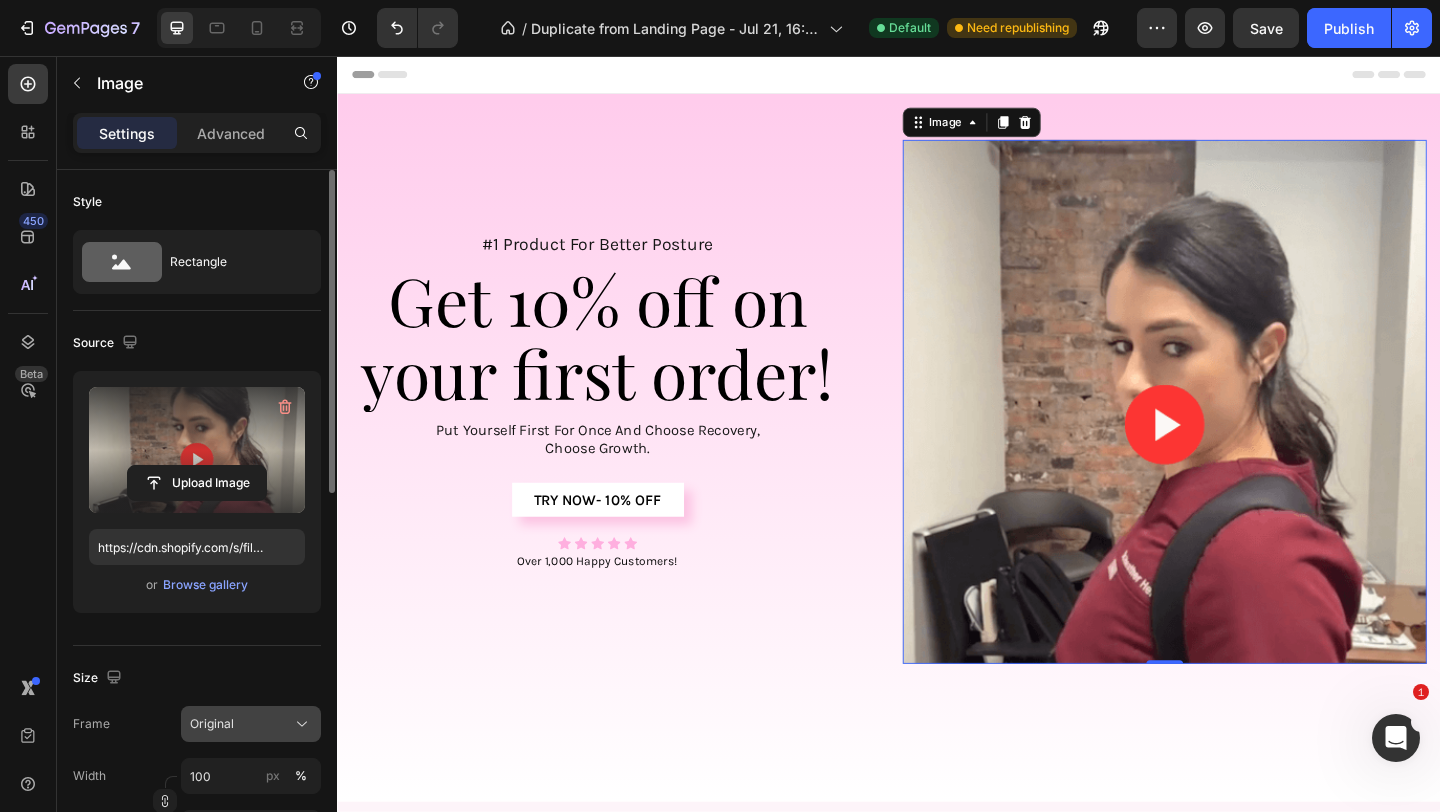 click on "Original" at bounding box center [251, 724] 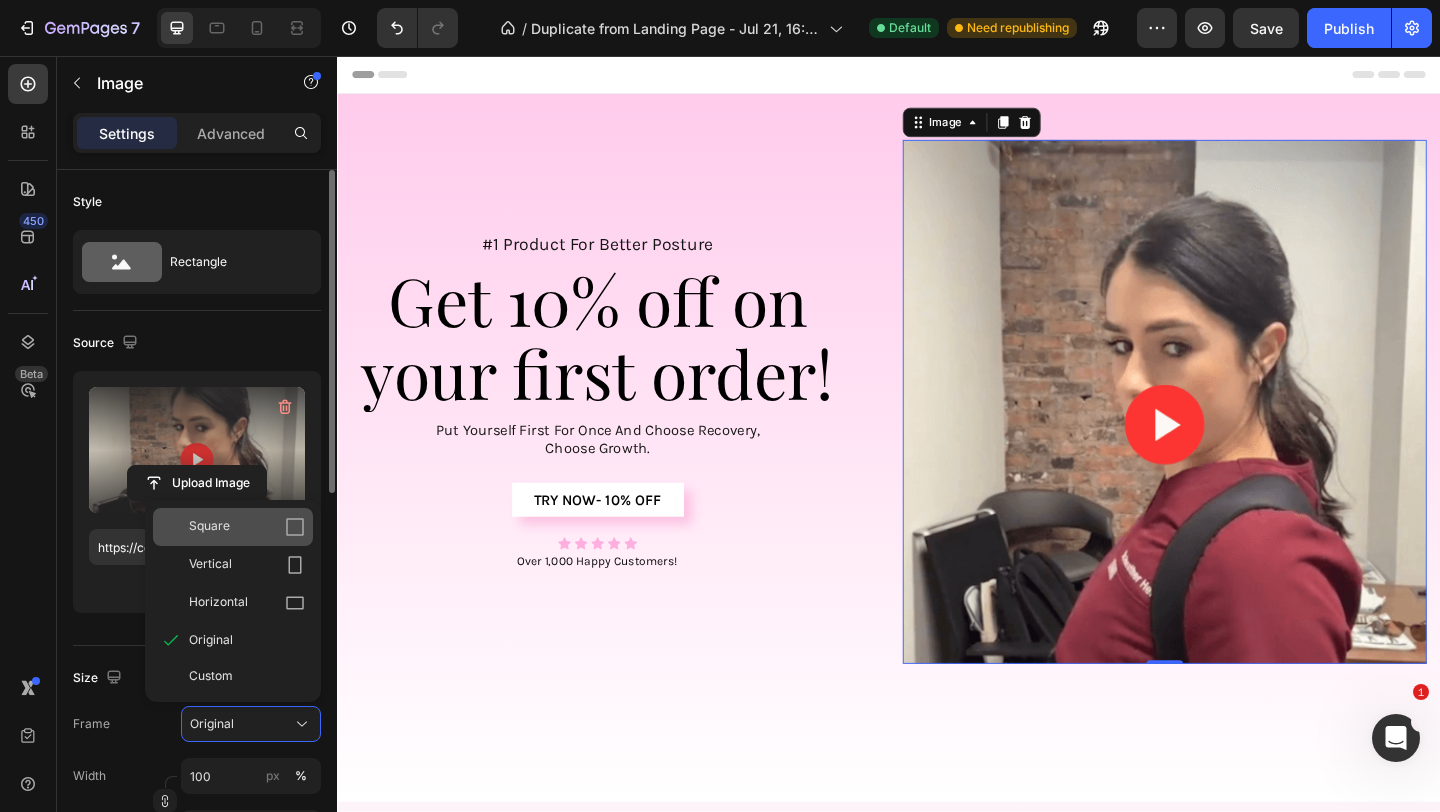 click 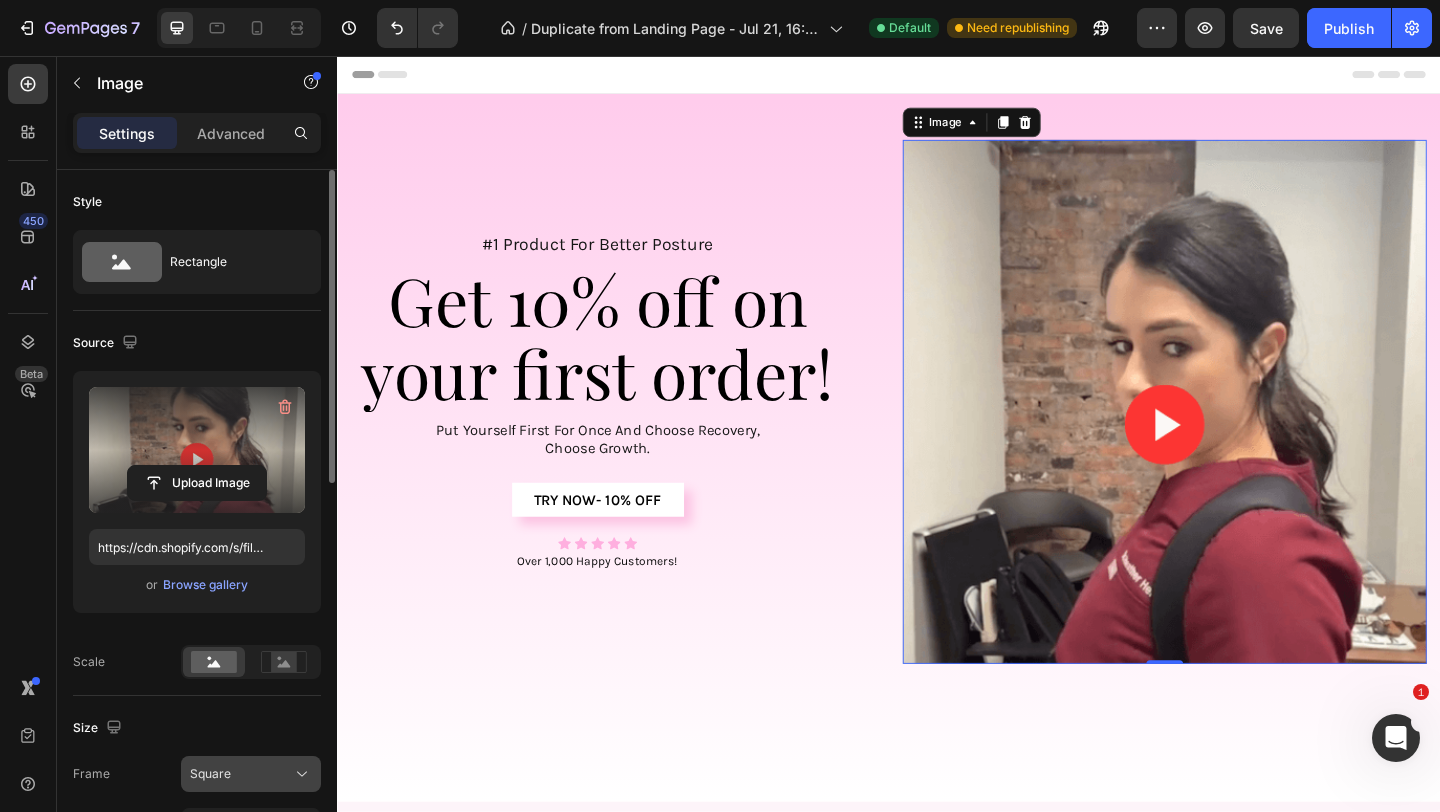 click on "Square" 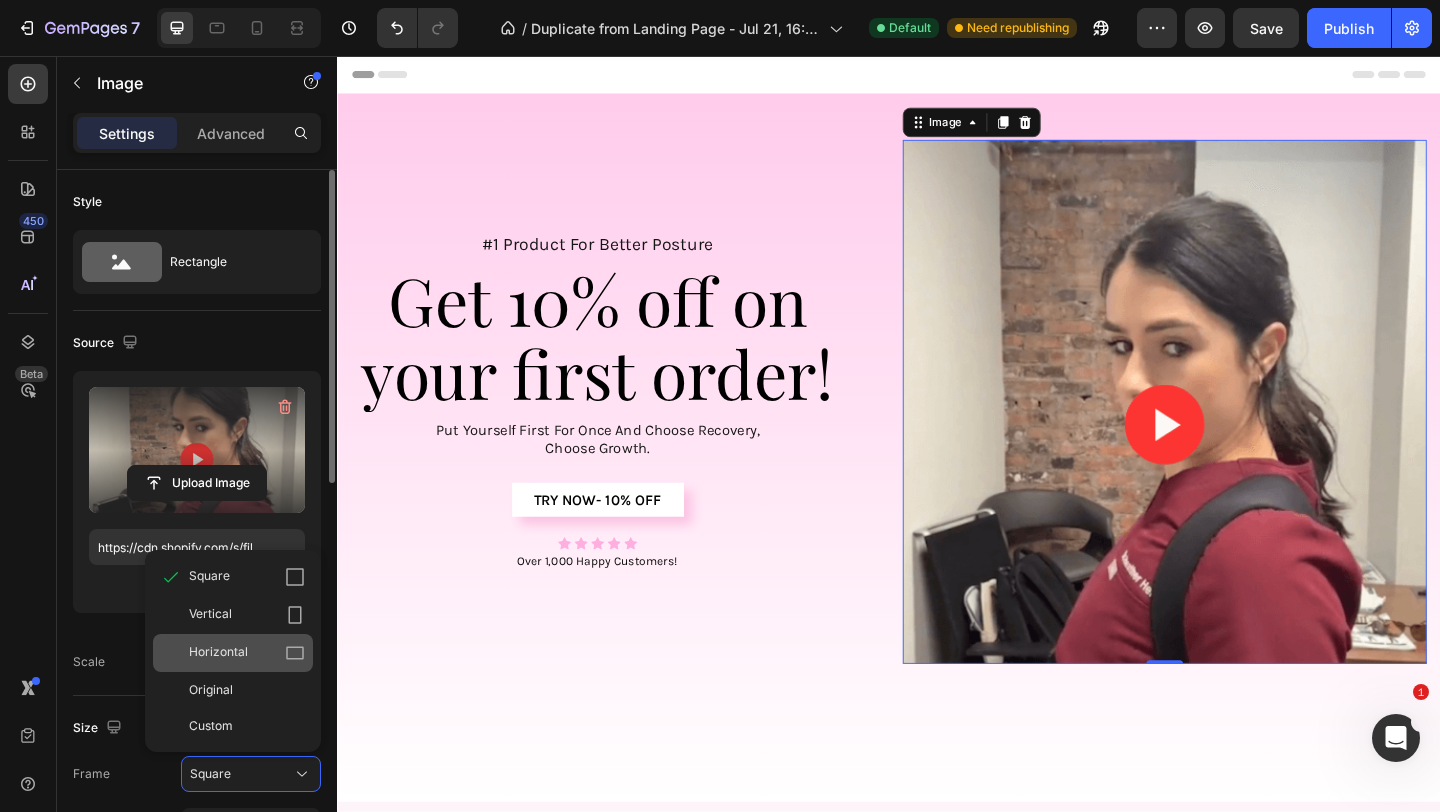 click 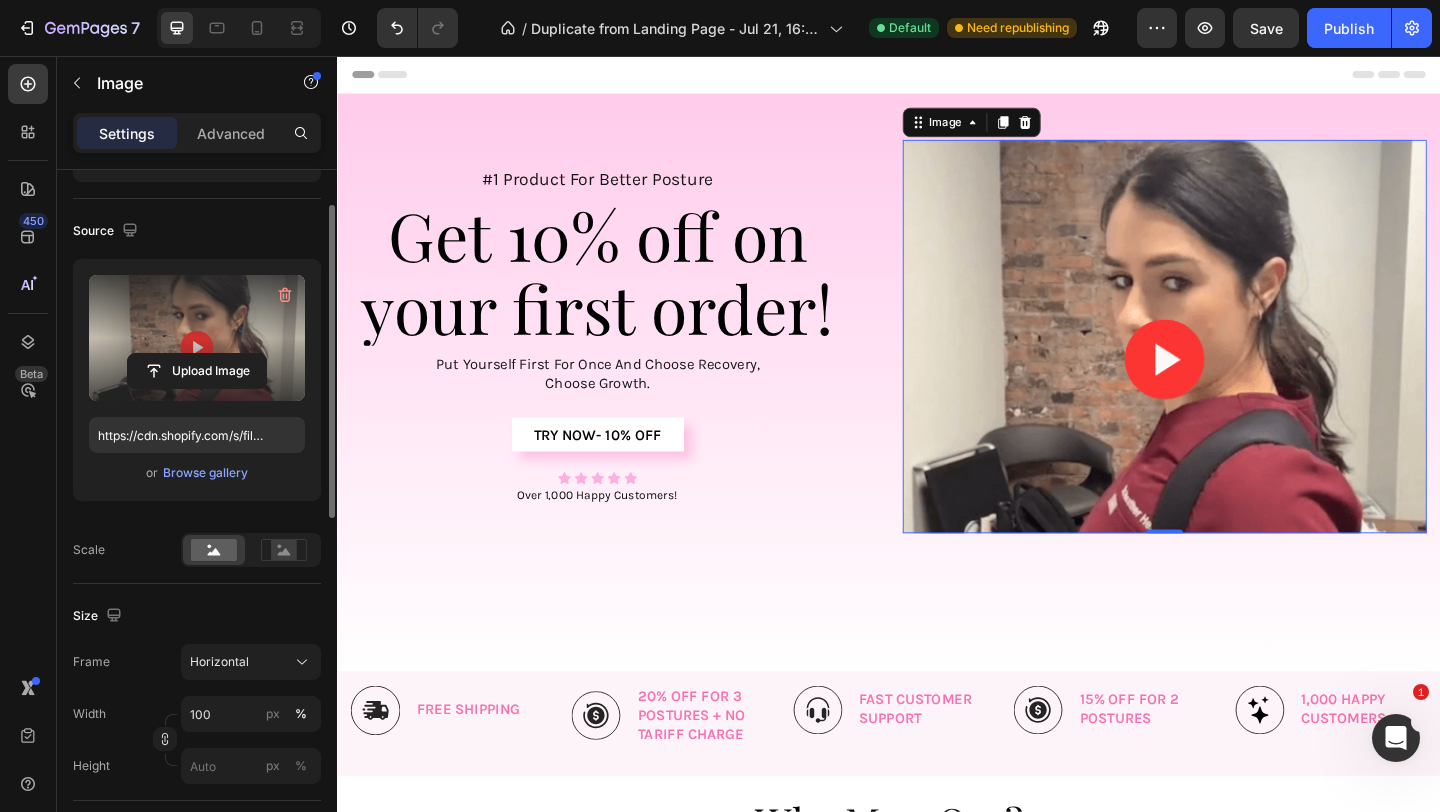 scroll, scrollTop: 102, scrollLeft: 0, axis: vertical 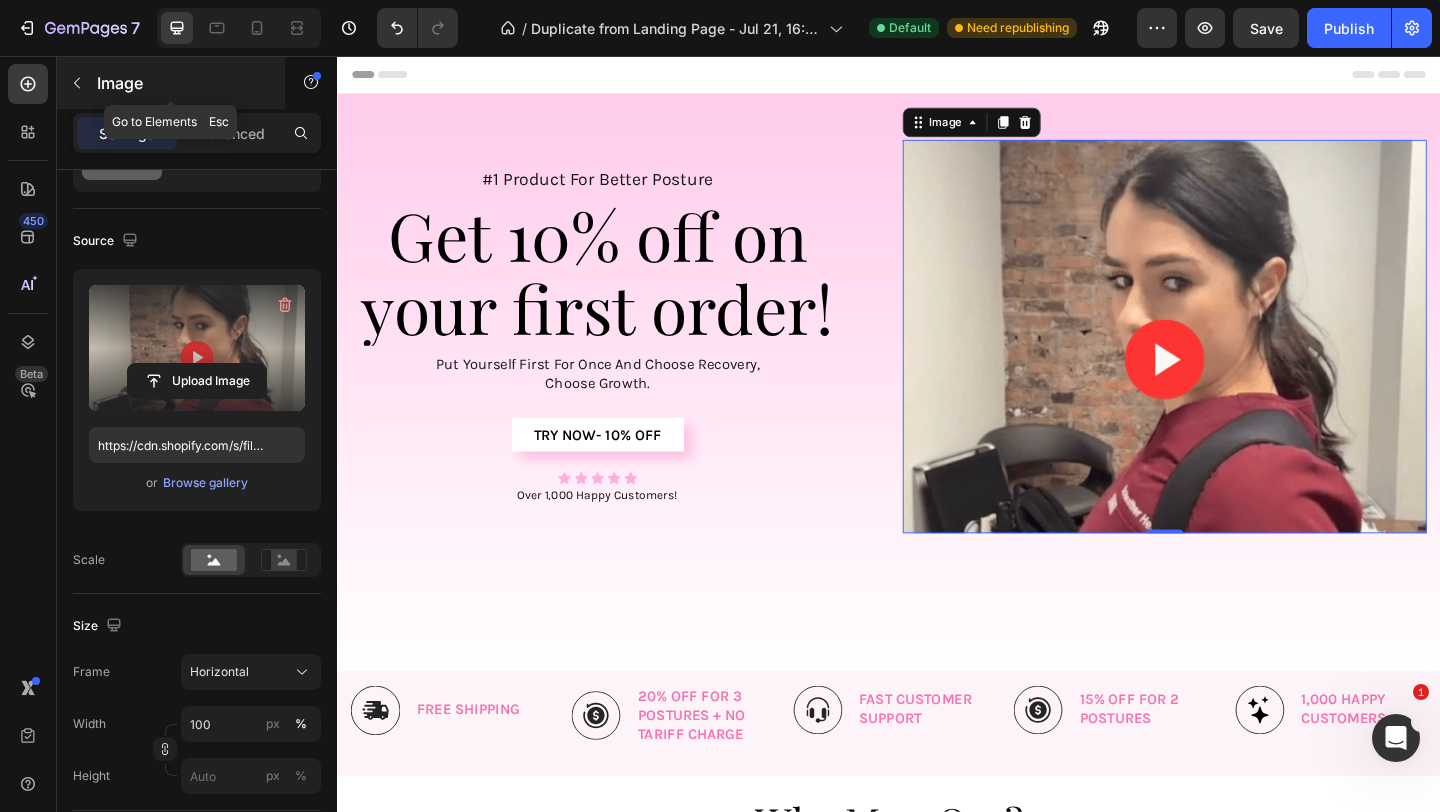 click on "Image" at bounding box center [171, 83] 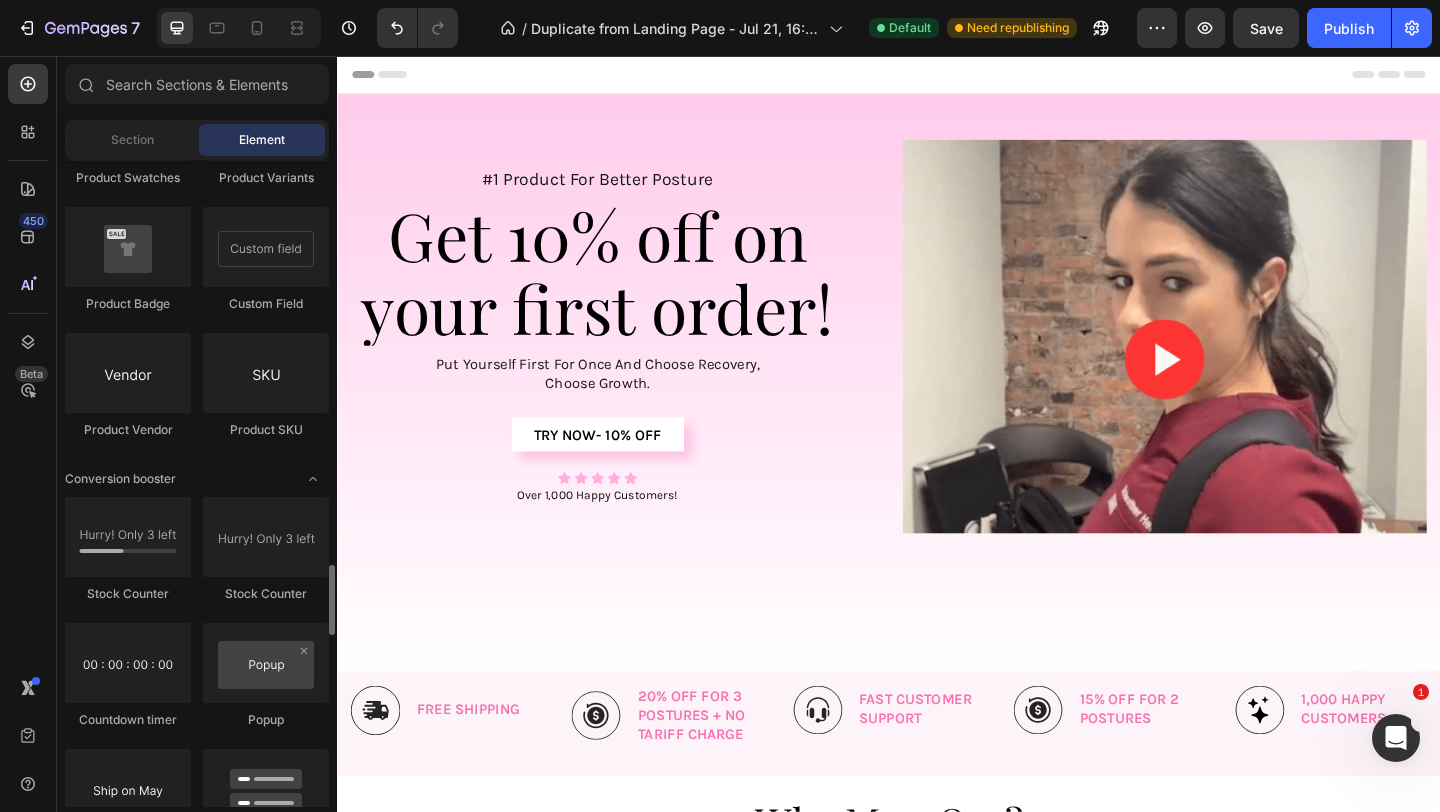 scroll, scrollTop: 3680, scrollLeft: 0, axis: vertical 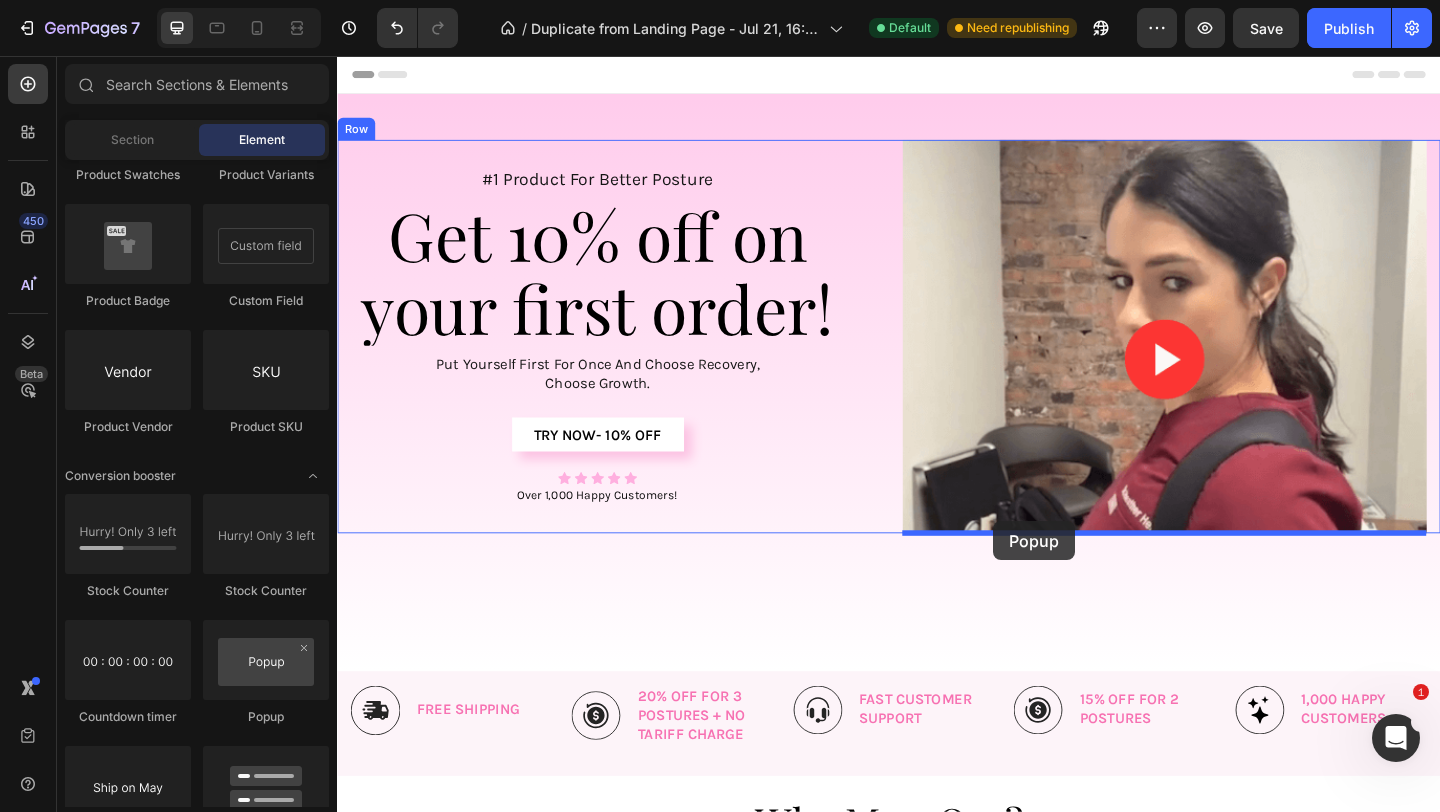 drag, startPoint x: 582, startPoint y: 716, endPoint x: 1051, endPoint y: 562, distance: 493.6365 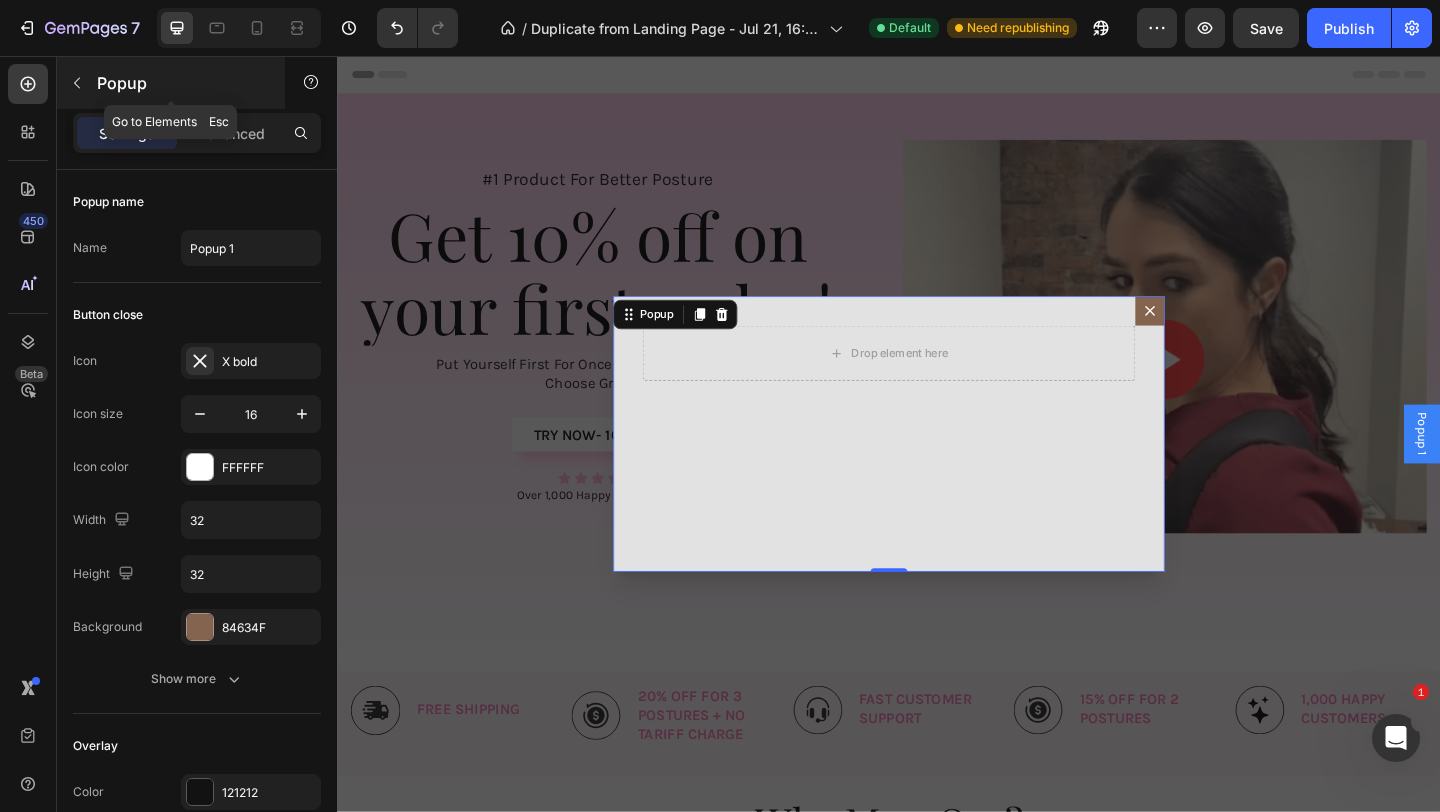 click 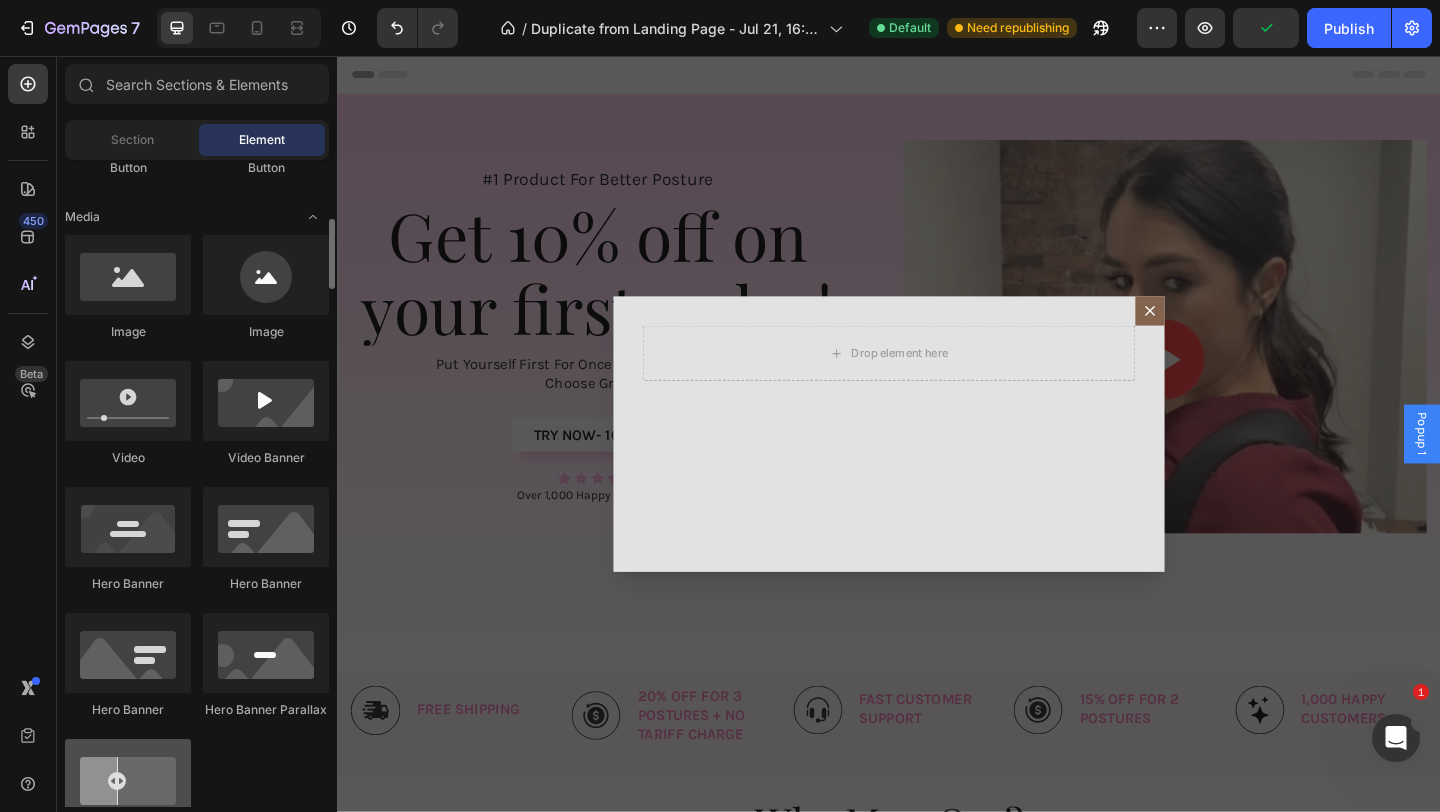 scroll, scrollTop: 583, scrollLeft: 0, axis: vertical 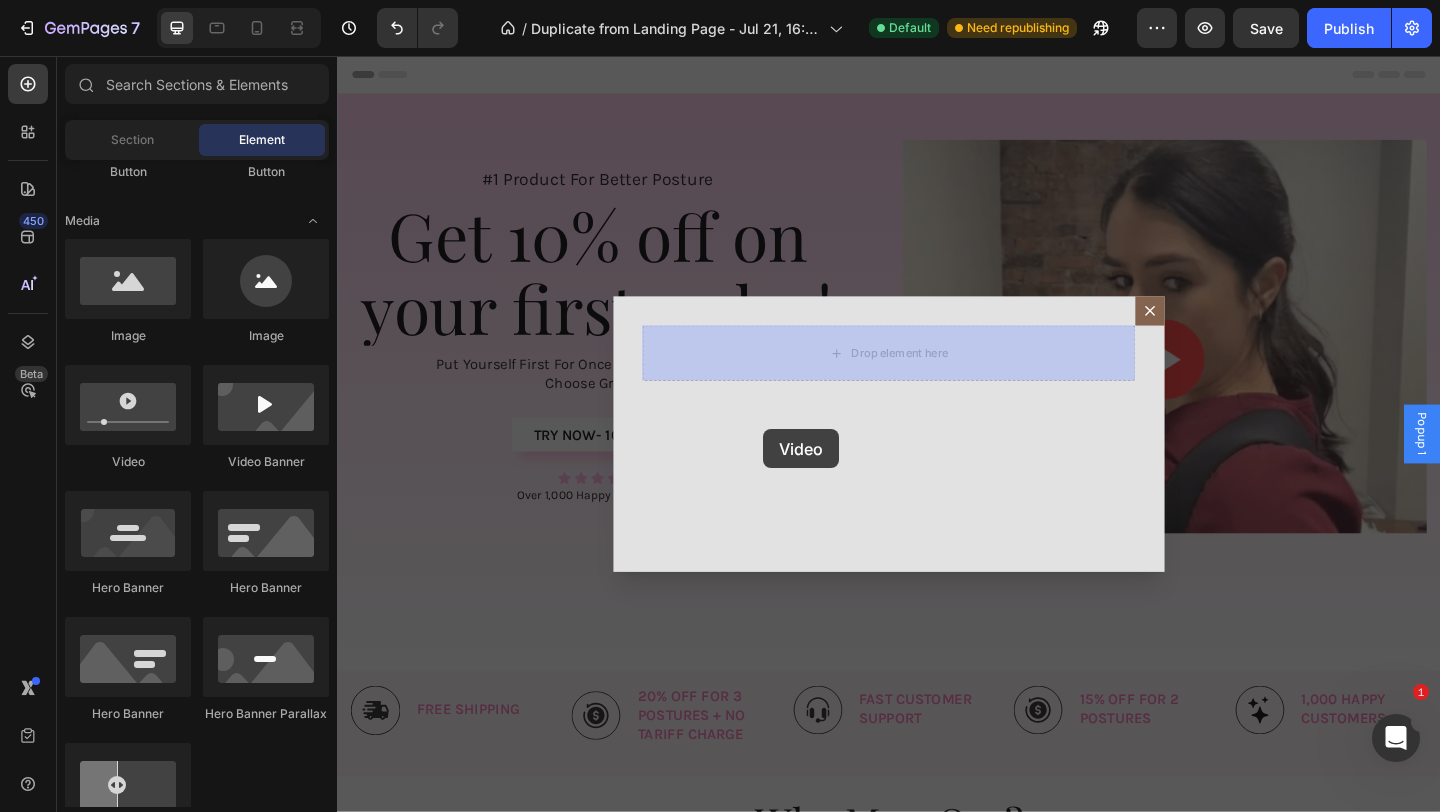 drag, startPoint x: 457, startPoint y: 465, endPoint x: 800, endPoint y: 461, distance: 343.02332 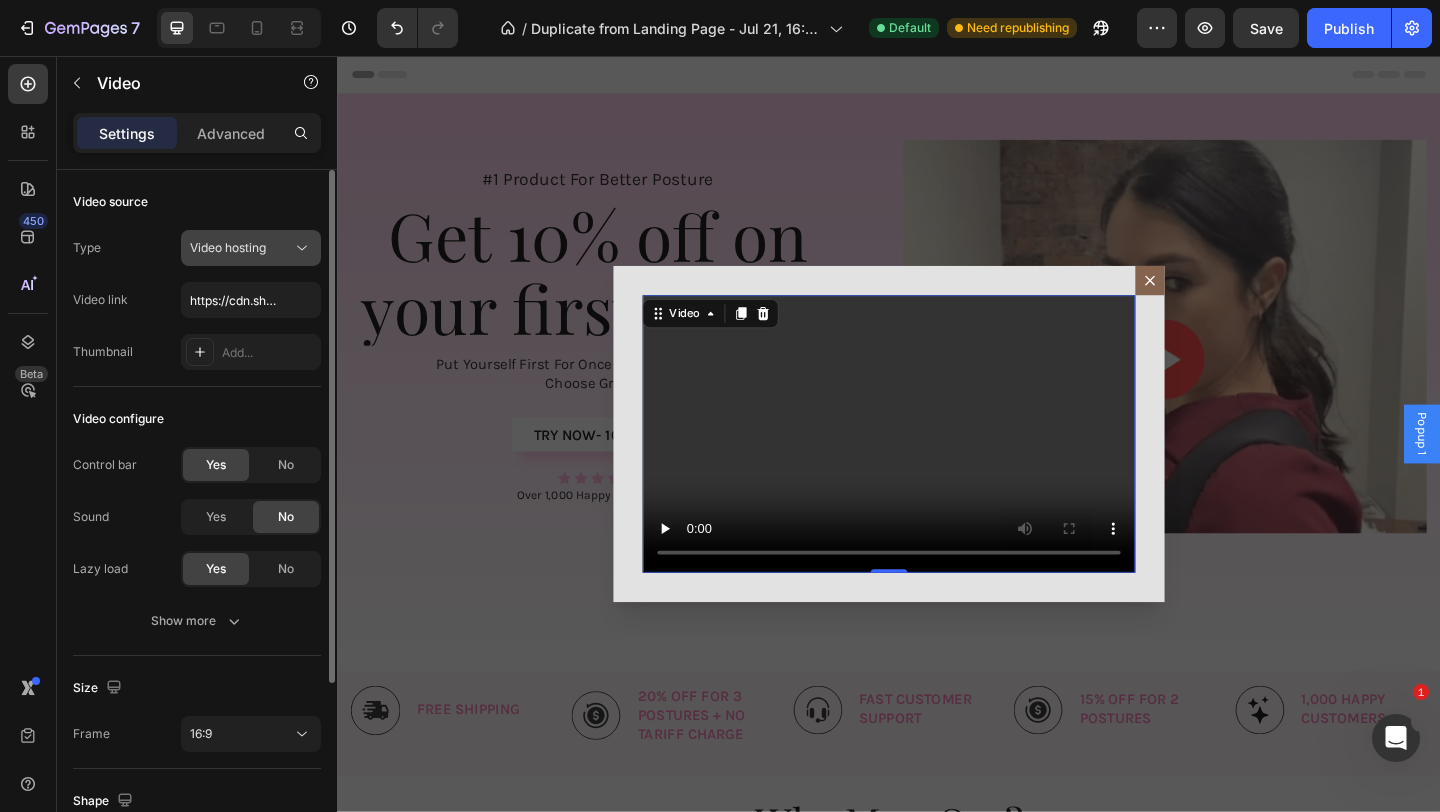 click 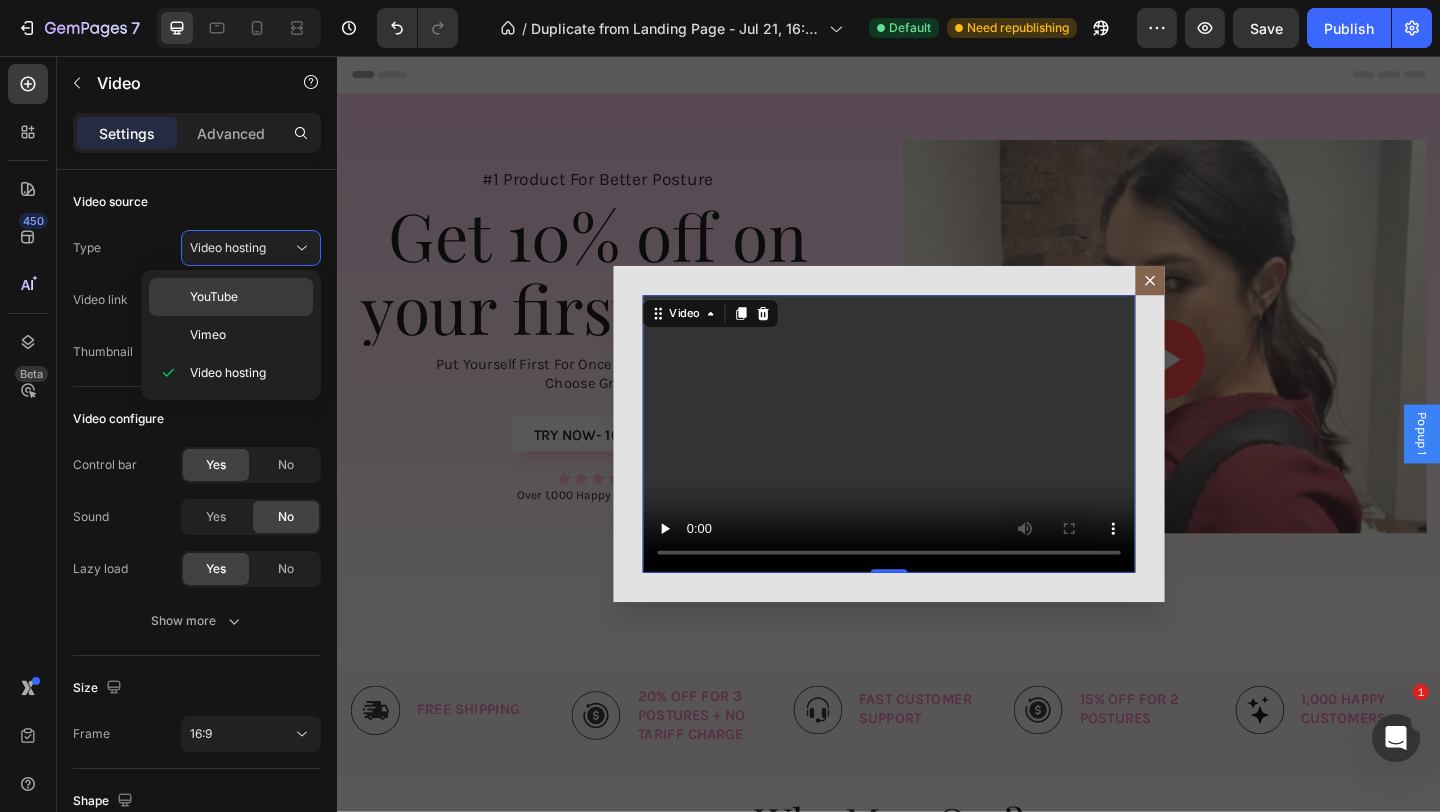 click on "YouTube" at bounding box center (247, 297) 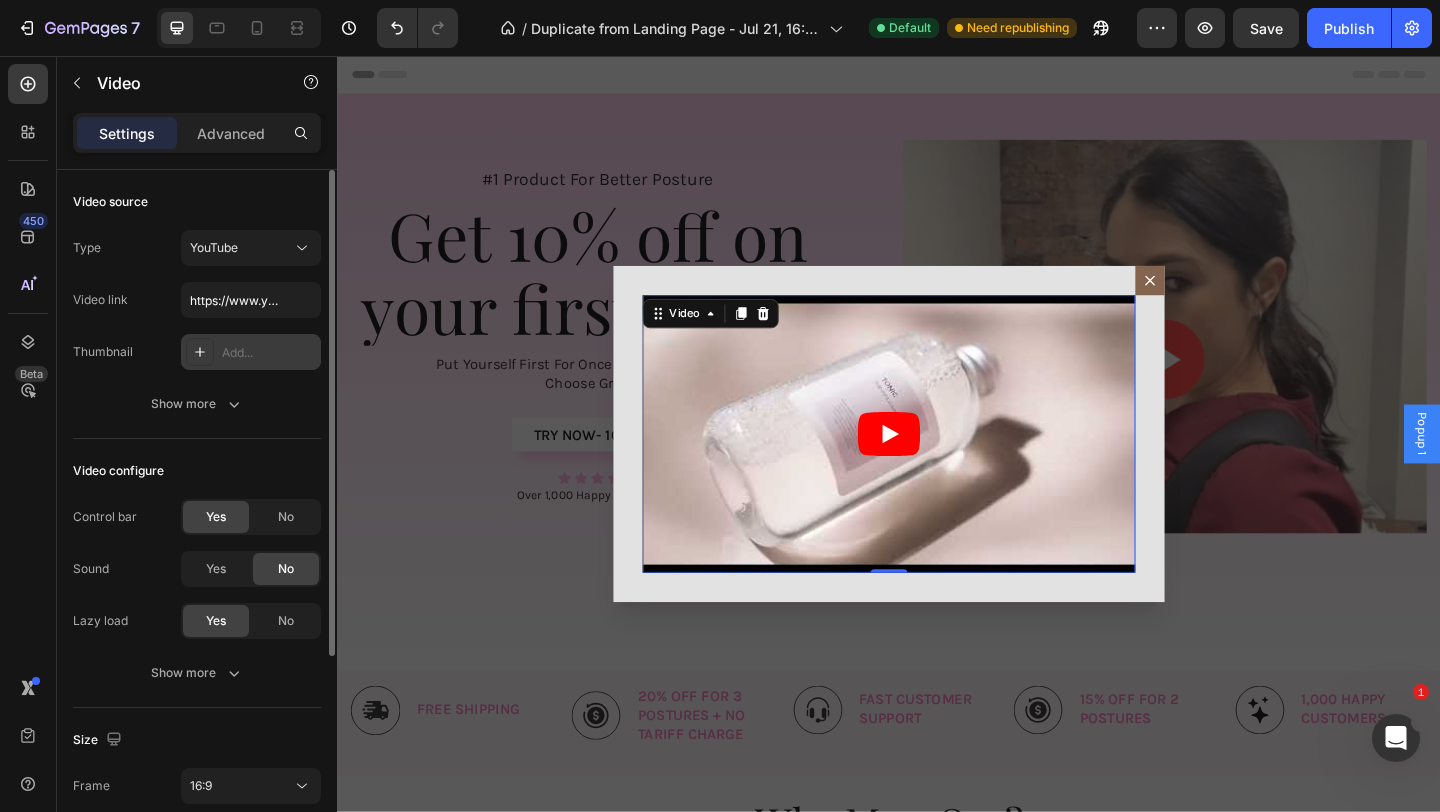 click on "Add..." at bounding box center (269, 353) 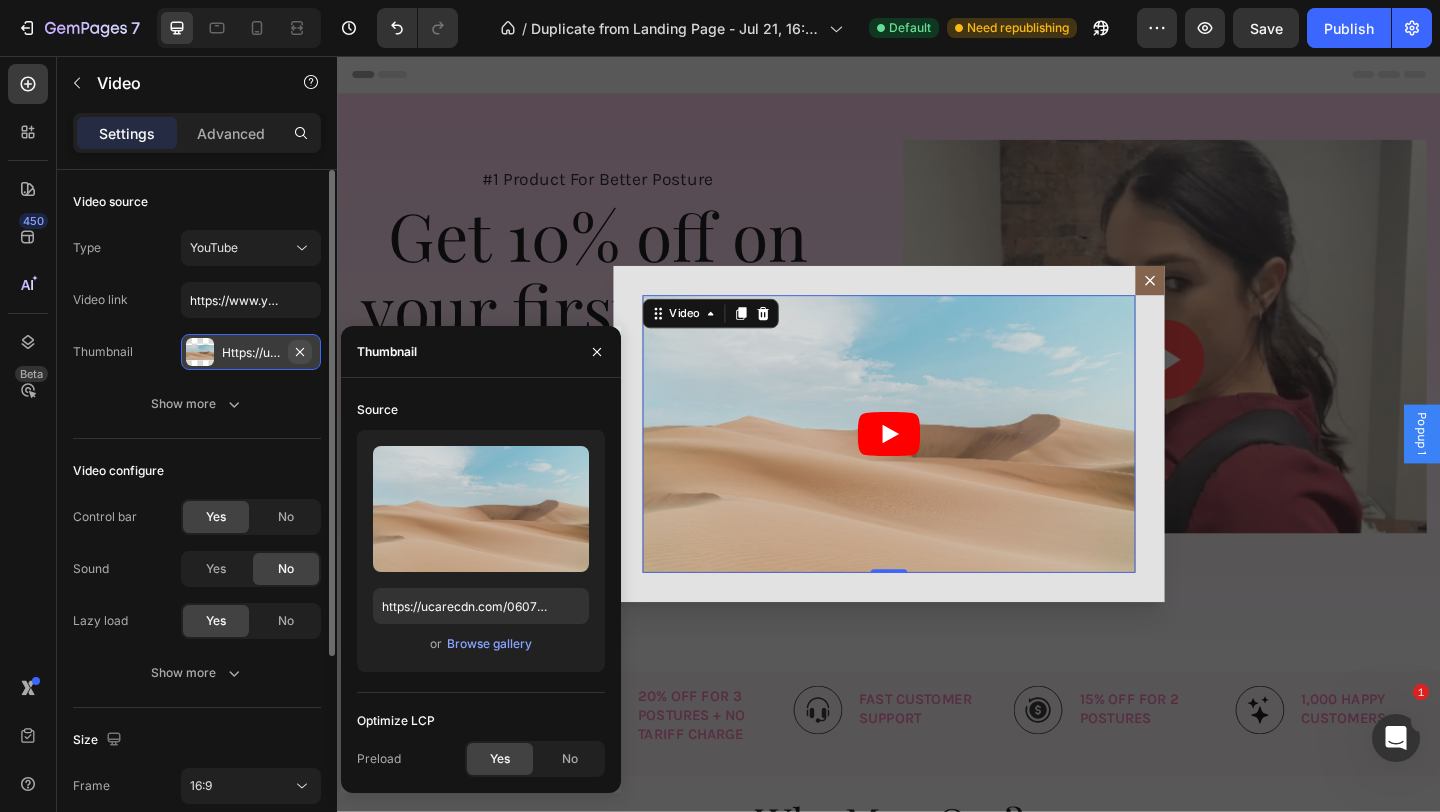 click 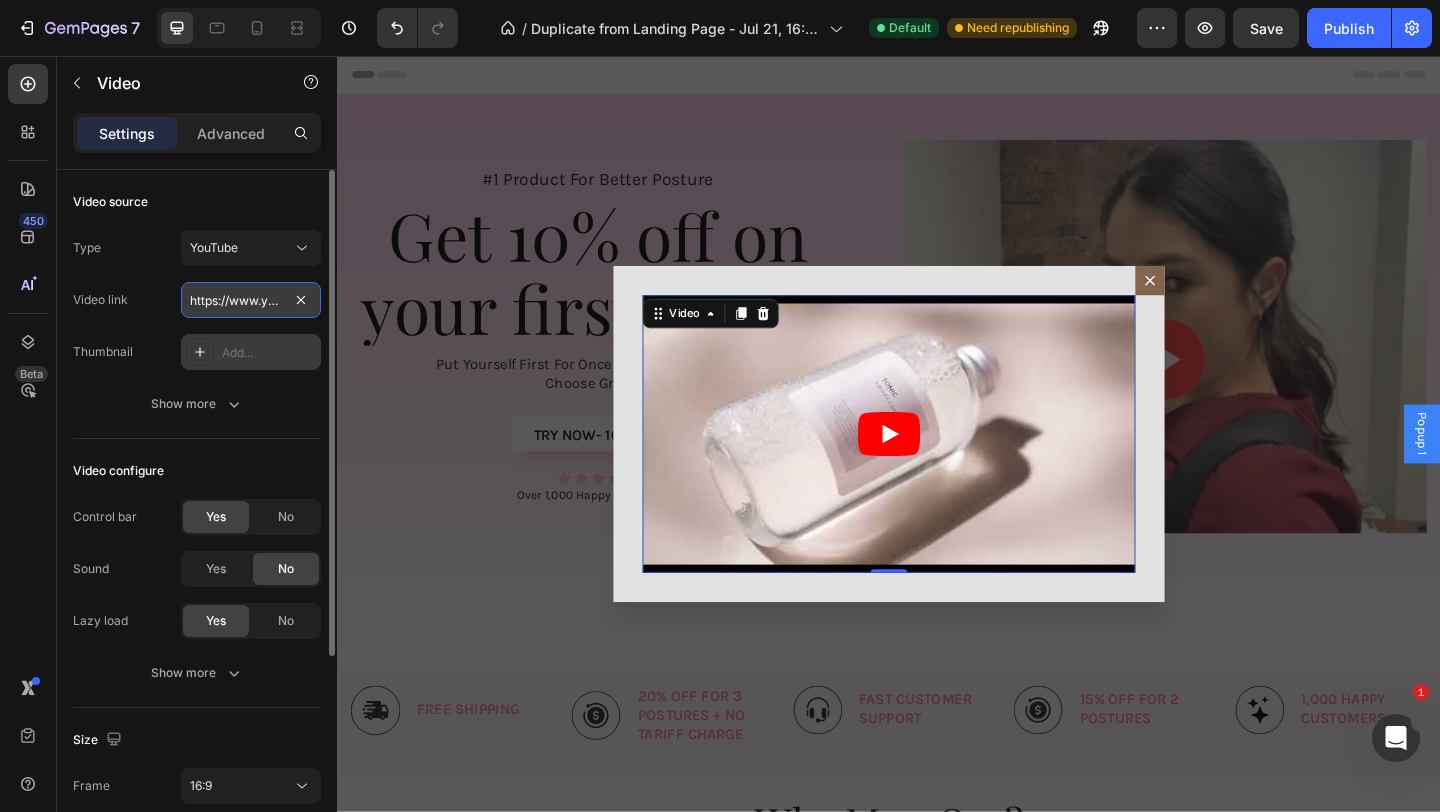click on "https://www.youtube.com/watch?v=drIt4RH_kyQ" at bounding box center [251, 300] 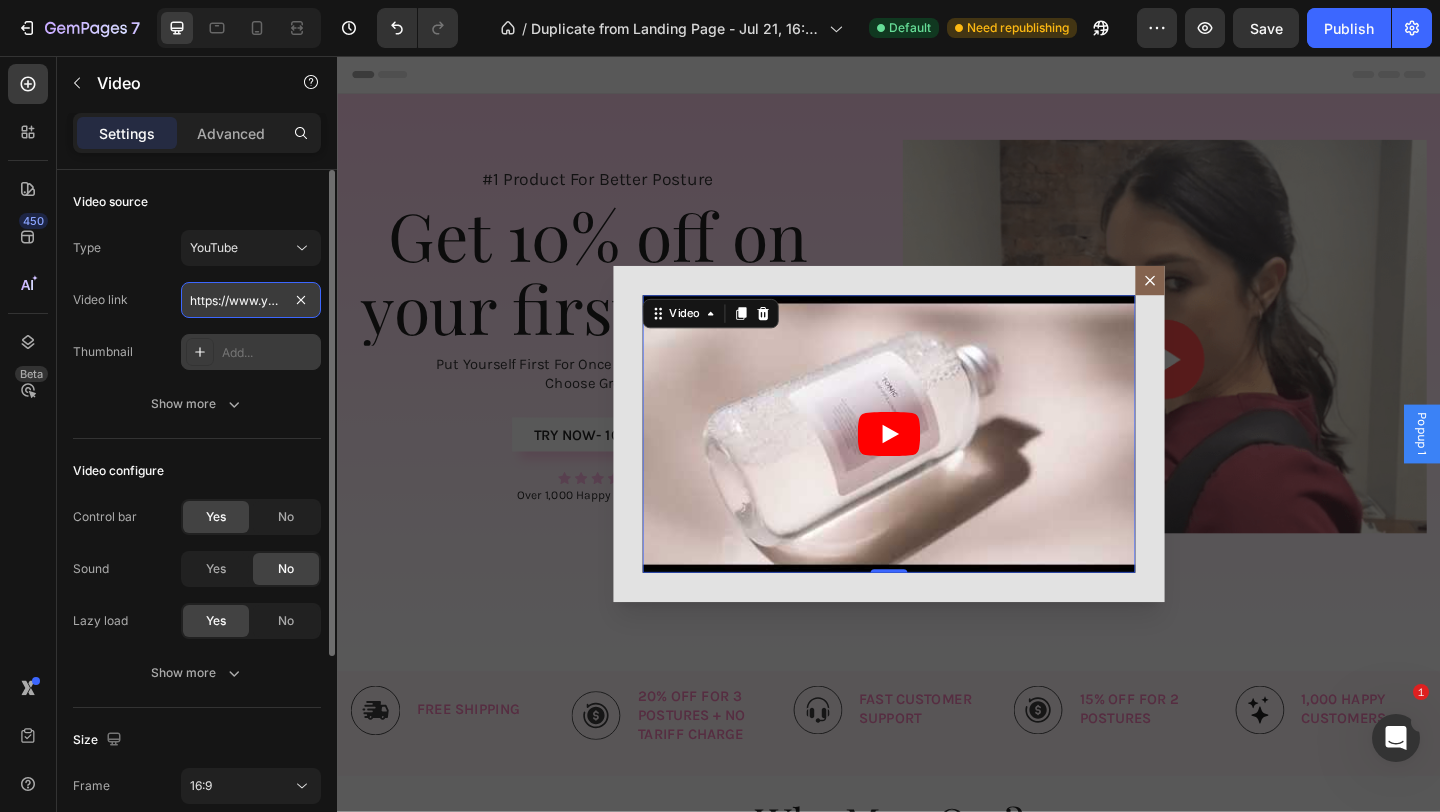 paste on "shorts/RbpzucVdUjA" 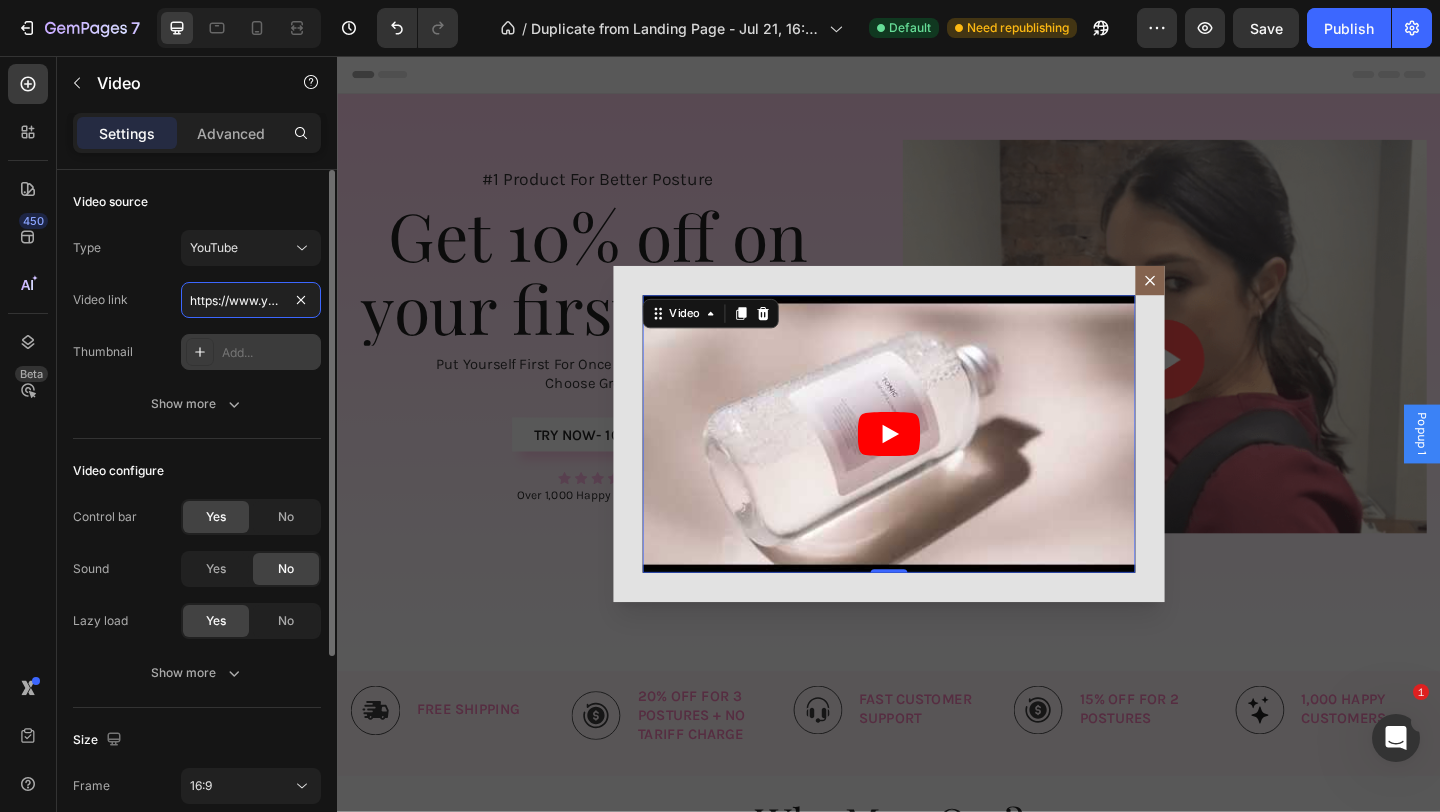 type on "https://www.youtube.com/shorts/RbpzucVdUjA" 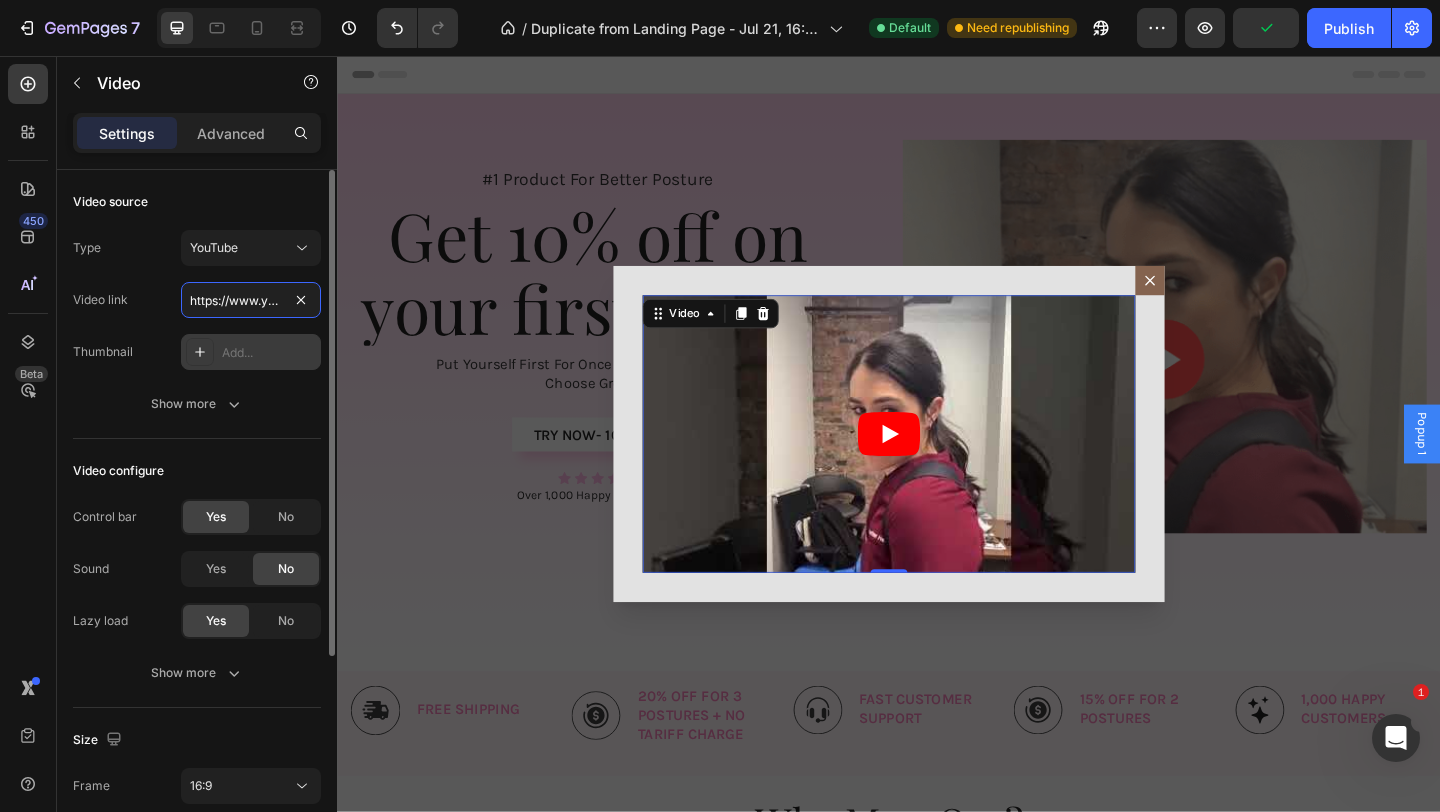 scroll, scrollTop: 0, scrollLeft: 178, axis: horizontal 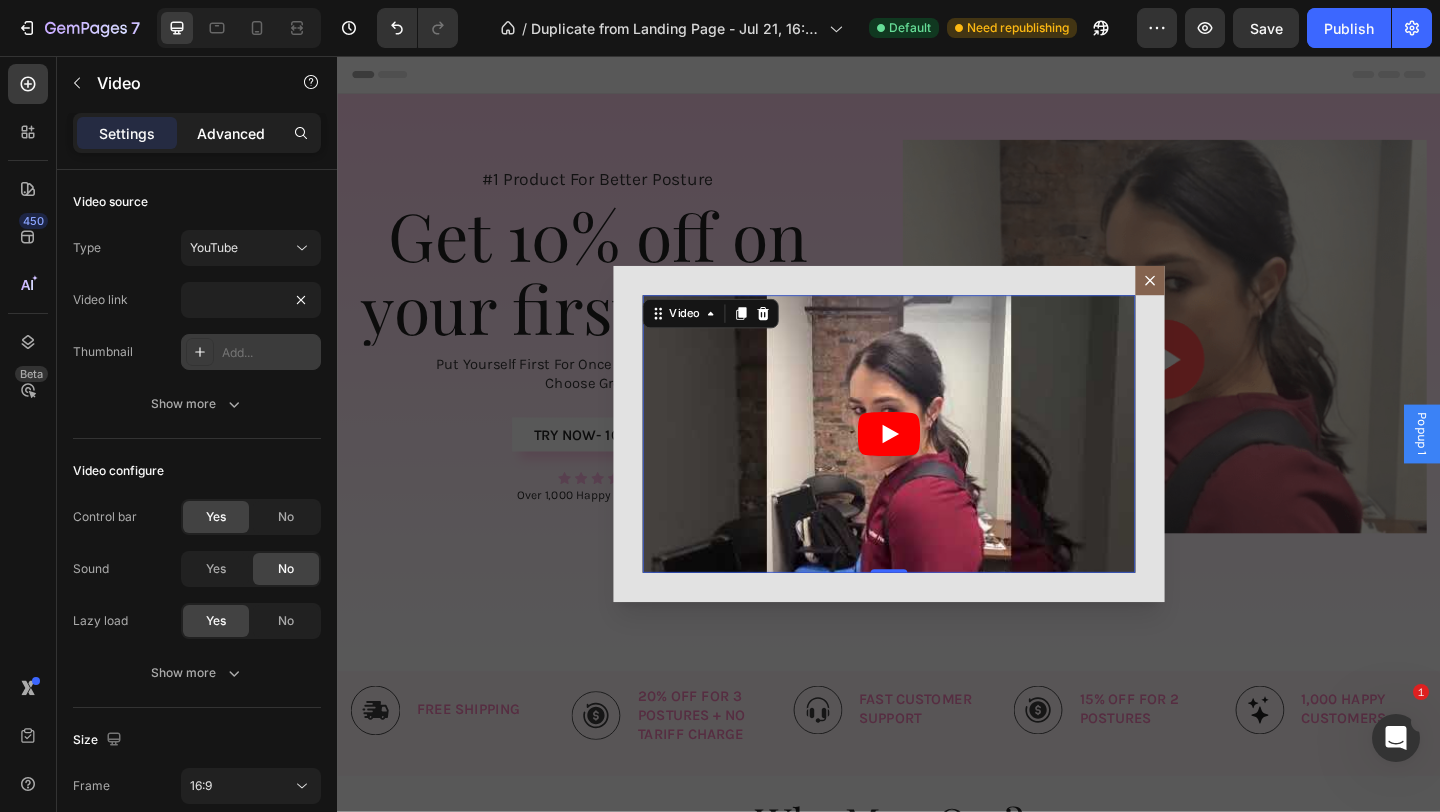 click on "Advanced" at bounding box center (231, 133) 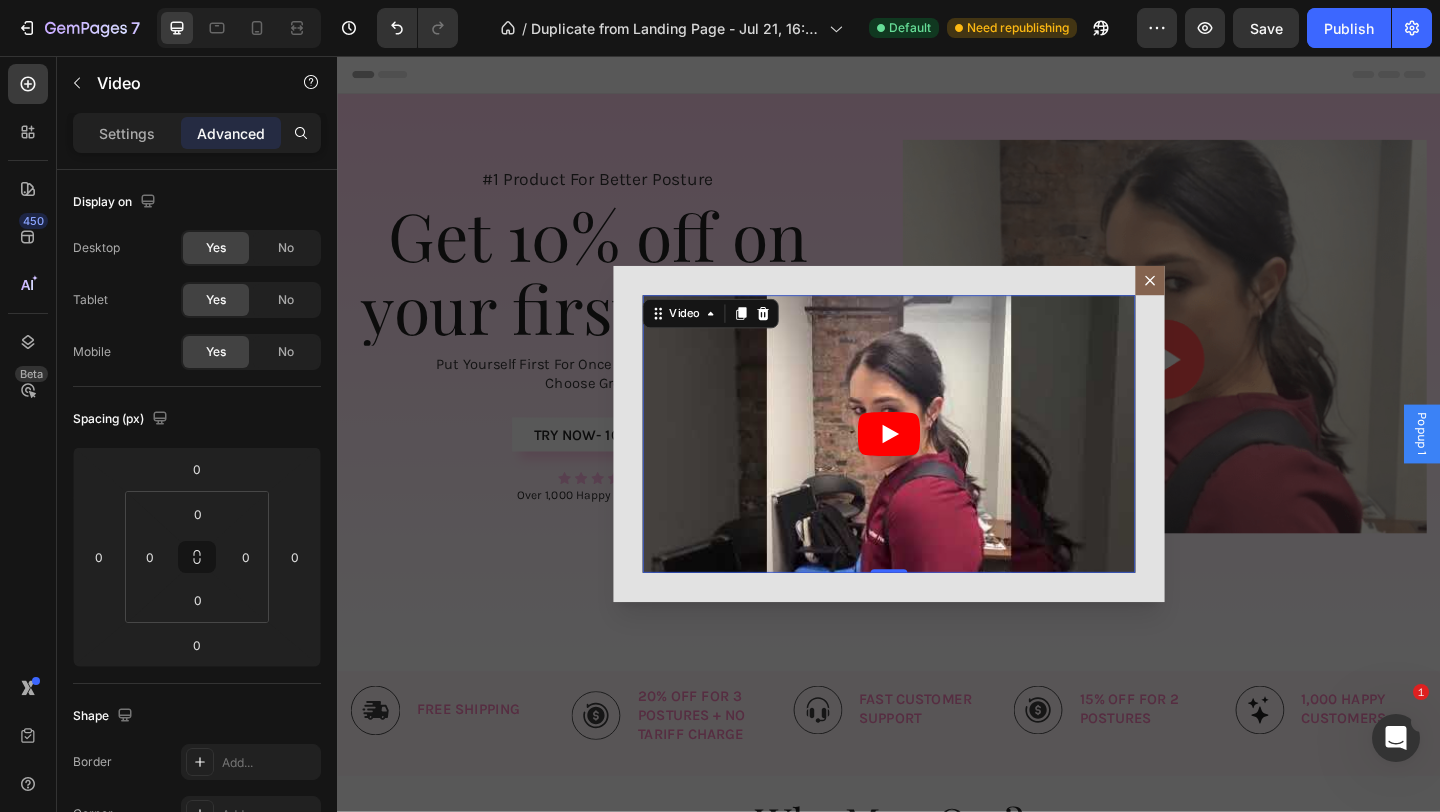 click on "Video   0" at bounding box center (937, 467) 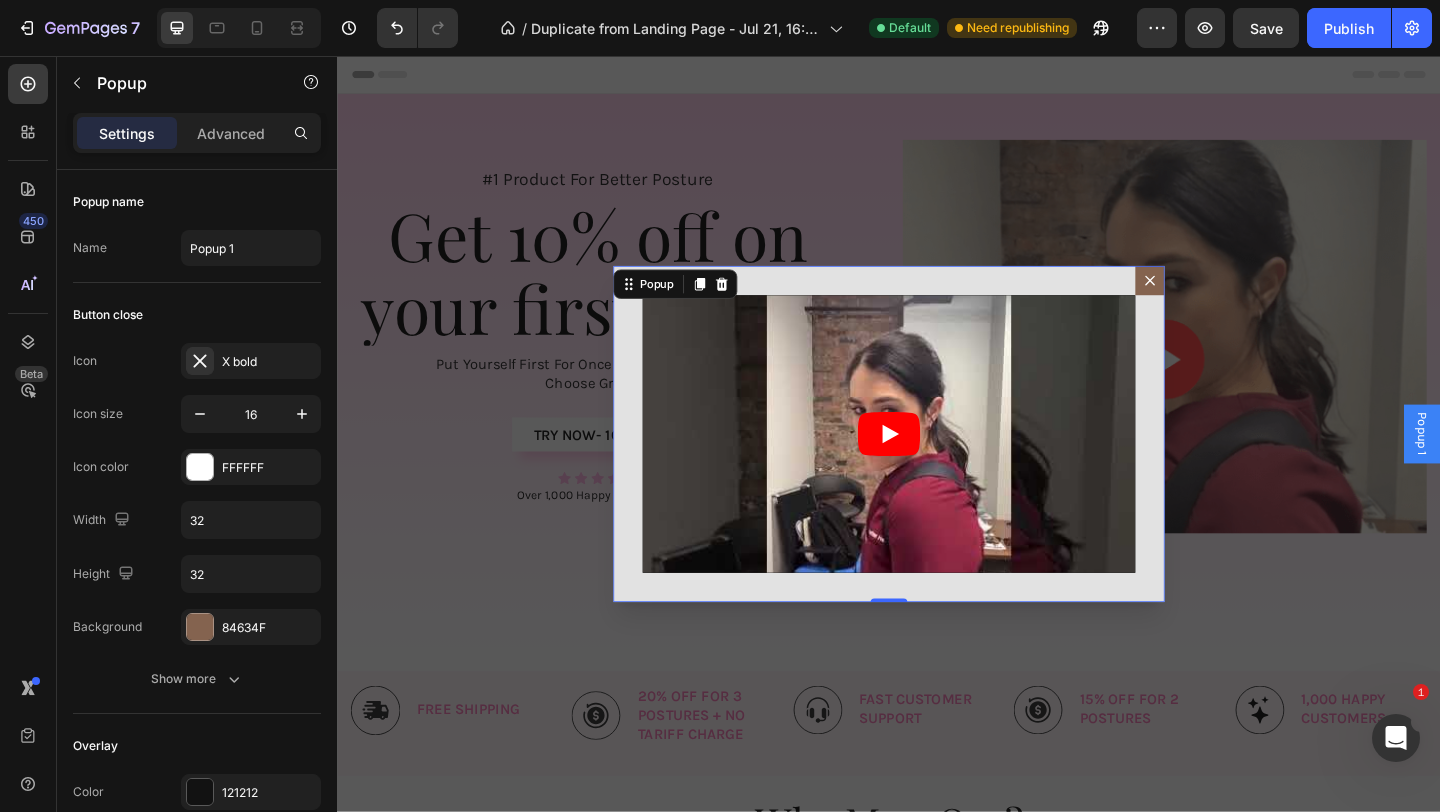 click on "Video" at bounding box center [937, 467] 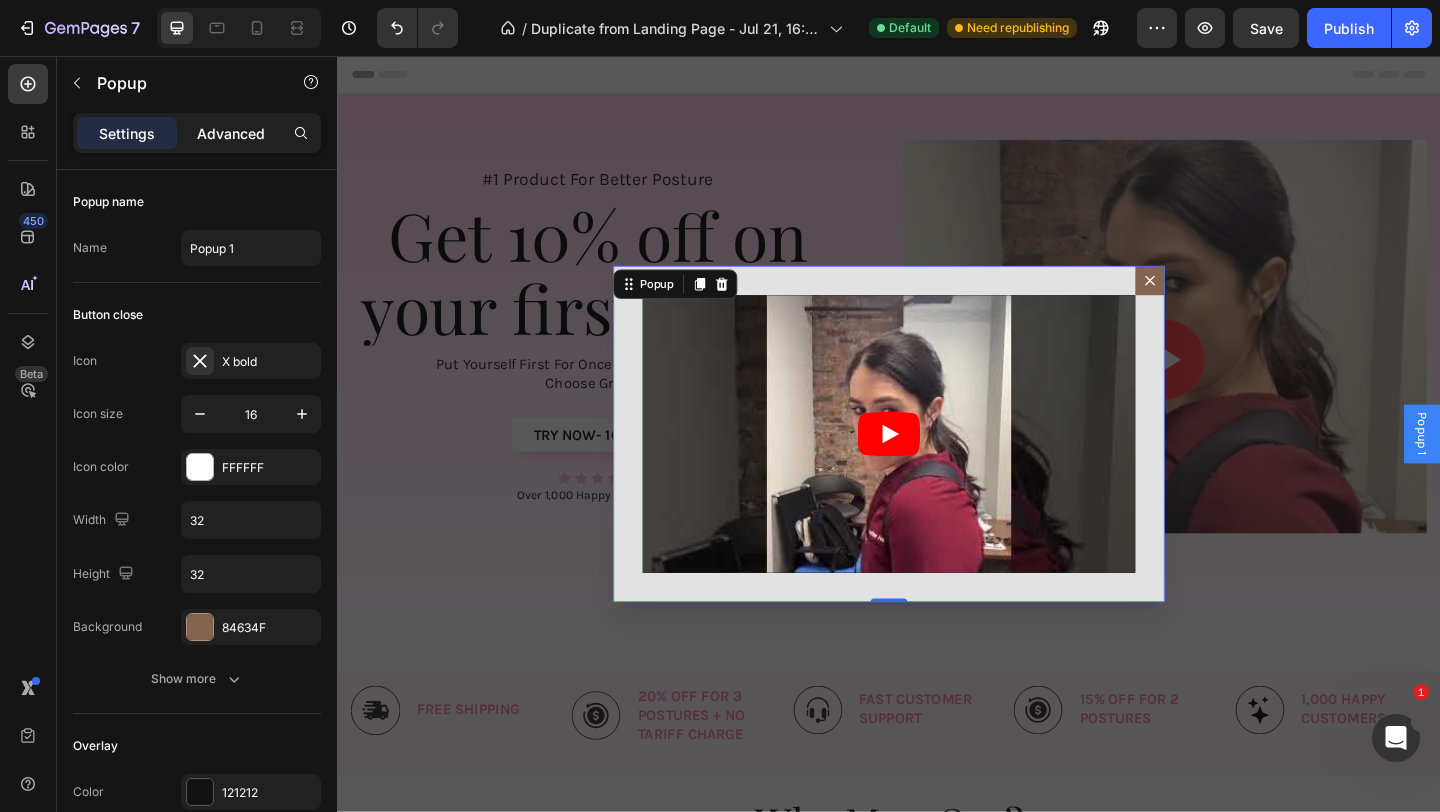 click on "Advanced" at bounding box center (231, 133) 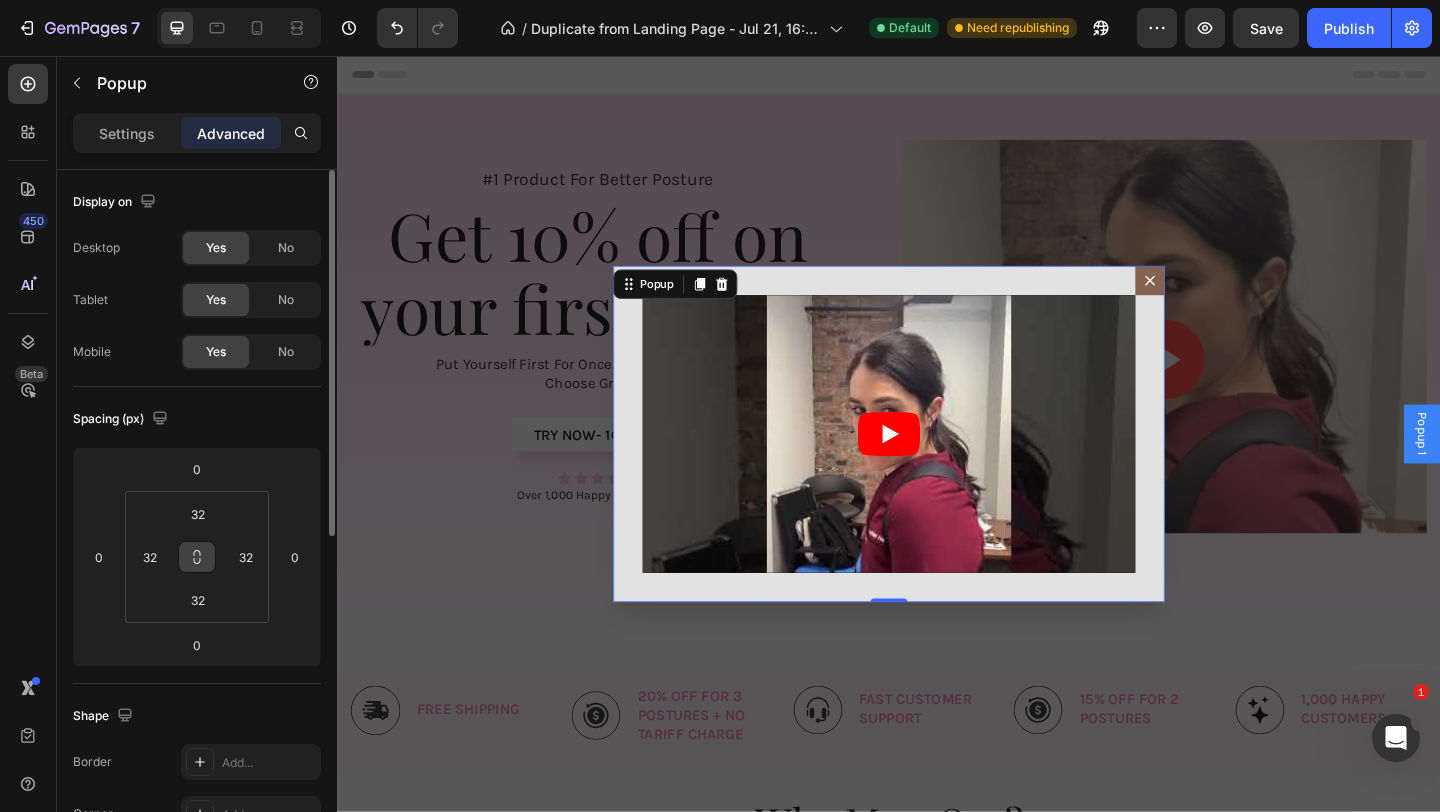 click 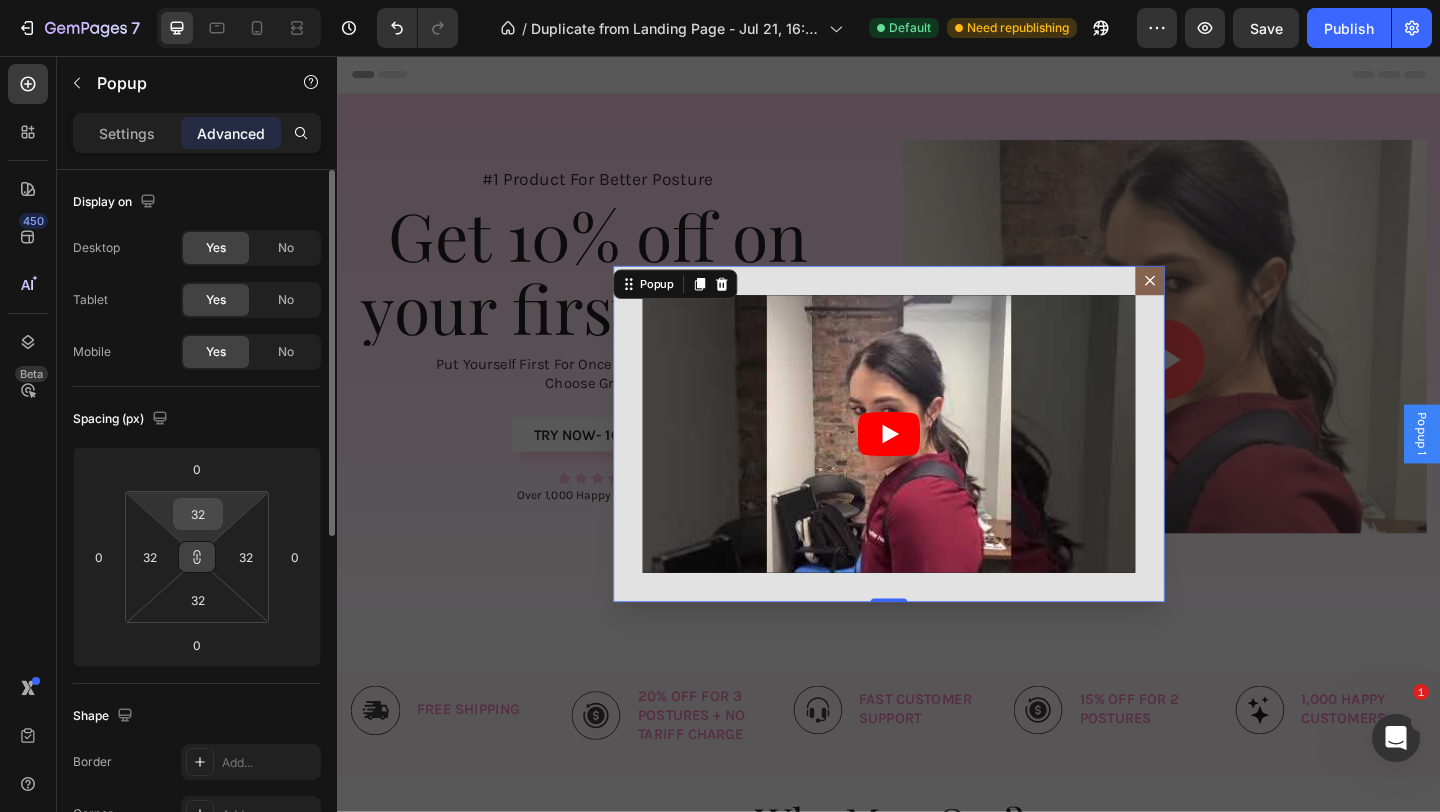 click on "32" at bounding box center [198, 514] 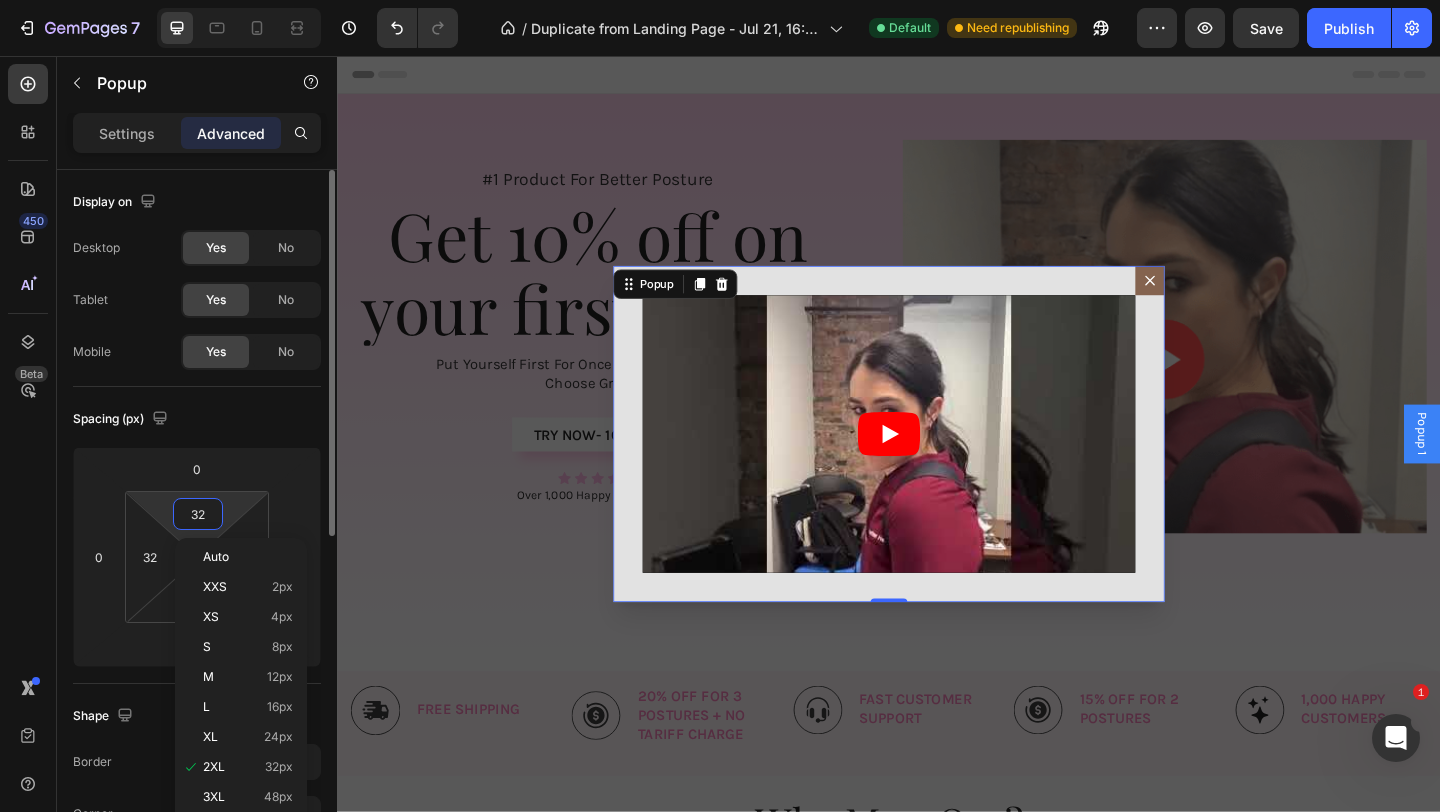 type on "5" 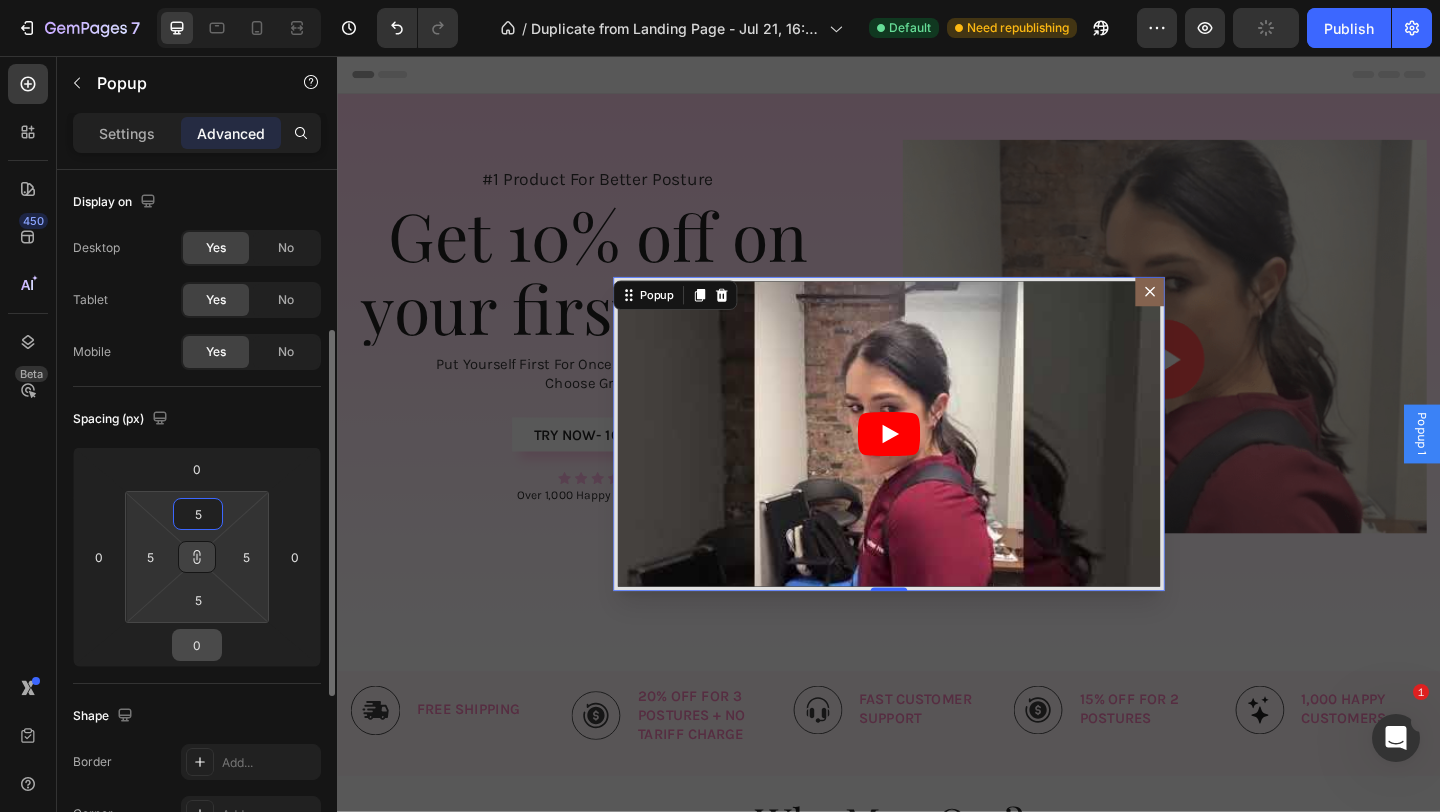 scroll, scrollTop: 194, scrollLeft: 0, axis: vertical 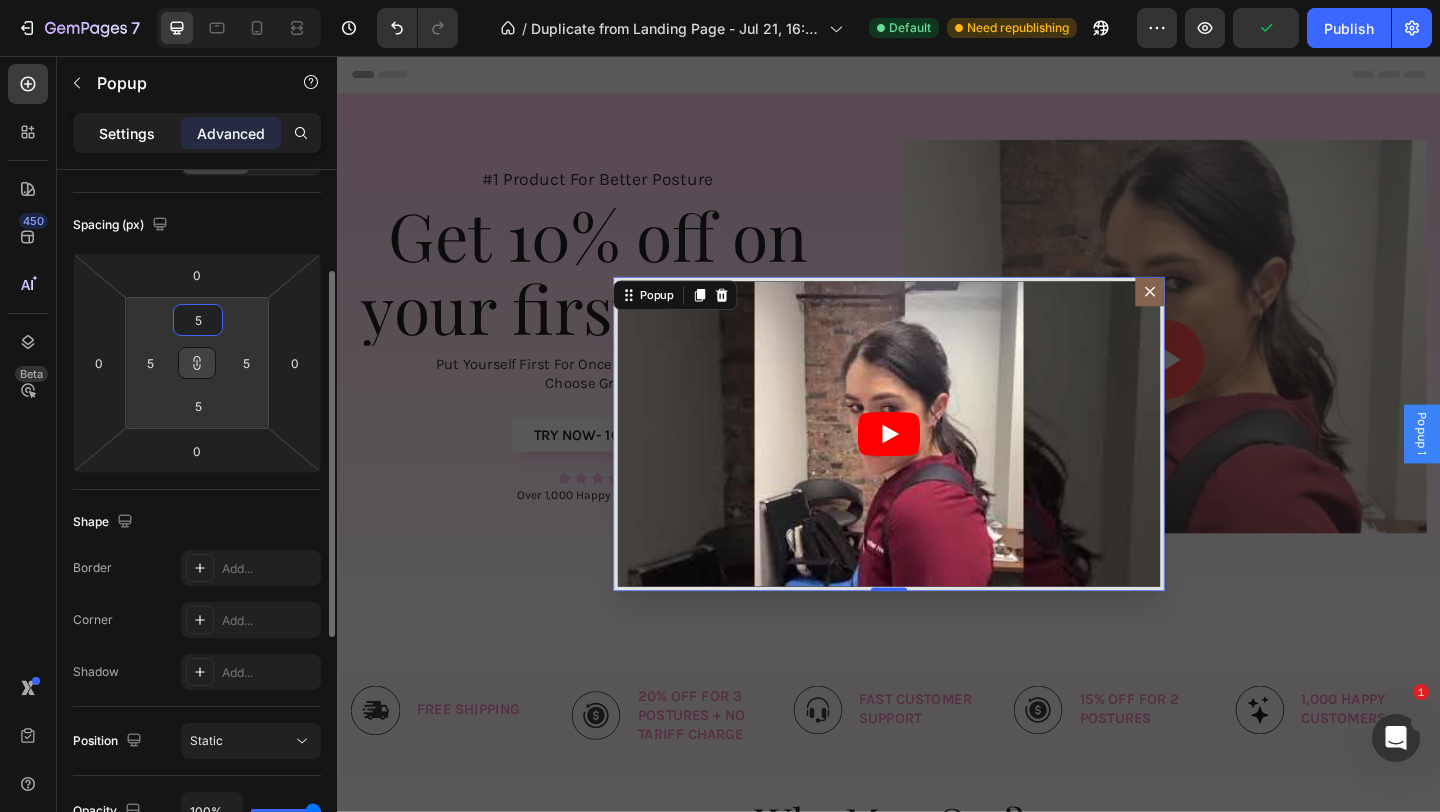 click on "Settings" at bounding box center (127, 133) 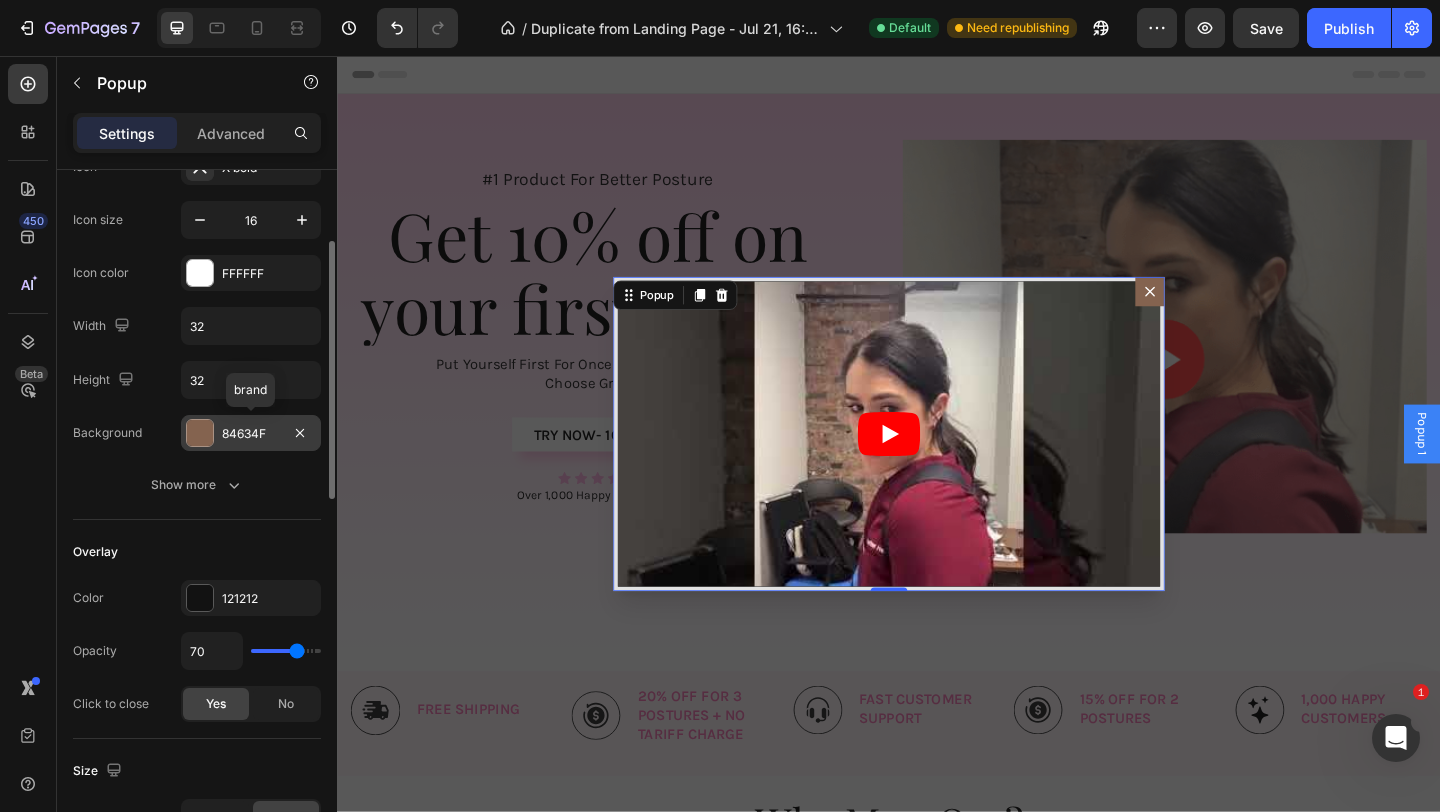 click at bounding box center (200, 433) 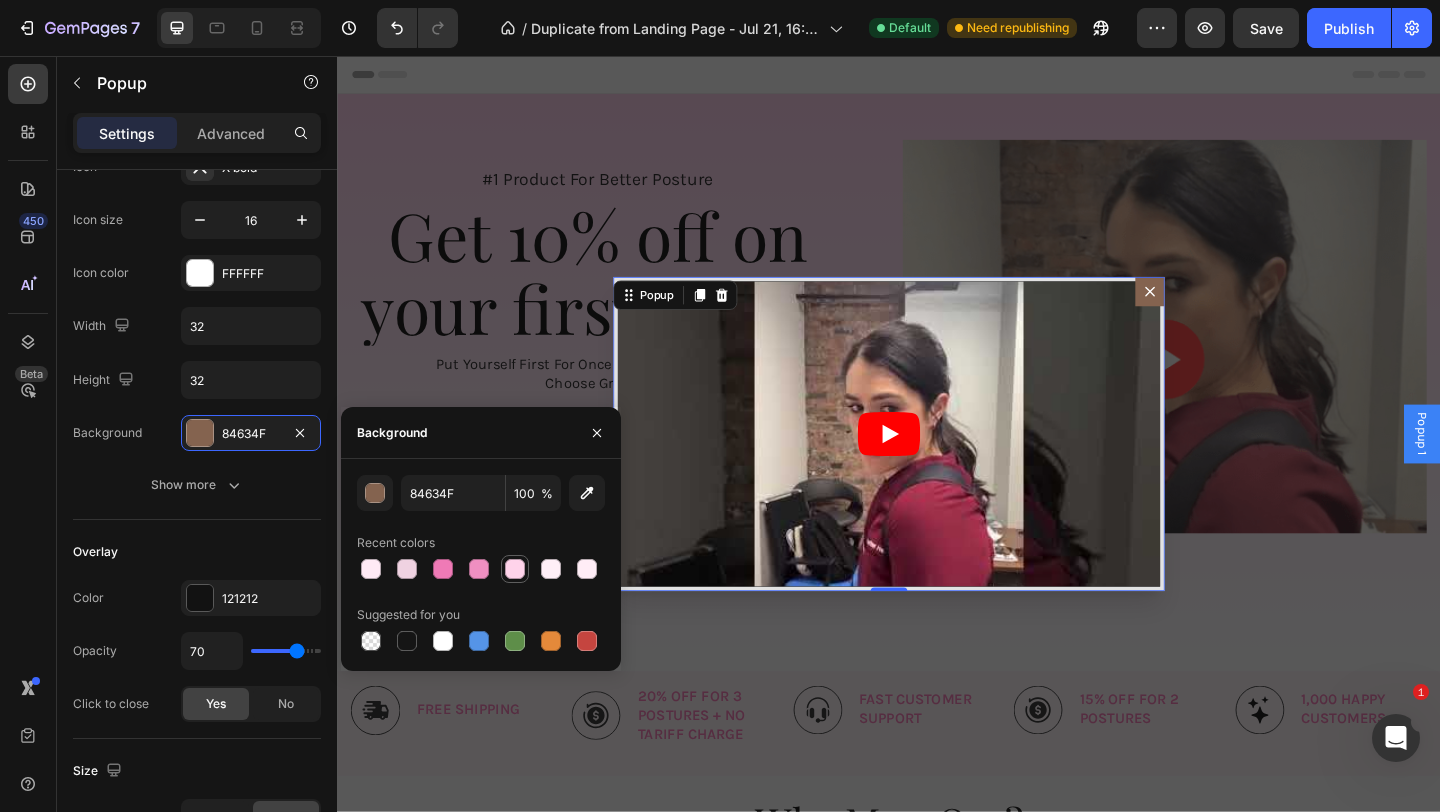 click at bounding box center [515, 569] 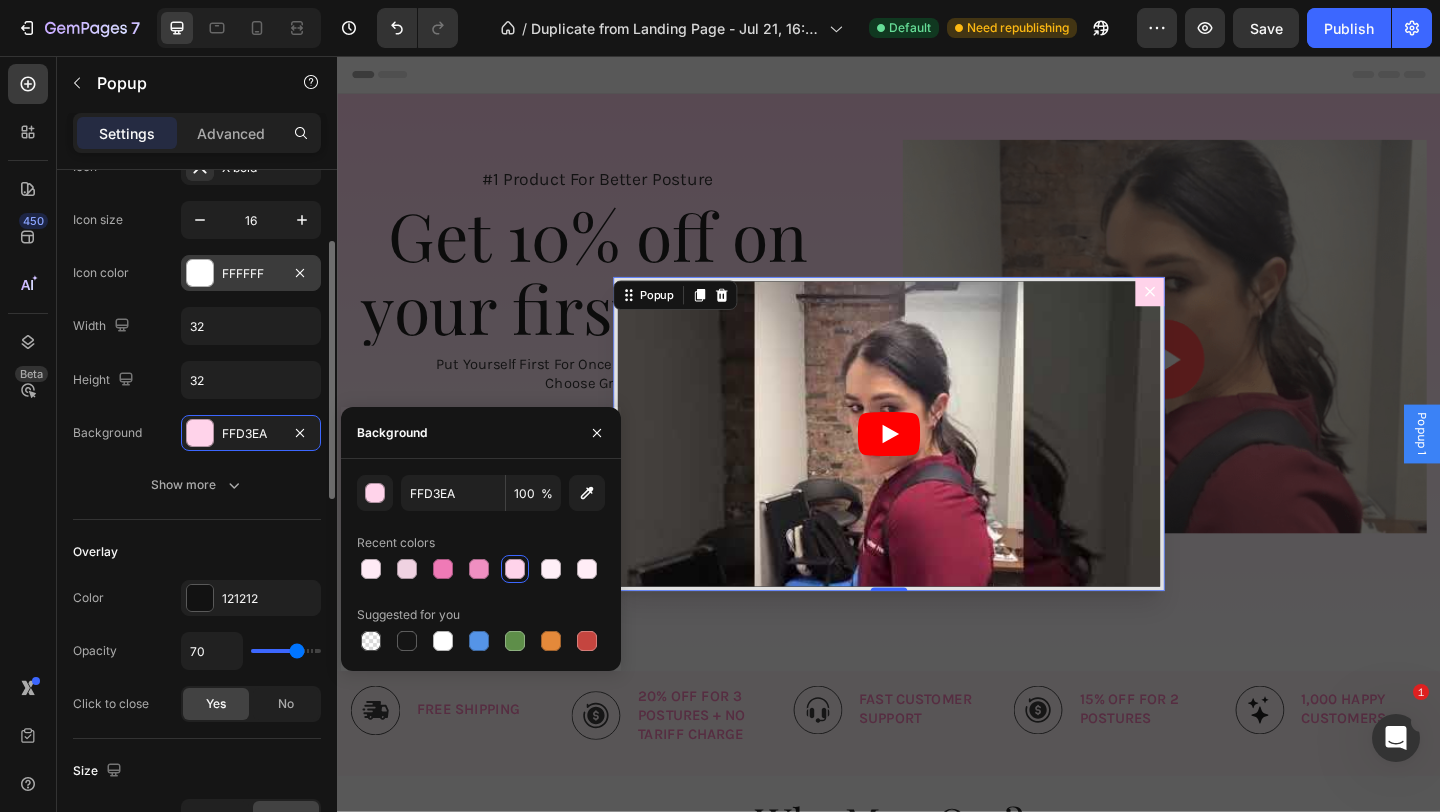 click on "FFFFFF" at bounding box center (251, 274) 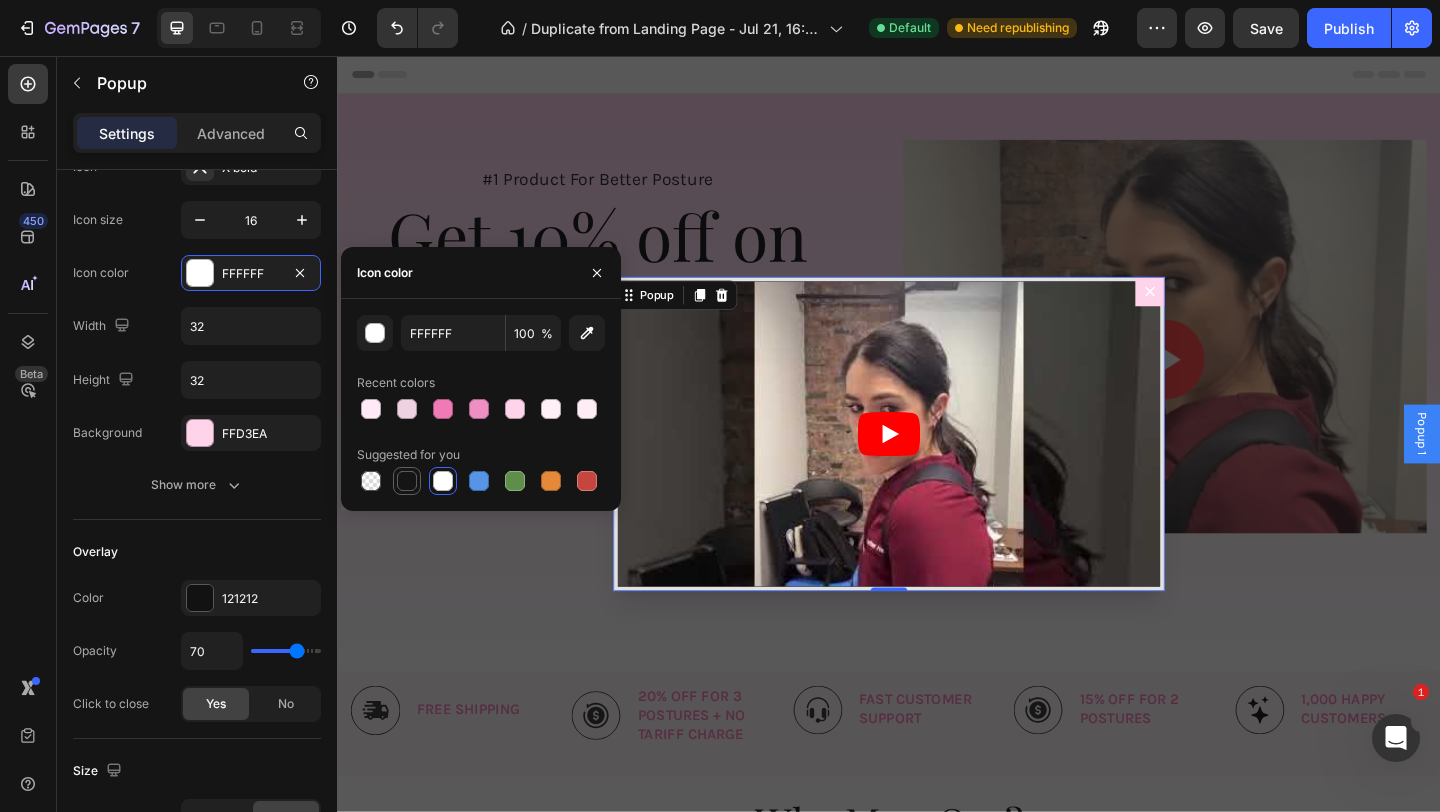 click at bounding box center [407, 481] 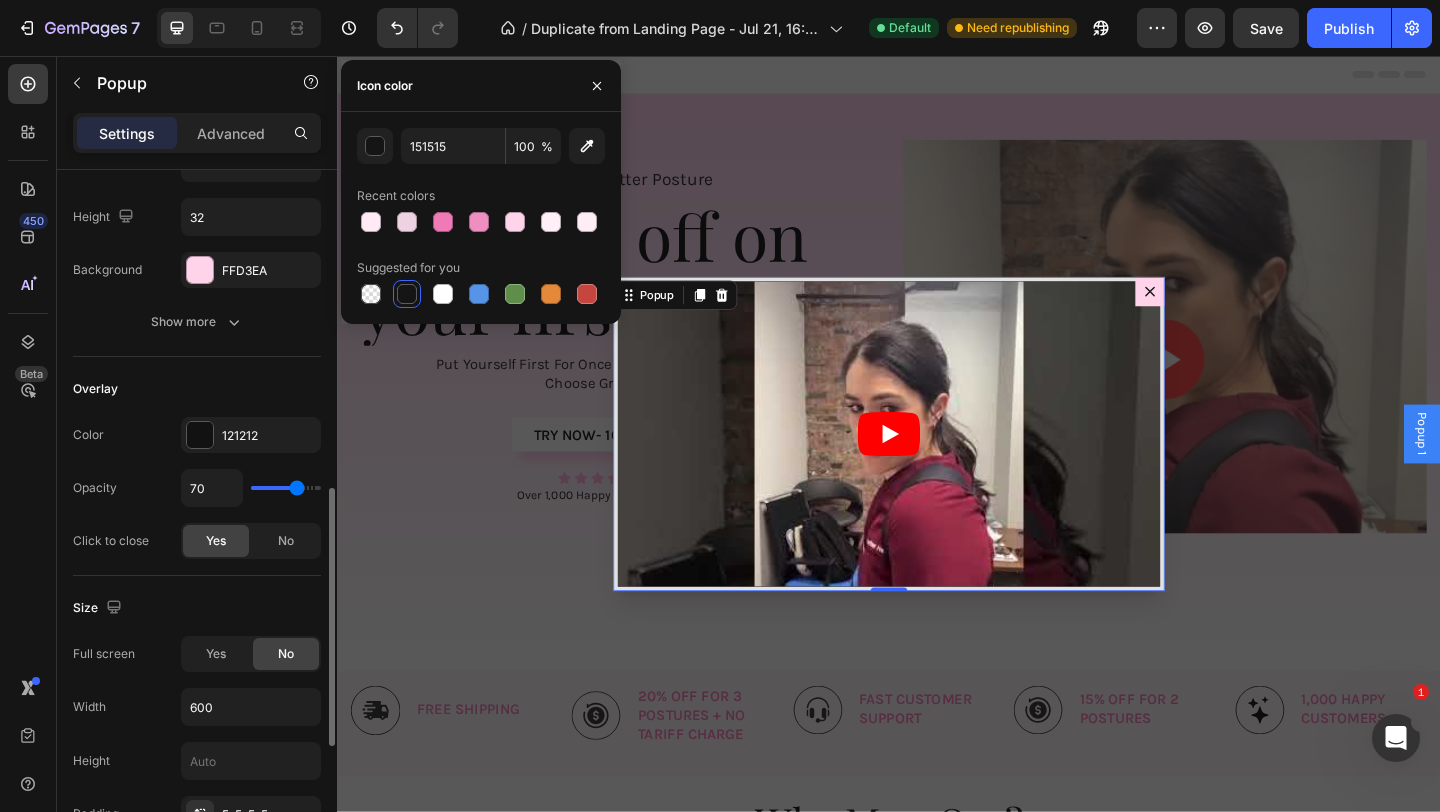 scroll, scrollTop: 558, scrollLeft: 0, axis: vertical 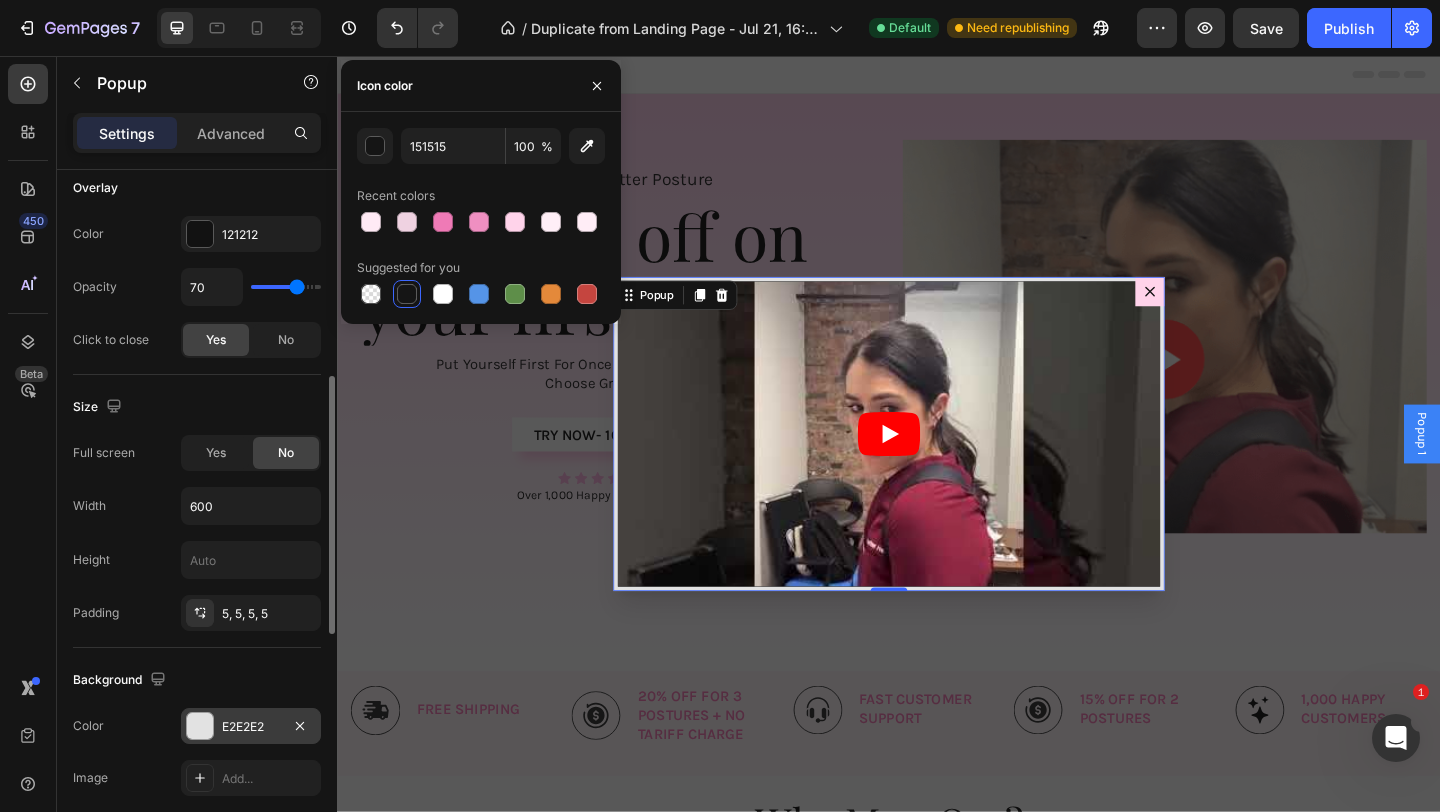 click on "E2E2E2" at bounding box center (251, 726) 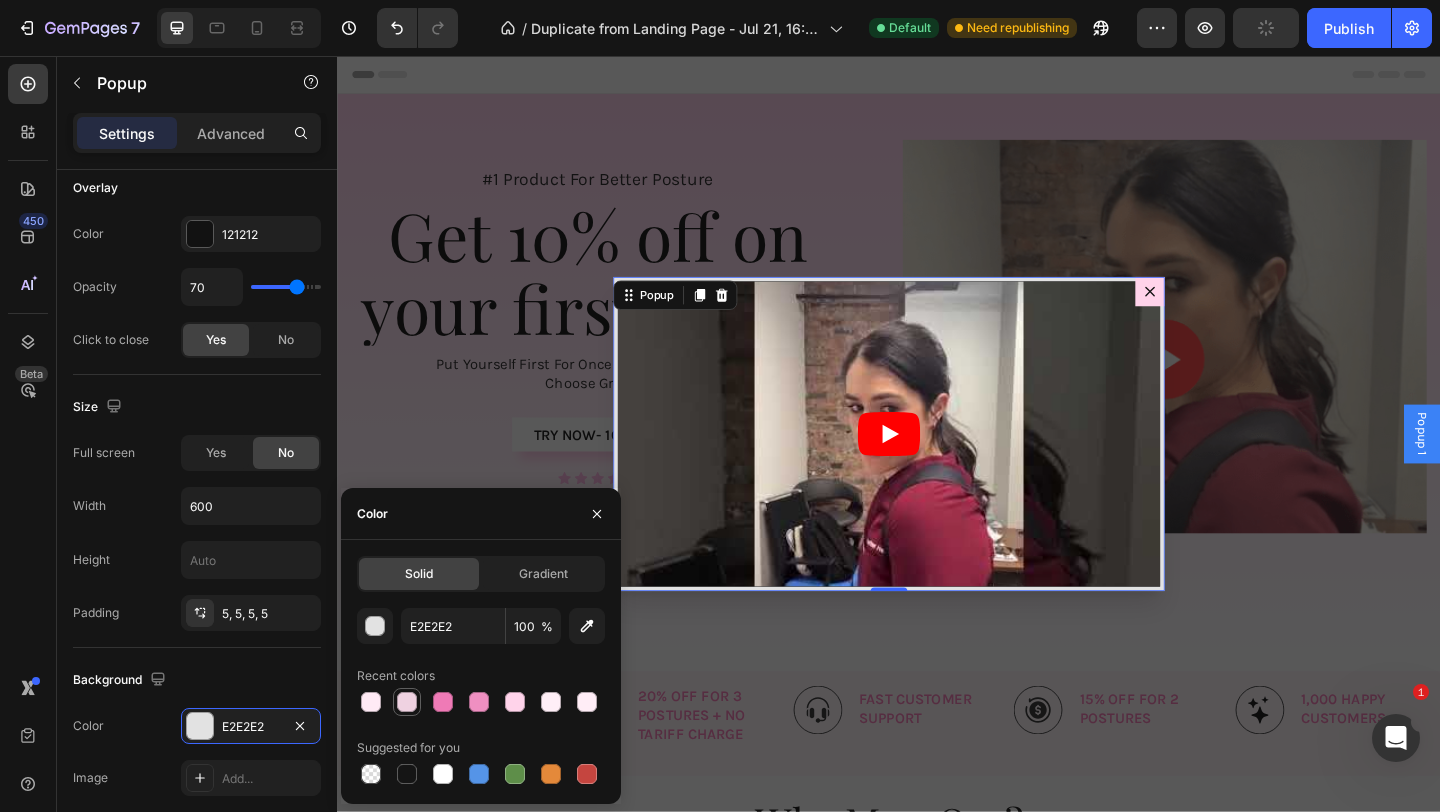 click at bounding box center [407, 702] 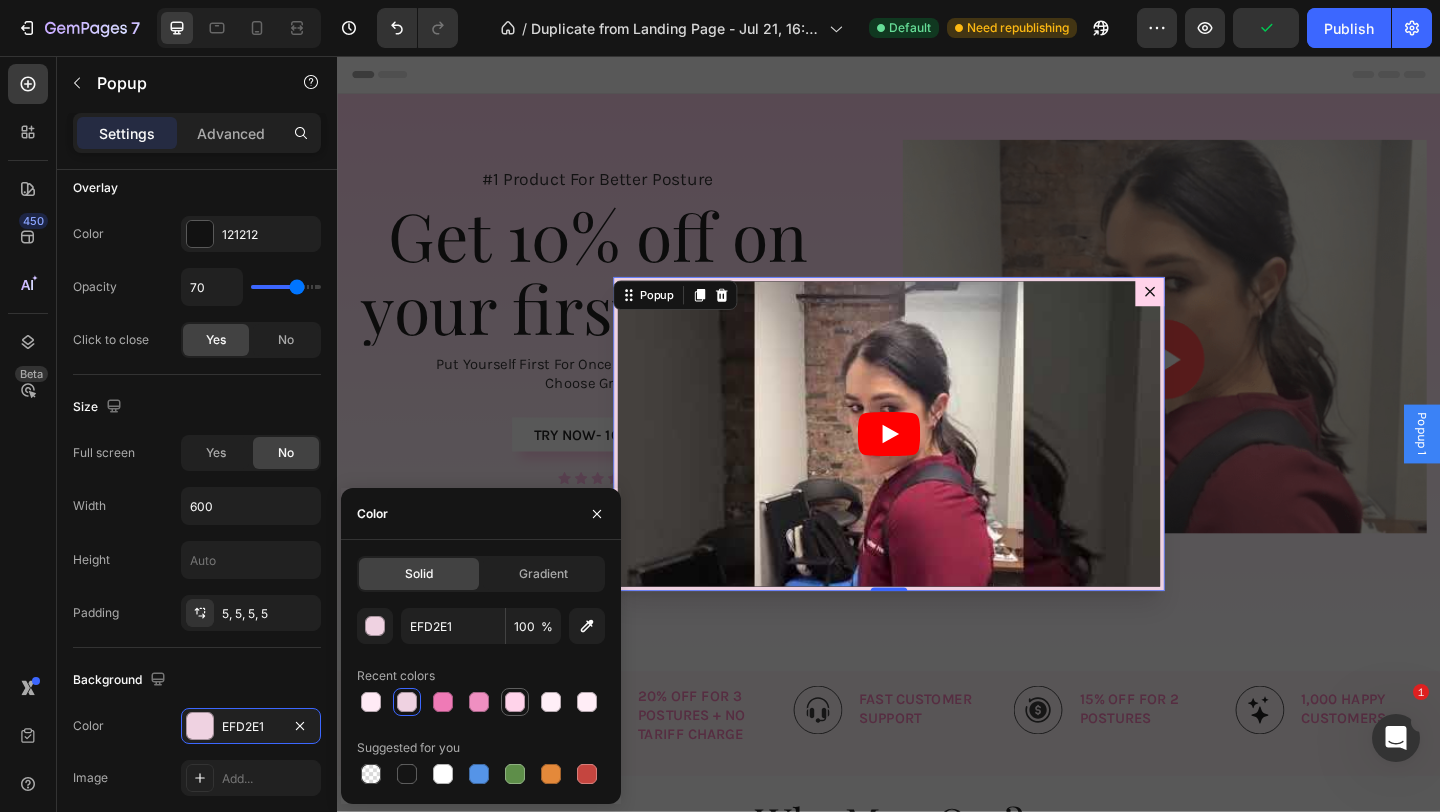 click at bounding box center [515, 702] 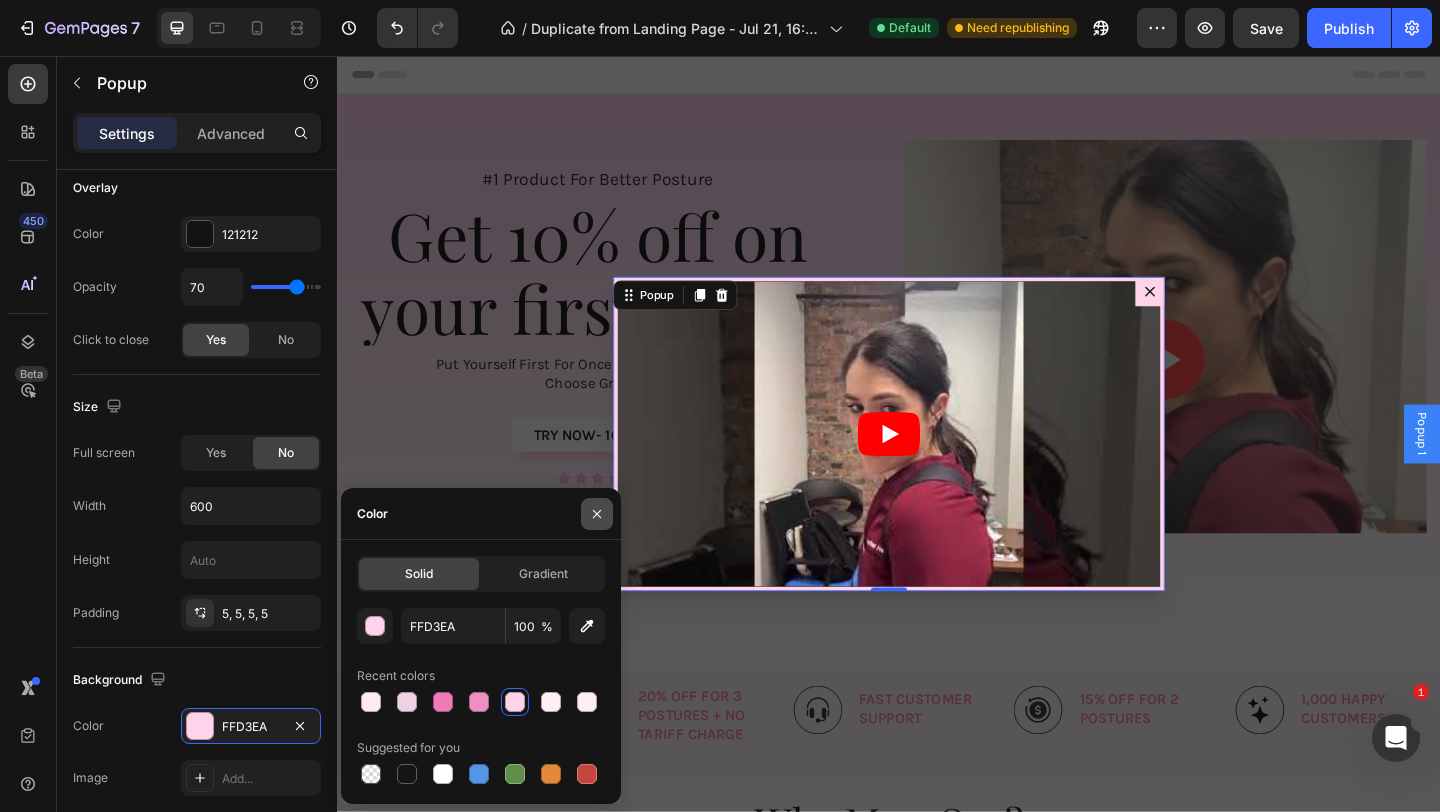 click 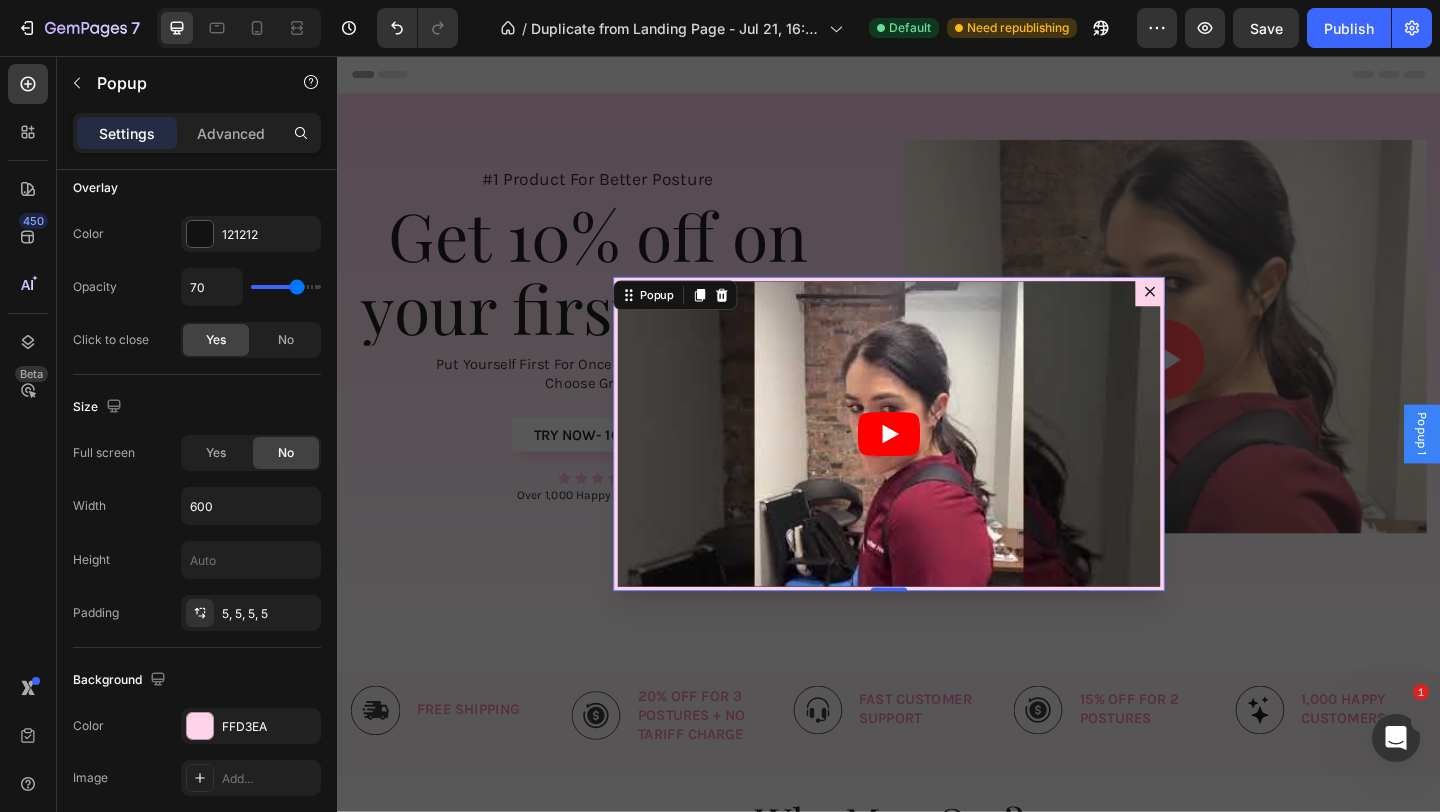 click at bounding box center [937, 467] 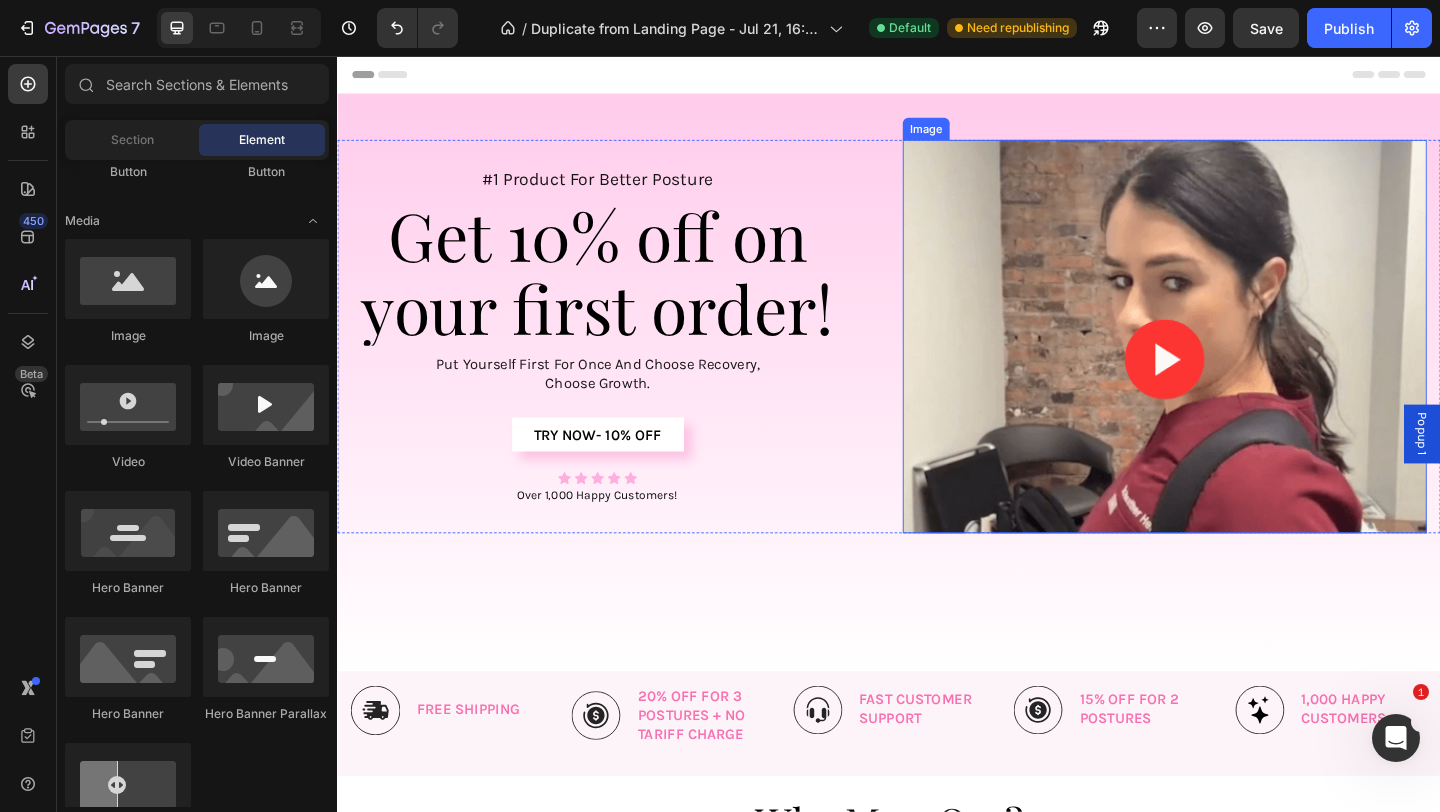 click at bounding box center [1237, 361] 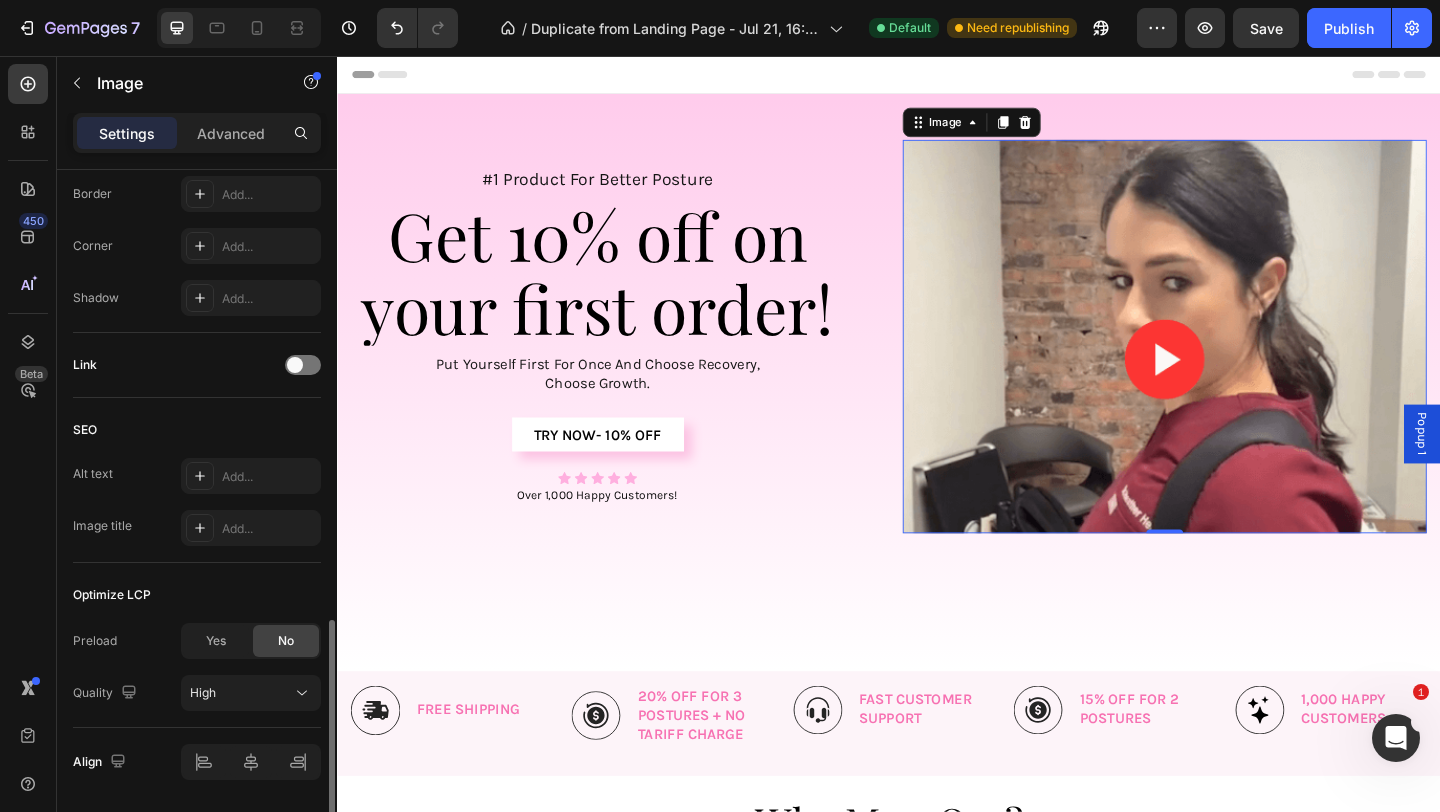 scroll, scrollTop: 861, scrollLeft: 0, axis: vertical 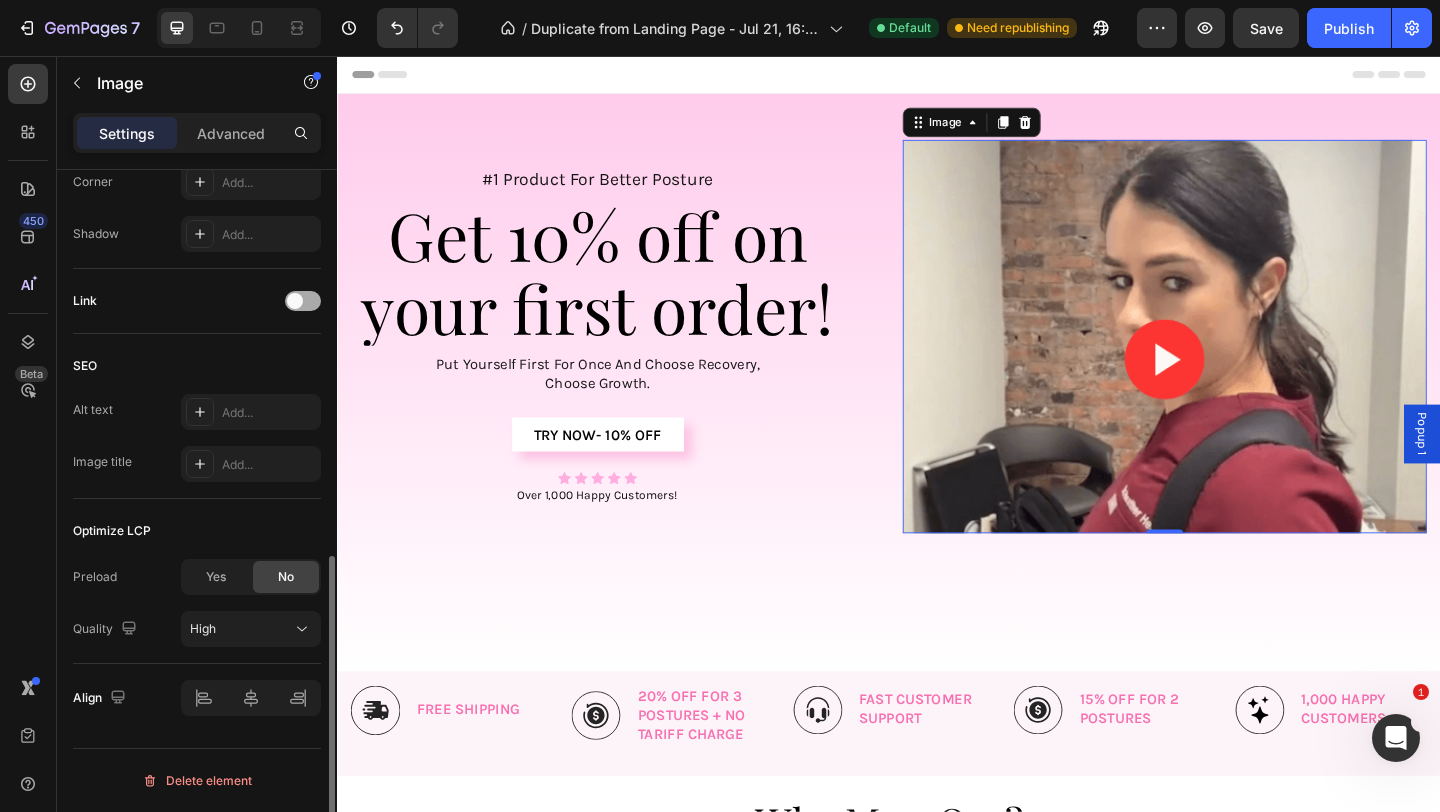 click at bounding box center (303, 301) 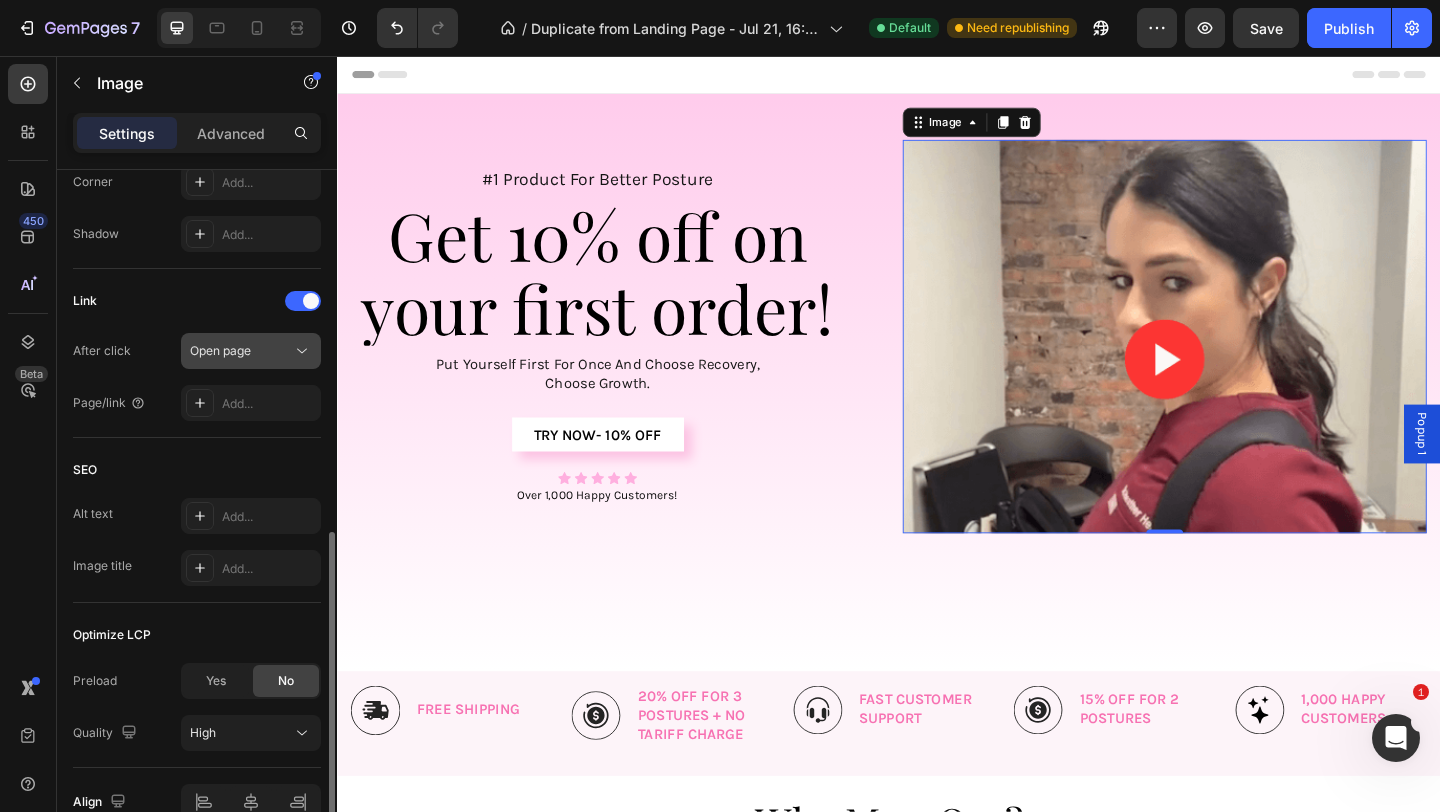 click on "Open page" at bounding box center (241, 351) 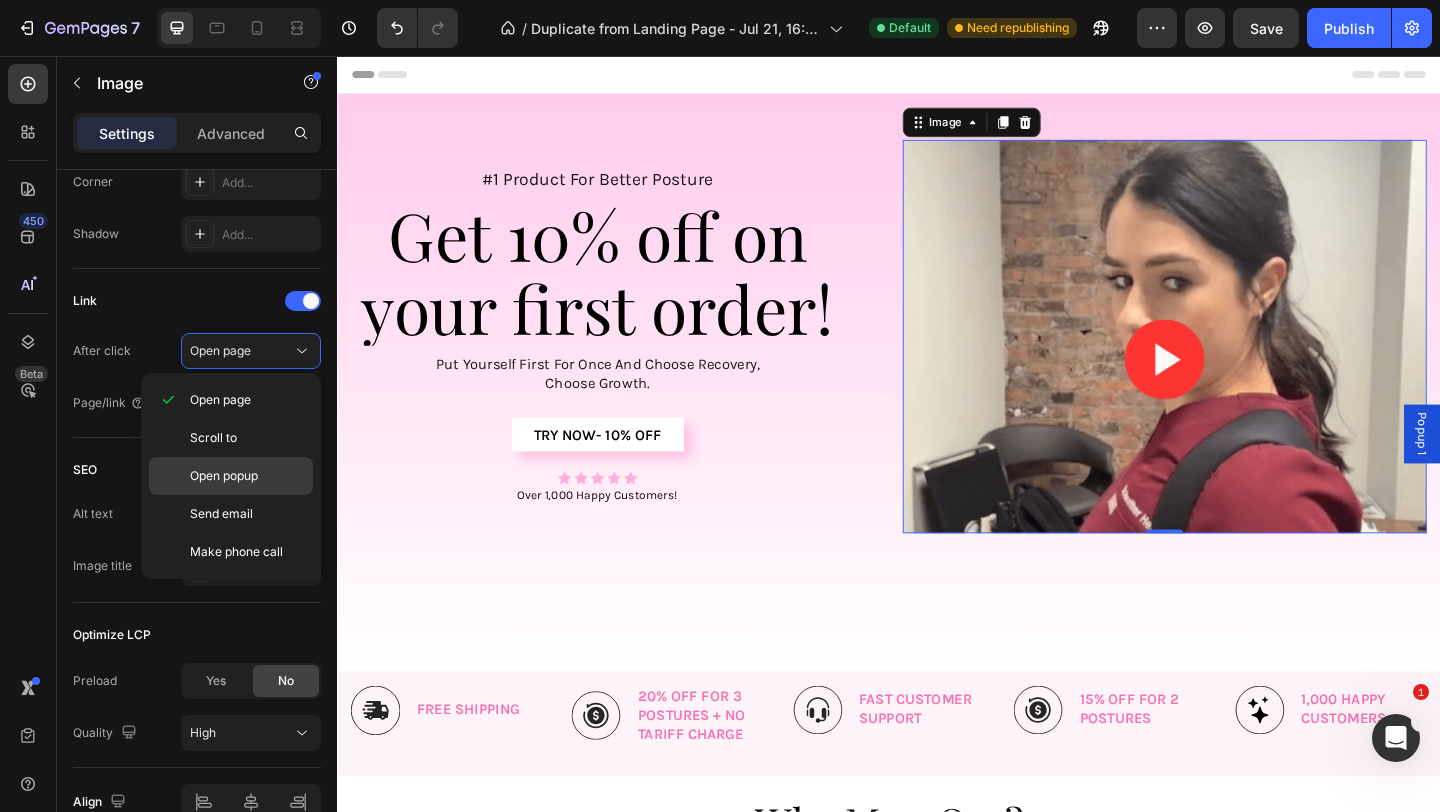 click on "Open popup" 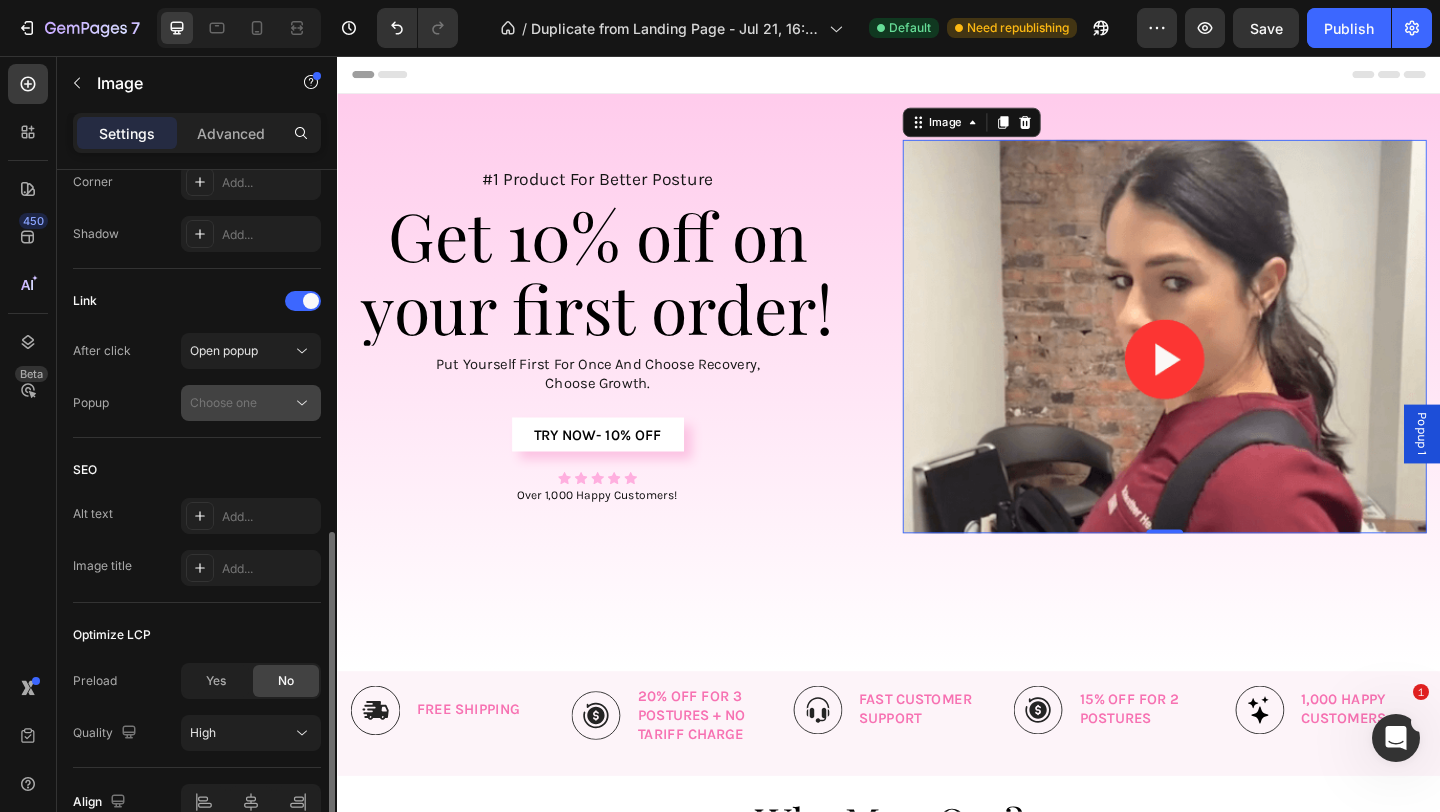 click on "Choose one" at bounding box center (241, 403) 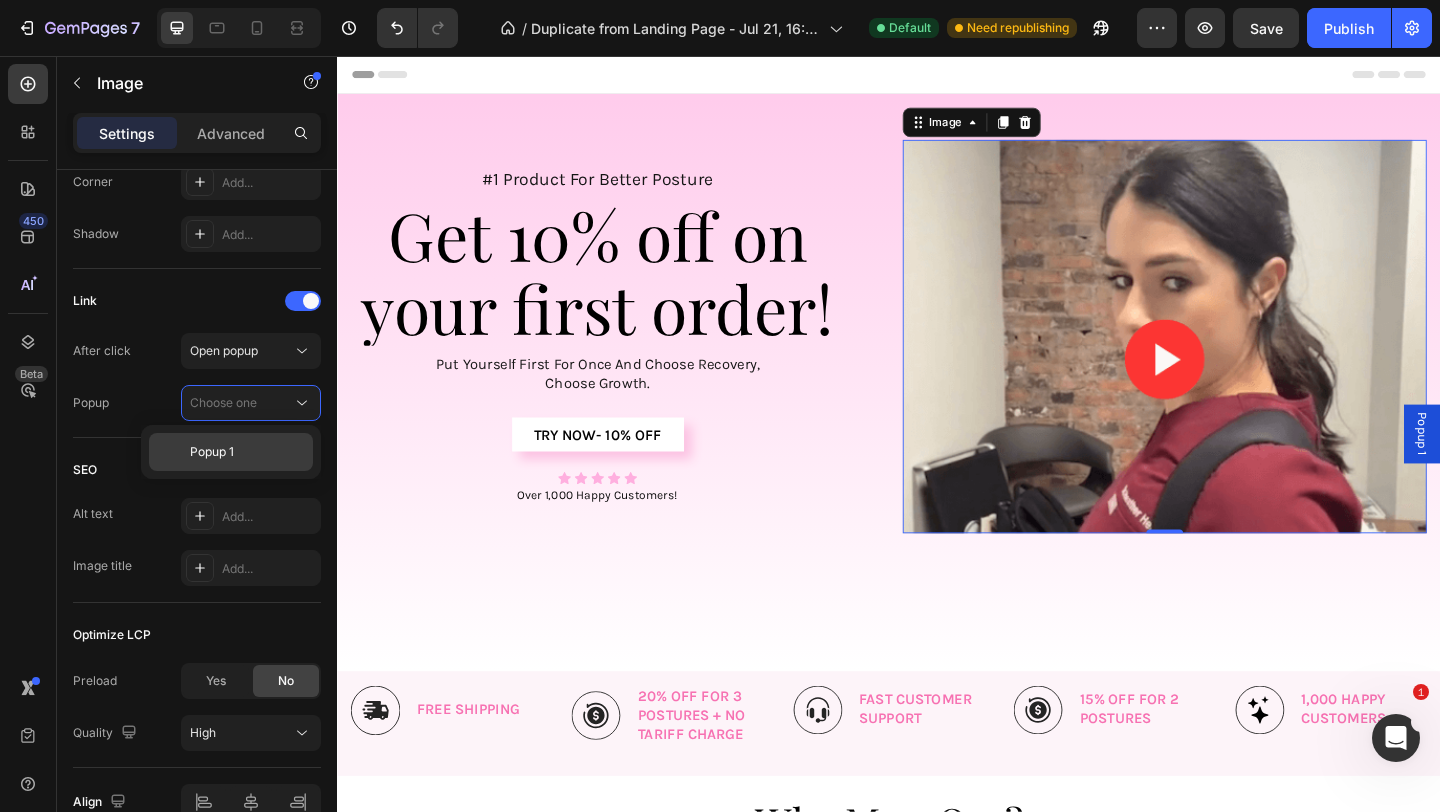 click on "Popup 1" 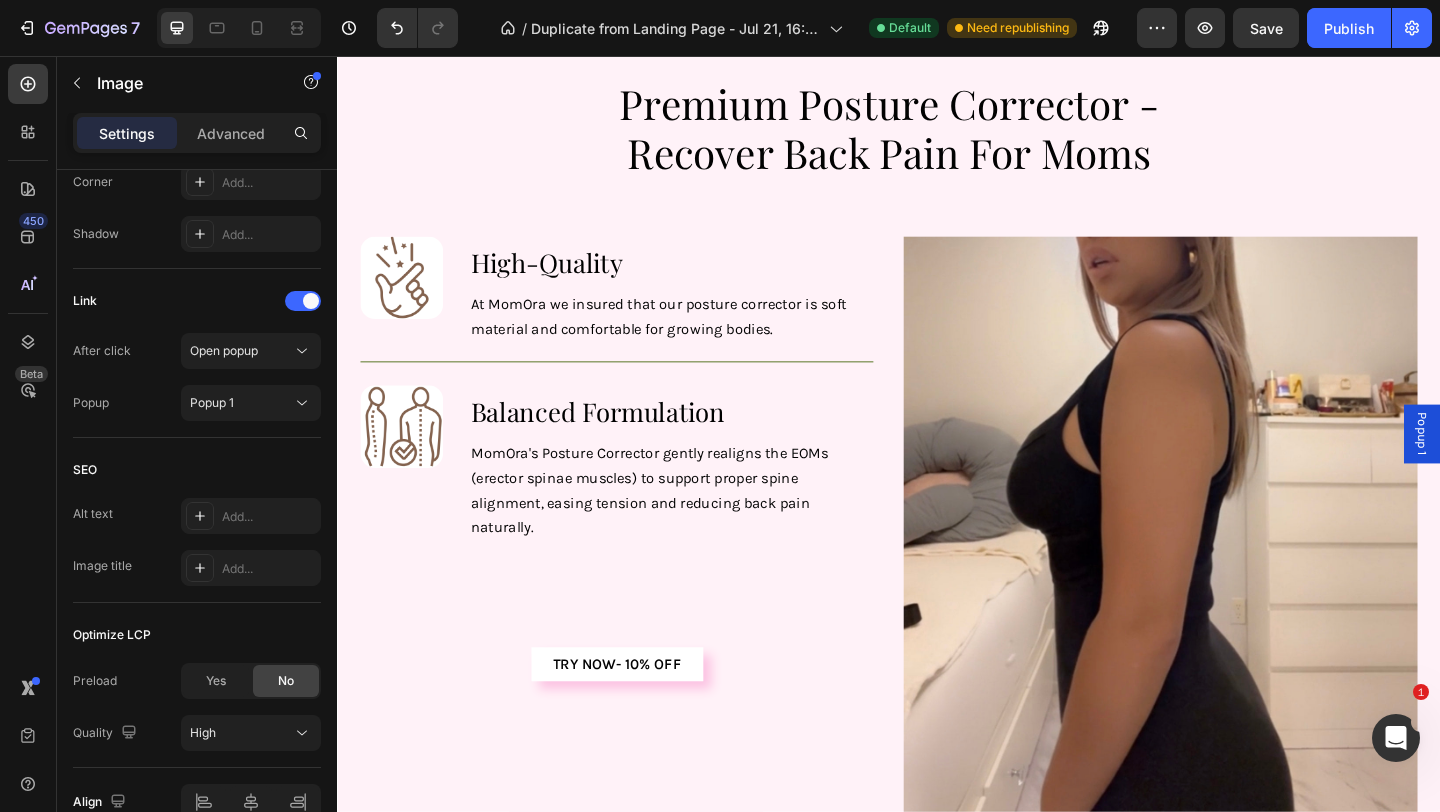 scroll, scrollTop: 1218, scrollLeft: 0, axis: vertical 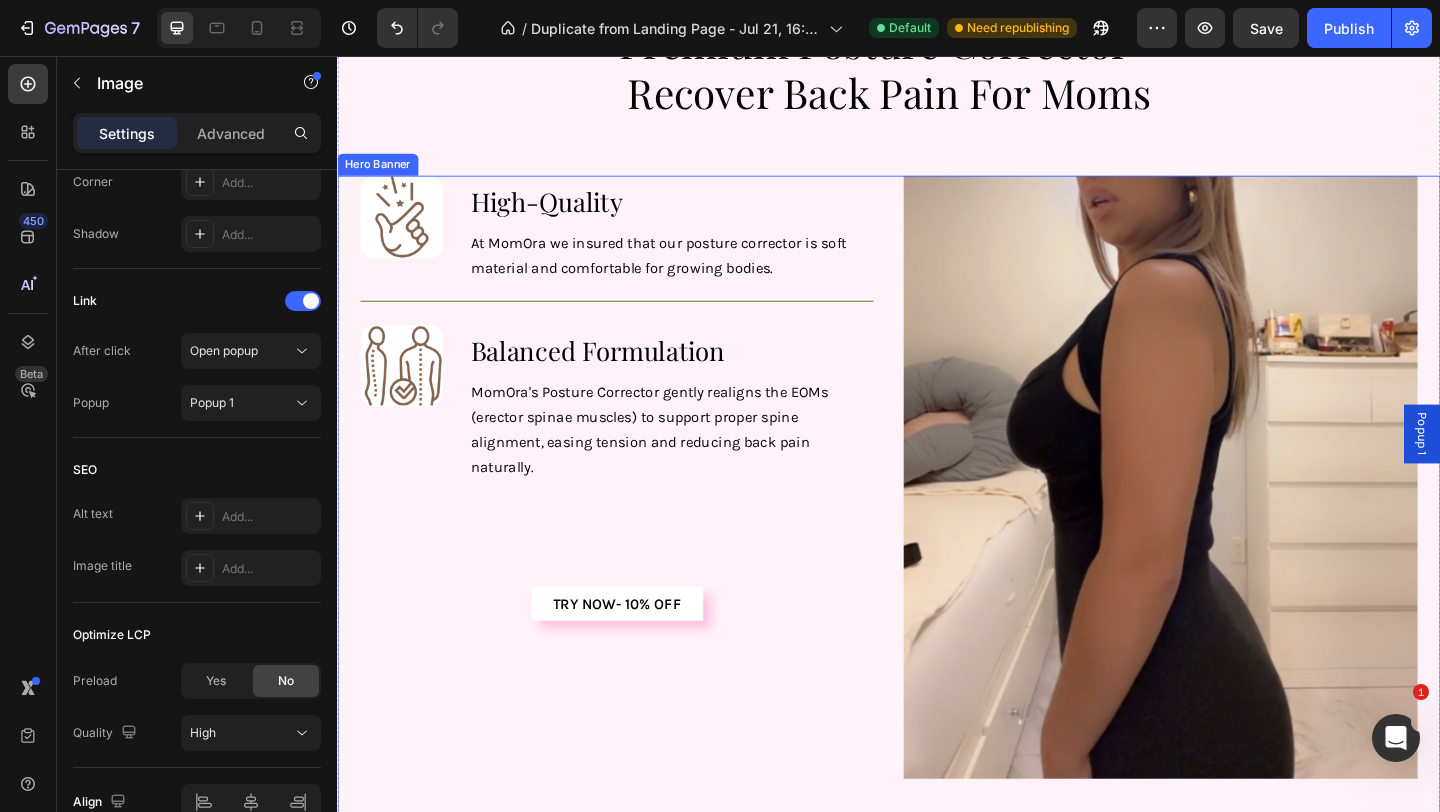 click at bounding box center [1232, 514] 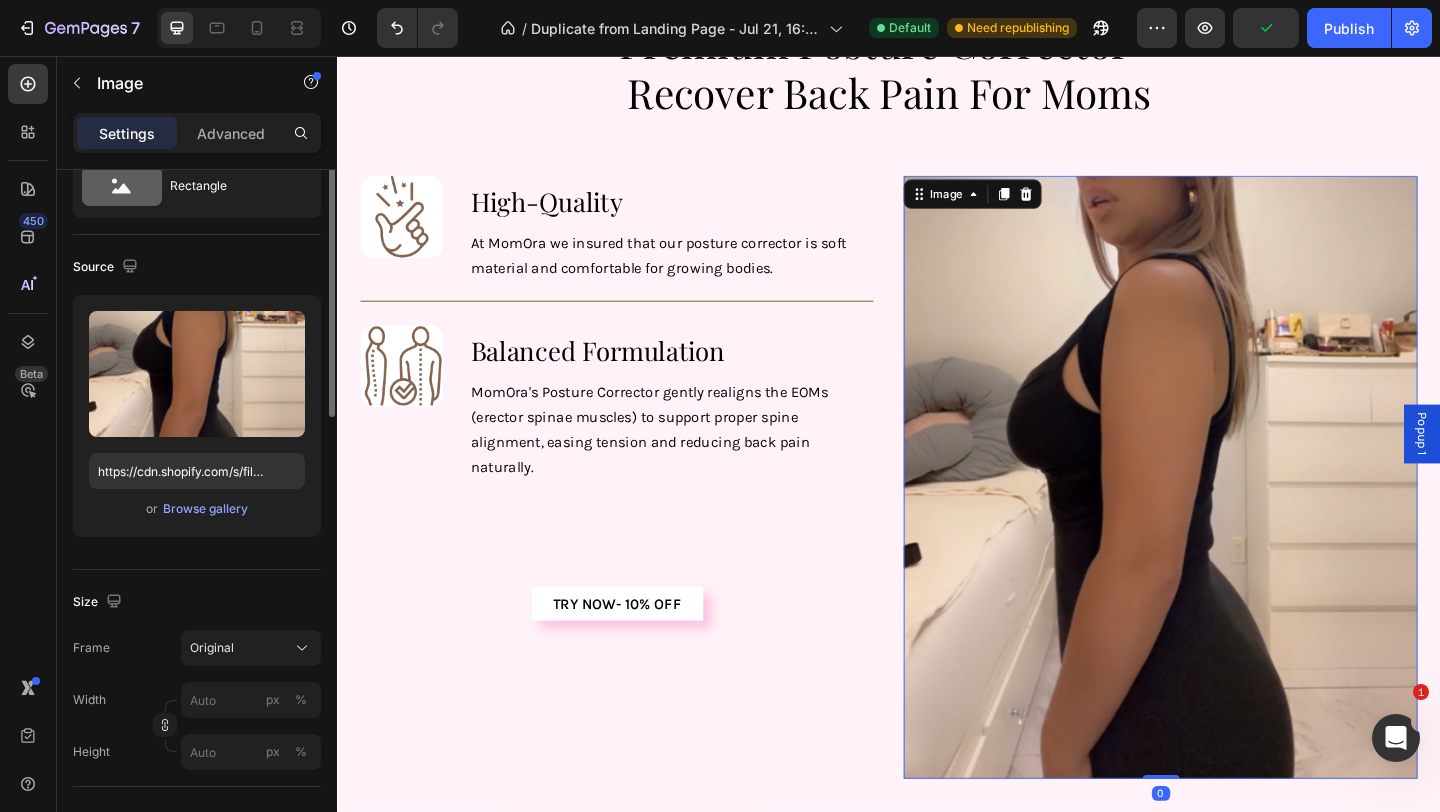 scroll, scrollTop: 0, scrollLeft: 0, axis: both 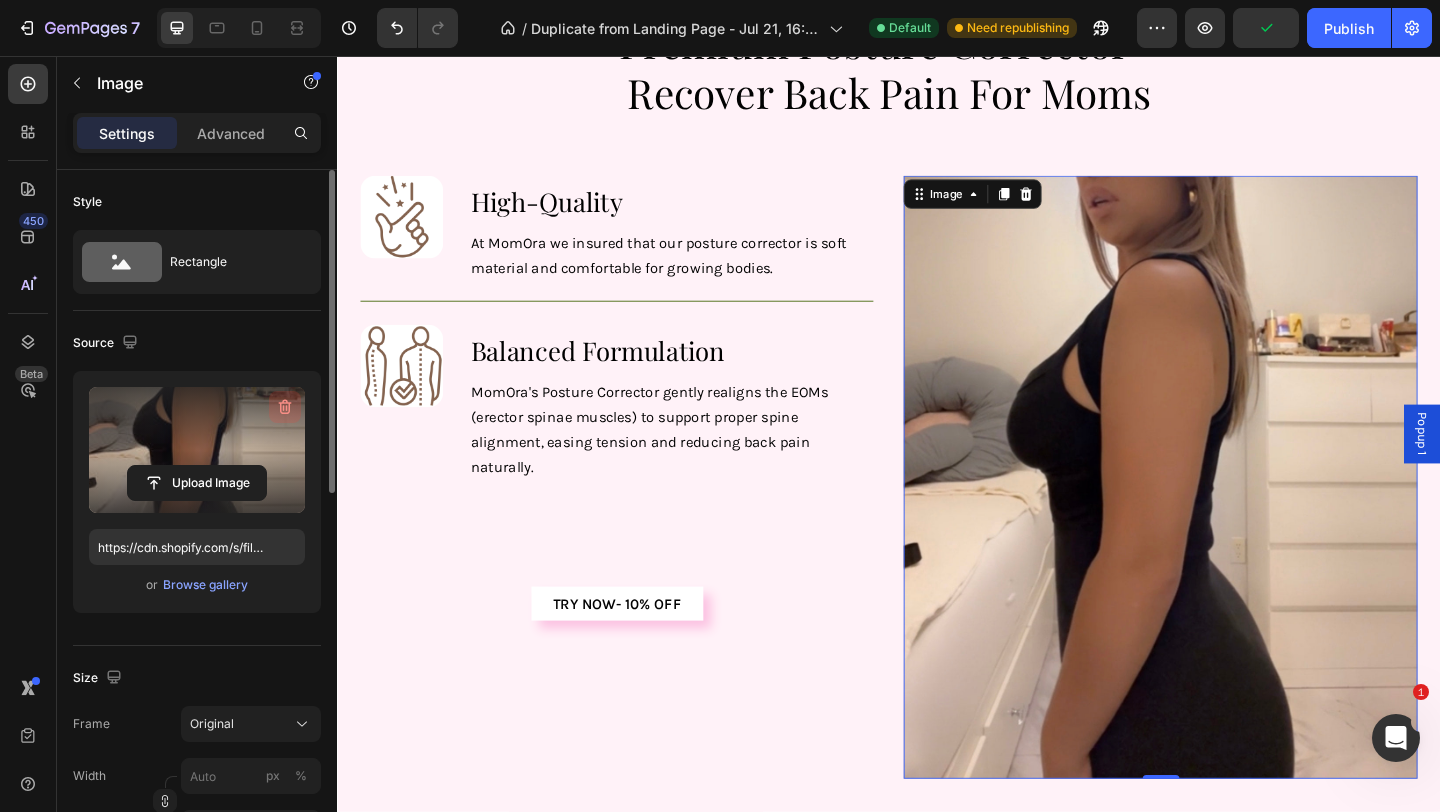 click 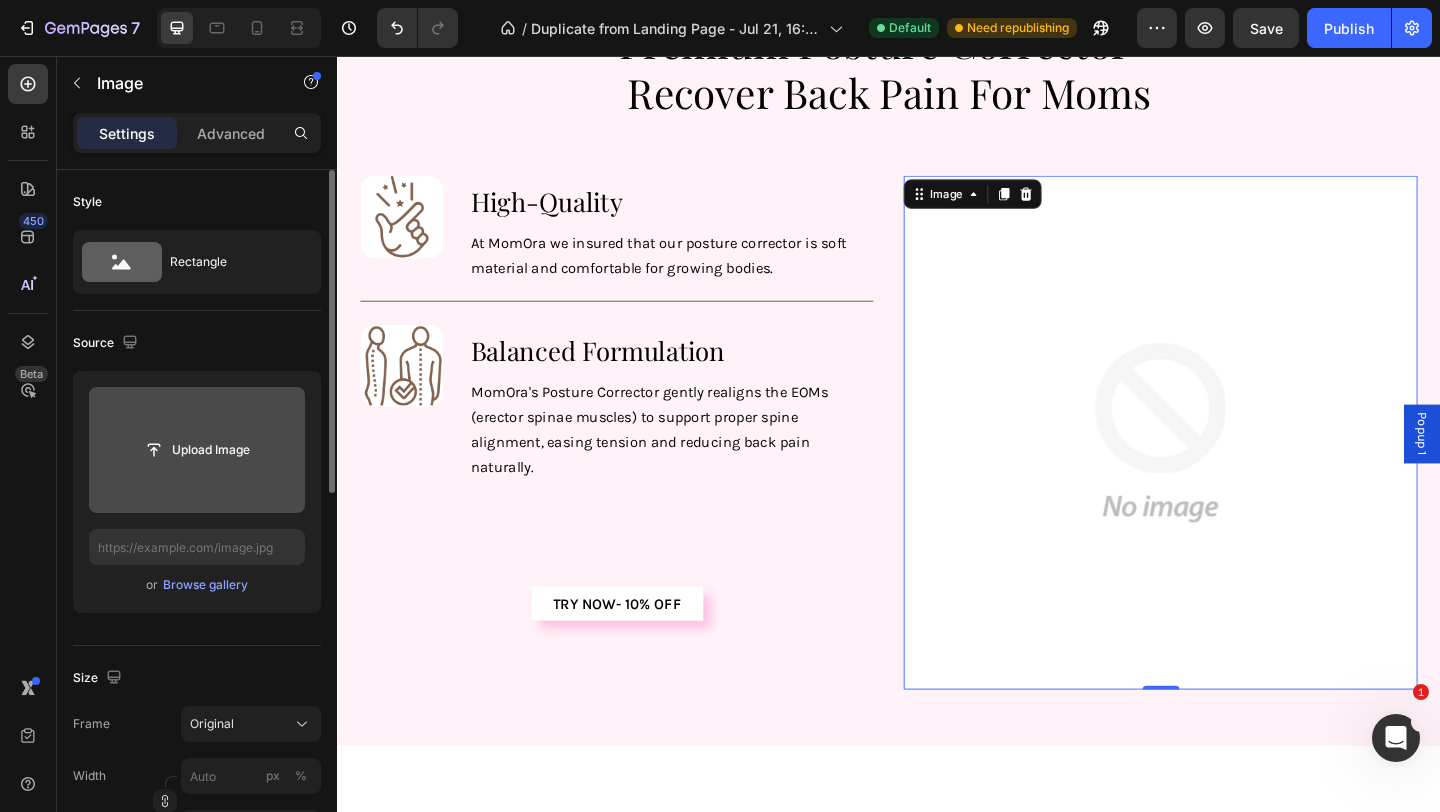 click 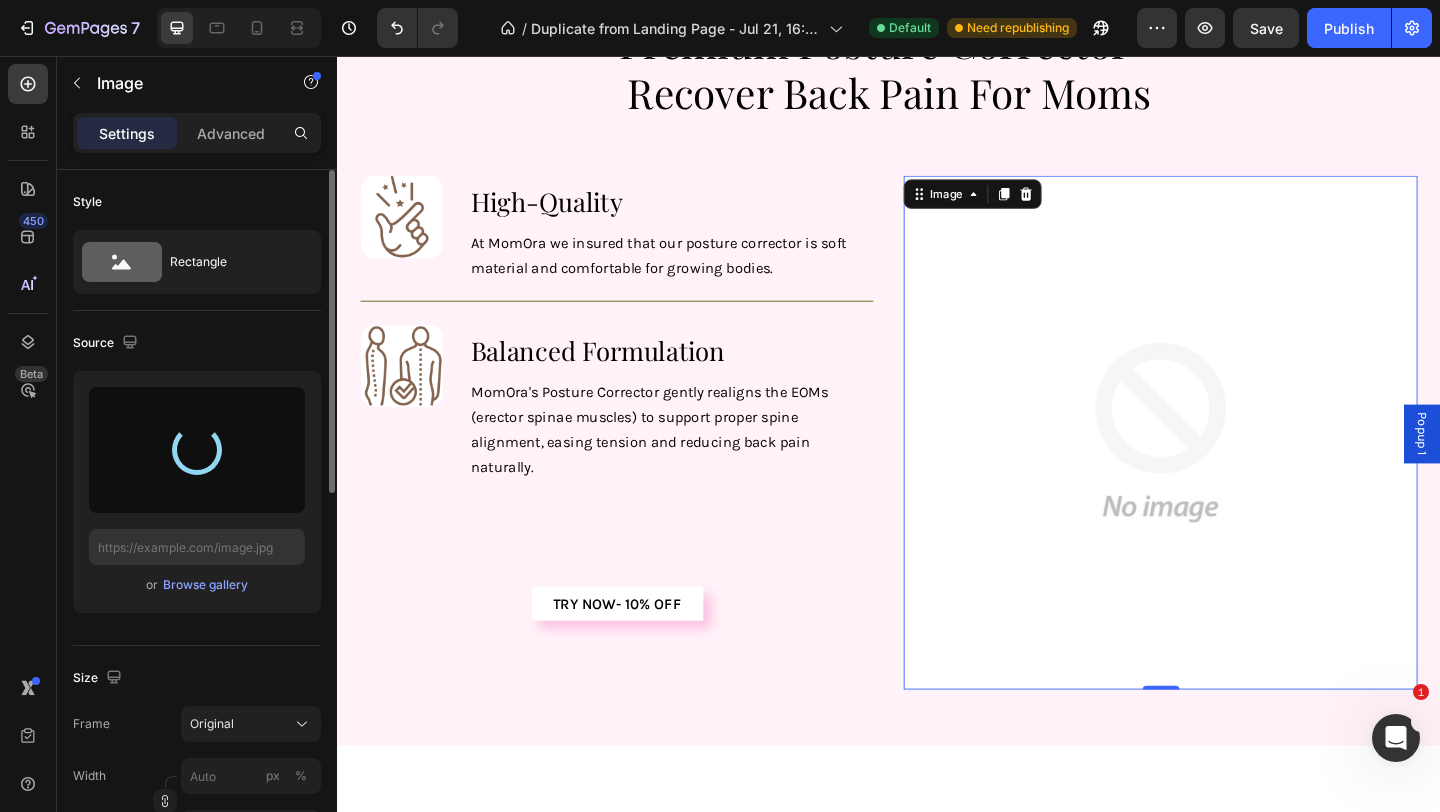 type on "https://cdn.shopify.com/s/files/1/0740/8484/3742/files/gempages_561631520297583829-90eb4400-4e5b-48dc-842b-33bc3d49328a.jpg" 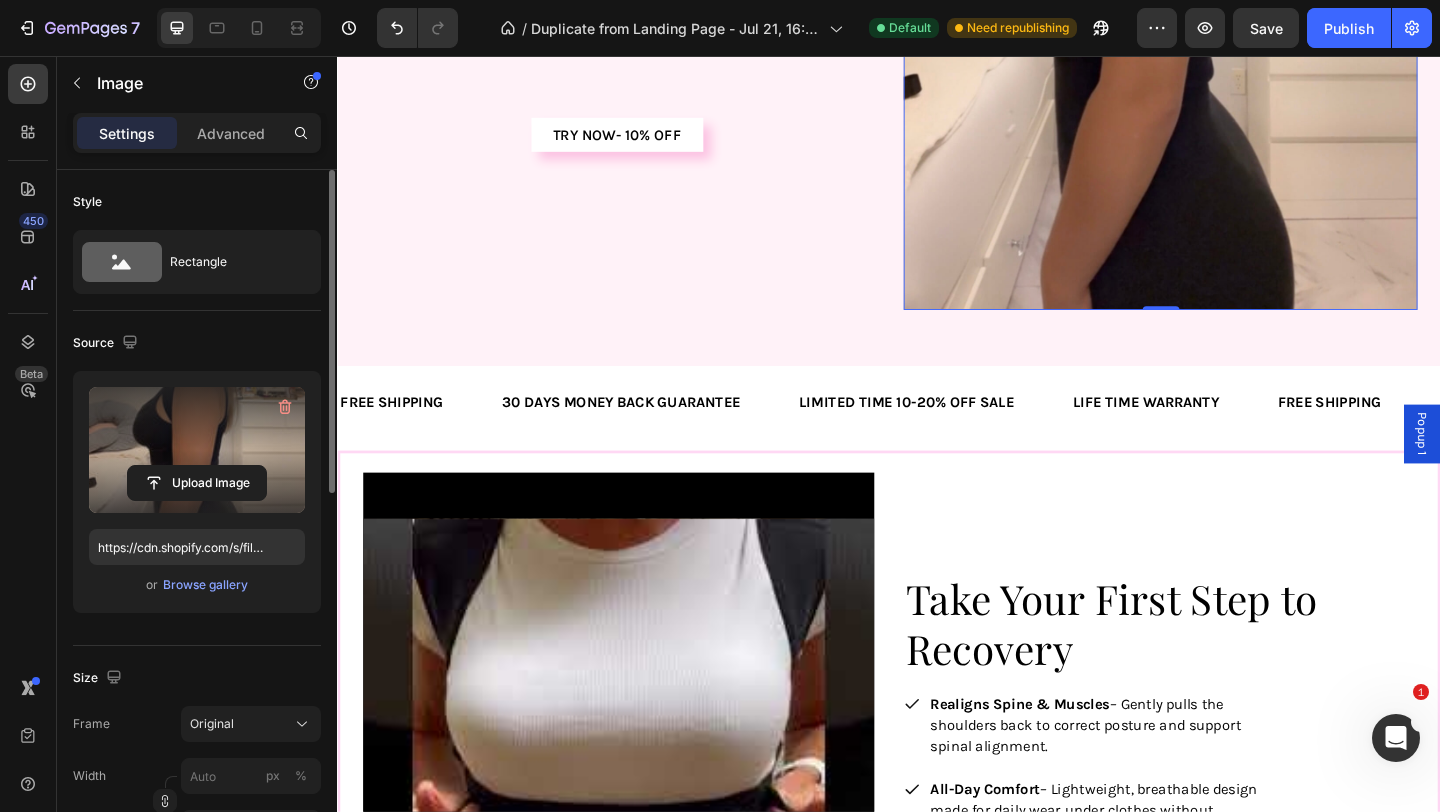 scroll, scrollTop: 2298, scrollLeft: 0, axis: vertical 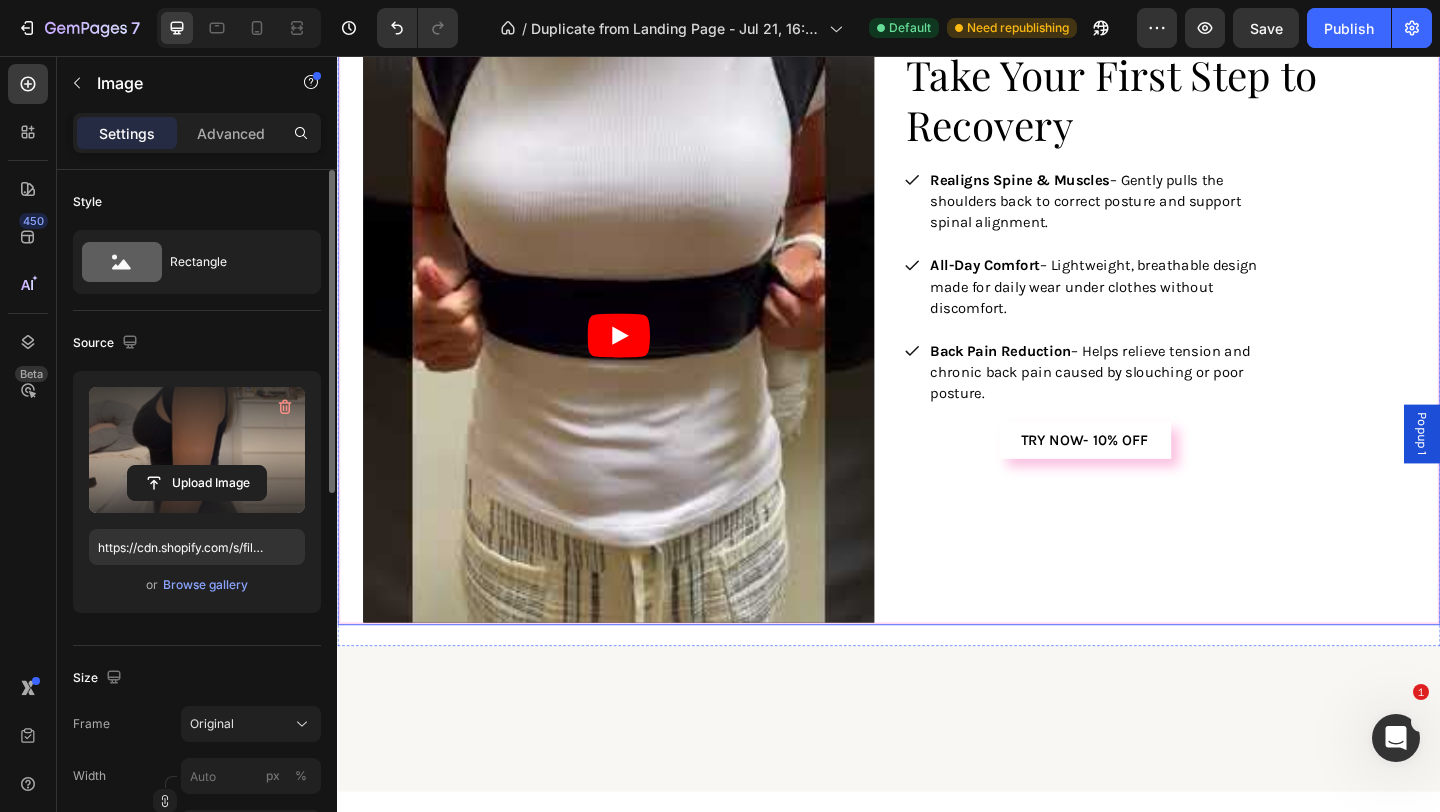 click at bounding box center (643, 359) 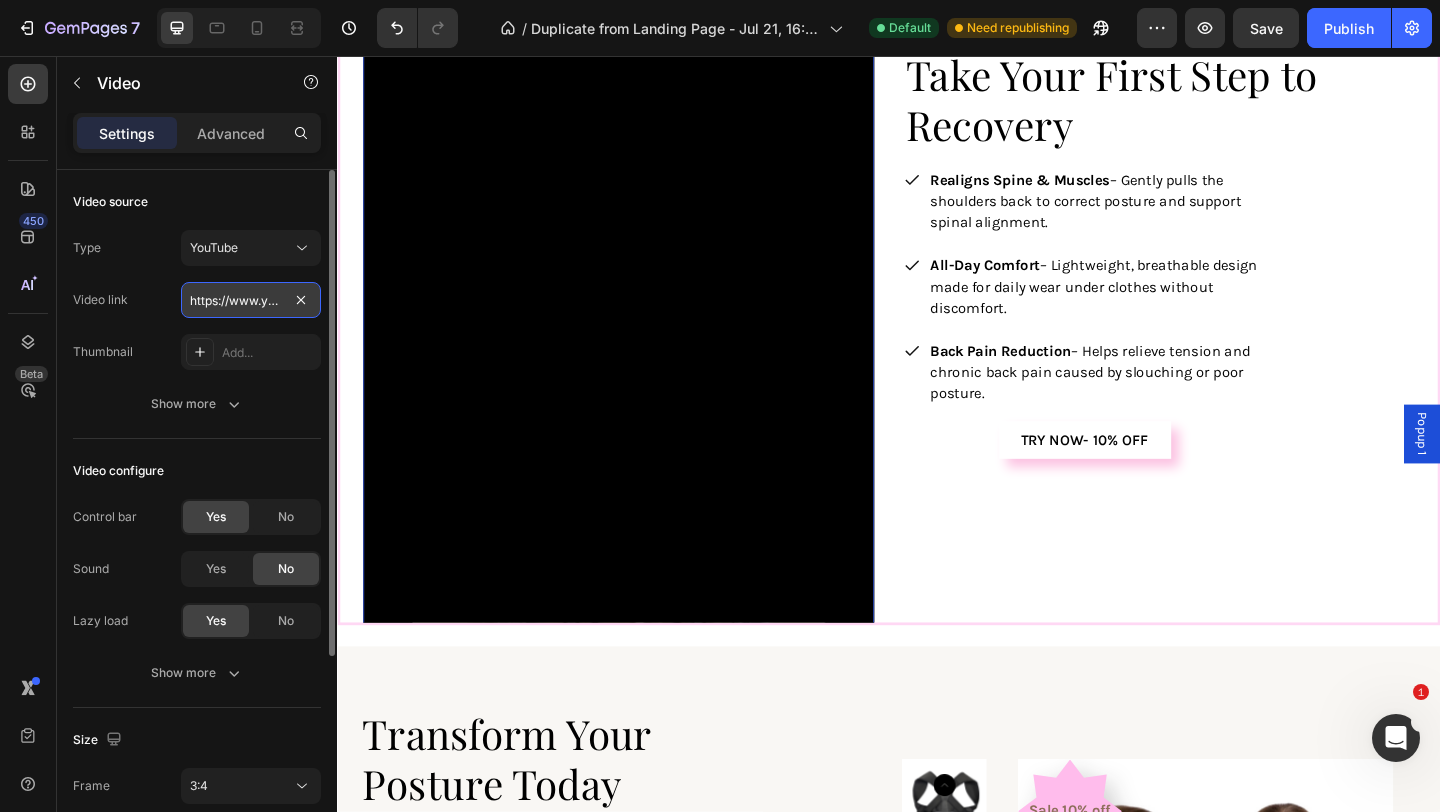 click on "https://www.youtube.com/shorts/5rGy4CtuIC8" at bounding box center [251, 300] 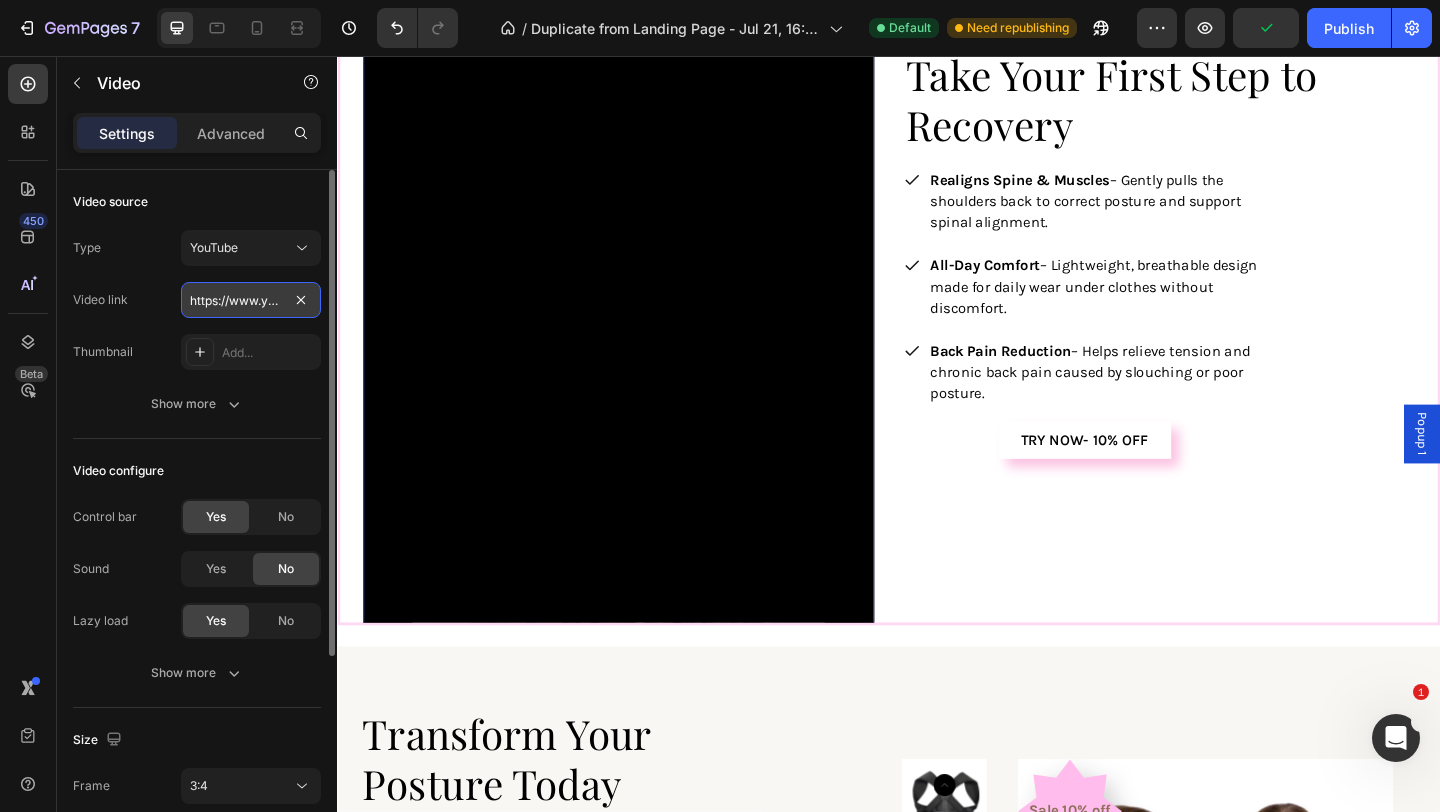 click on "https://www.youtube.com/shorts/5rGy4CtuIC8" at bounding box center (251, 300) 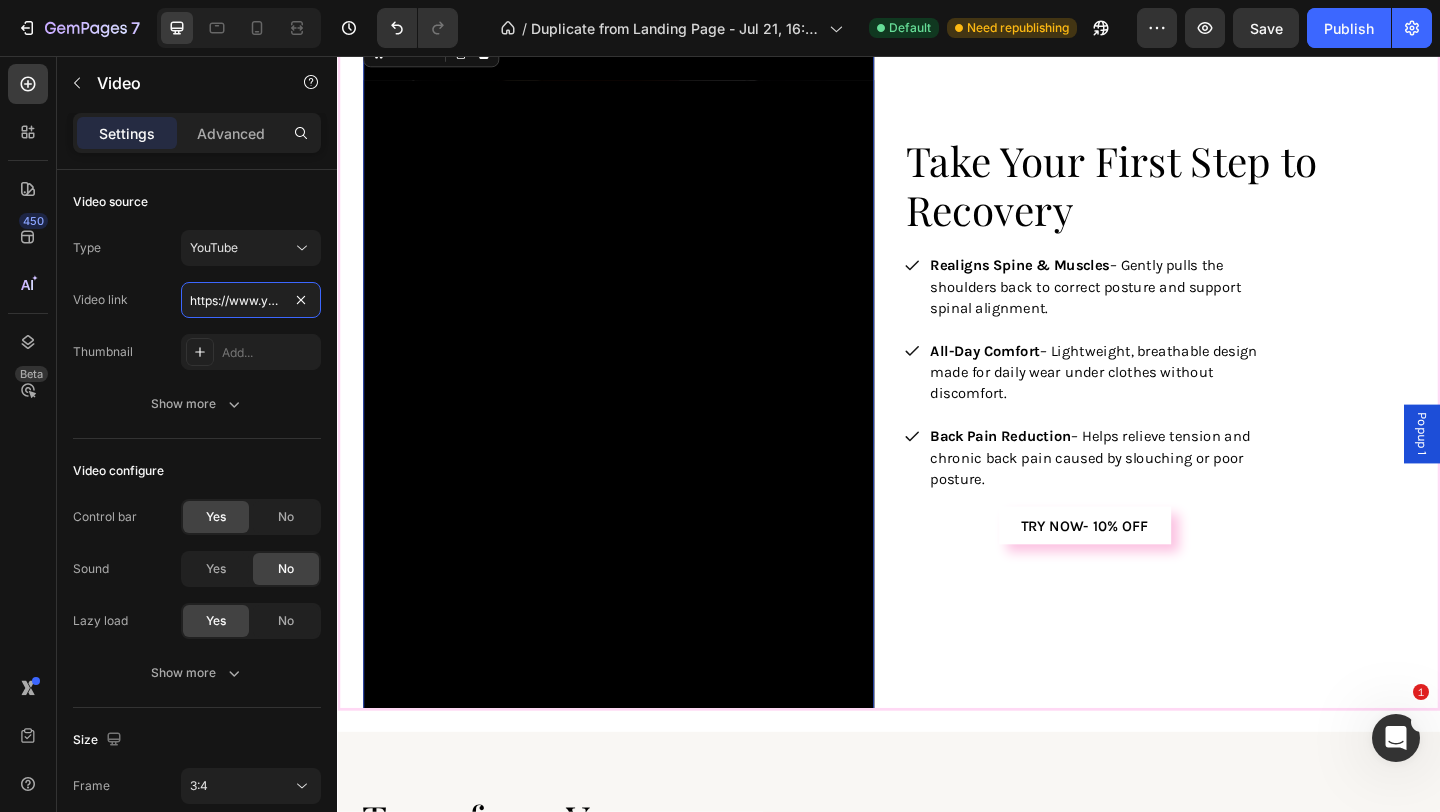 scroll, scrollTop: 1952, scrollLeft: 0, axis: vertical 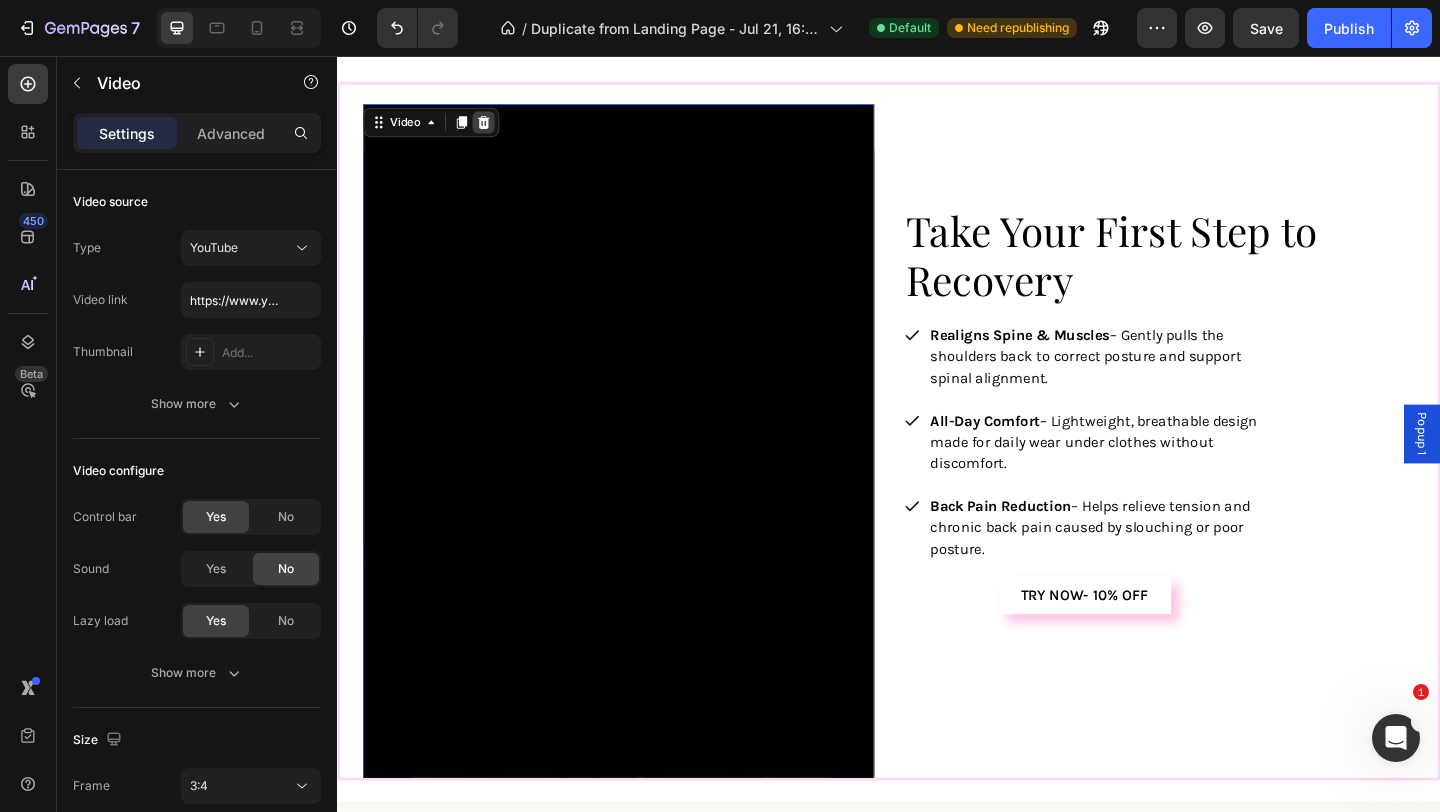 click 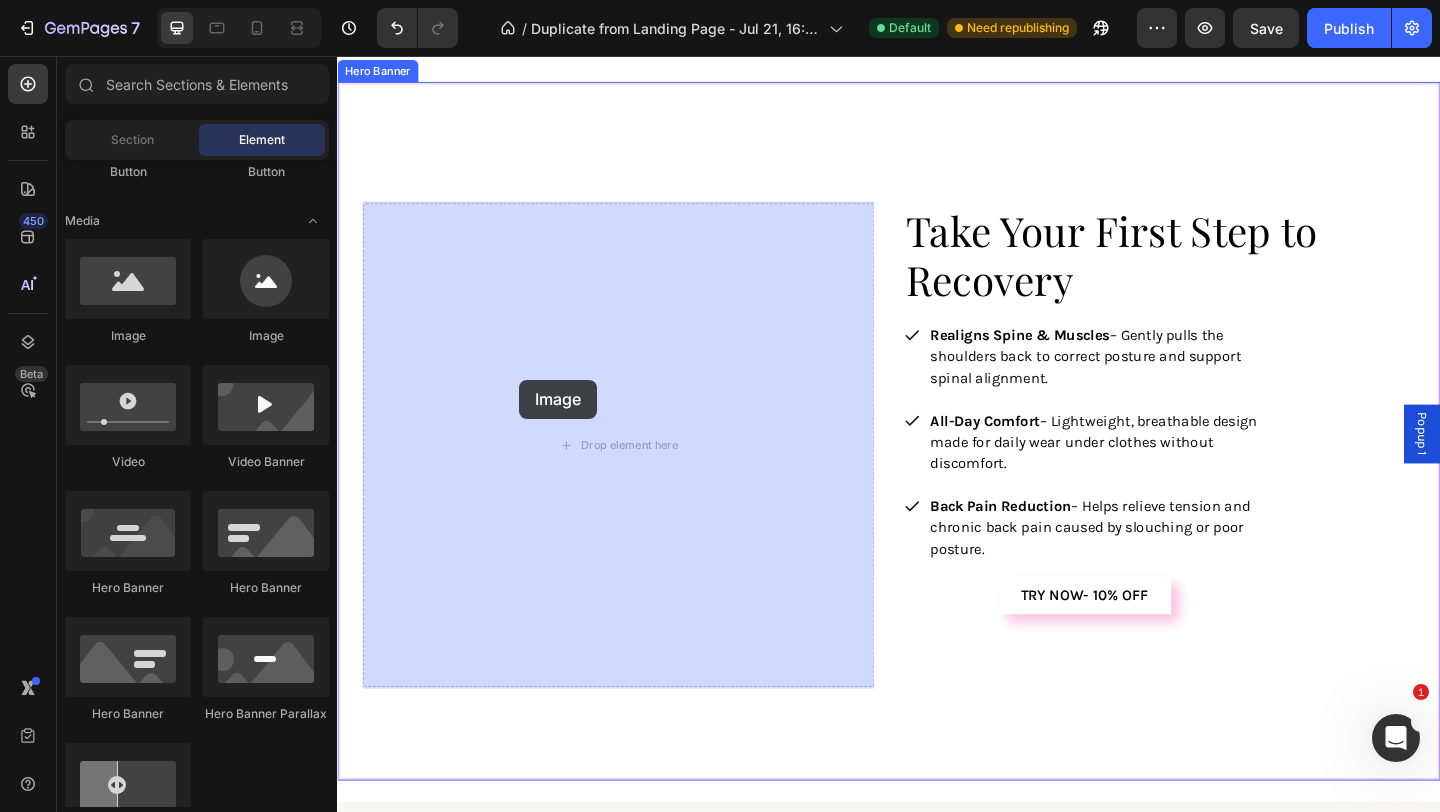 drag, startPoint x: 514, startPoint y: 354, endPoint x: 392, endPoint y: 373, distance: 123.47064 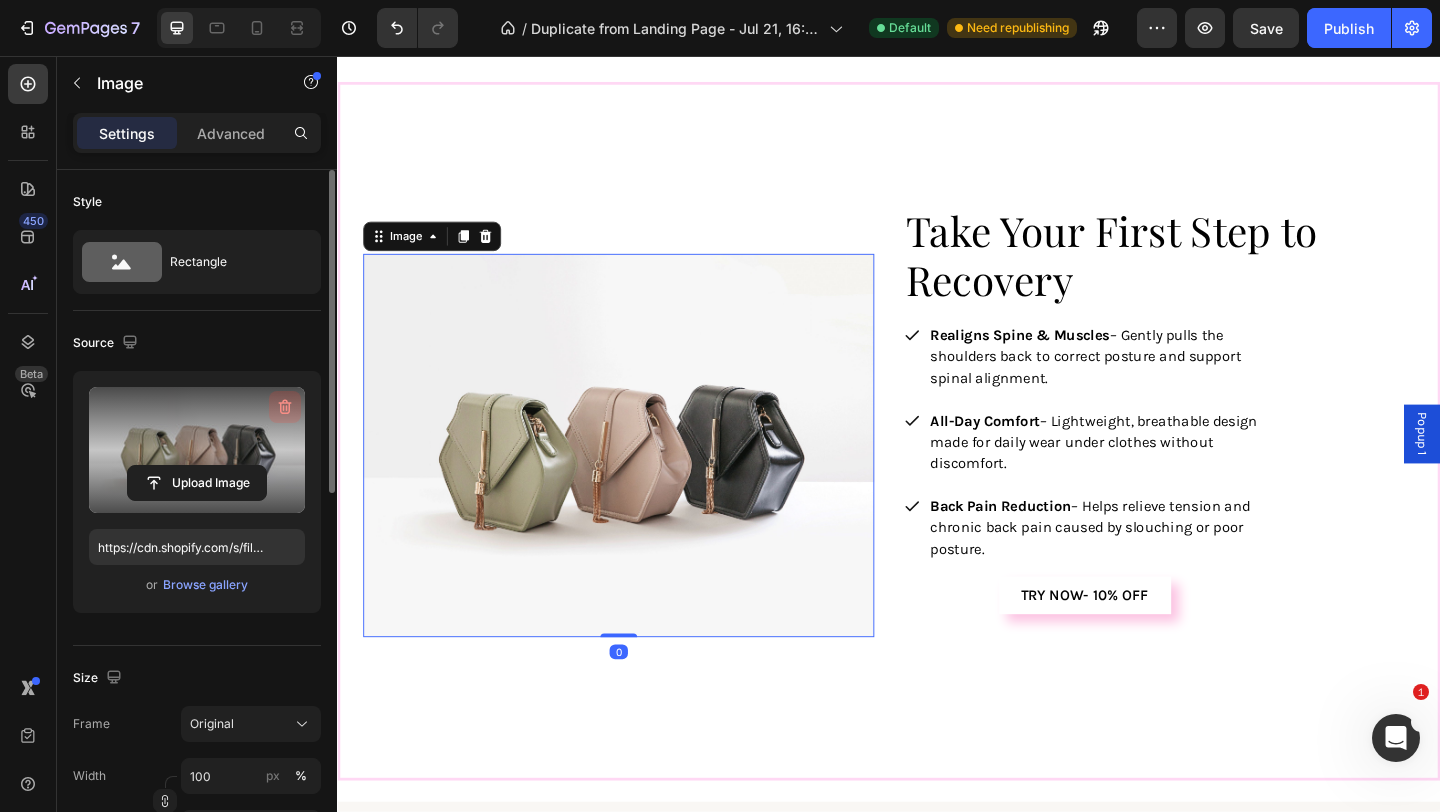 click 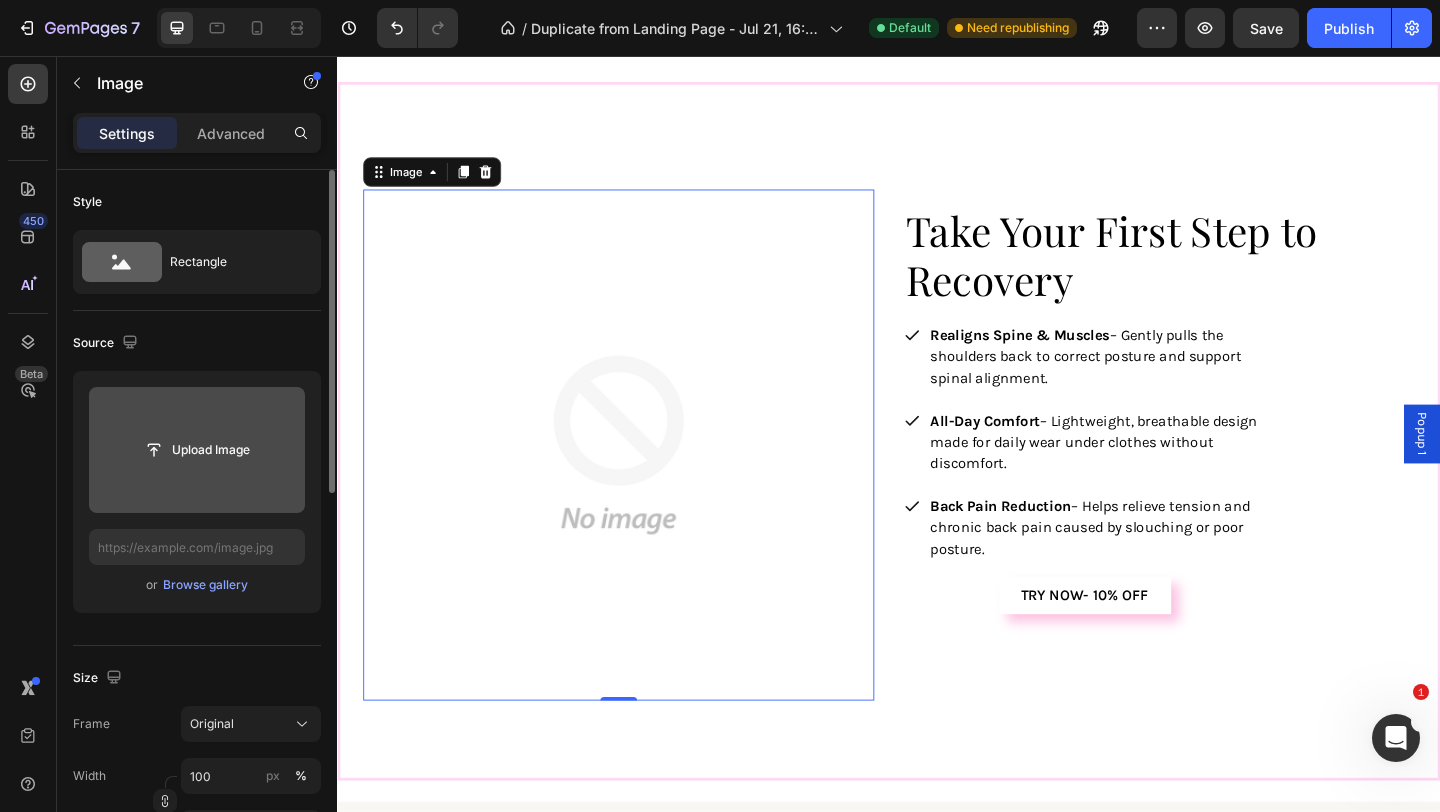 click 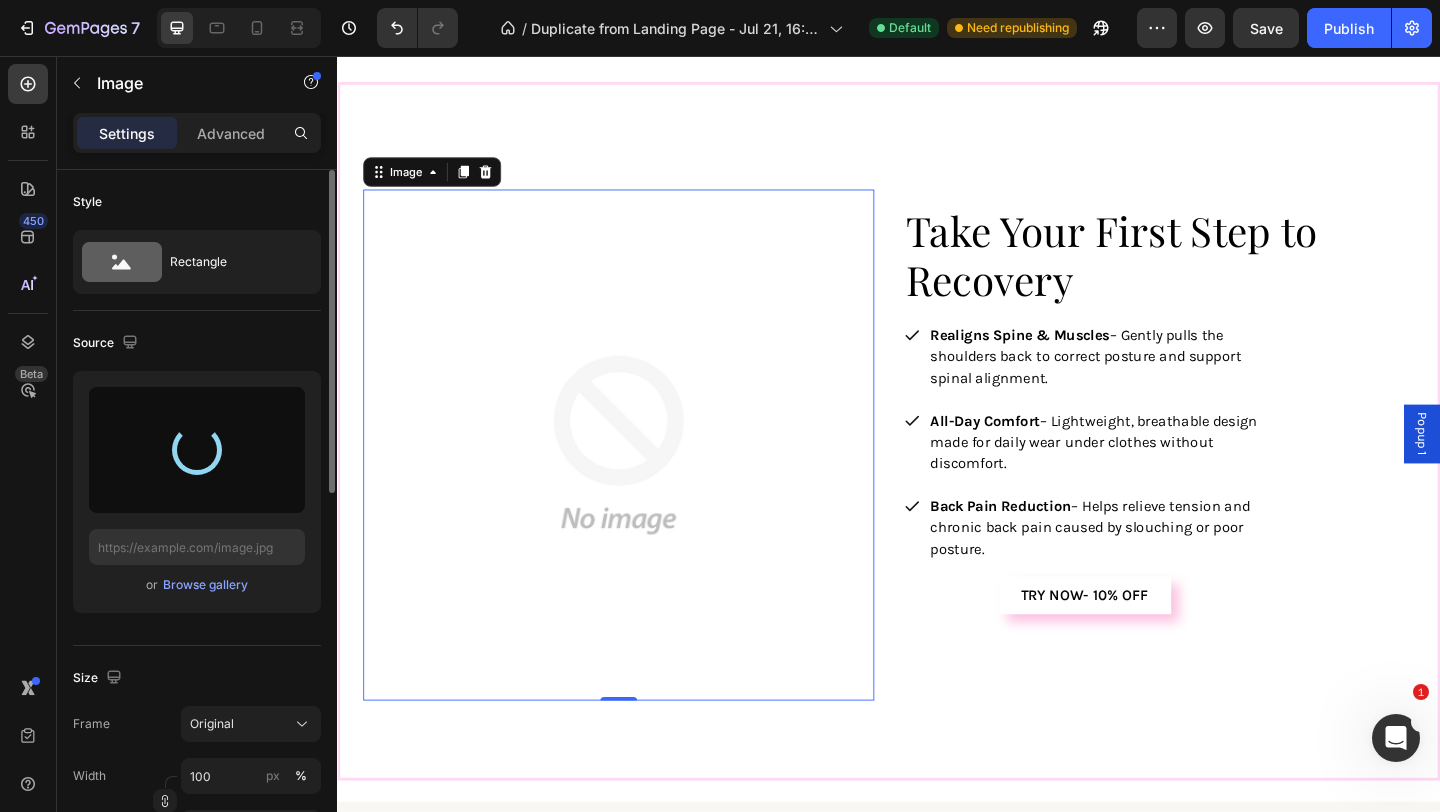 type on "https://cdn.shopify.com/s/files/1/0740/8484/3742/files/gempages_561631520297583829-57812242-f61c-4cee-8383-970d59fc4072.png" 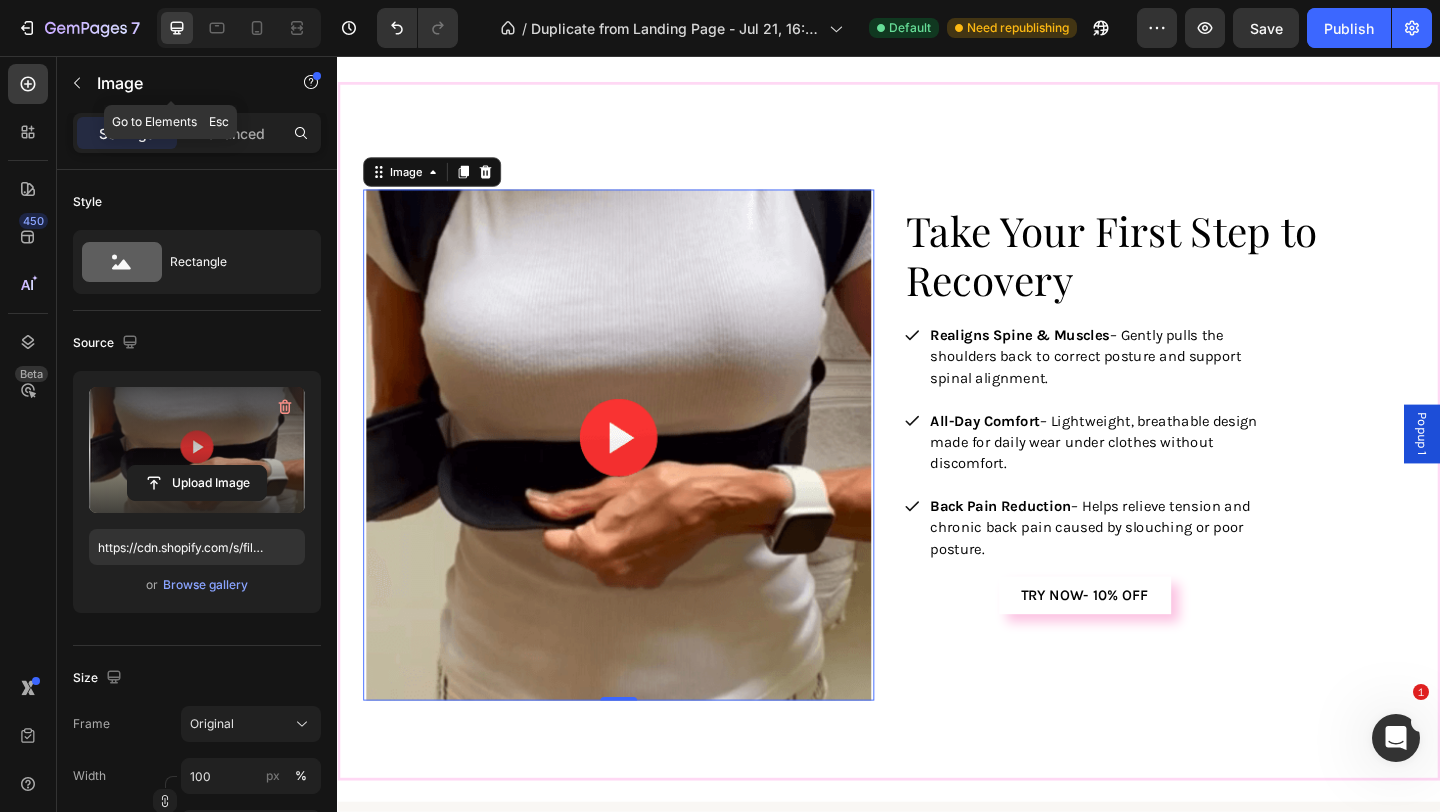 click on "Image" at bounding box center [171, 83] 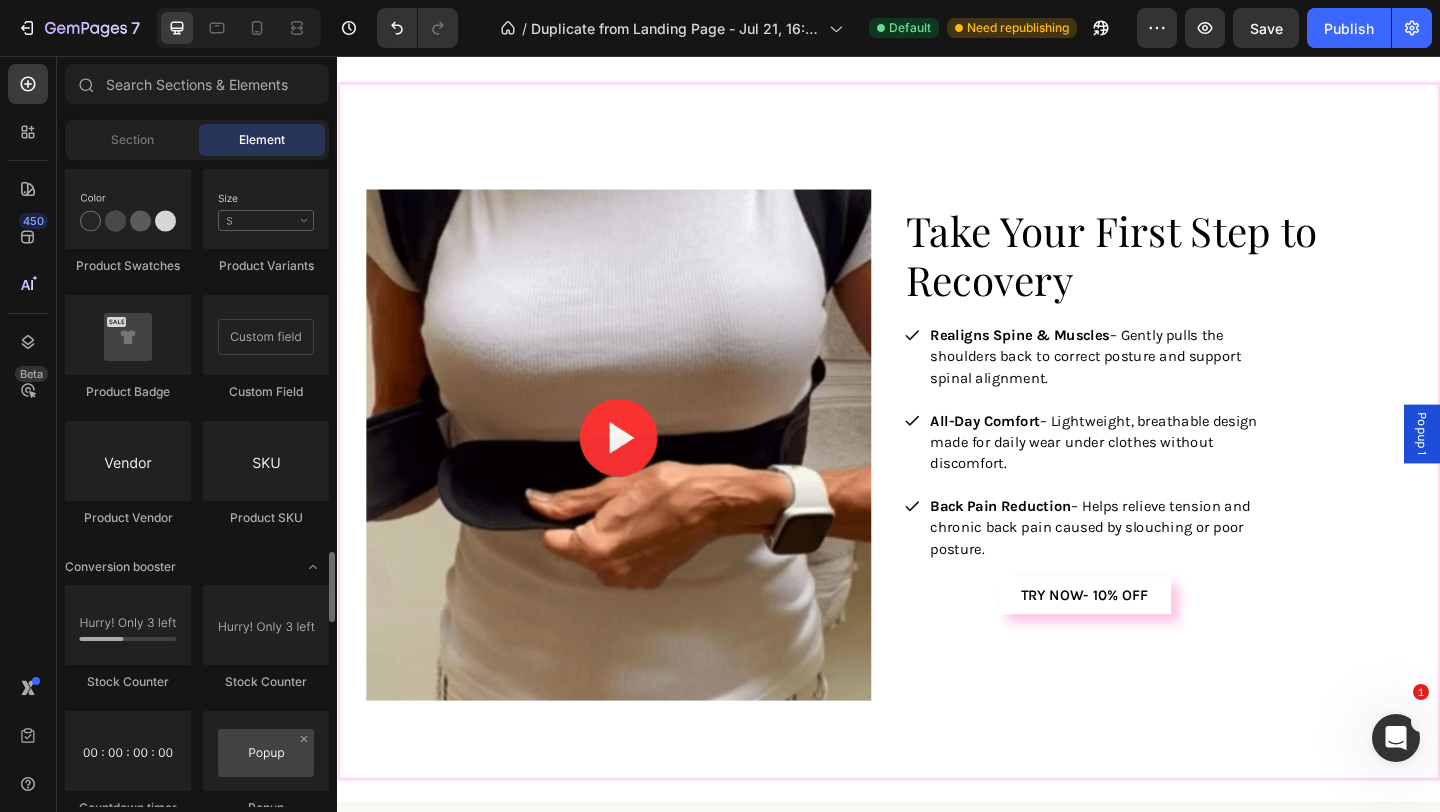 scroll, scrollTop: 3592, scrollLeft: 0, axis: vertical 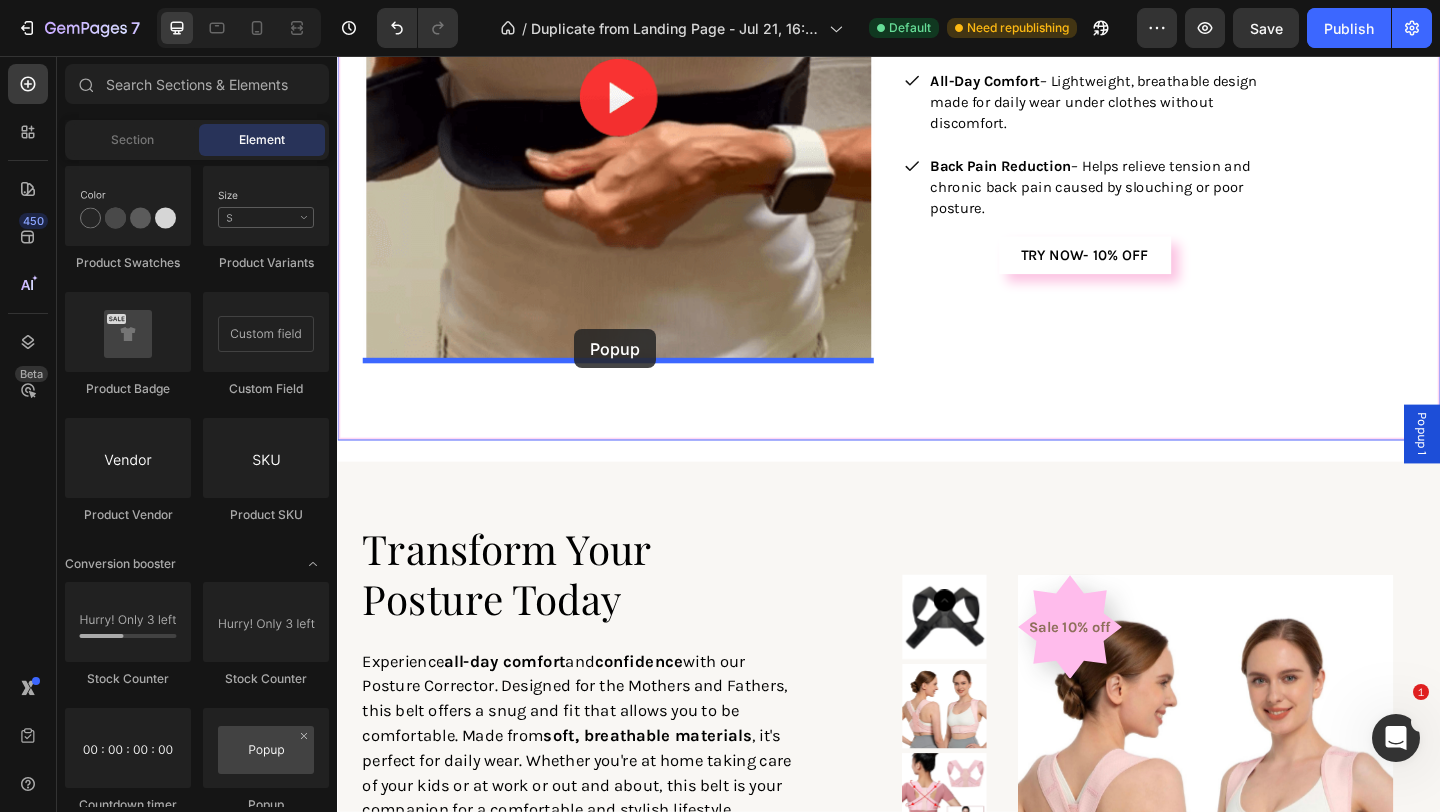 drag, startPoint x: 602, startPoint y: 795, endPoint x: 595, endPoint y: 353, distance: 442.05542 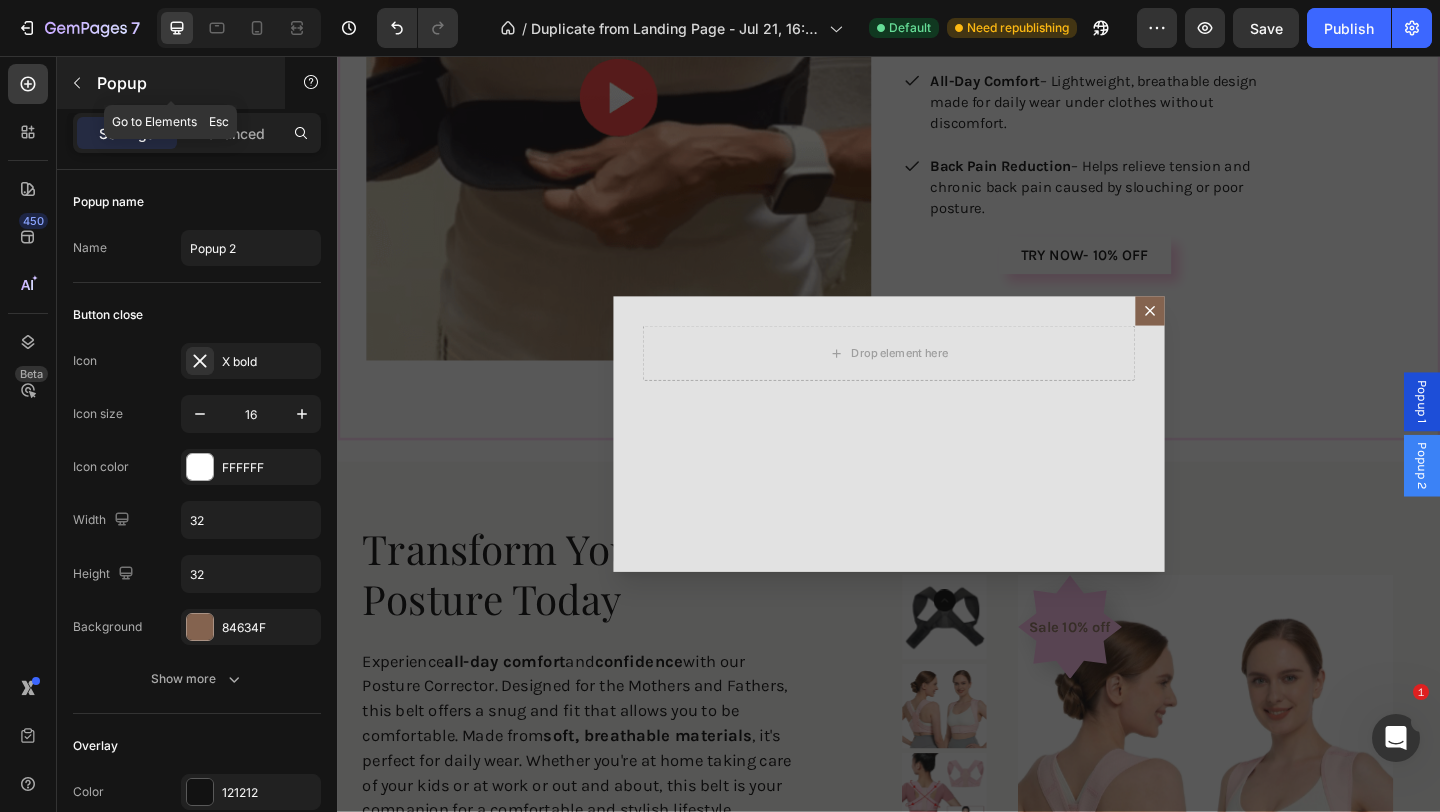 click on "Popup" at bounding box center [182, 83] 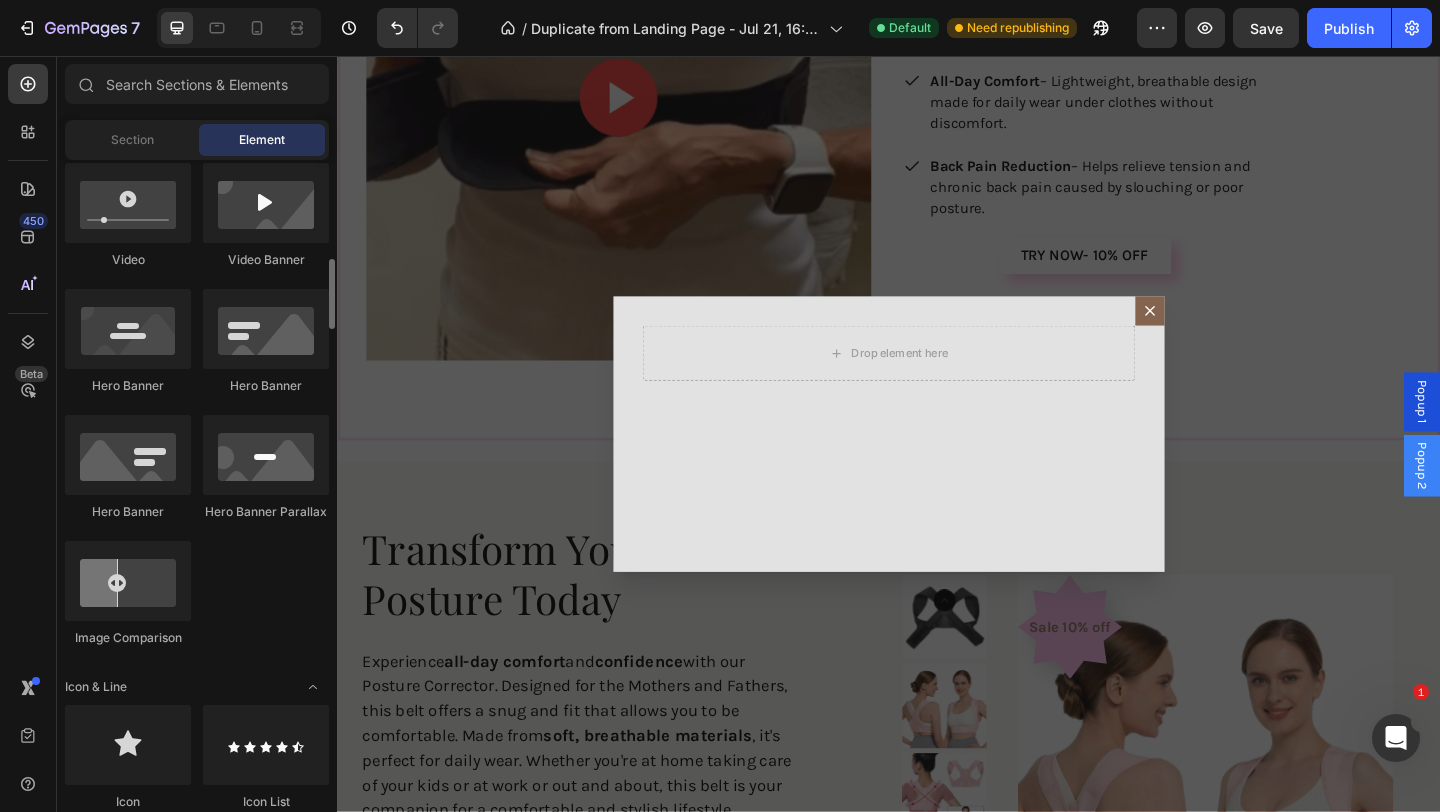 scroll, scrollTop: 725, scrollLeft: 0, axis: vertical 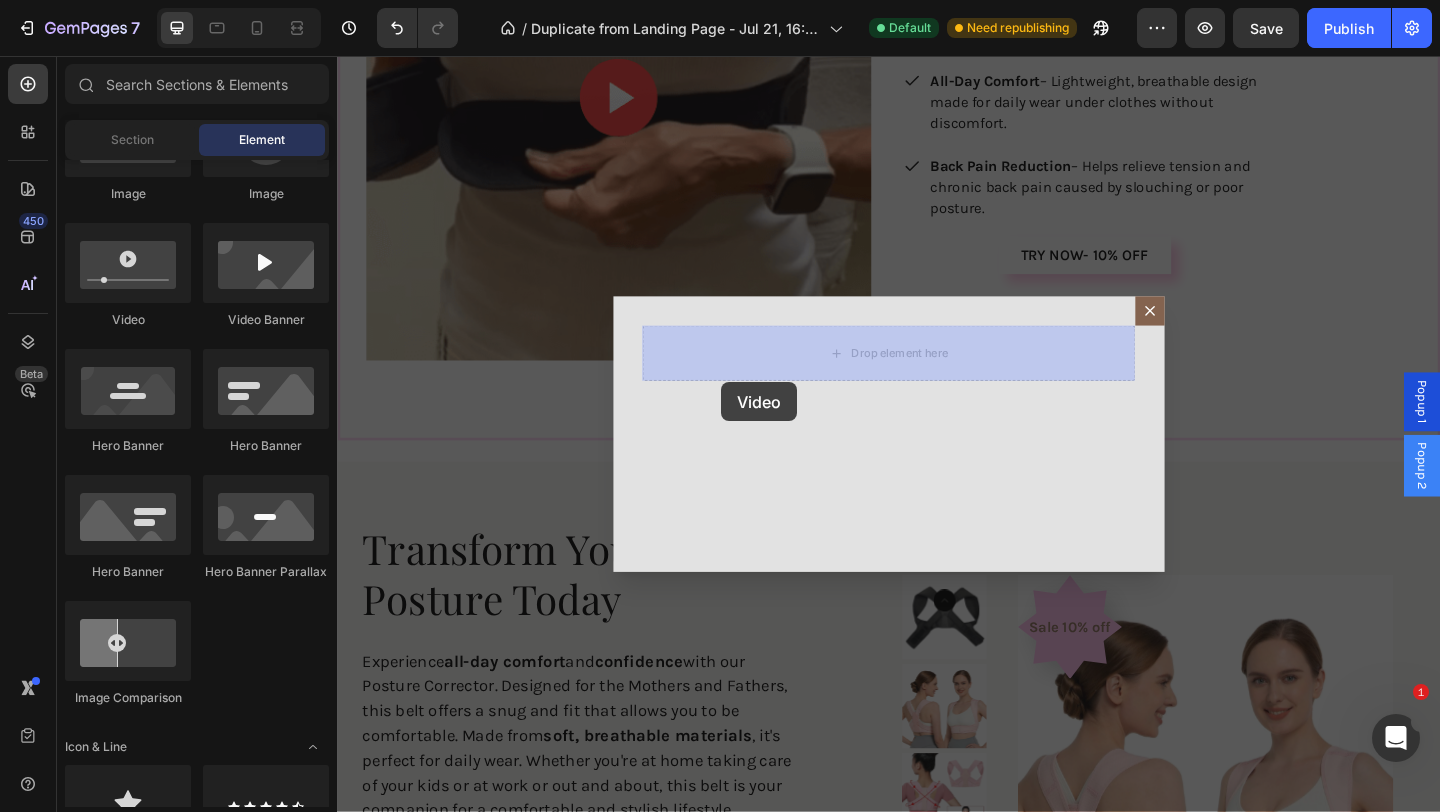 drag, startPoint x: 470, startPoint y: 340, endPoint x: 755, endPoint y: 411, distance: 293.71075 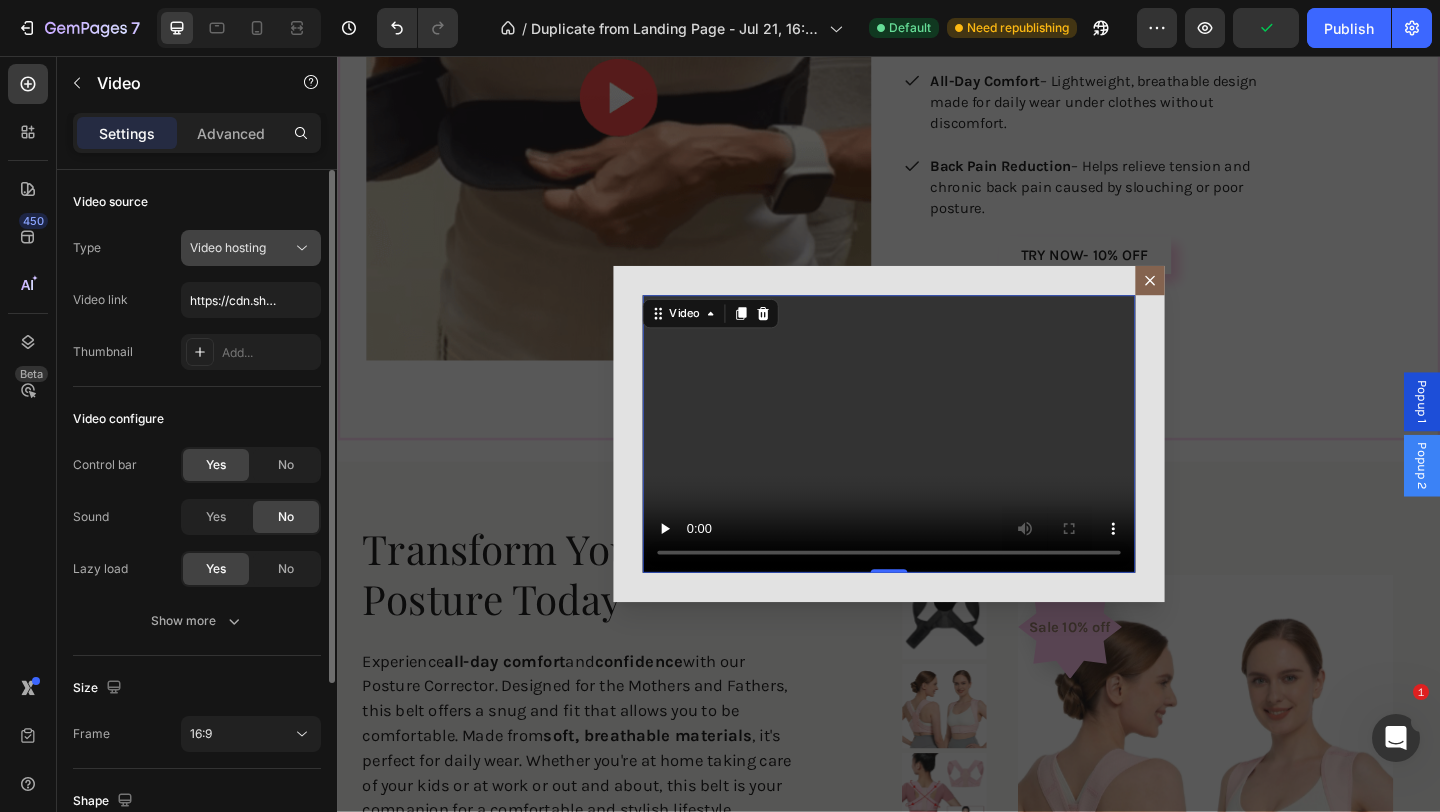 click 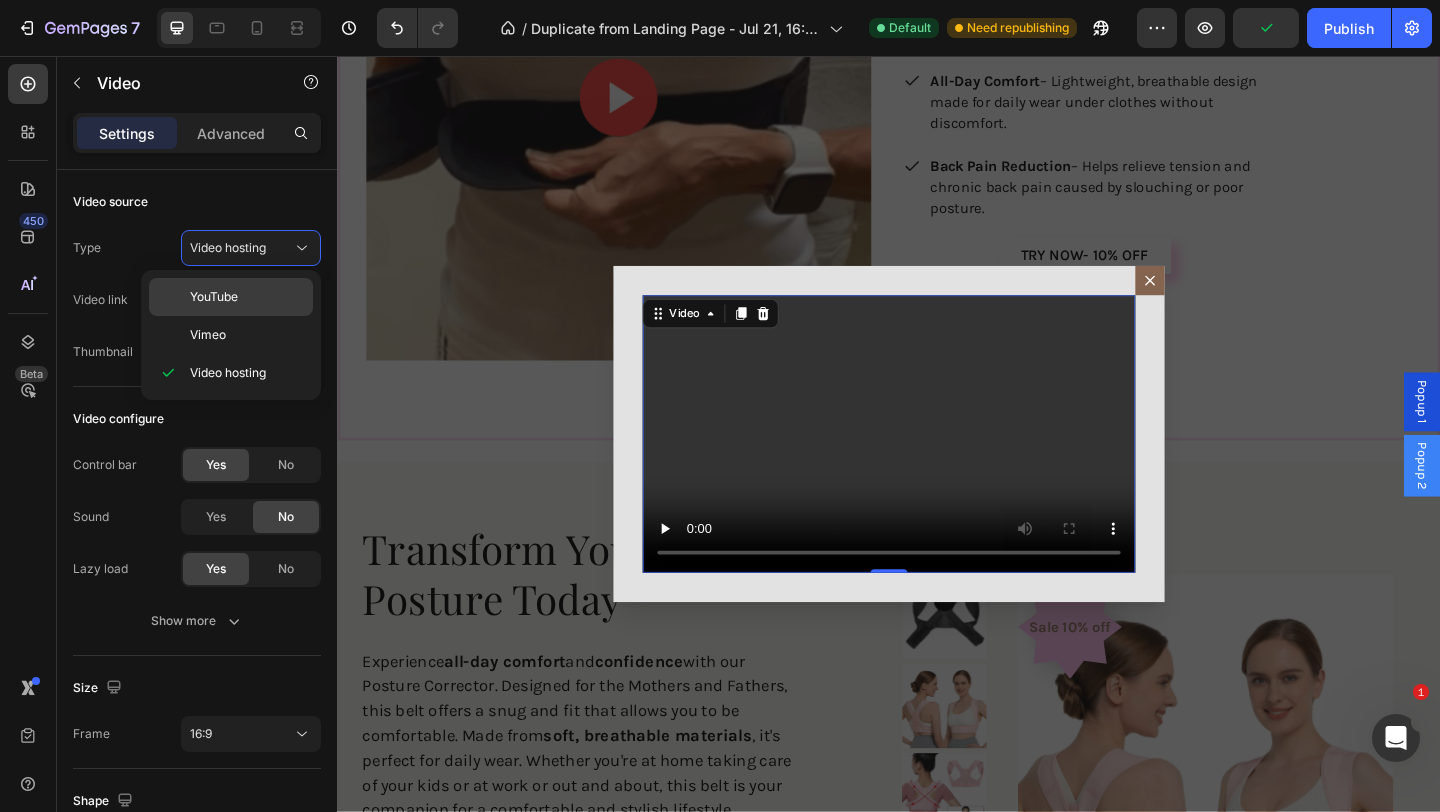 click on "YouTube" at bounding box center [247, 297] 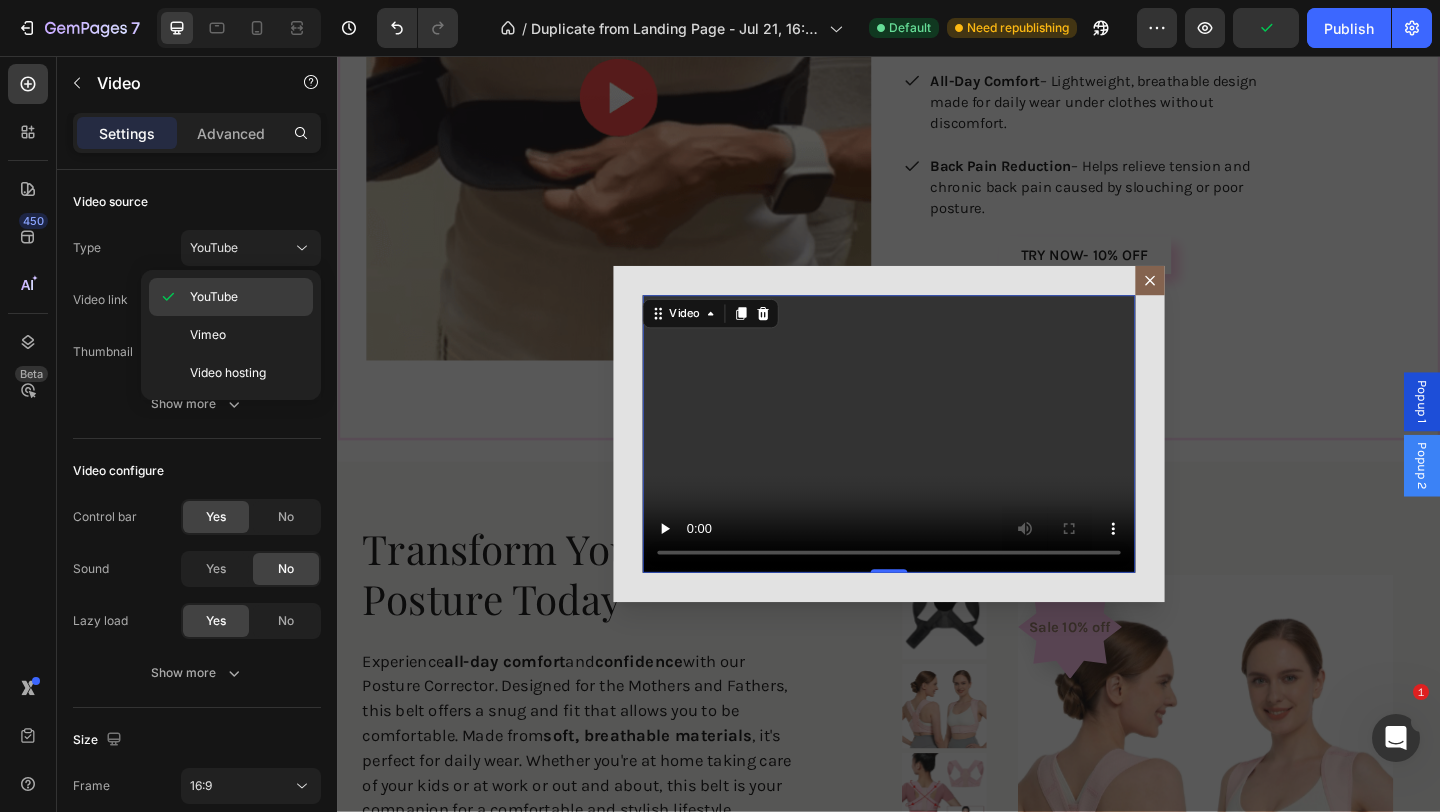 type on "https://www.youtube.com/watch?v=drIt4RH_kyQ" 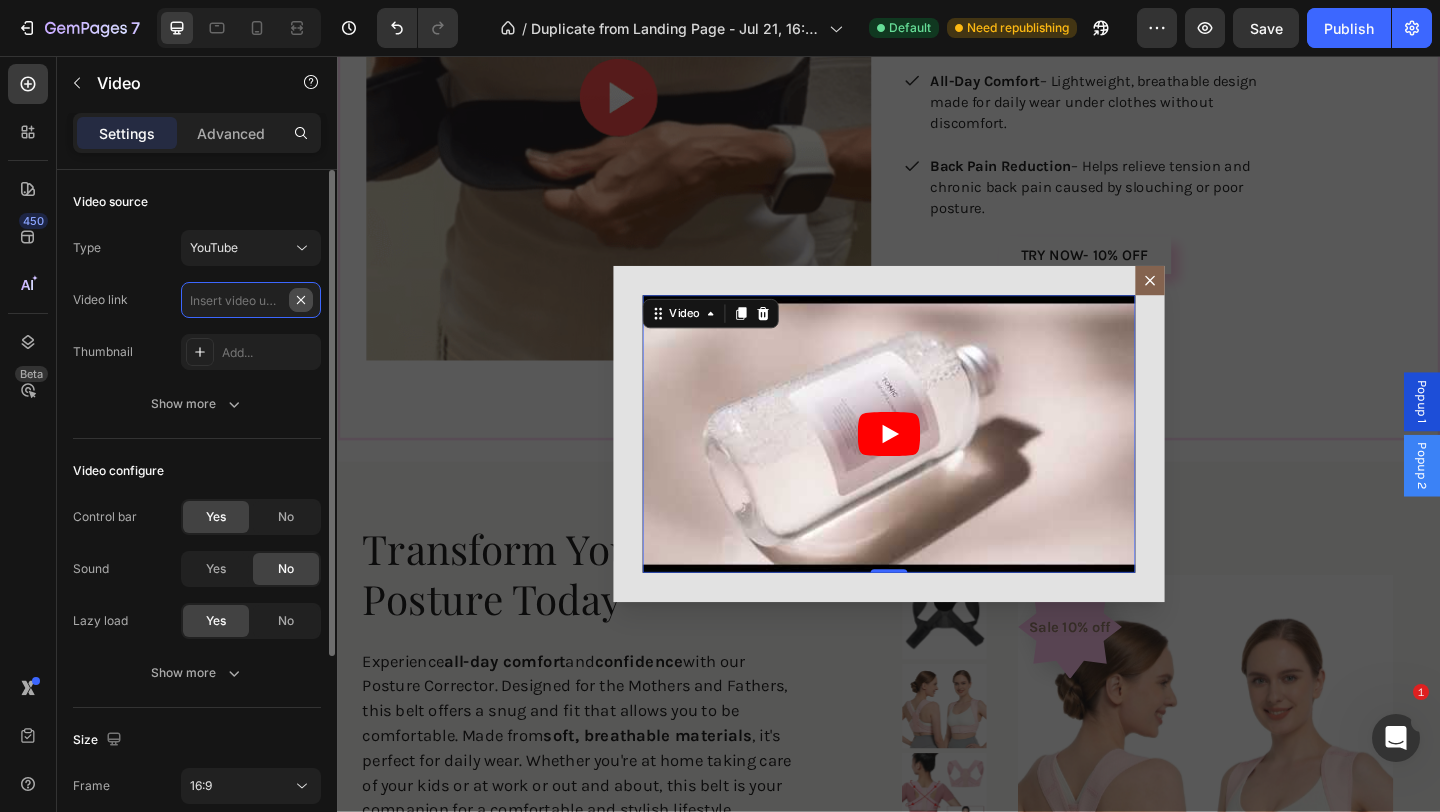 scroll, scrollTop: 0, scrollLeft: 0, axis: both 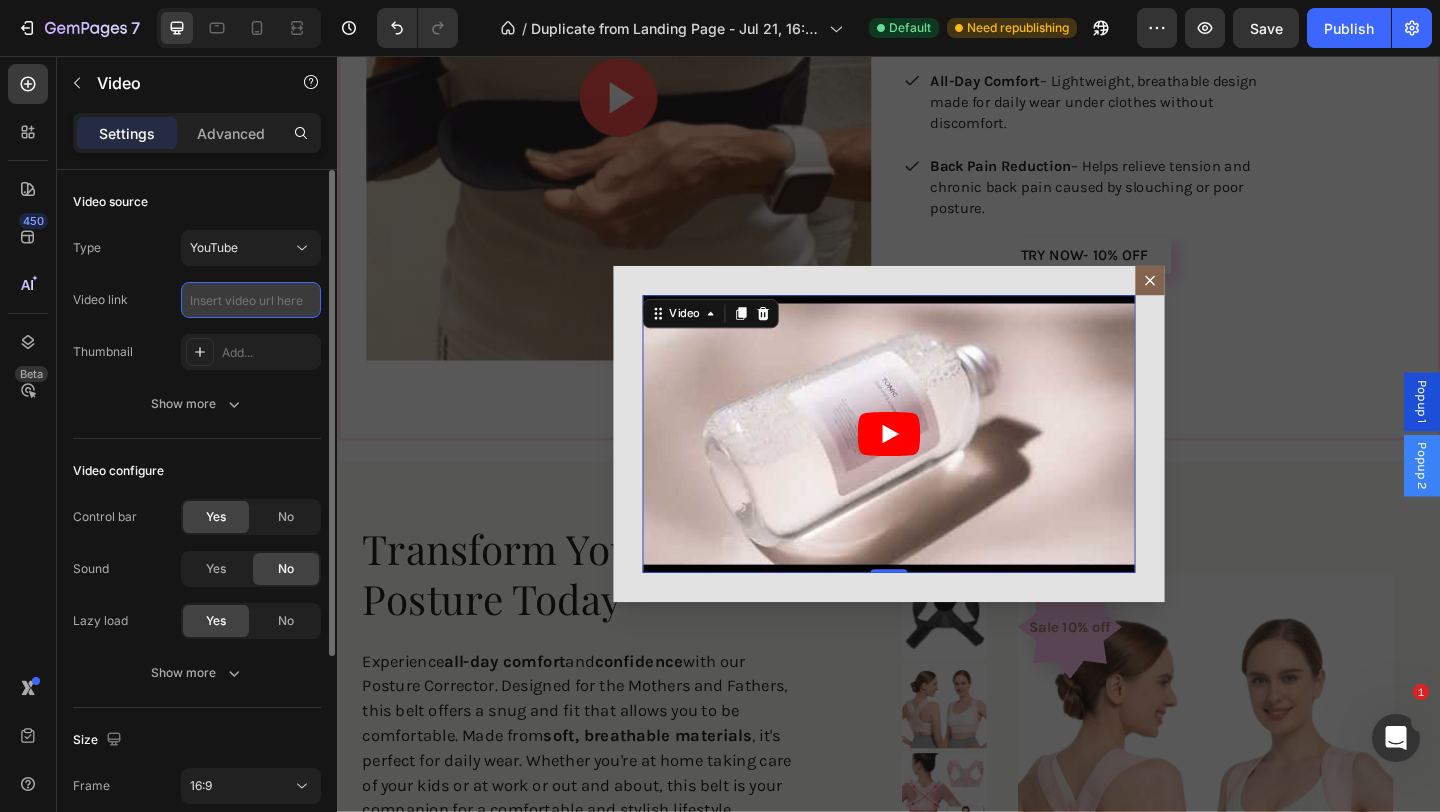 paste on "https://www.youtube.com/shorts/5rGy4CtuIC8" 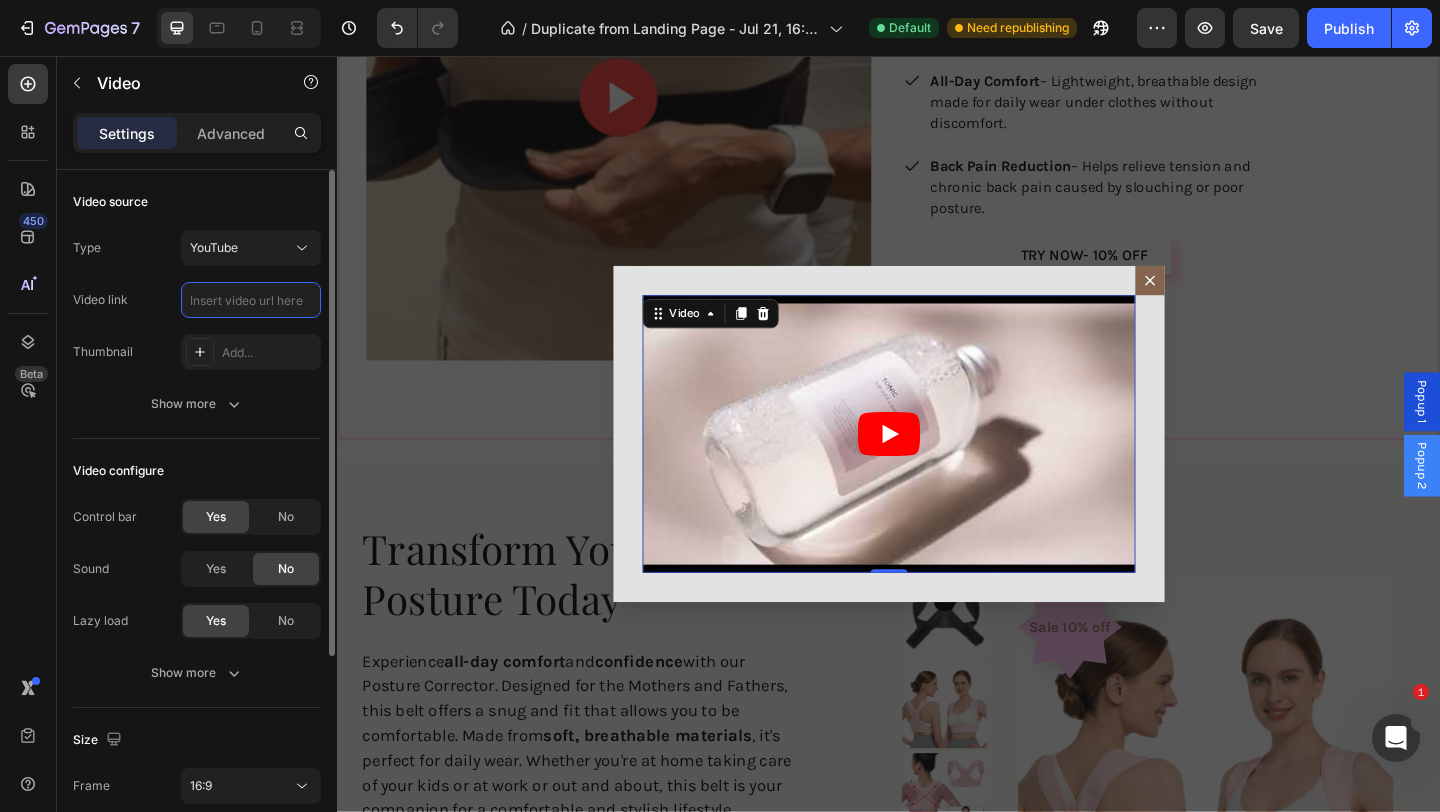 type on "https://www.youtube.com/shorts/5rGy4CtuIC8" 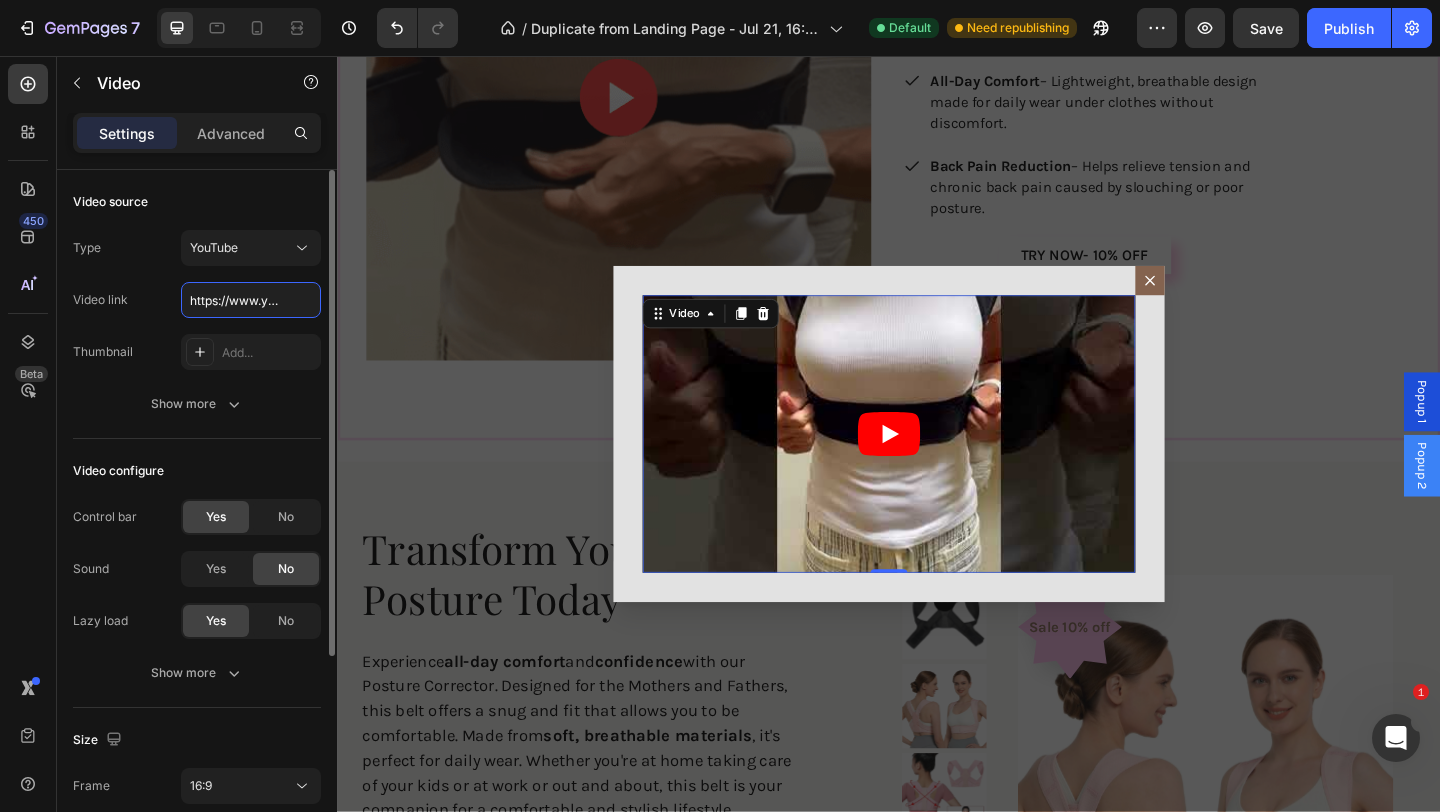 scroll, scrollTop: 0, scrollLeft: 175, axis: horizontal 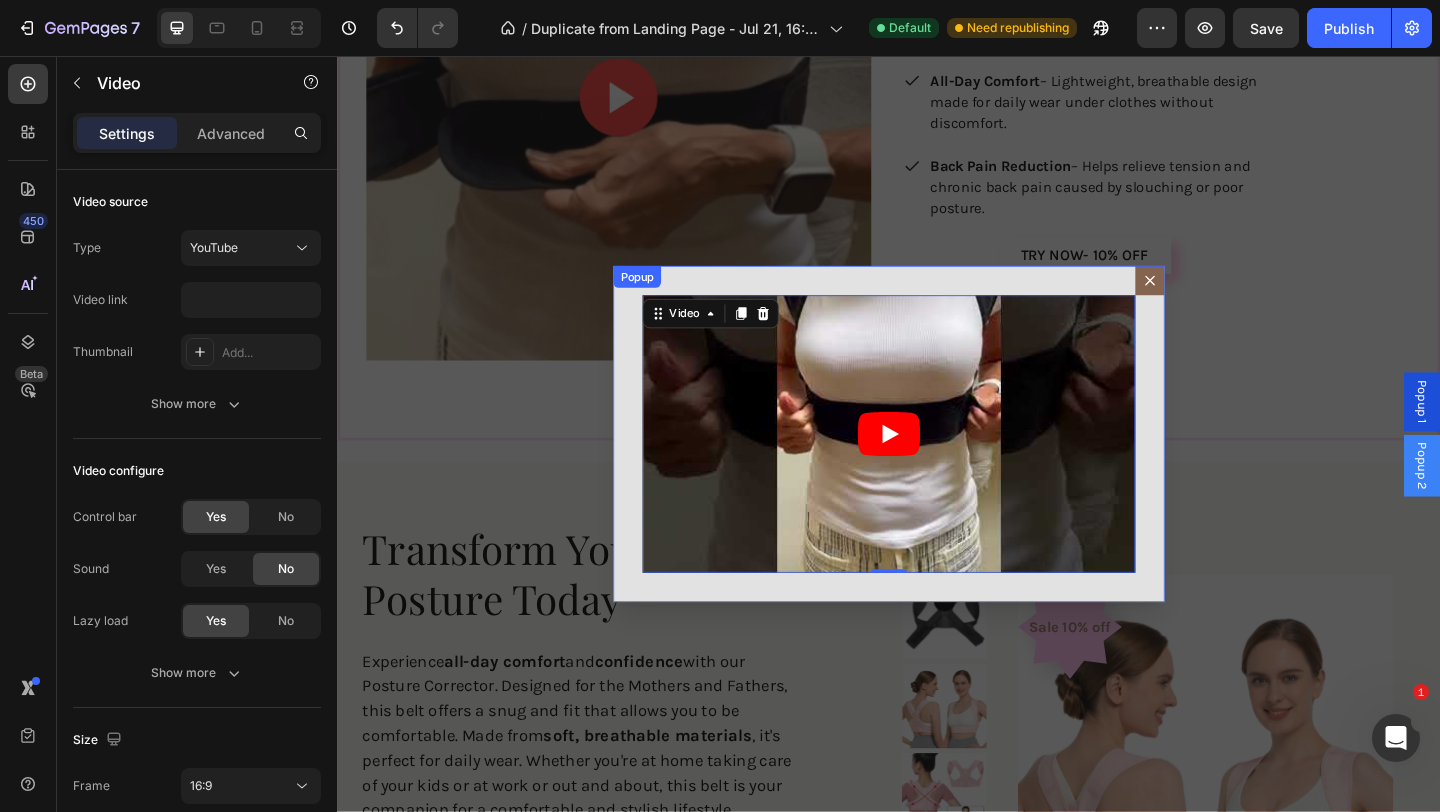 click on "Video   0" at bounding box center (937, 467) 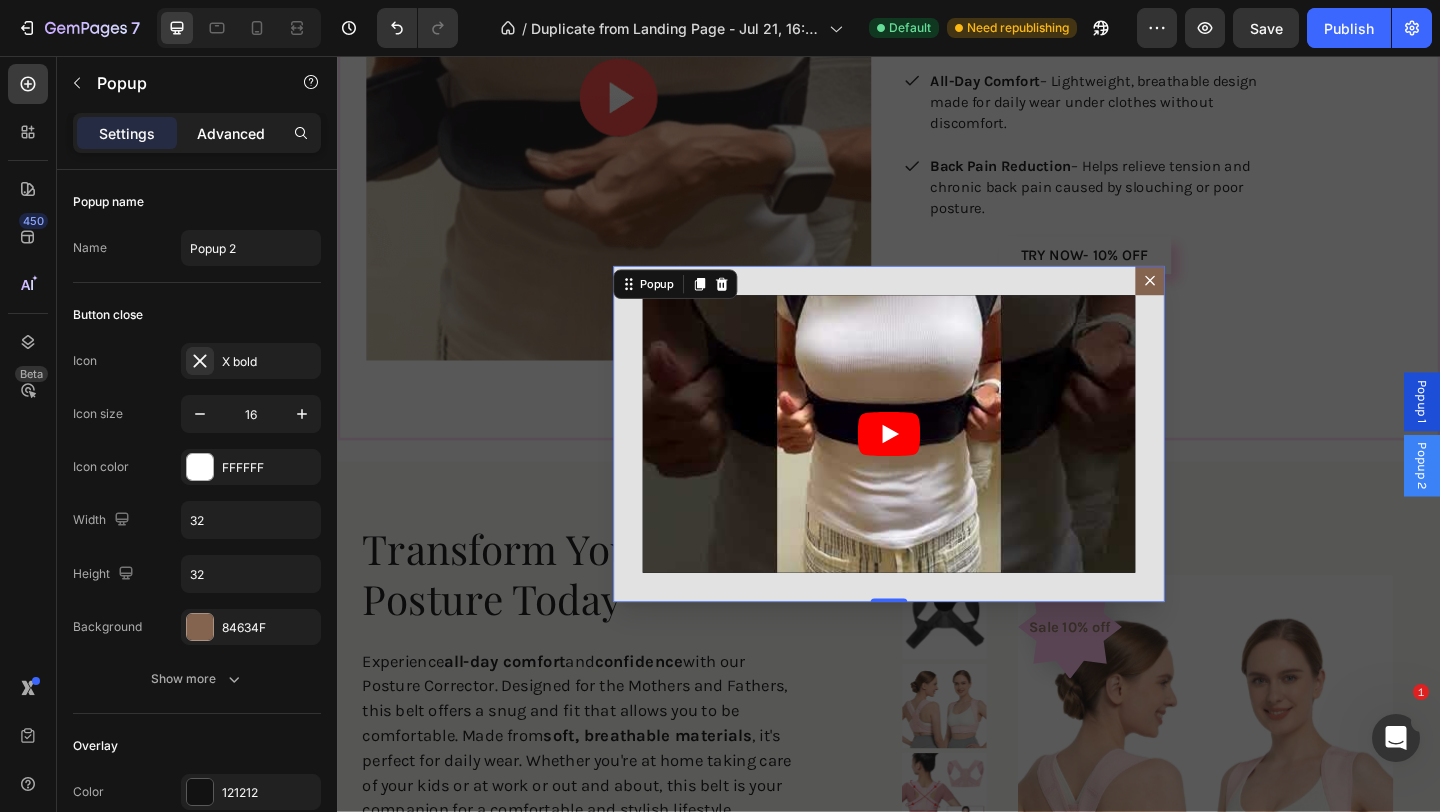 click on "Advanced" at bounding box center [231, 133] 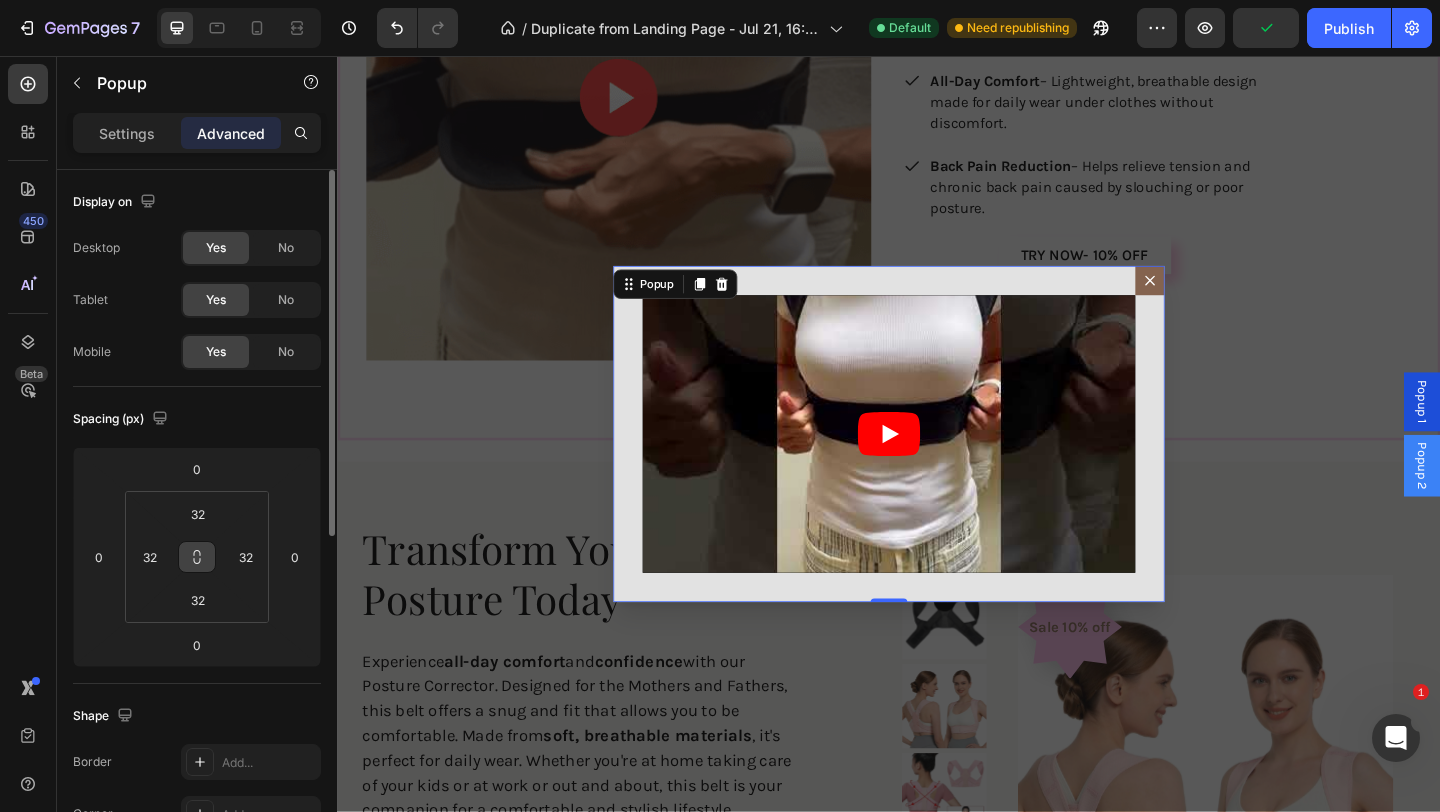 click 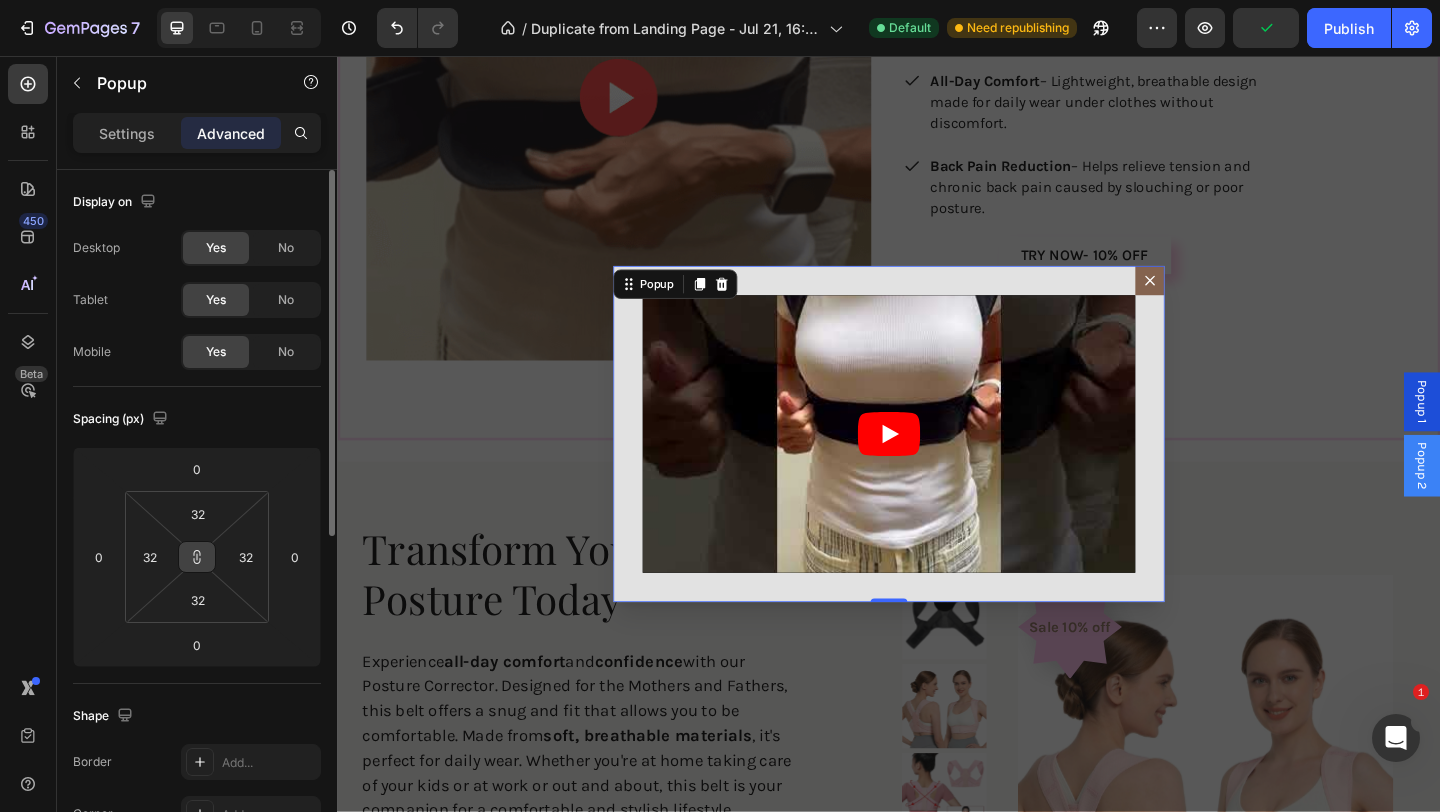 type 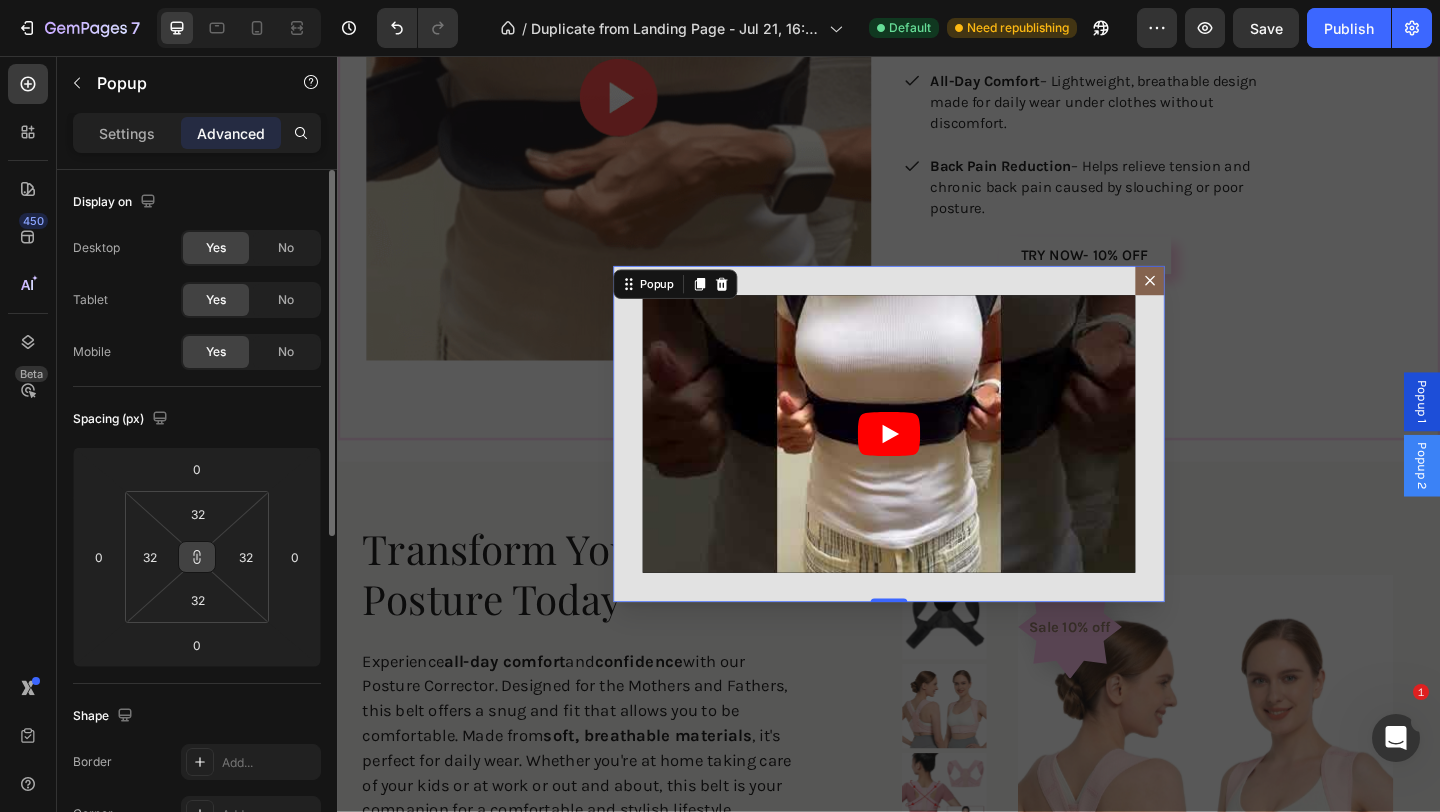 click 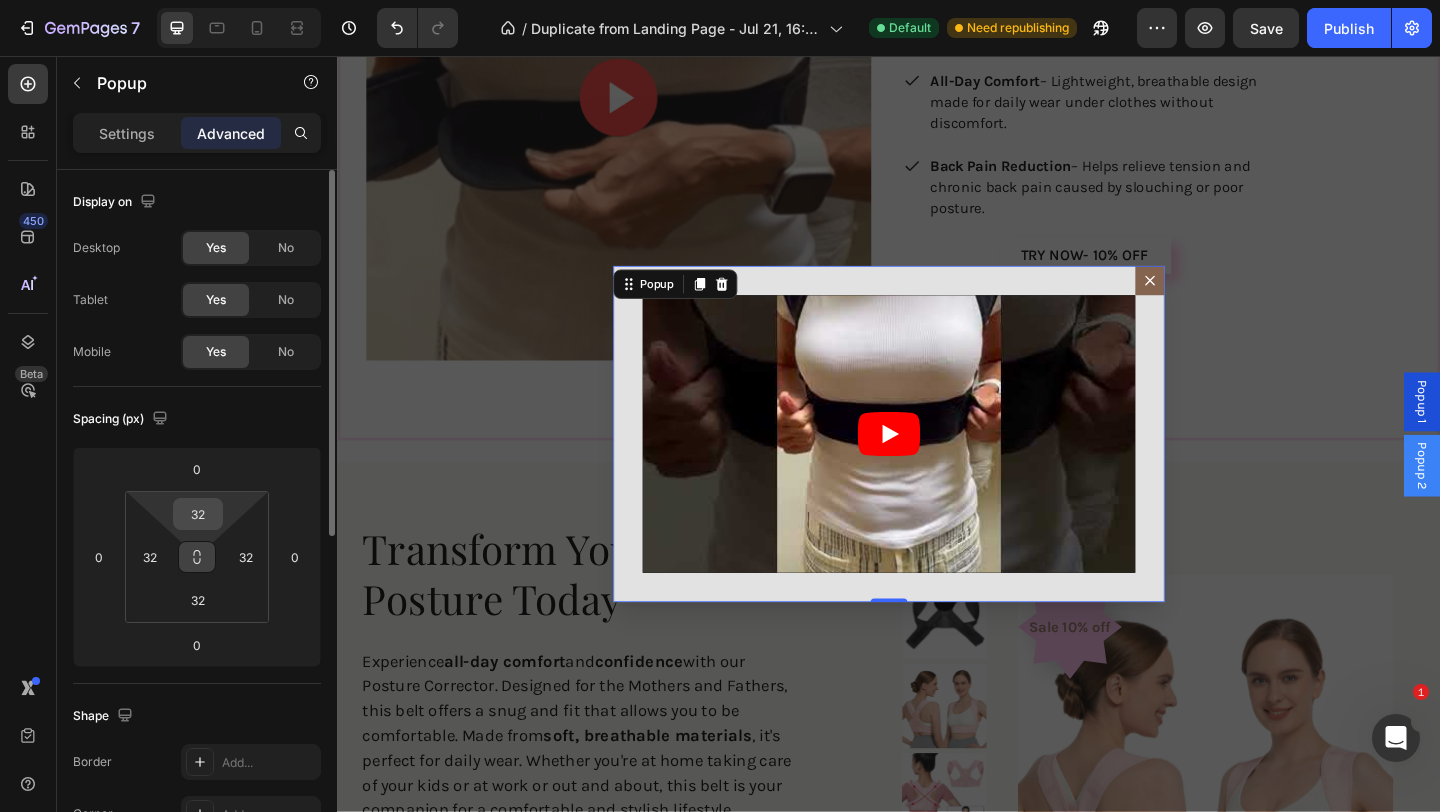 click on "32" at bounding box center (198, 514) 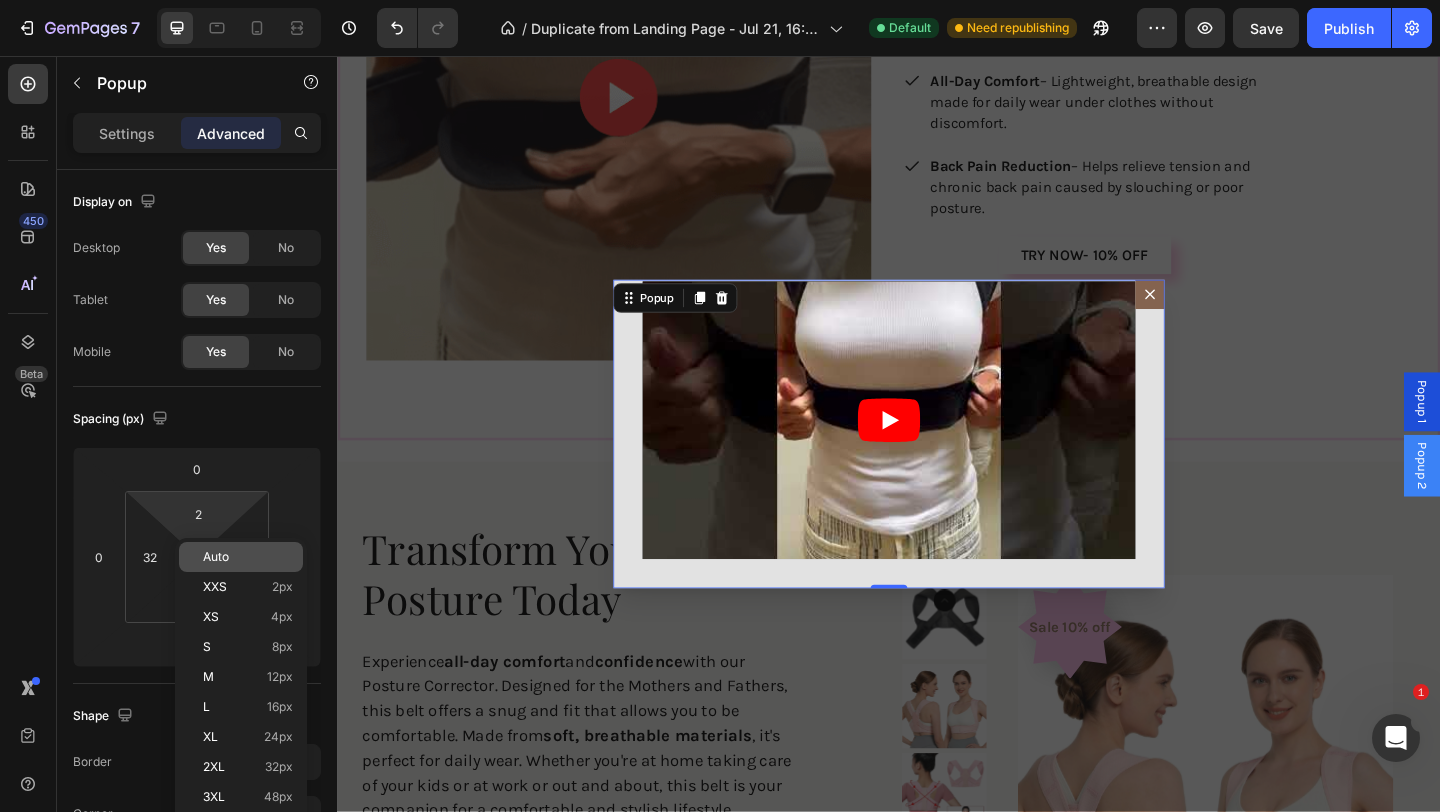 click on "Auto" 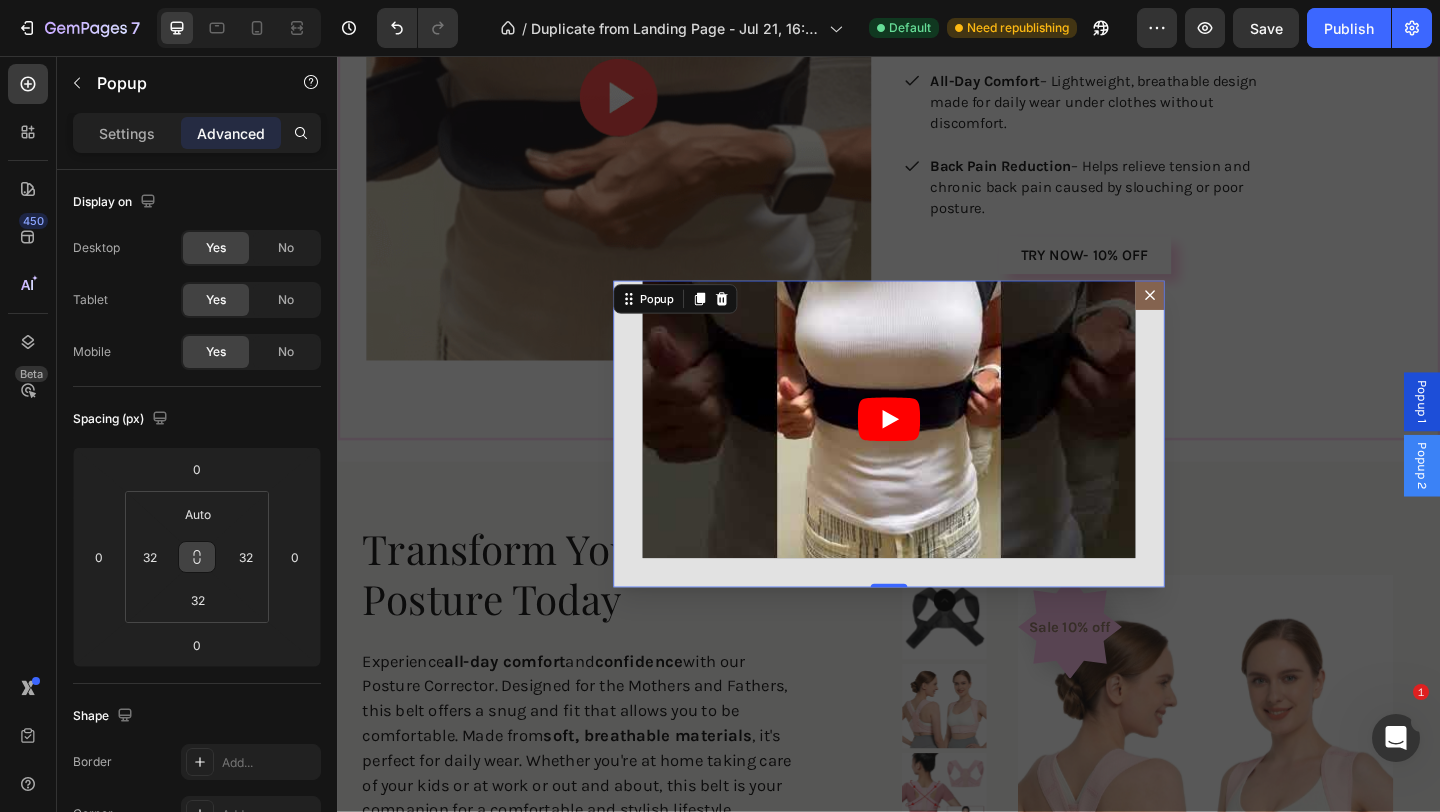click 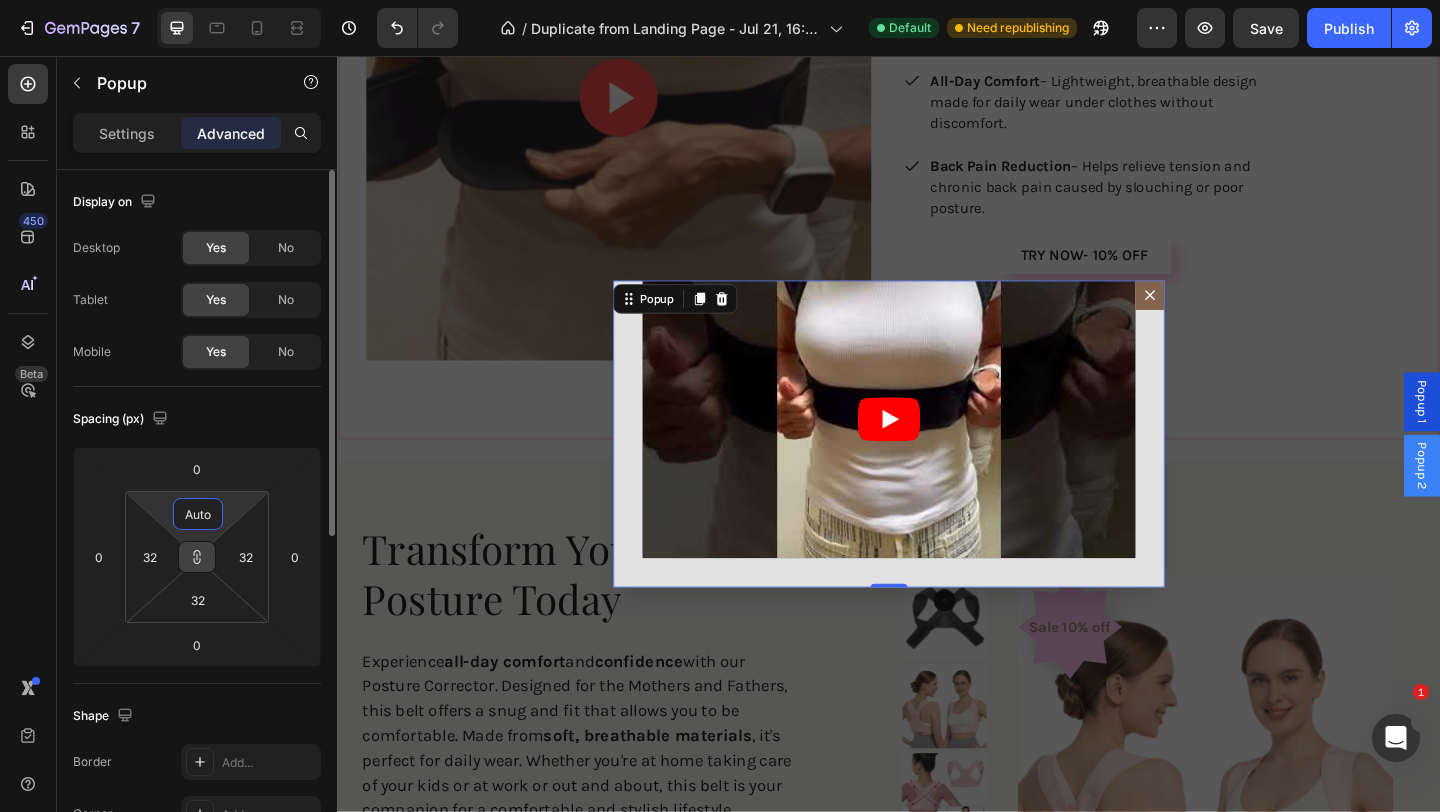 click on "Auto" at bounding box center [198, 514] 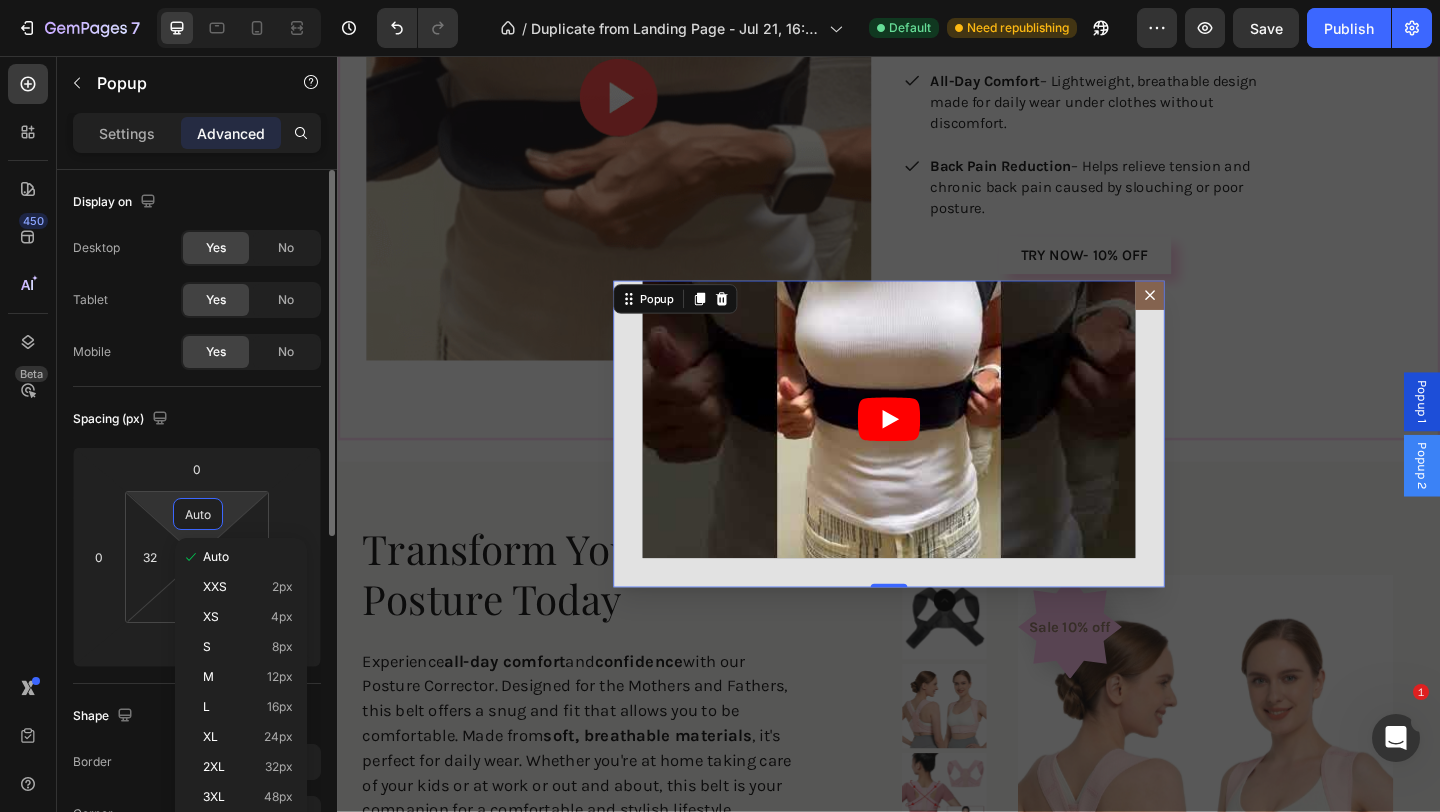 type on "5" 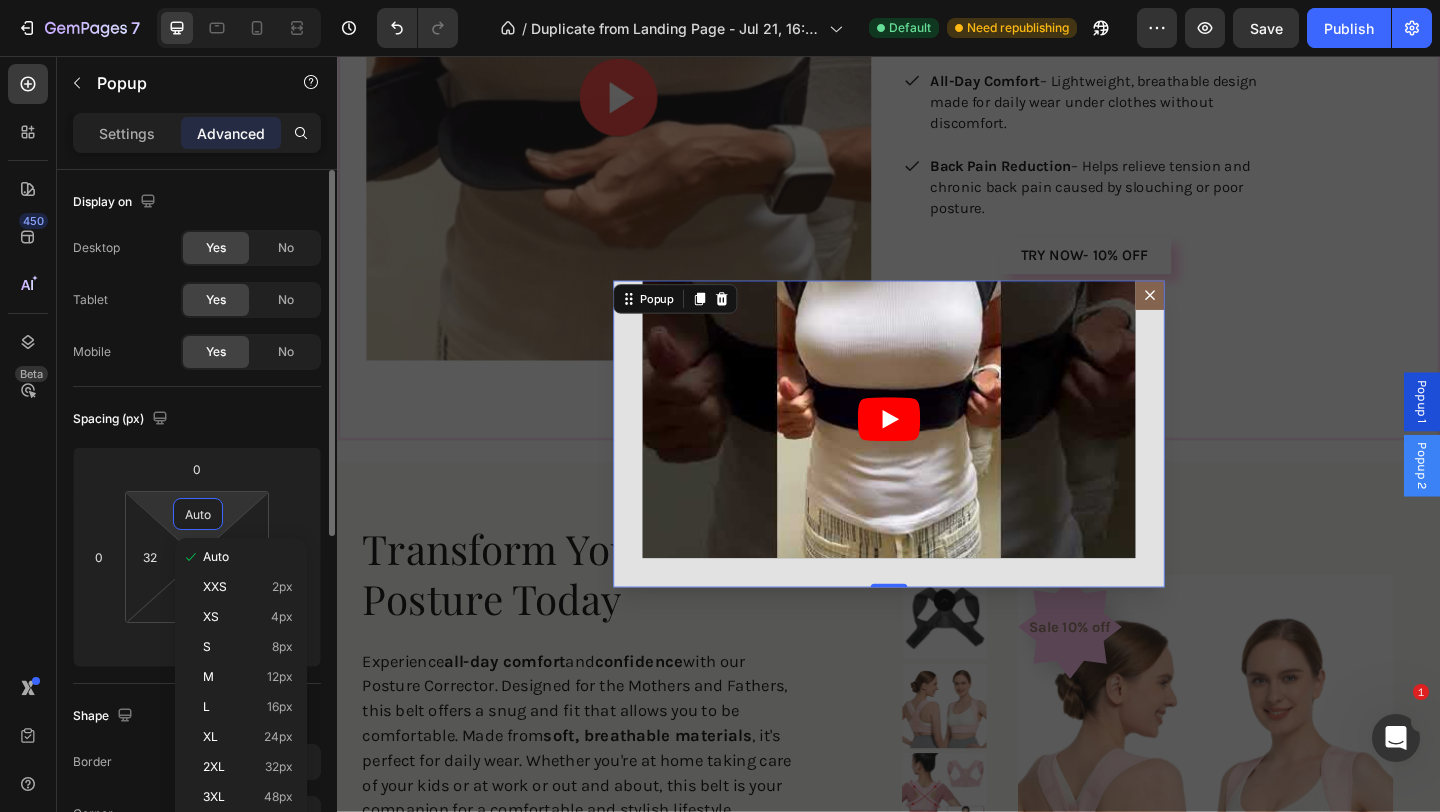 type on "5" 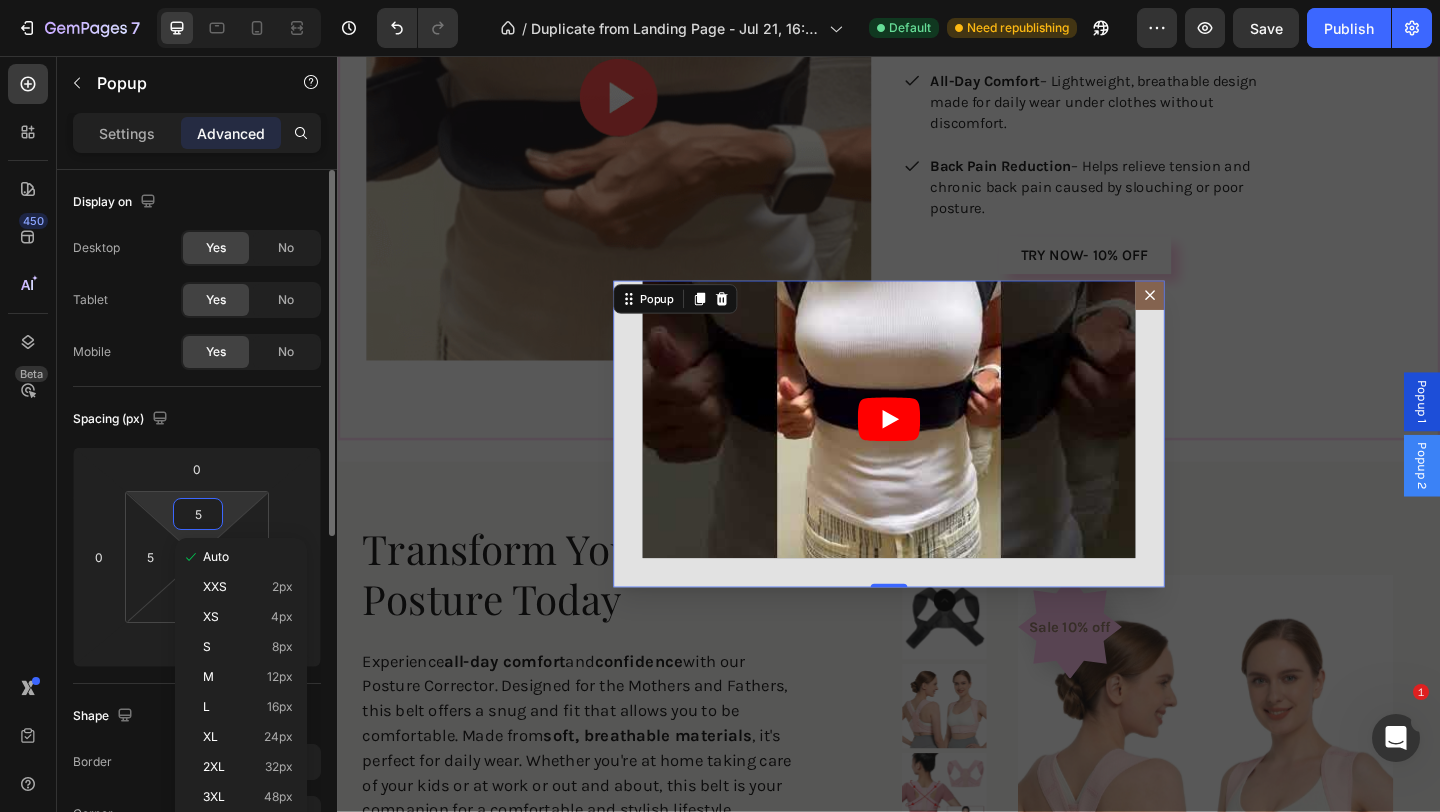 type on "5" 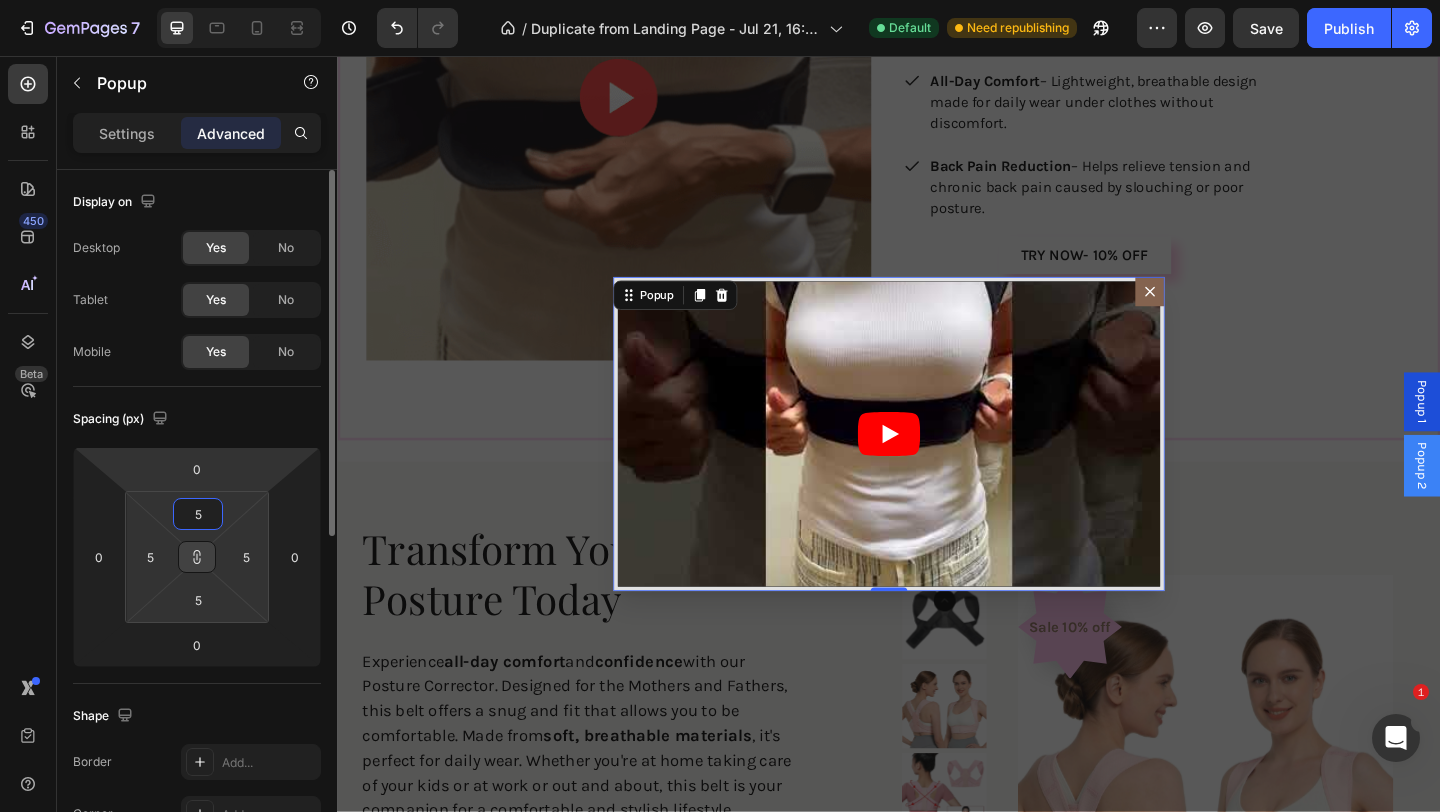 type on "5" 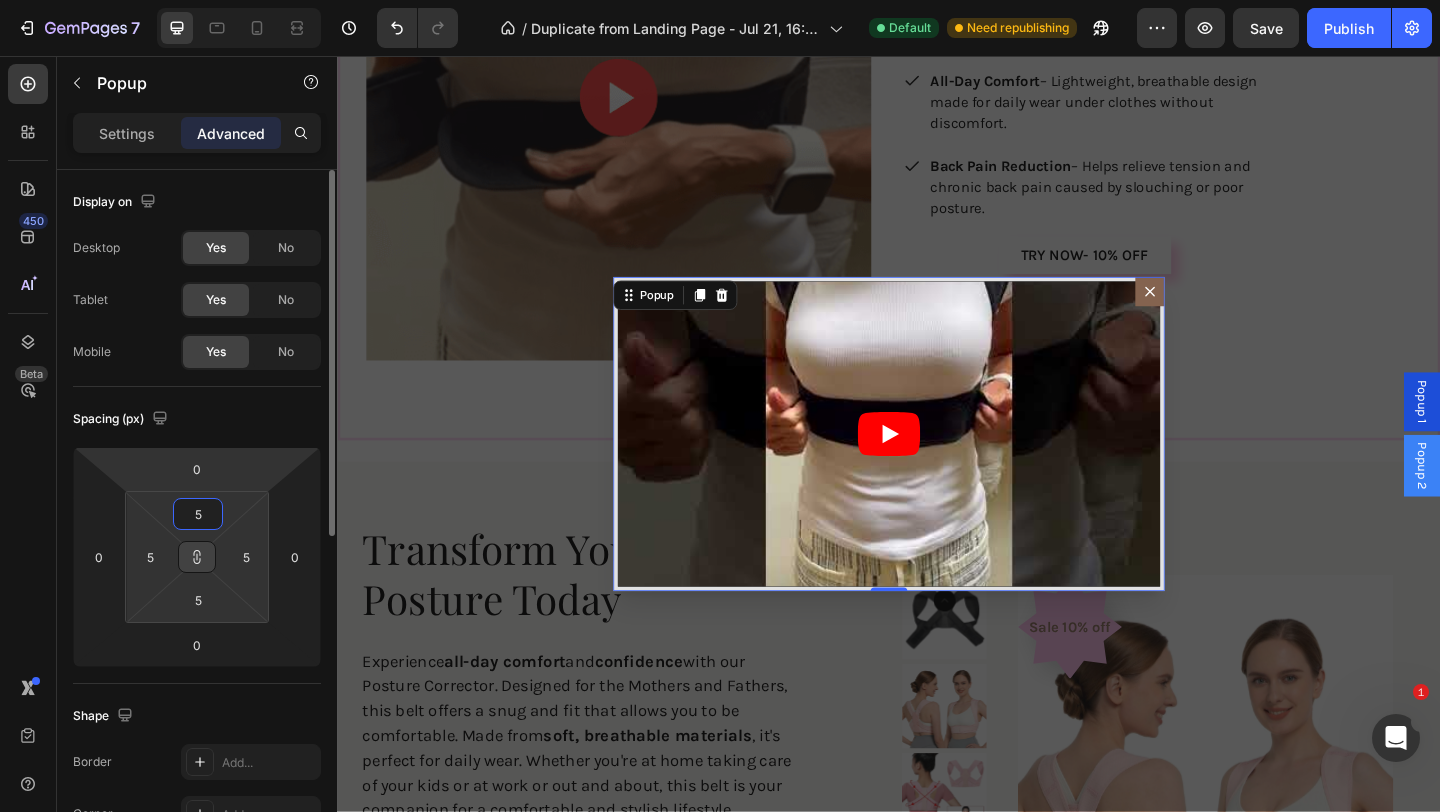 click on "7  Version history  /  Duplicate from Landing Page - Jul 21, 16:36:13 Default Need republishing Preview  Save   Publish  450 Beta Sections(18) Elements(83) Section Element Hero Section Product Detail Brands Trusted Badges Guarantee Product Breakdown How to use Testimonials Compare Bundle FAQs Social Proof Brand Story Product List Collection Blog List Contact Sticky Add to Cart Custom Footer Browse Library 450 Layout
Row
Row
Row
Row Text
Heading
Text Block Button
Button
Button Media
Image" at bounding box center [720, 0] 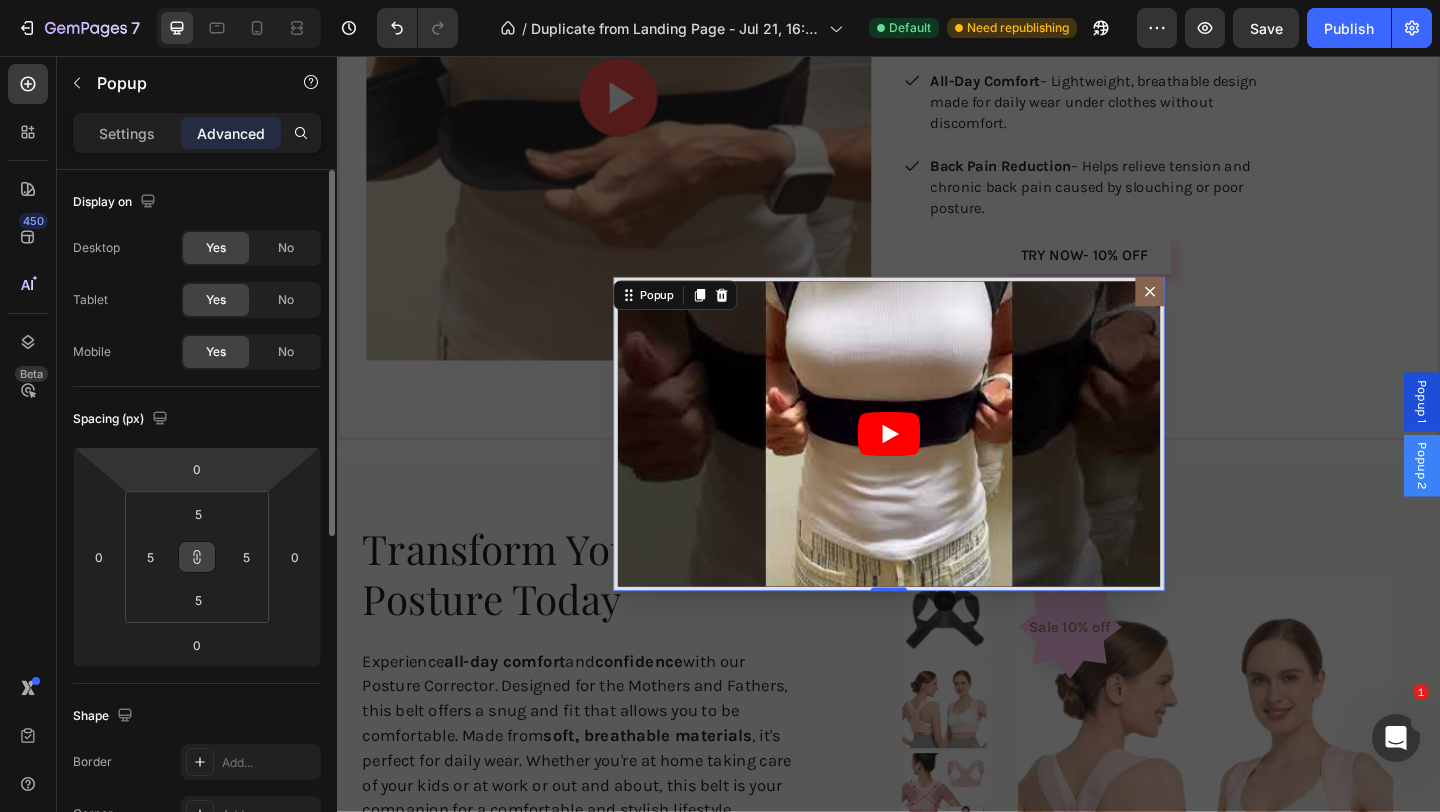 click on "Spacing (px)" at bounding box center (197, 419) 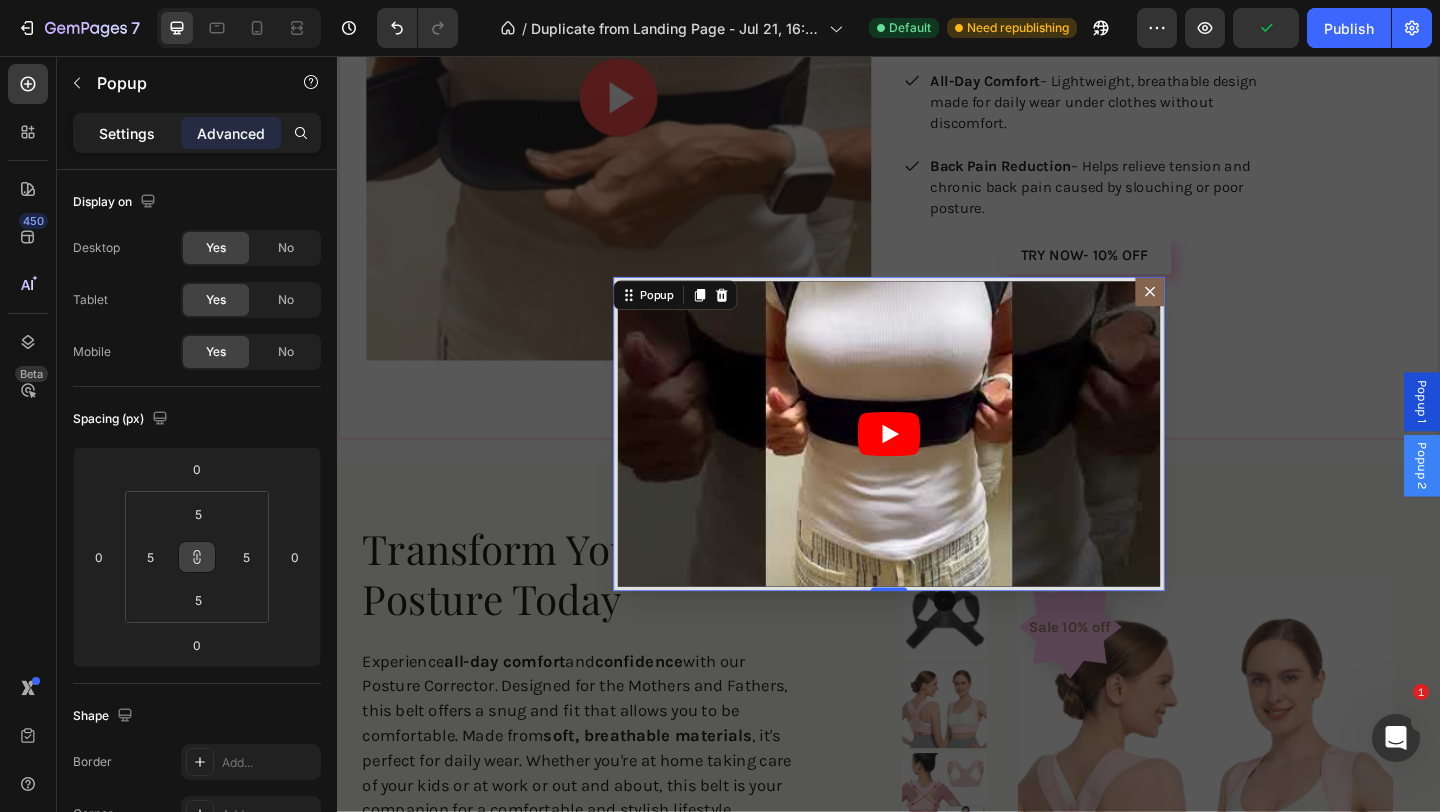 click on "Settings" at bounding box center [127, 133] 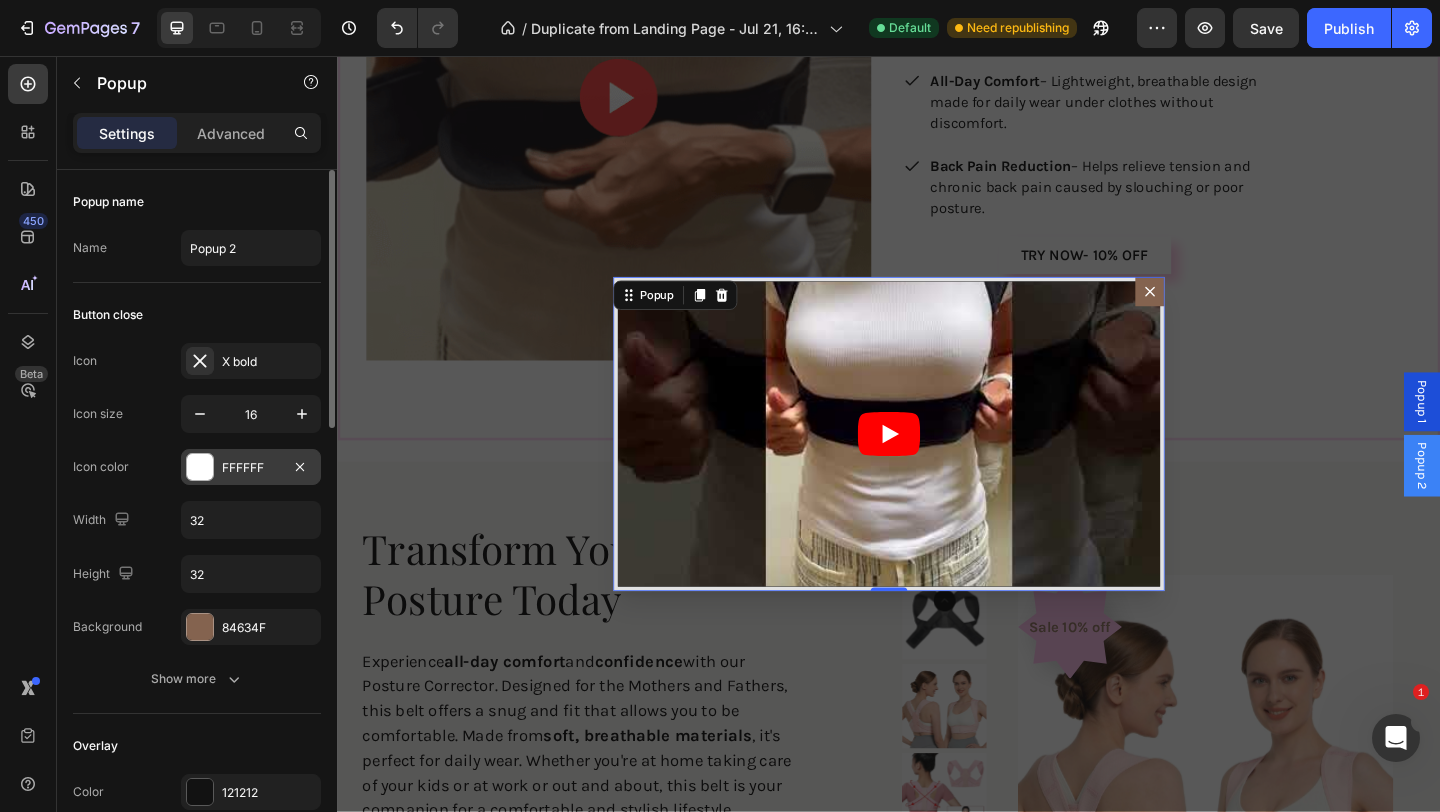 click on "FFFFFF" at bounding box center [251, 468] 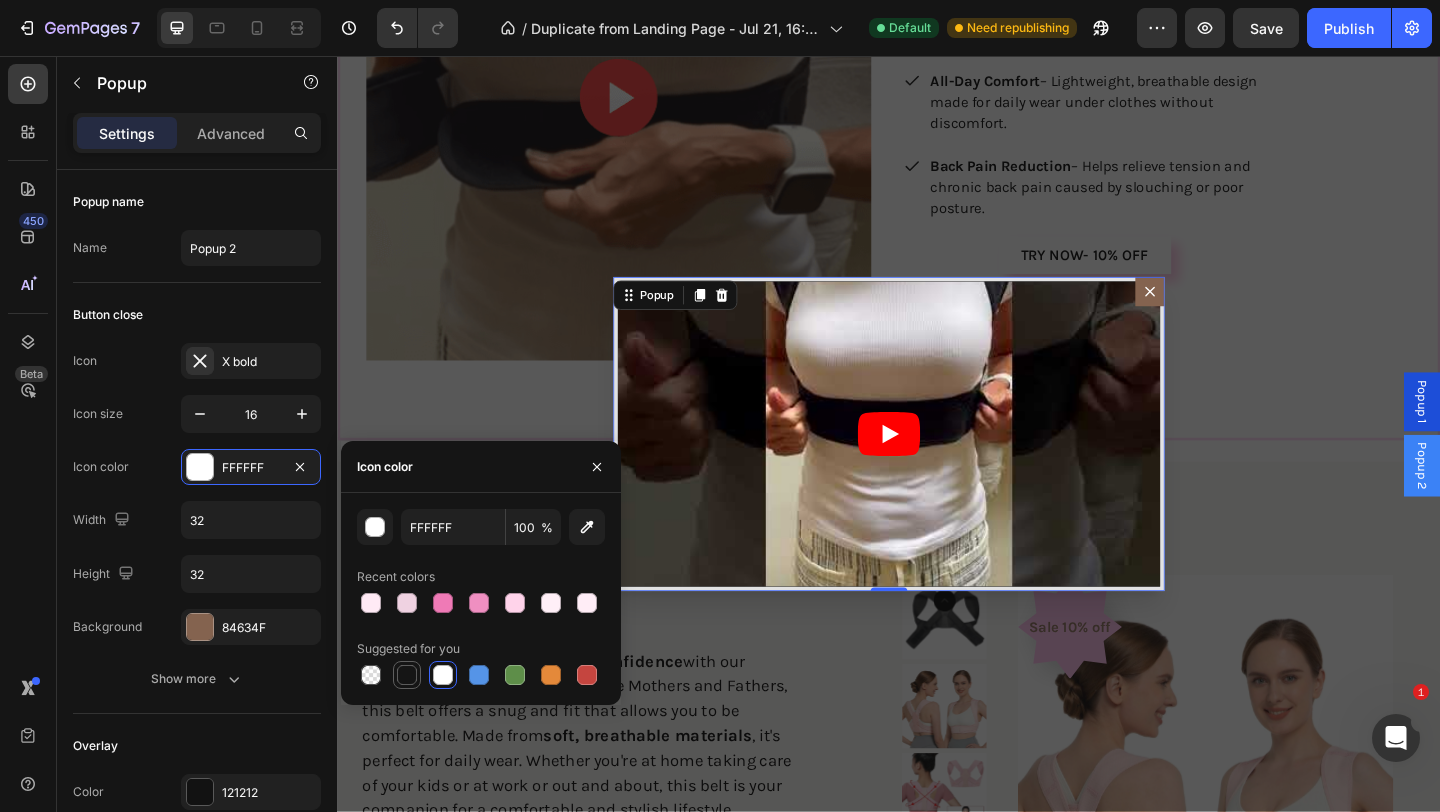 click at bounding box center (407, 675) 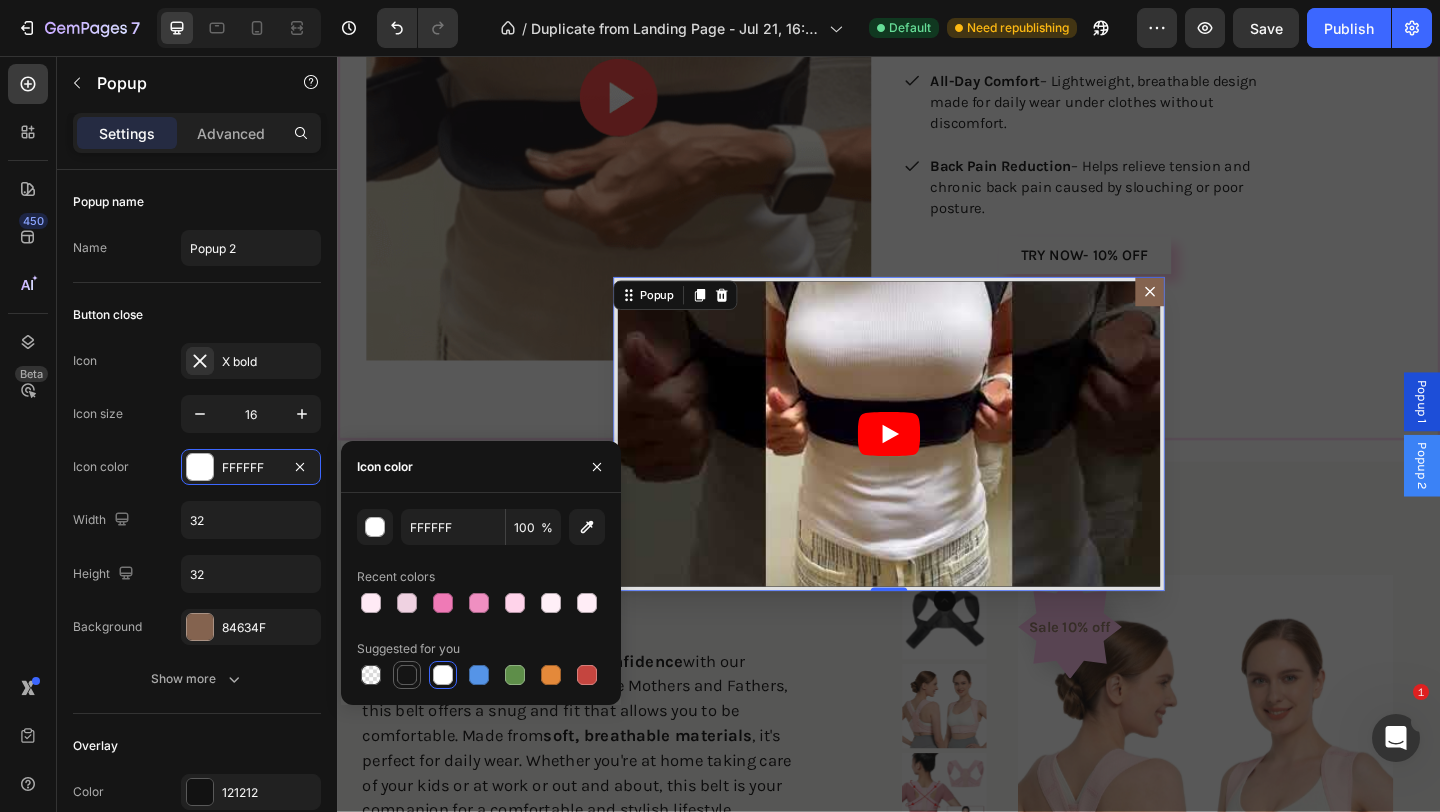 type on "151515" 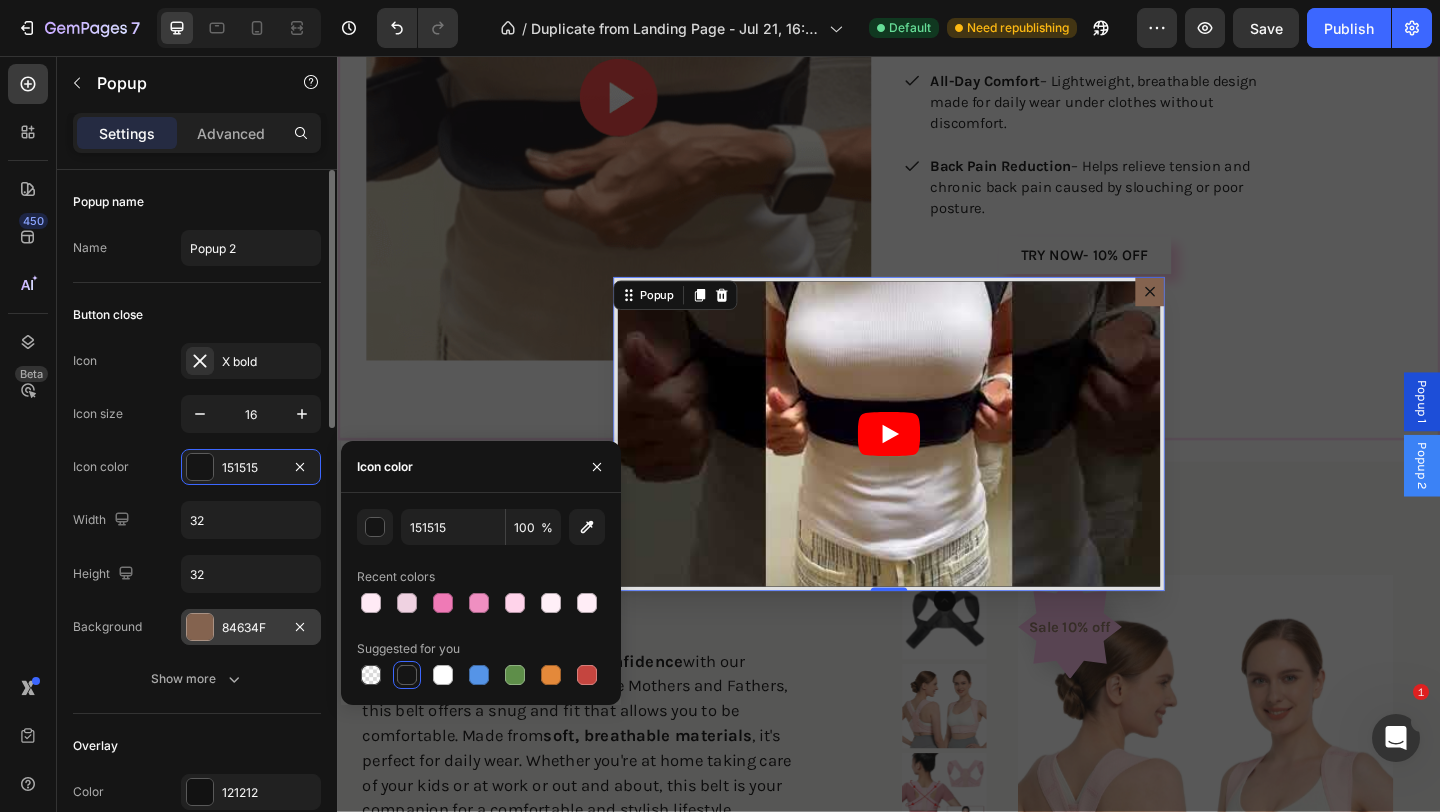 click on "84634F" at bounding box center [251, 627] 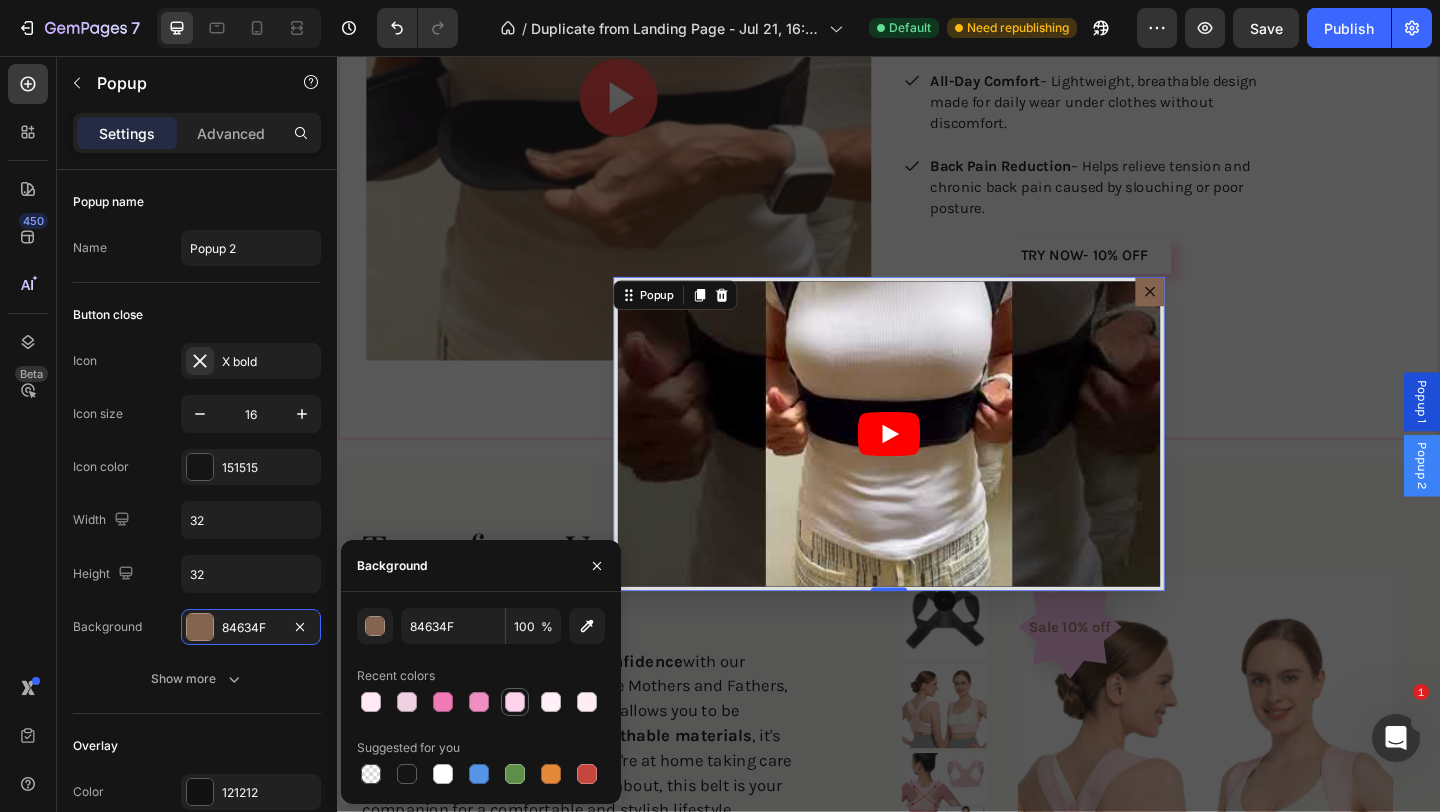 click at bounding box center [515, 702] 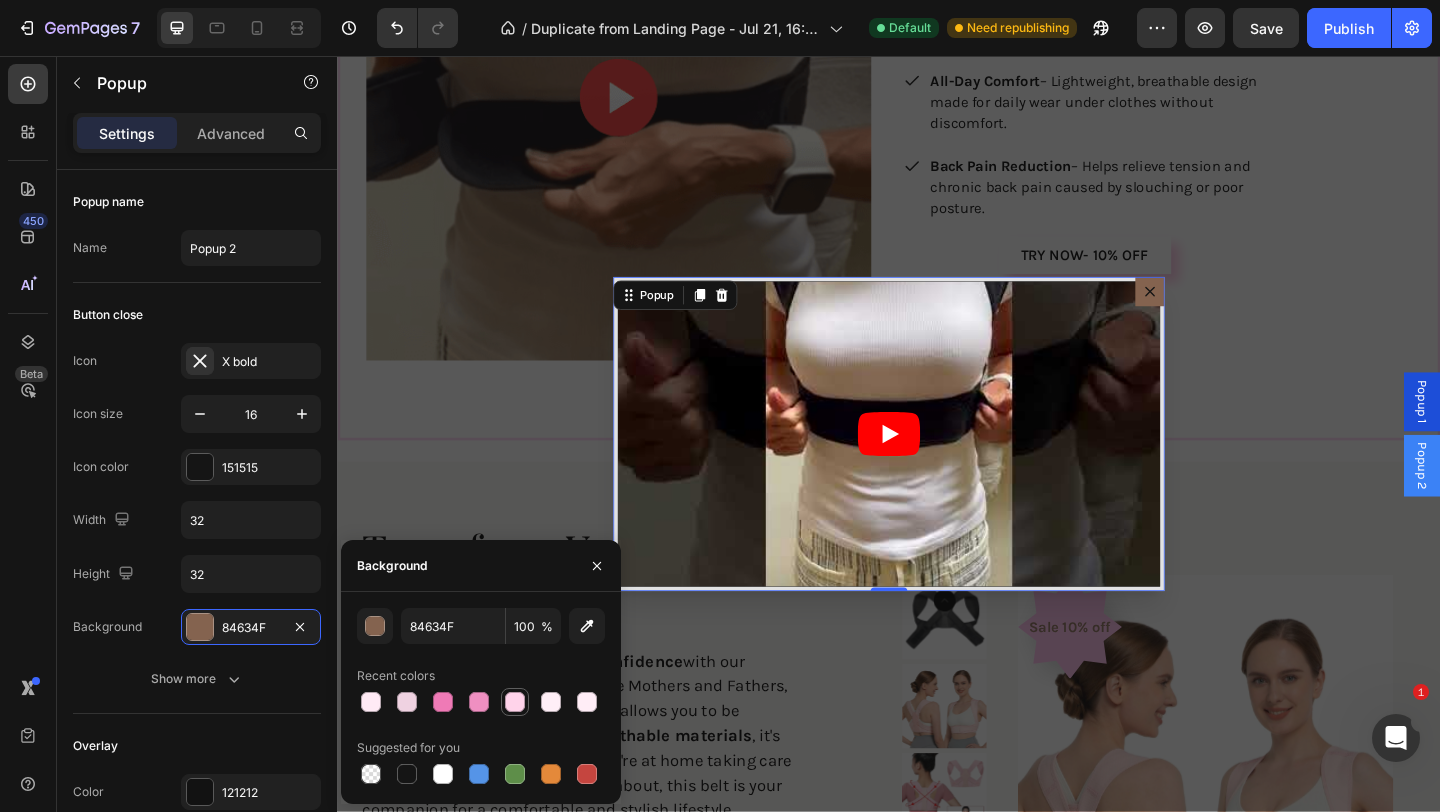 type on "FFD3EA" 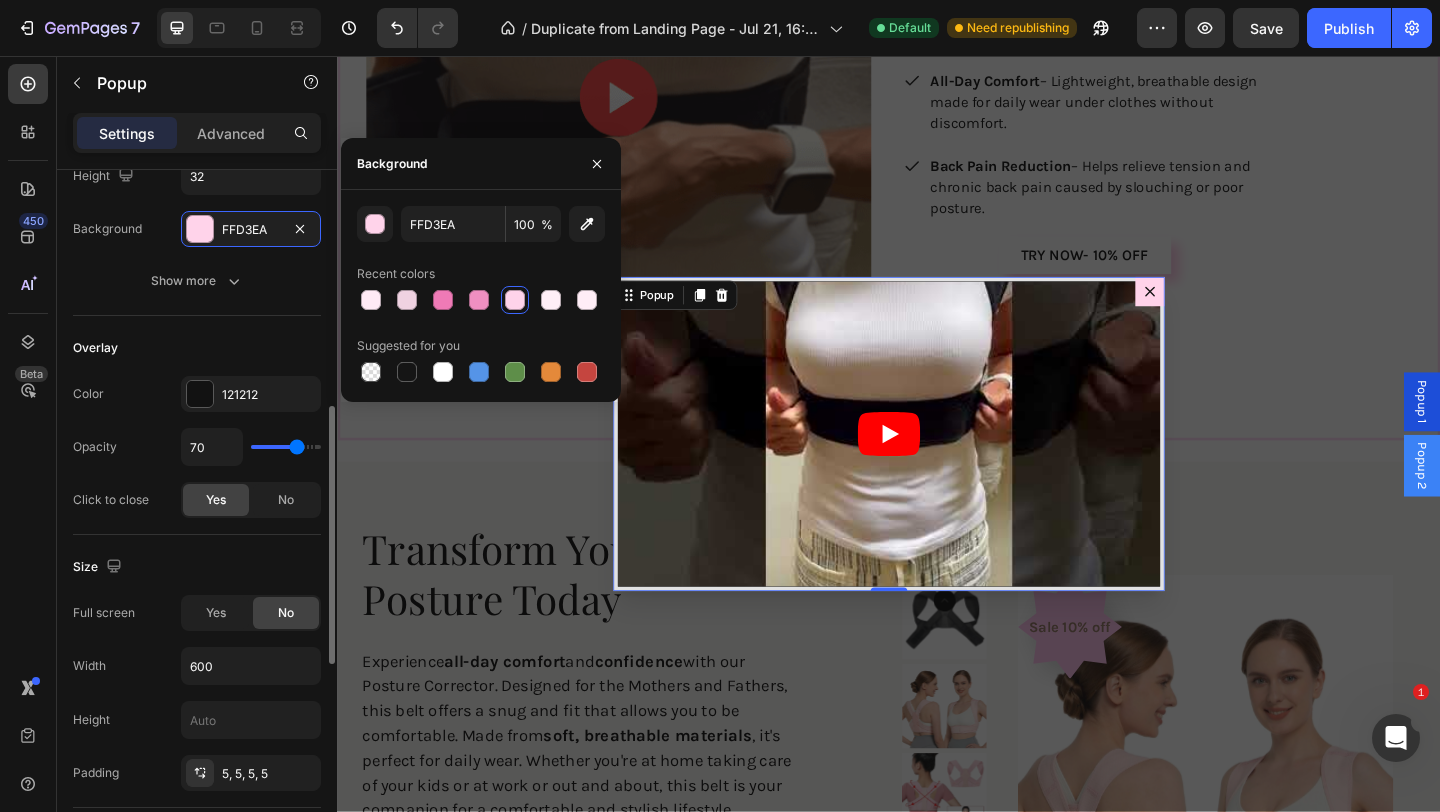 scroll, scrollTop: 471, scrollLeft: 0, axis: vertical 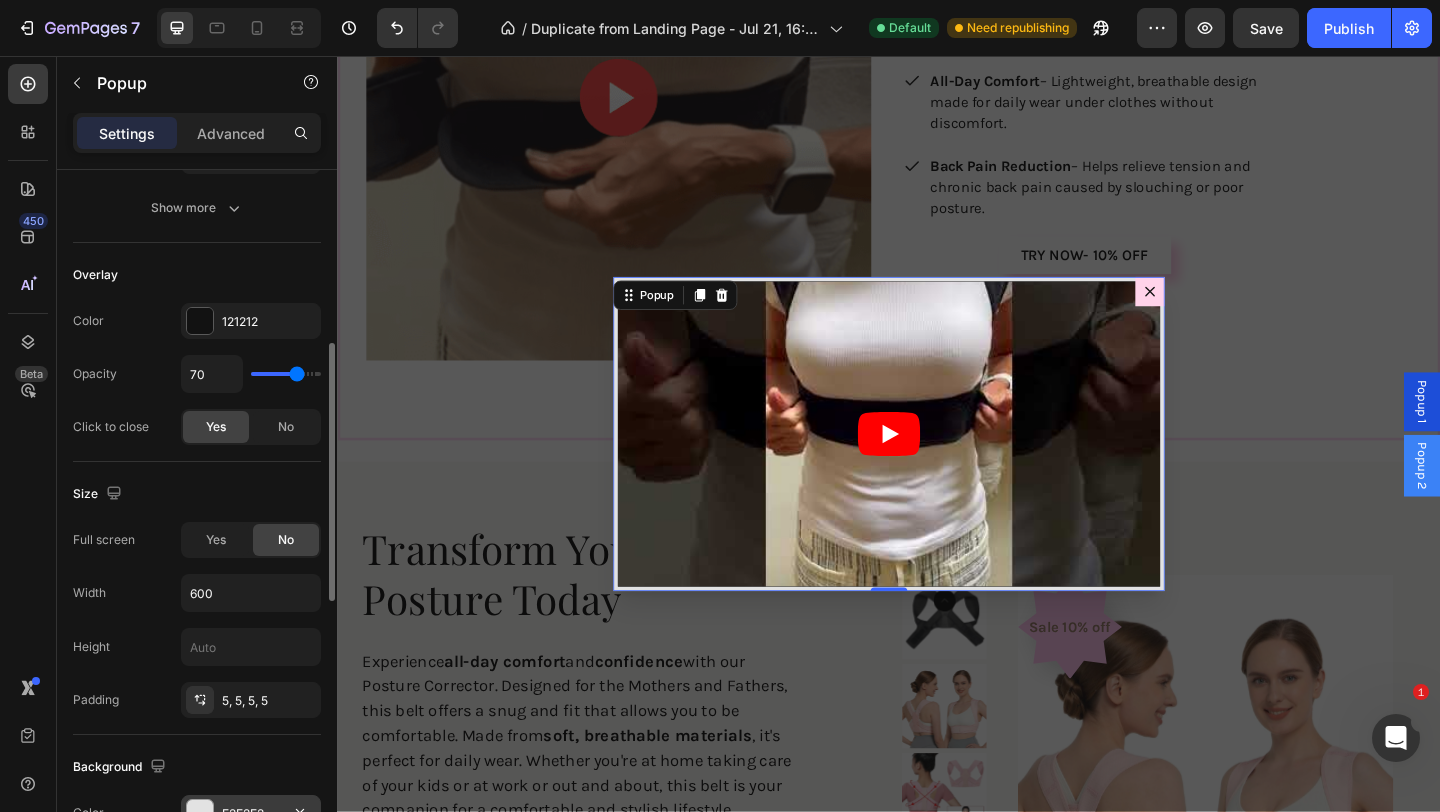 click on "E2E2E2" at bounding box center [251, 813] 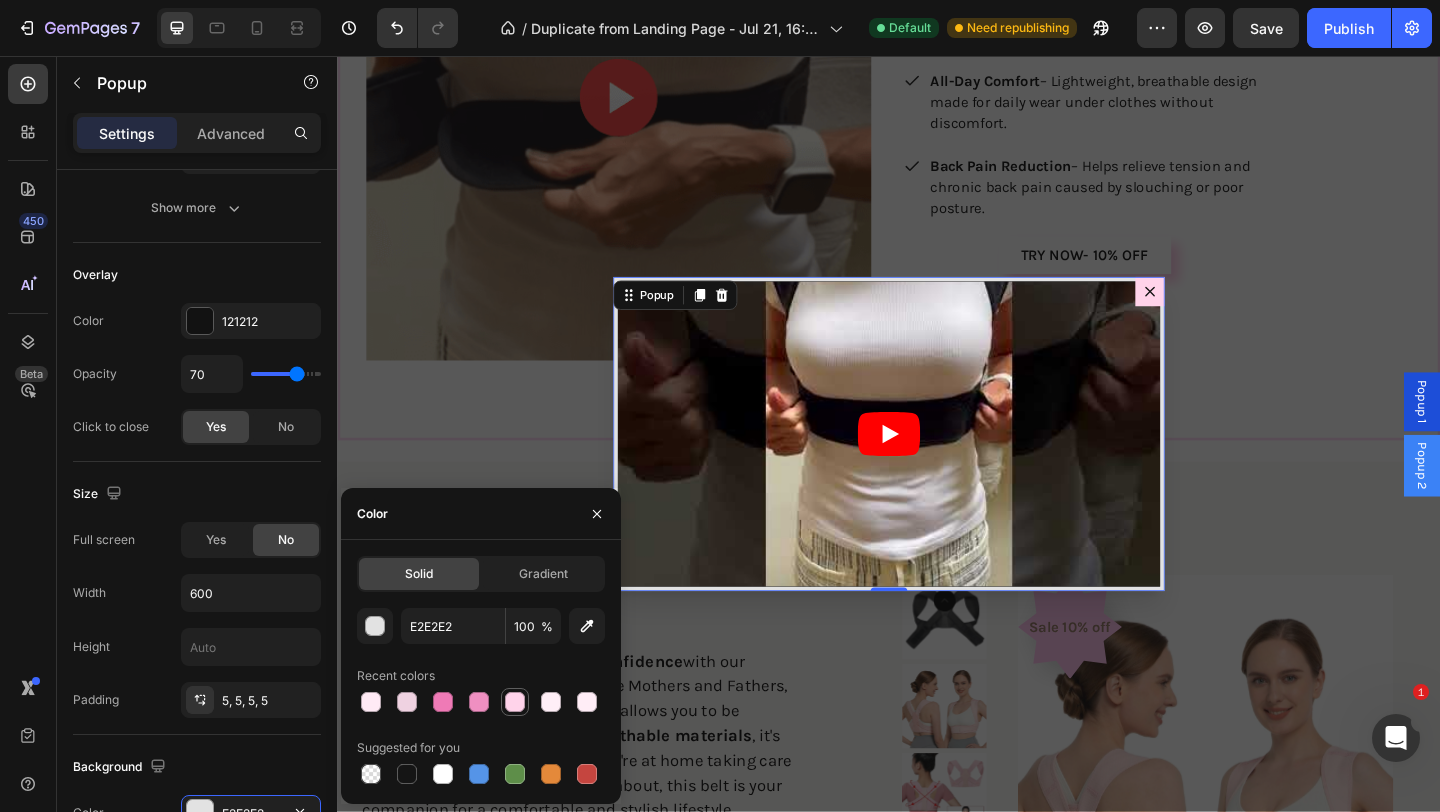 click at bounding box center [515, 702] 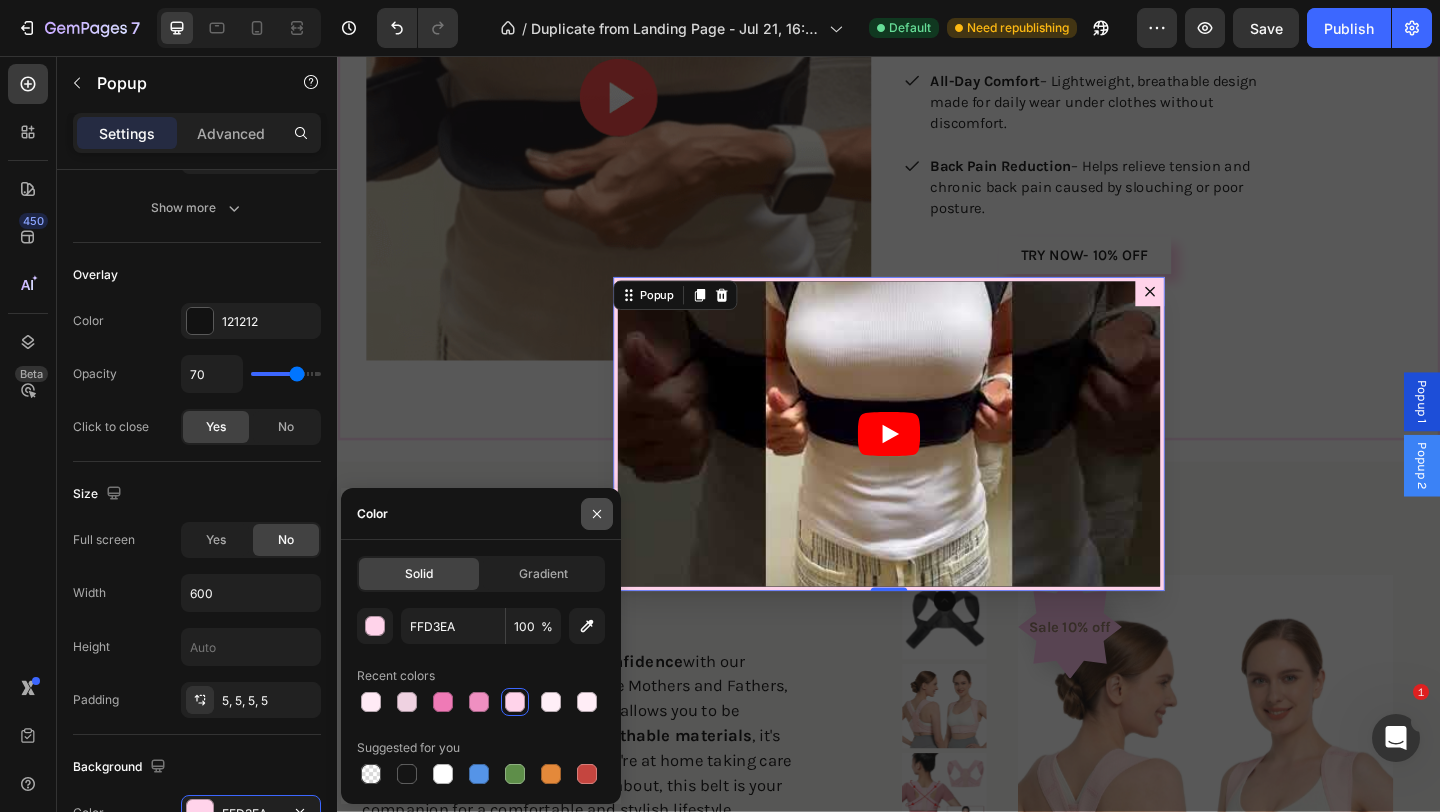 click at bounding box center [597, 514] 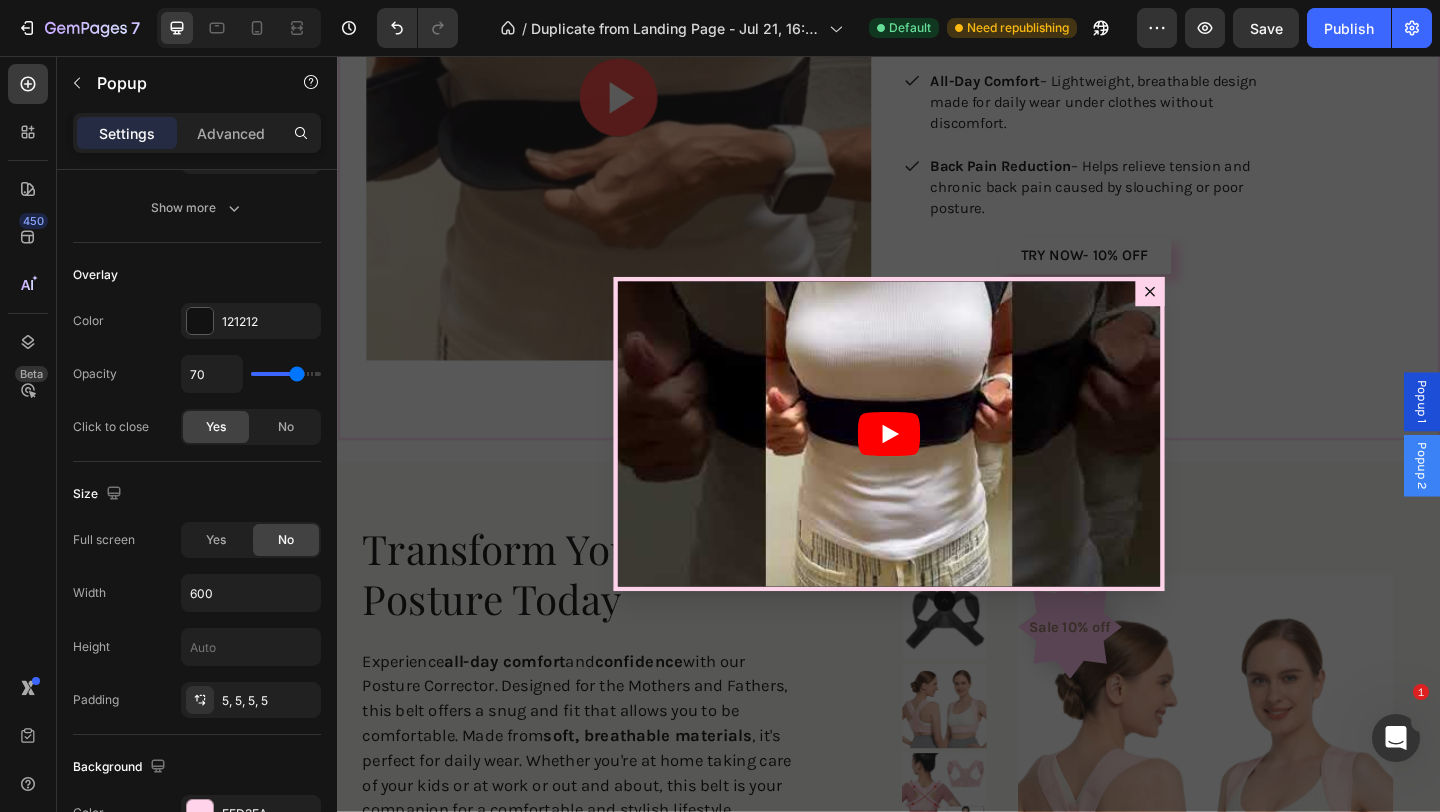 click at bounding box center (937, 467) 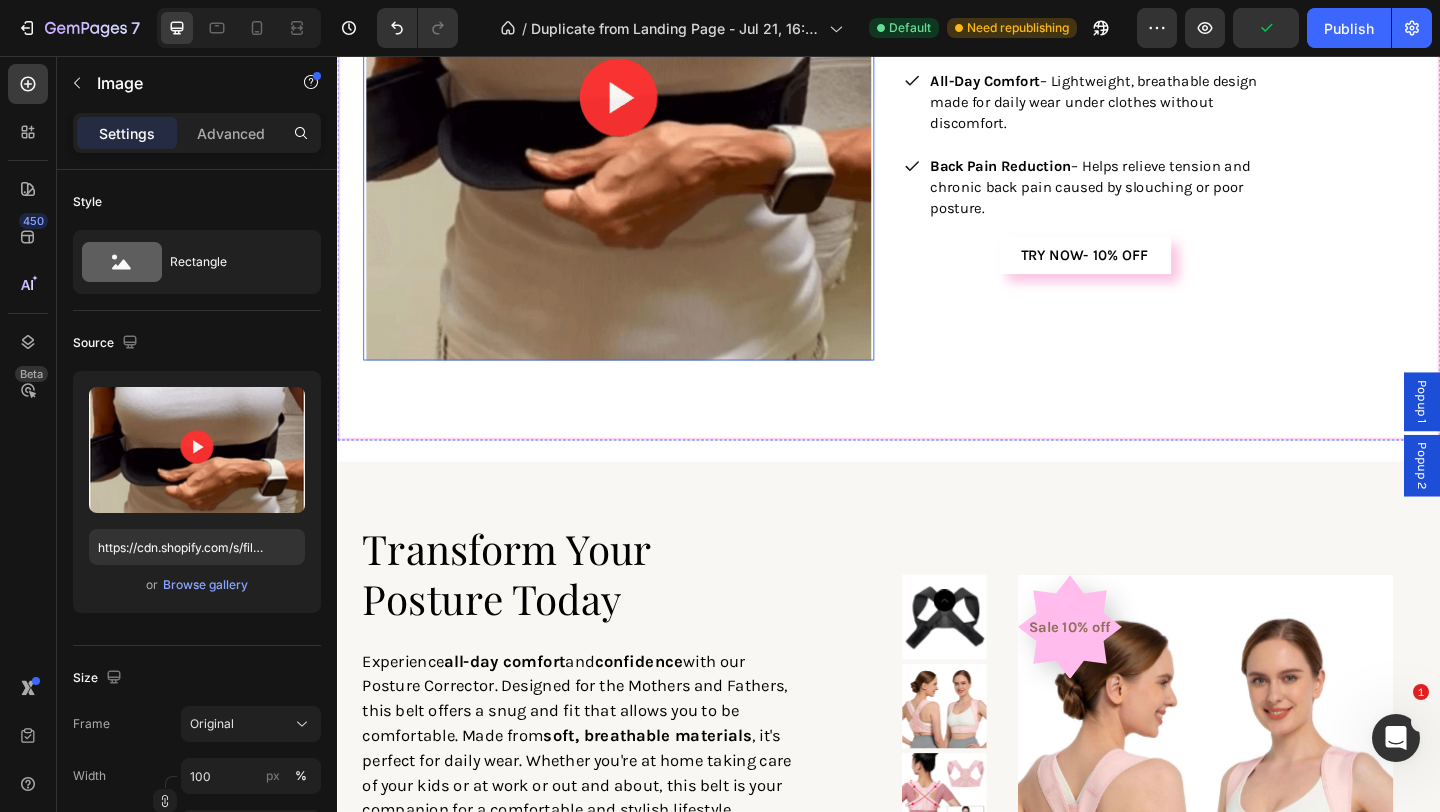 click at bounding box center [643, 109] 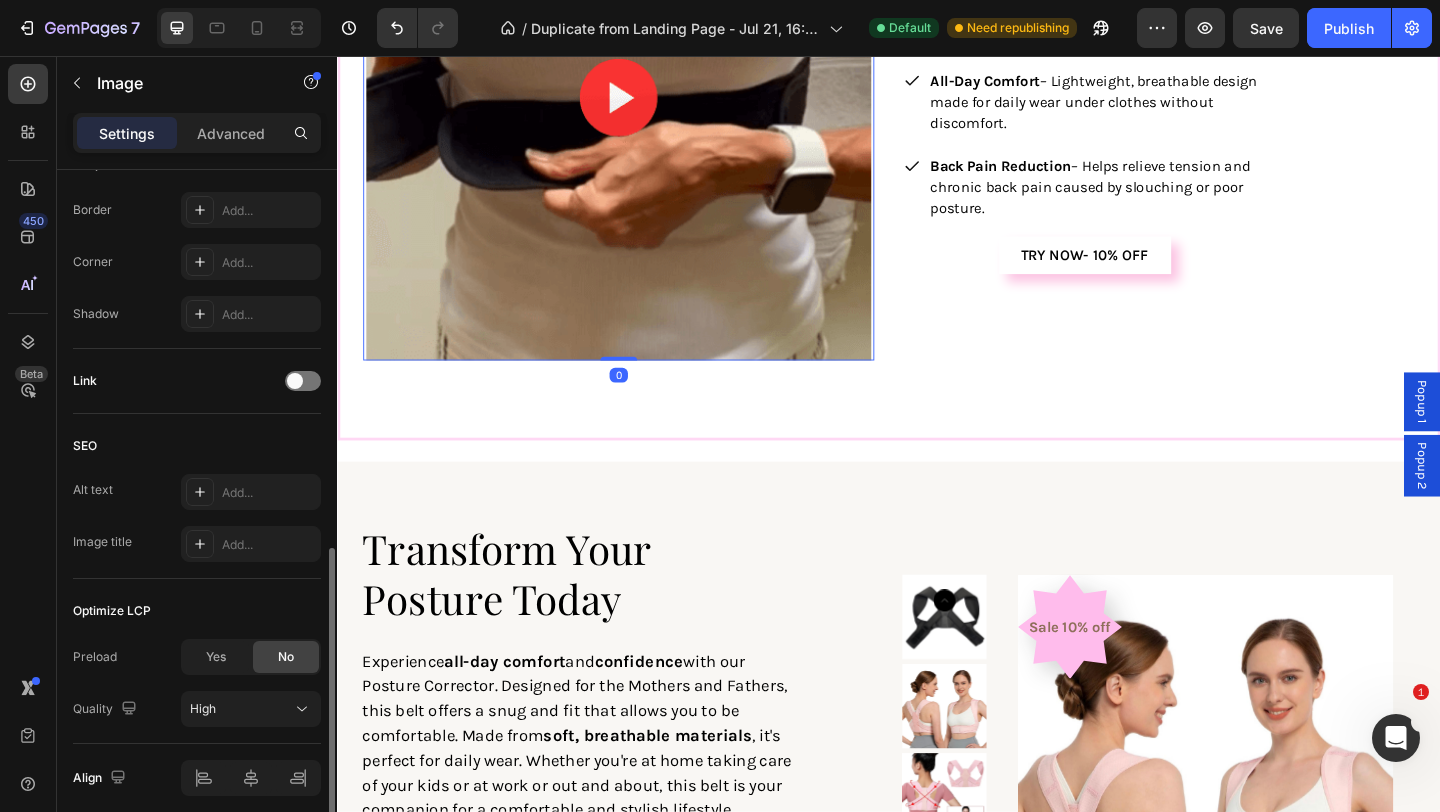 scroll, scrollTop: 766, scrollLeft: 0, axis: vertical 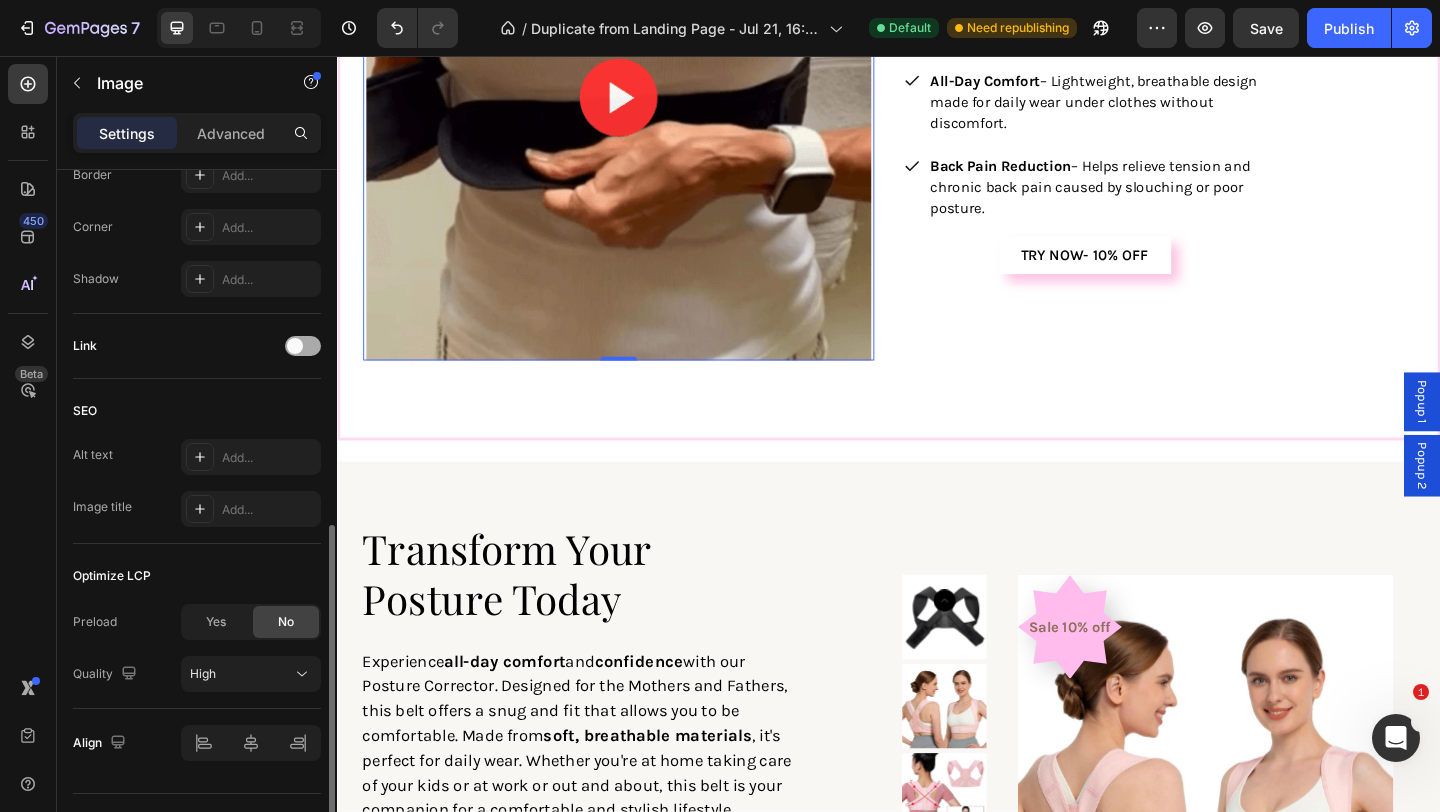 click at bounding box center [295, 346] 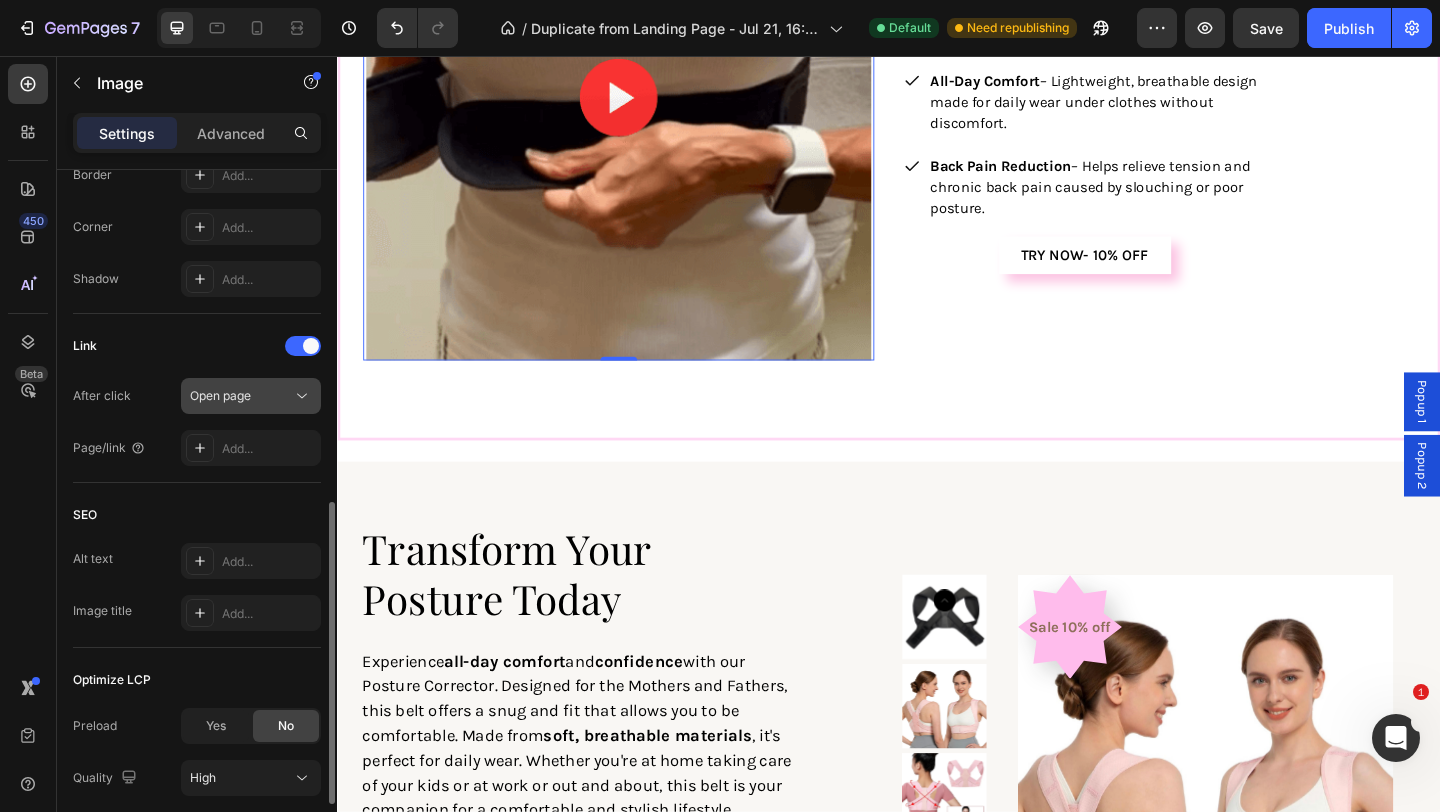 click 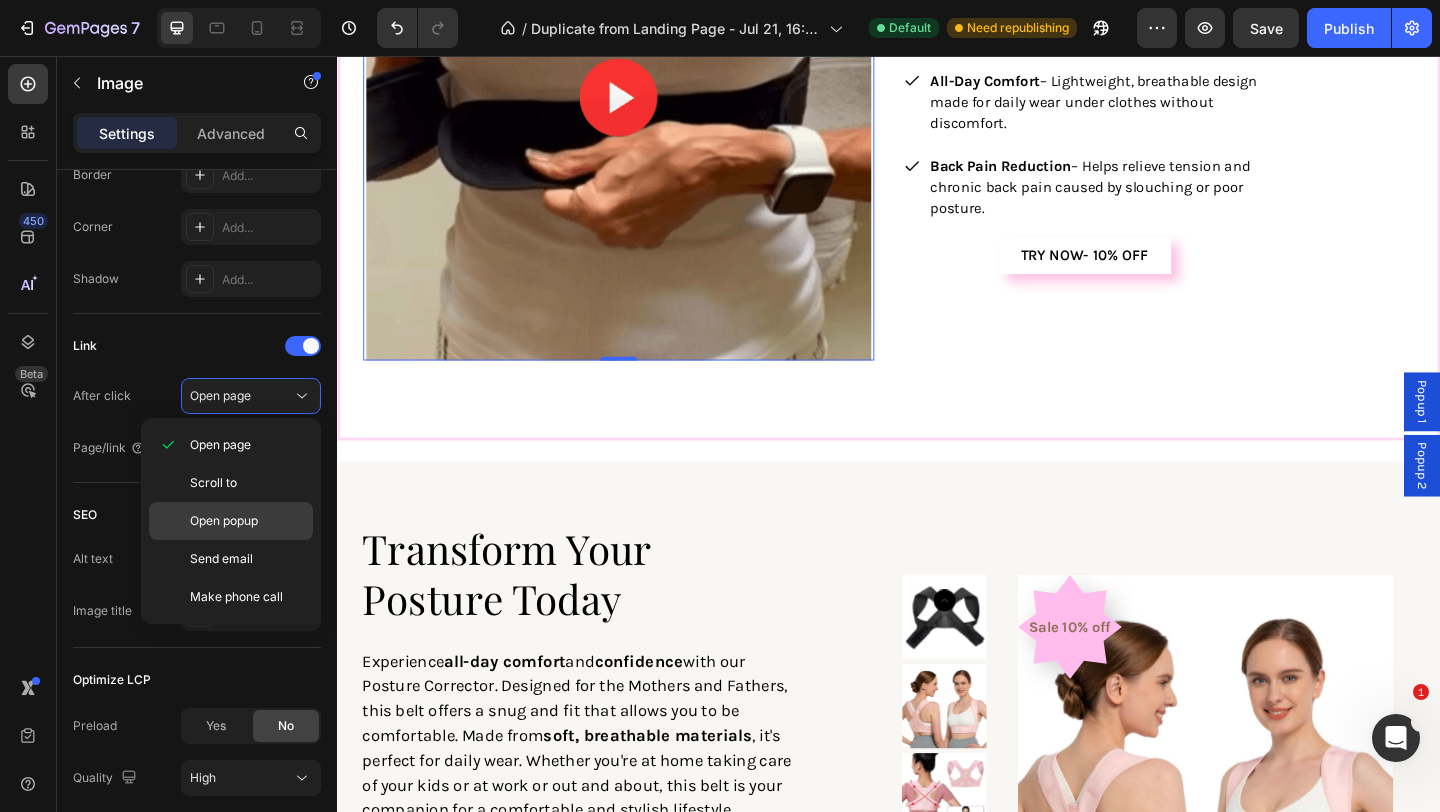 click on "Open popup" at bounding box center (247, 521) 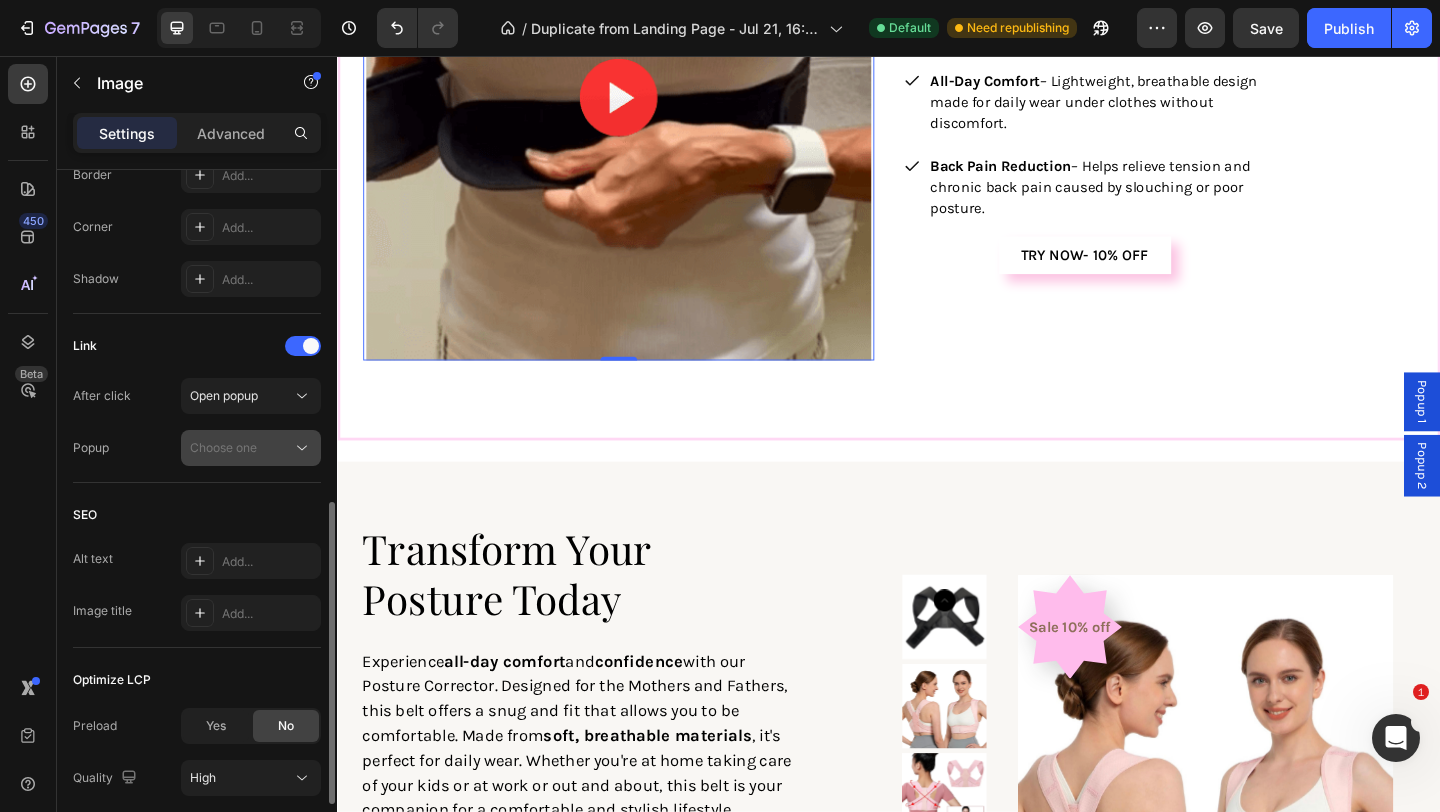 click on "Choose one" at bounding box center [241, 448] 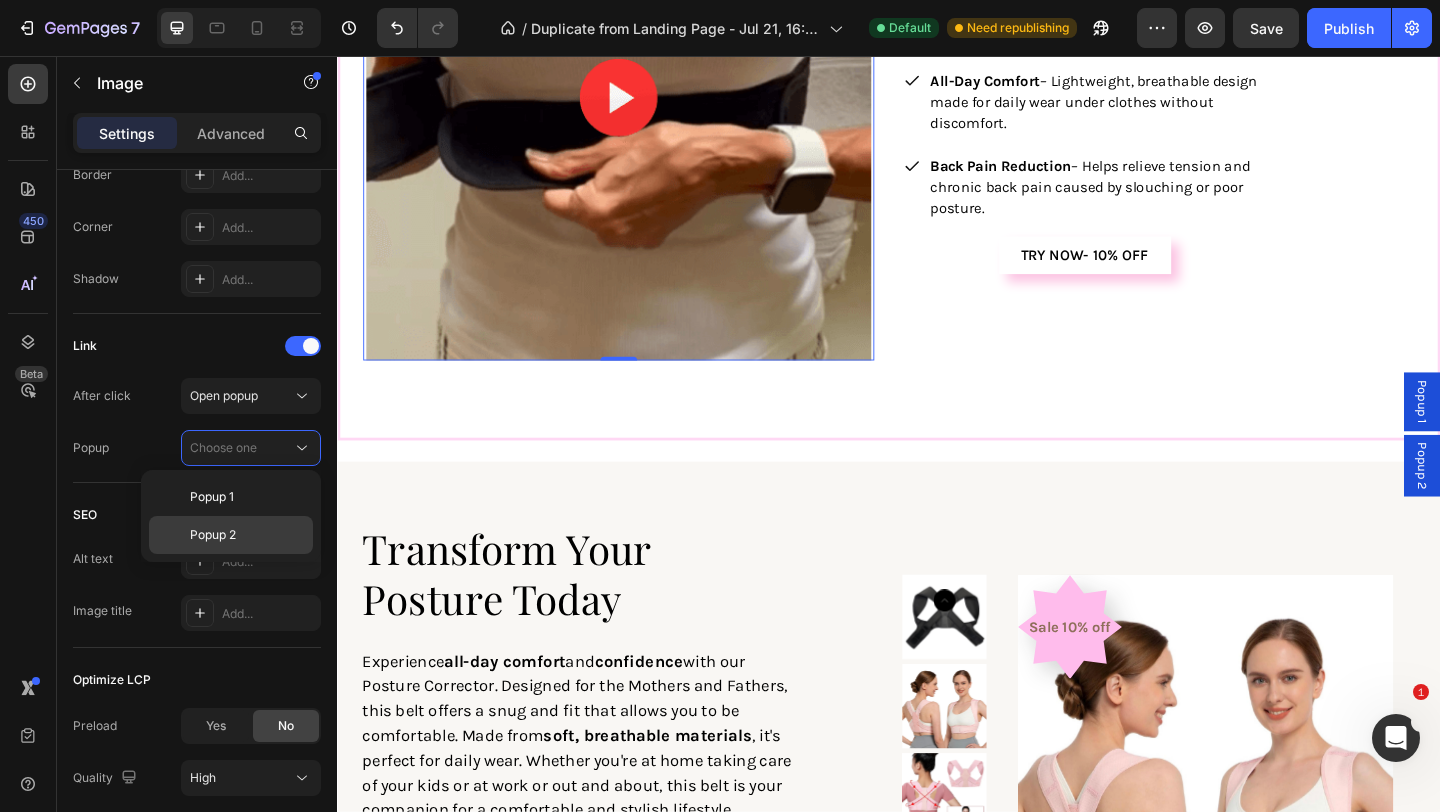 click on "Popup 2" at bounding box center (247, 535) 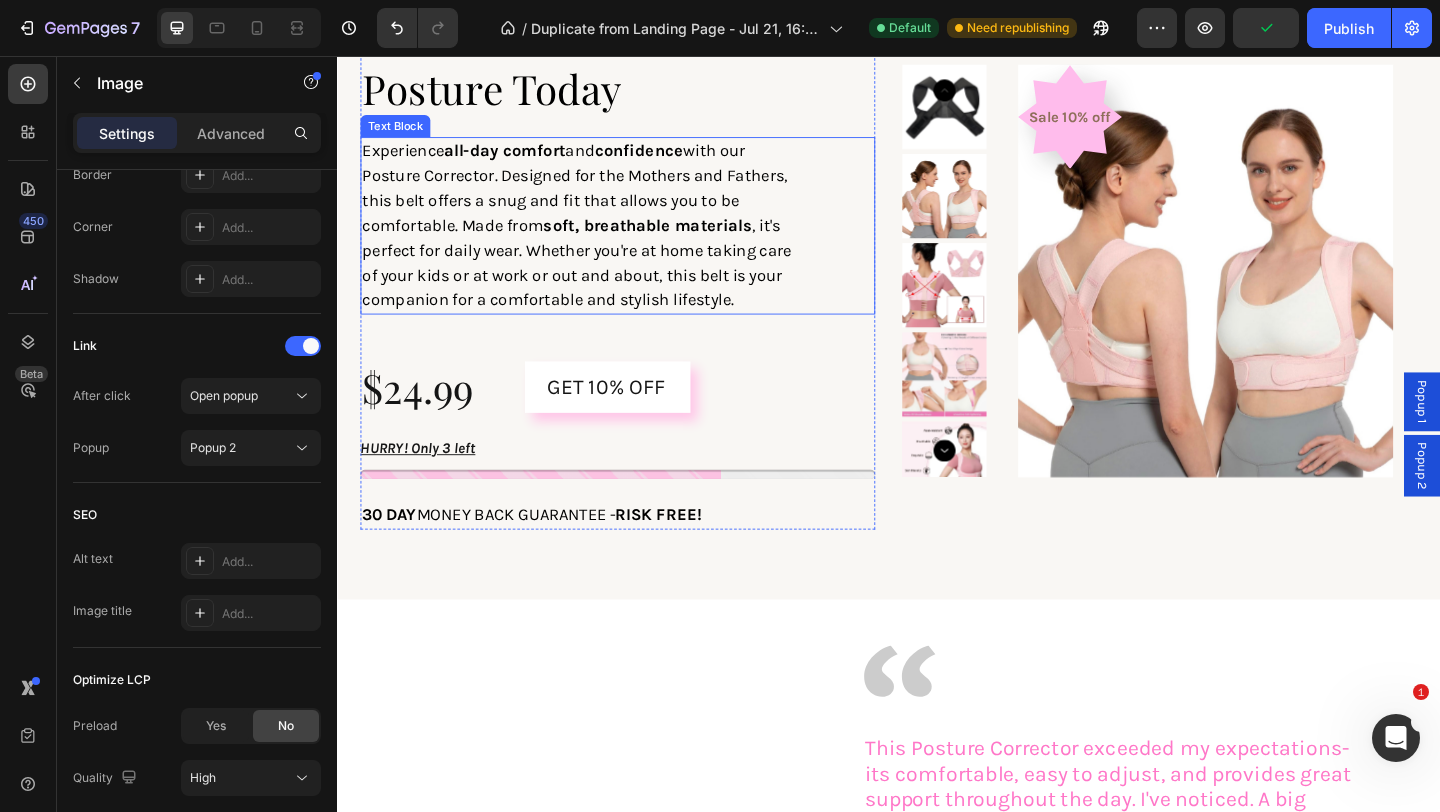 scroll, scrollTop: 2889, scrollLeft: 0, axis: vertical 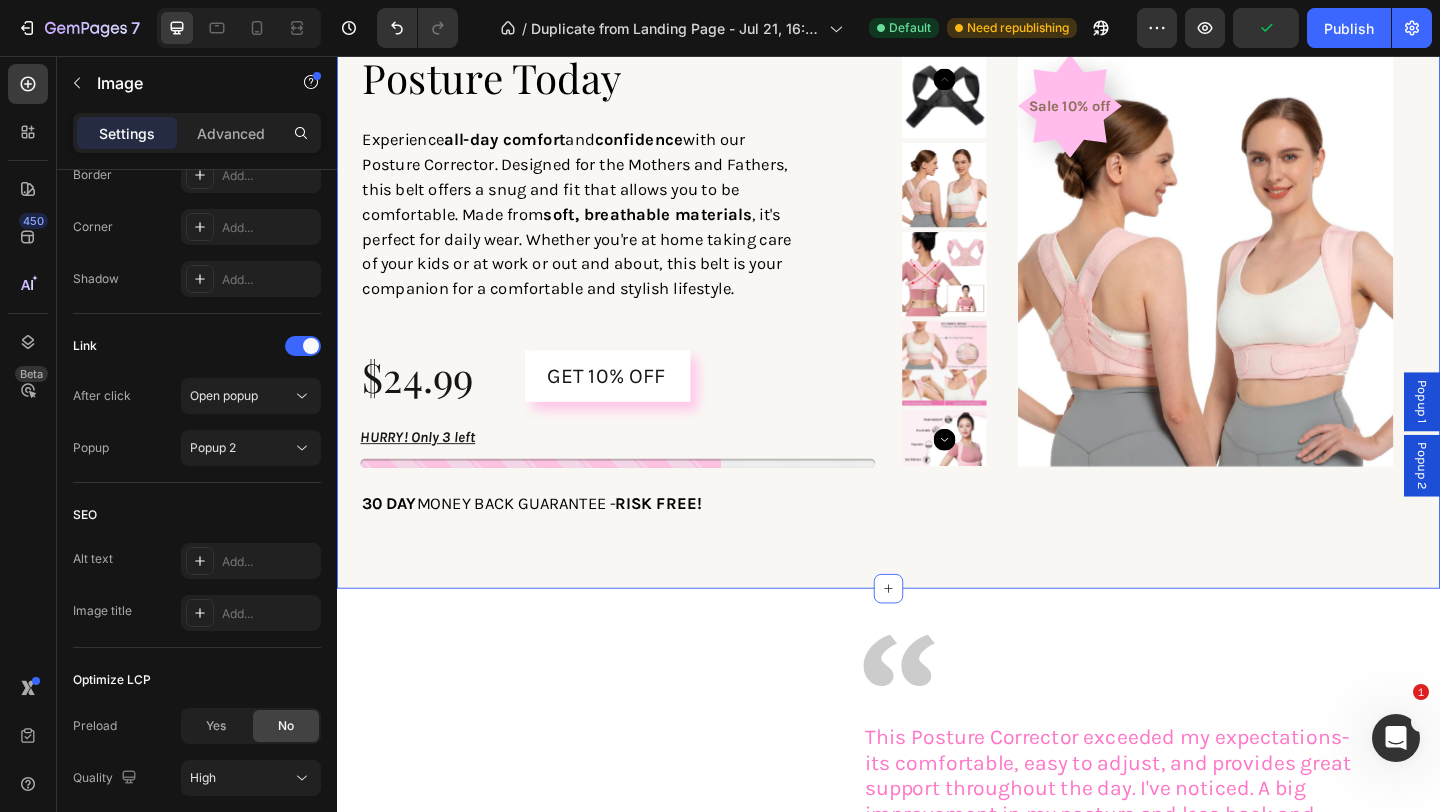 click on "Transform Your Posture Today Heading Experience  all-day comfort  and  confidence  with our Posture Corrector. Designed for the Mothers and Fathers, this belt offers a snug and fit that allows you to be comfortable. Made from  soft, breathable materials , it's perfect for daily wear. Whether you're at home taking care of your kids or at work or out and about, this belt is your companion for a comfortable and stylish lifestyle.  Text Block $24.99 Product Price Product Price GET 10% OFF Add to Cart Row HURRY! Only 3 left Stock Counter 30   DAY  MONEY BACK GUARANTEE -  RISK FREE! Text Block Row Sale 10% off Product Badge
Product Images Product Section 6" at bounding box center (937, 282) 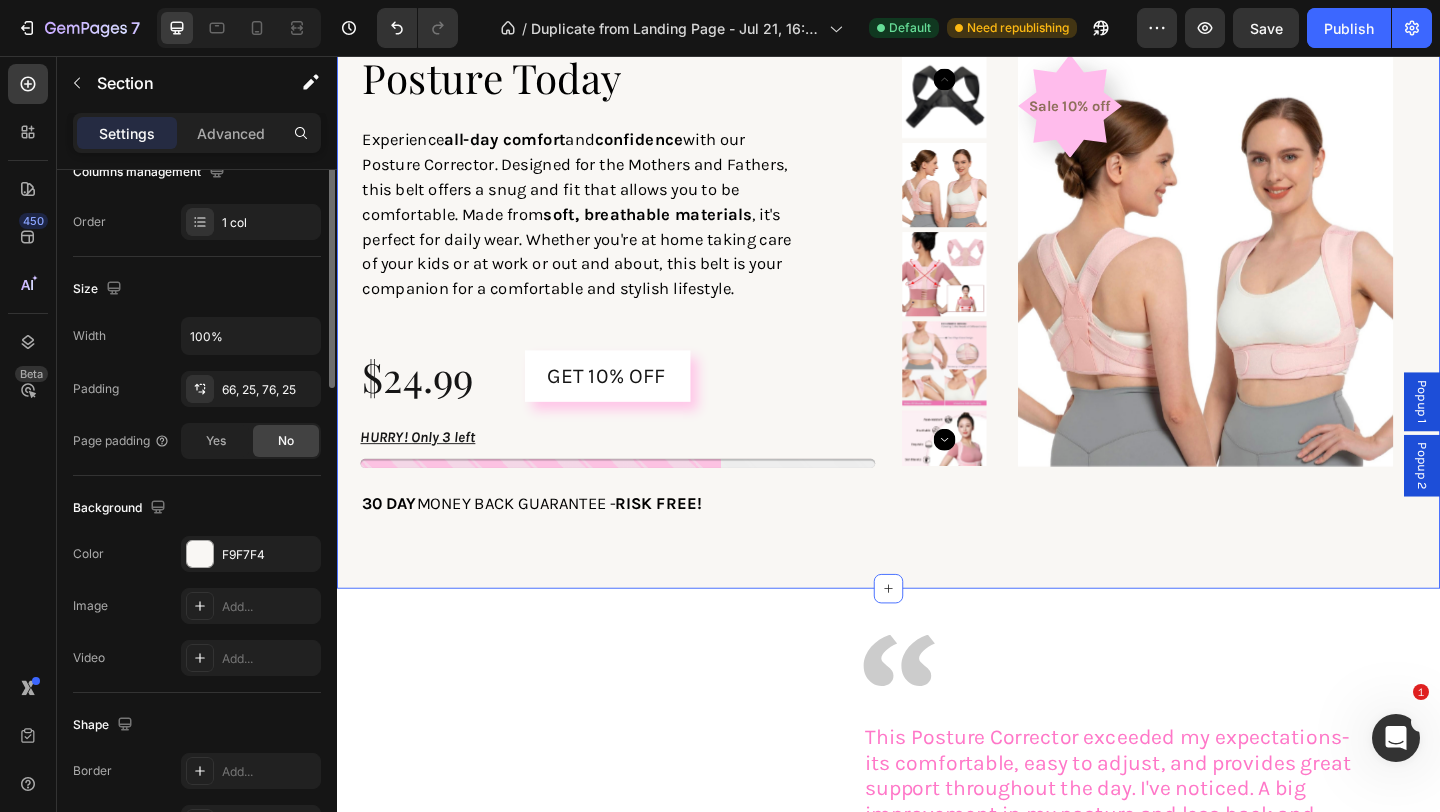 scroll, scrollTop: 521, scrollLeft: 0, axis: vertical 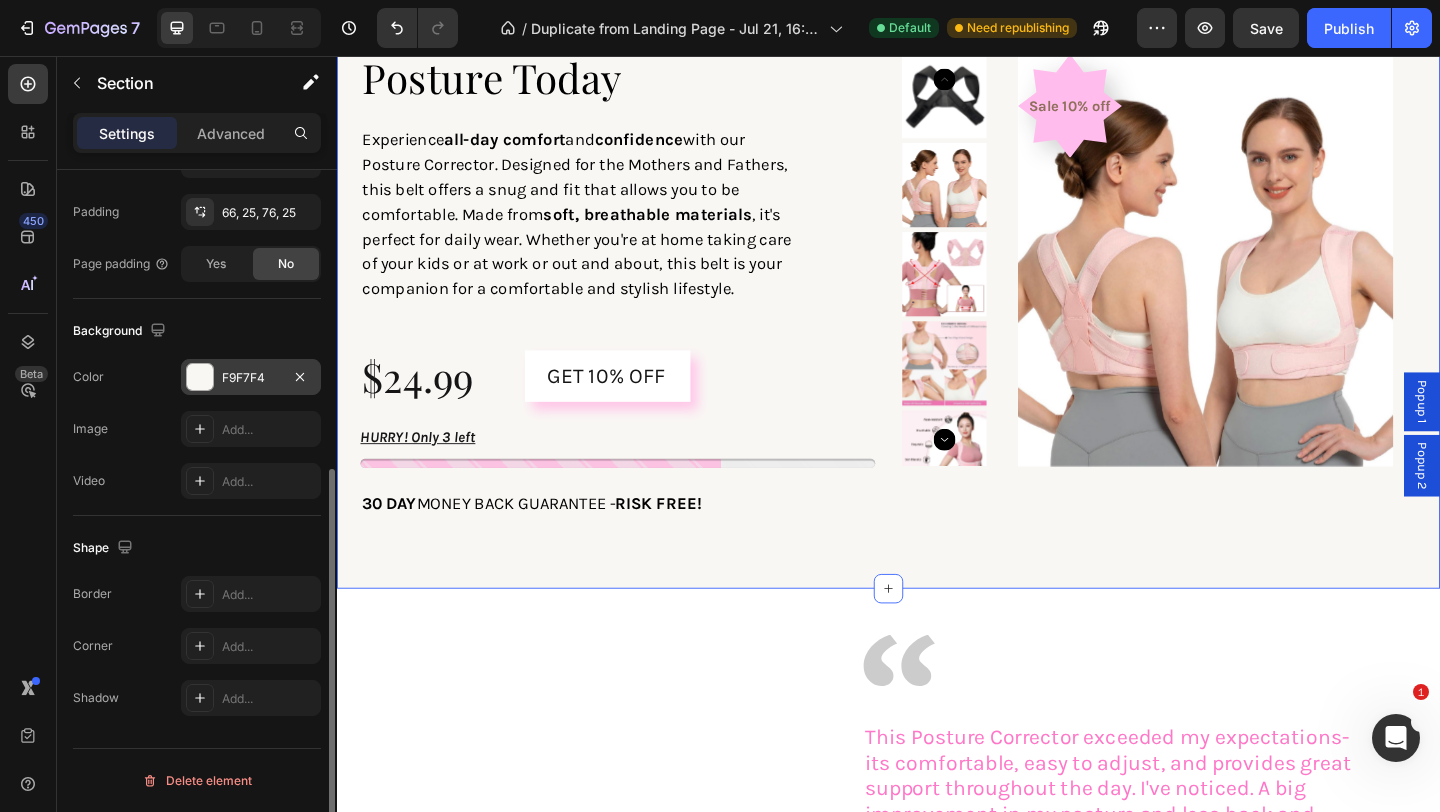 click on "F9F7F4" at bounding box center (251, 378) 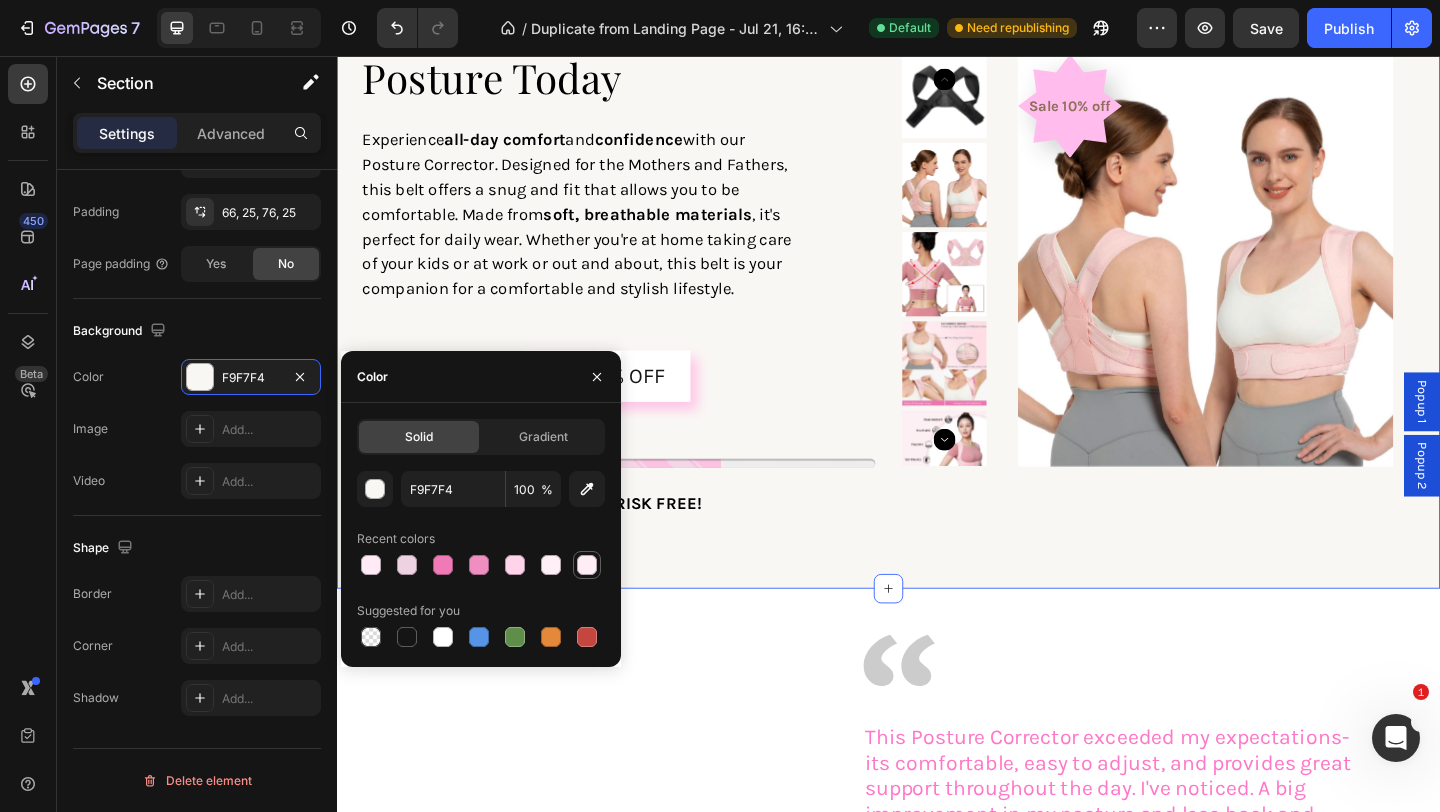 click at bounding box center [587, 565] 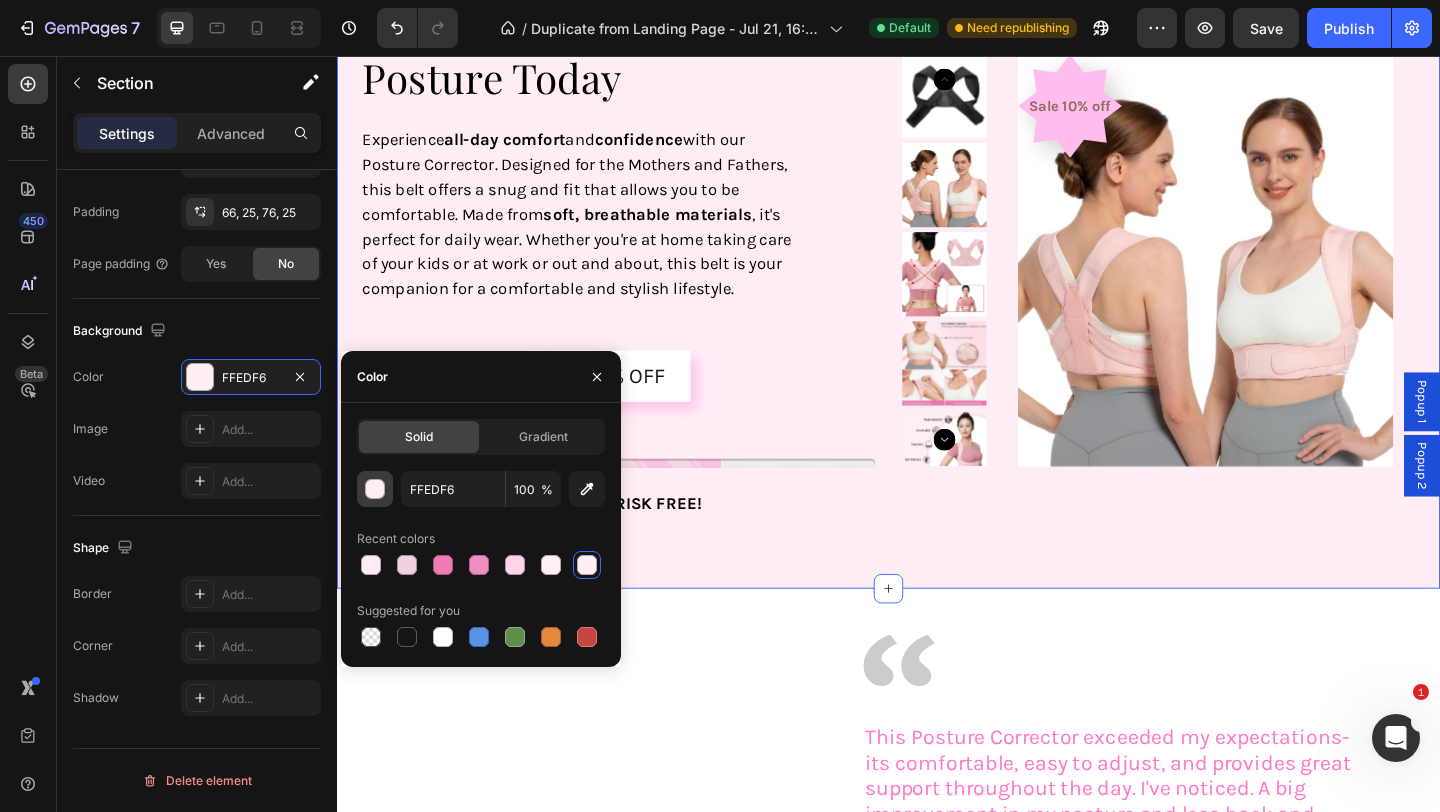 click at bounding box center (376, 490) 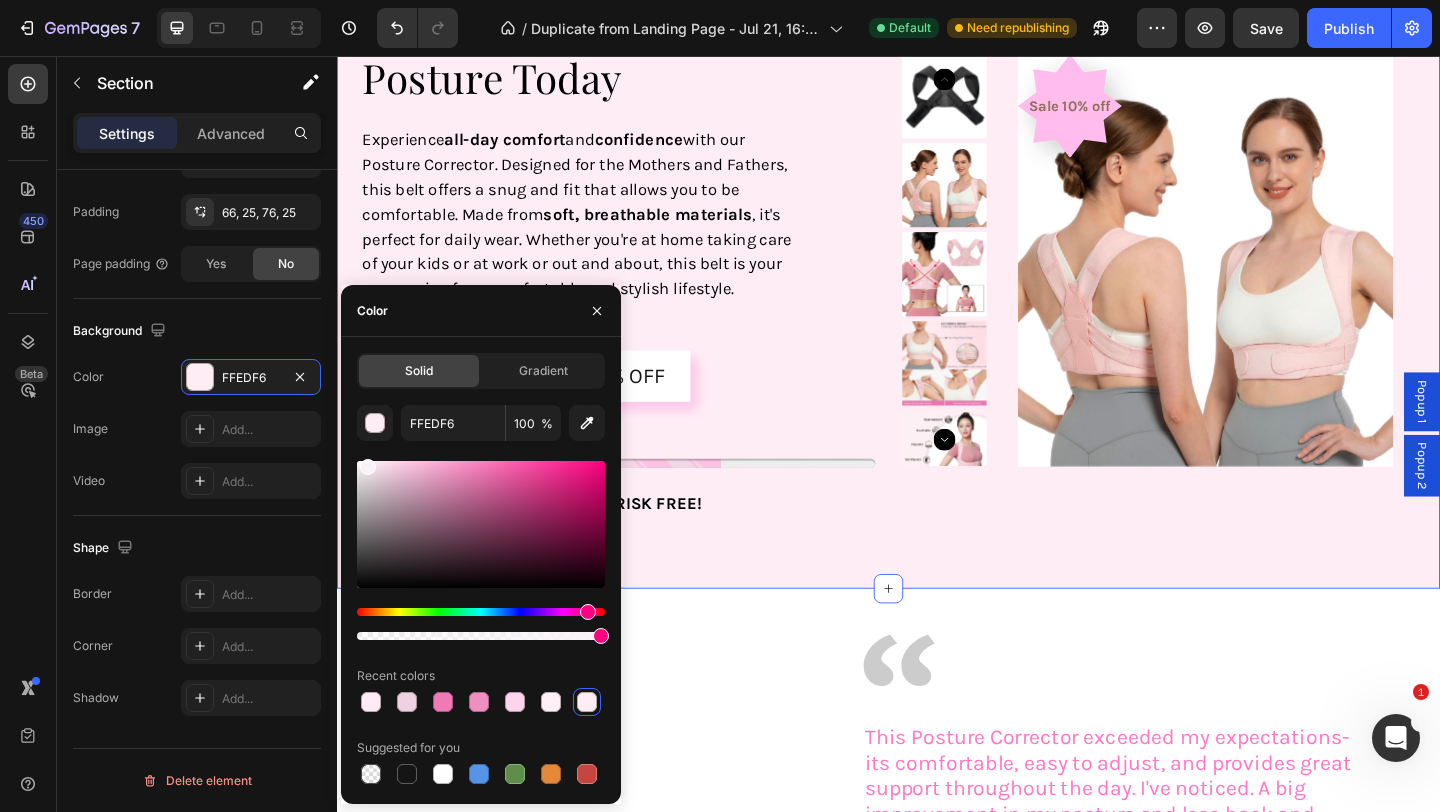 click at bounding box center [481, 524] 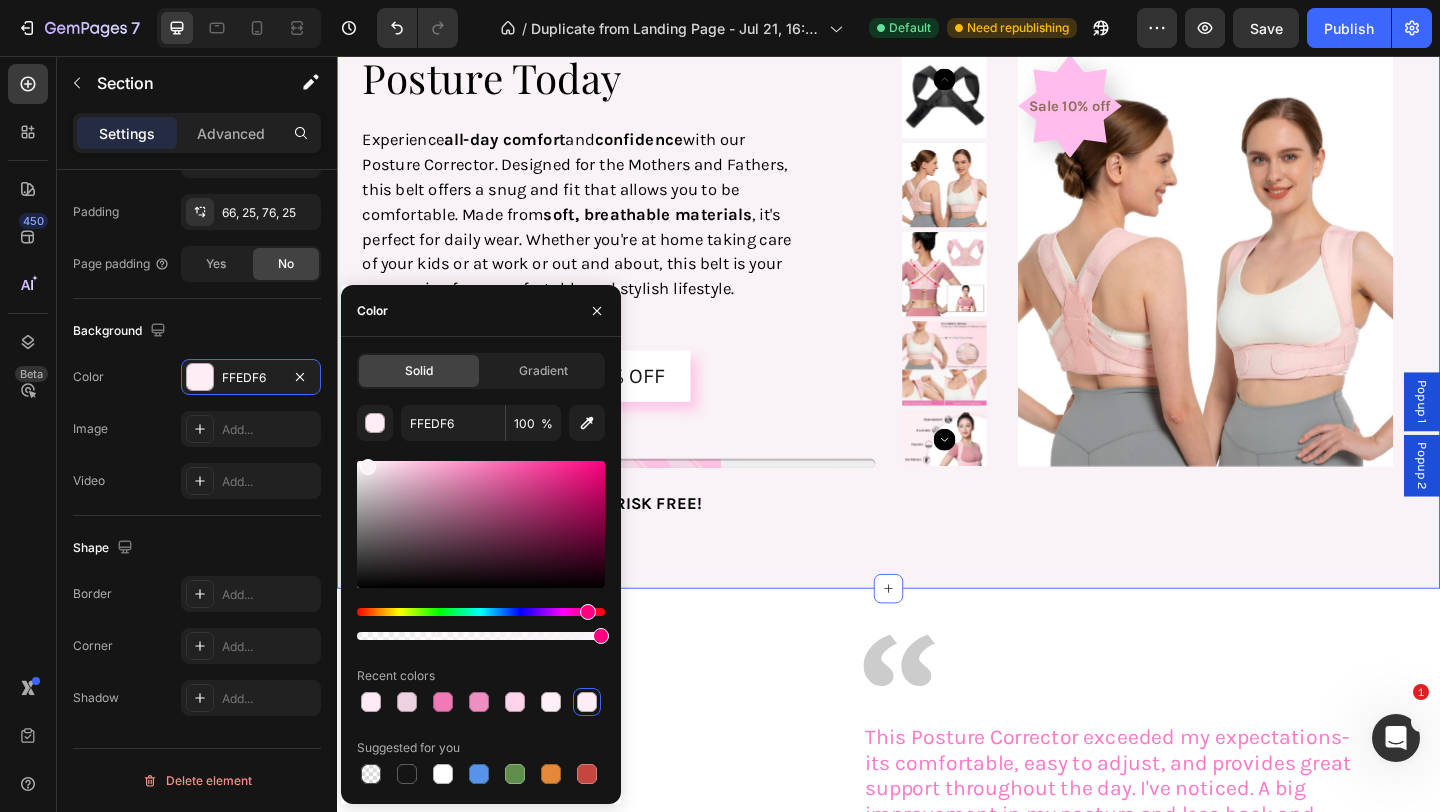 type on "F9F2F6" 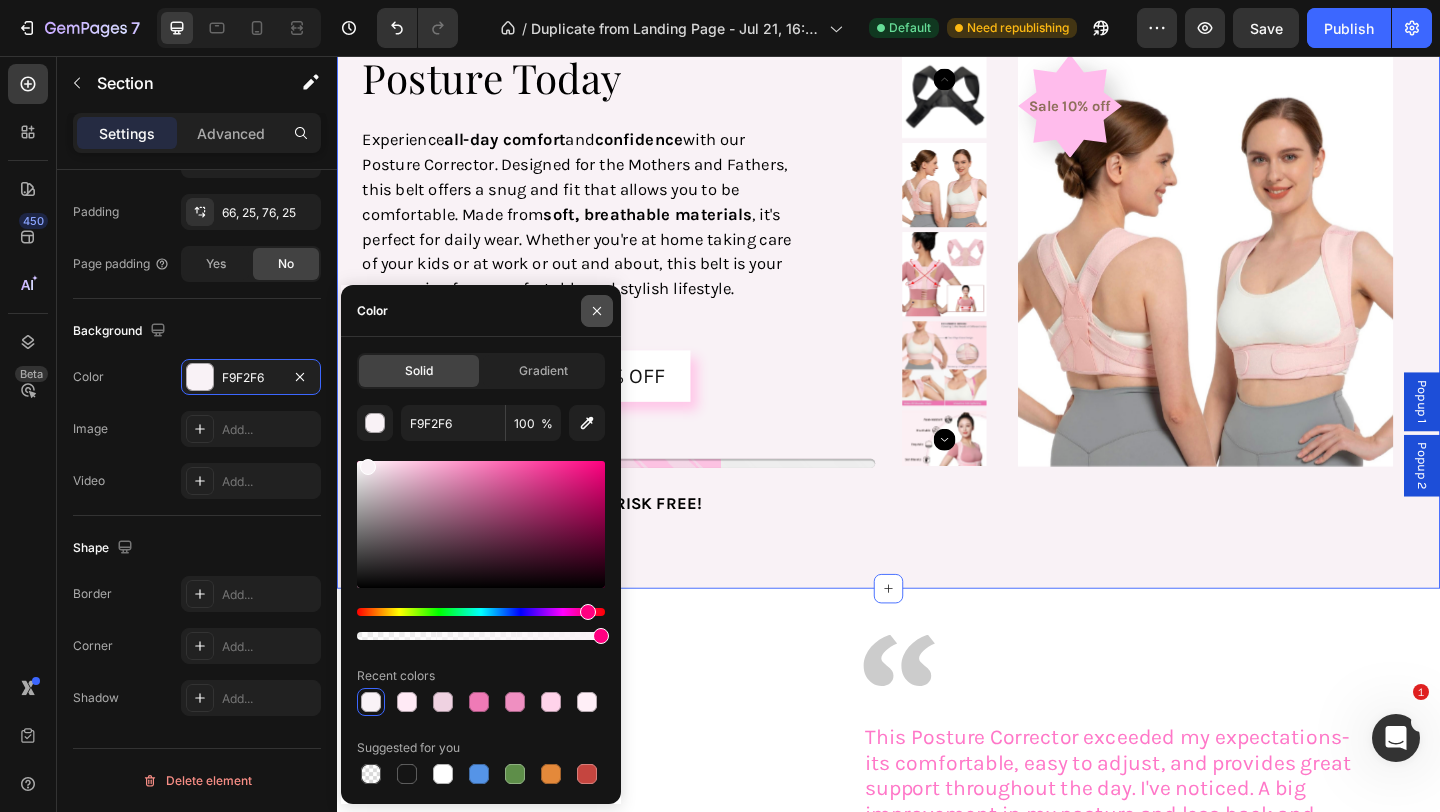 click 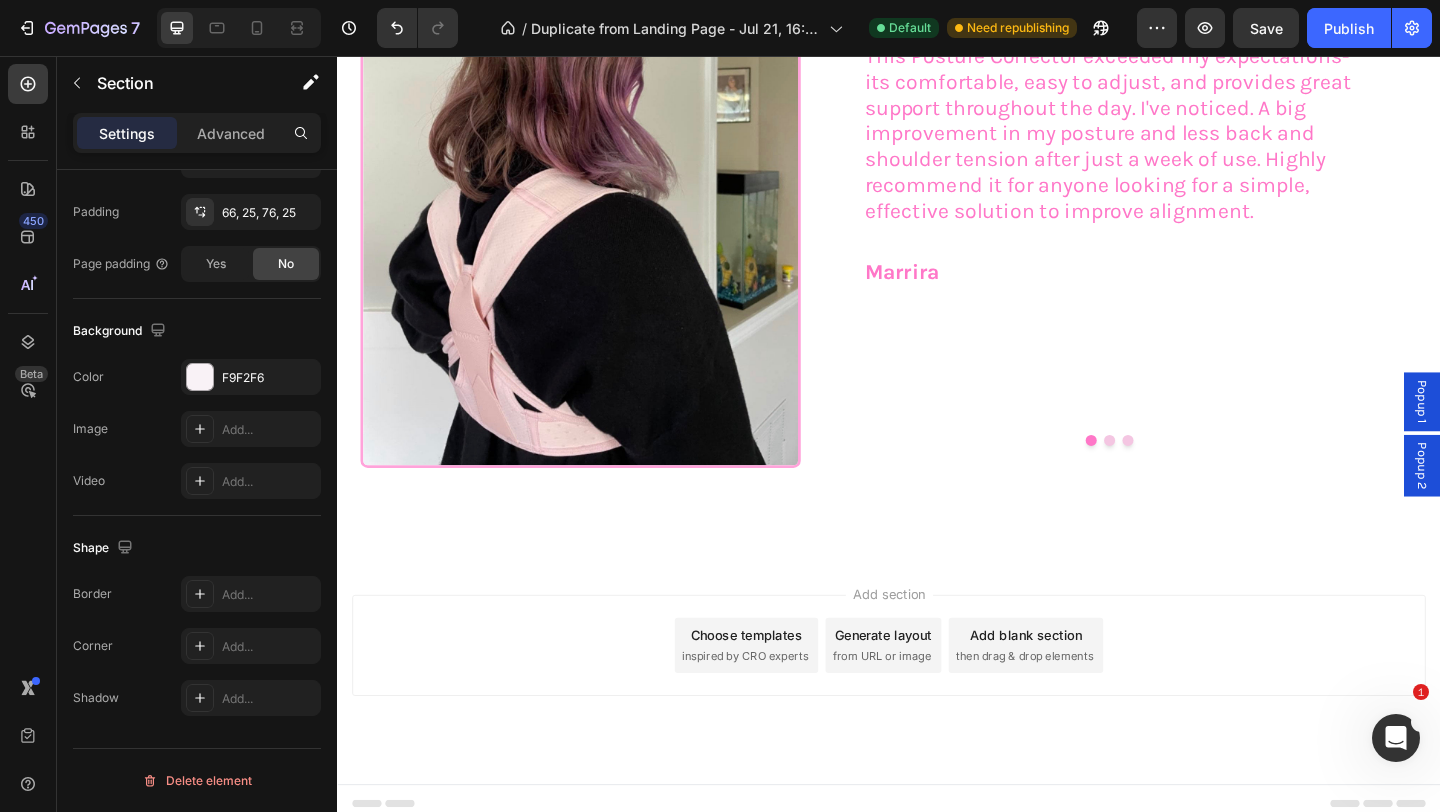 scroll, scrollTop: 3664, scrollLeft: 0, axis: vertical 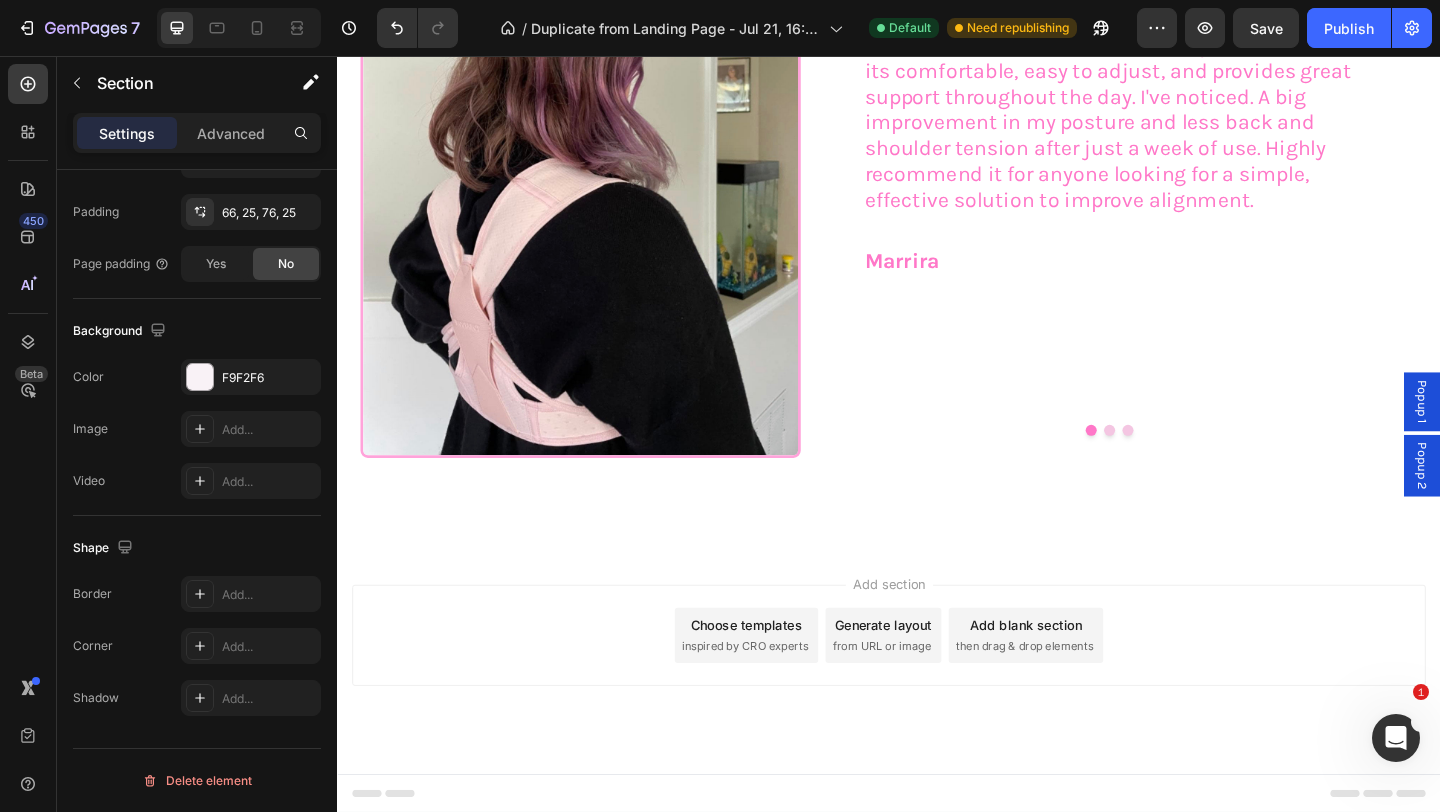click at bounding box center (601, 201) 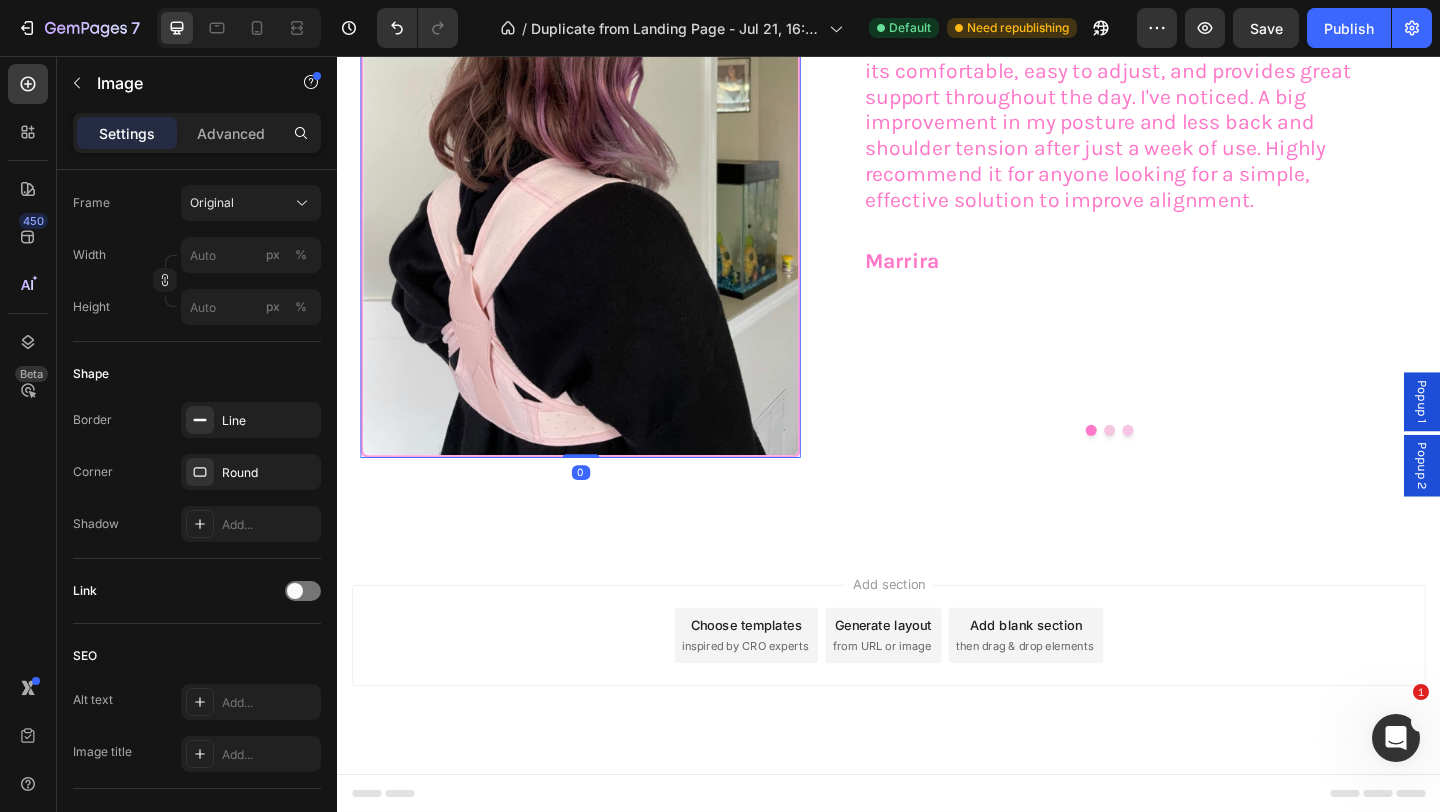 scroll, scrollTop: 0, scrollLeft: 0, axis: both 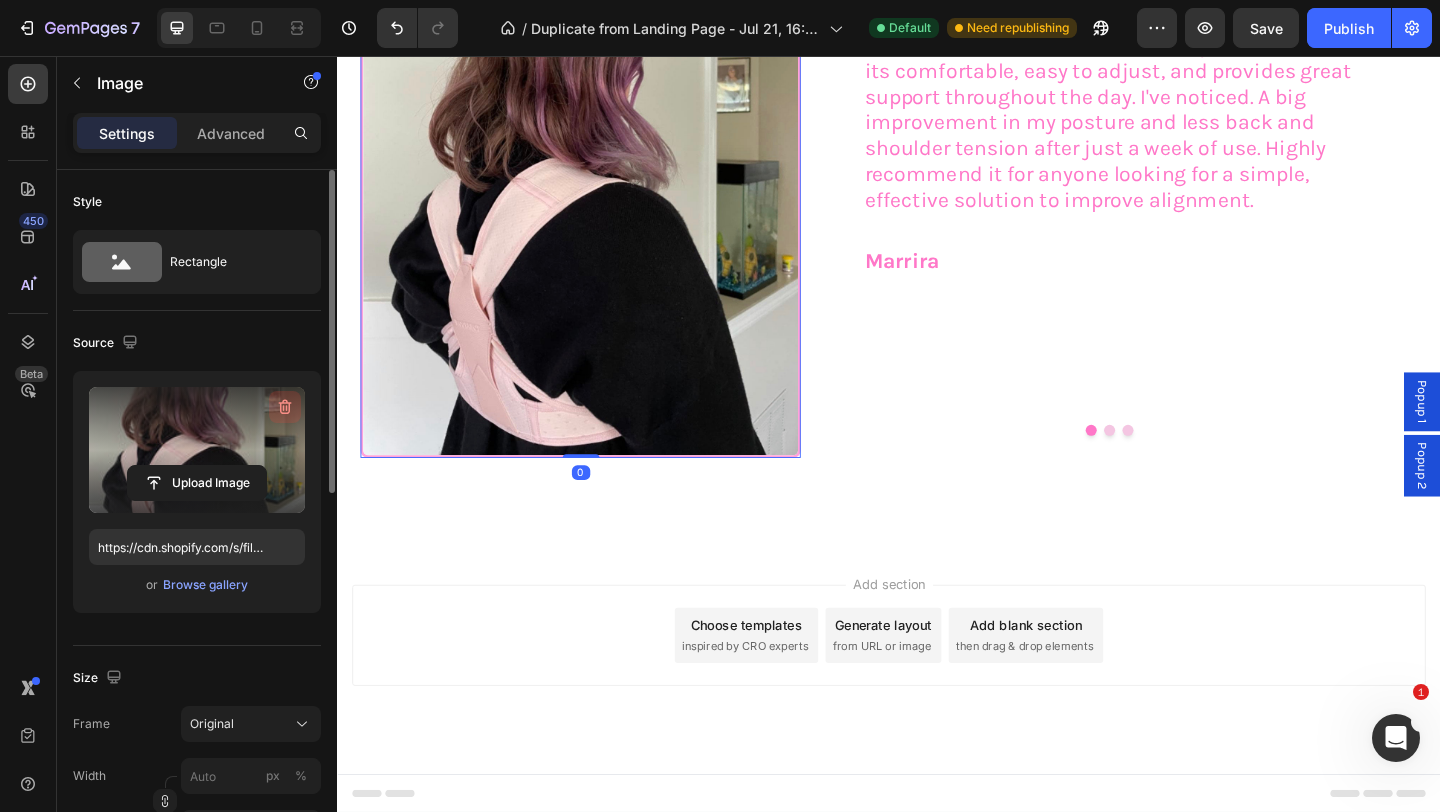 click 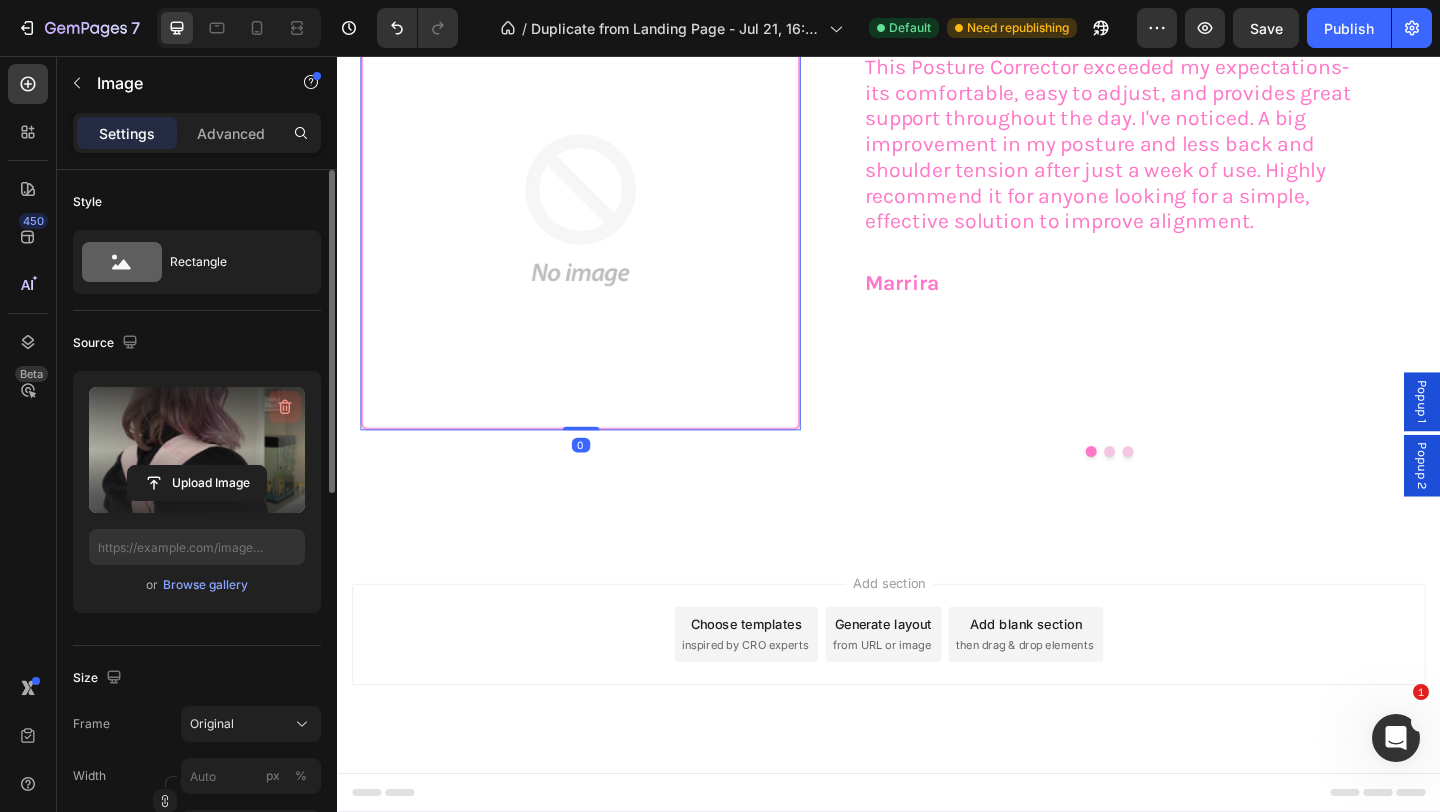 scroll, scrollTop: 3617, scrollLeft: 0, axis: vertical 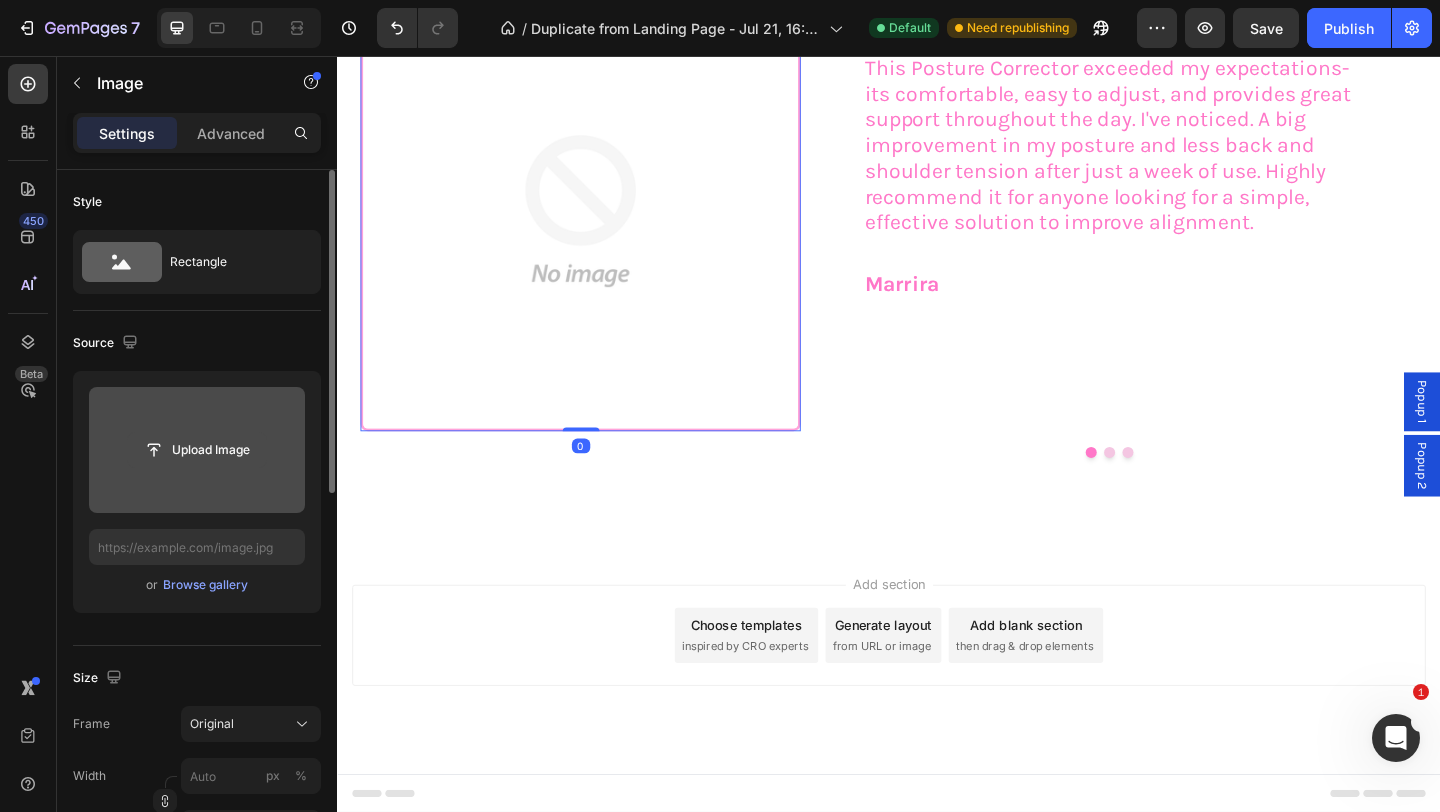 click 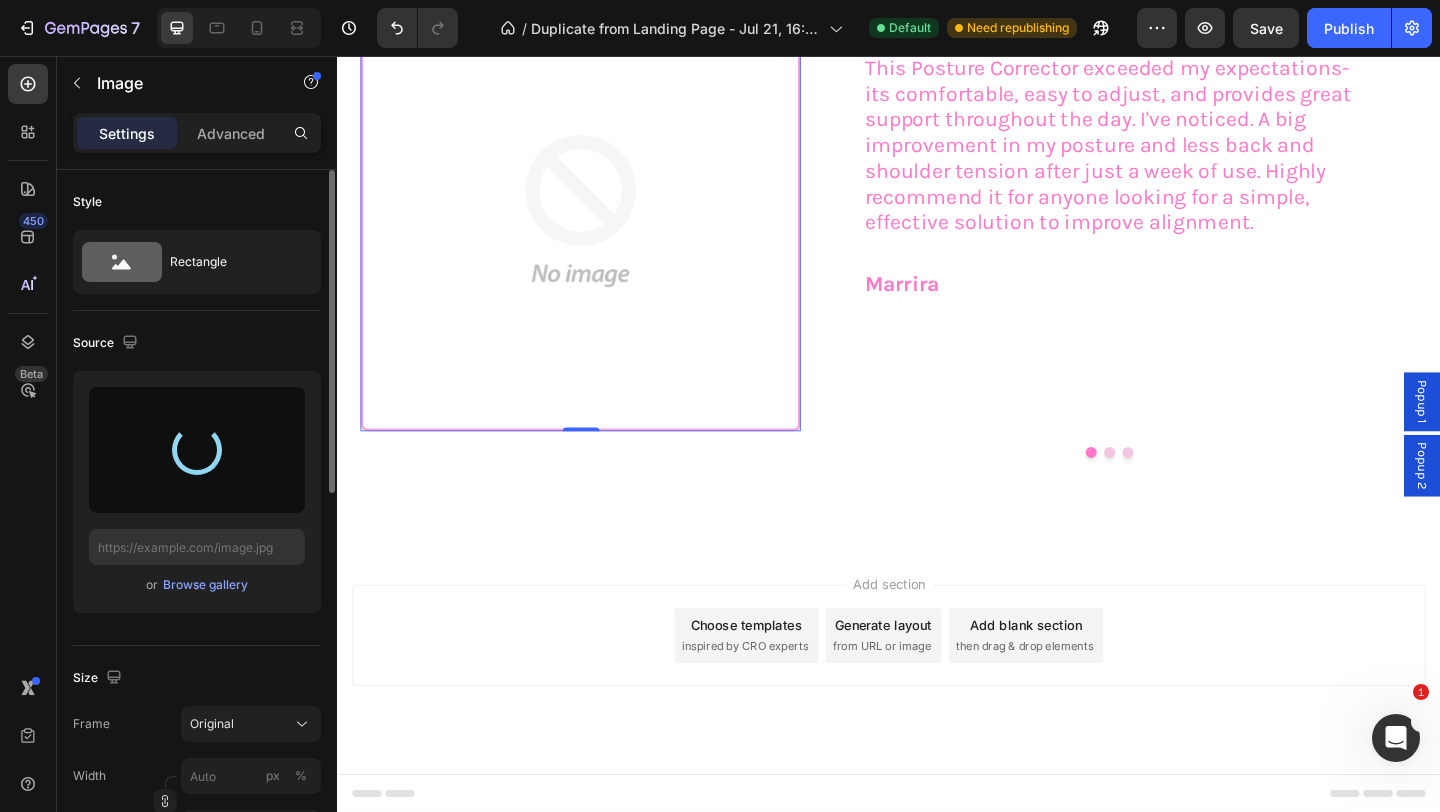 type on "https://cdn.shopify.com/s/files/1/0740/8484/3742/files/gempages_561631520297583829-e8e1bd49-0413-431a-9dcb-8c3892e63fc9.jpg" 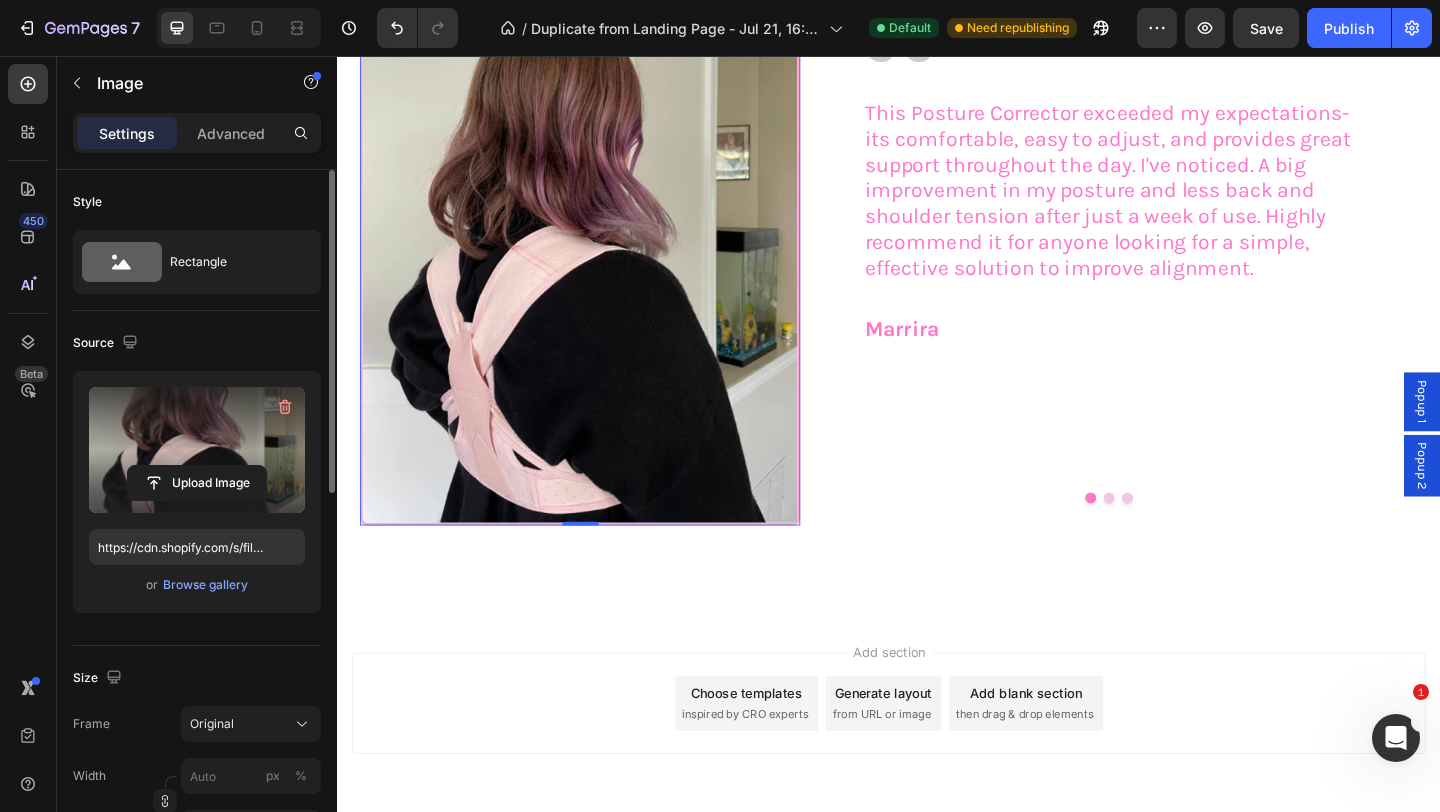 scroll, scrollTop: 3049, scrollLeft: 0, axis: vertical 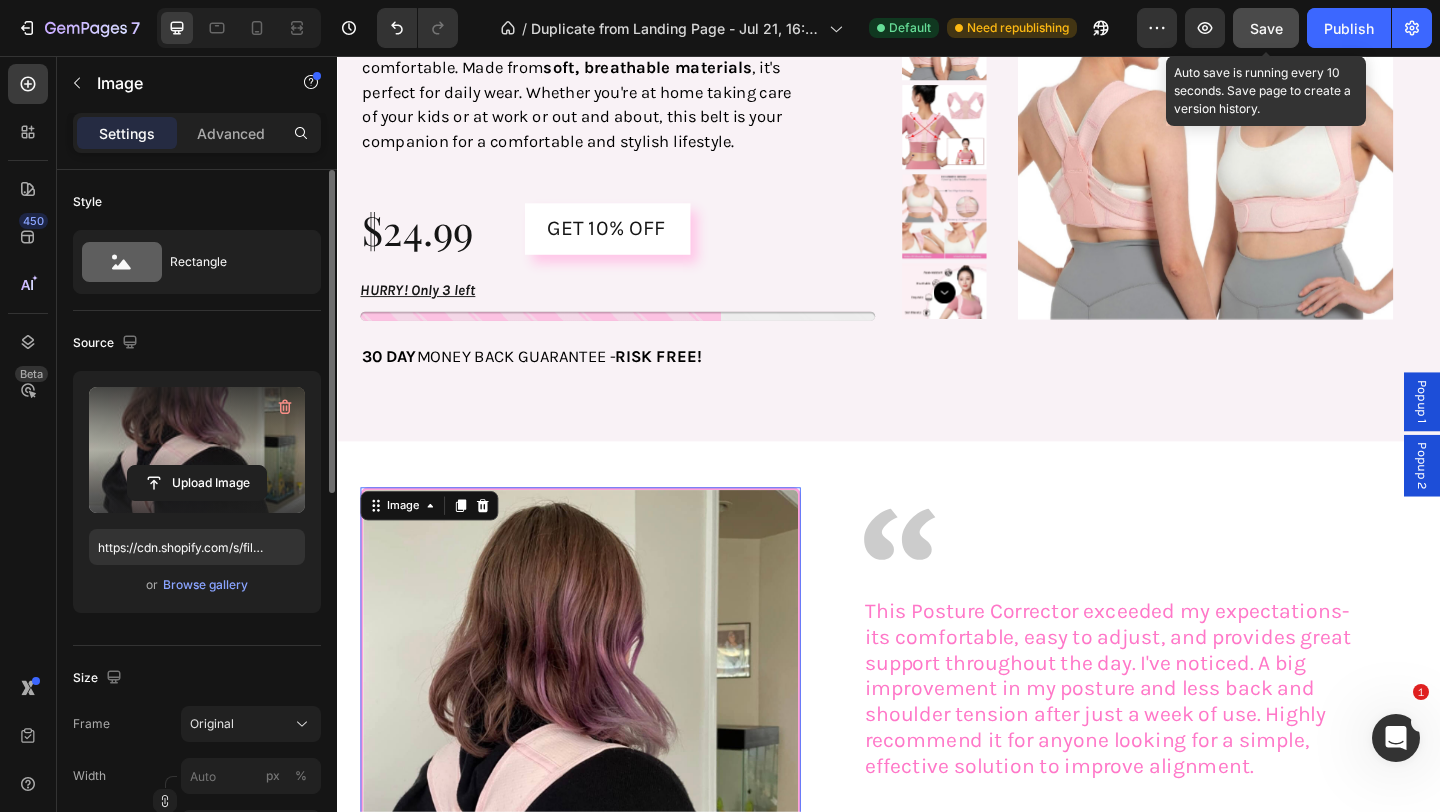 click on "Save" at bounding box center (1266, 28) 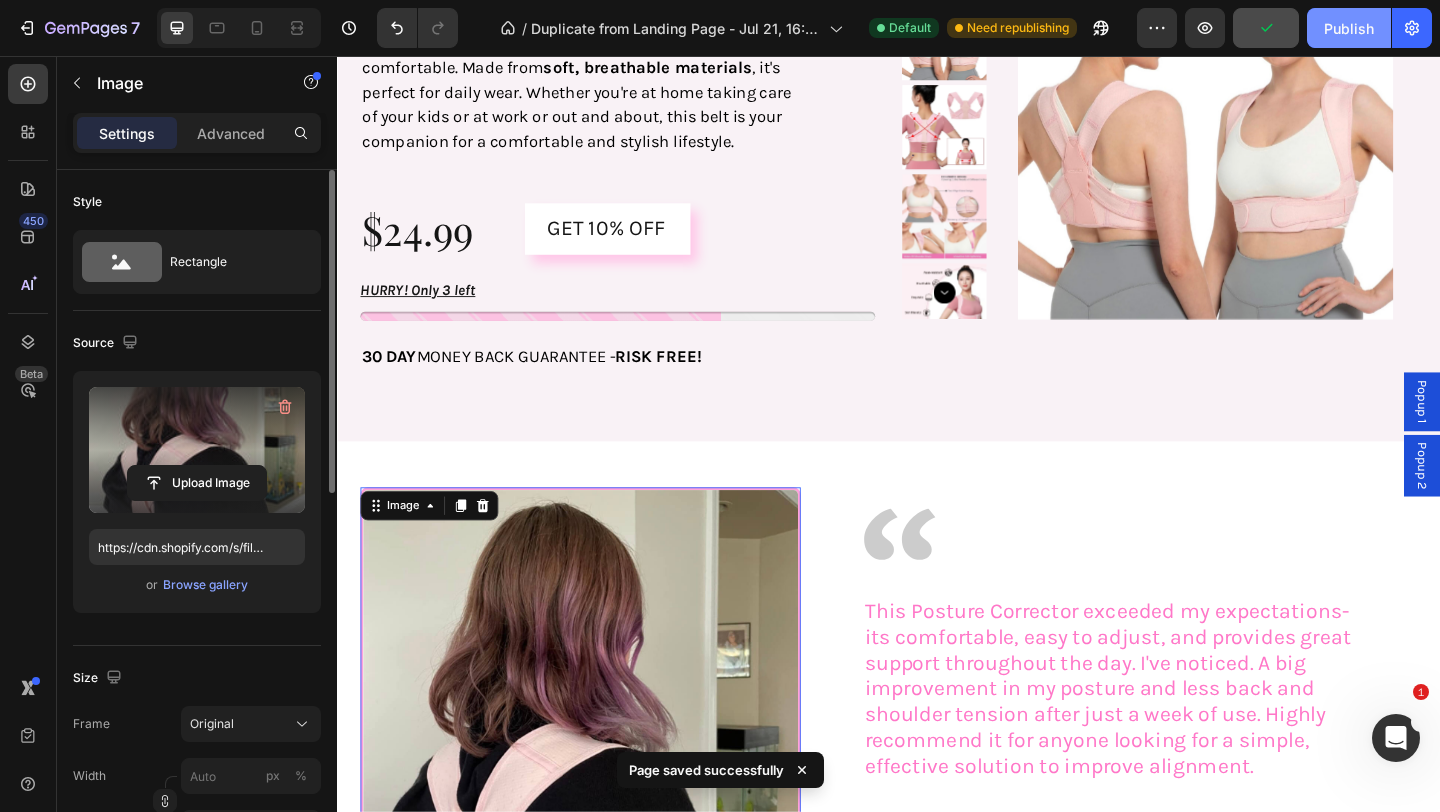 click on "Publish" 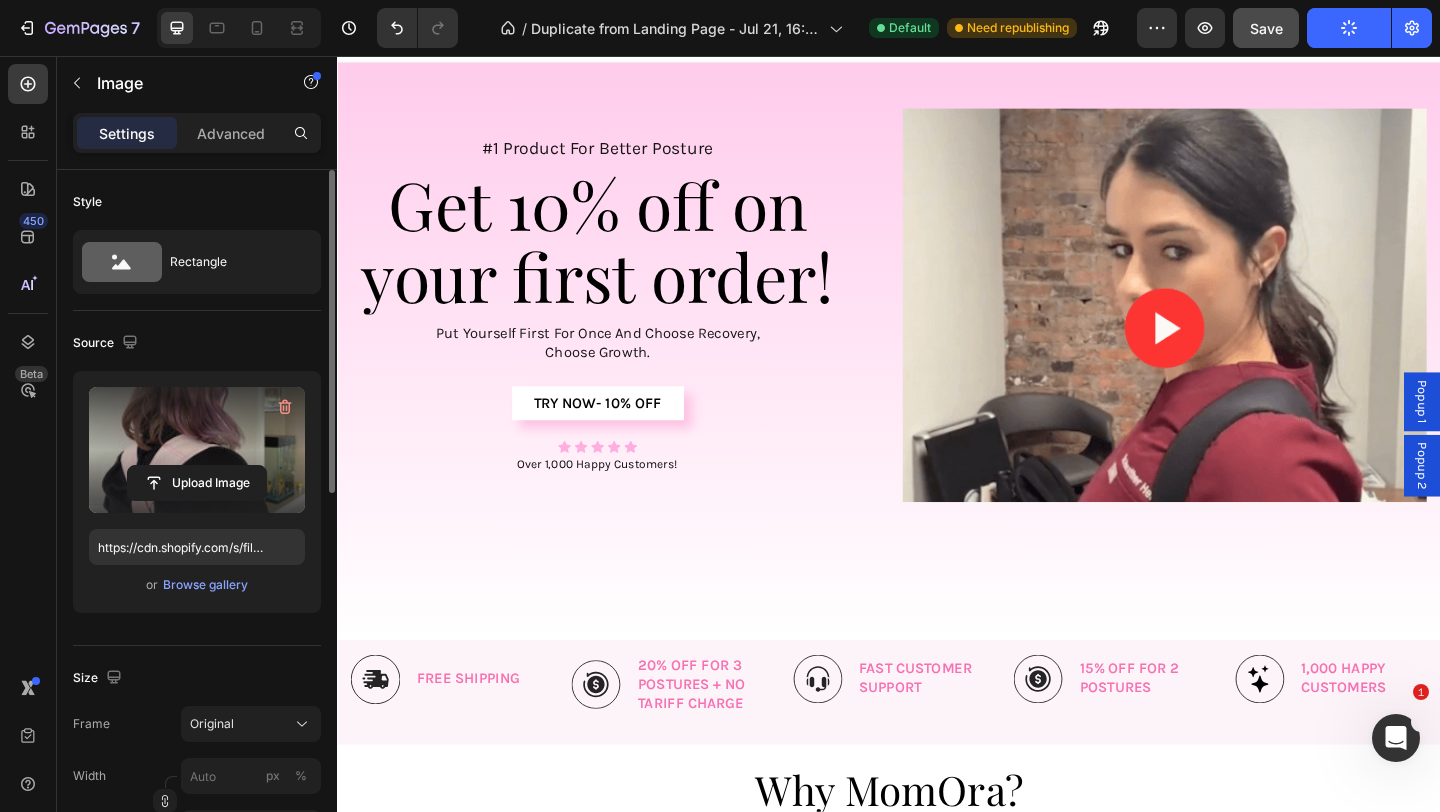 scroll, scrollTop: 0, scrollLeft: 0, axis: both 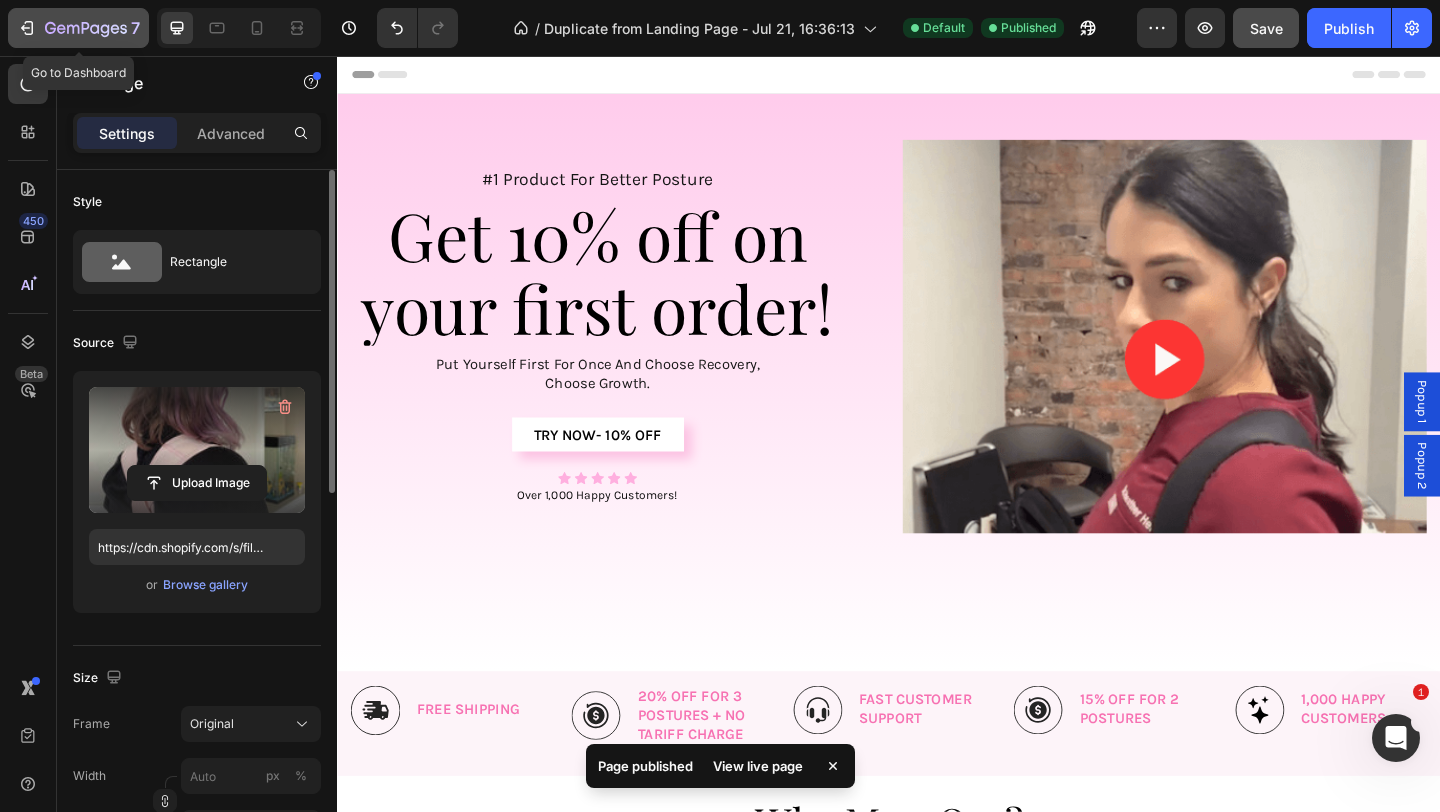click on "7" at bounding box center (78, 28) 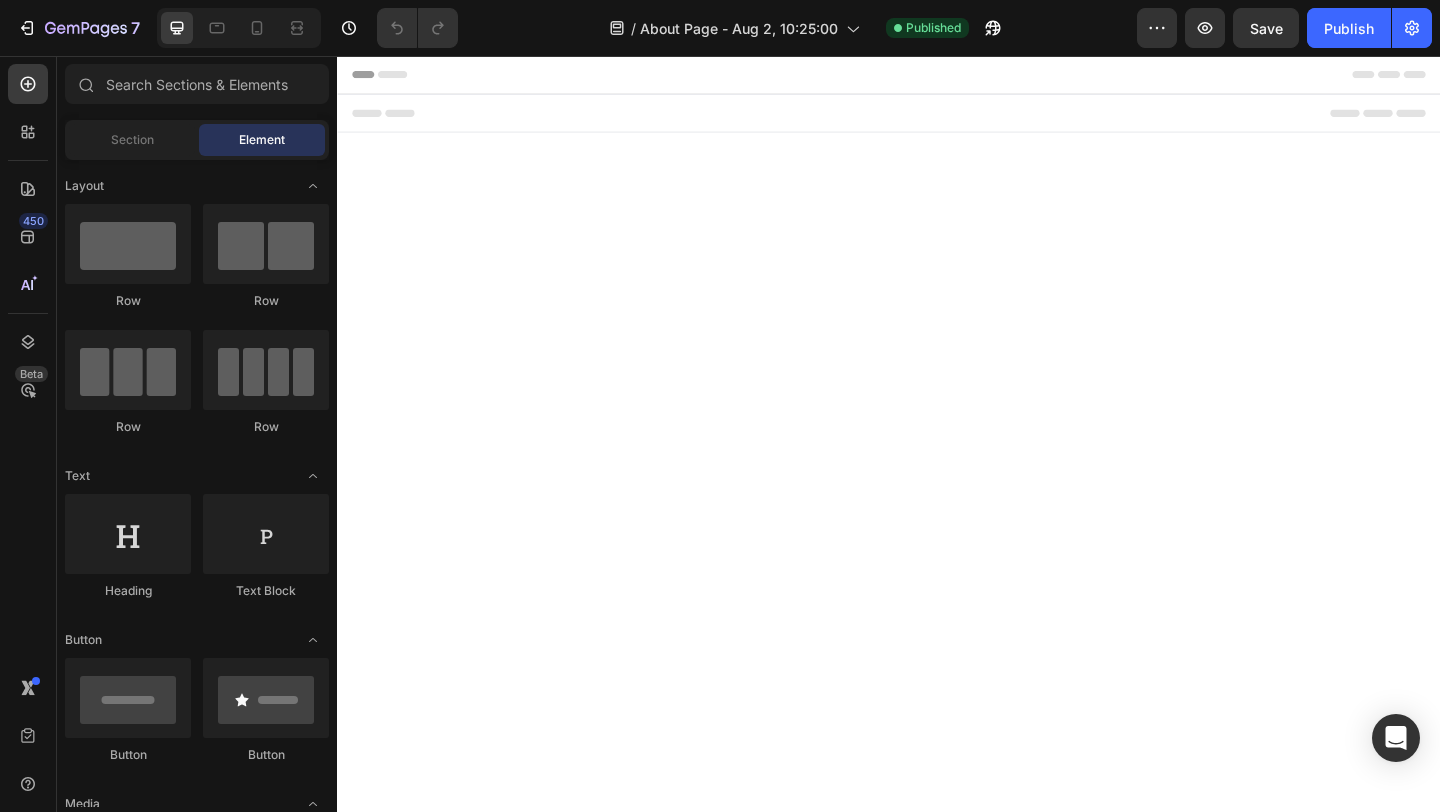 scroll, scrollTop: 0, scrollLeft: 0, axis: both 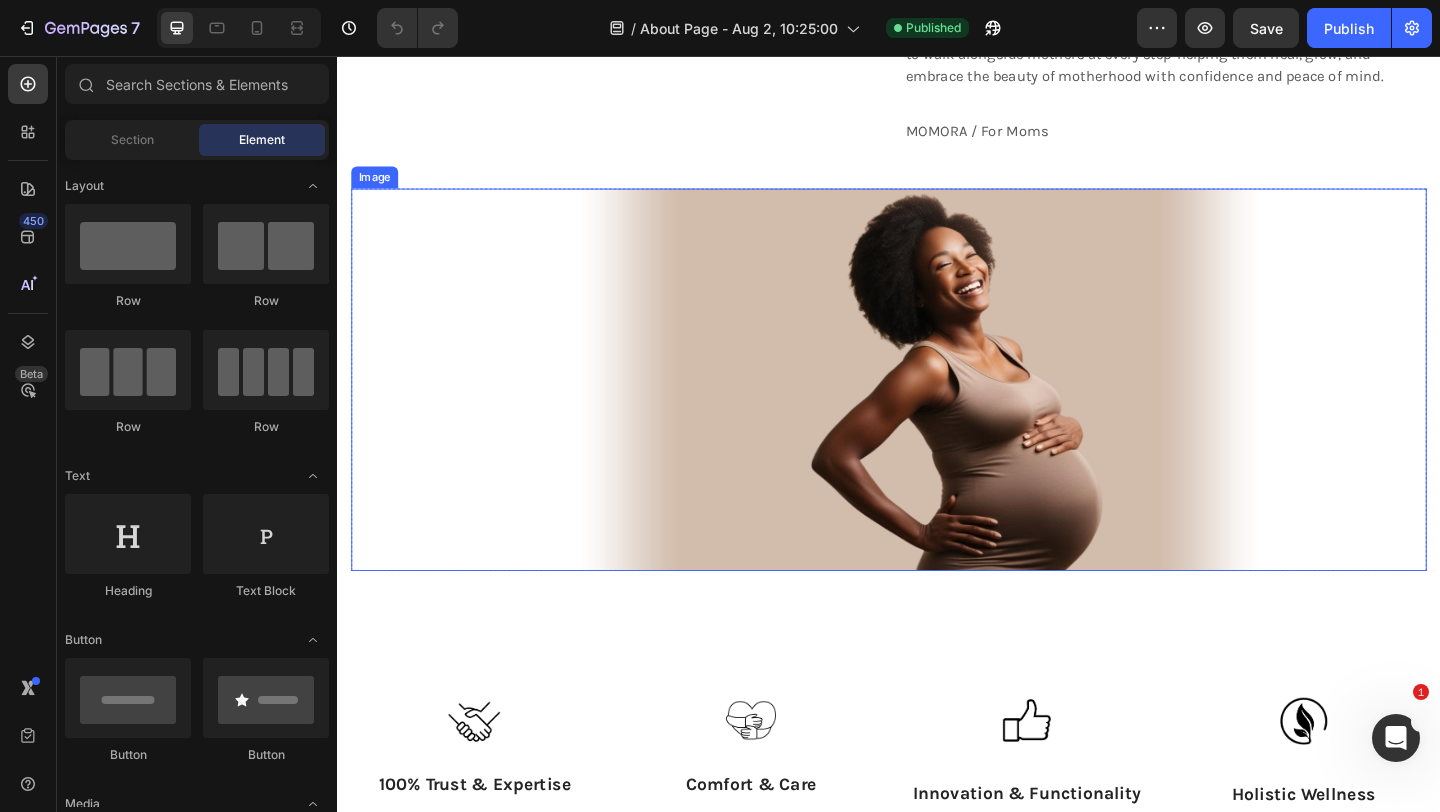 click at bounding box center [970, 408] 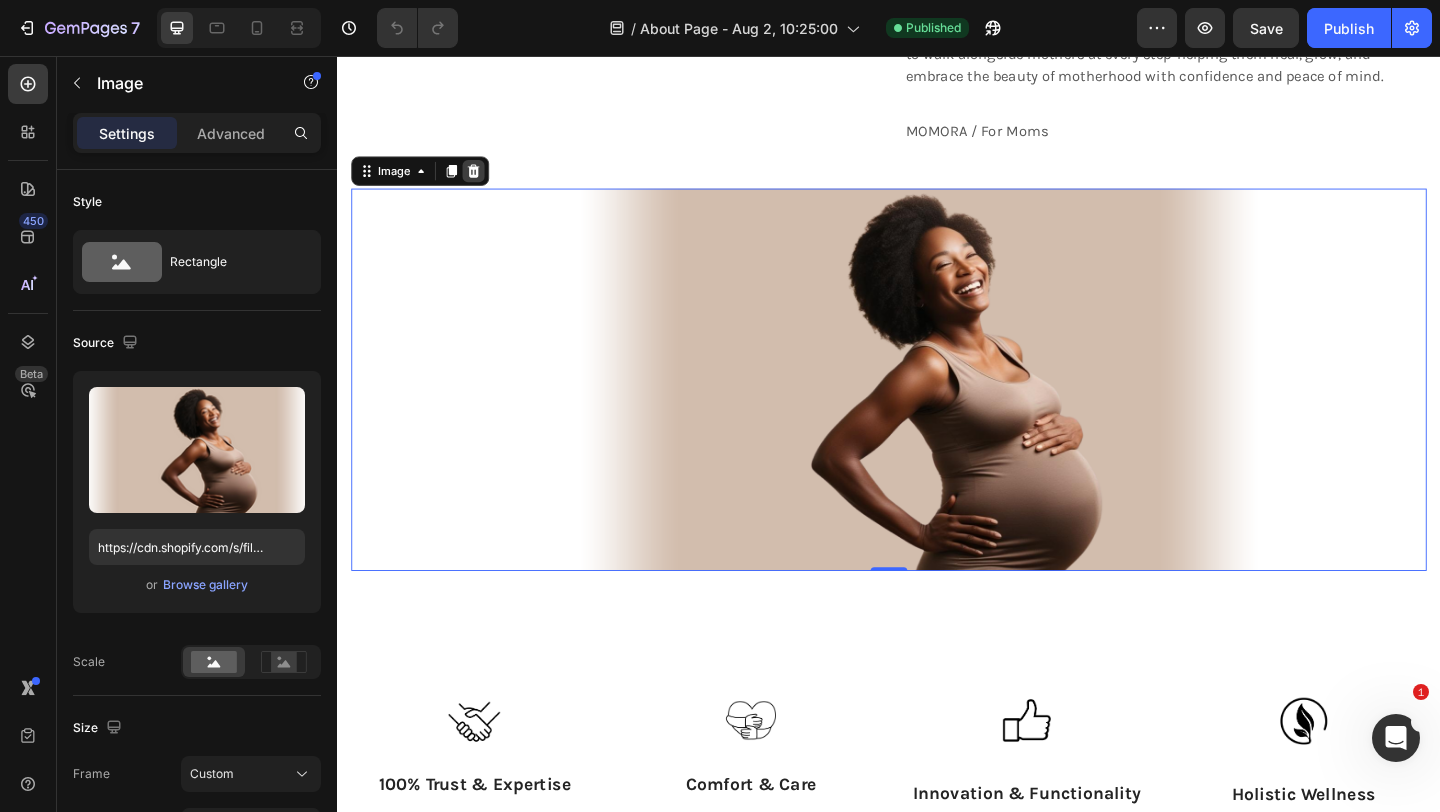 click 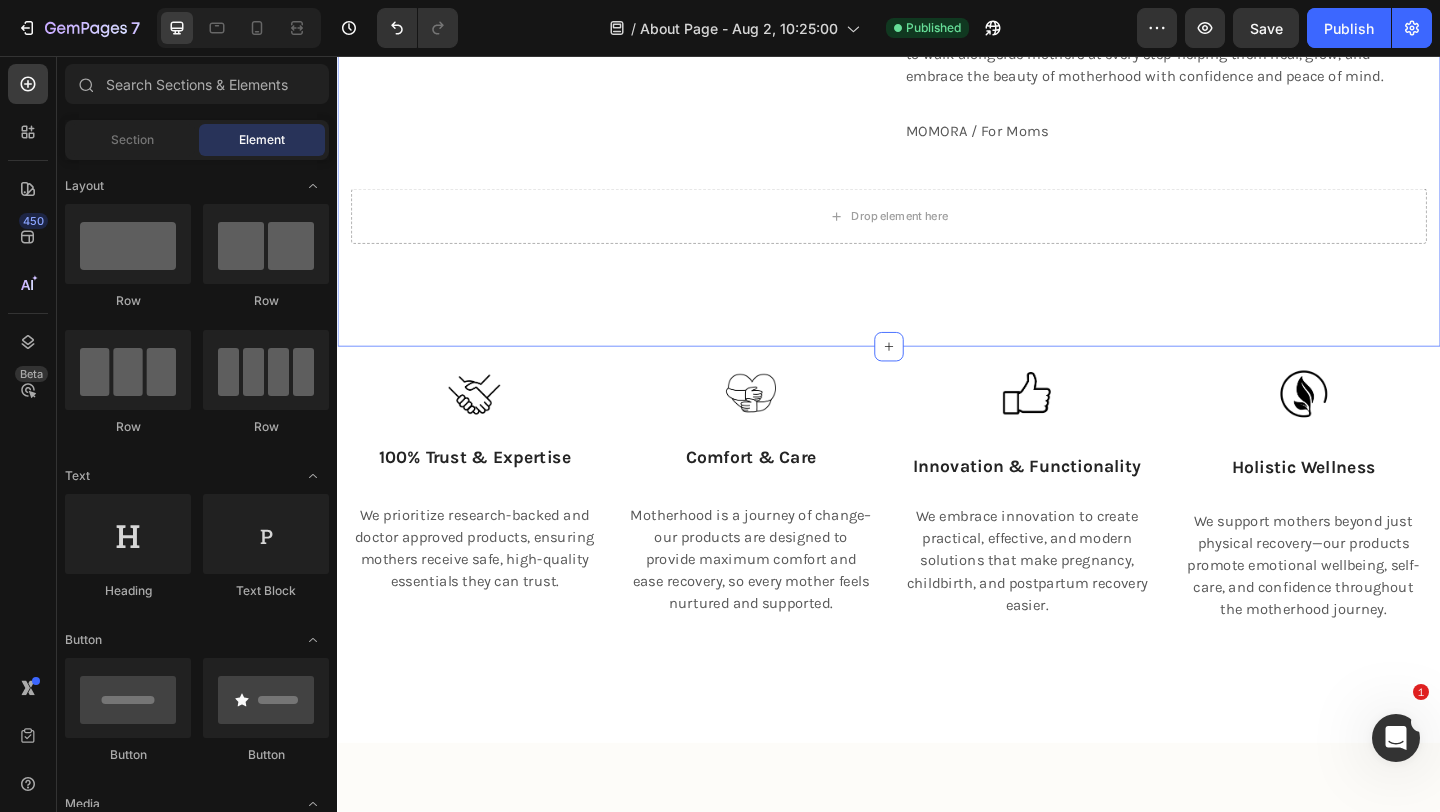 click on "We continue to  make motherhood easier. Heading At MomOra, we believe that every mother deserves to feel supported, confident, and cared for.    Our Mission is to provide high-quality, research-backed, and doctor-approved maternity and postpartum essentials that makes pregnancy, childbirth and recovery easier.    Through innovation, sustainability, and unwavering dedication, we are here to walk alongside mothers at every step-helping them heal, grow, and embrace the beauty of motherhood with confidence and peace of mind. Text block MOMORA / For Moms Text block Row
Drop element here Row Section 2" at bounding box center (937, 54) 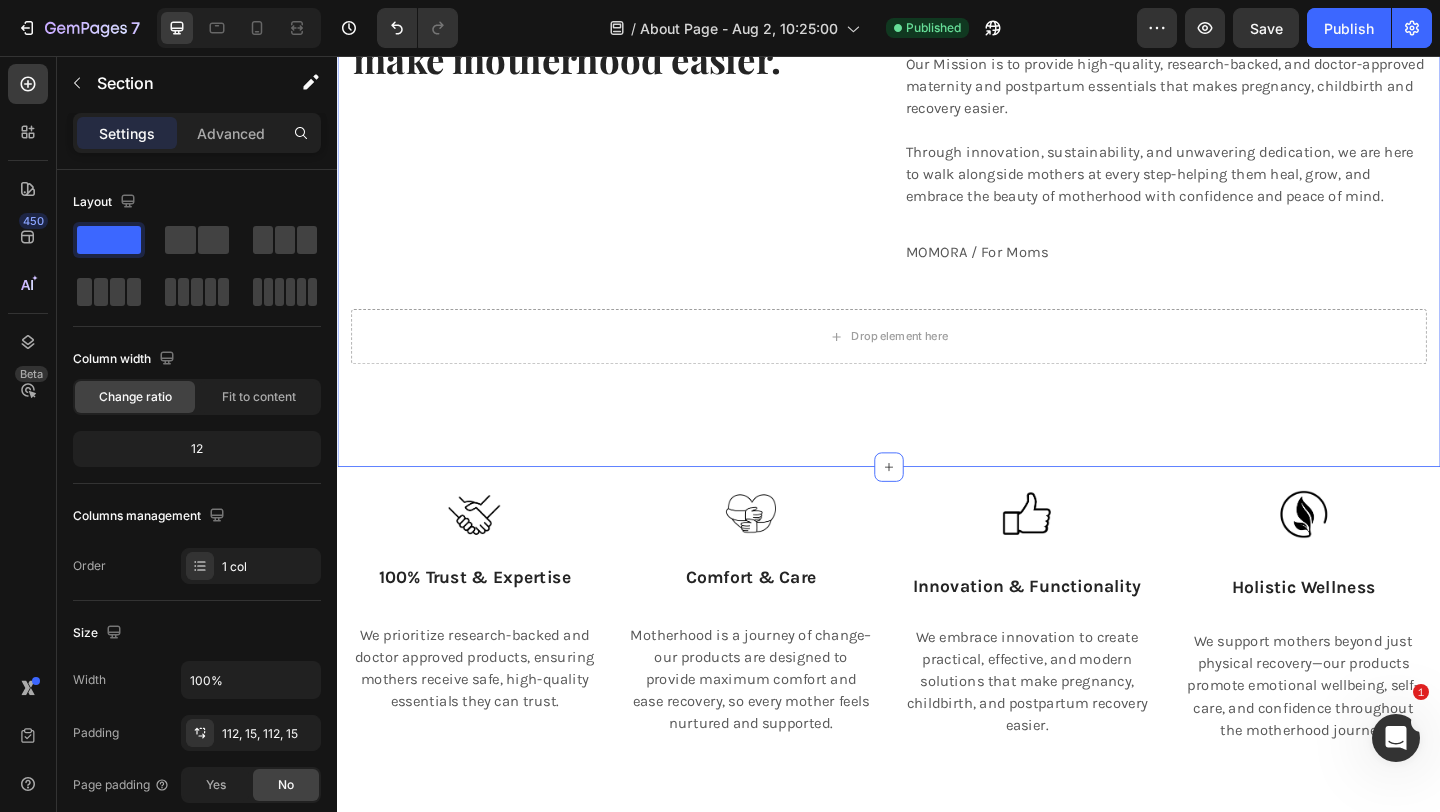 scroll, scrollTop: 730, scrollLeft: 0, axis: vertical 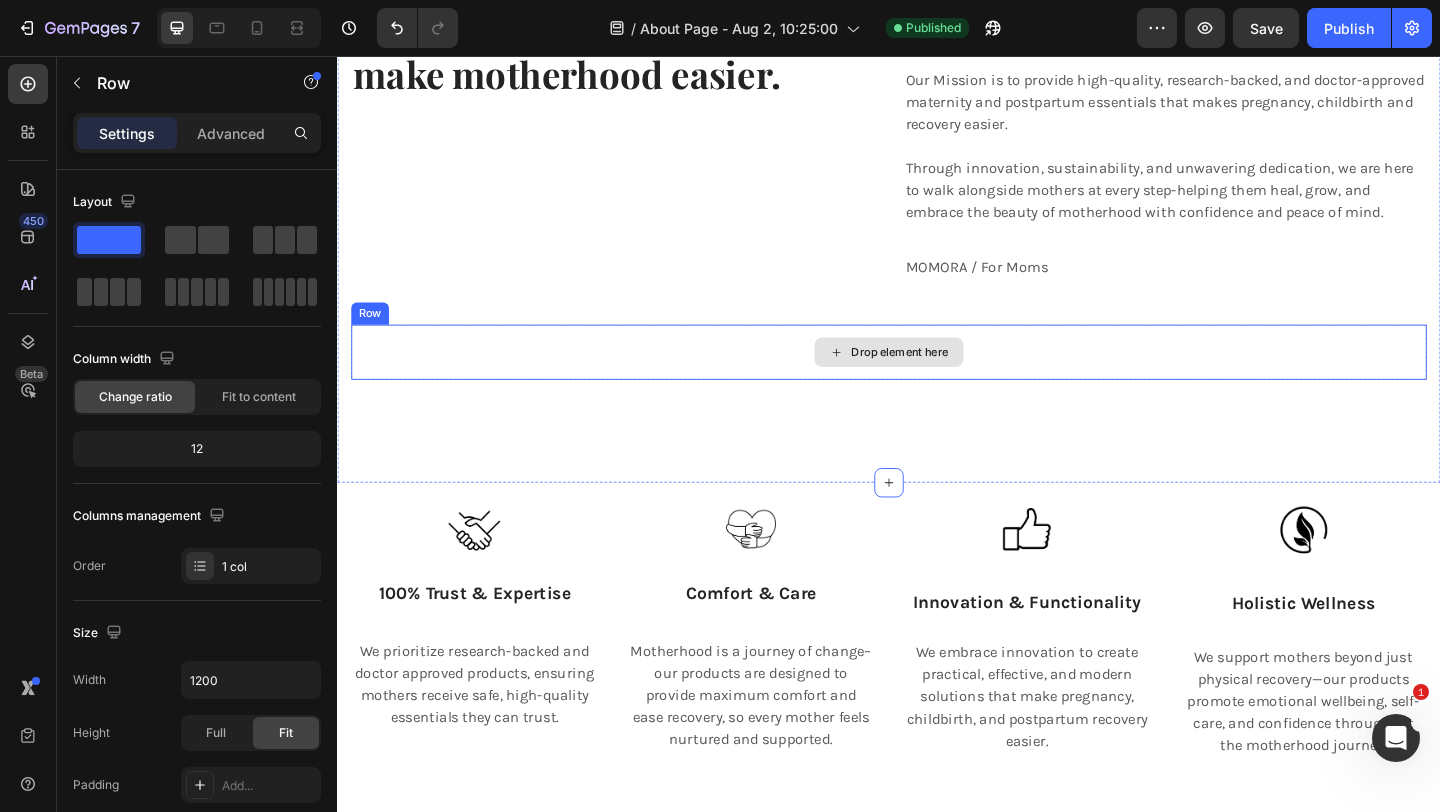 click on "Drop element here" at bounding box center [937, 378] 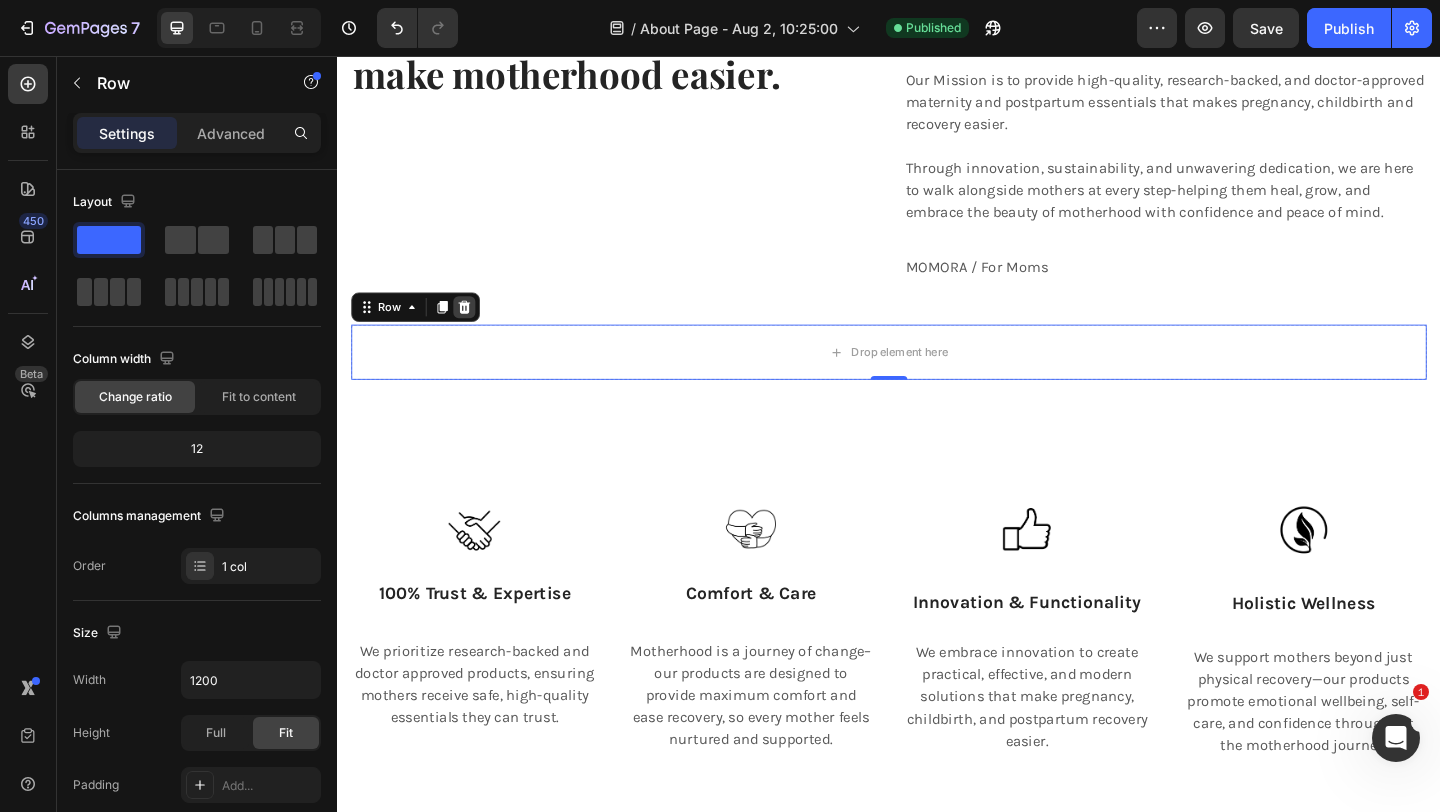 click 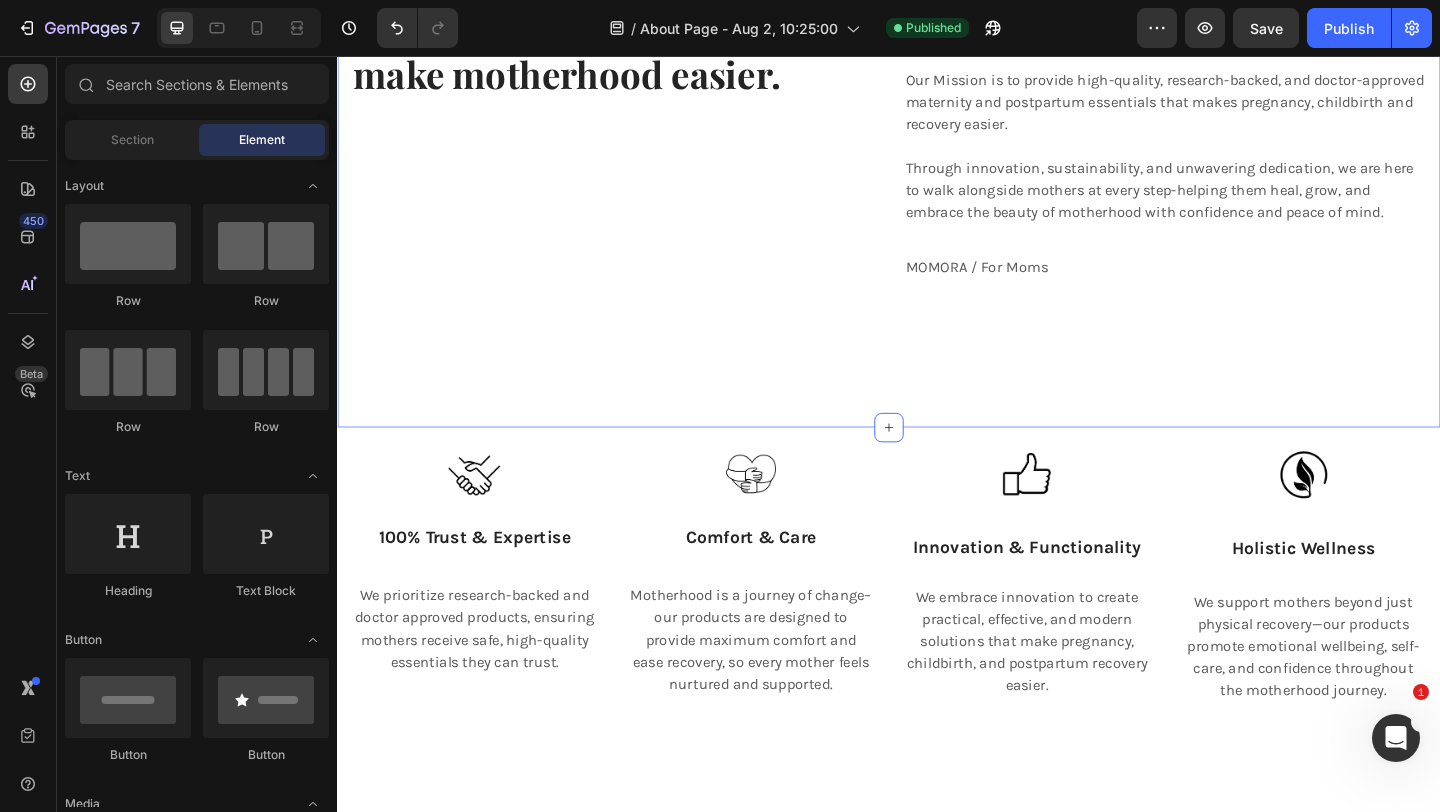 click on "We continue to  make motherhood easier. Heading At MomOra, we believe that every mother deserves to feel supported, confident, and cared for.    Our Mission is to provide high-quality, research-backed, and doctor-approved maternity and postpartum essentials that makes pregnancy, childbirth and recovery easier.    Through innovation, sustainability, and unwavering dedication, we are here to walk alongside mothers at every step-helping them heal, grow, and embrace the beauty of motherhood with confidence and peace of mind. Text block MOMORA / For Moms Text block Row Section 2" at bounding box center [937, 172] 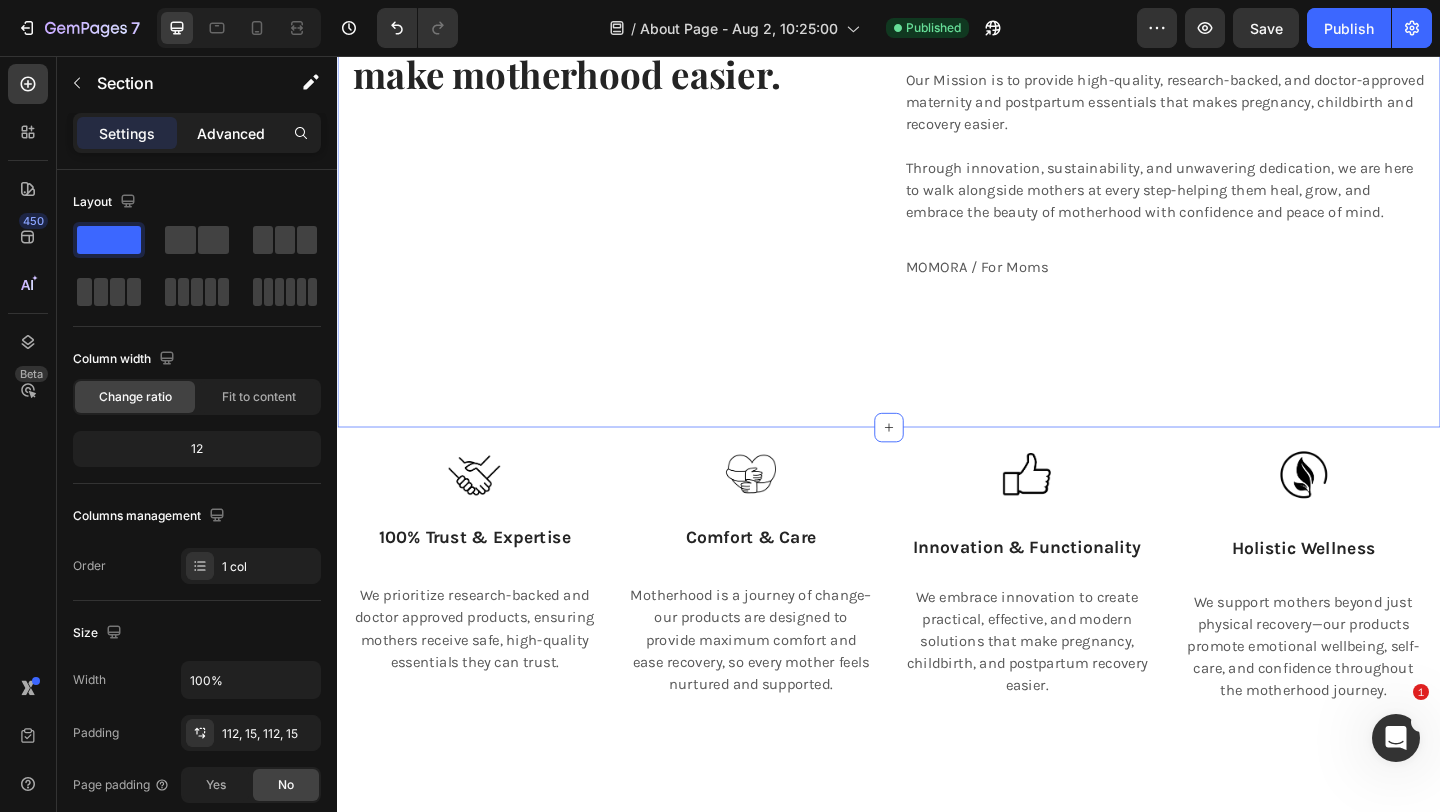 click on "Advanced" at bounding box center [231, 133] 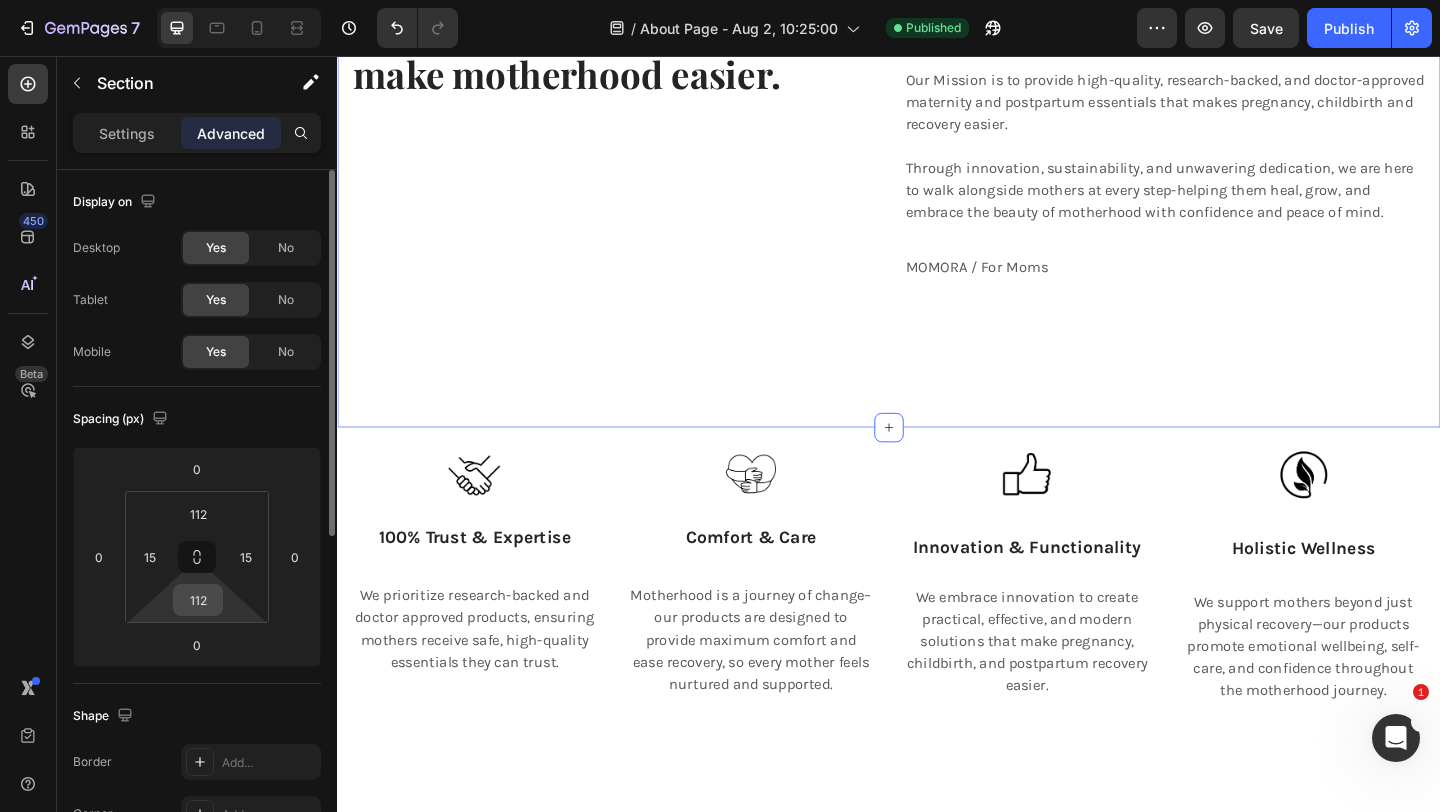 click on "112" at bounding box center (198, 600) 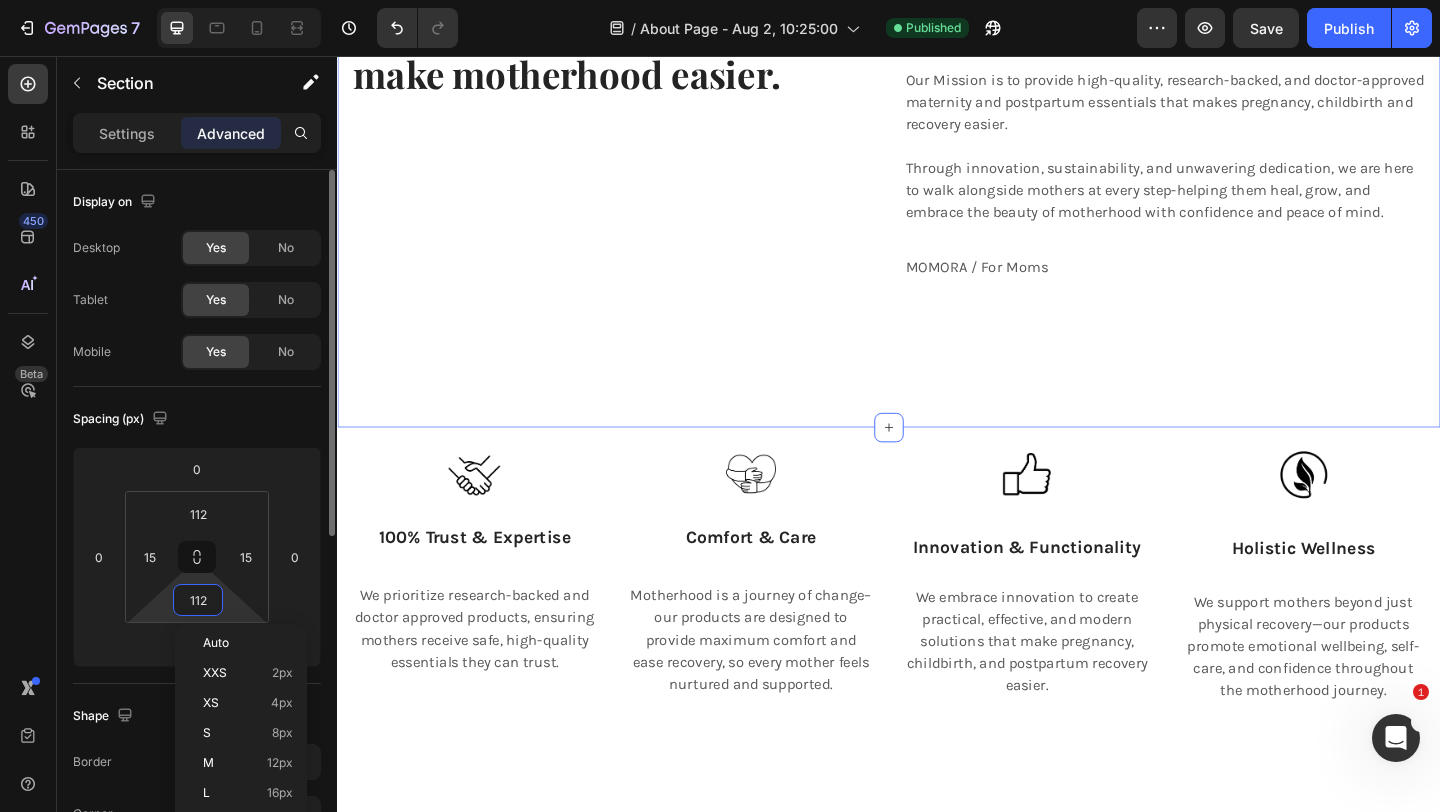 type on "1" 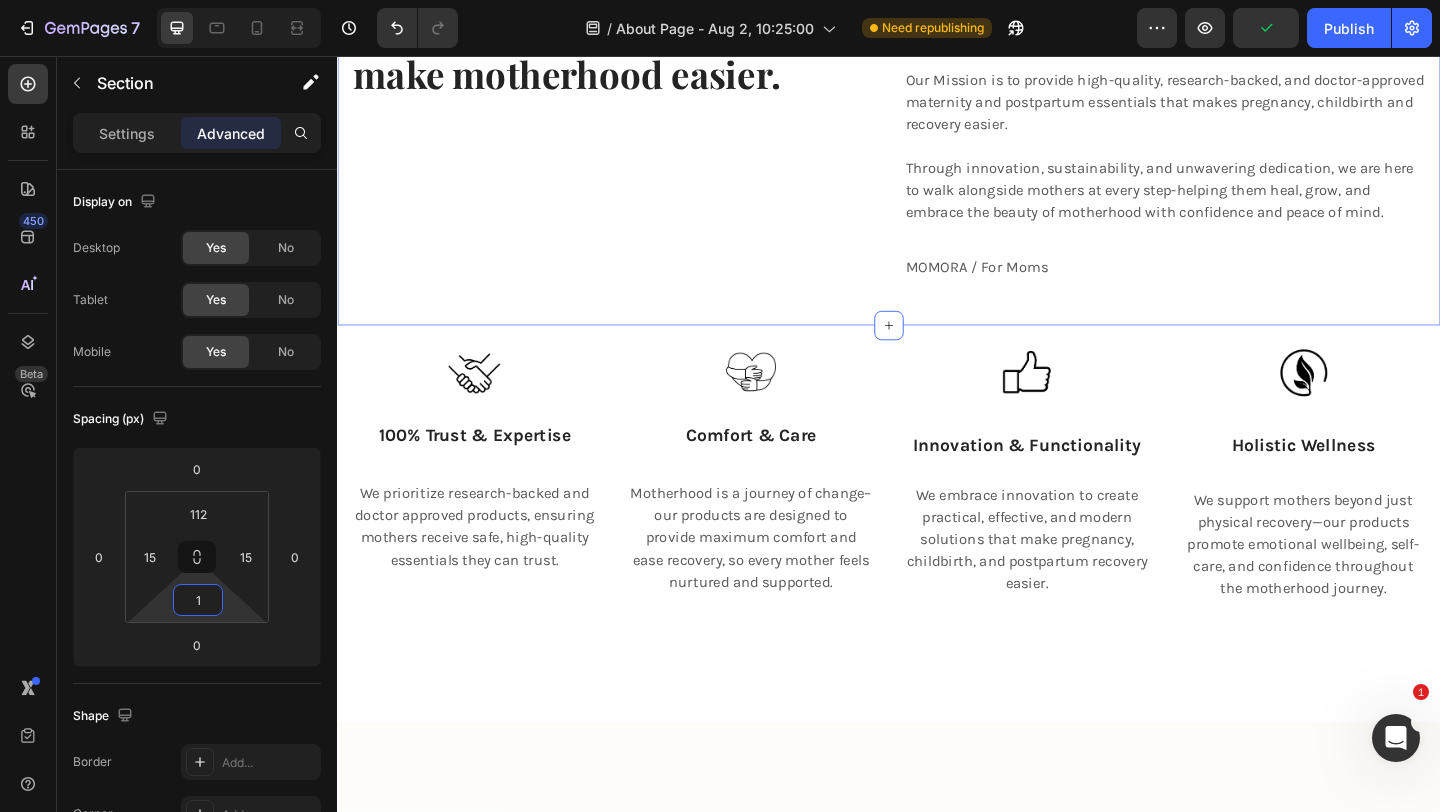click on "Image 100% trust & expertise Text block We prioritize research-backed and doctor approved products, ensuring mothers receive safe, high-quality essentials they can trust.    Text block Image comfort & care Text block Motherhood is a journey of change–our products are designed to provide maximum comfort and ease recovery, so every mother feels nurtured and supported.    Text block Image innovation & functionality Text block We embrace innovation to create practical, effective, and modern solutions that make pregnancy, childbirth, and postpartum recovery easier.   Text block Image holistic wellness   Text block We support mothers beyond just physical recovery—our products promote emotional wellbeing, self-care, and confidence throughout the motherhood journey.  Text block Row Section 3" at bounding box center [937, 564] 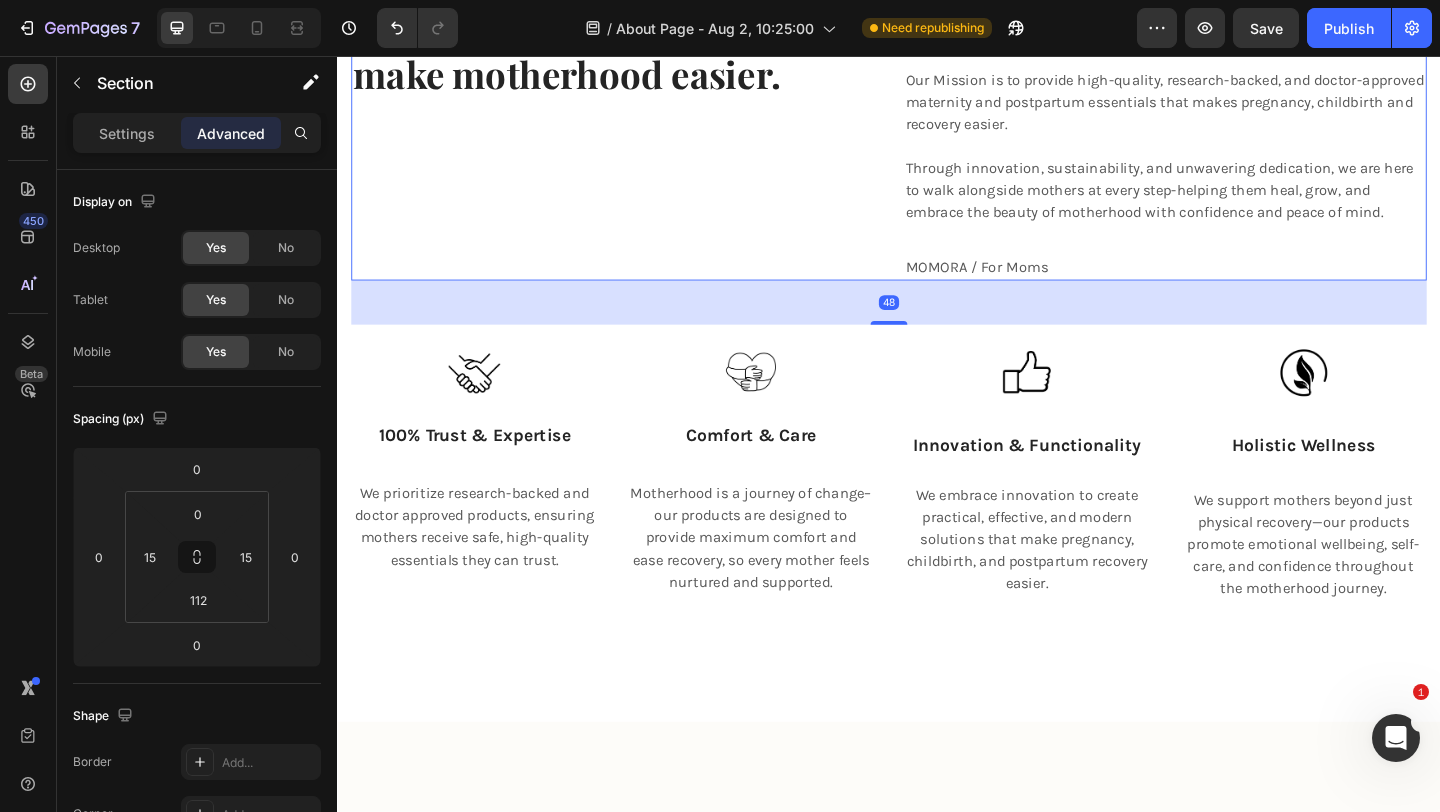 click on "We continue to  make motherhood easier. Heading" at bounding box center [636, 148] 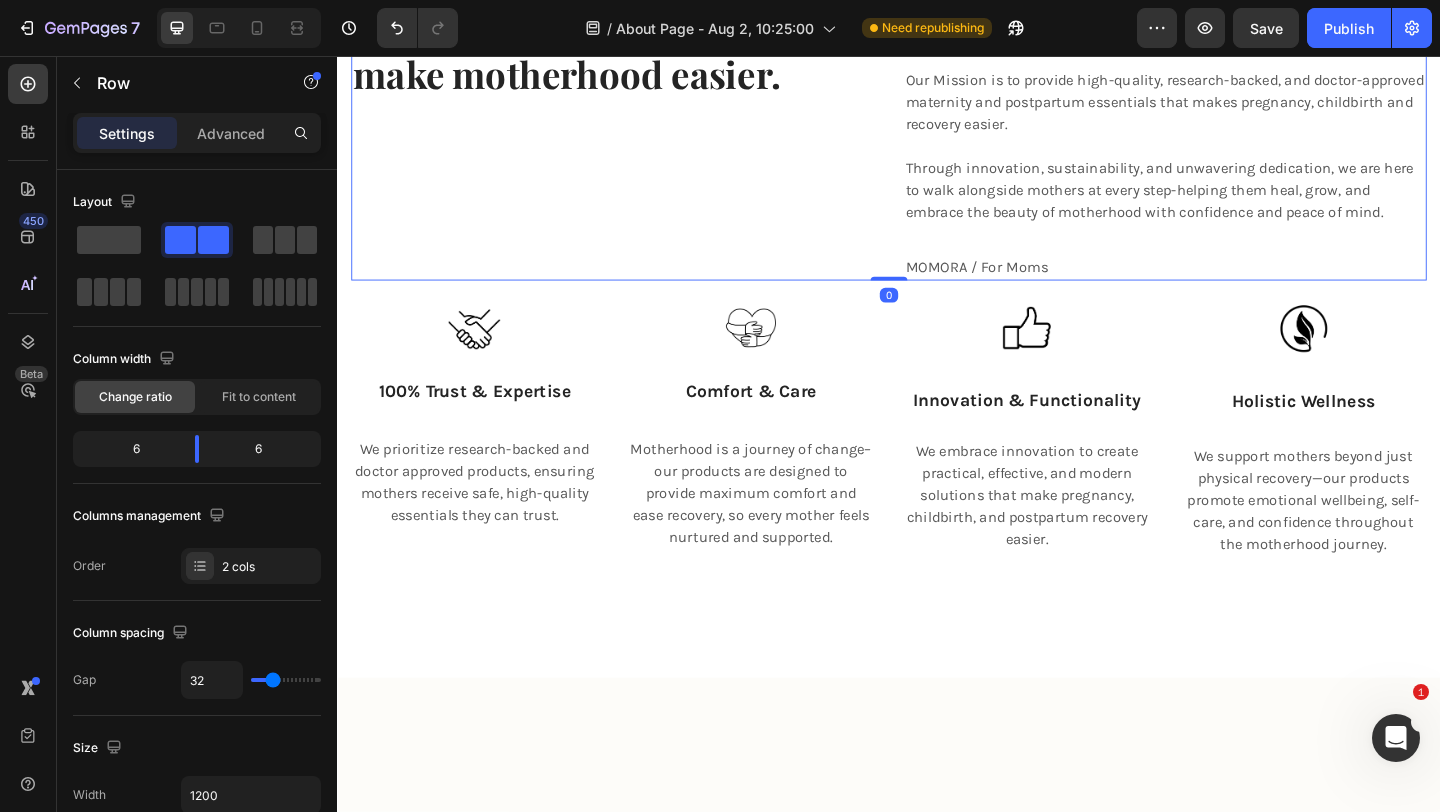 drag, startPoint x: 927, startPoint y: 346, endPoint x: 942, endPoint y: 283, distance: 64.7611 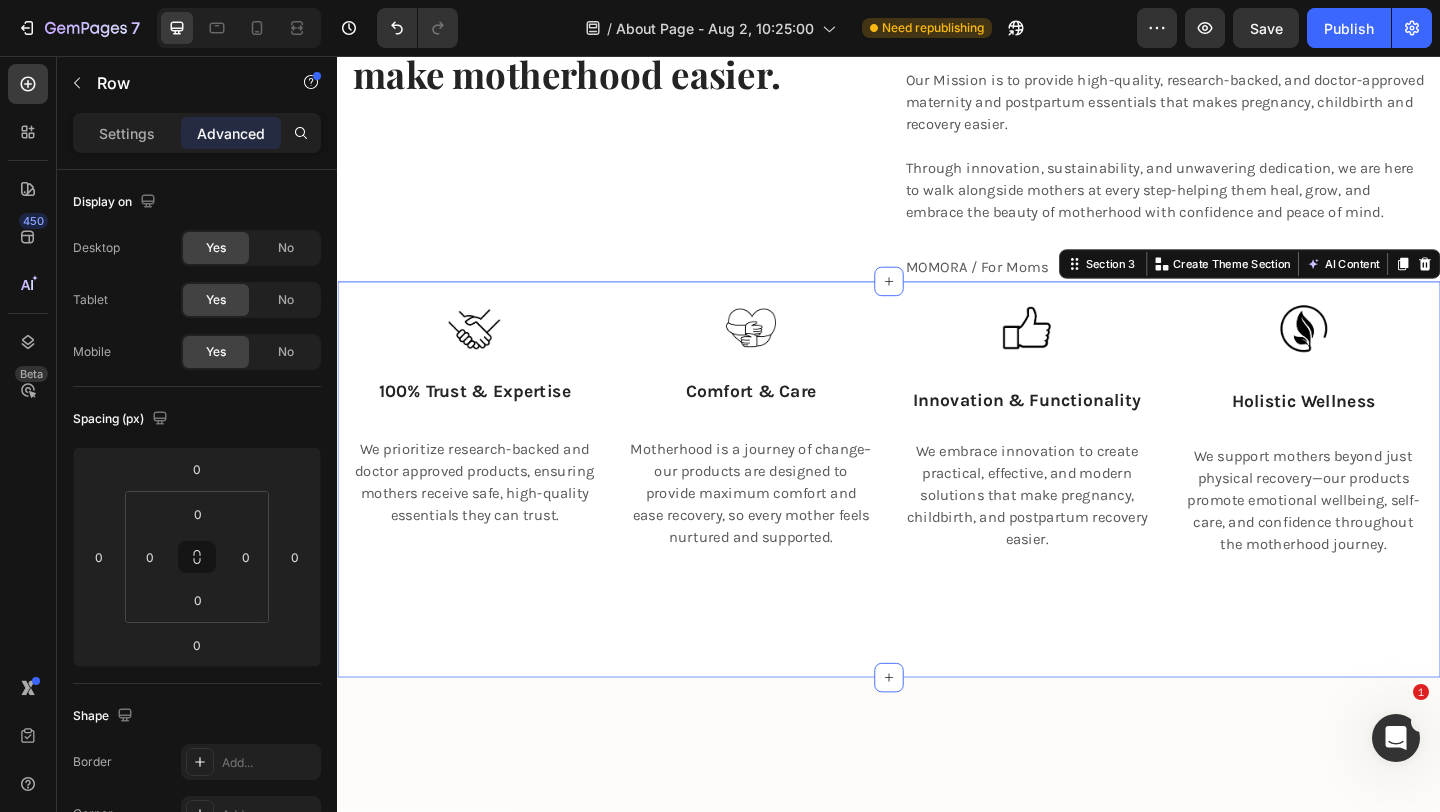 click on "Image 100% trust & expertise Text block We prioritize research-backed and doctor approved products, ensuring mothers receive safe, high-quality essentials they can trust.    Text block Image comfort & care Text block Motherhood is a journey of change–our products are designed to provide maximum comfort and ease recovery, so every mother feels nurtured and supported.    Text block Image innovation & functionality Text block We embrace innovation to create practical, effective, and modern solutions that make pregnancy, childbirth, and postpartum recovery easier.   Text block Image holistic wellness   Text block We support mothers beyond just physical recovery—our products promote emotional wellbeing, self-care, and confidence throughout the motherhood journey.  Text block Row Section 3   You can create reusable sections Create Theme Section AI Content Write with GemAI What would you like to describe here? Tone and Voice Persuasive Product Show more Generate" at bounding box center [937, 516] 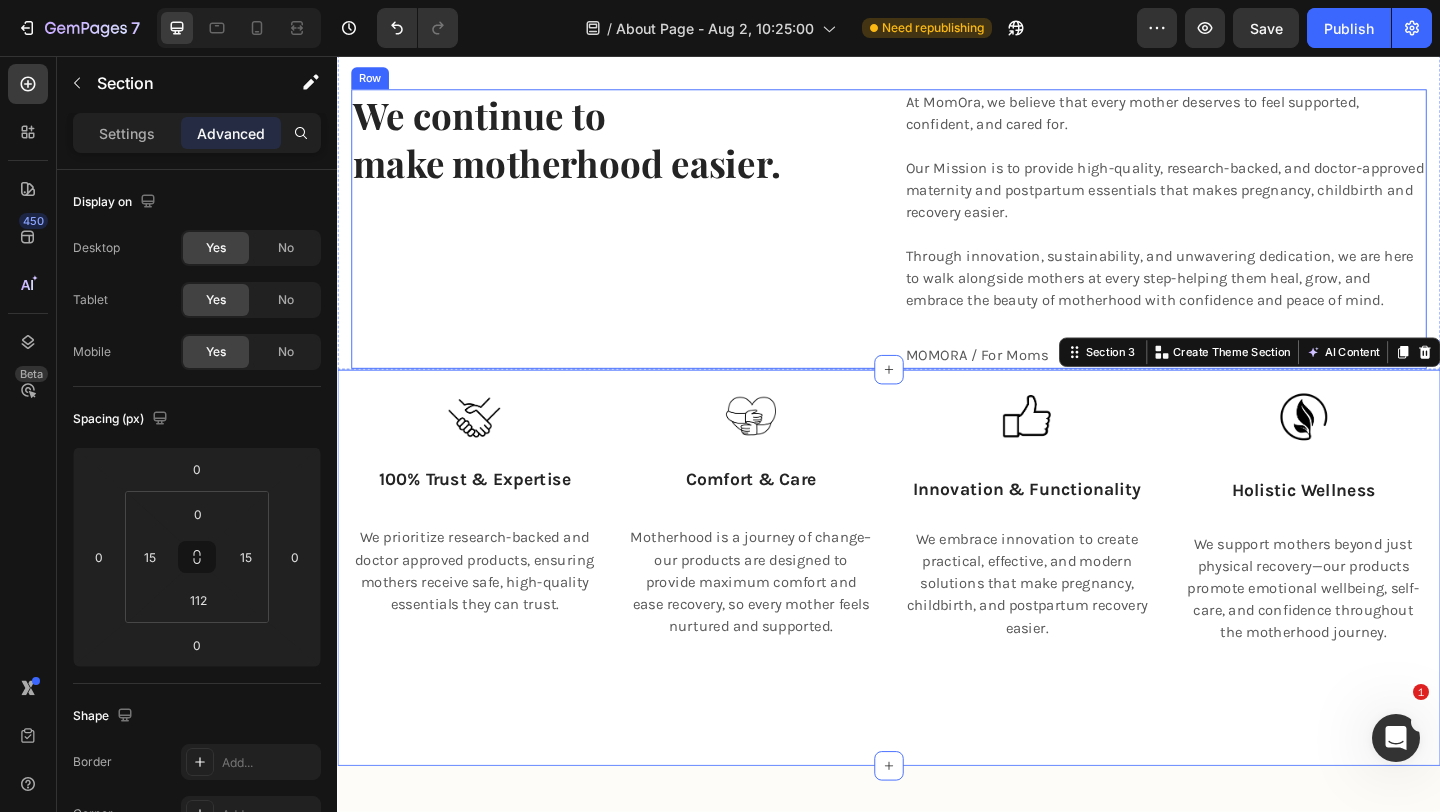 scroll, scrollTop: 730, scrollLeft: 0, axis: vertical 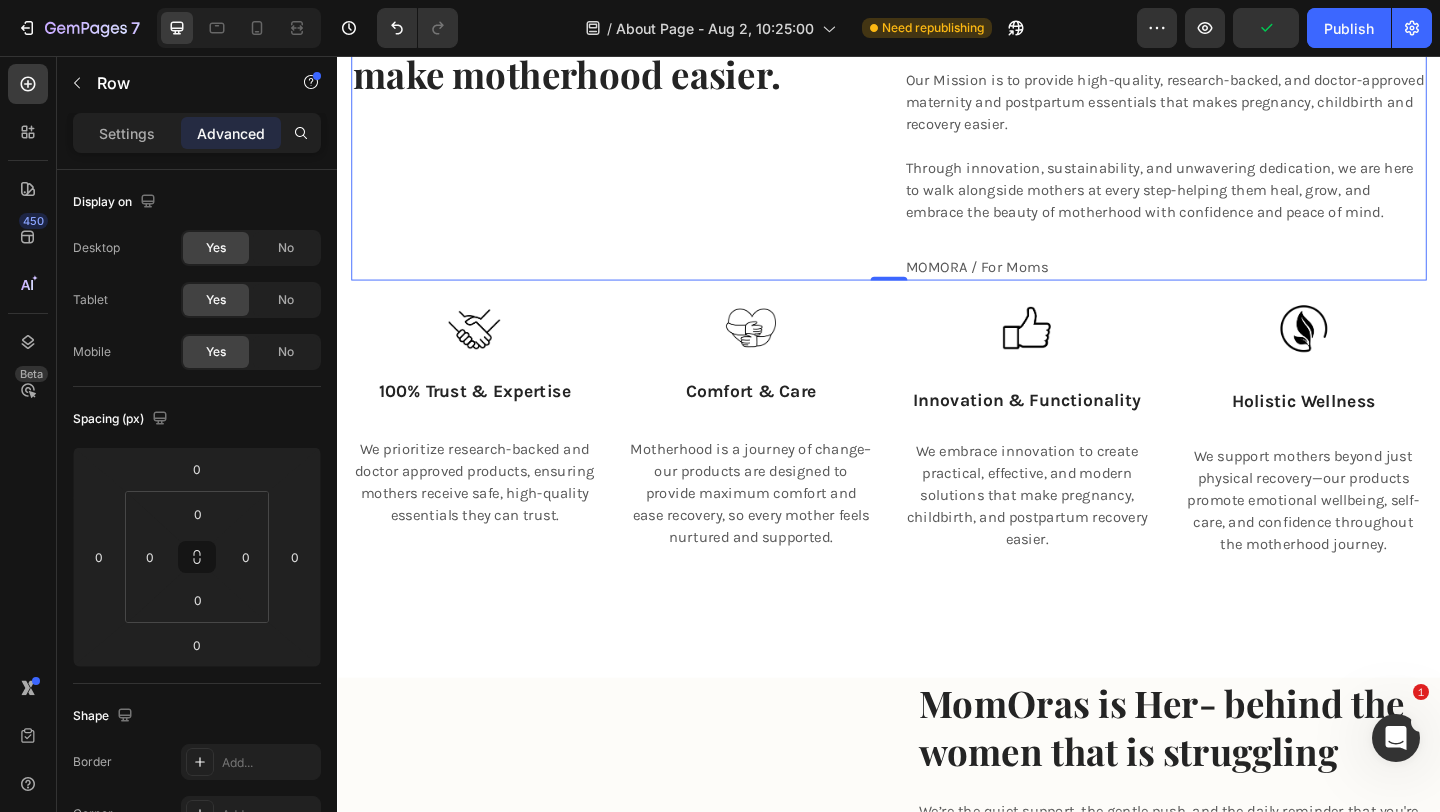 click on "We continue to  make motherhood easier. Heading" at bounding box center (636, 148) 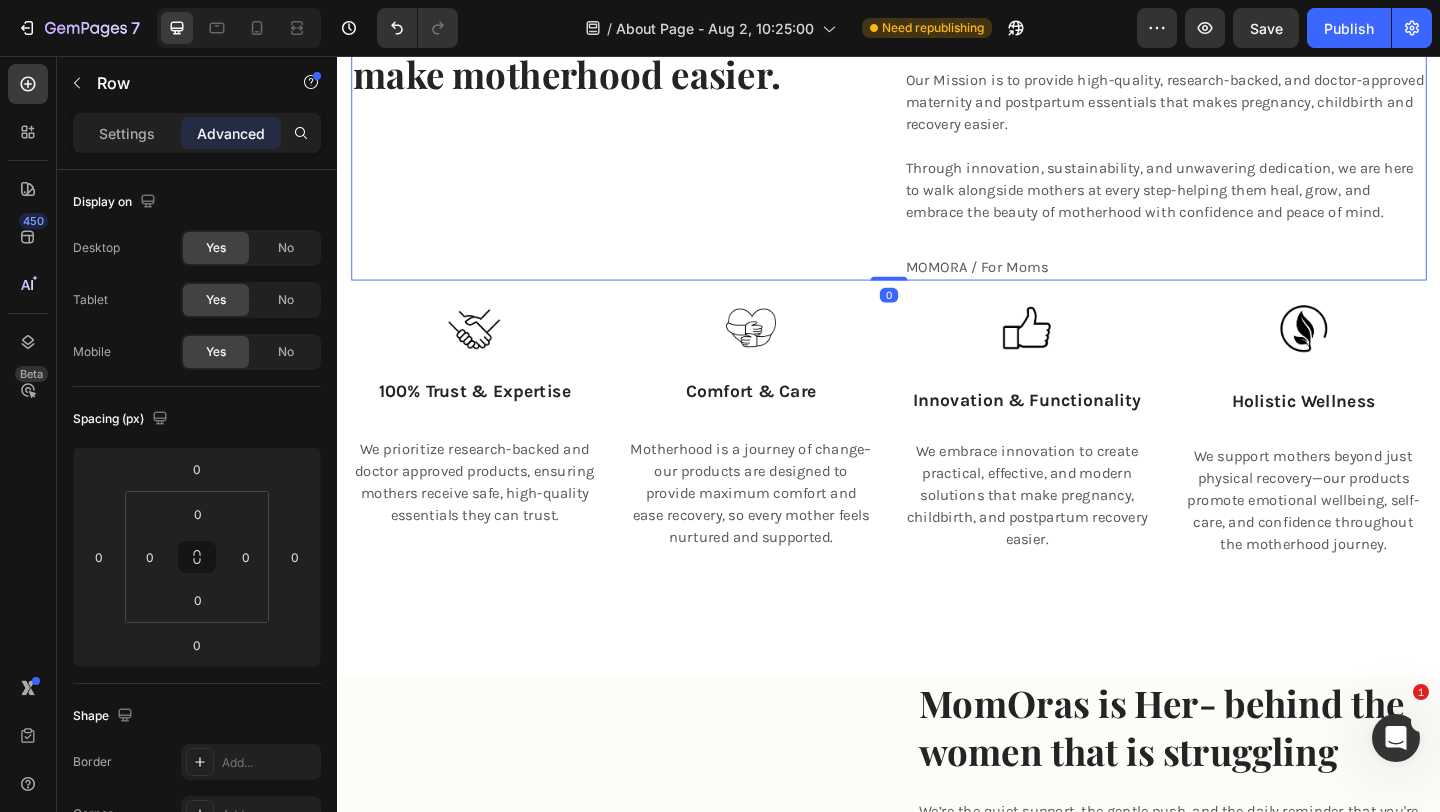 click on "We continue to  make motherhood easier. Heading" at bounding box center [636, 148] 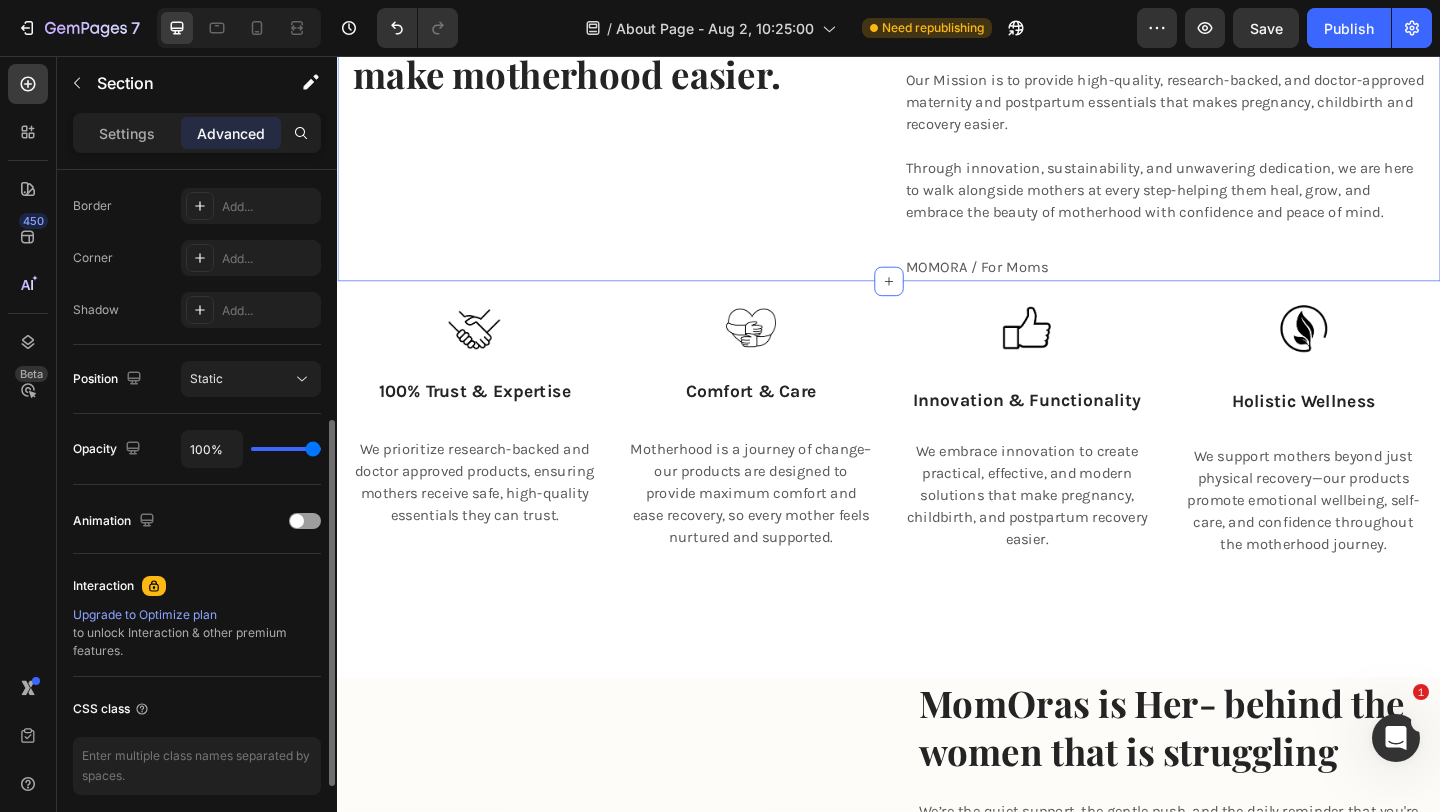 scroll, scrollTop: 506, scrollLeft: 0, axis: vertical 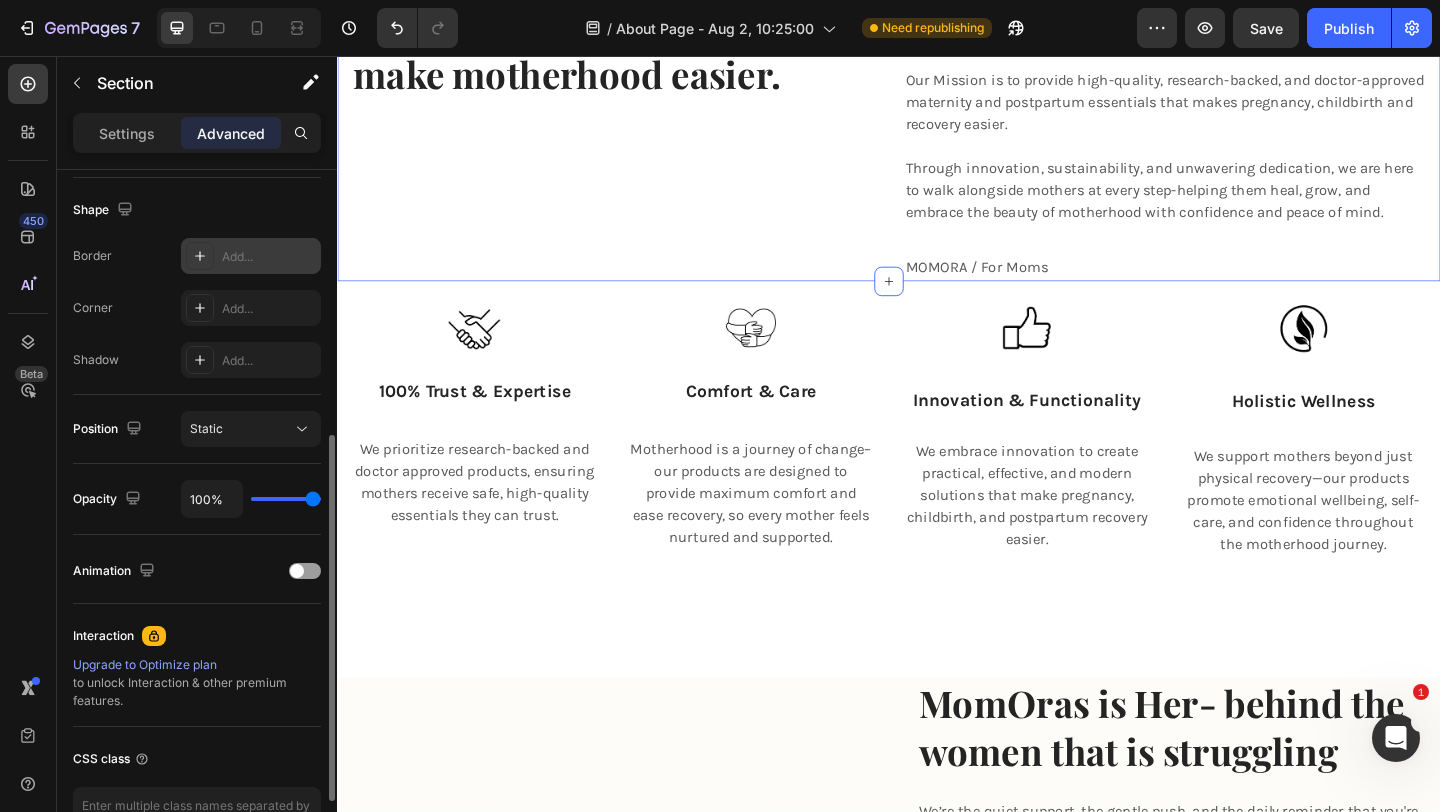 click on "Add..." at bounding box center [251, 256] 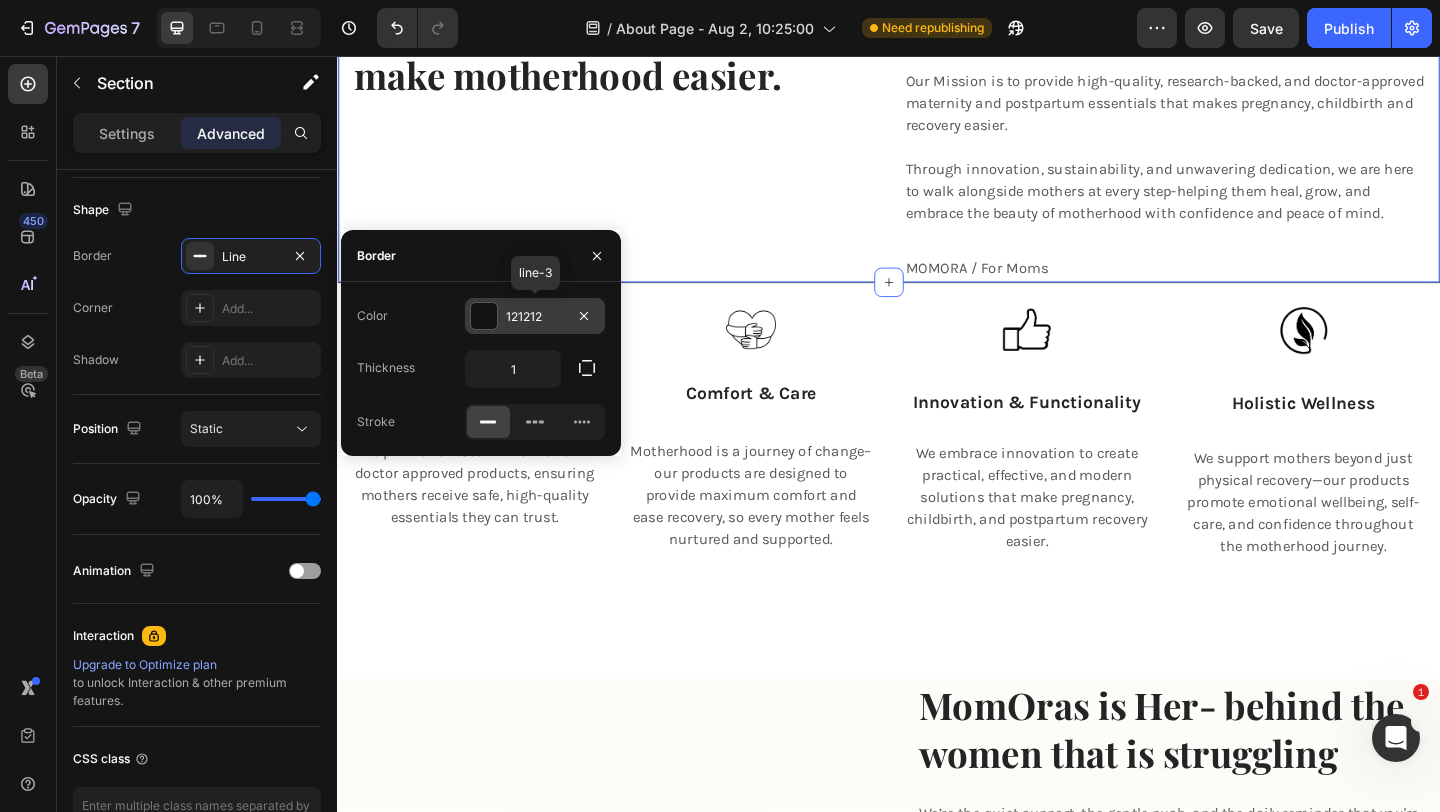click at bounding box center (484, 316) 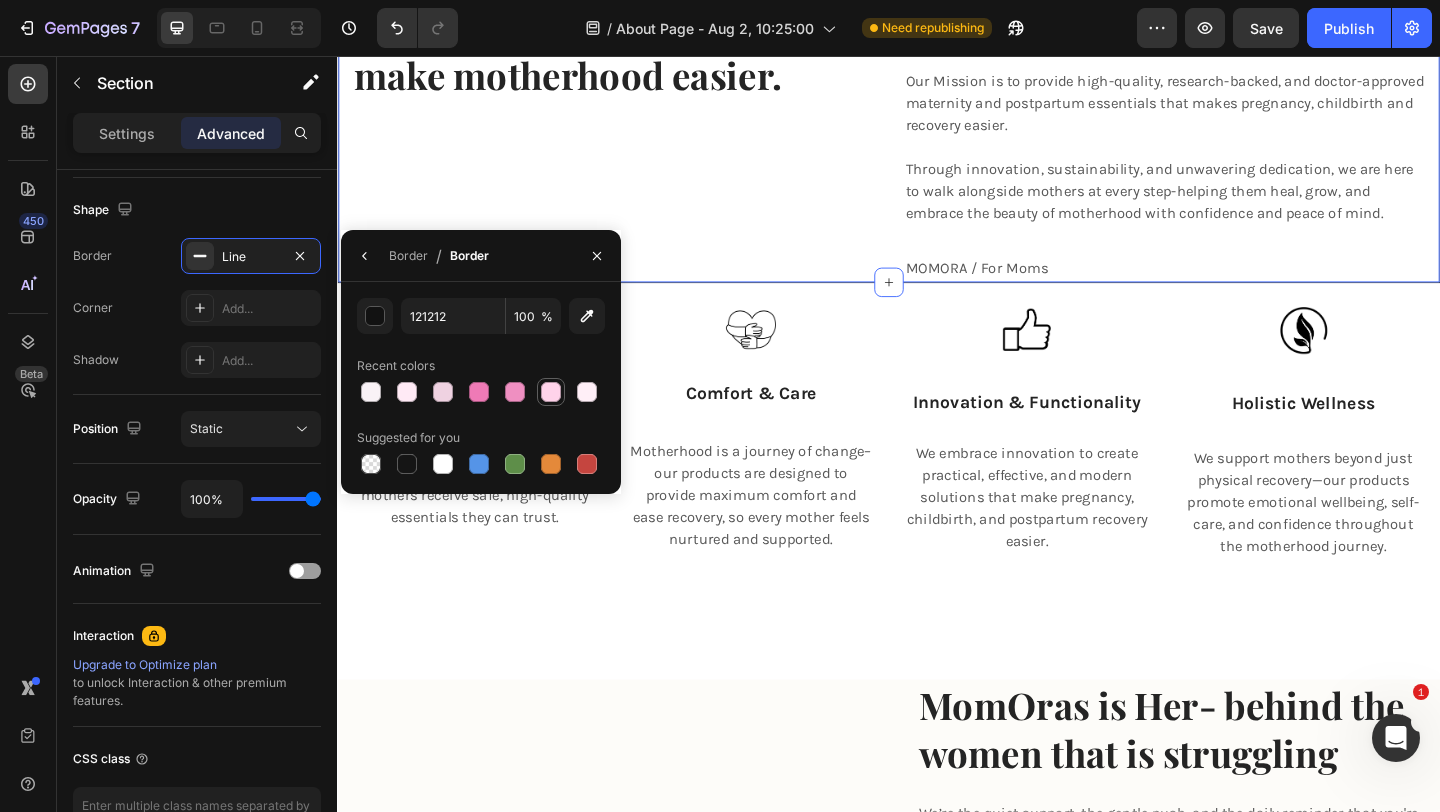 click at bounding box center (551, 392) 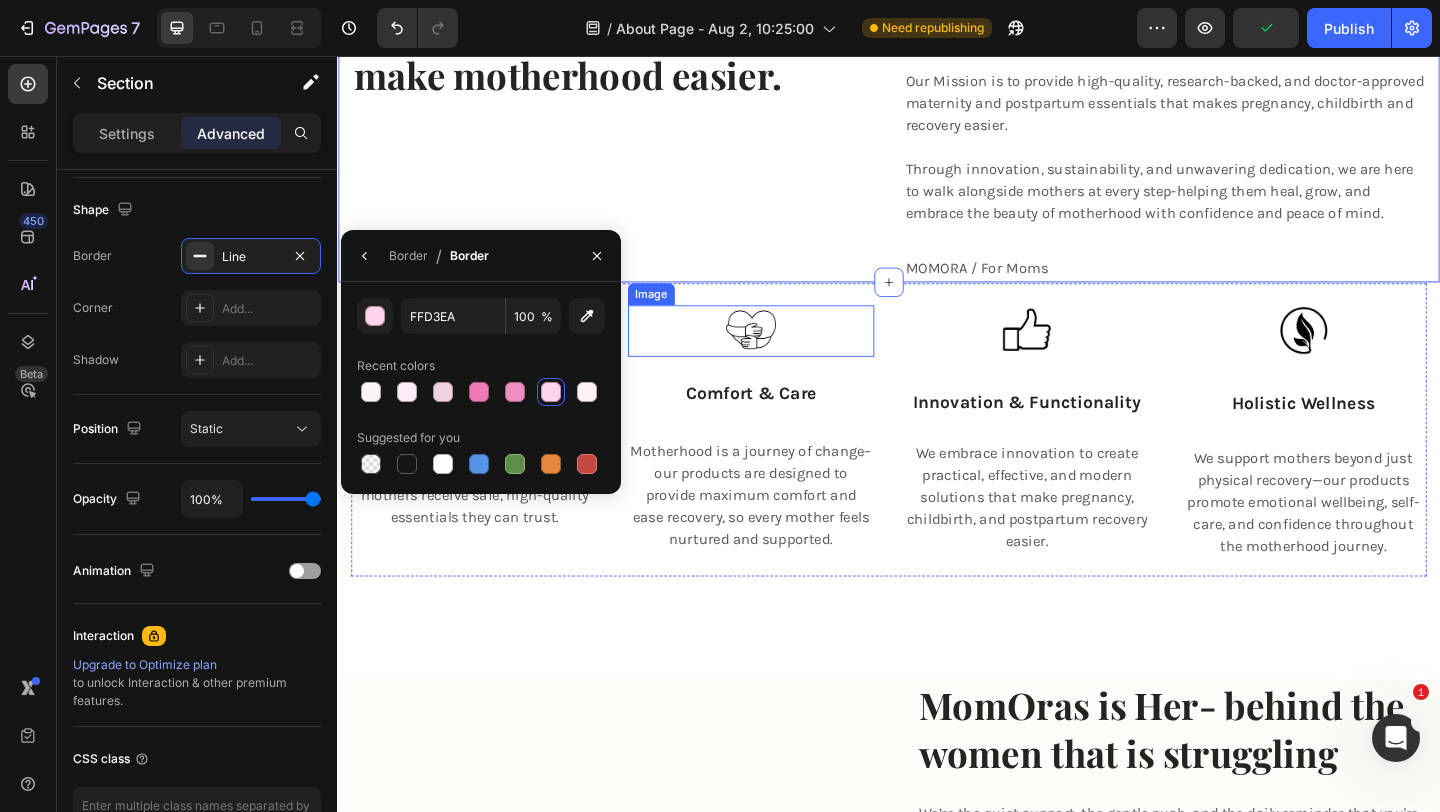 click at bounding box center (787, 355) 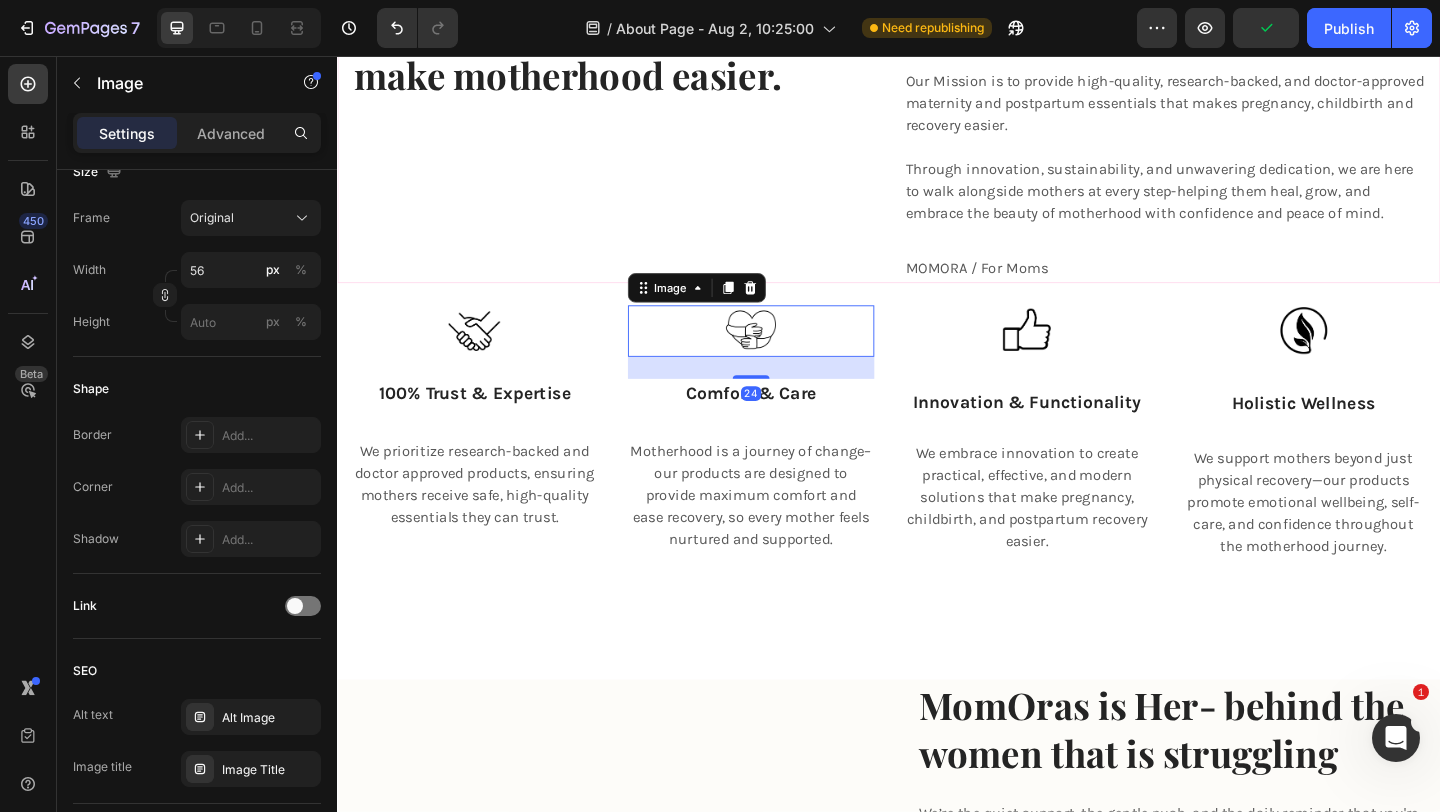 scroll, scrollTop: 0, scrollLeft: 0, axis: both 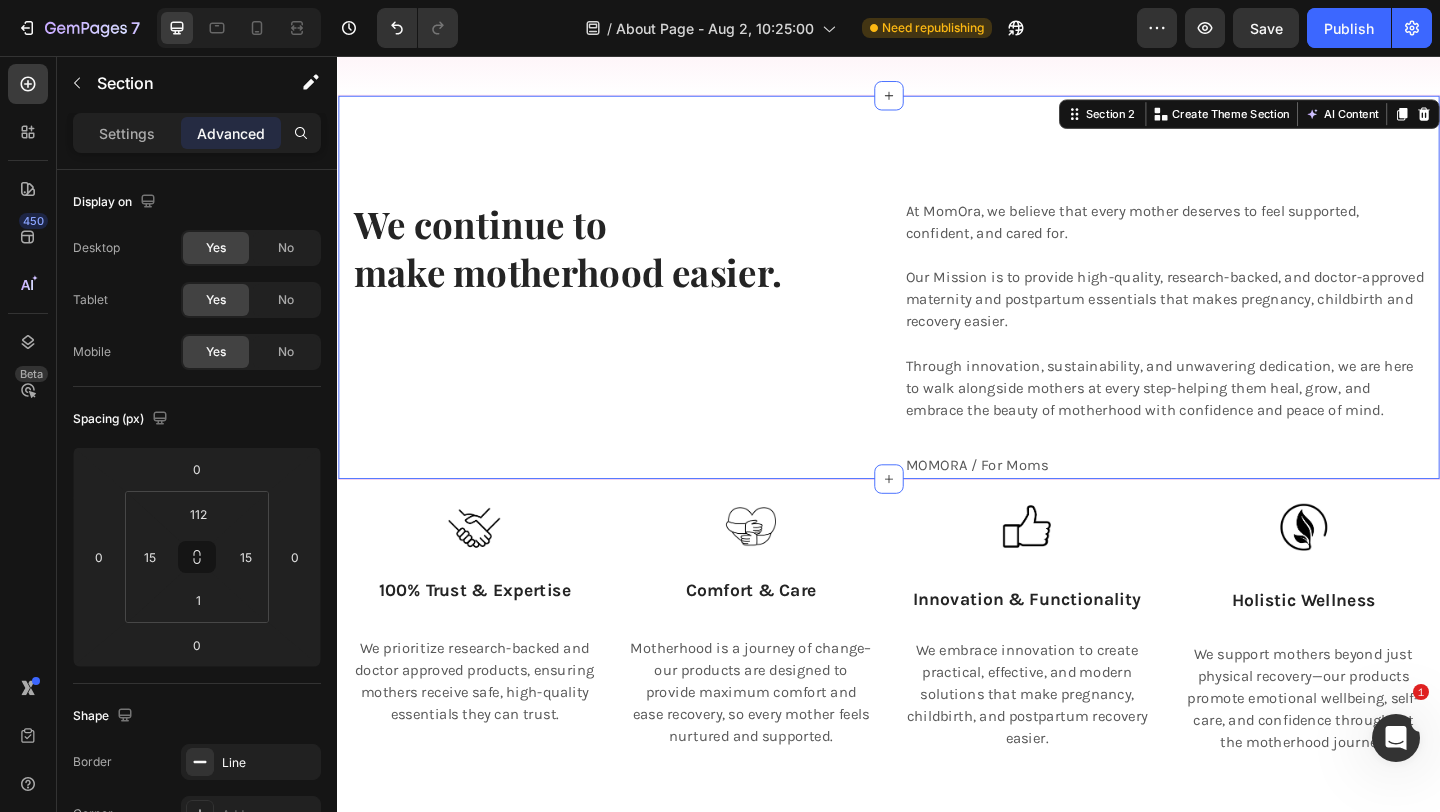 click on "We continue to  make motherhood easier. Heading At MomOra, we believe that every mother deserves to feel supported, confident, and cared for.    Our Mission is to provide high-quality, research-backed, and doctor-approved maternity and postpartum essentials that makes pregnancy, childbirth and recovery easier.    Through innovation, sustainability, and unwavering dedication, we are here to walk alongside mothers at every step-helping them heal, grow, and embrace the beauty of motherhood with confidence and peace of mind. Text block MOMORA / For Moms Text block Row Section 2   You can create reusable sections Create Theme Section AI Content Write with GemAI What would you like to describe here? Tone and Voice Persuasive Product Maternity Belt for Moms Show more Generate" at bounding box center (937, 307) 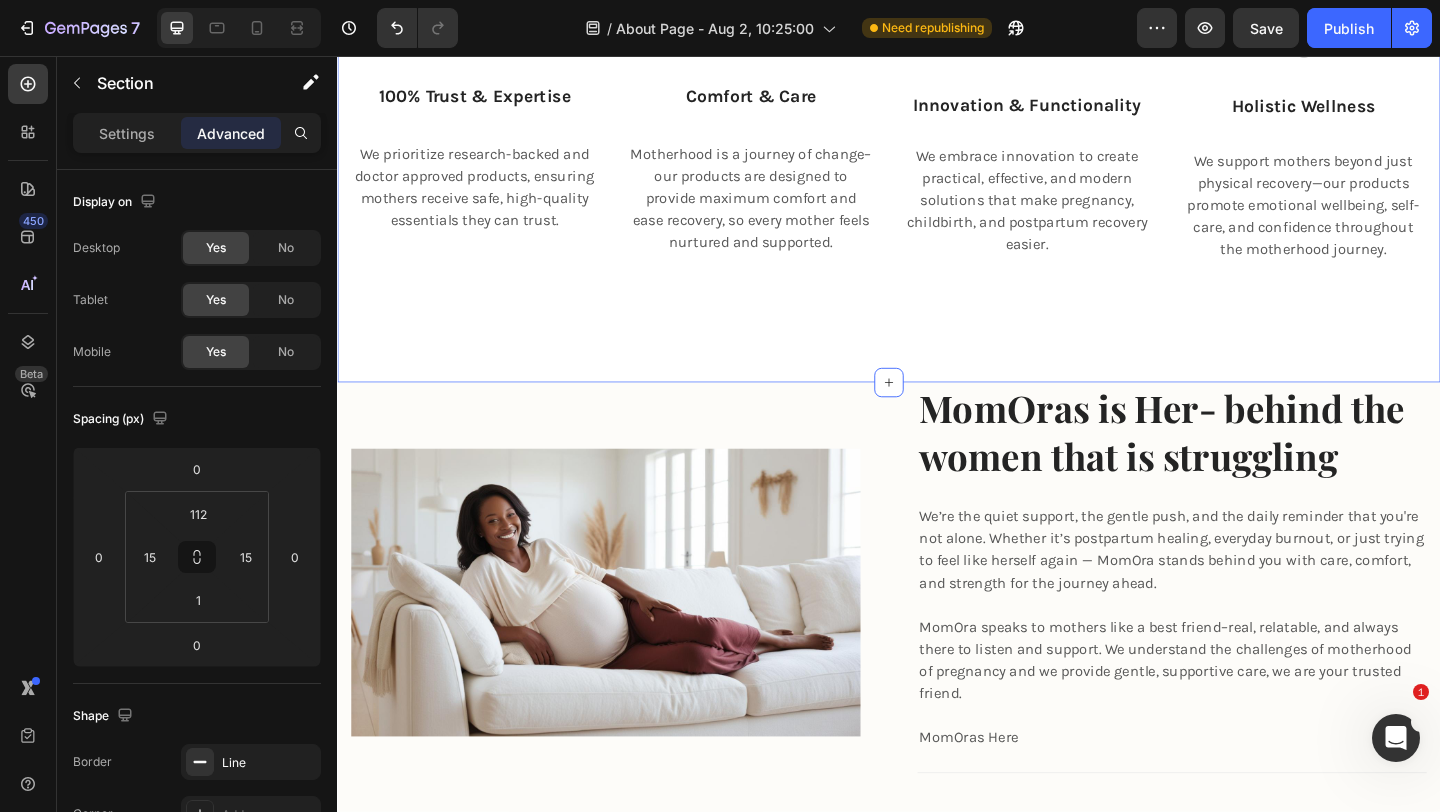 scroll, scrollTop: 1057, scrollLeft: 0, axis: vertical 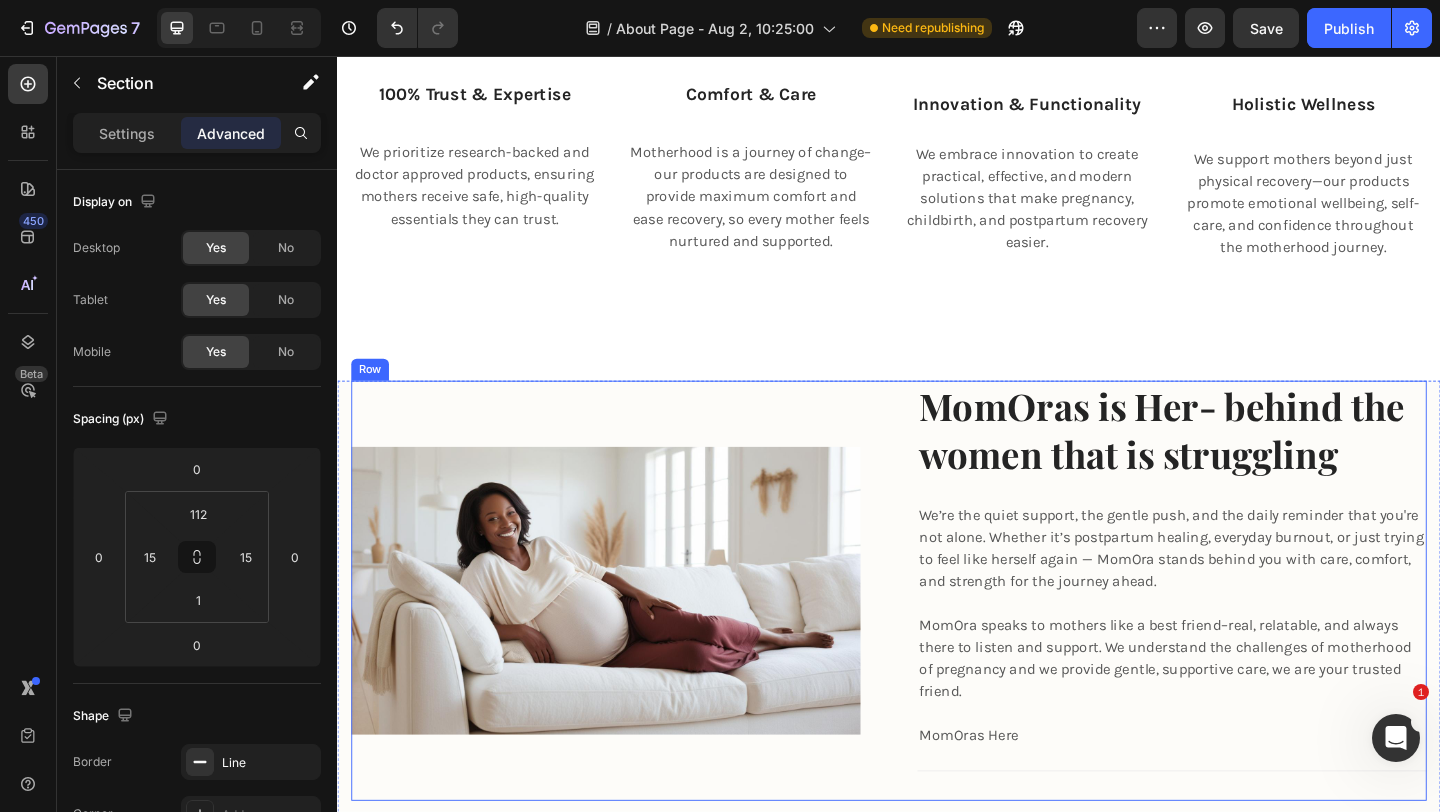 click on "Image" at bounding box center (629, 637) 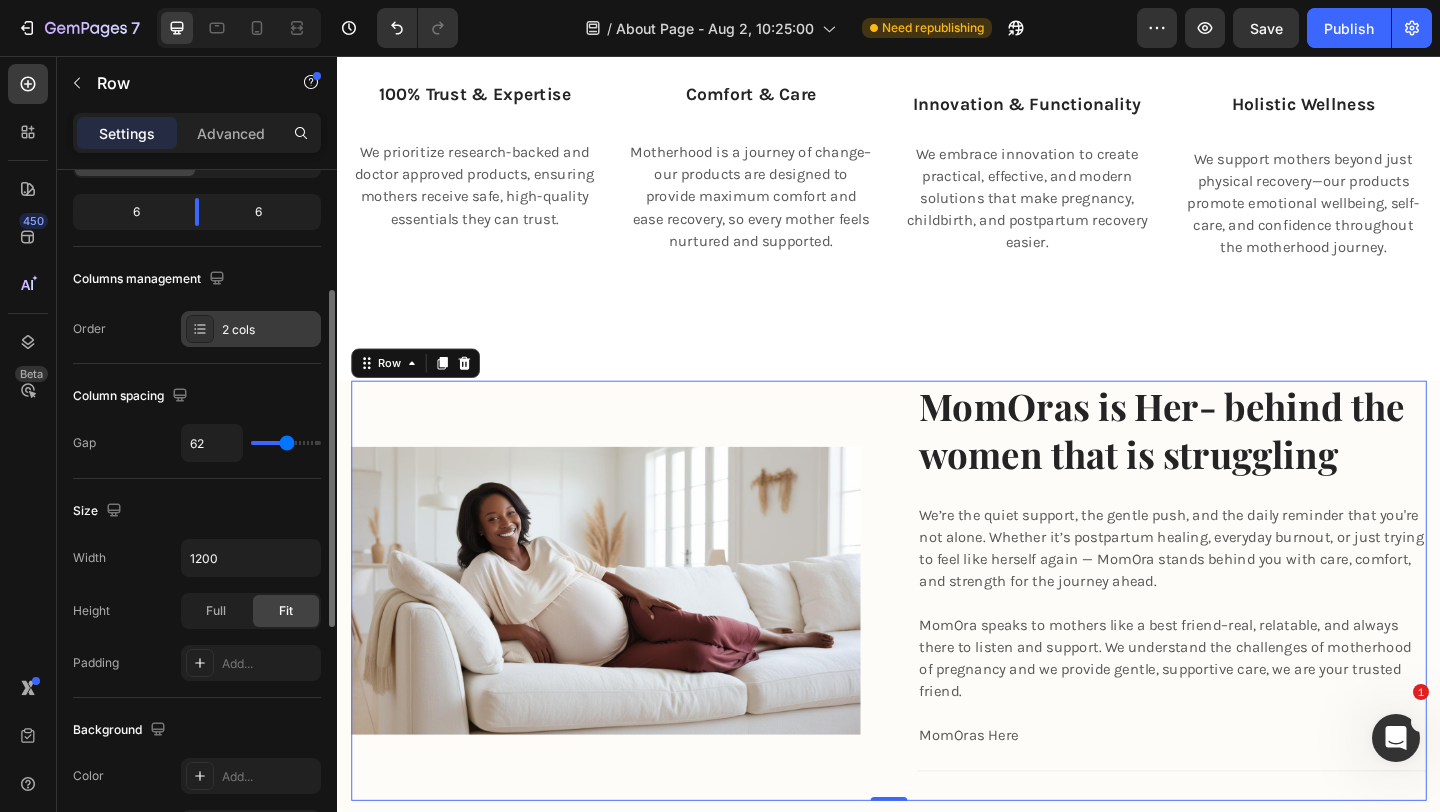 scroll, scrollTop: 241, scrollLeft: 0, axis: vertical 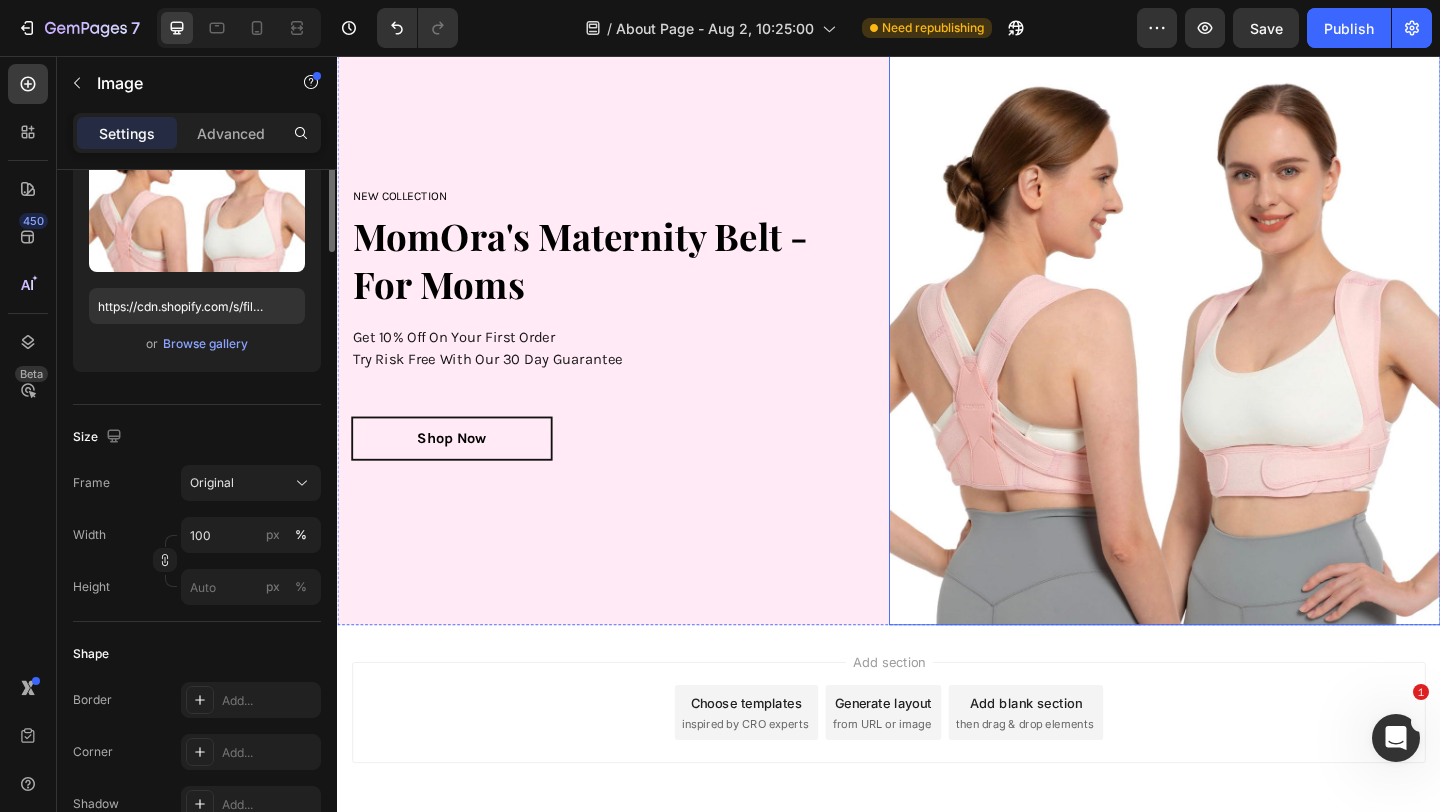 click at bounding box center (1237, 345) 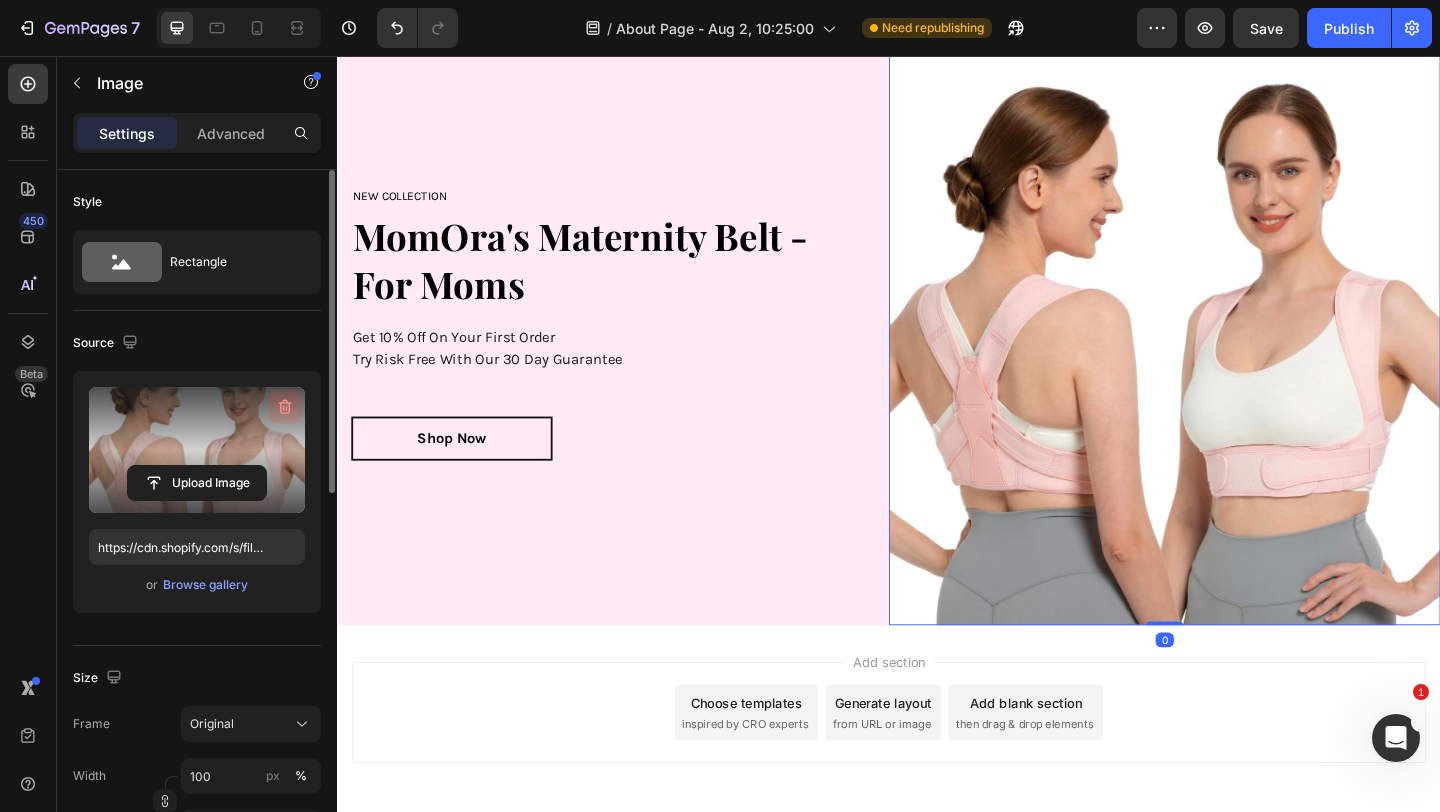 click 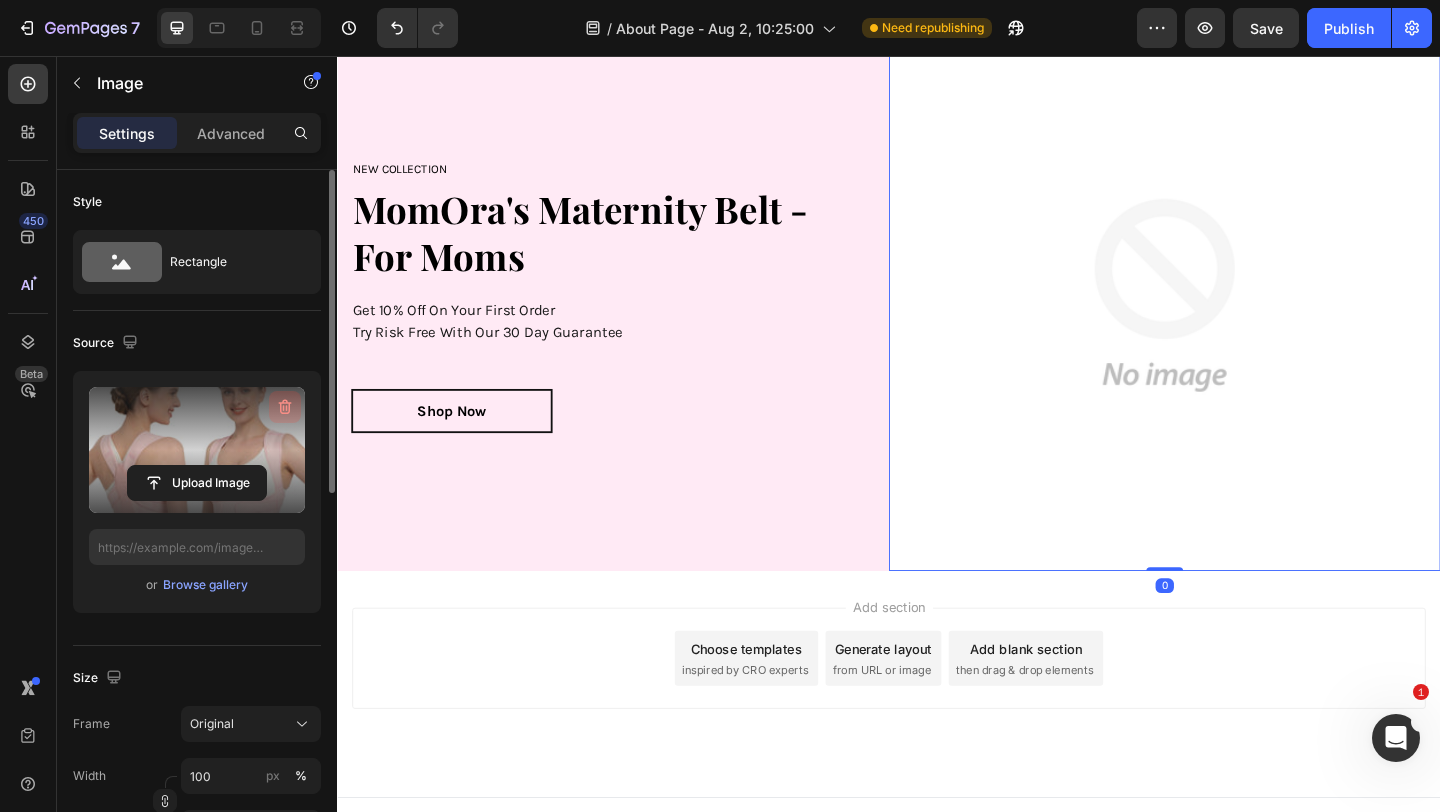 scroll, scrollTop: 2543, scrollLeft: 0, axis: vertical 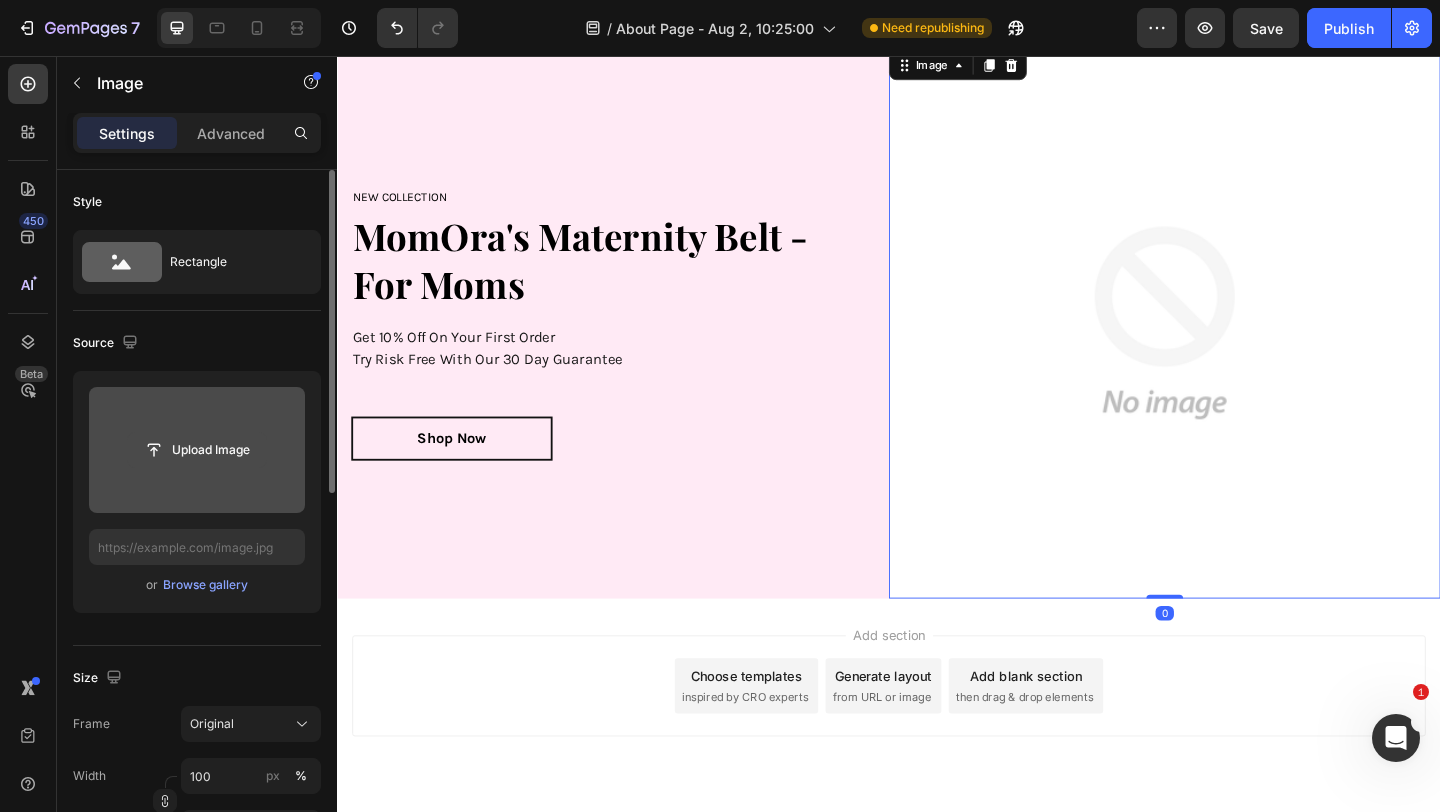 click 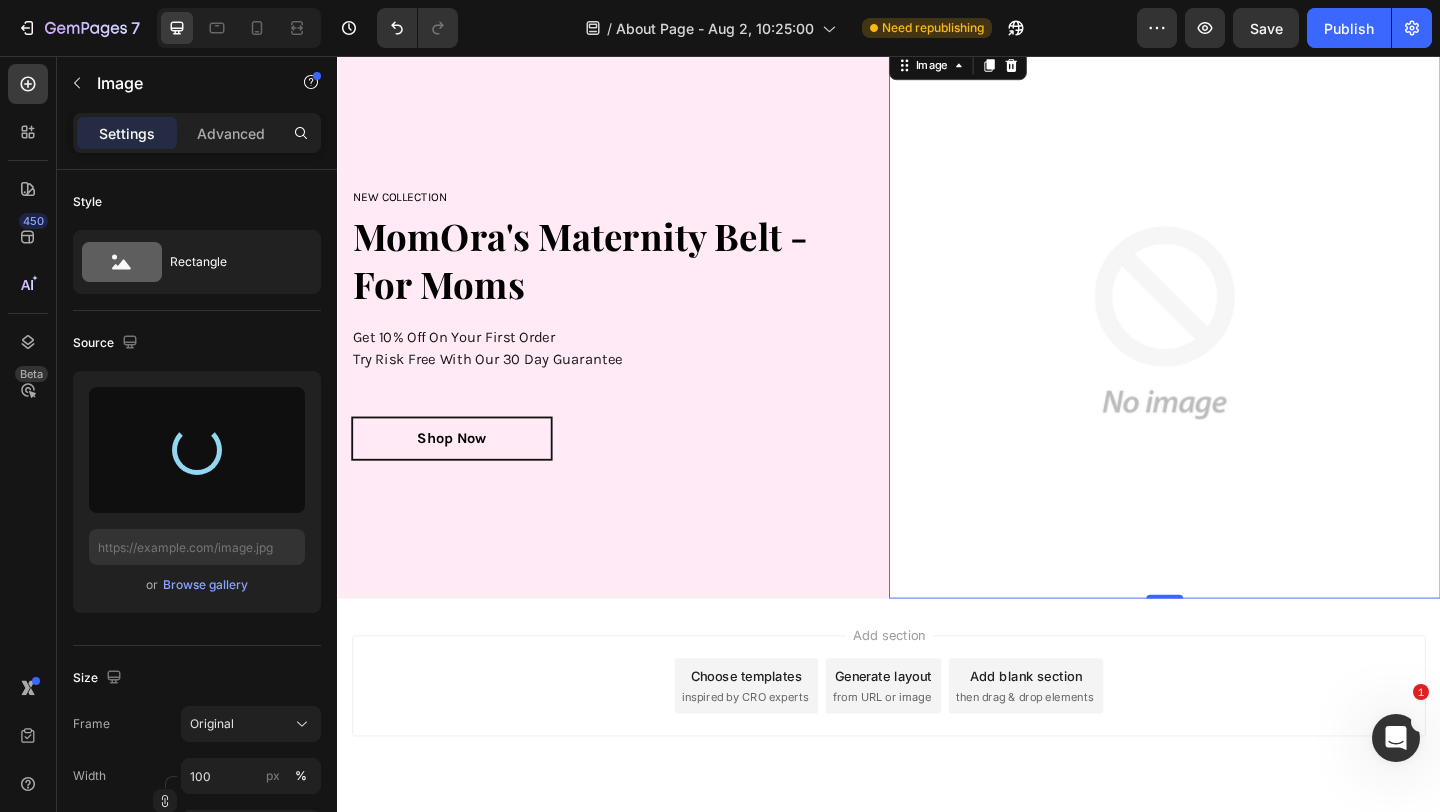 type on "https://cdn.shopify.com/s/files/1/0740/8484/3742/files/gempages_561631520297583829-57998cca-a897-4cde-8b64-0a74c5dab7f4.jpg" 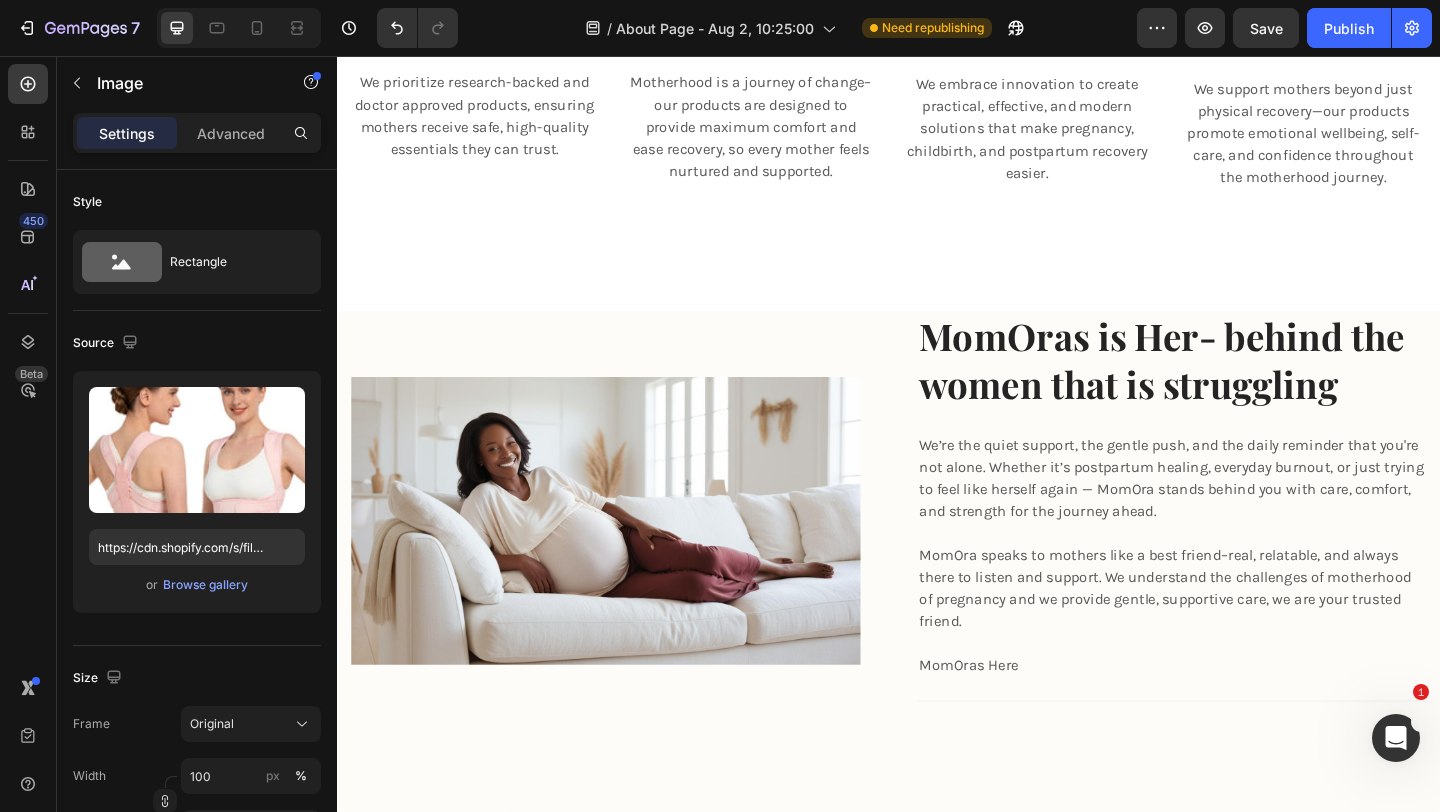 scroll, scrollTop: 1123, scrollLeft: 0, axis: vertical 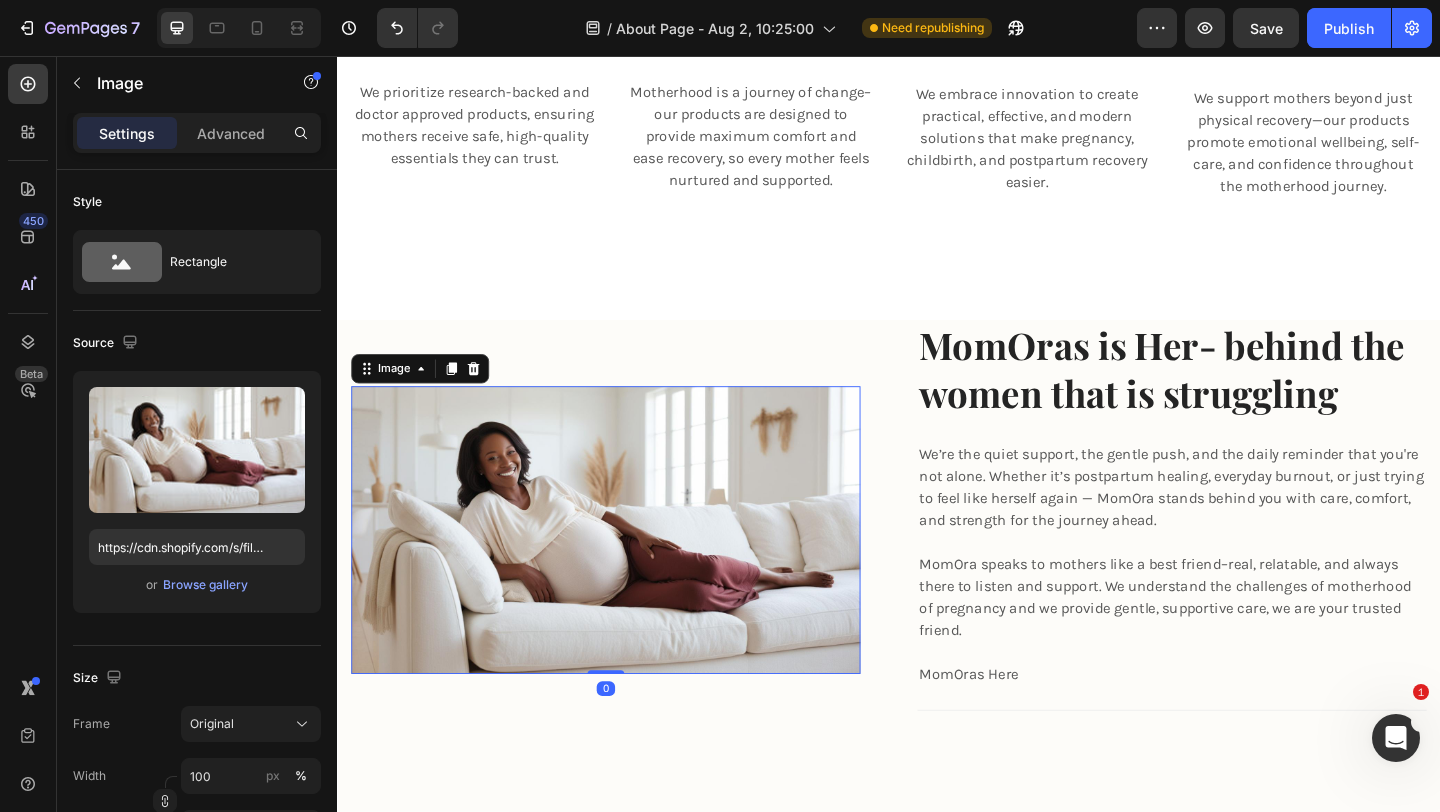 click at bounding box center [629, 571] 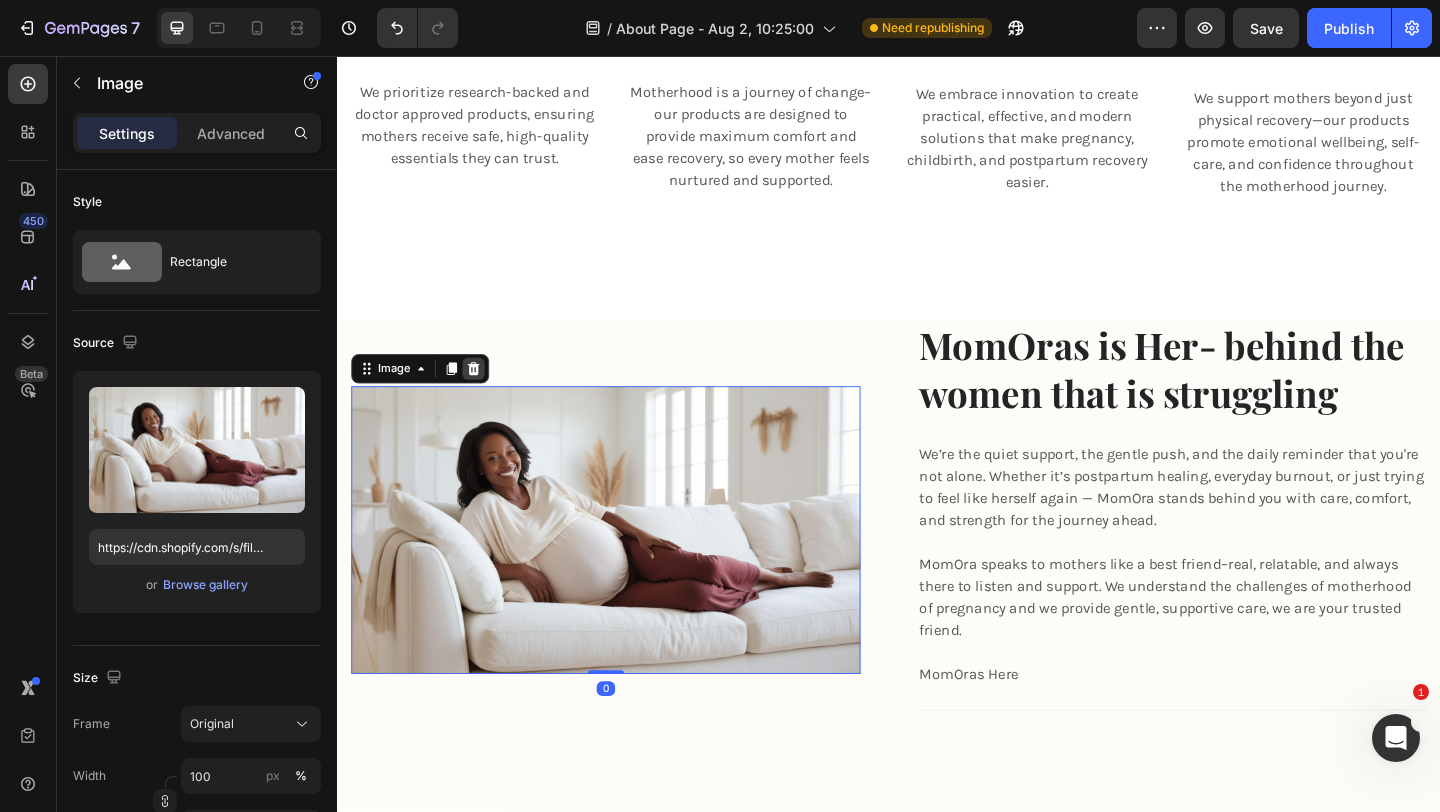 click at bounding box center (485, 396) 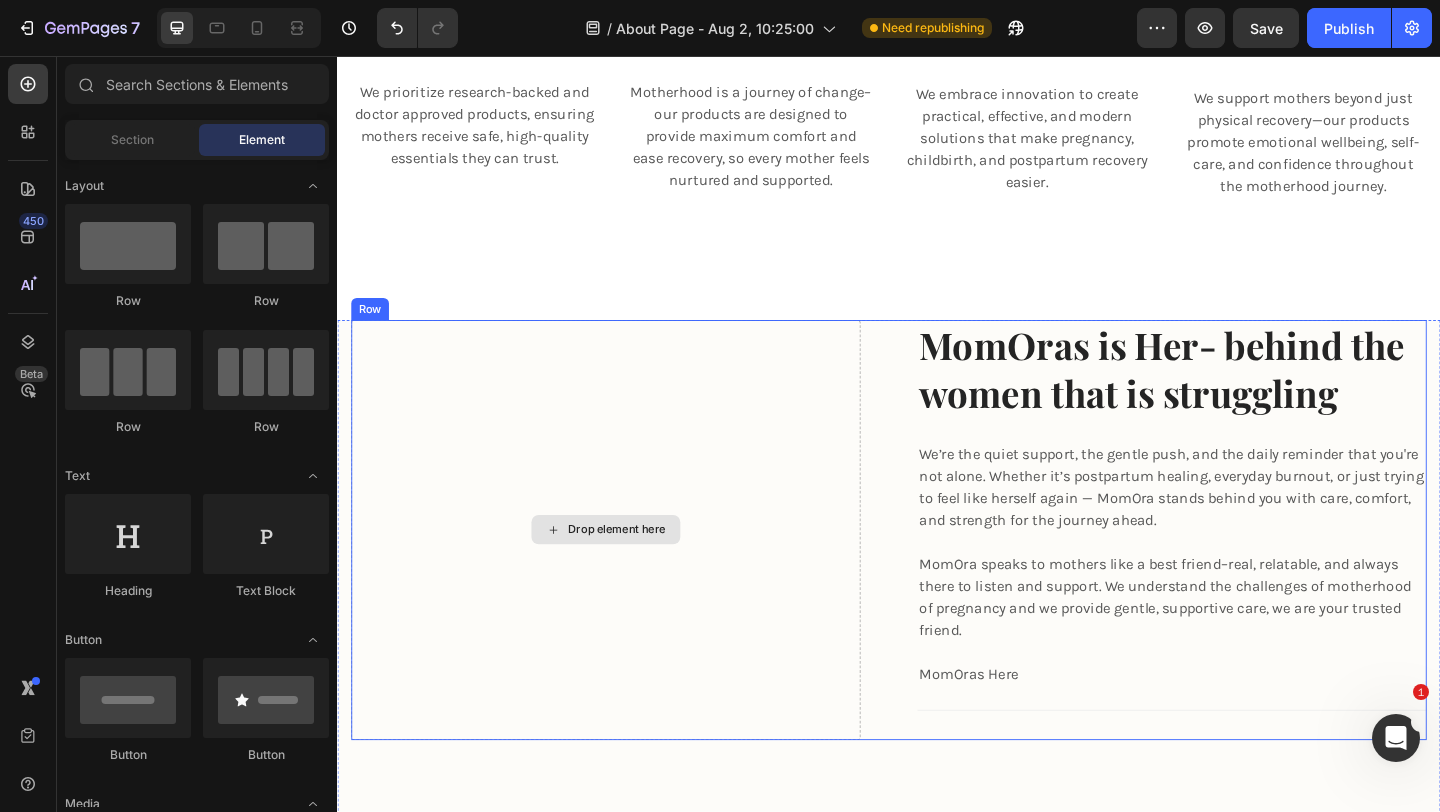 click on "Drop element here" at bounding box center [629, 571] 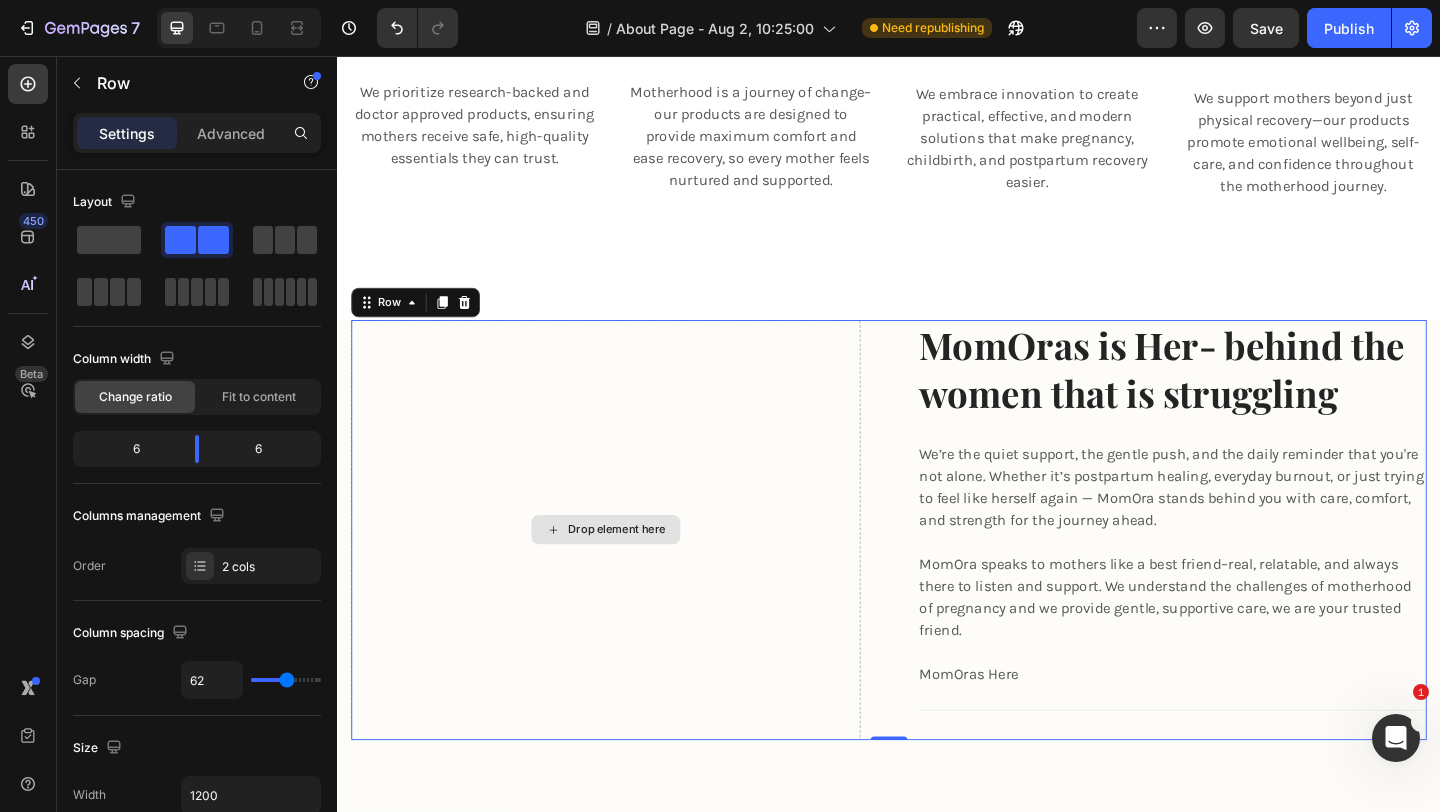 click on "Drop element here" at bounding box center (629, 571) 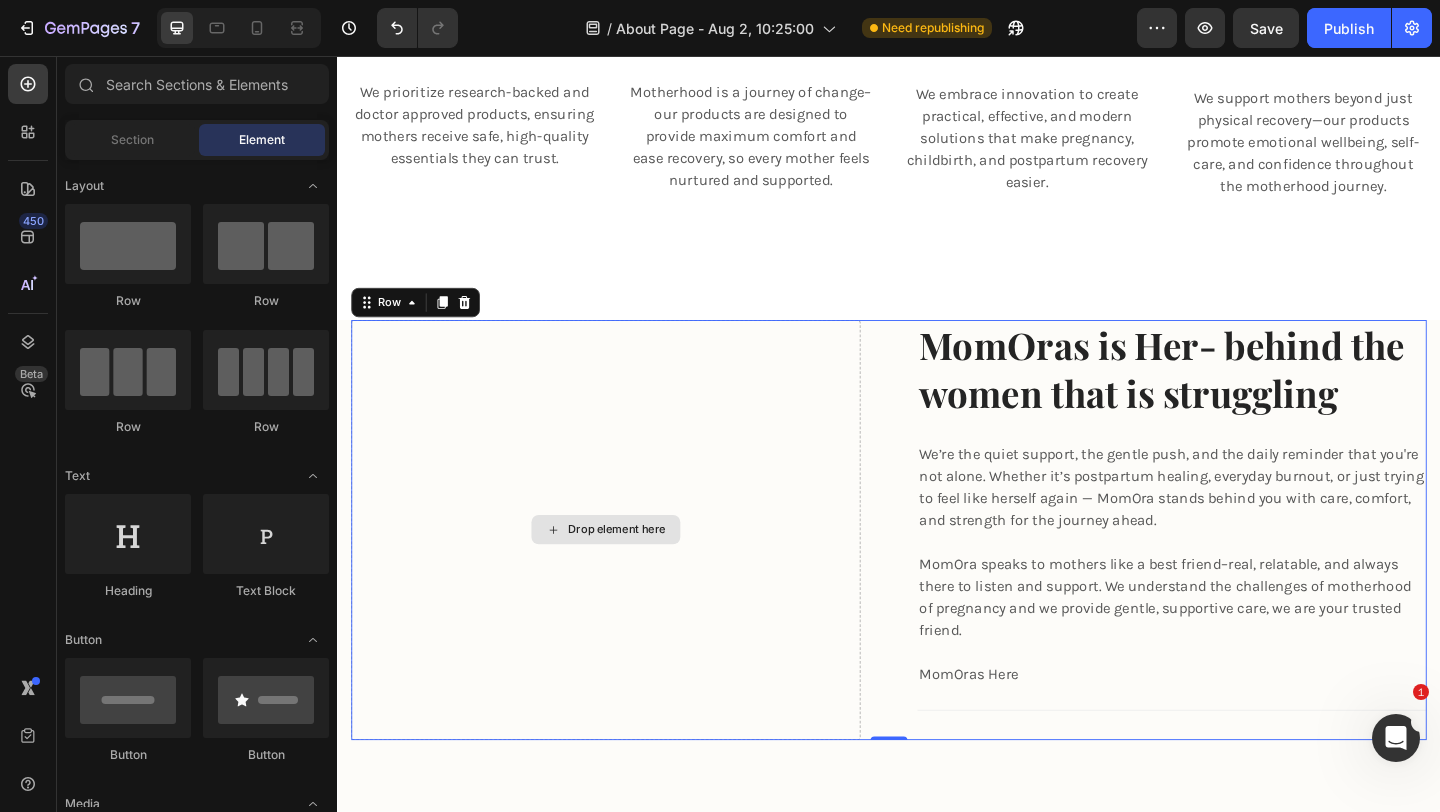 click on "Drop element here" at bounding box center [629, 571] 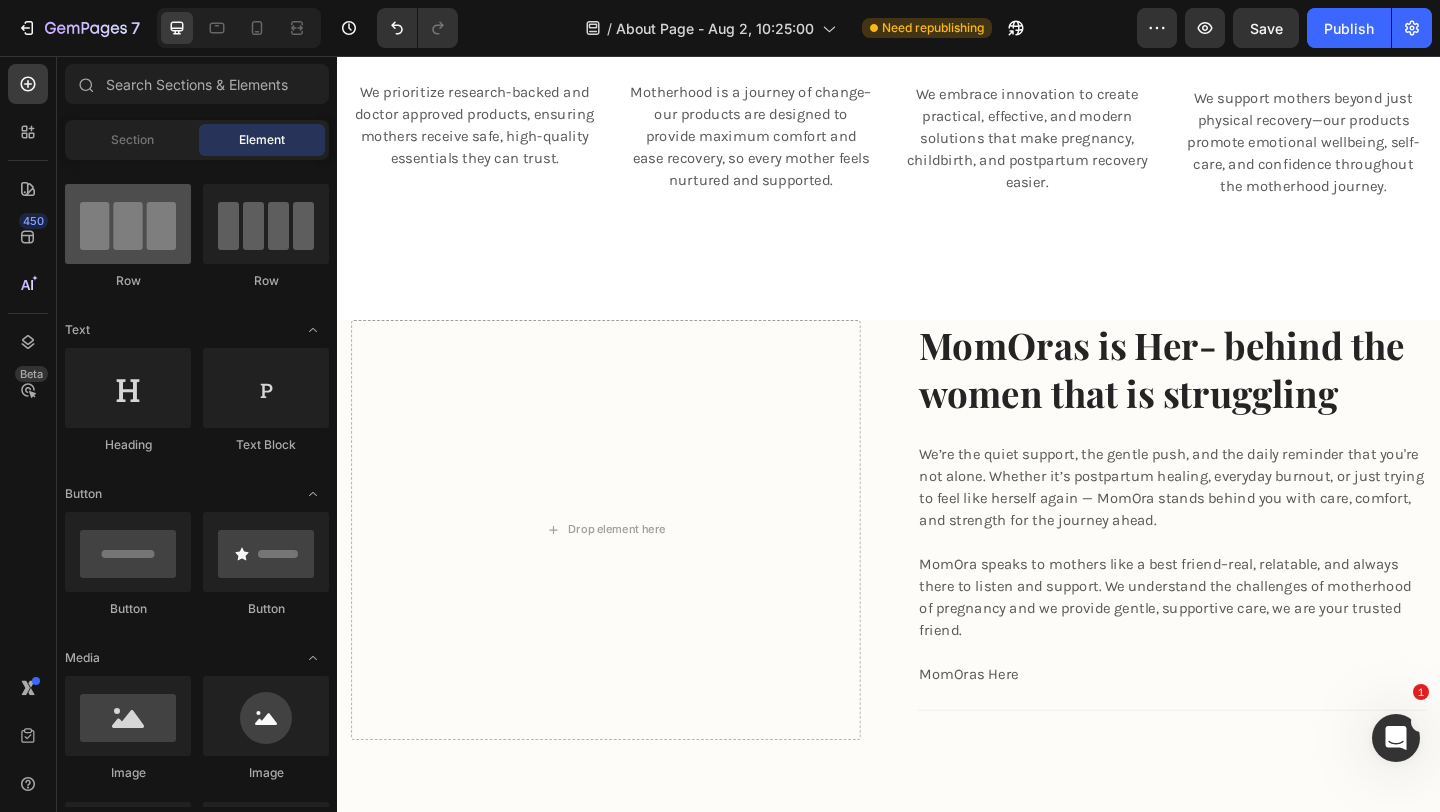 scroll, scrollTop: 0, scrollLeft: 0, axis: both 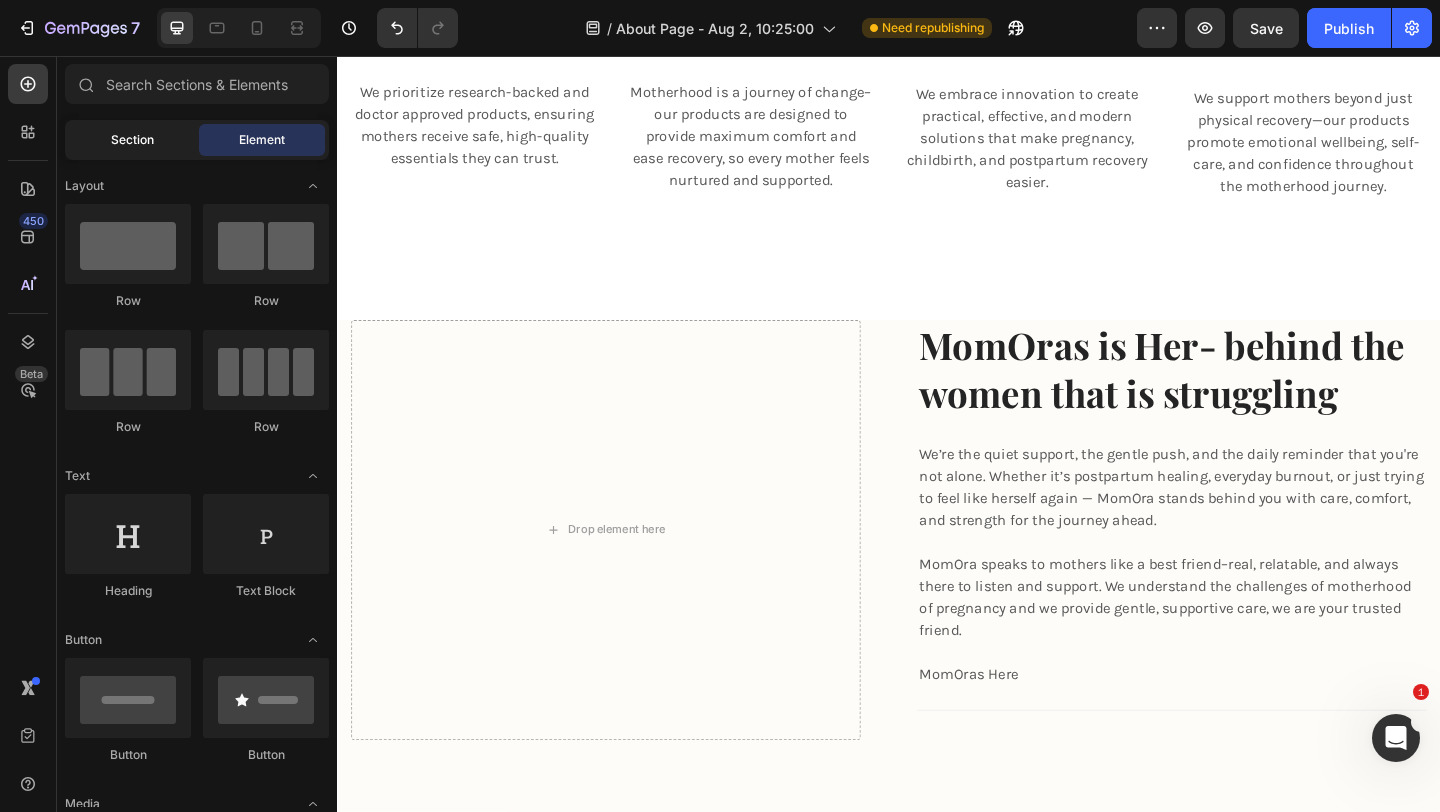 click on "Section" at bounding box center [132, 140] 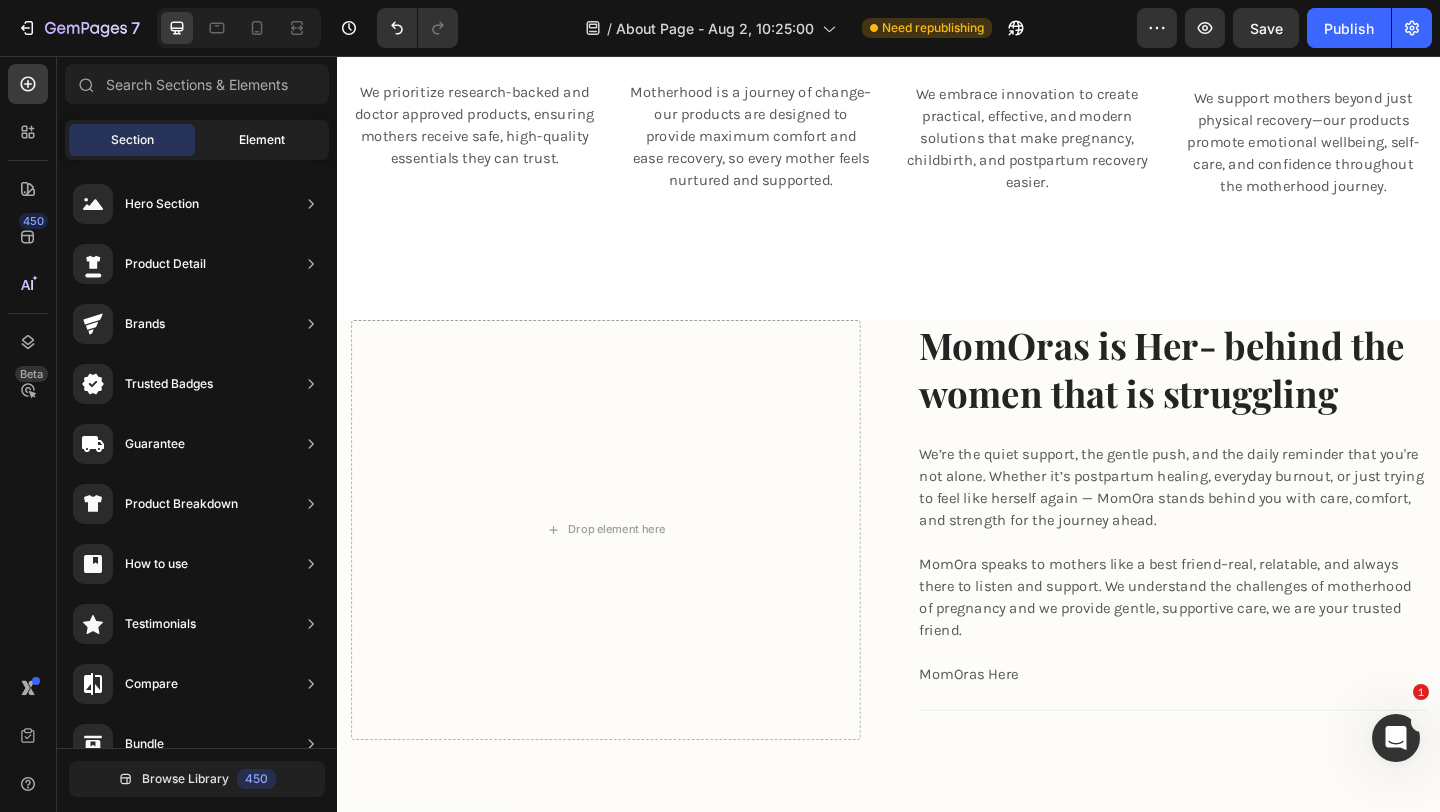 click on "Element" 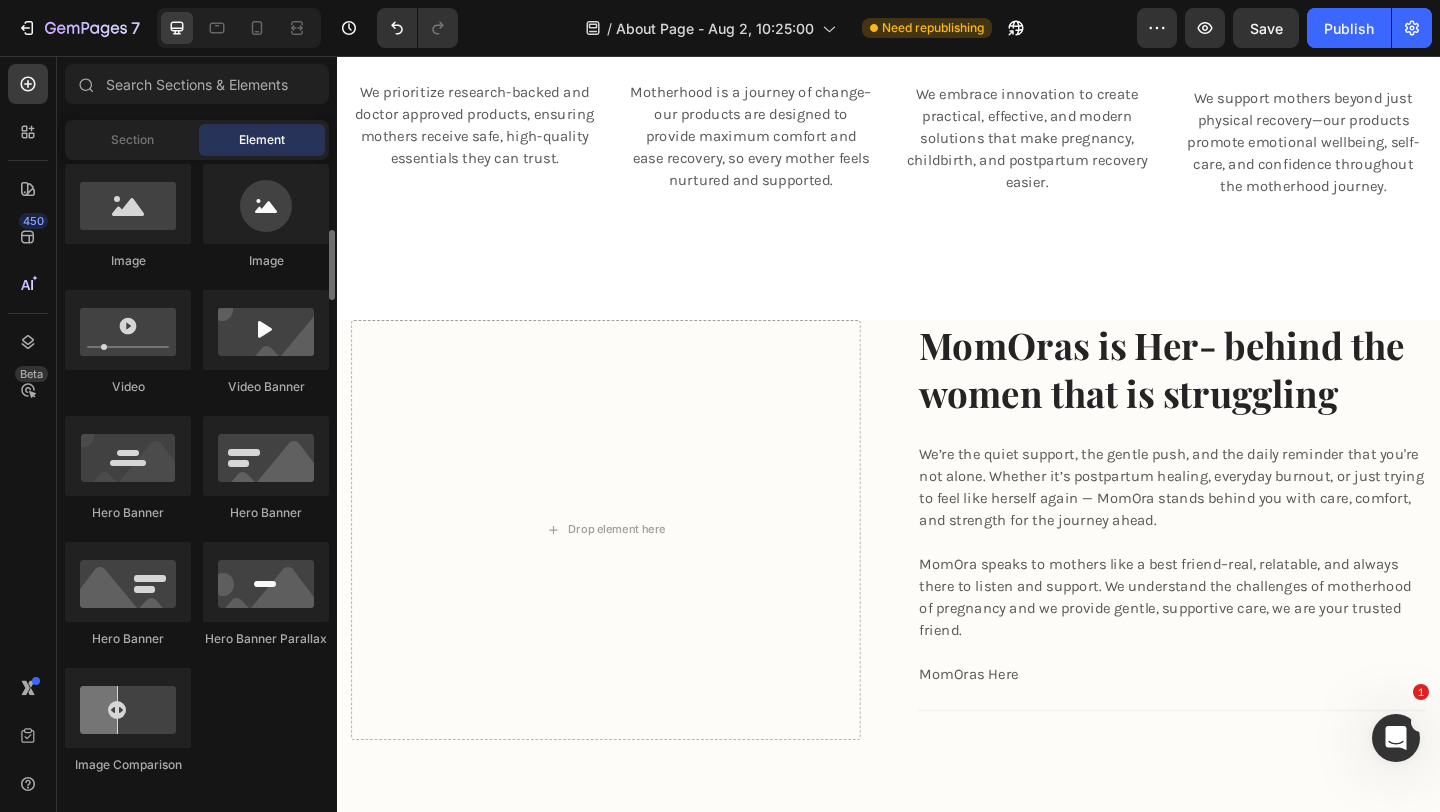 scroll, scrollTop: 656, scrollLeft: 0, axis: vertical 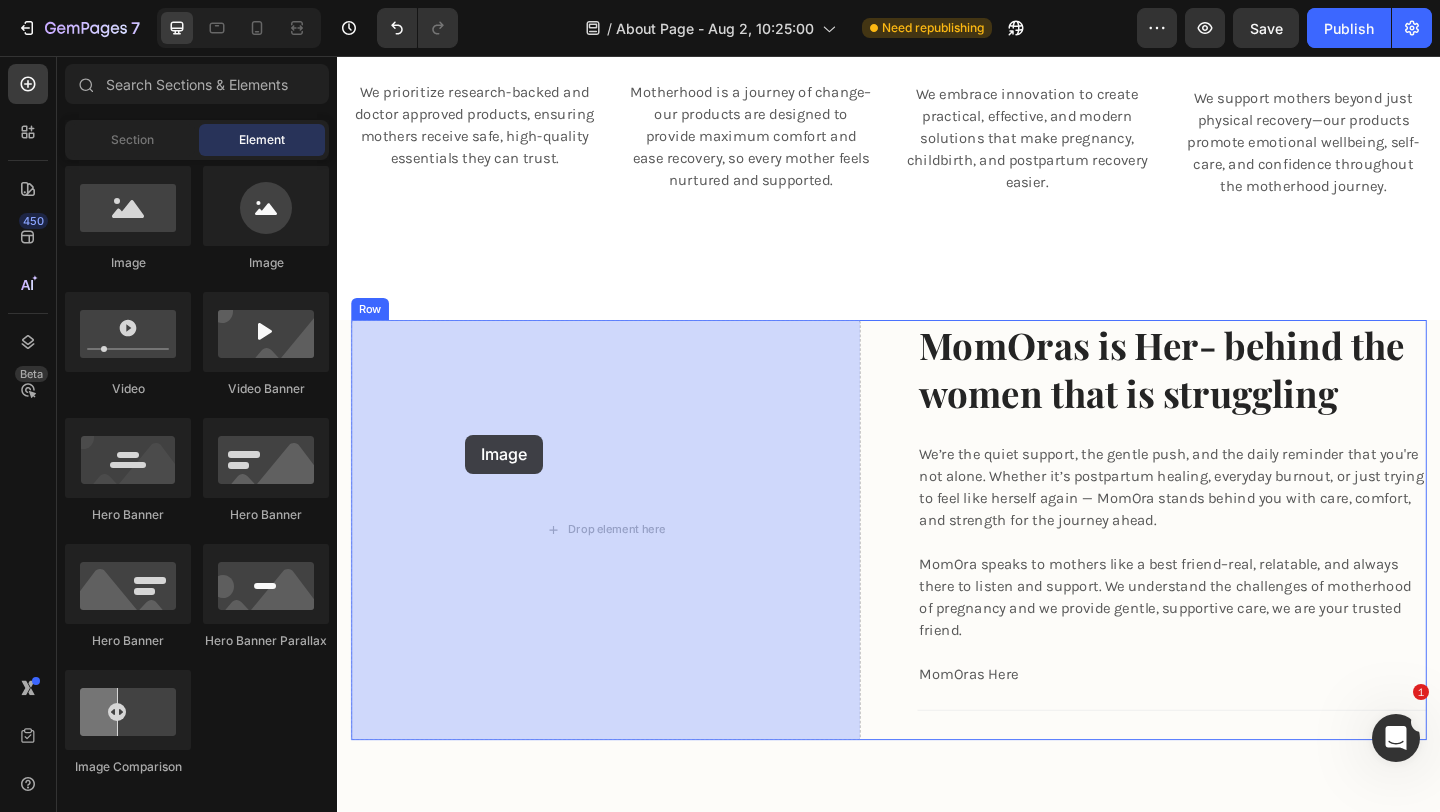 drag, startPoint x: 485, startPoint y: 292, endPoint x: 471, endPoint y: 459, distance: 167.5858 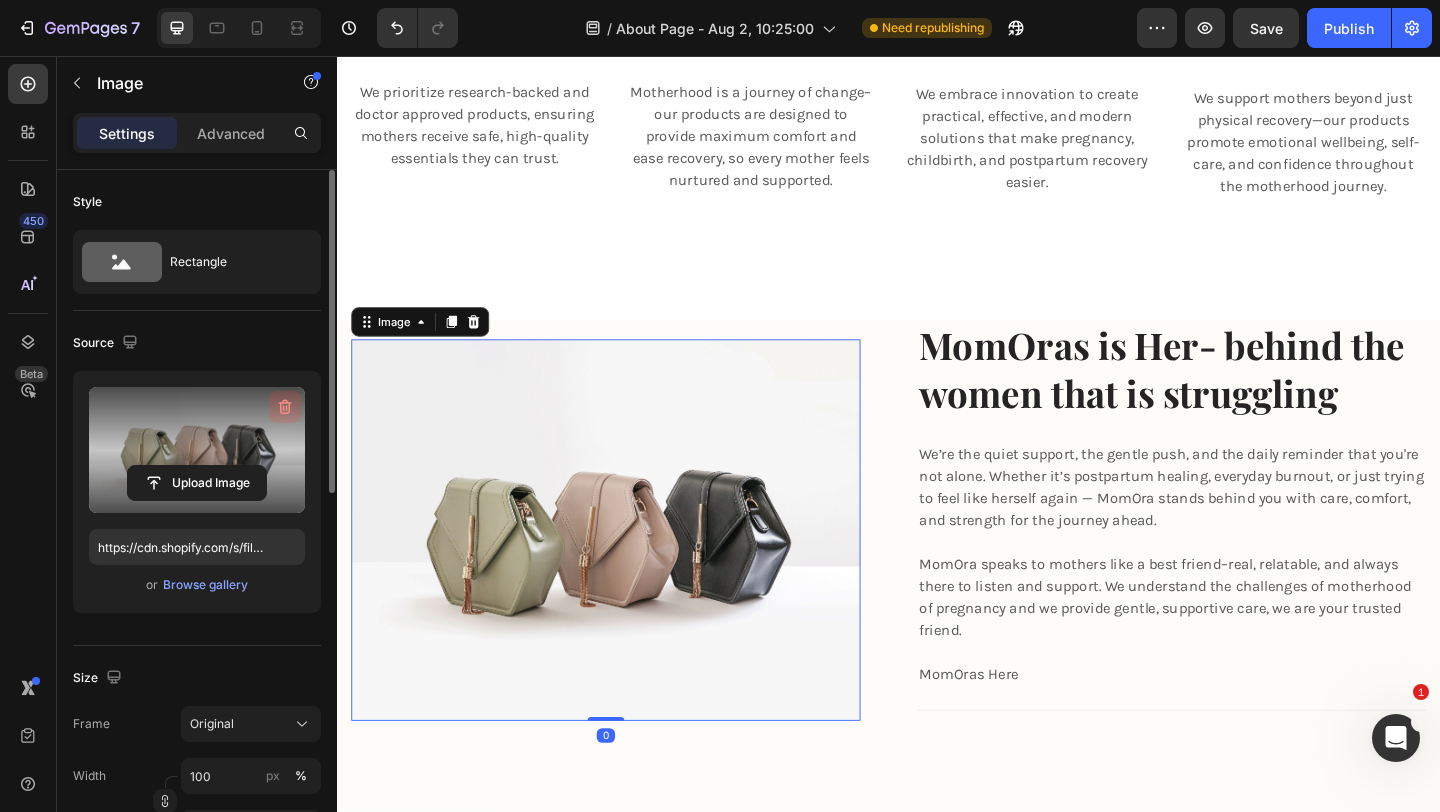 click 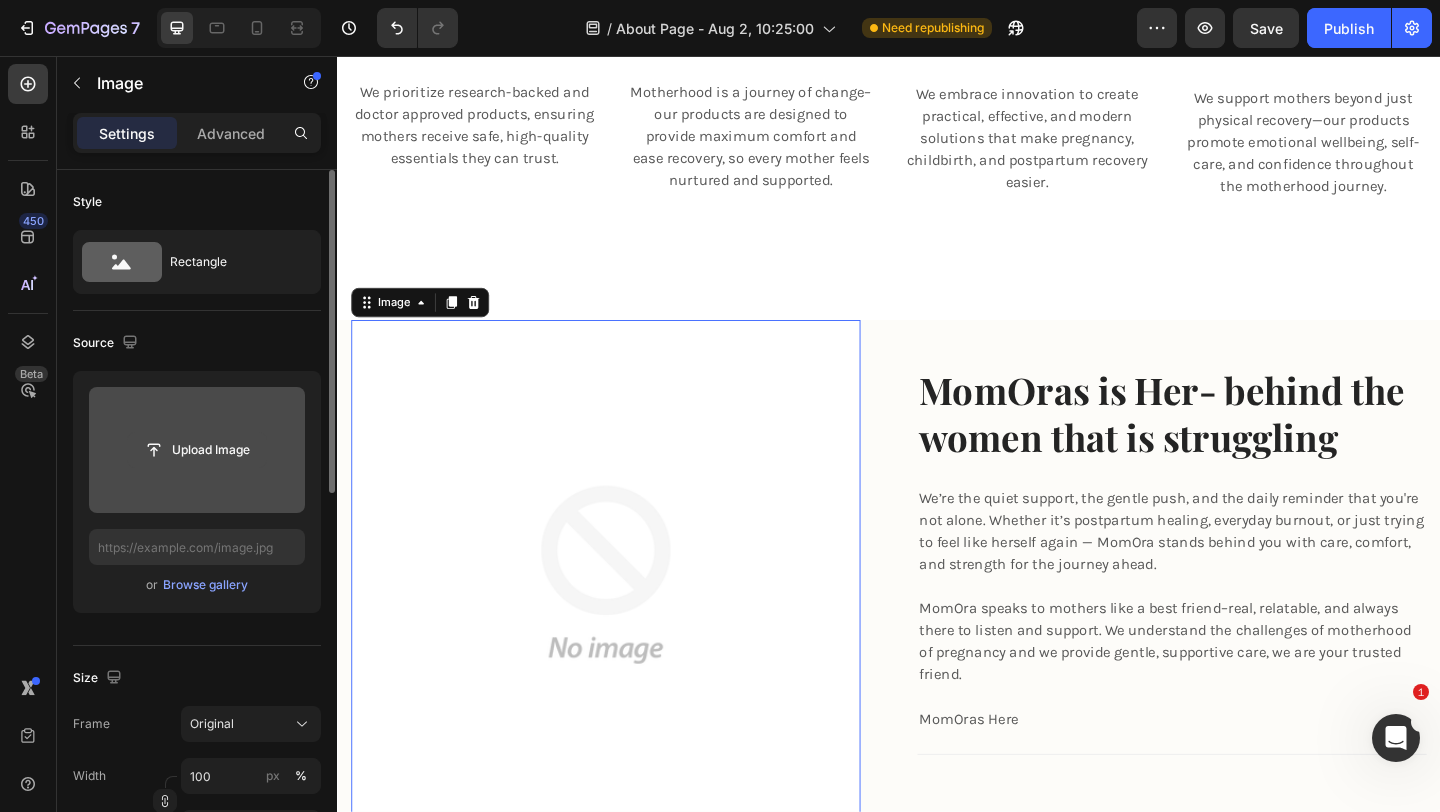 click 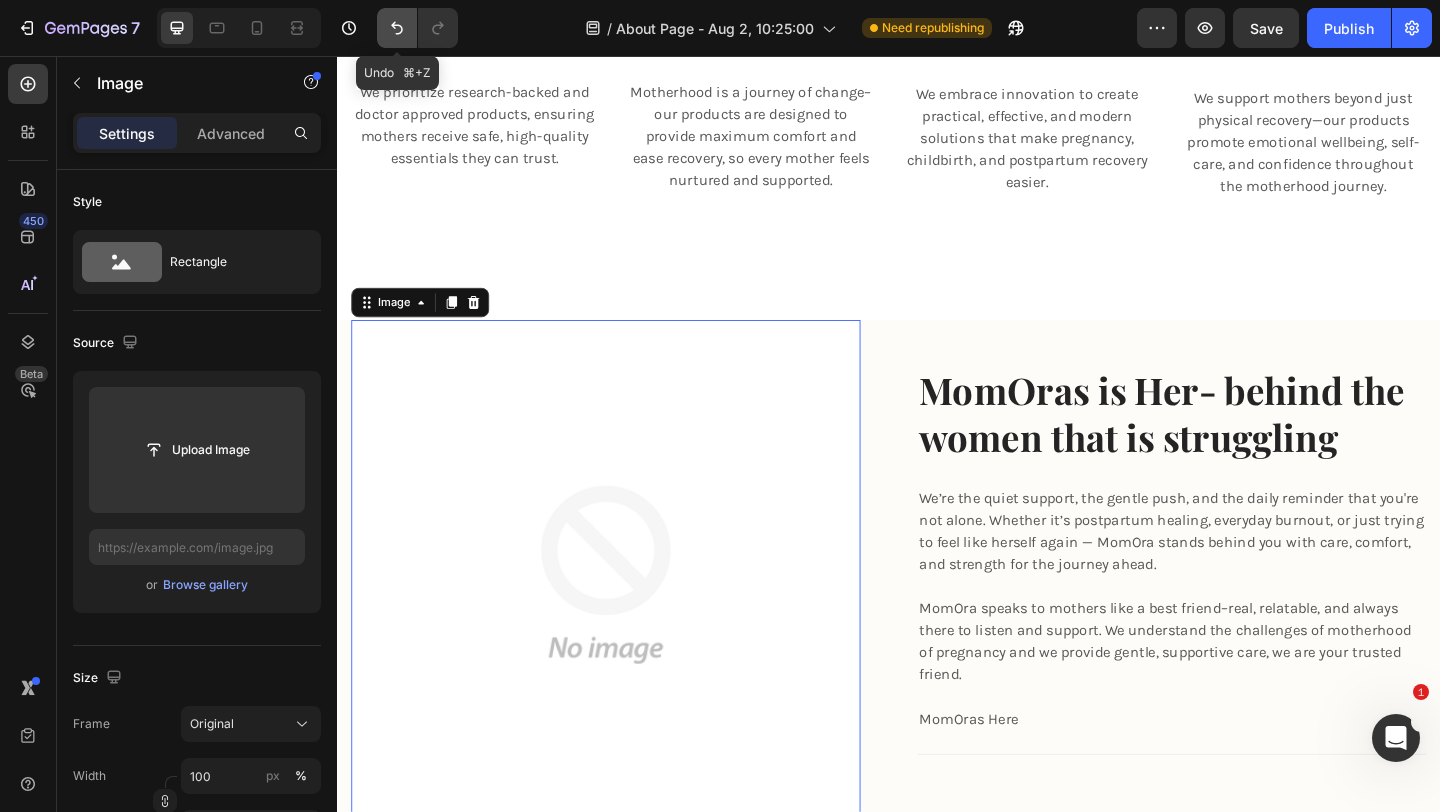 click 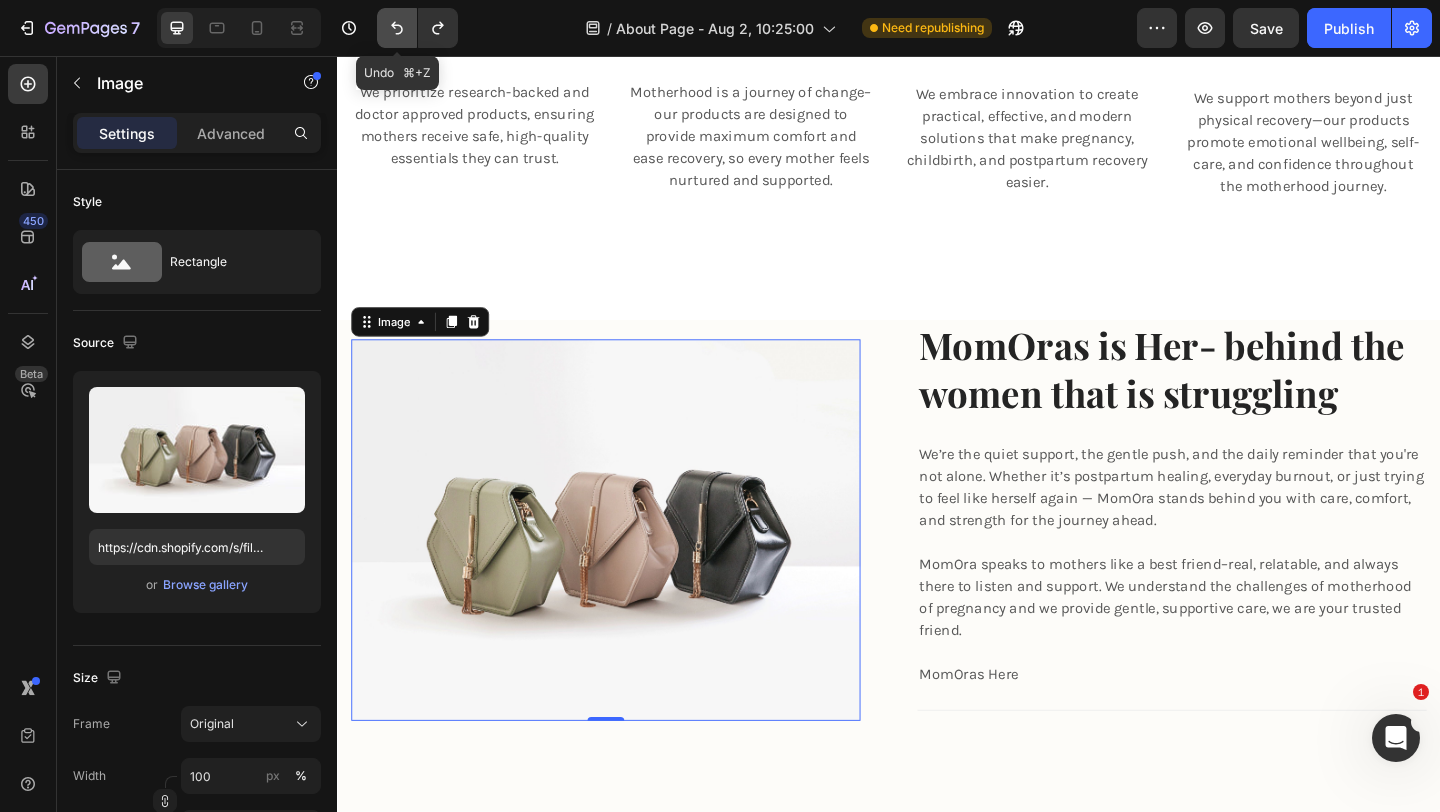 click 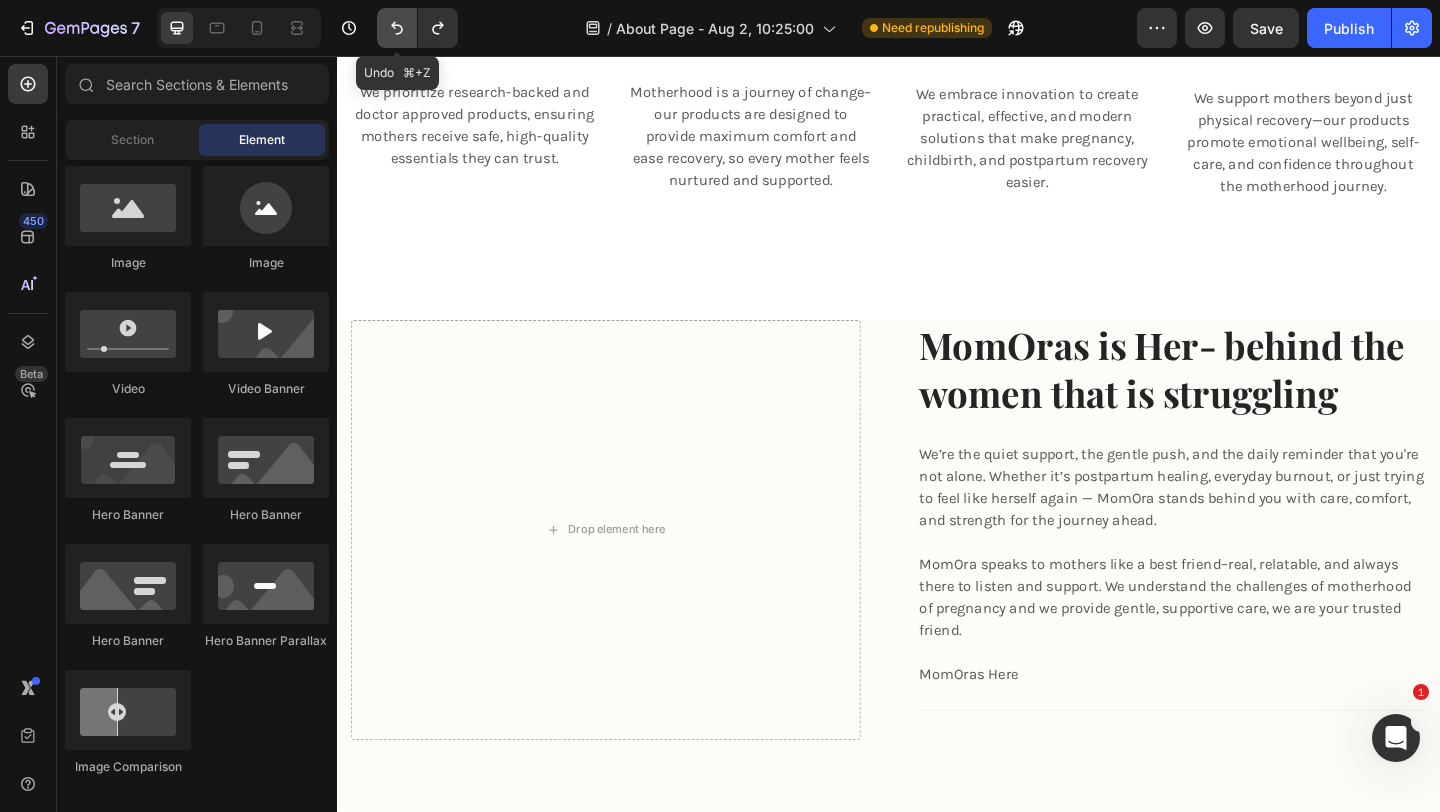 click 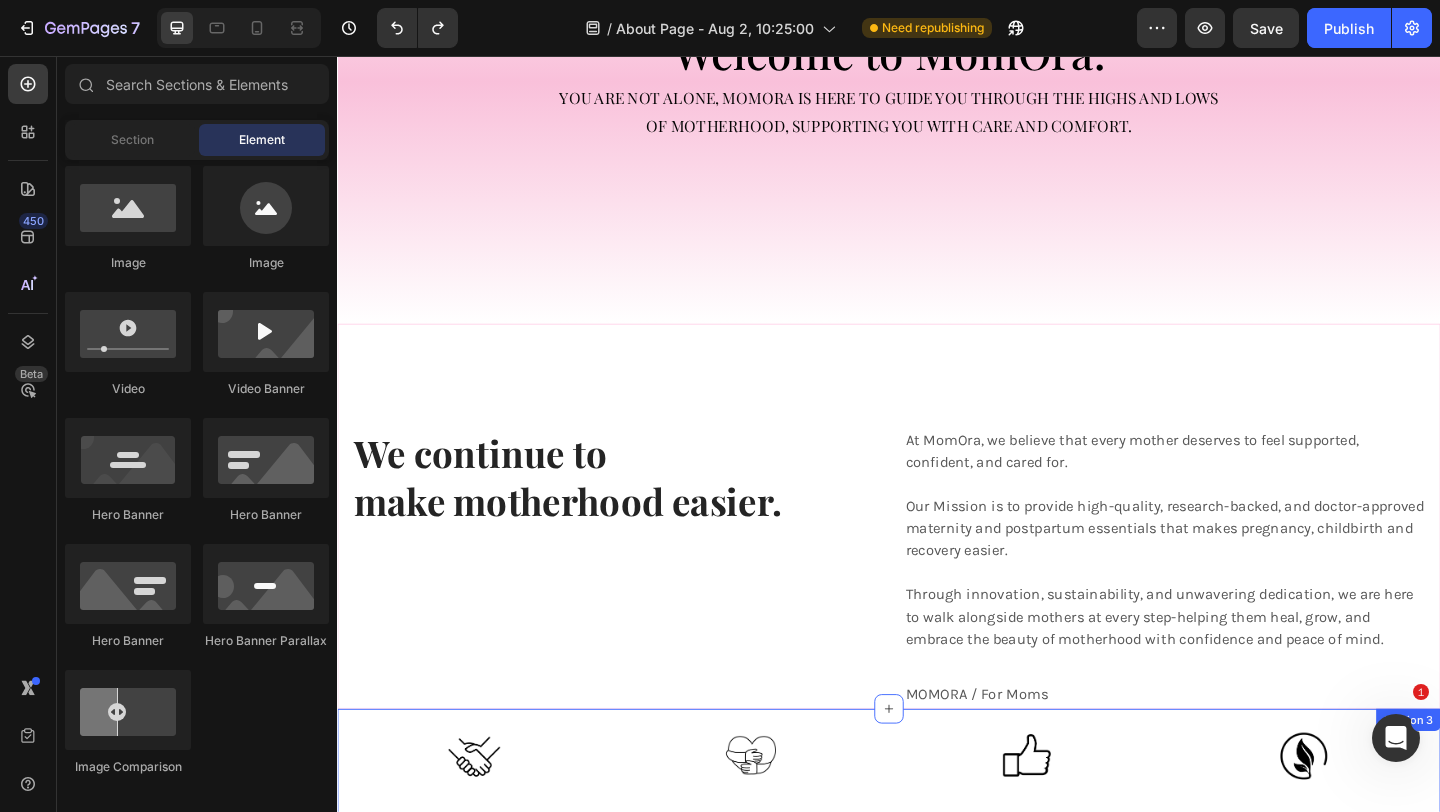 scroll, scrollTop: 0, scrollLeft: 0, axis: both 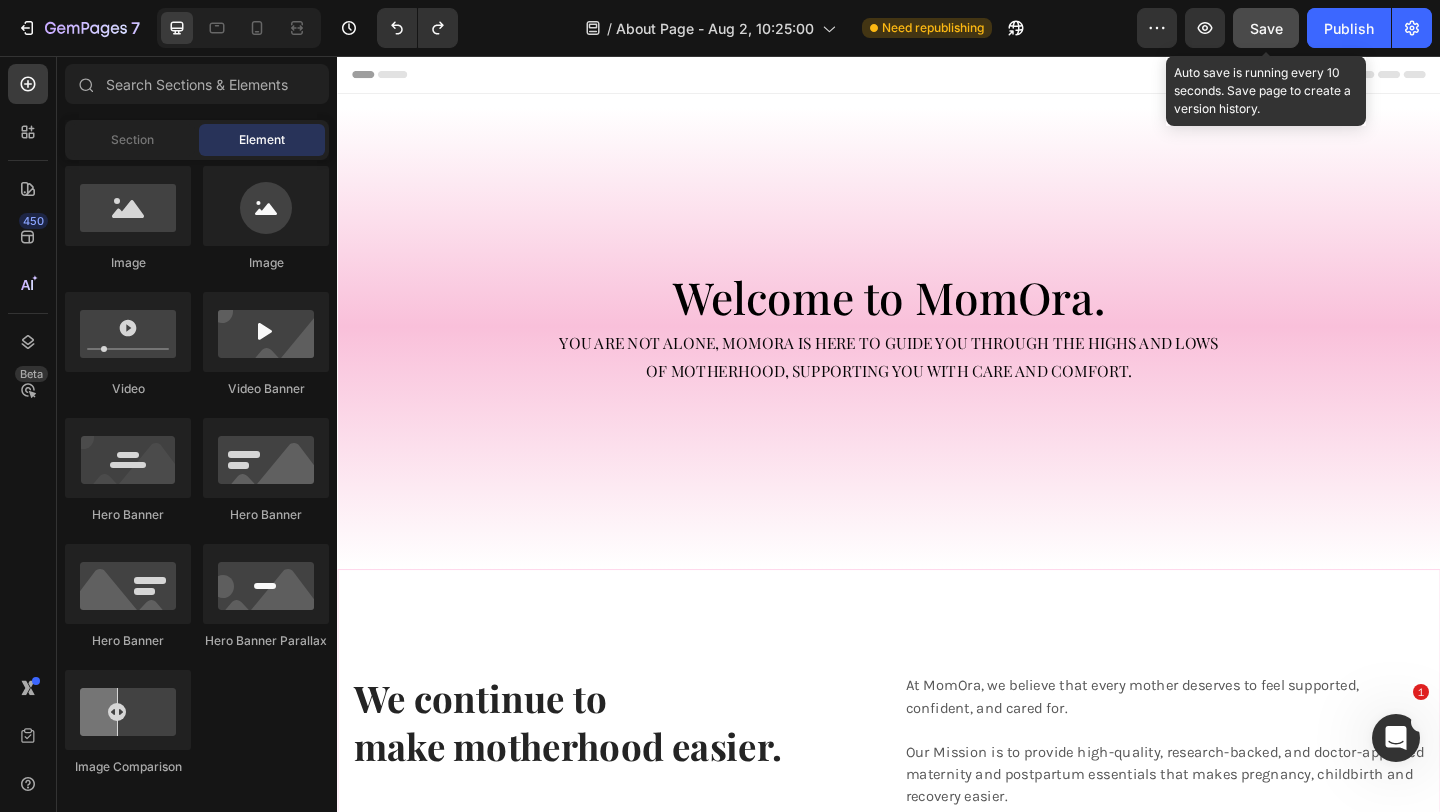 click on "Save" 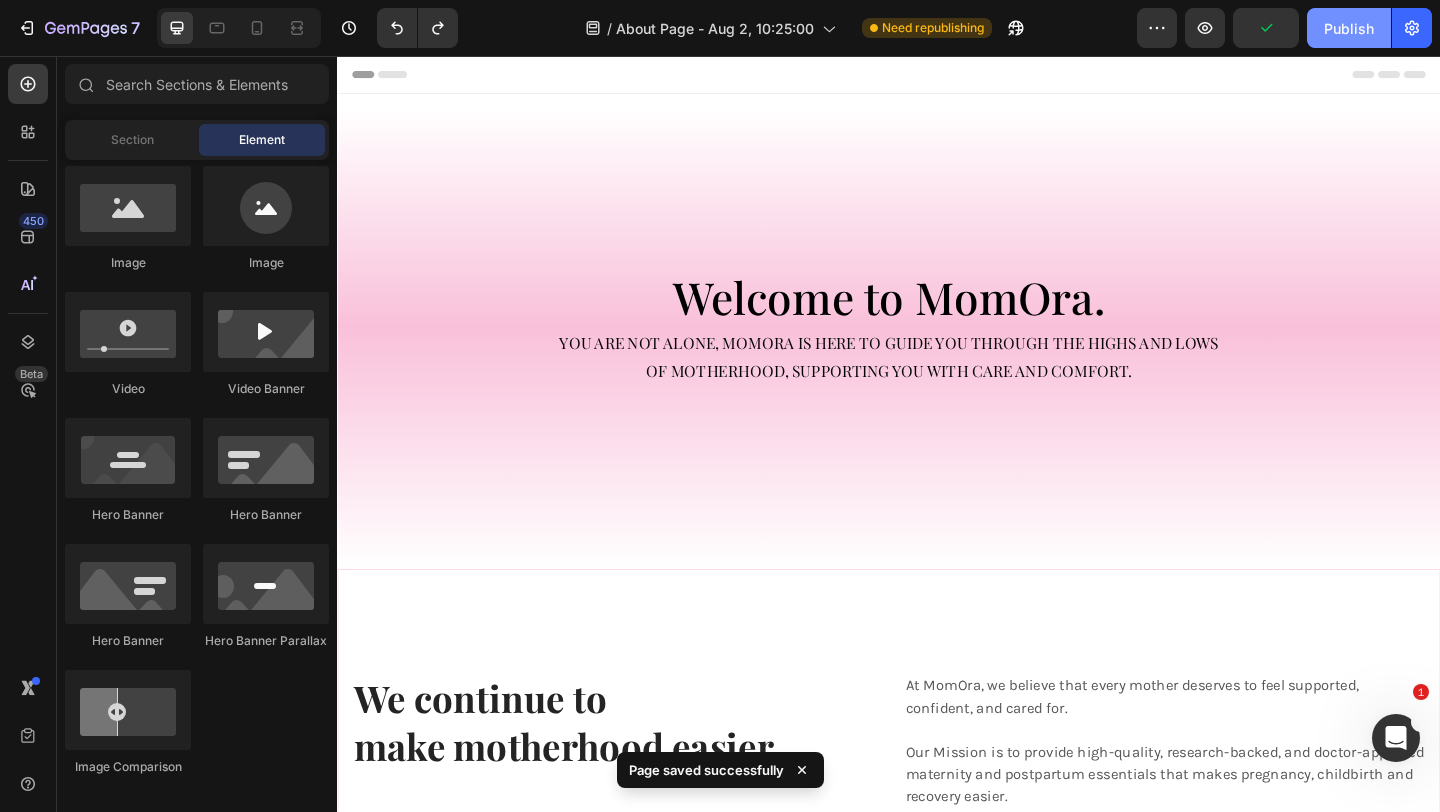 drag, startPoint x: 1393, startPoint y: 23, endPoint x: 1352, endPoint y: 23, distance: 41 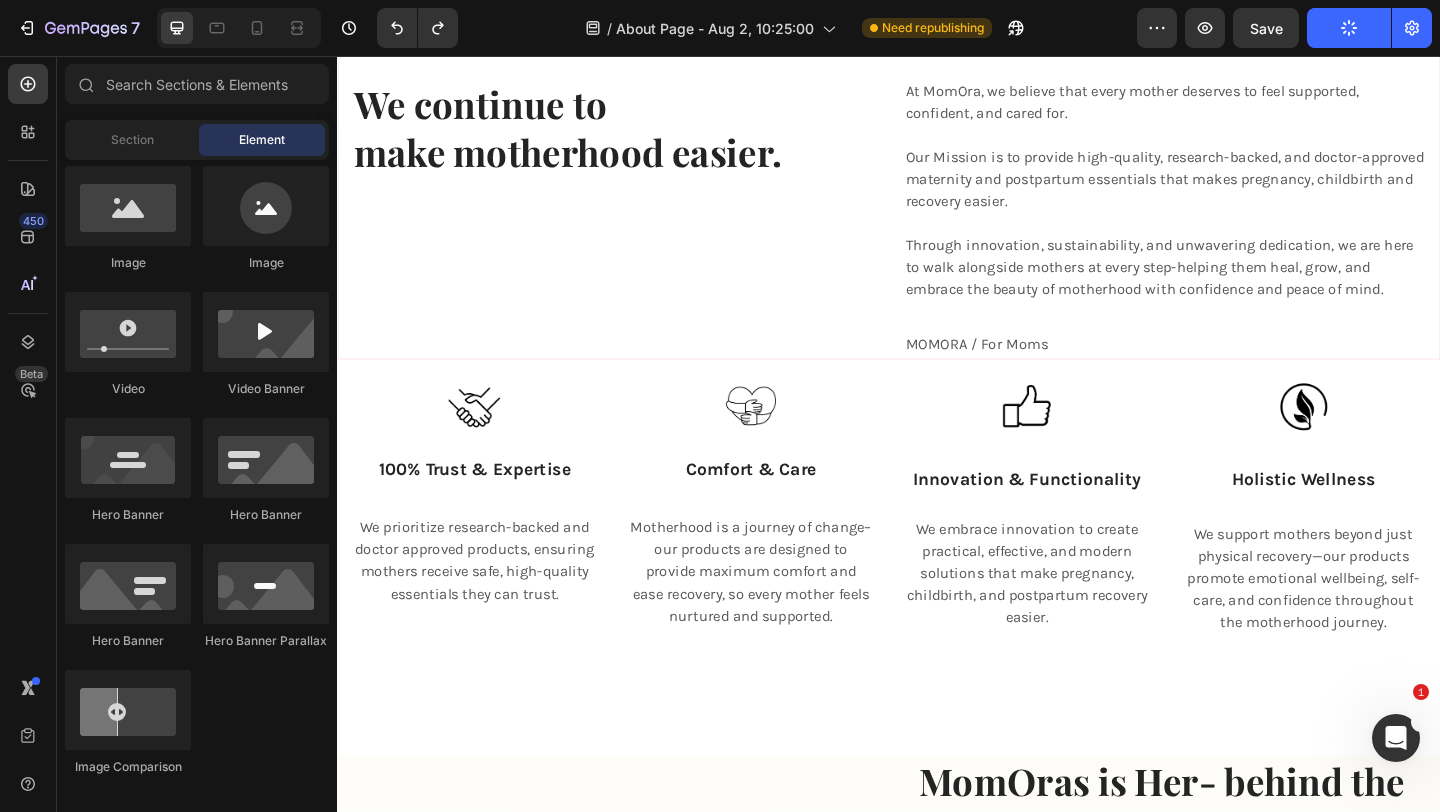 scroll, scrollTop: 651, scrollLeft: 0, axis: vertical 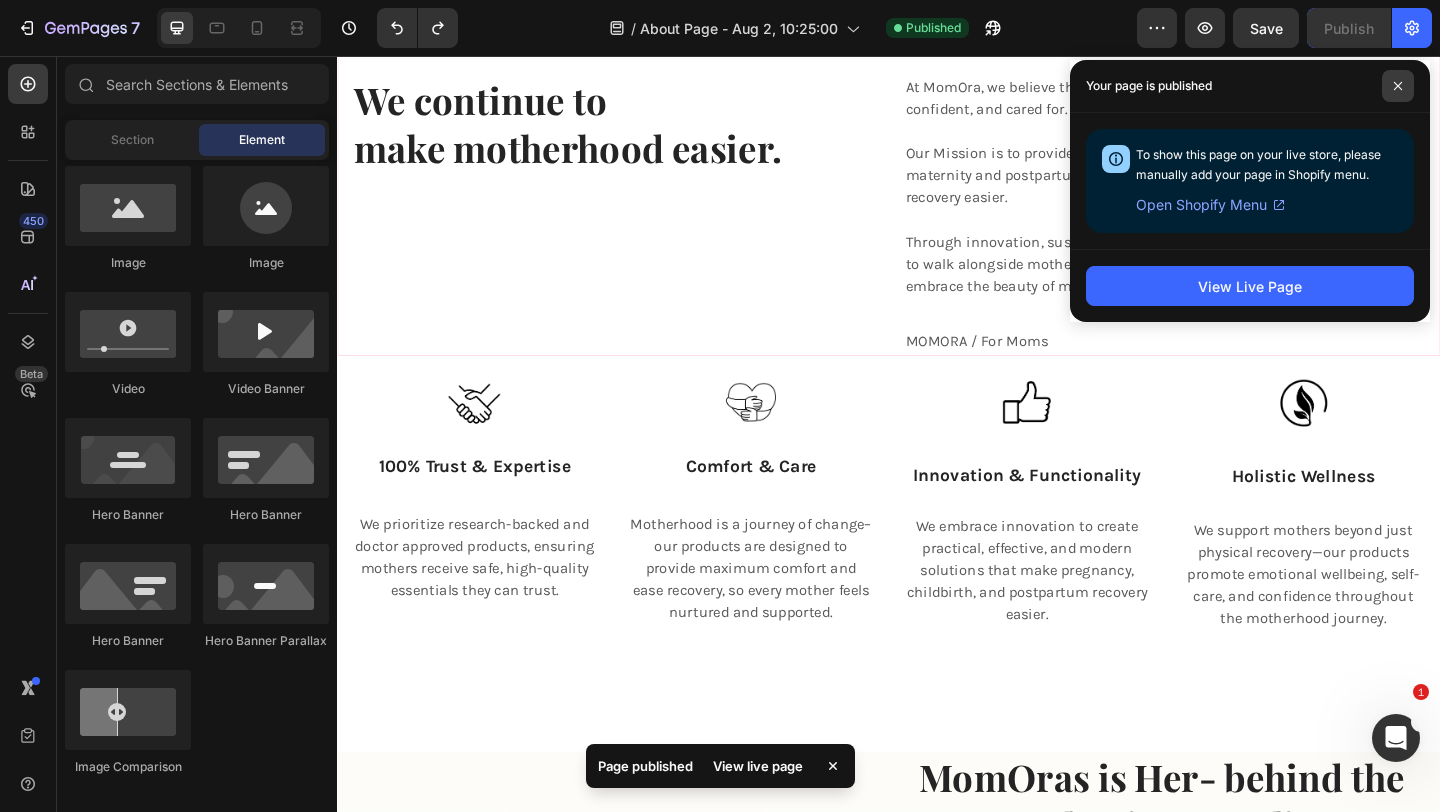 click at bounding box center [1398, 86] 